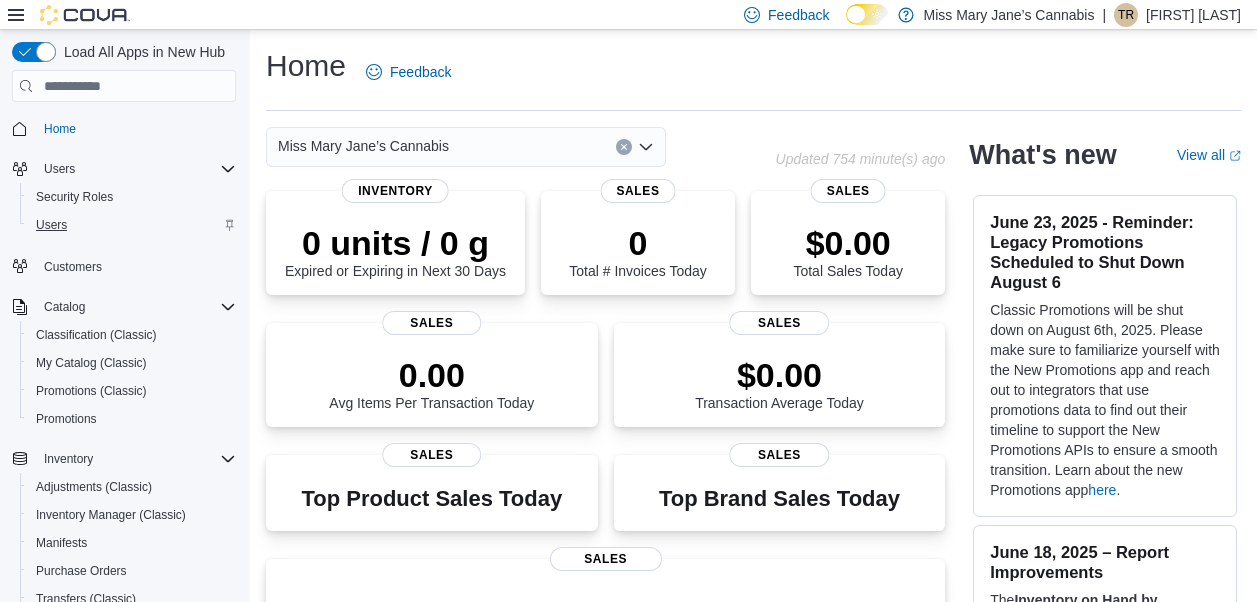 scroll, scrollTop: 0, scrollLeft: 0, axis: both 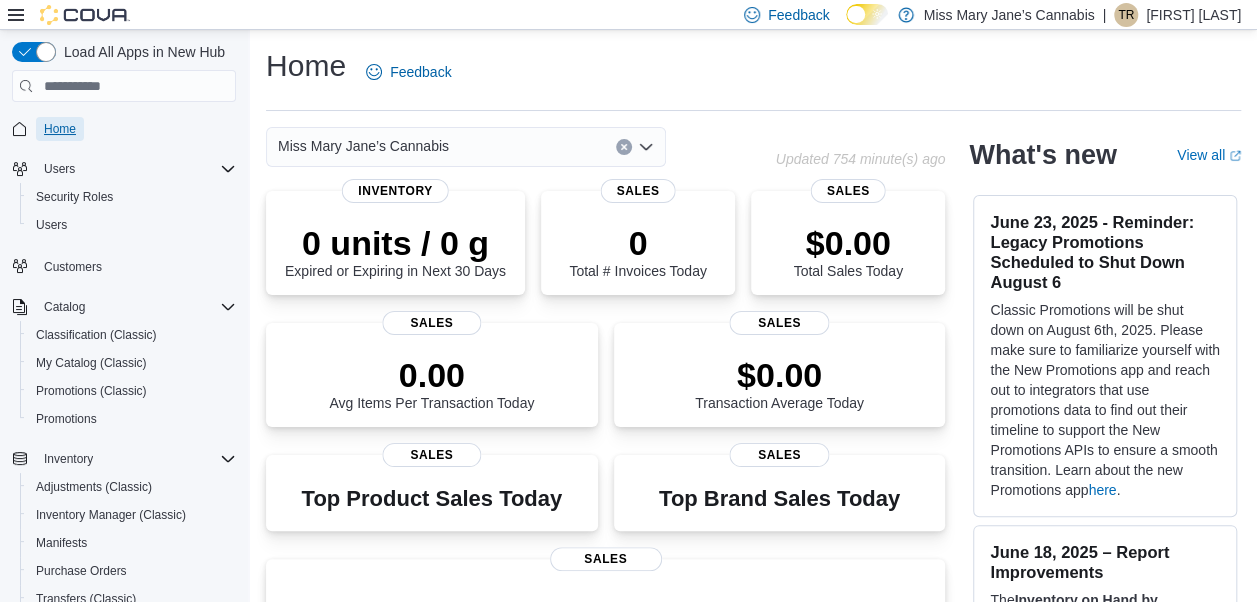 click on "Home" at bounding box center (60, 129) 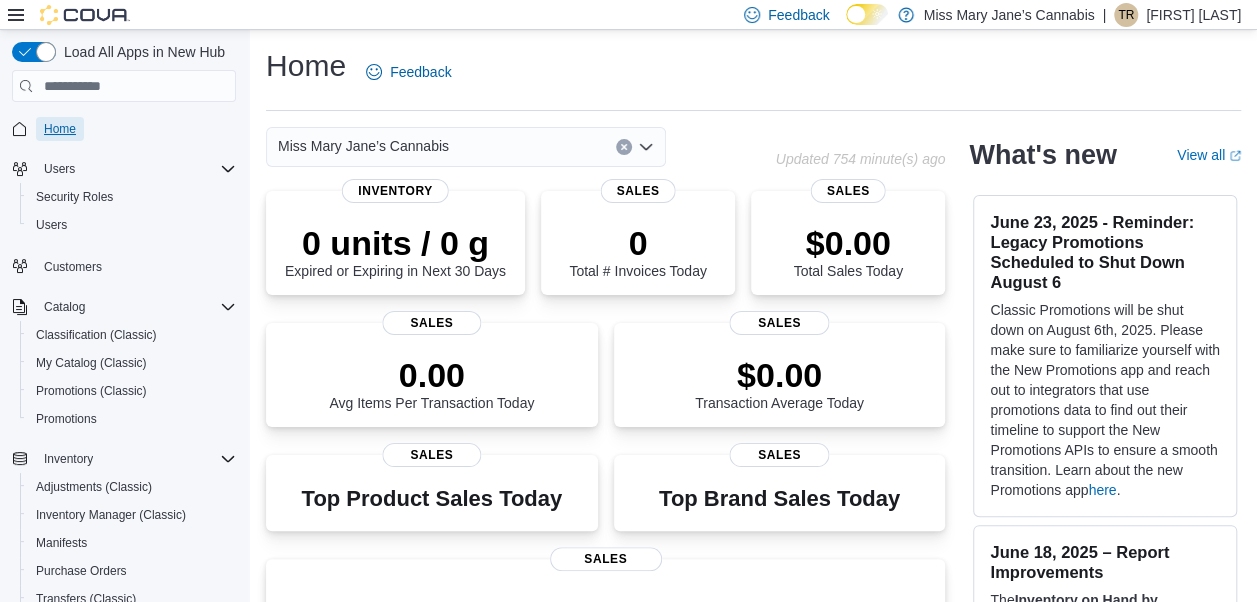 click on "Home" at bounding box center [60, 129] 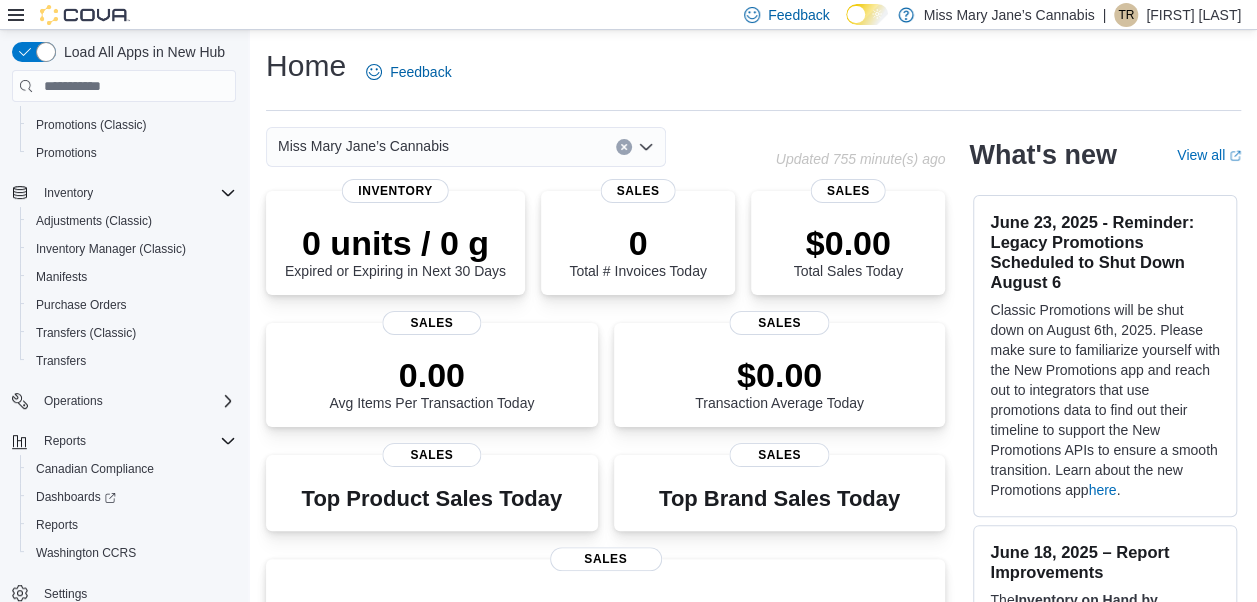 scroll, scrollTop: 283, scrollLeft: 0, axis: vertical 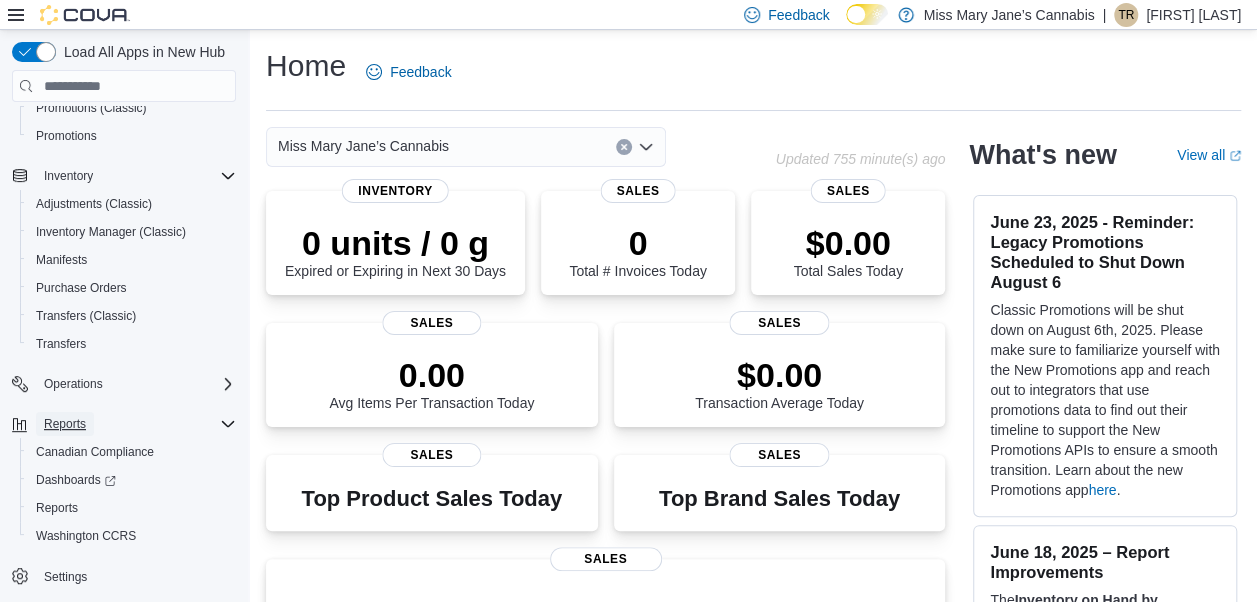 click on "Reports" at bounding box center [65, 424] 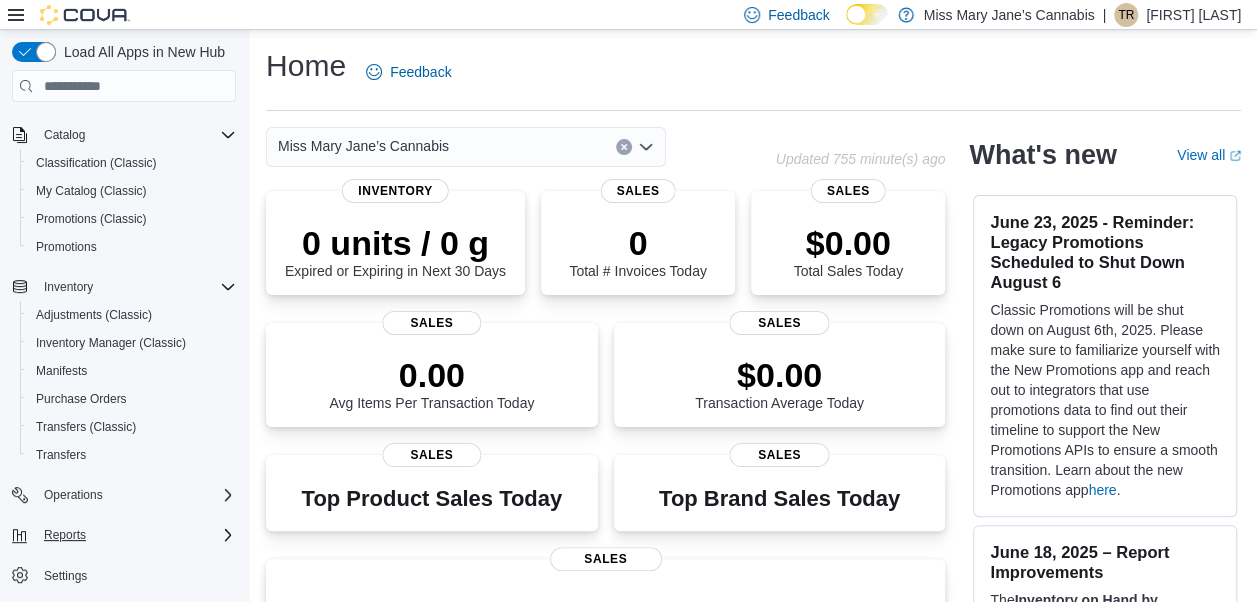 scroll, scrollTop: 171, scrollLeft: 0, axis: vertical 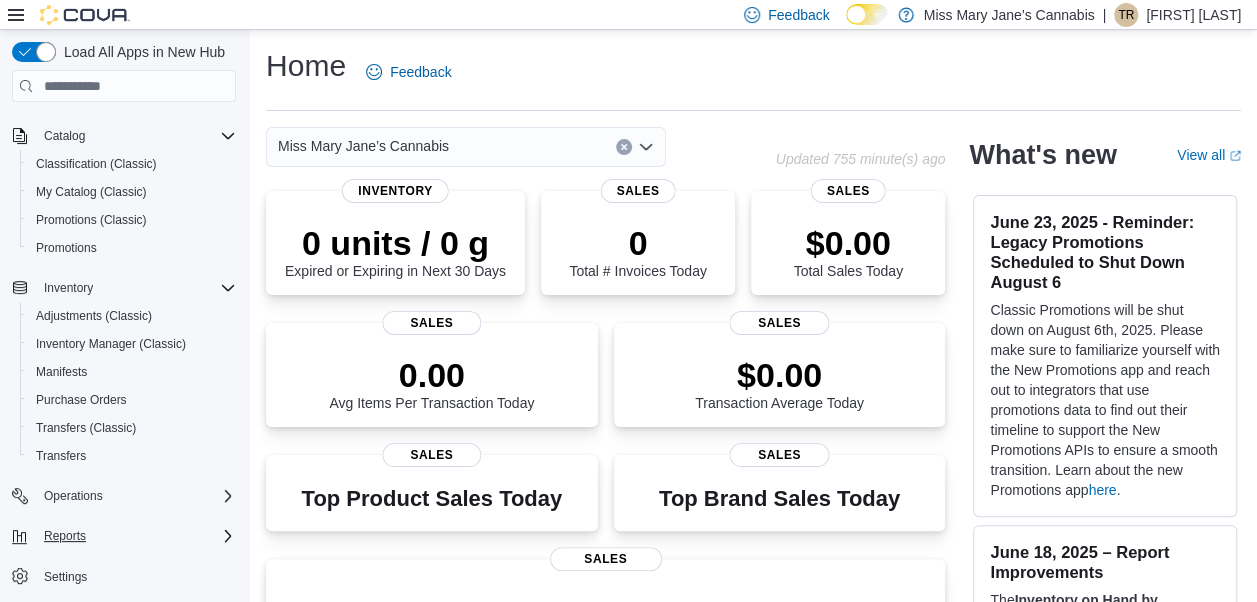 click on "Reports" at bounding box center (136, 536) 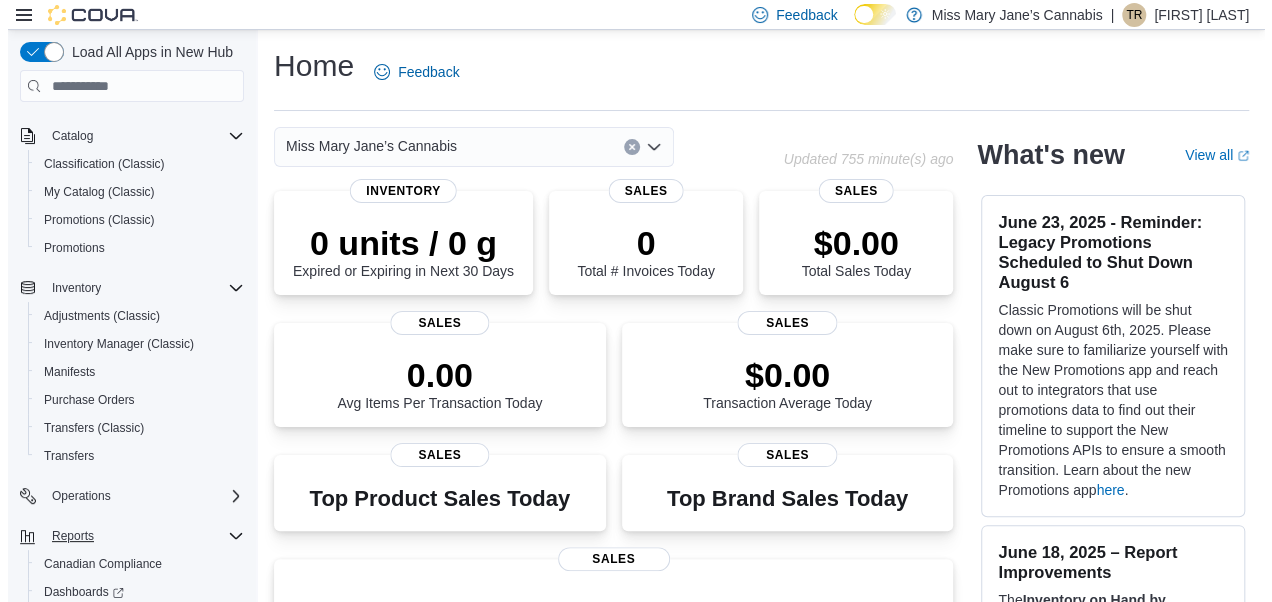 scroll, scrollTop: 283, scrollLeft: 0, axis: vertical 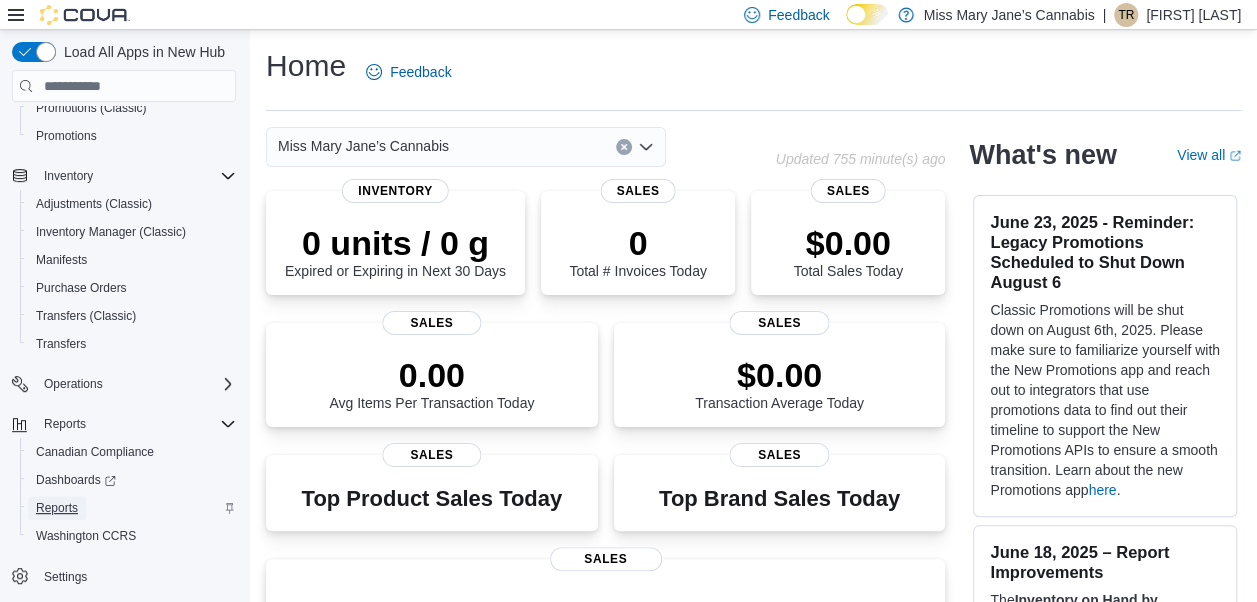 click on "Reports" at bounding box center (57, 508) 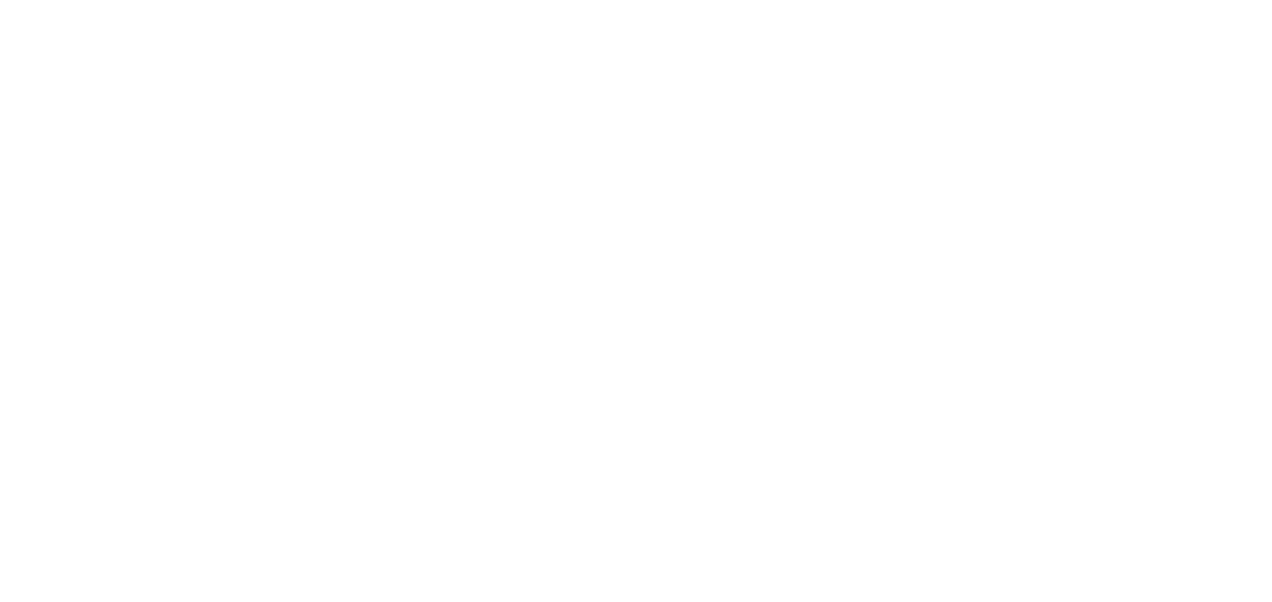 scroll, scrollTop: 0, scrollLeft: 0, axis: both 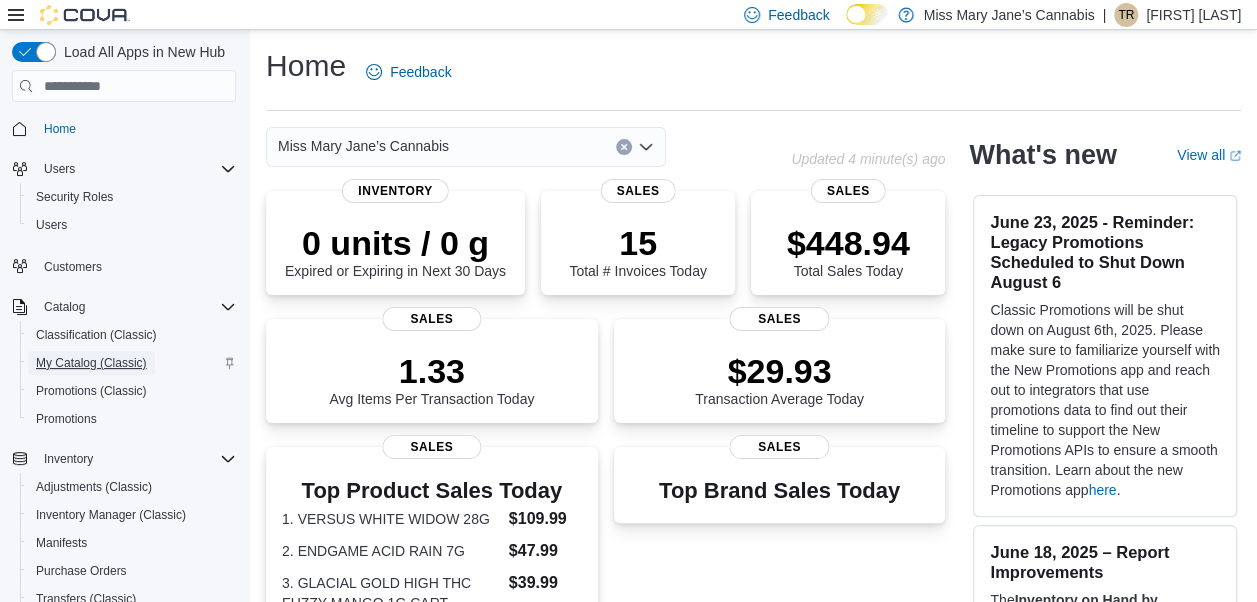 click on "My Catalog (Classic)" at bounding box center (91, 363) 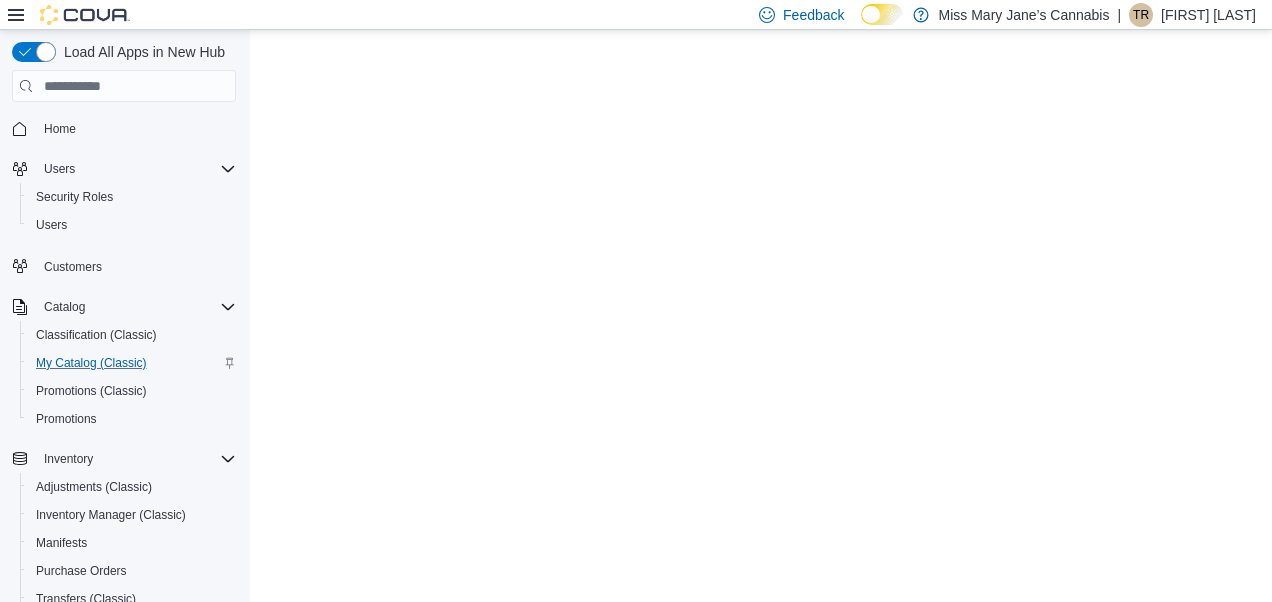 scroll, scrollTop: 0, scrollLeft: 0, axis: both 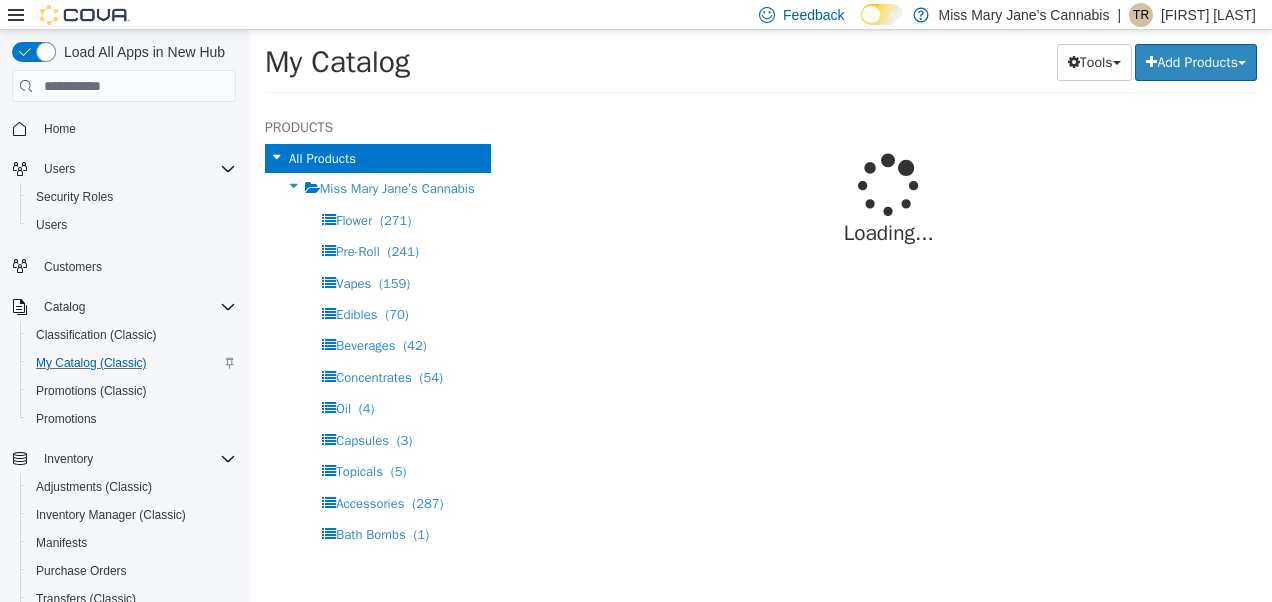 select on "**********" 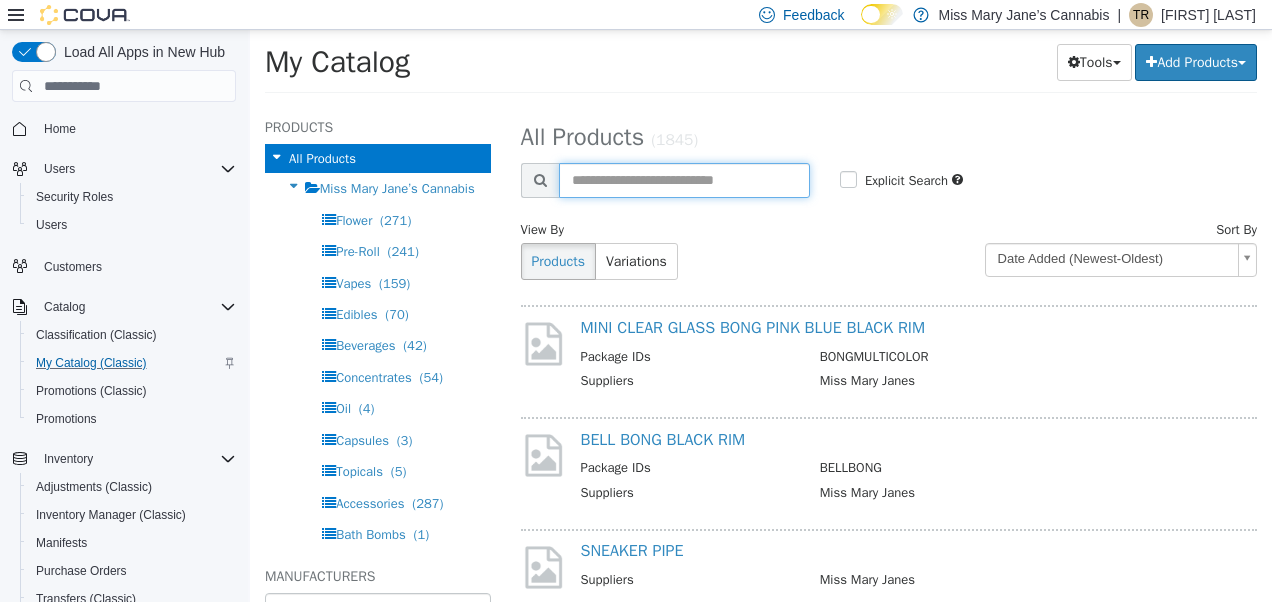click at bounding box center (684, 180) 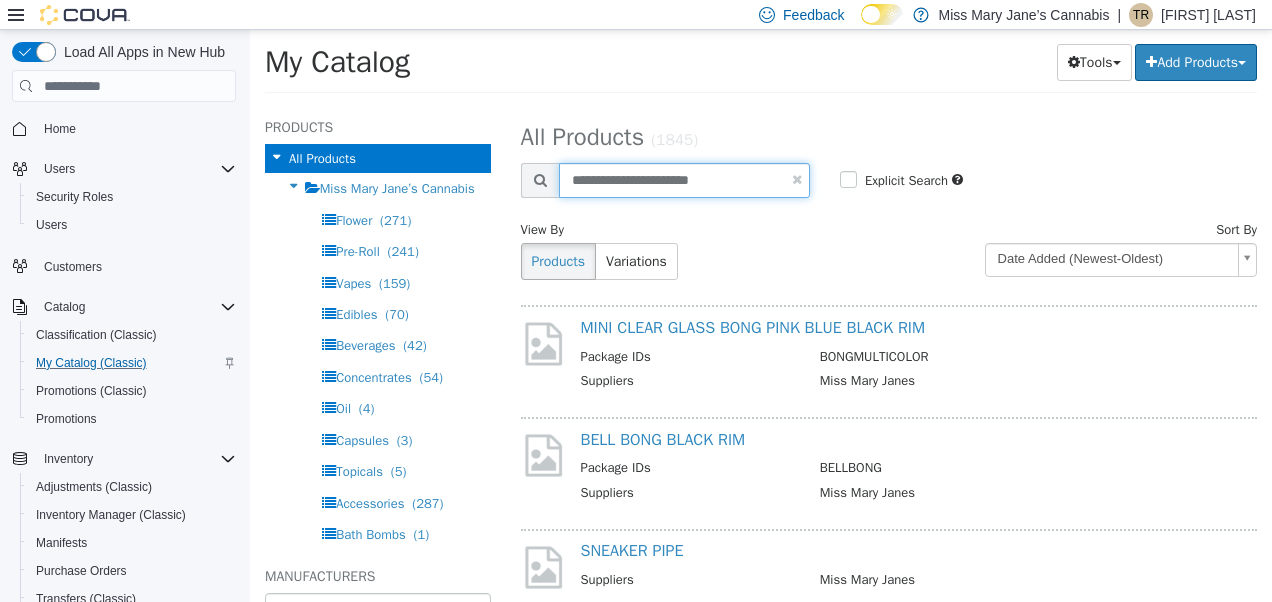 type on "**********" 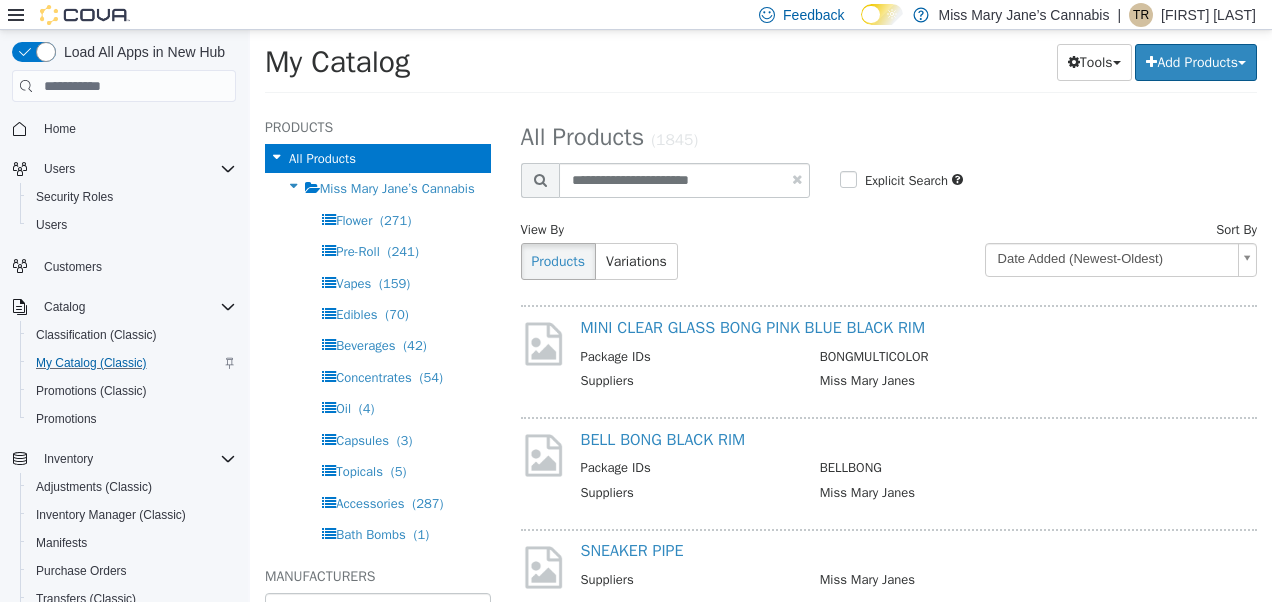 select on "**********" 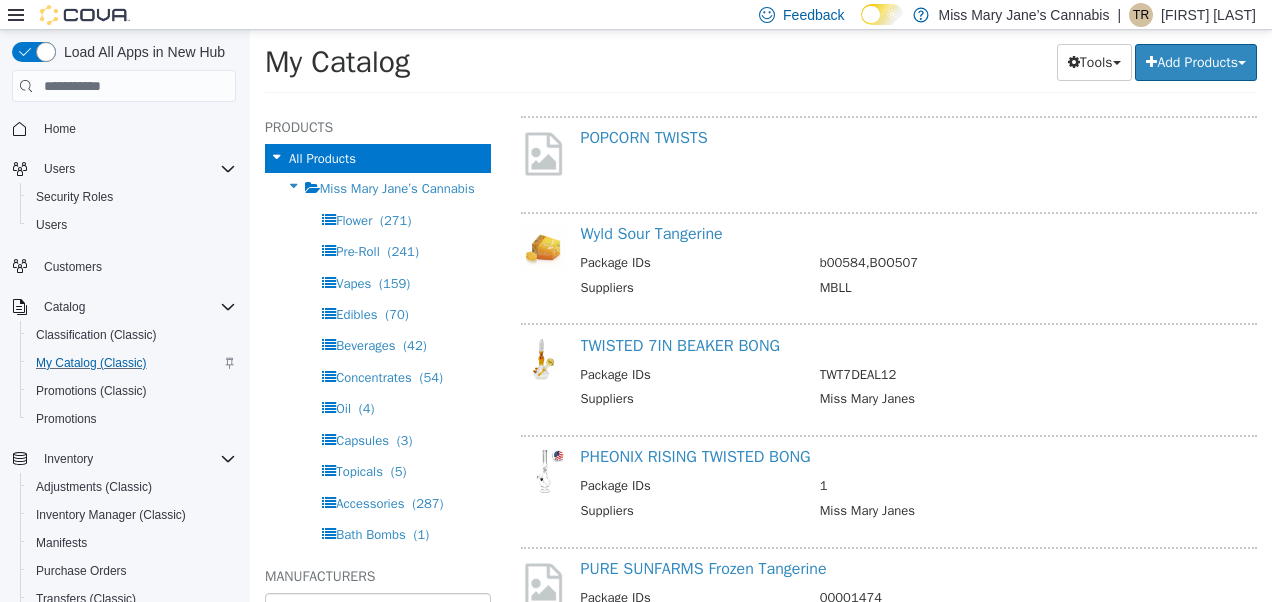 scroll, scrollTop: 0, scrollLeft: 0, axis: both 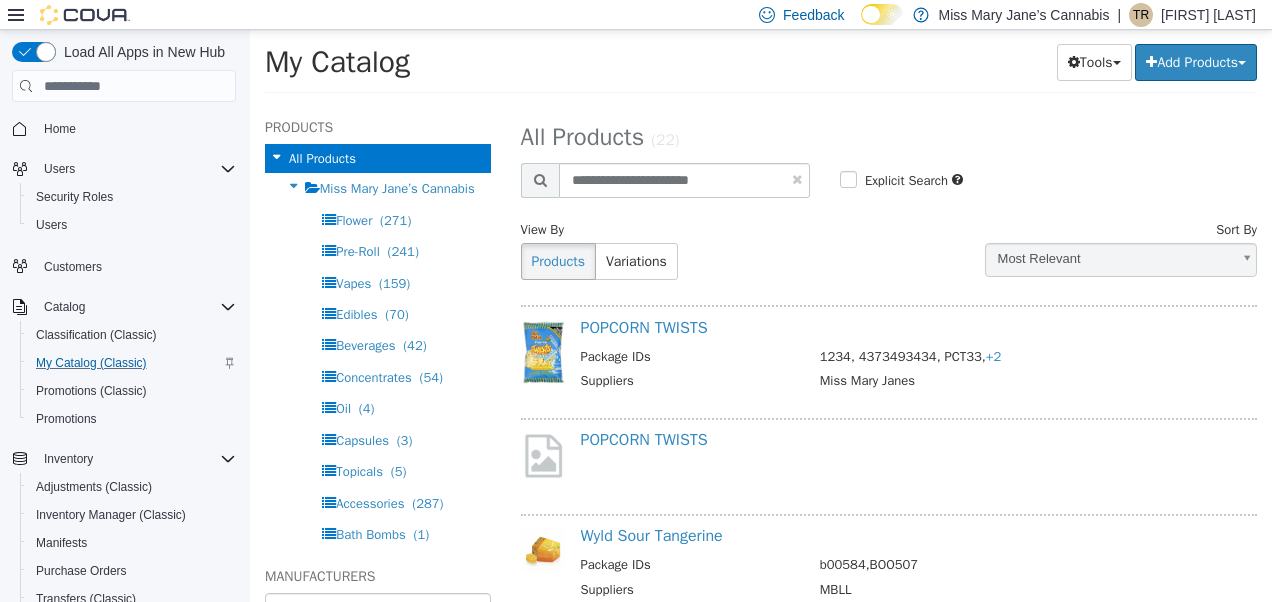 click at bounding box center (797, 179) 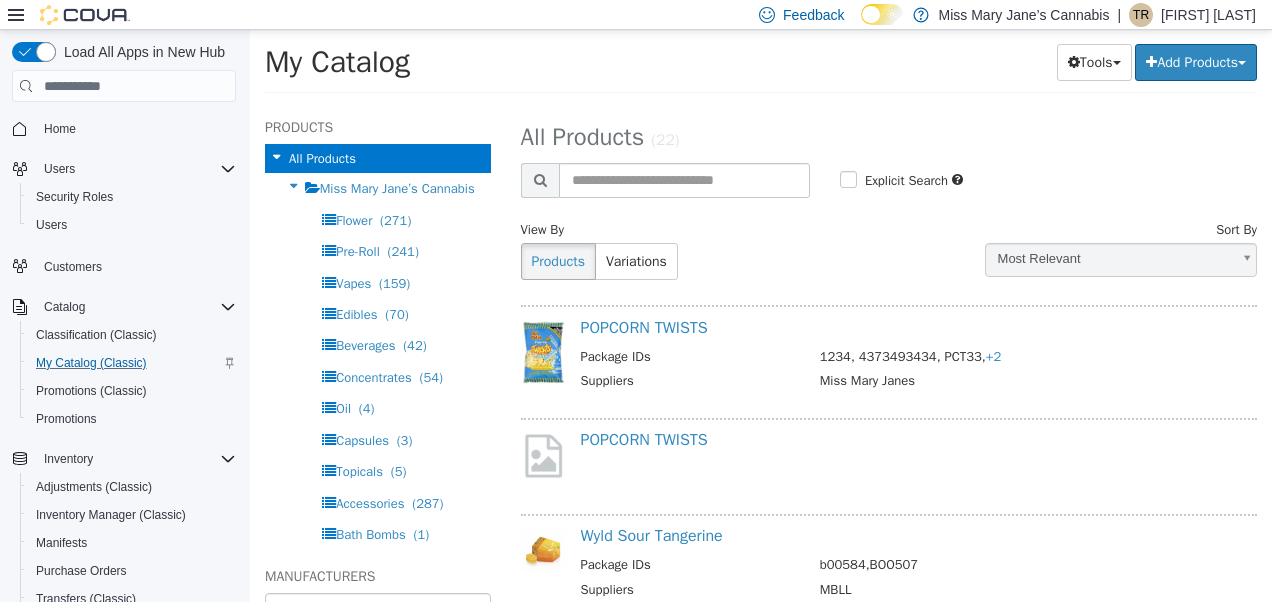 select on "**********" 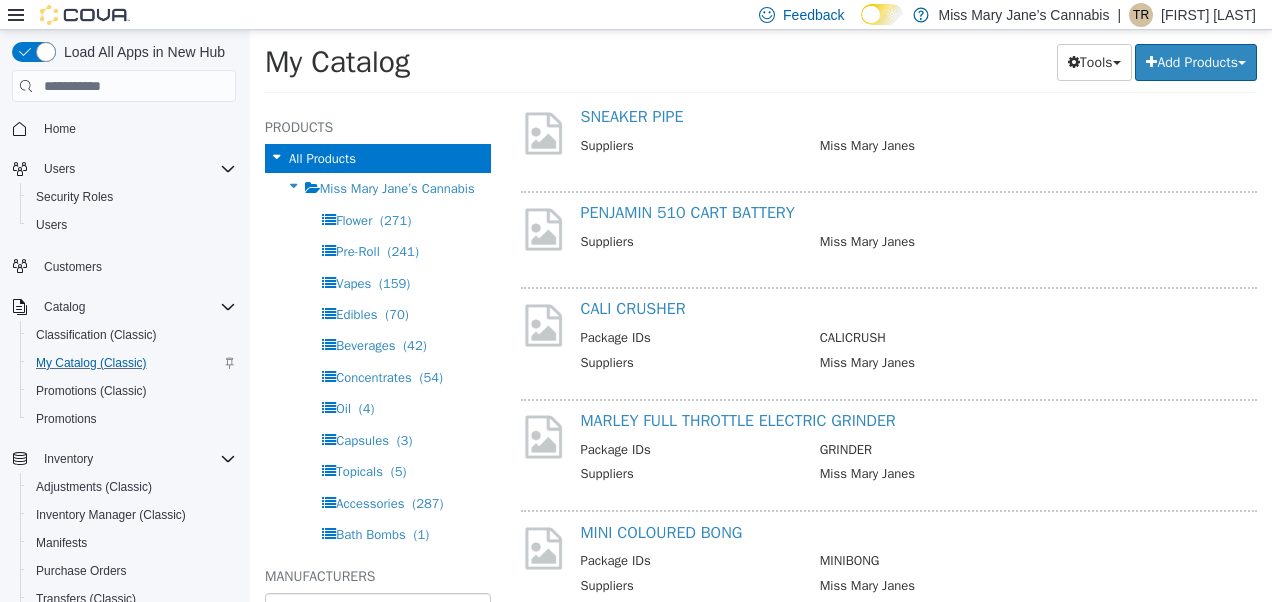 scroll, scrollTop: 0, scrollLeft: 0, axis: both 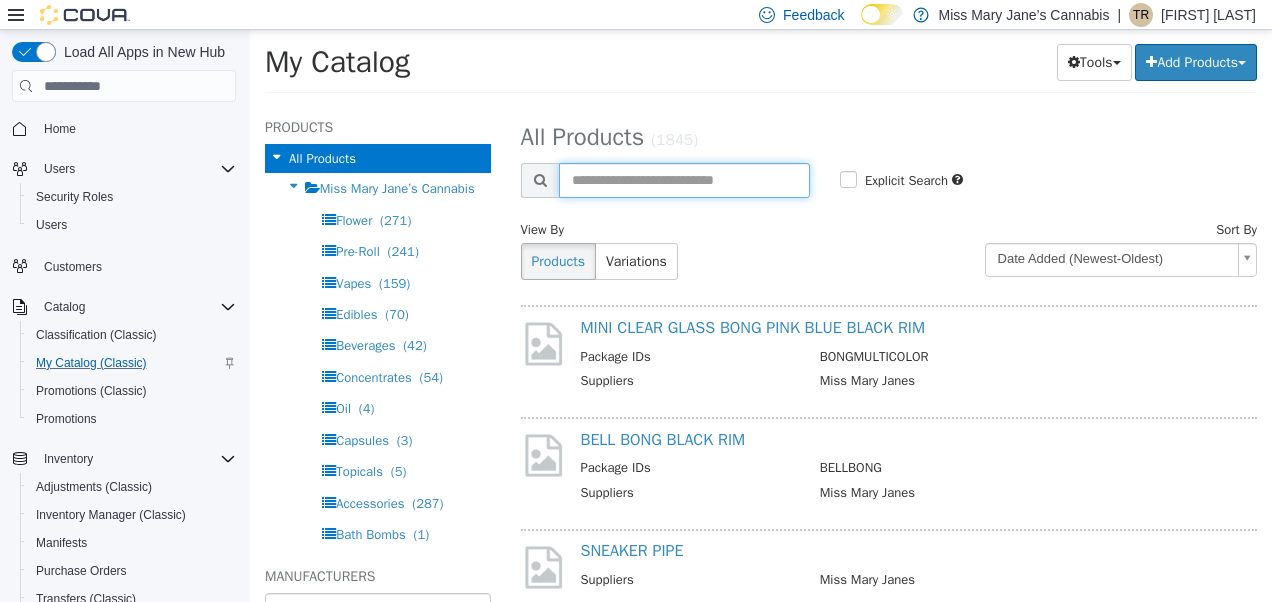 click at bounding box center [684, 180] 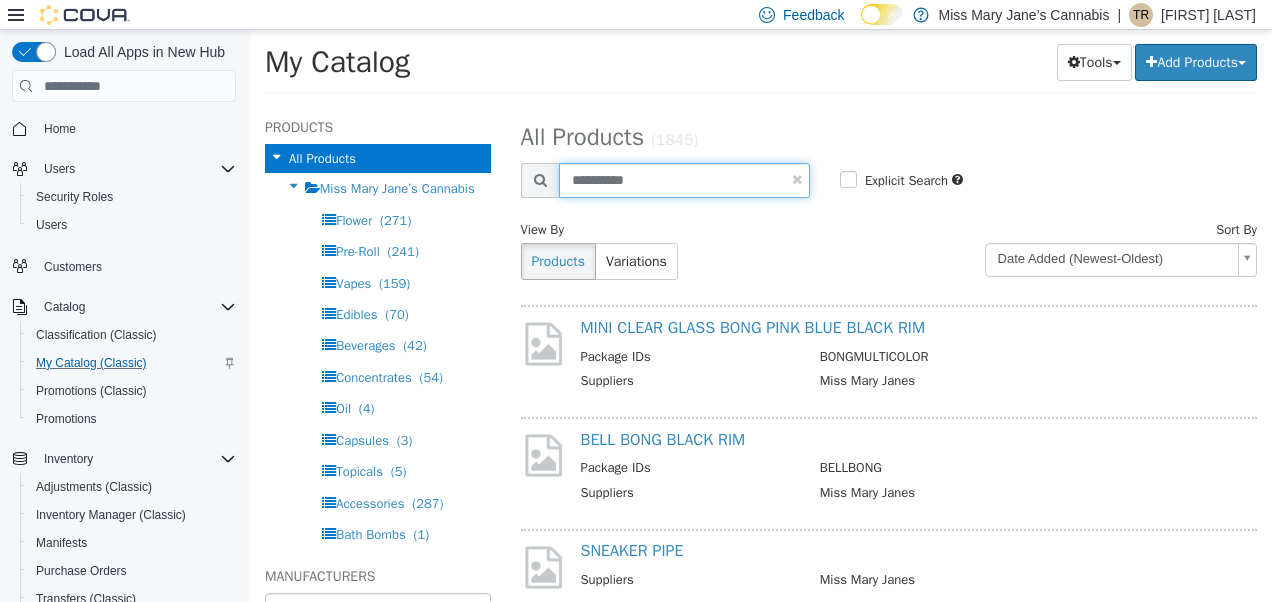 type on "**********" 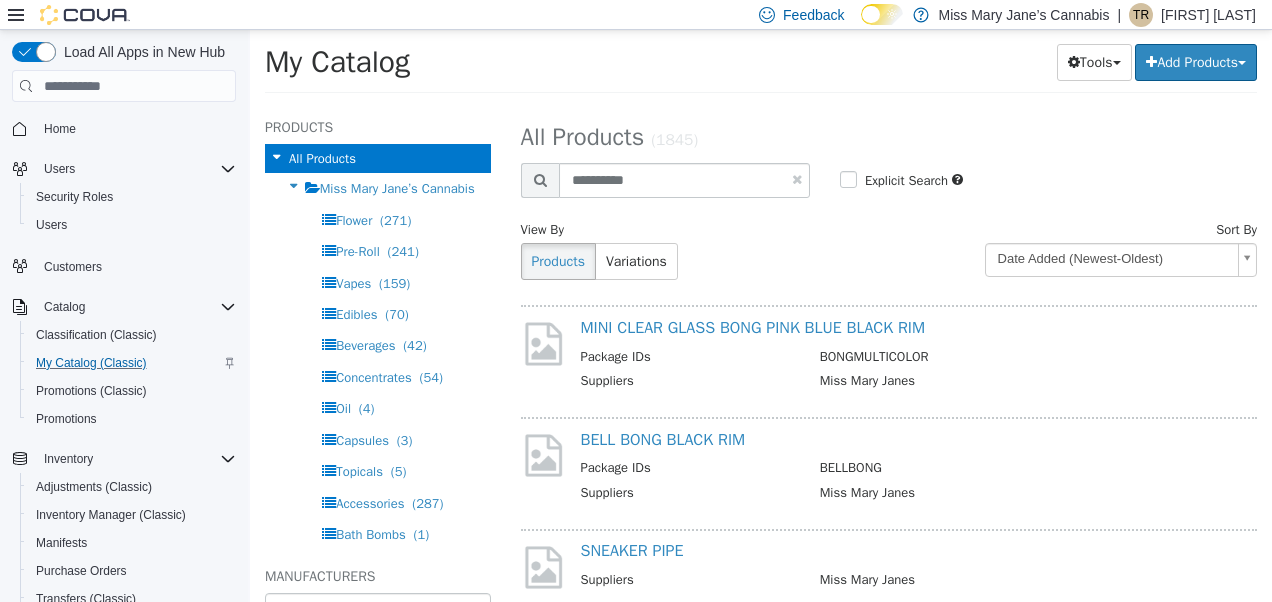 select on "**********" 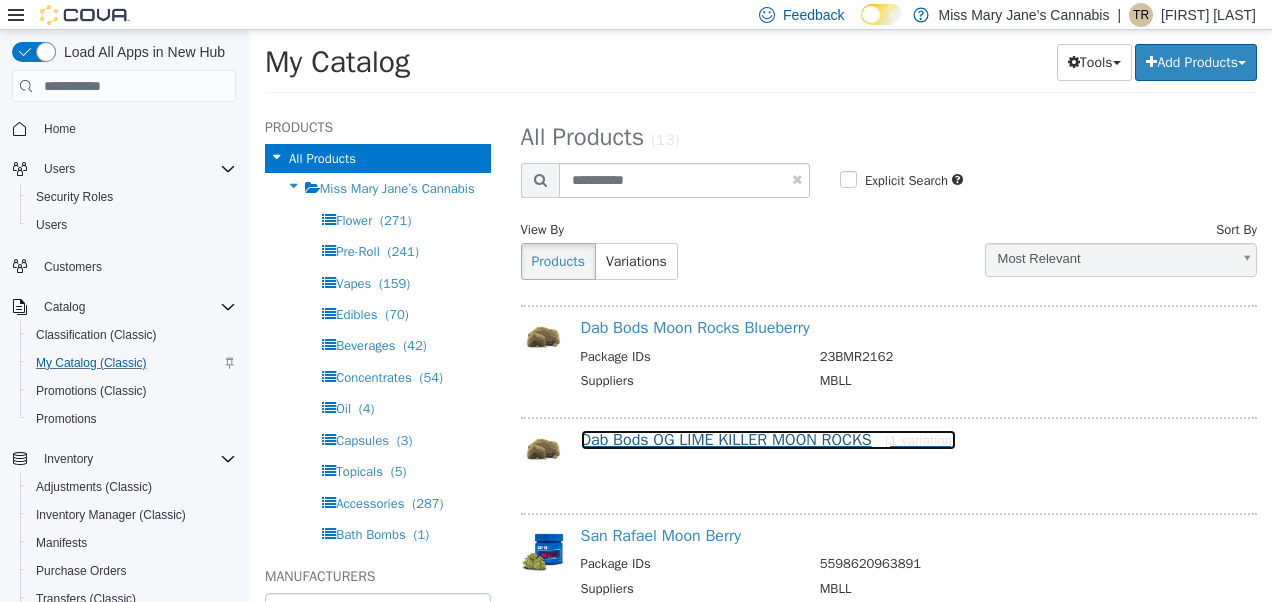click on "Dab Bods OG LIME KILLER MOON ROCKS
[1 variation]" at bounding box center (769, 440) 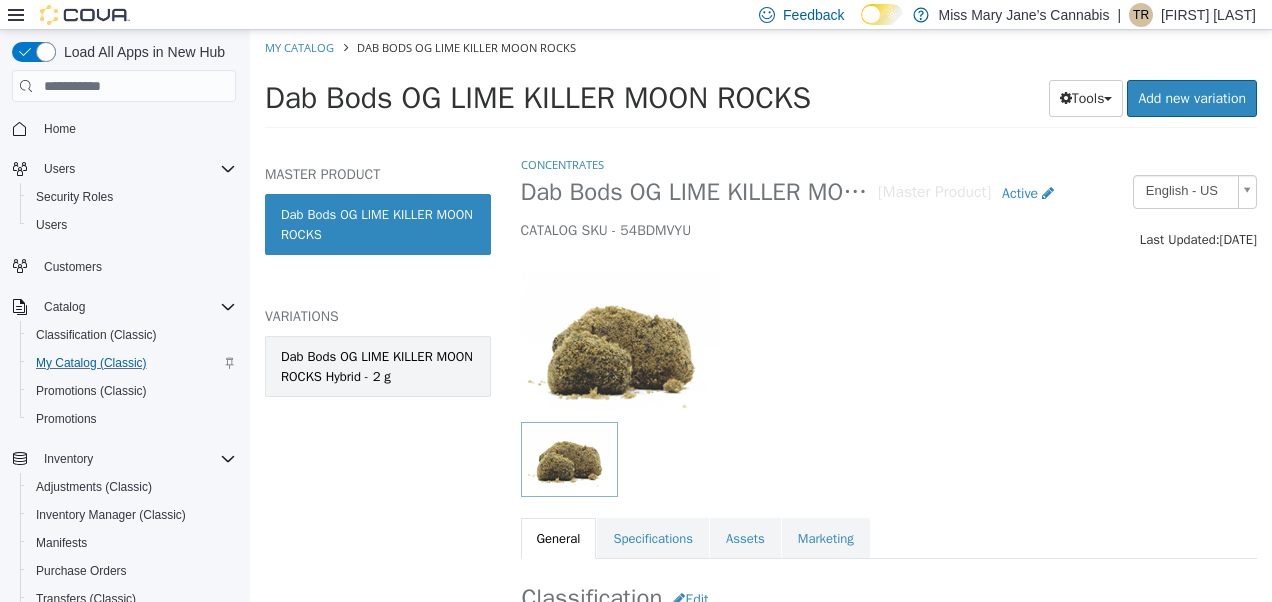 click on "Dab Bods OG LIME KILLER MOON ROCKS Hybrid - 2 g" at bounding box center [378, 366] 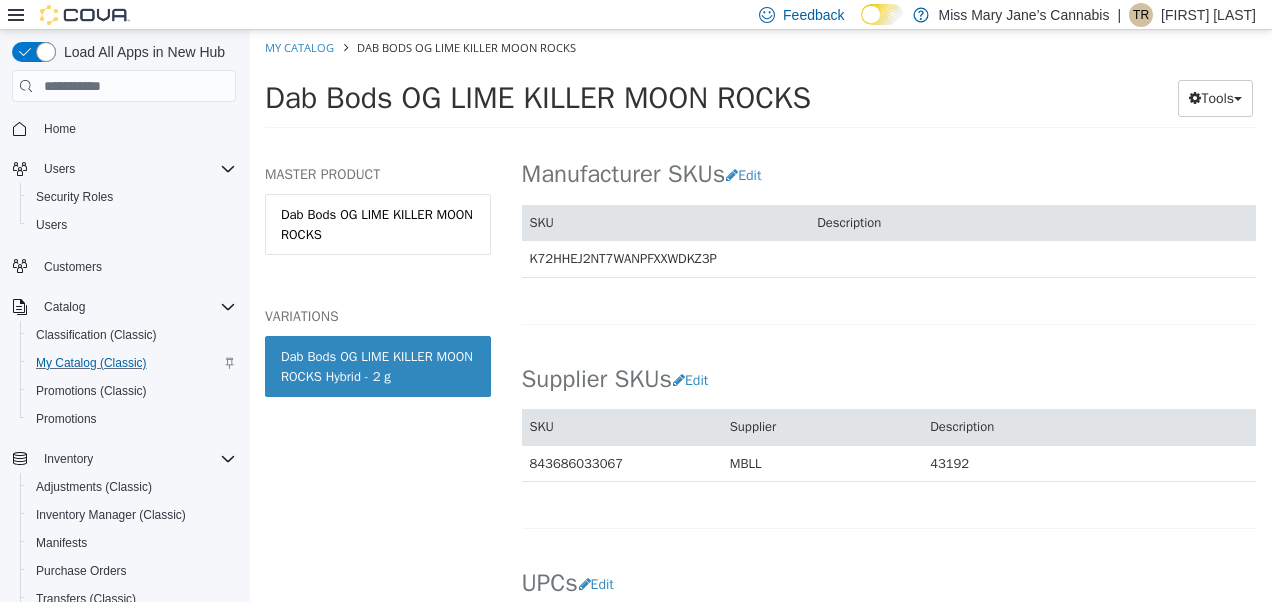 scroll, scrollTop: 1175, scrollLeft: 0, axis: vertical 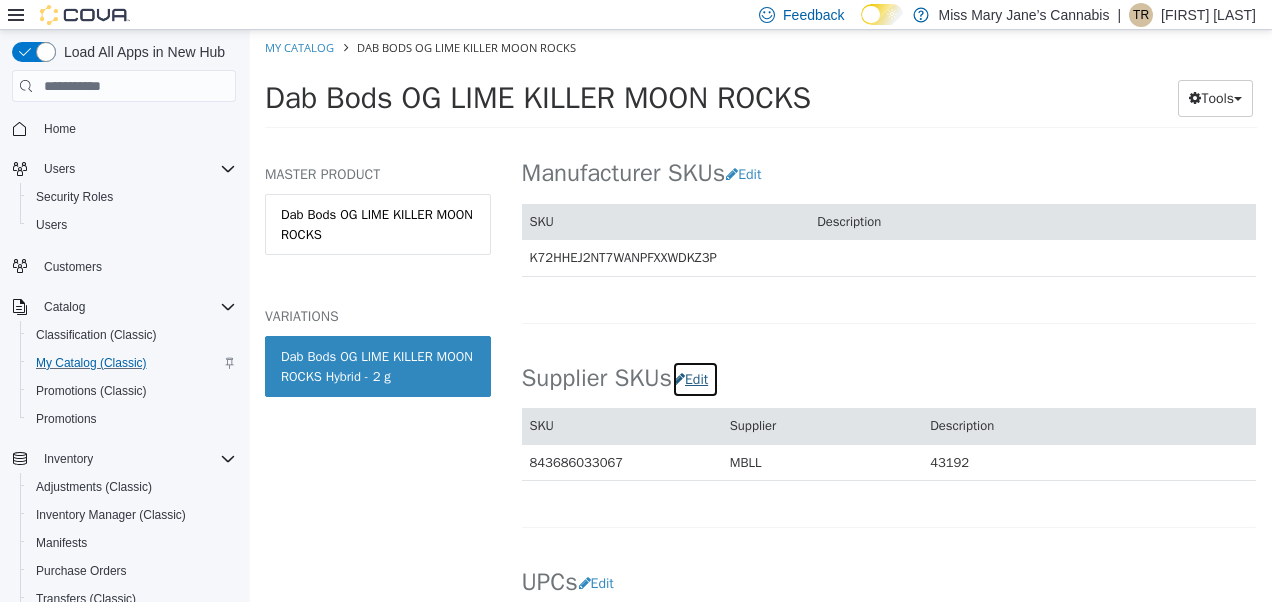 click on "Edit" at bounding box center (695, 379) 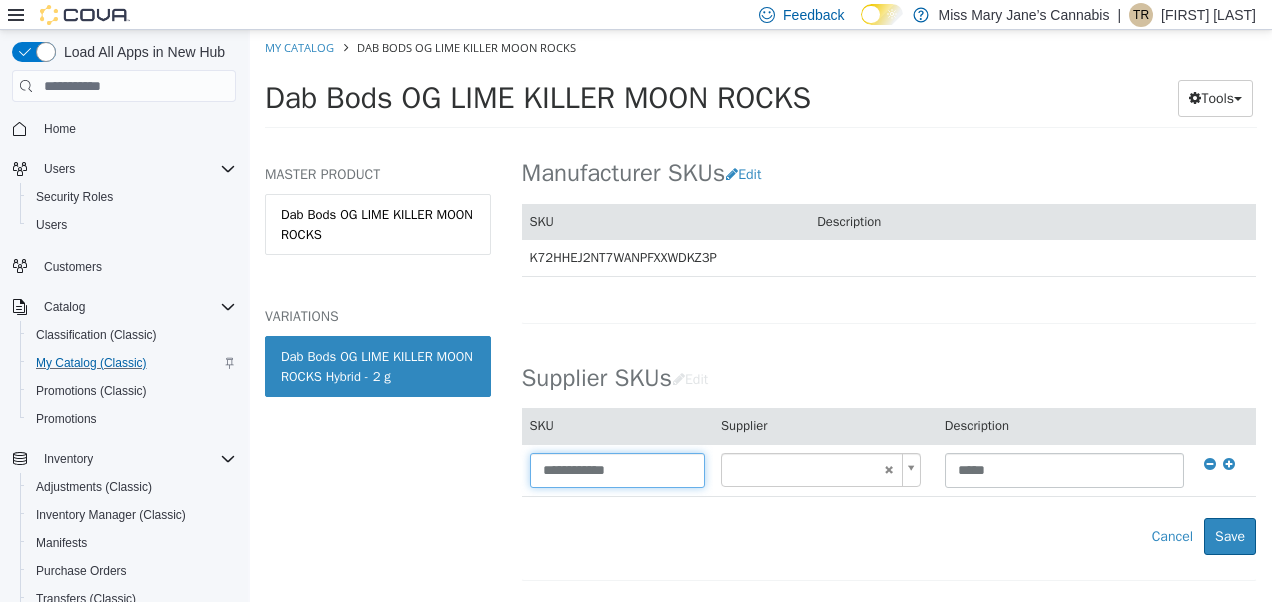 type on "******" 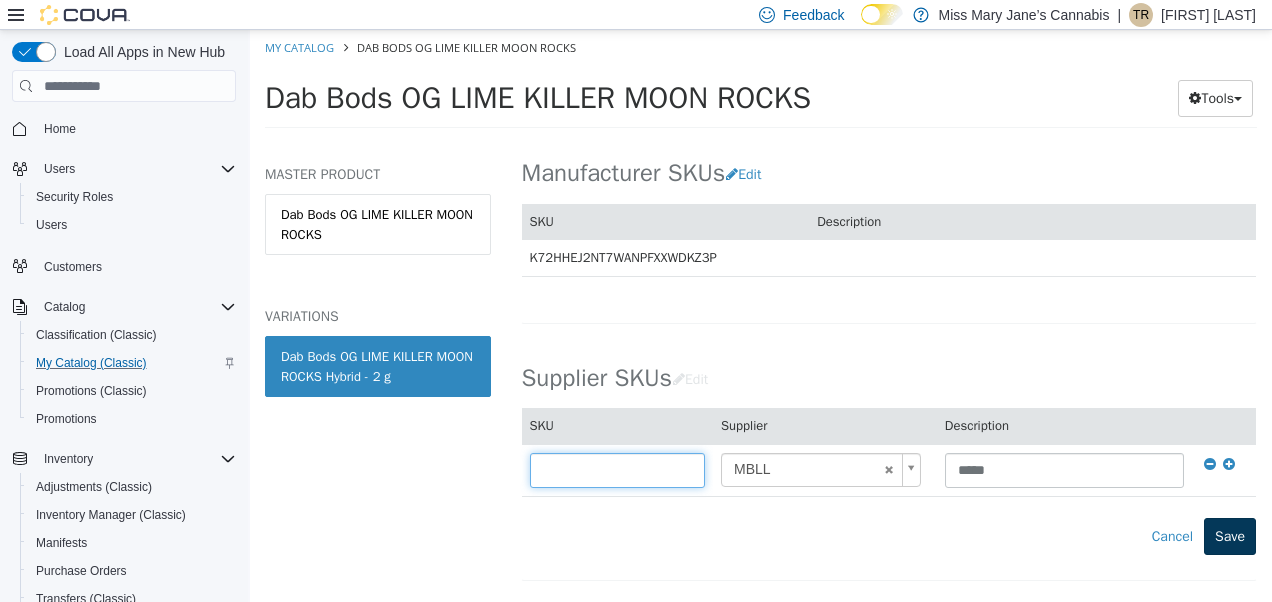 type 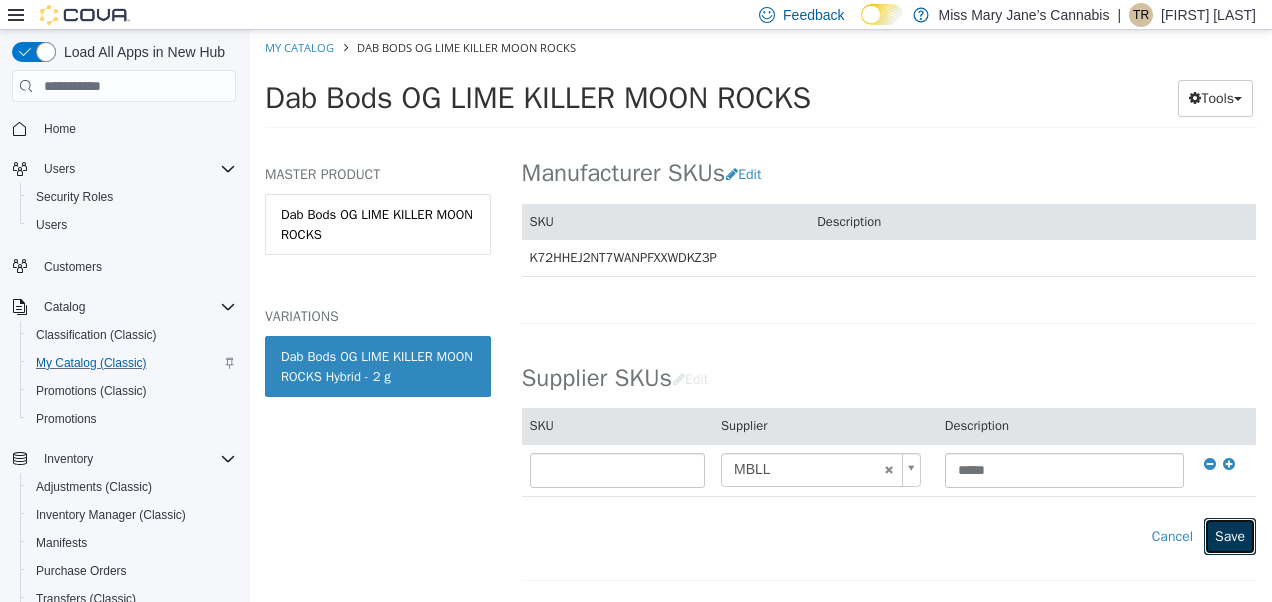 click on "Save" at bounding box center (1230, 536) 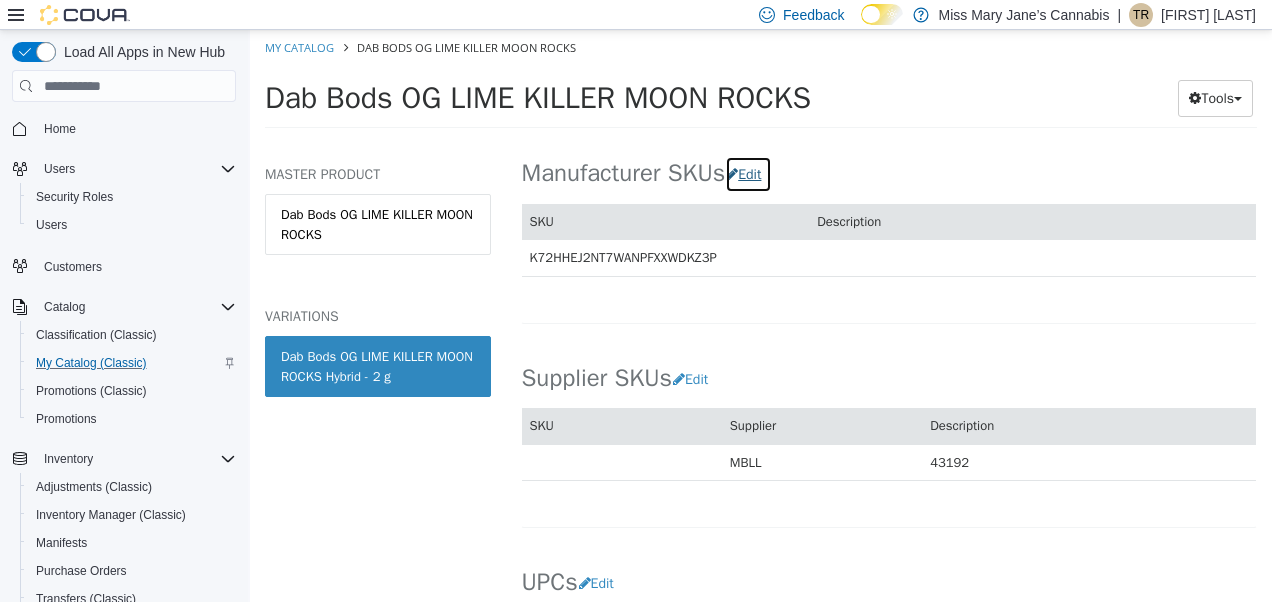 click on "Edit" at bounding box center (748, 174) 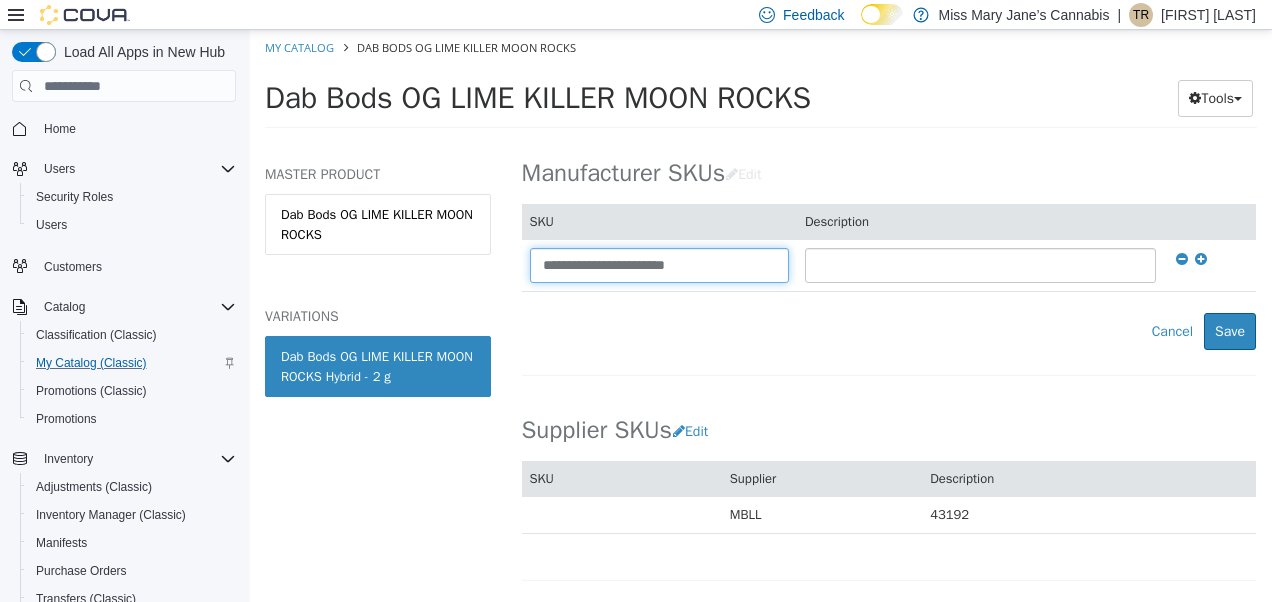 drag, startPoint x: 759, startPoint y: 270, endPoint x: 375, endPoint y: 302, distance: 385.33102 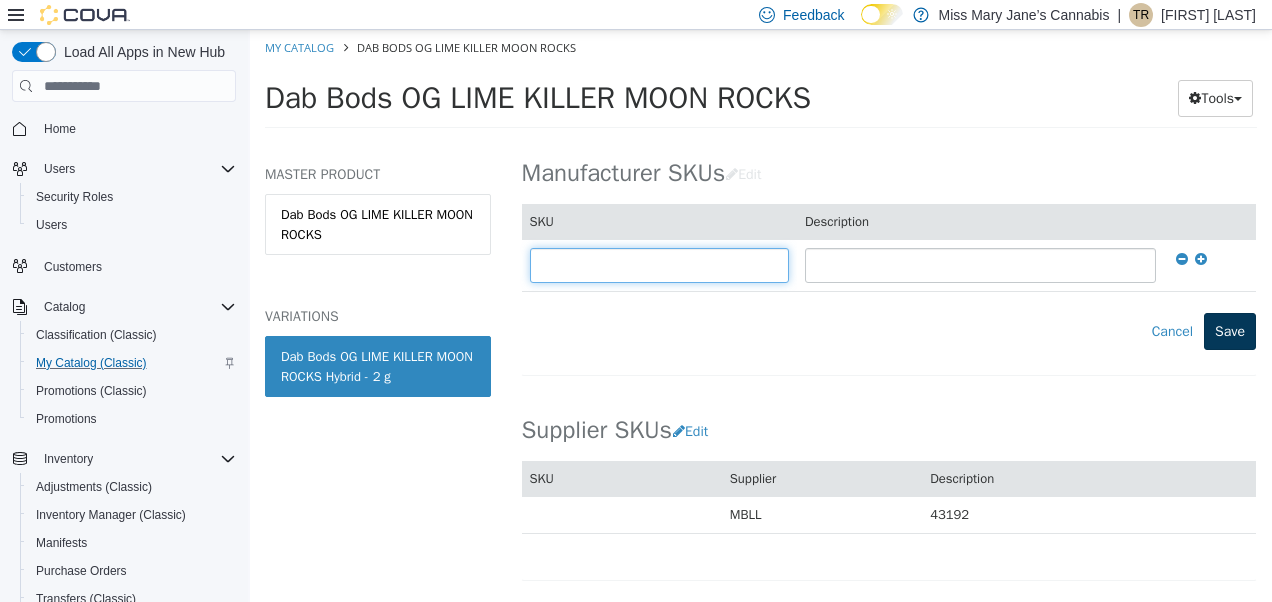 type 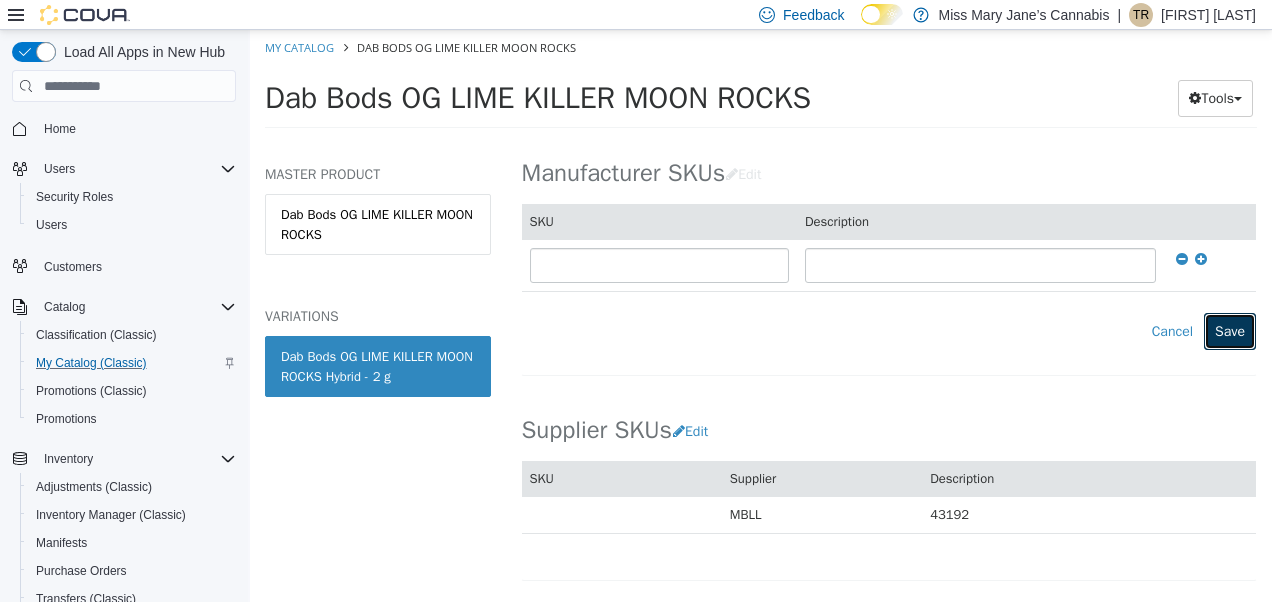click on "Save" at bounding box center (1230, 331) 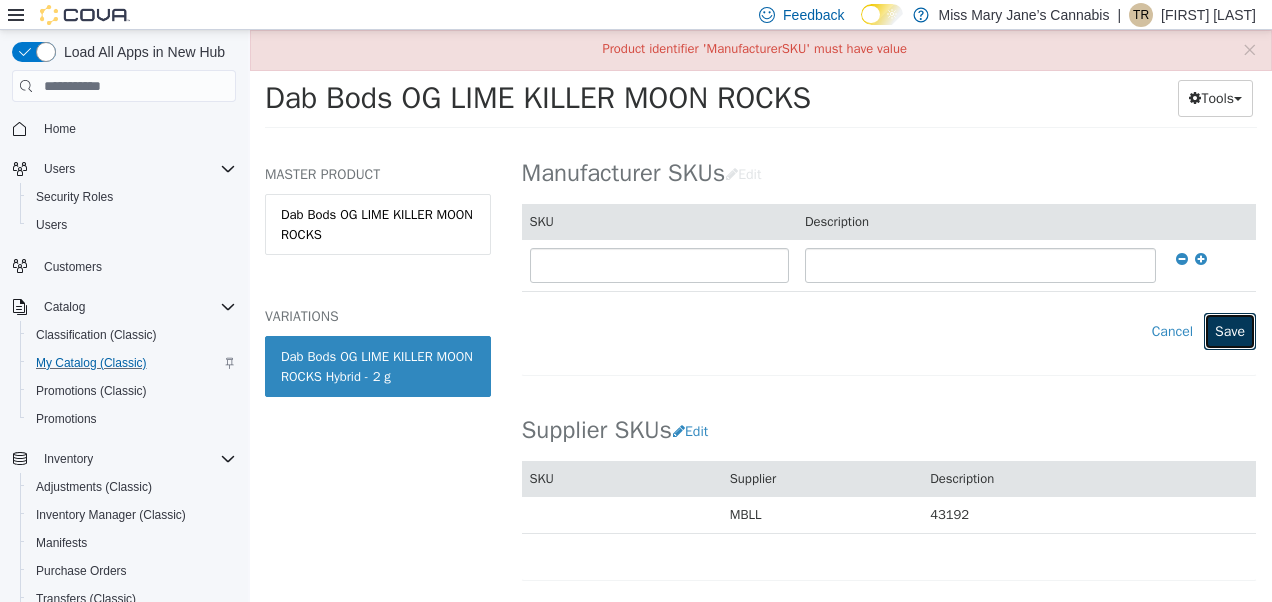 click on "Save" at bounding box center [1230, 331] 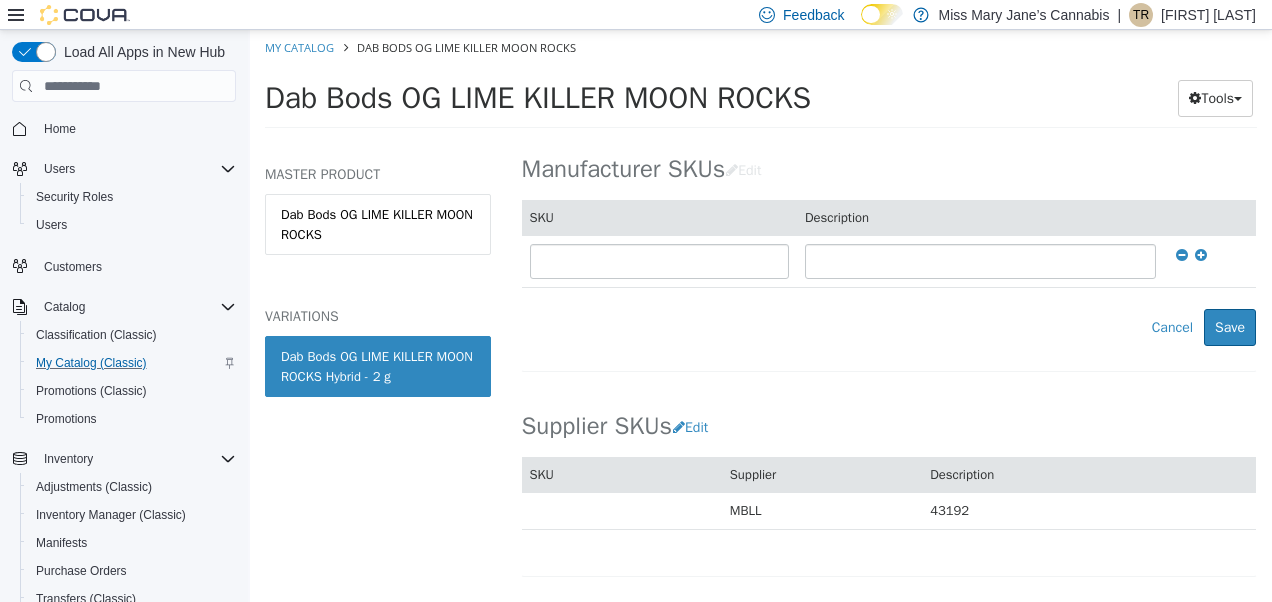 scroll, scrollTop: 1180, scrollLeft: 0, axis: vertical 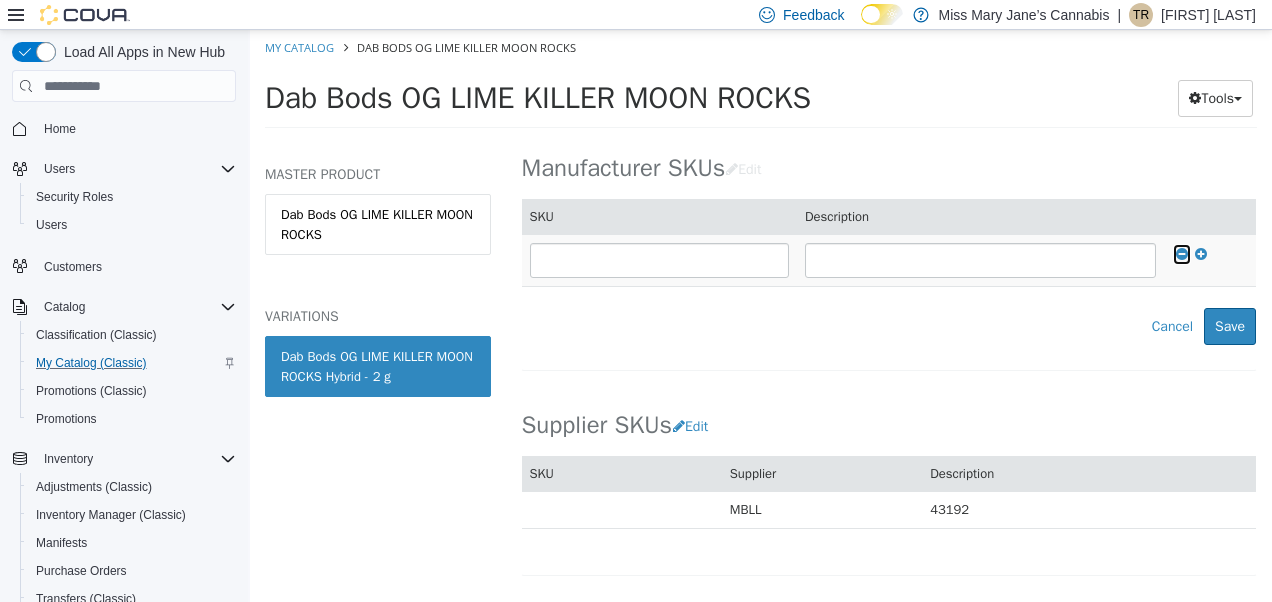 click at bounding box center [1182, 254] 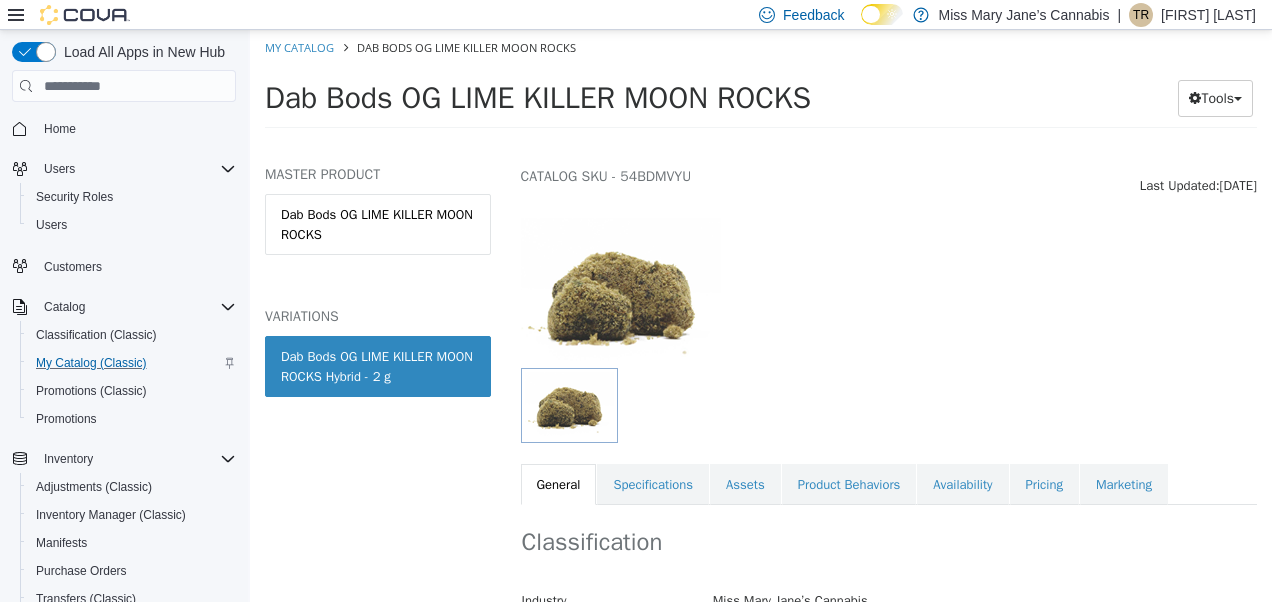 scroll, scrollTop: 0, scrollLeft: 0, axis: both 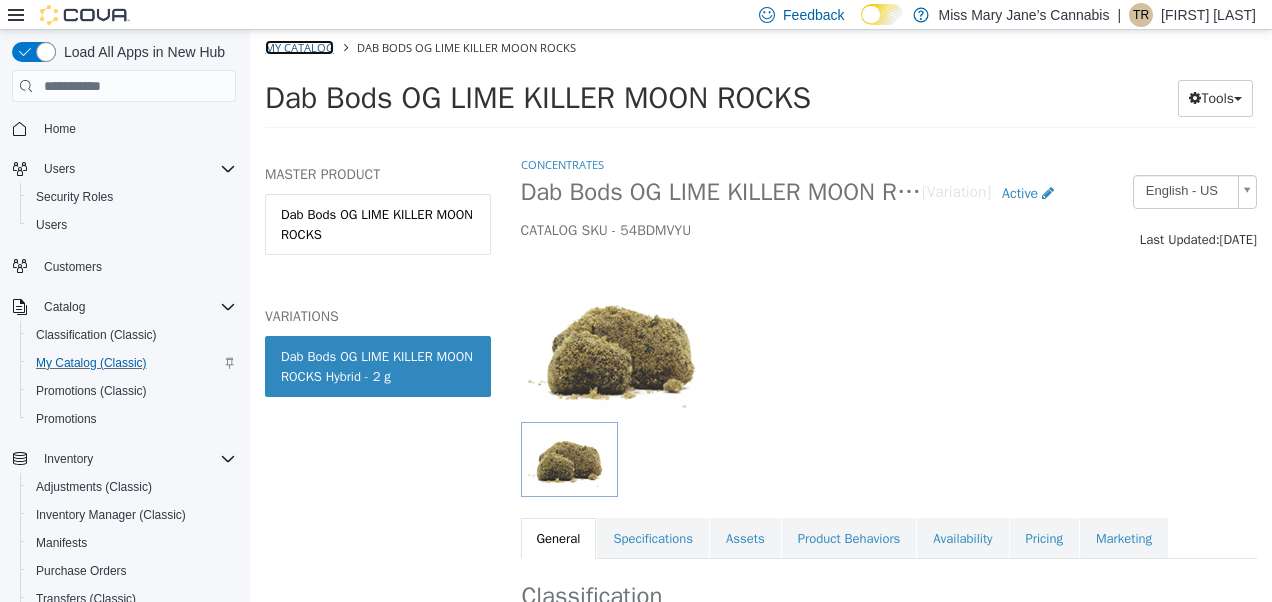 click on "My Catalog" at bounding box center (299, 47) 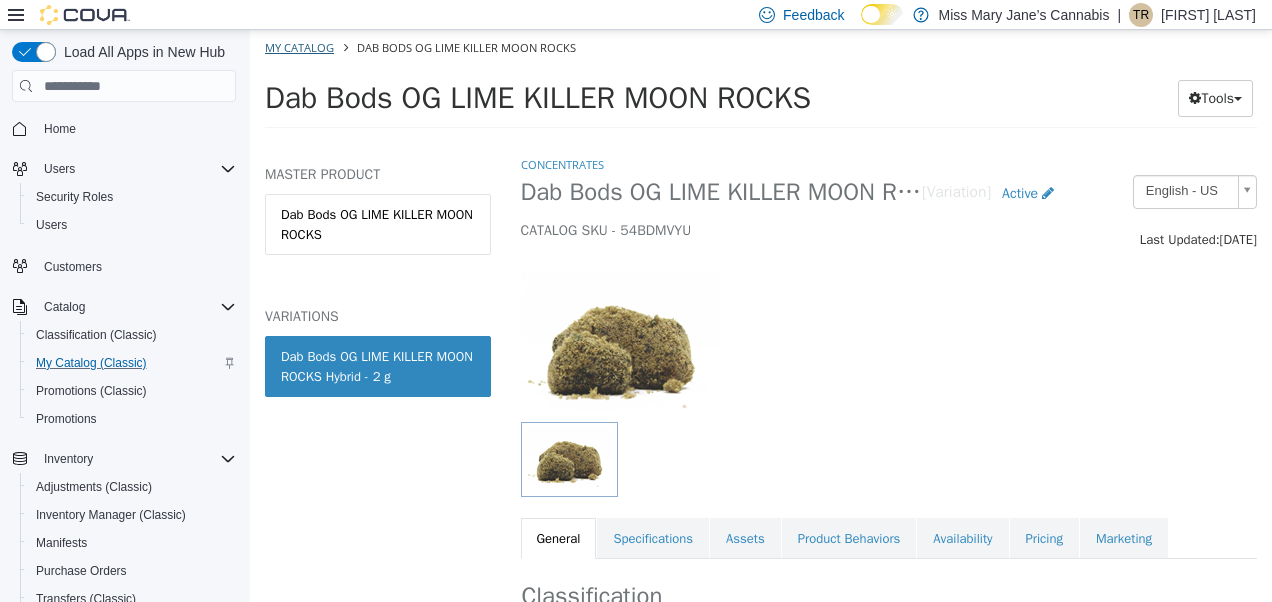 select on "**********" 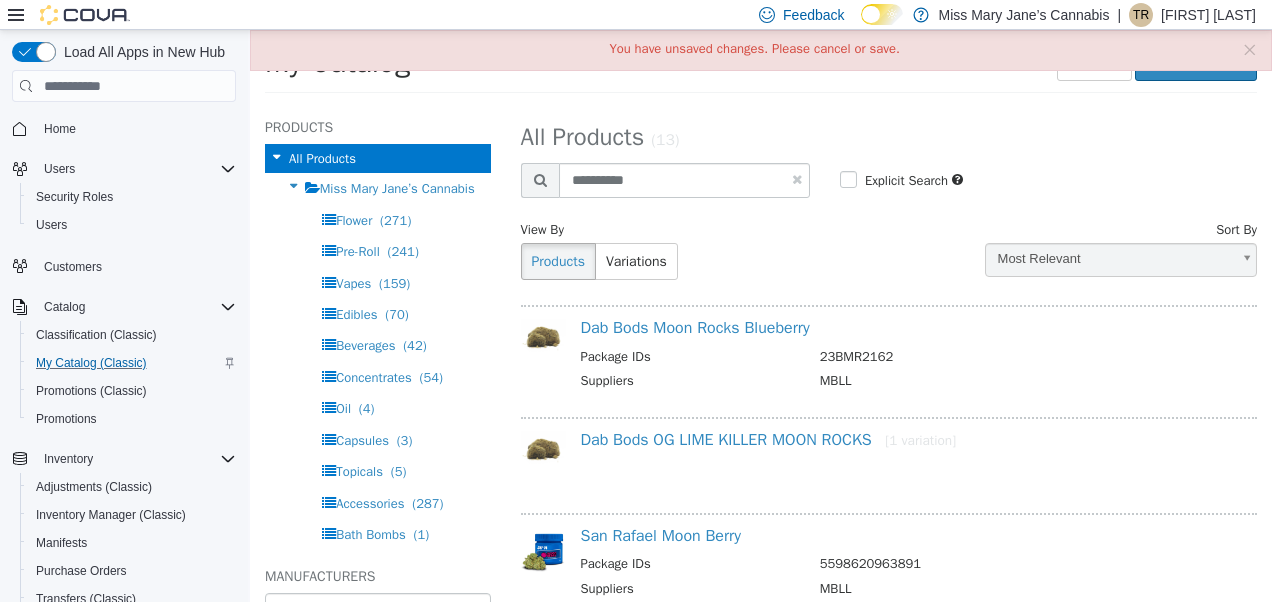 click at bounding box center (797, 179) 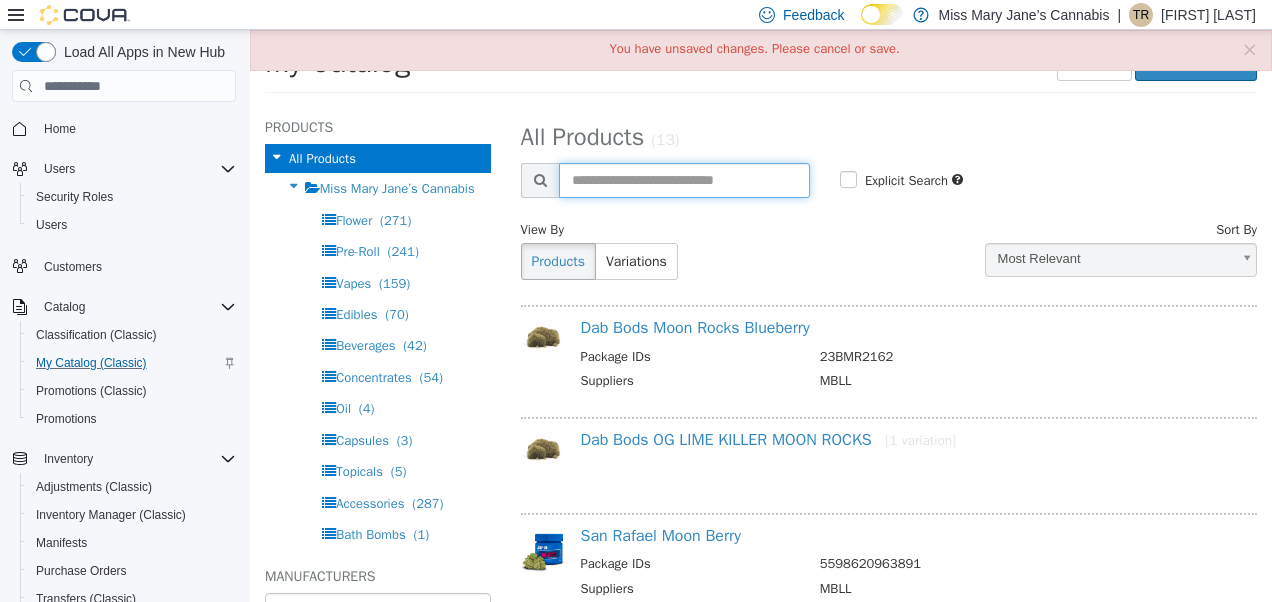 click at bounding box center (684, 180) 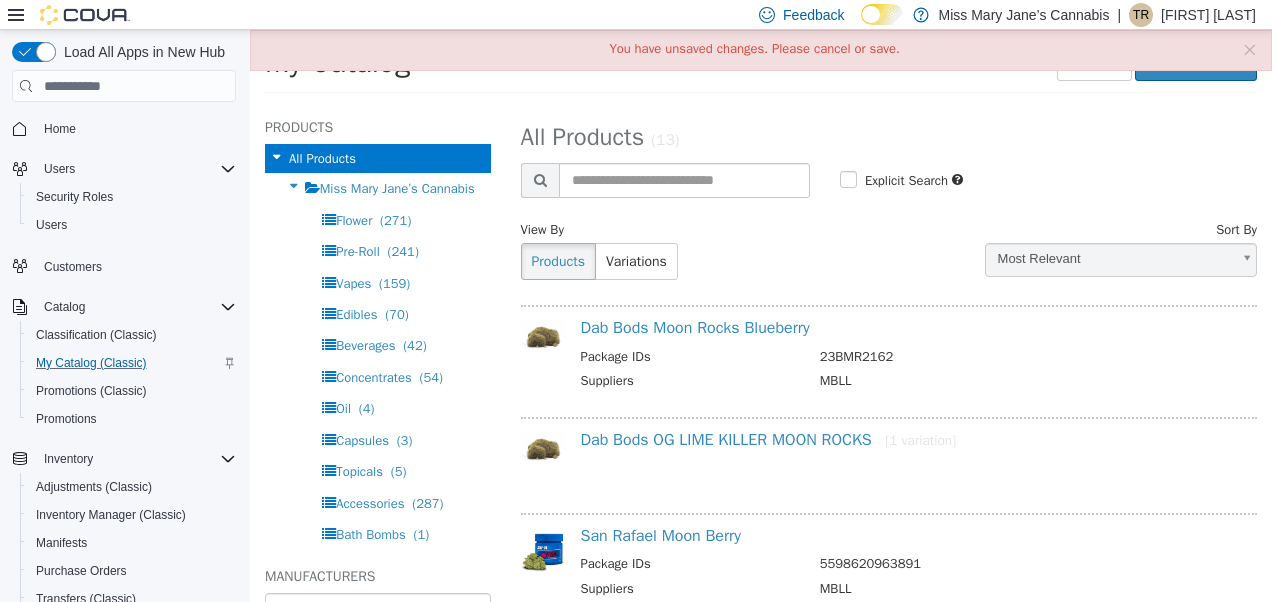 select on "**********" 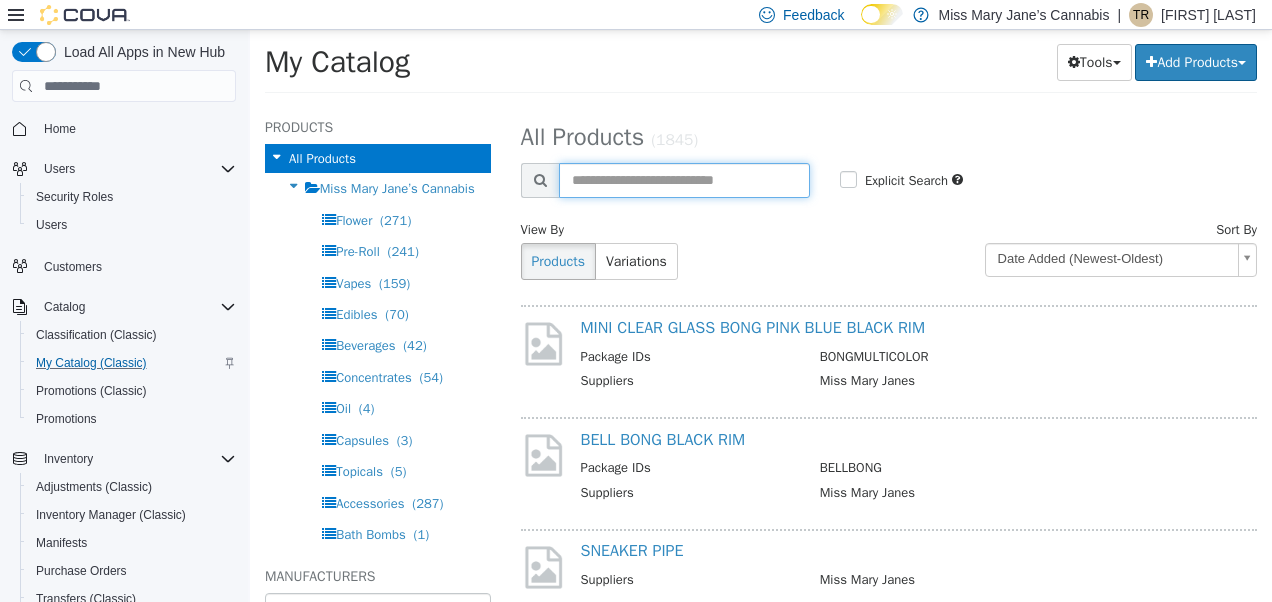click at bounding box center (684, 180) 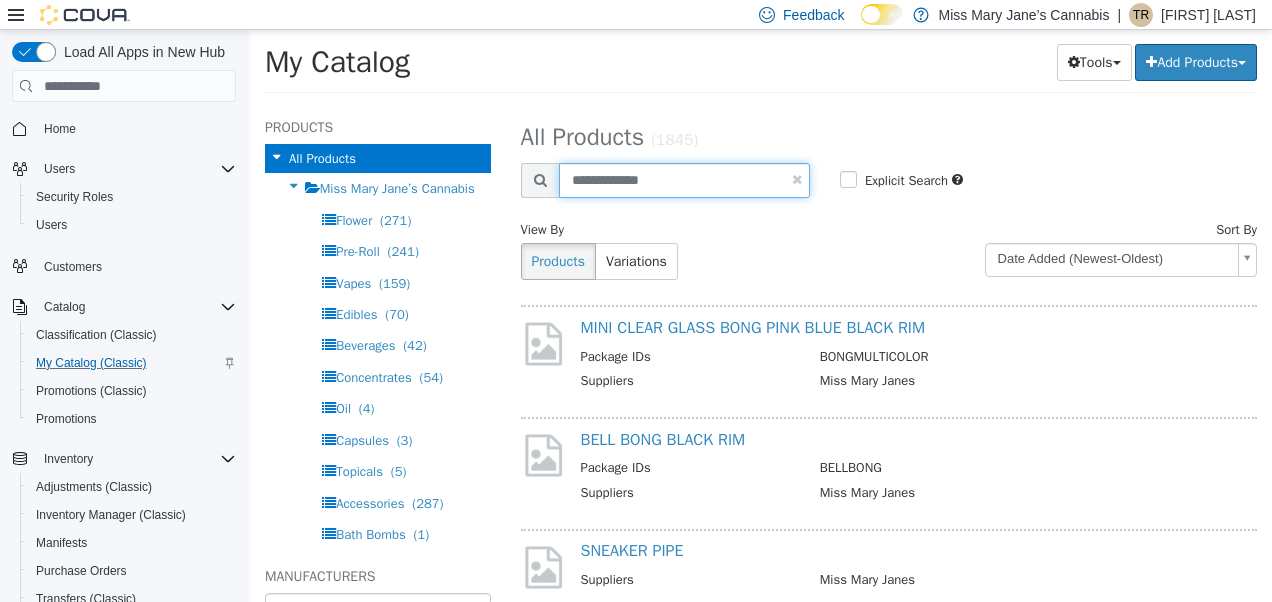 type on "**********" 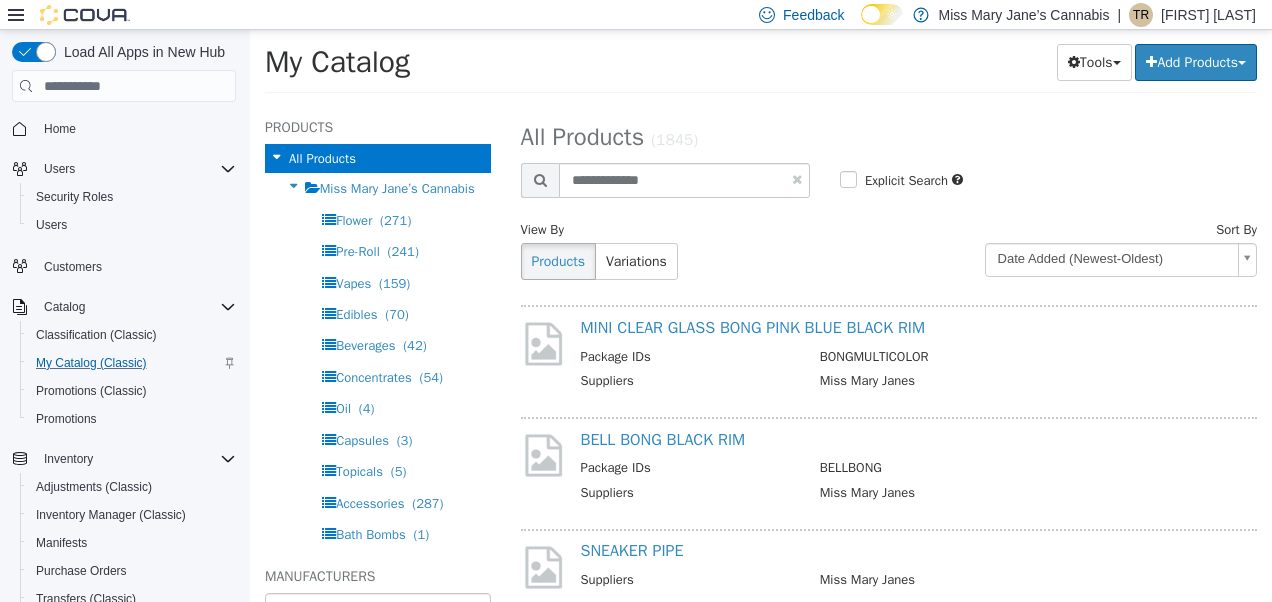 select on "**********" 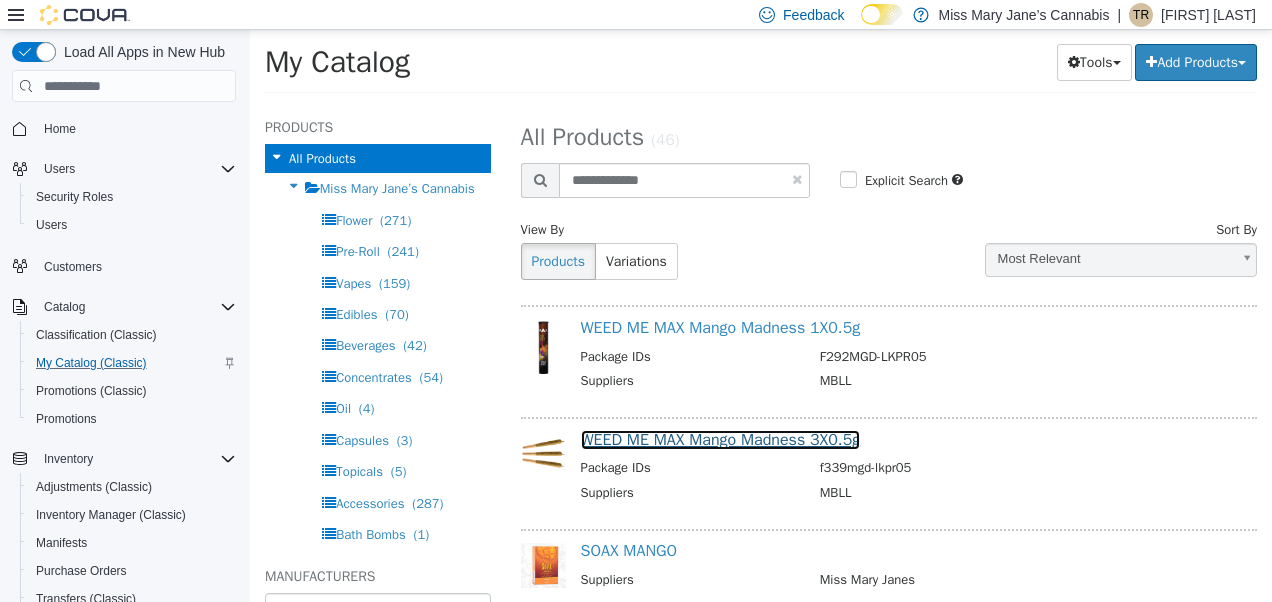 click on "WEED ME MAX Mango Madness 3X0.5g" at bounding box center (721, 440) 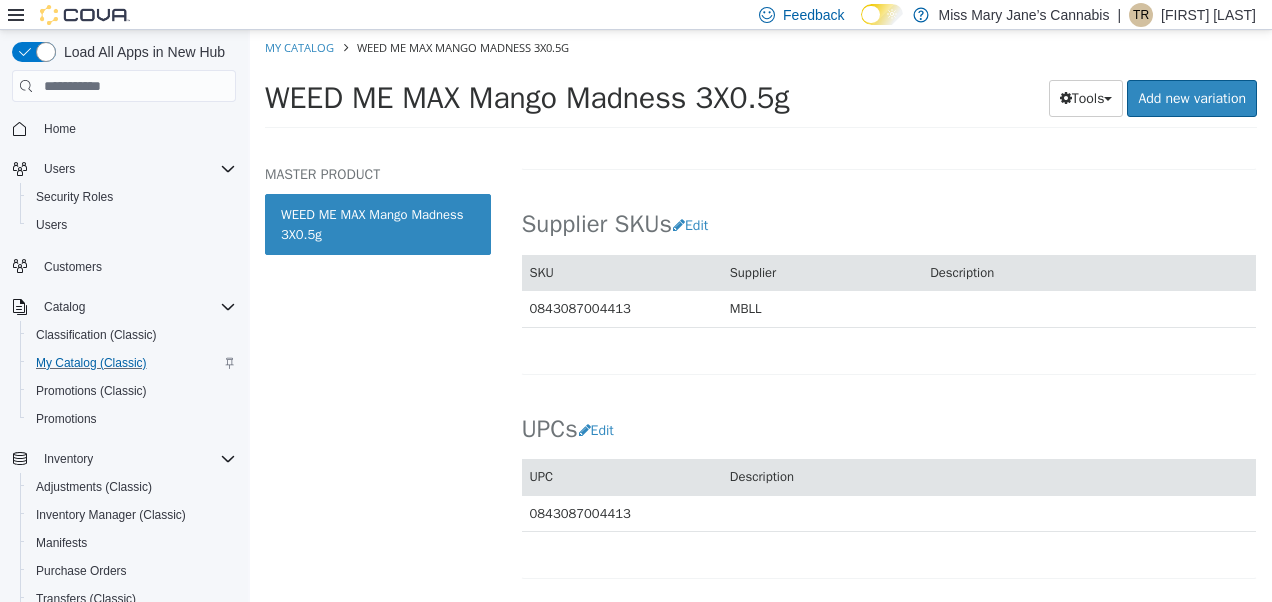 scroll, scrollTop: 1342, scrollLeft: 0, axis: vertical 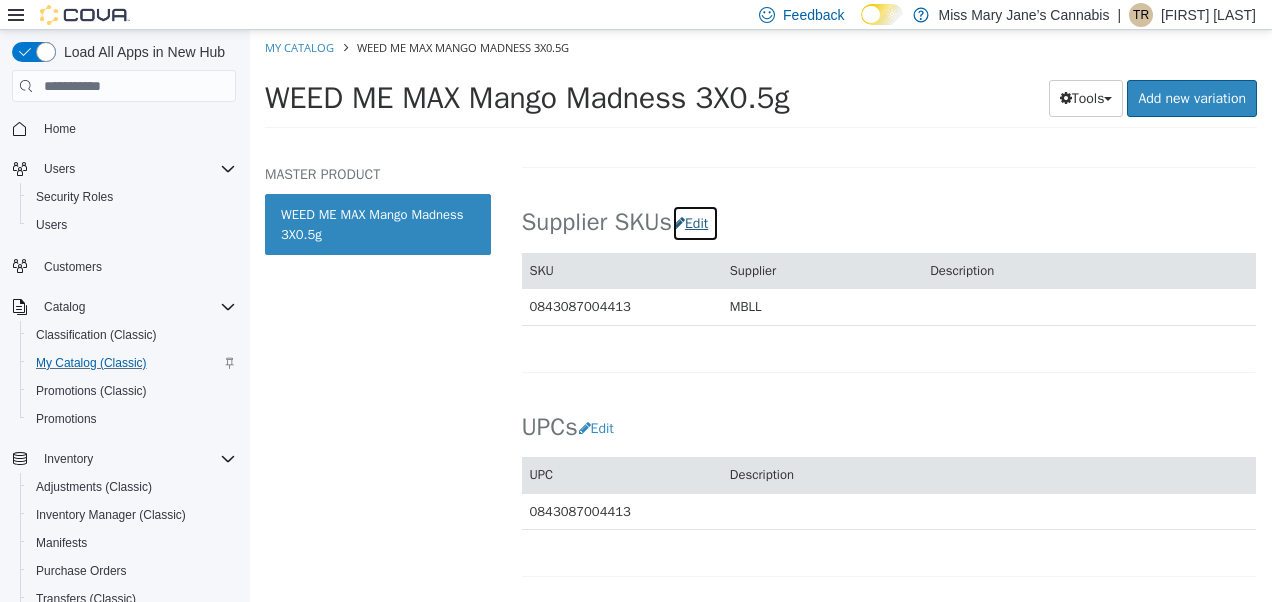 click on "Edit" at bounding box center (695, 223) 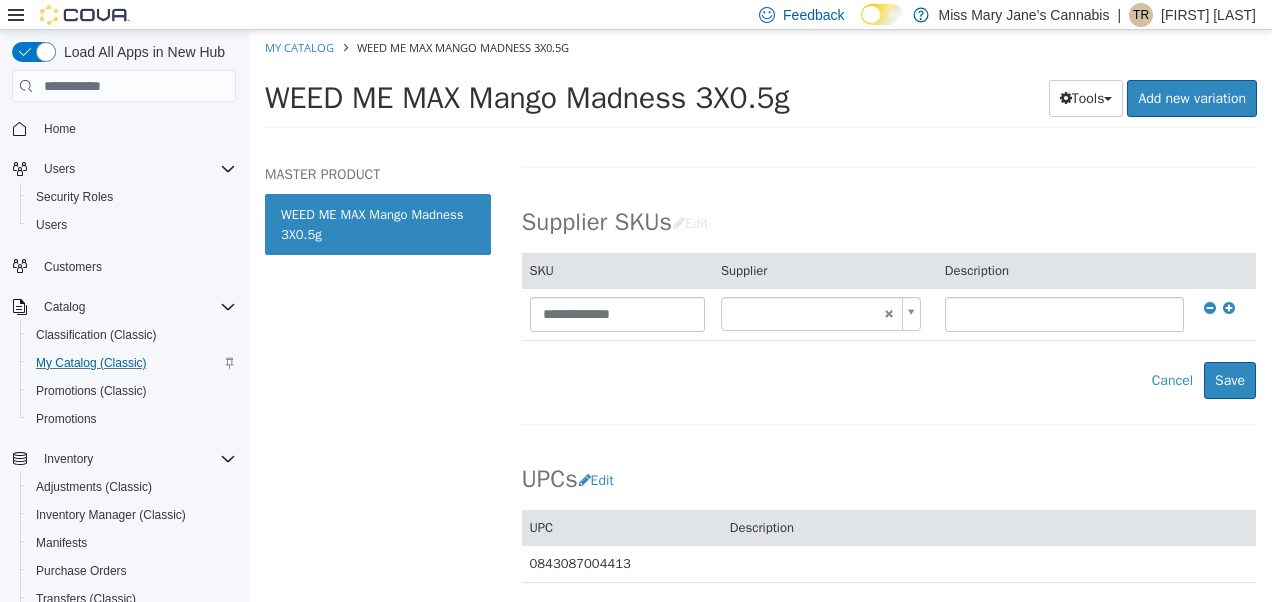 type on "******" 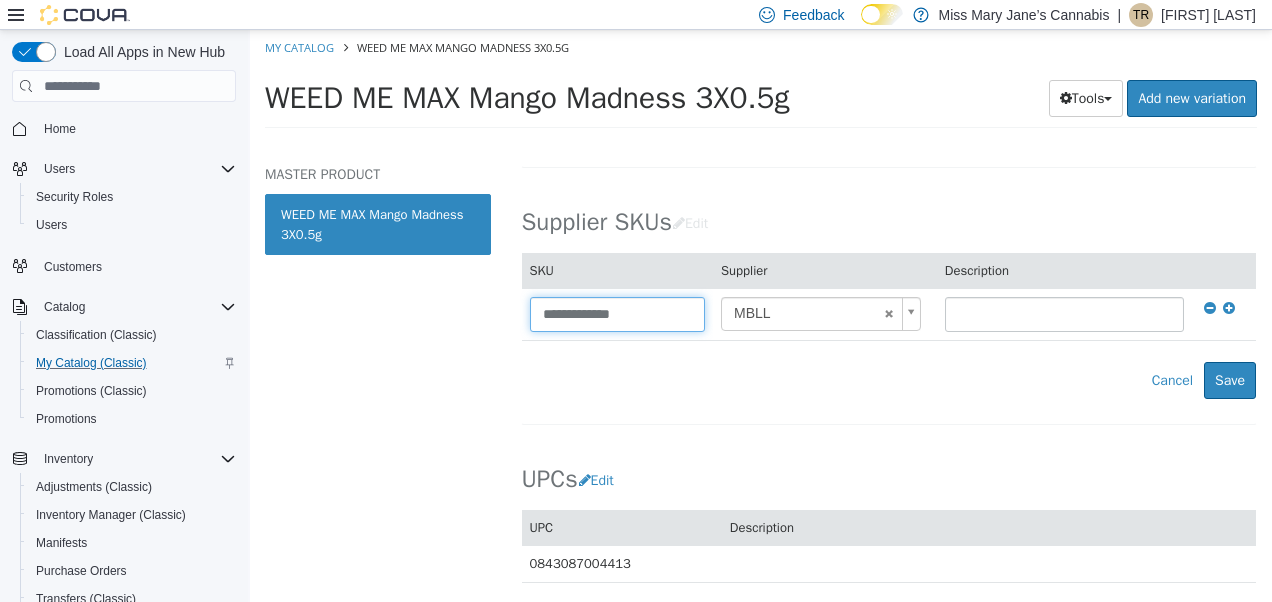 drag, startPoint x: 651, startPoint y: 311, endPoint x: 275, endPoint y: 357, distance: 378.80338 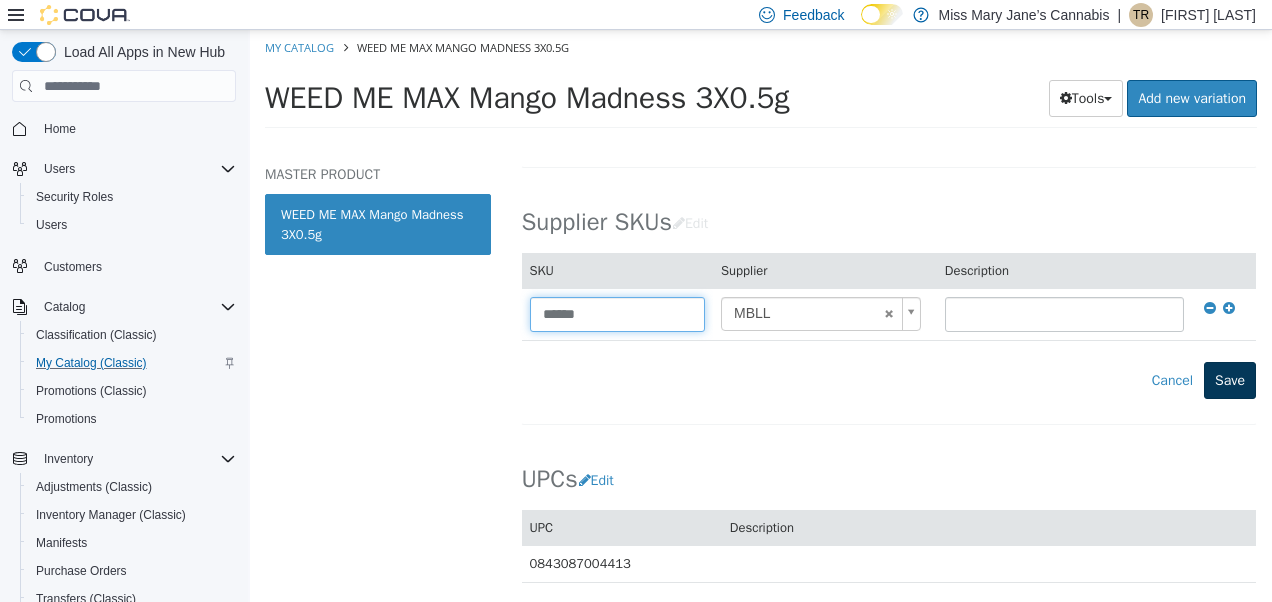 type on "******" 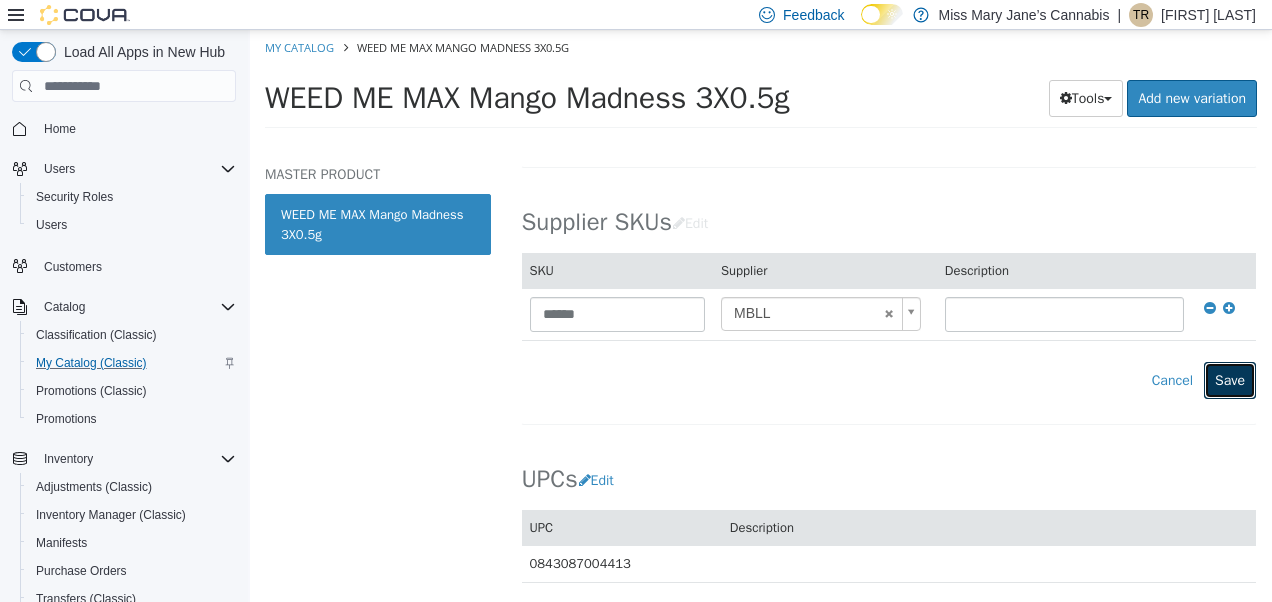 click on "Save" at bounding box center (1230, 380) 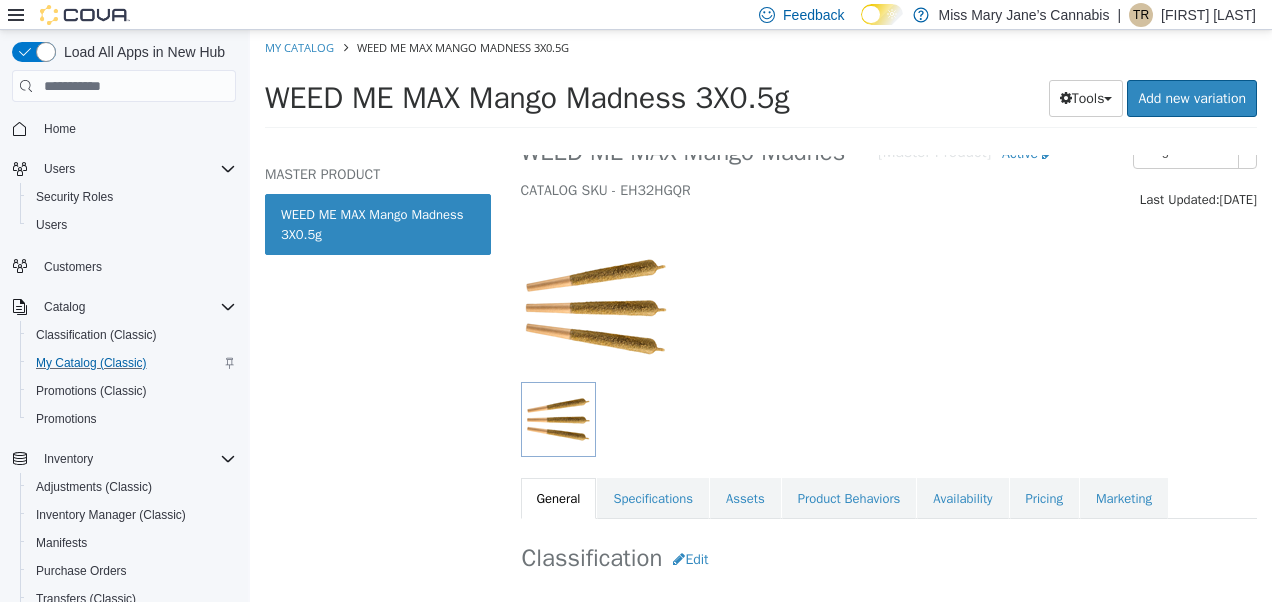 scroll, scrollTop: 0, scrollLeft: 0, axis: both 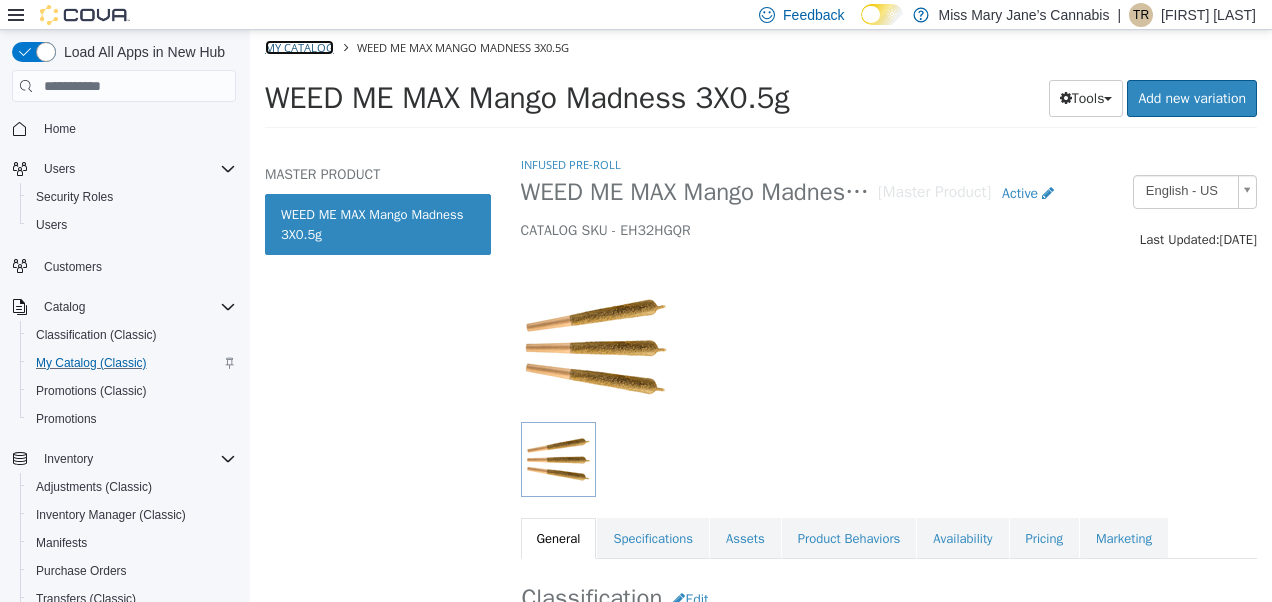 click on "My Catalog" at bounding box center [299, 47] 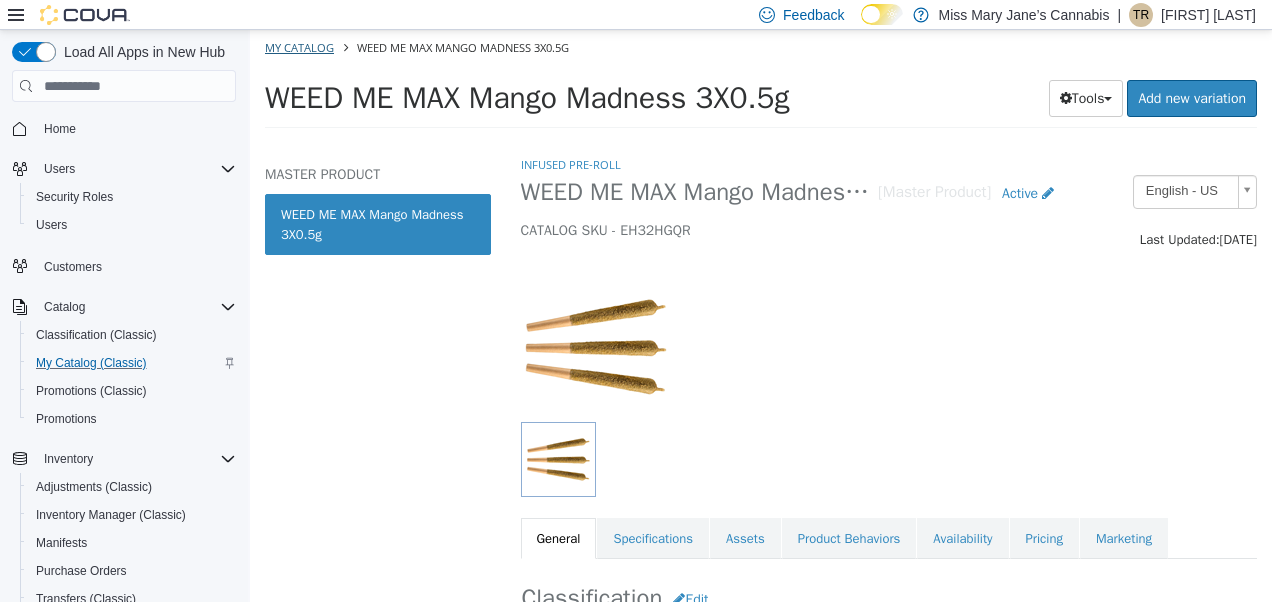 select on "**********" 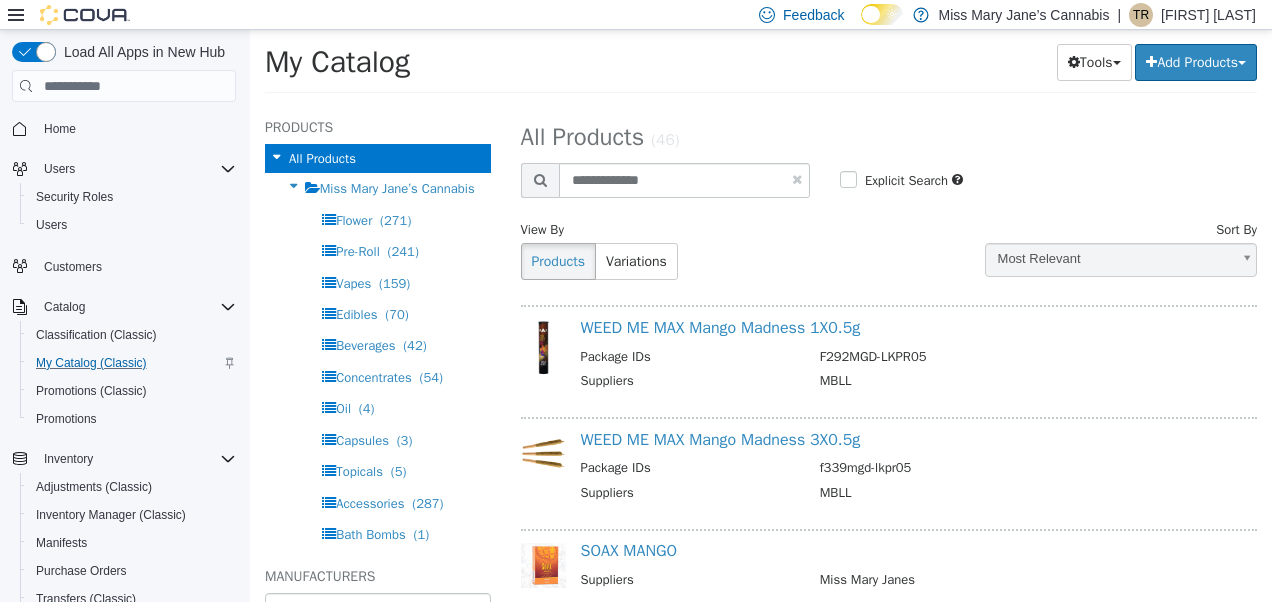 click at bounding box center [797, 179] 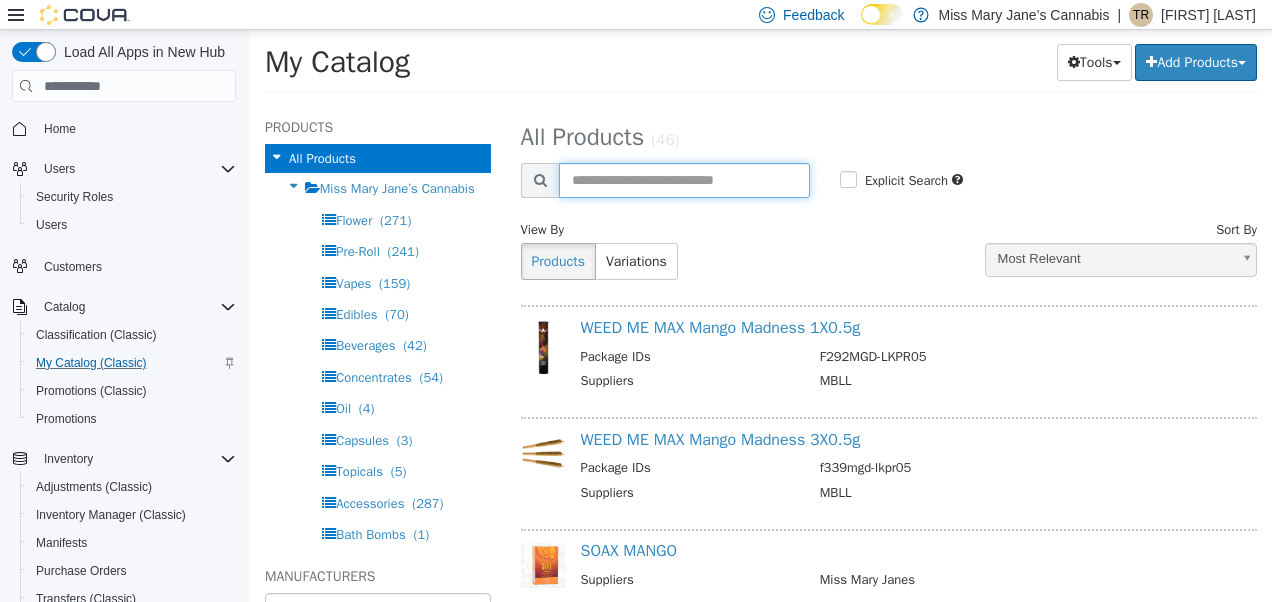 click at bounding box center [684, 180] 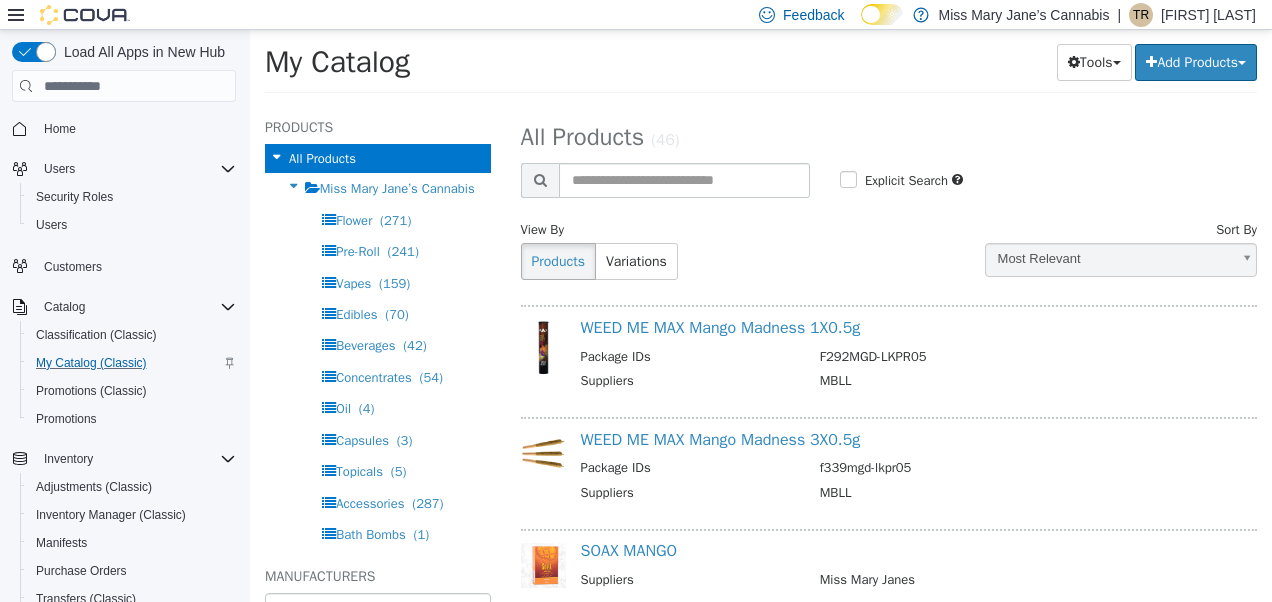 select on "**********" 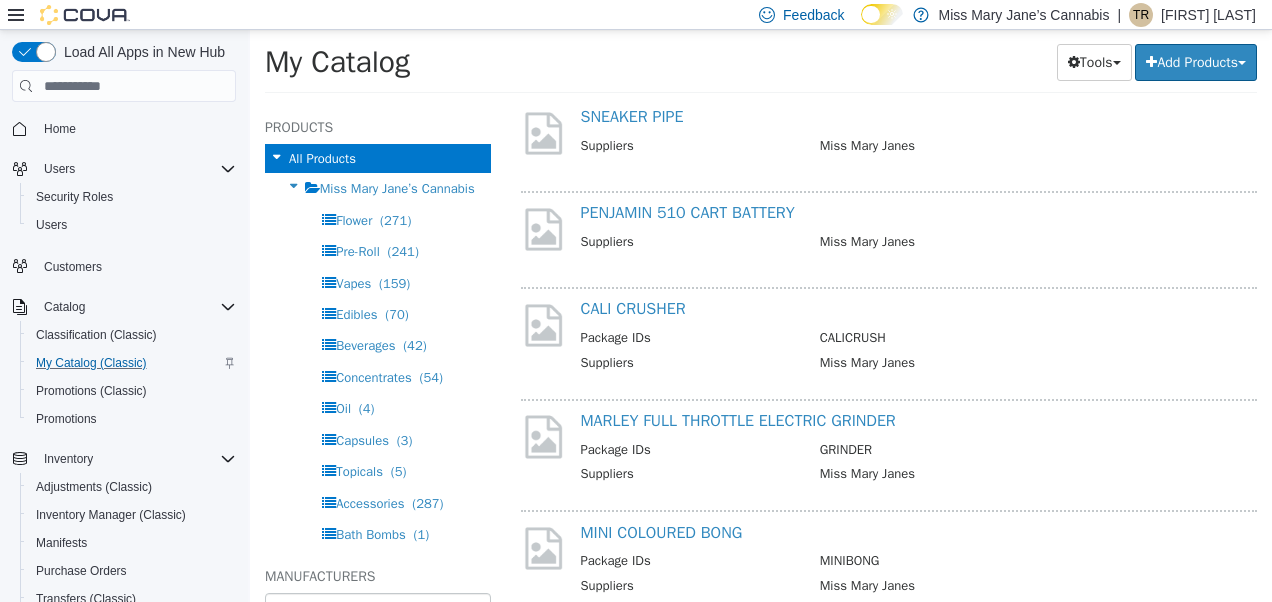 scroll, scrollTop: 0, scrollLeft: 0, axis: both 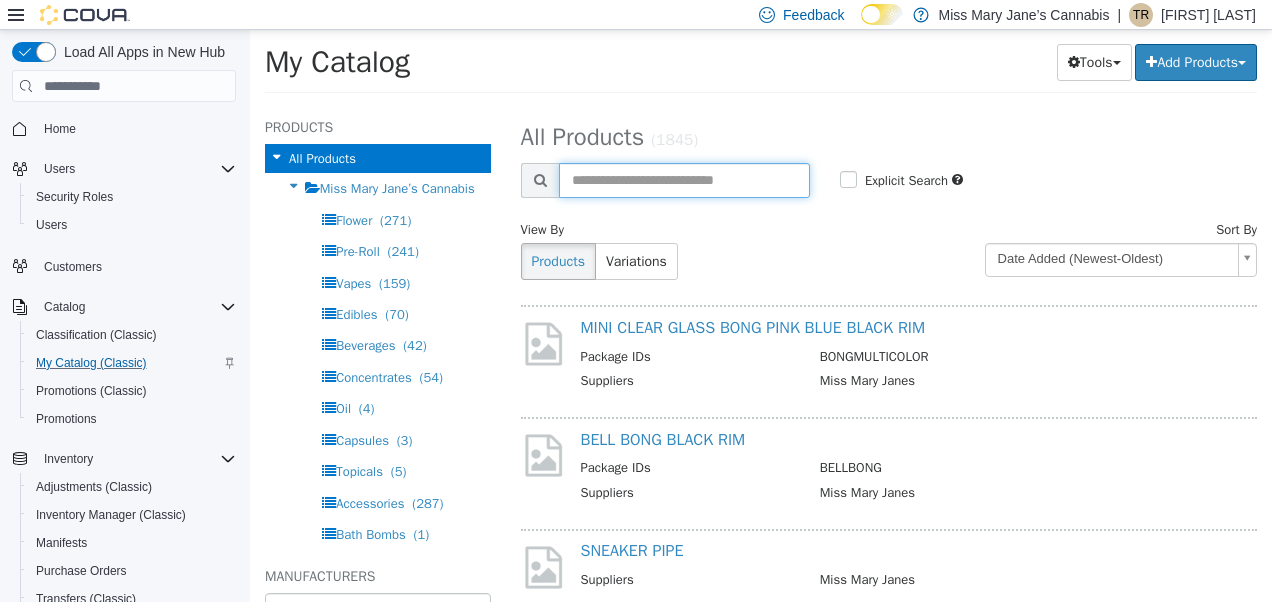 click at bounding box center [684, 180] 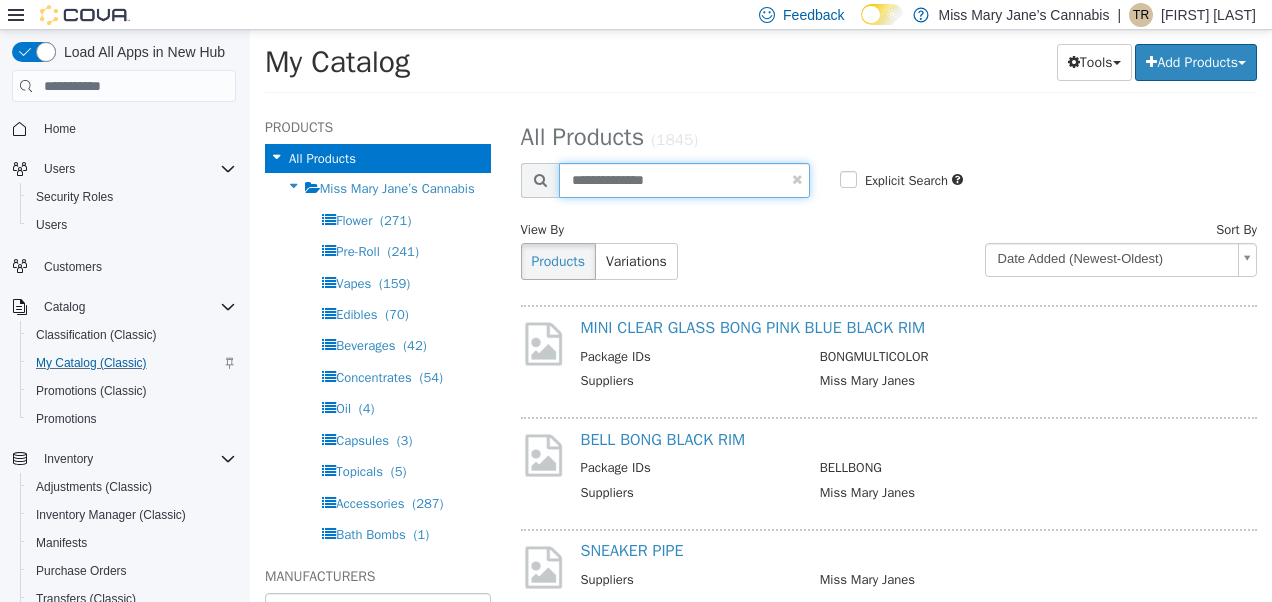 type on "**********" 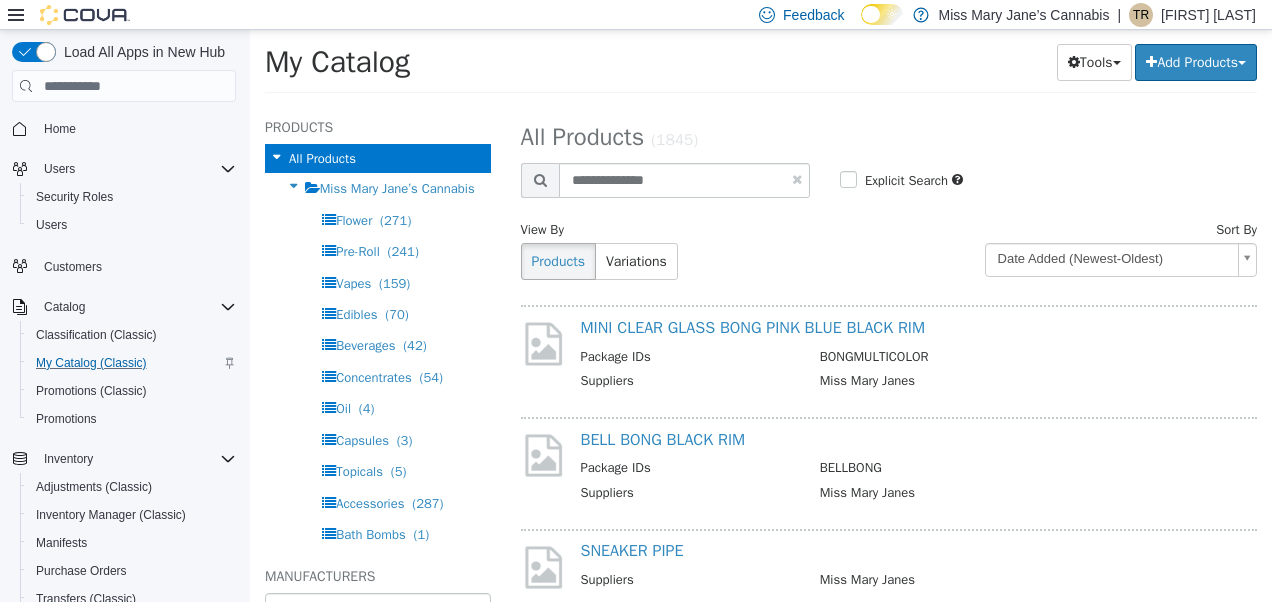 select on "**********" 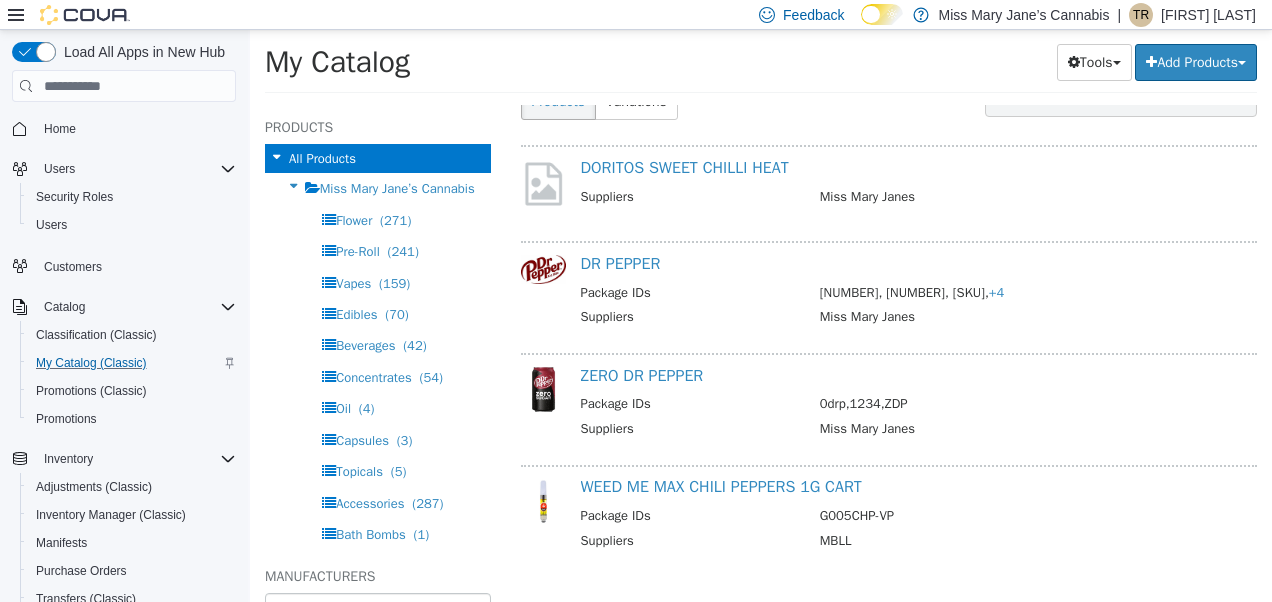 scroll, scrollTop: 170, scrollLeft: 0, axis: vertical 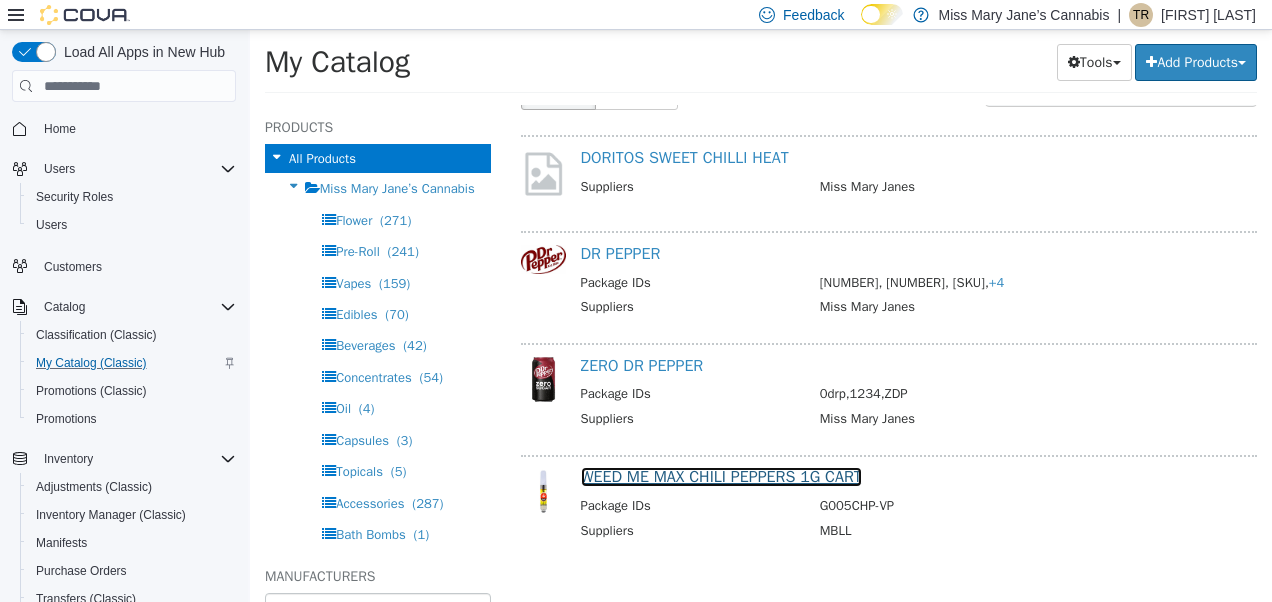 click on "WEED ME MAX CHILI PEPPERS 1G CART" at bounding box center [721, 477] 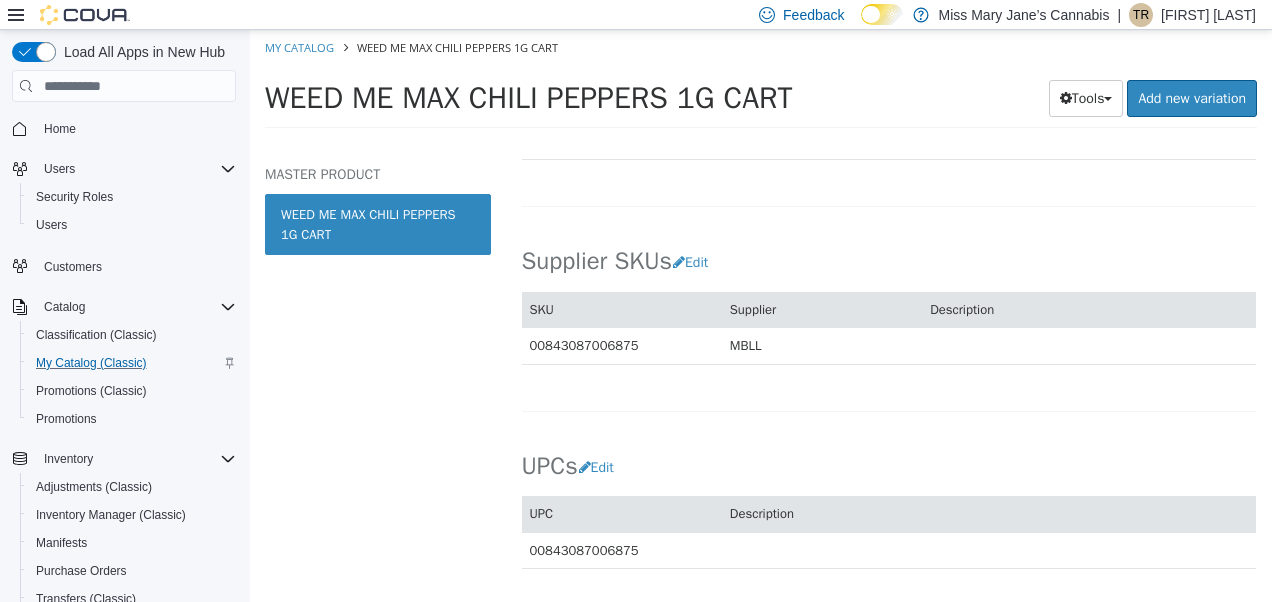 scroll, scrollTop: 1308, scrollLeft: 0, axis: vertical 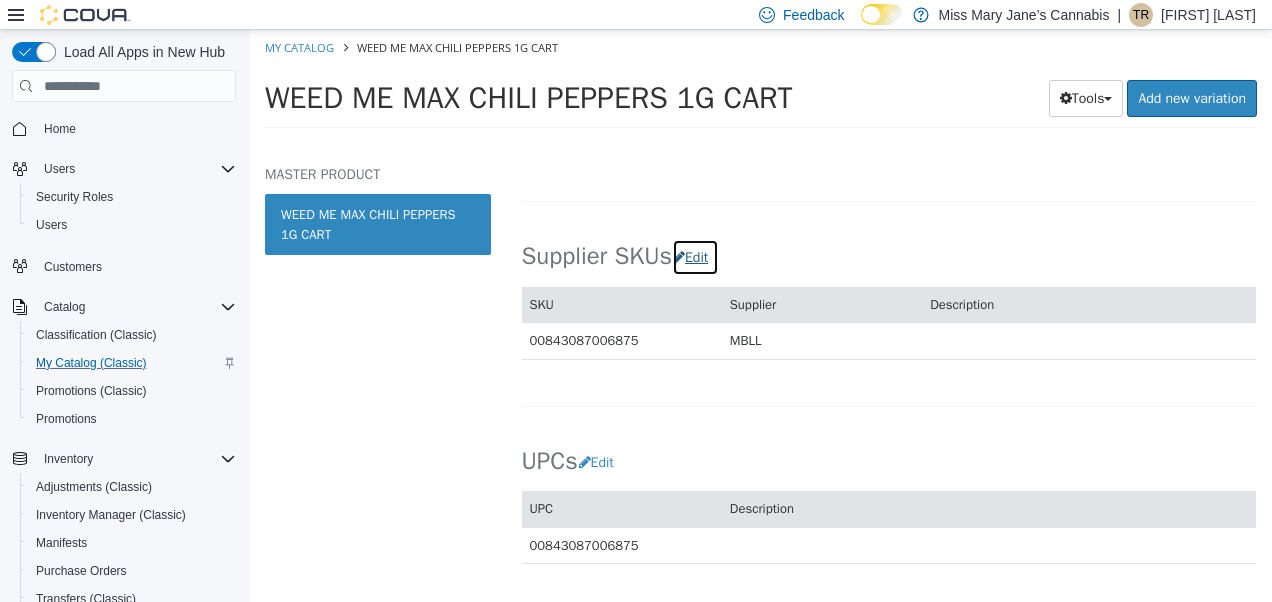 click on "Edit" at bounding box center [695, 257] 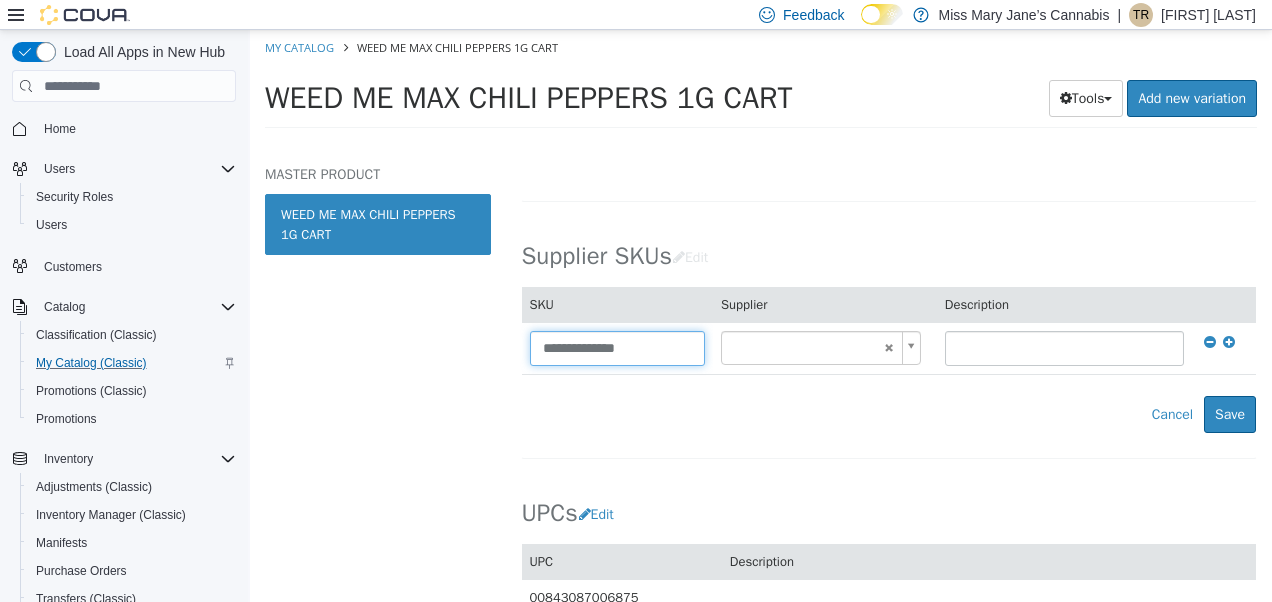 drag, startPoint x: 684, startPoint y: 344, endPoint x: 350, endPoint y: 354, distance: 334.14966 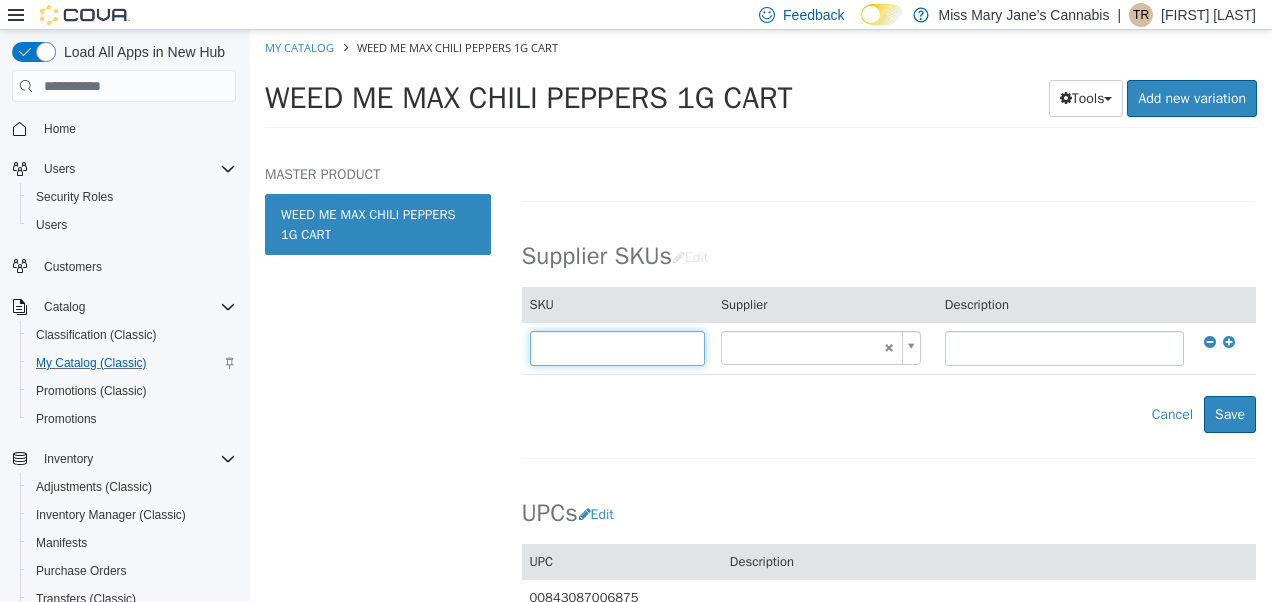 type on "******" 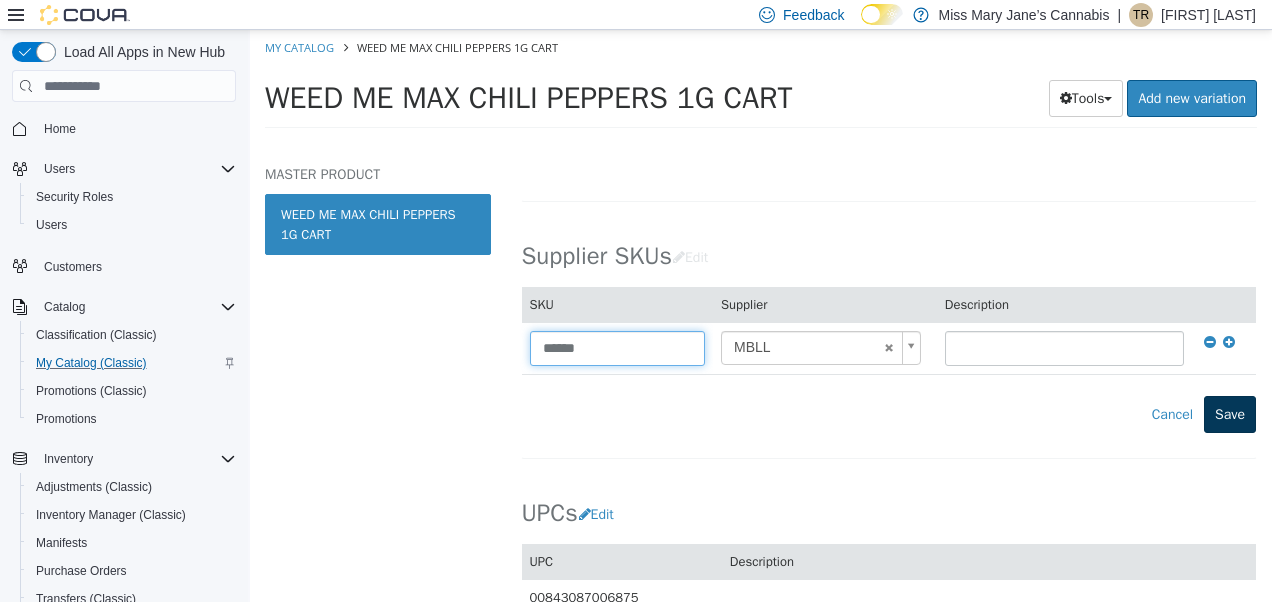 type on "******" 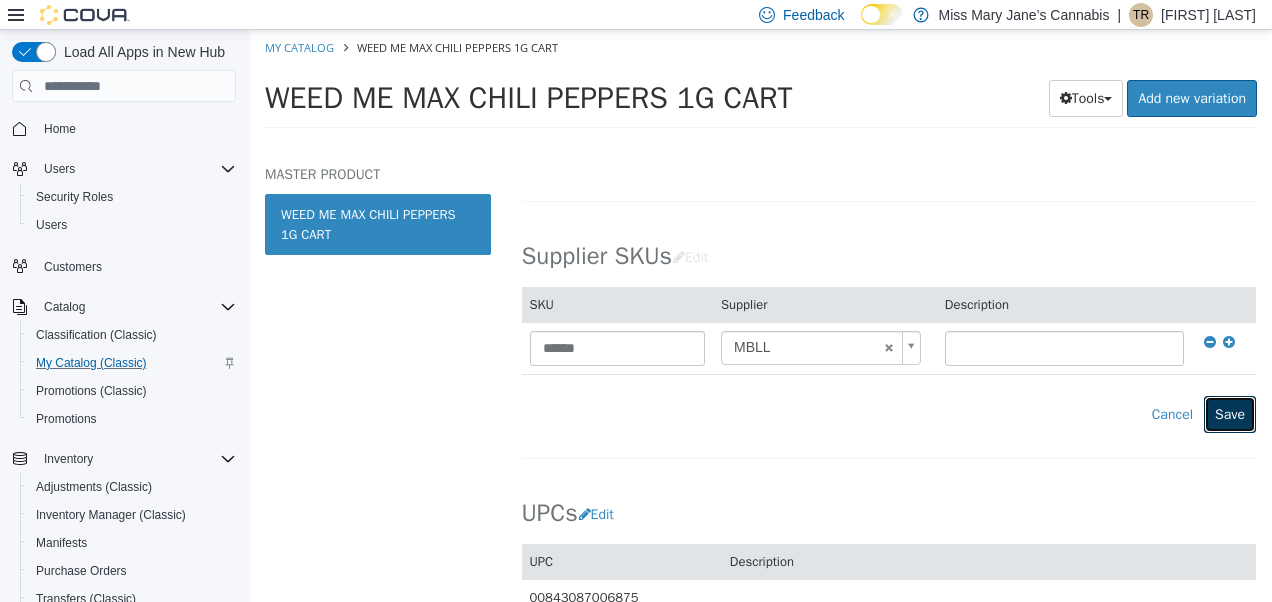 click on "Save" at bounding box center [1230, 414] 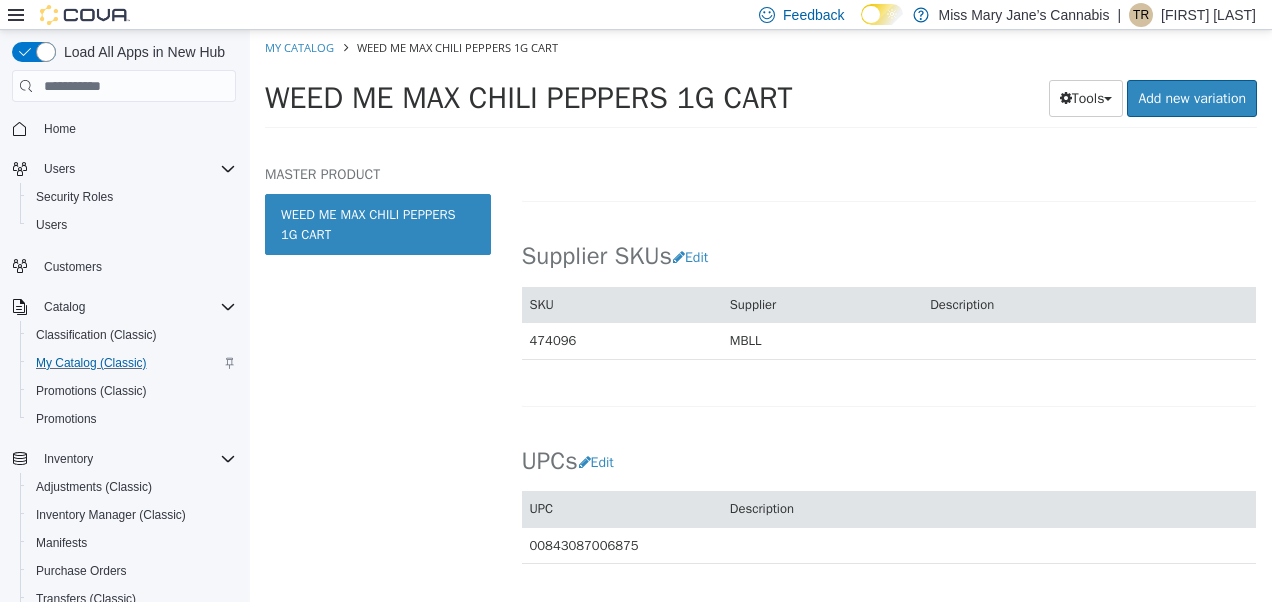 click on "My Catalog" at bounding box center [301, 47] 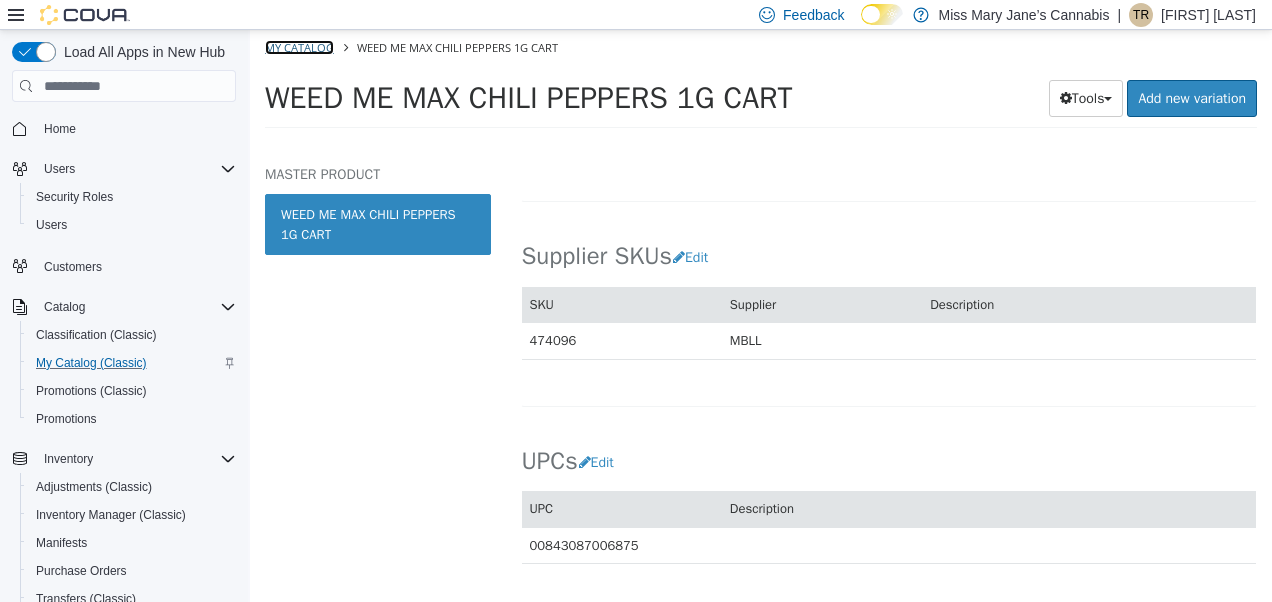 click on "My Catalog" at bounding box center [299, 47] 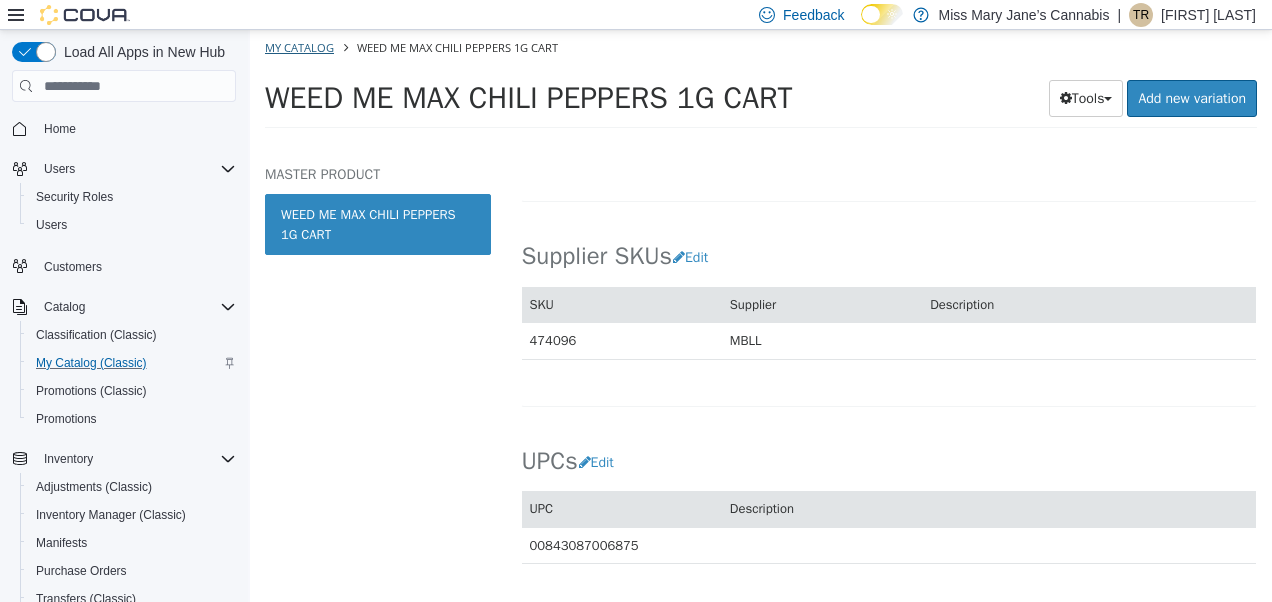select on "**********" 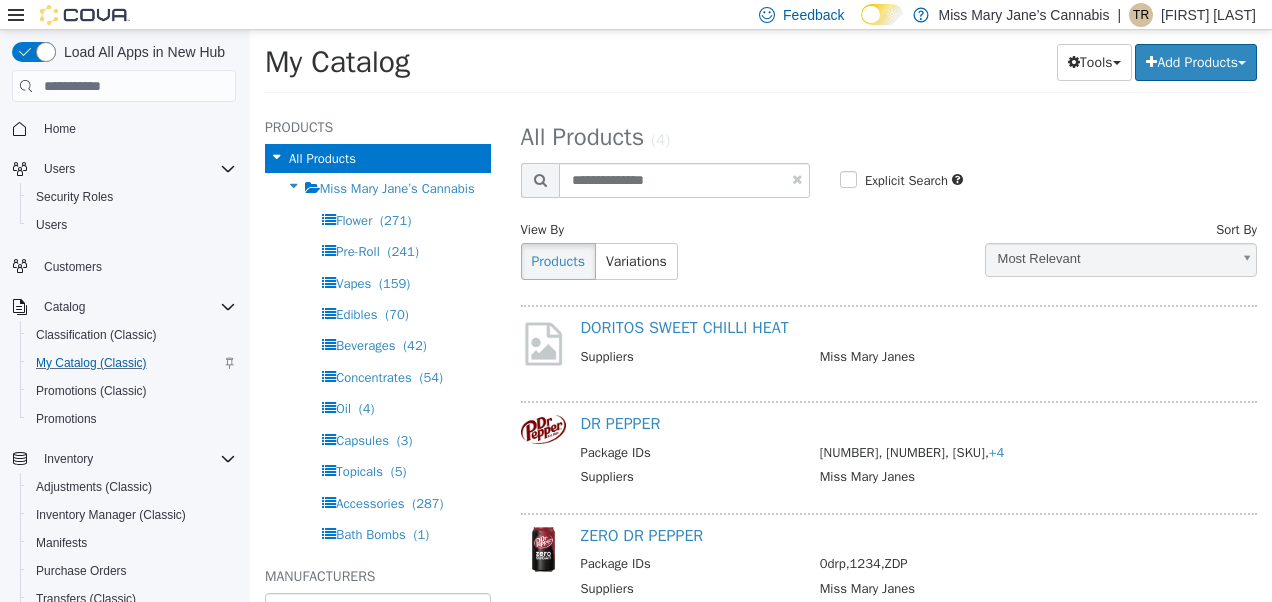 click at bounding box center [797, 179] 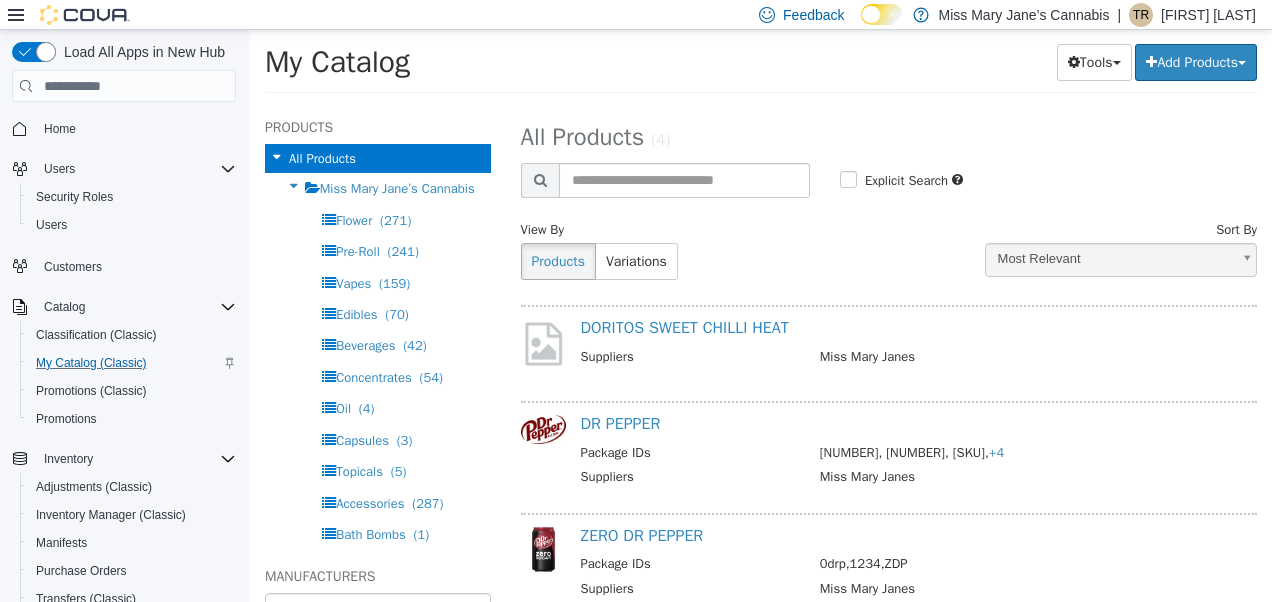 select on "**********" 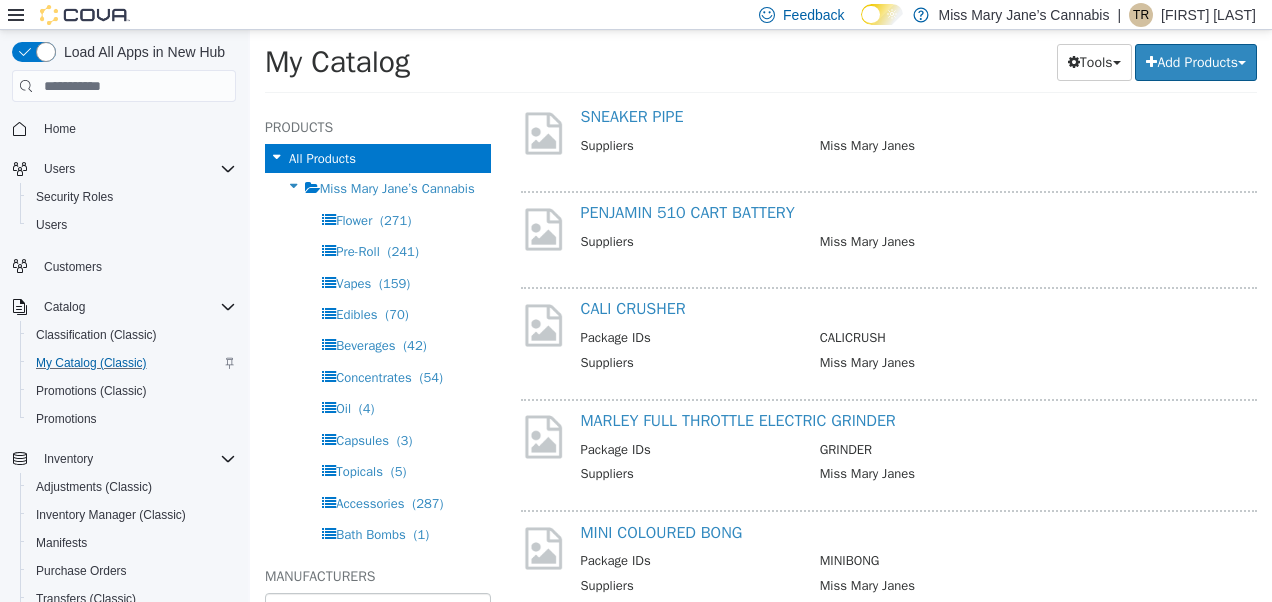 scroll, scrollTop: 0, scrollLeft: 0, axis: both 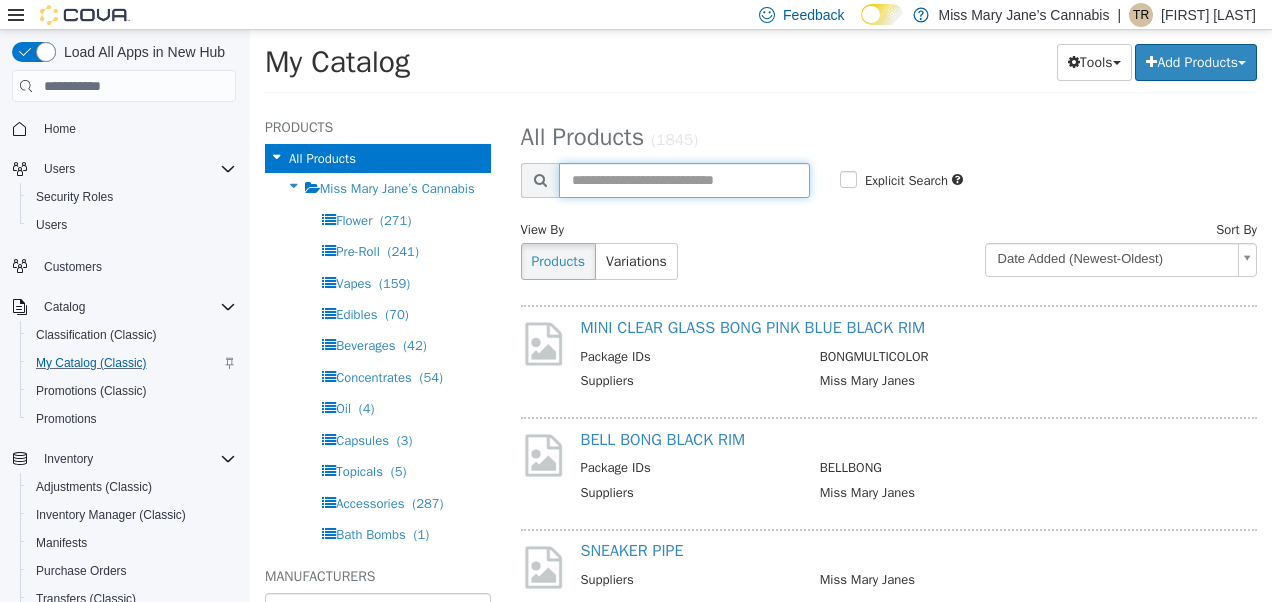 click at bounding box center [684, 180] 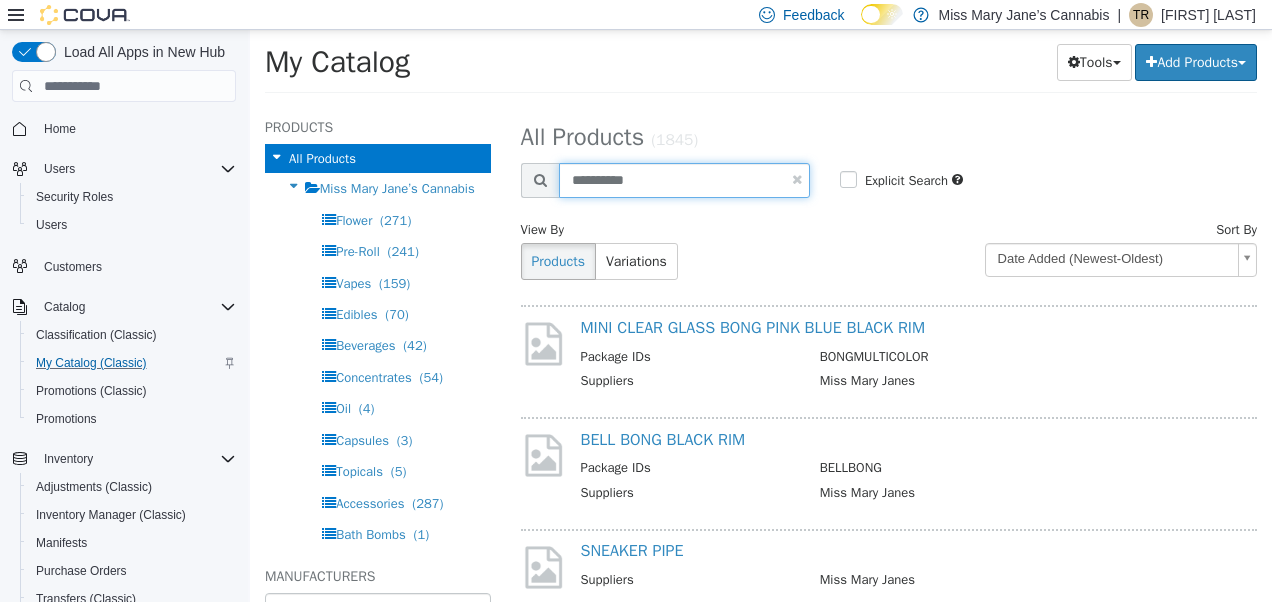 type on "**********" 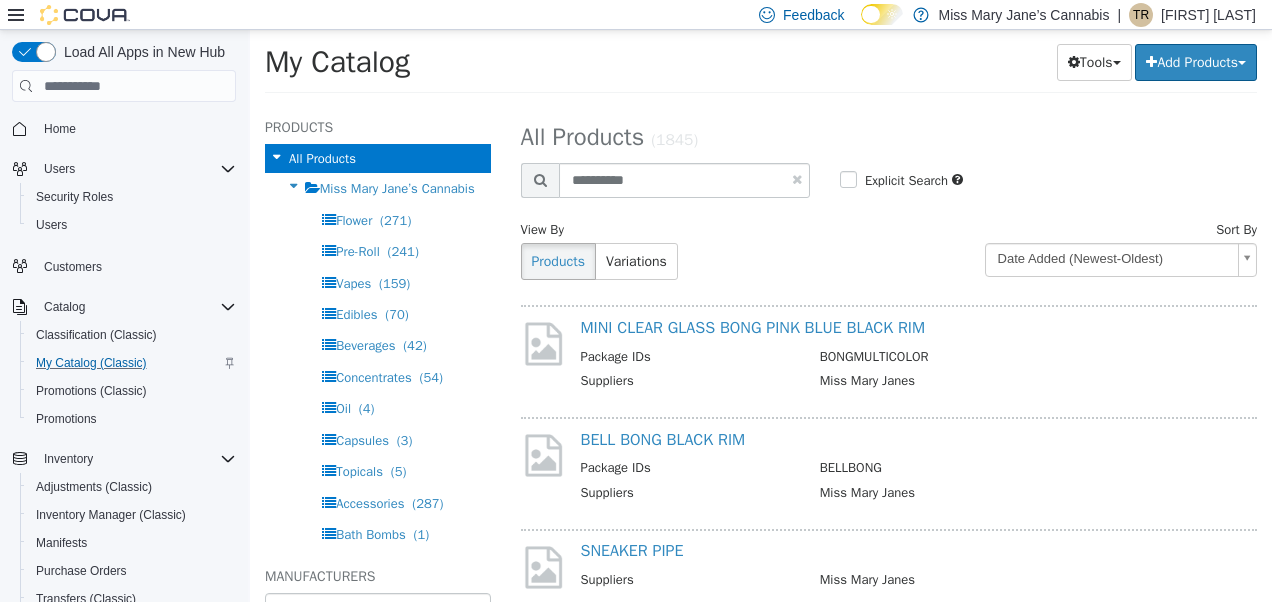 select on "**********" 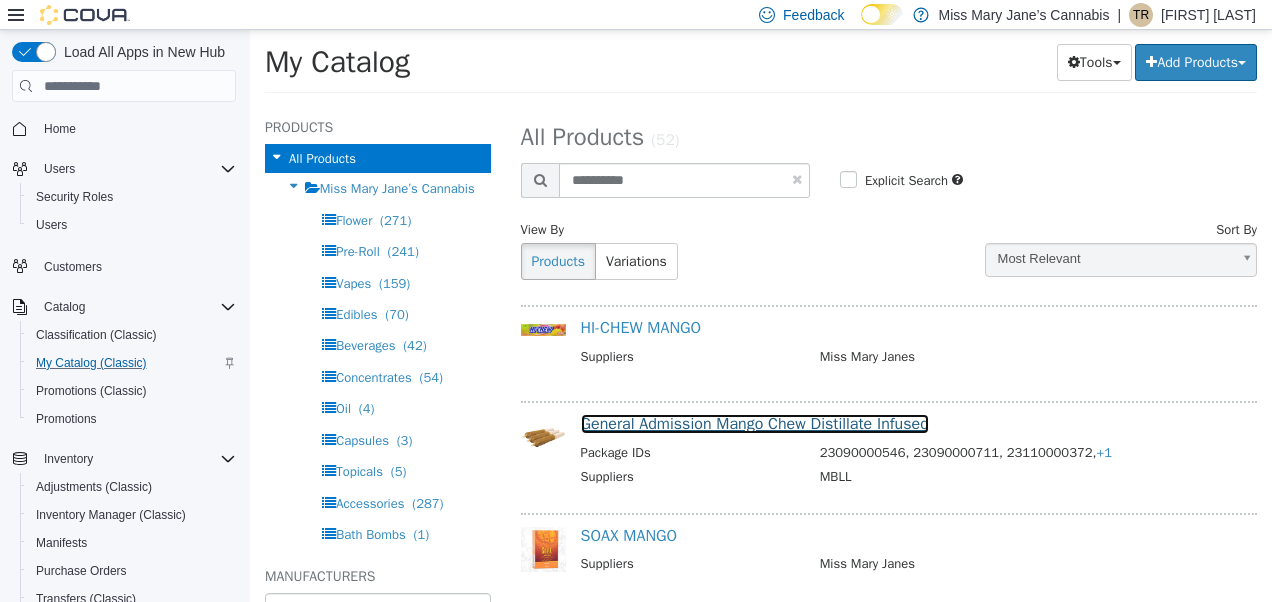 click on "General Admission Mango Chew Distillate Infused" at bounding box center (755, 424) 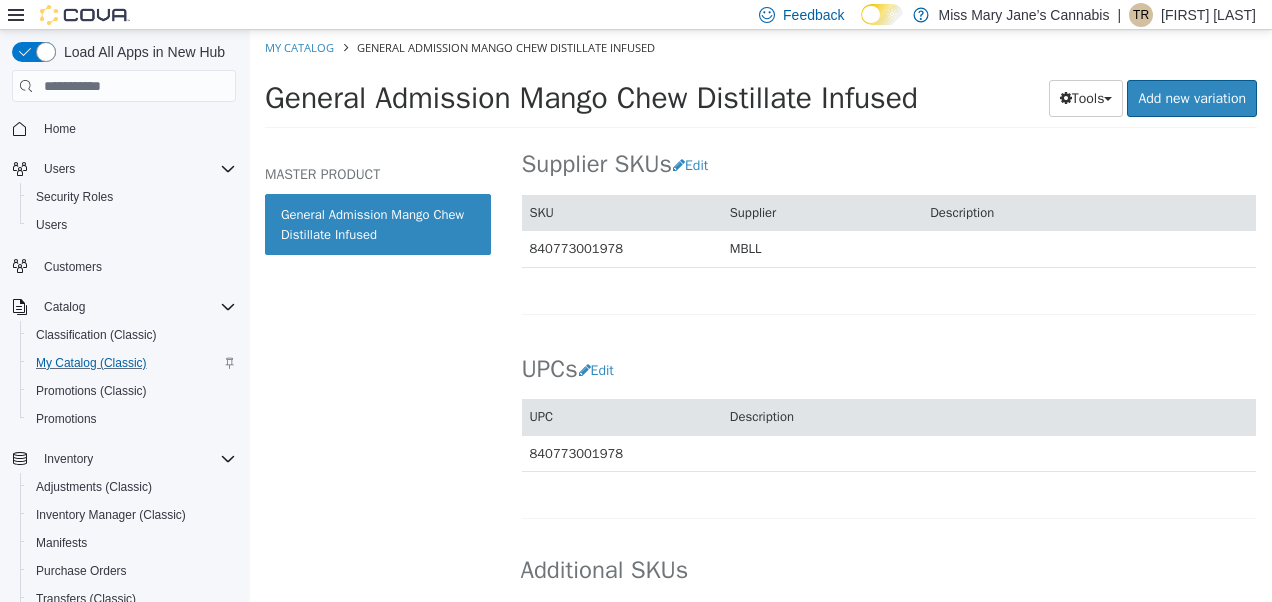 scroll, scrollTop: 1402, scrollLeft: 0, axis: vertical 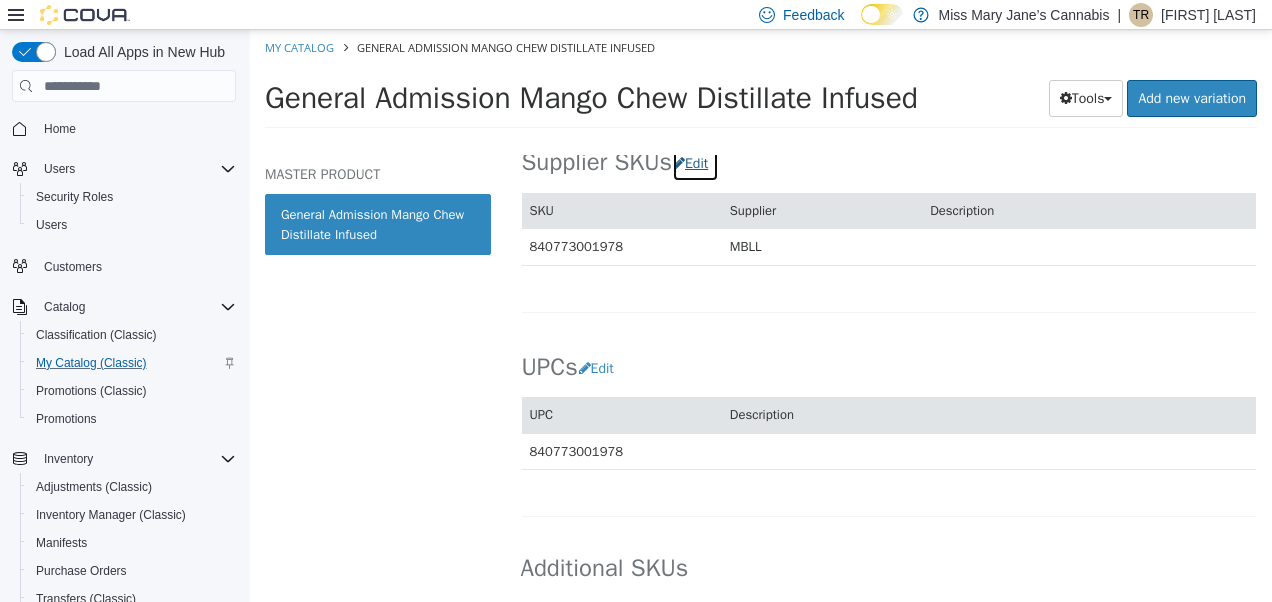 click on "Edit" at bounding box center (695, 163) 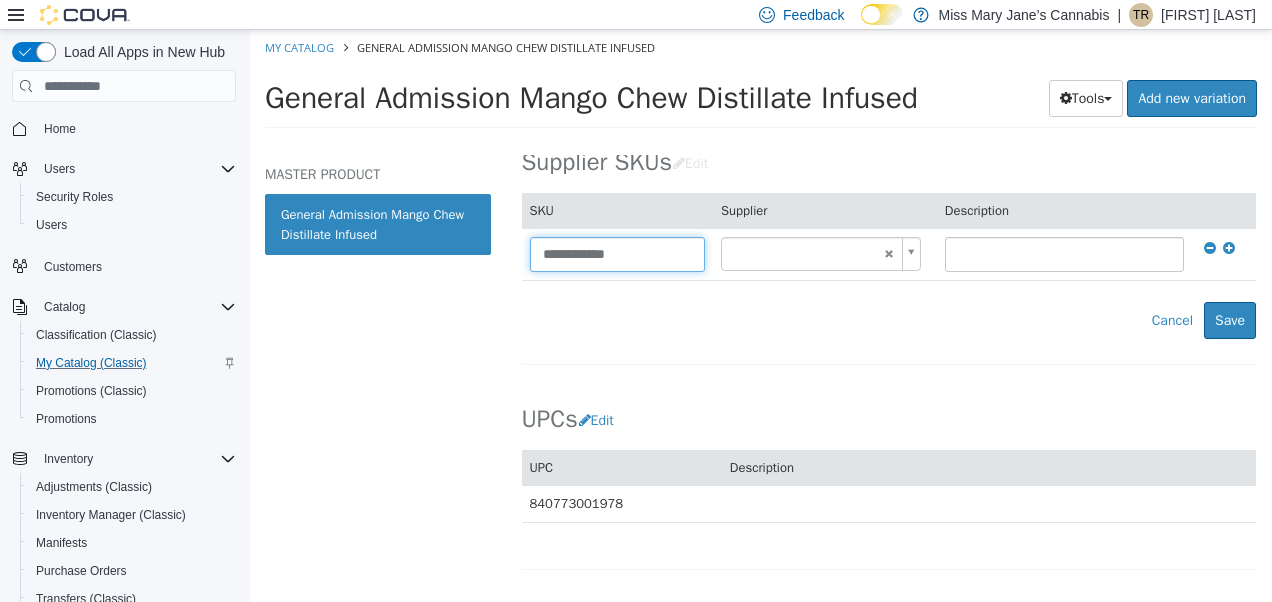 drag, startPoint x: 664, startPoint y: 247, endPoint x: 399, endPoint y: 265, distance: 265.61063 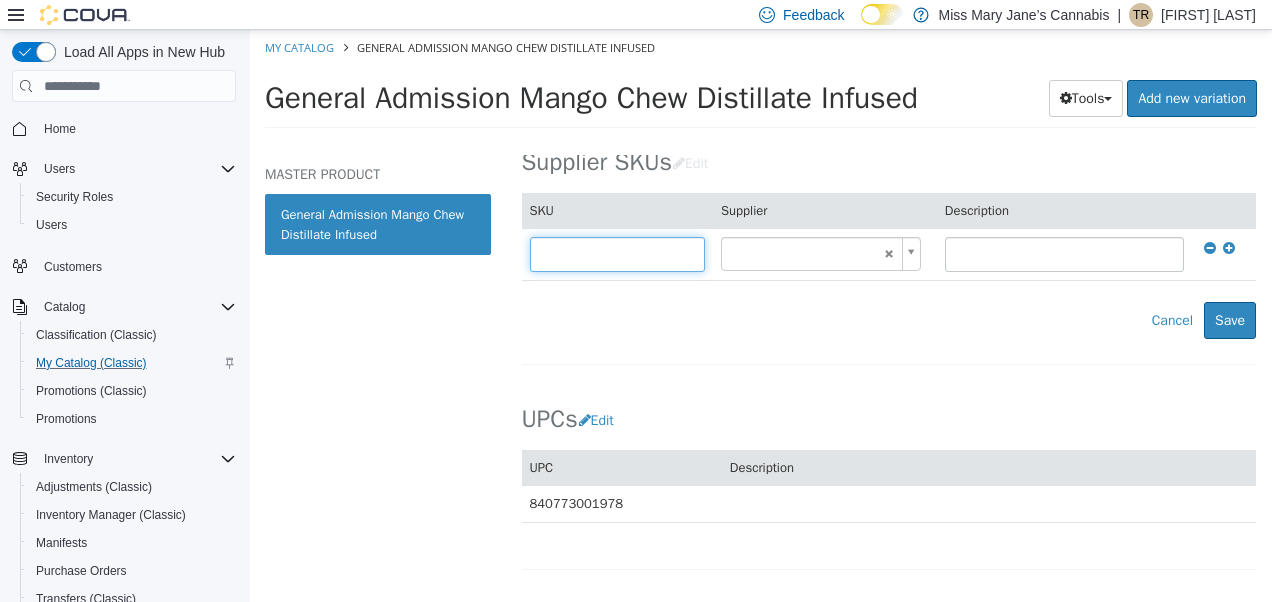 type on "******" 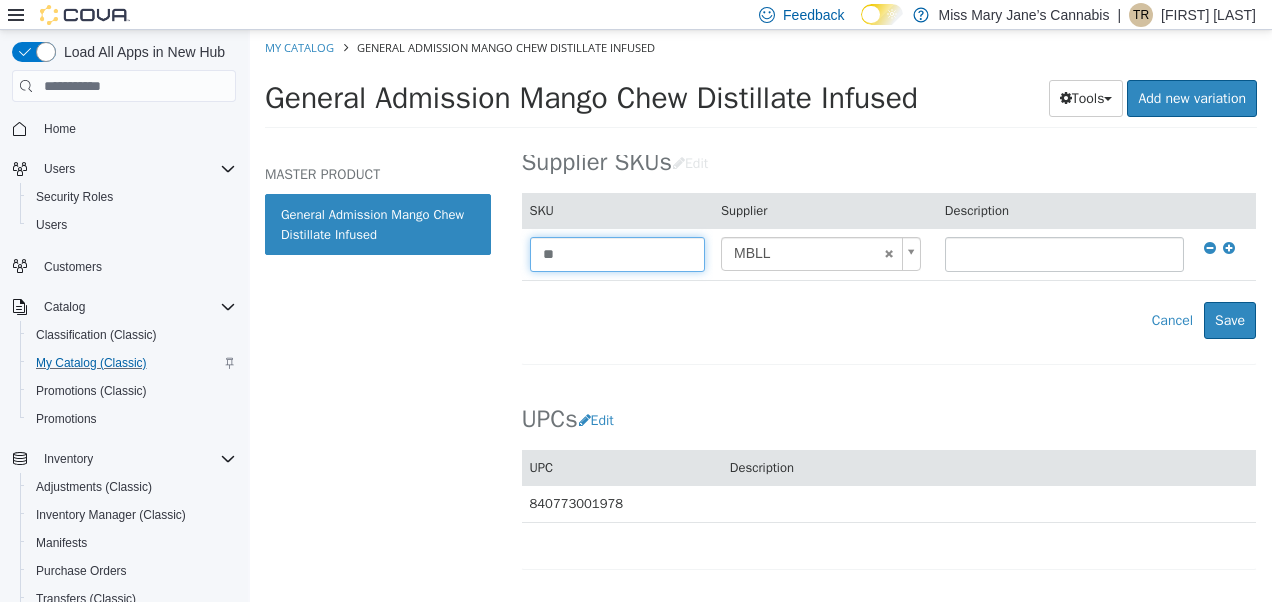 type on "*" 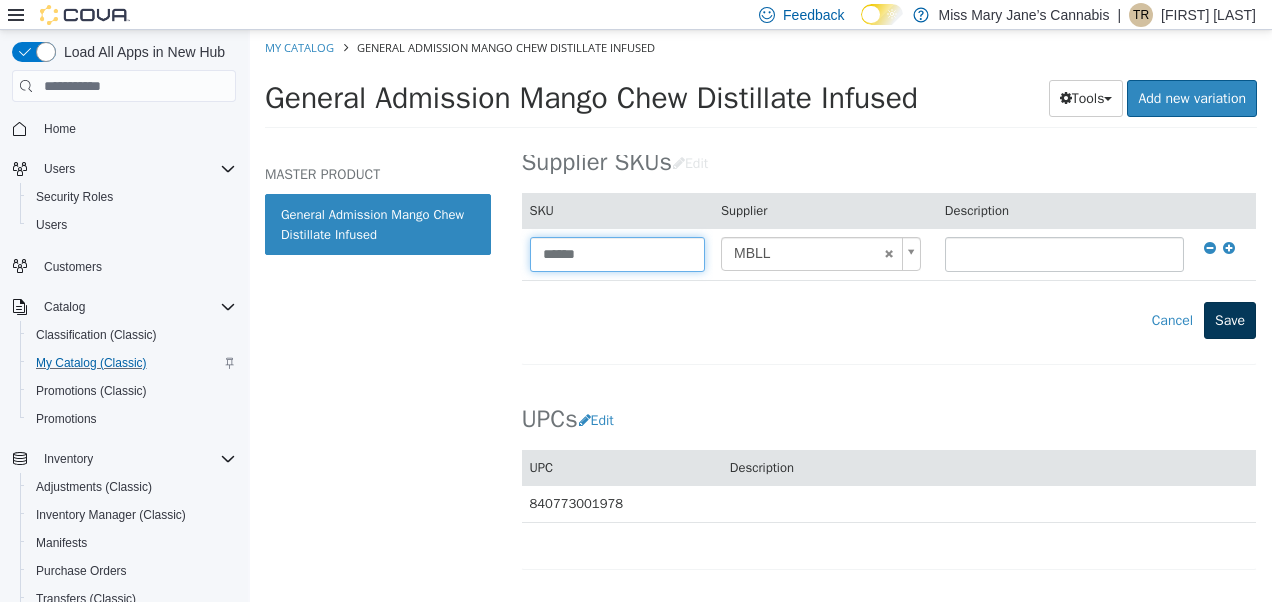 type on "******" 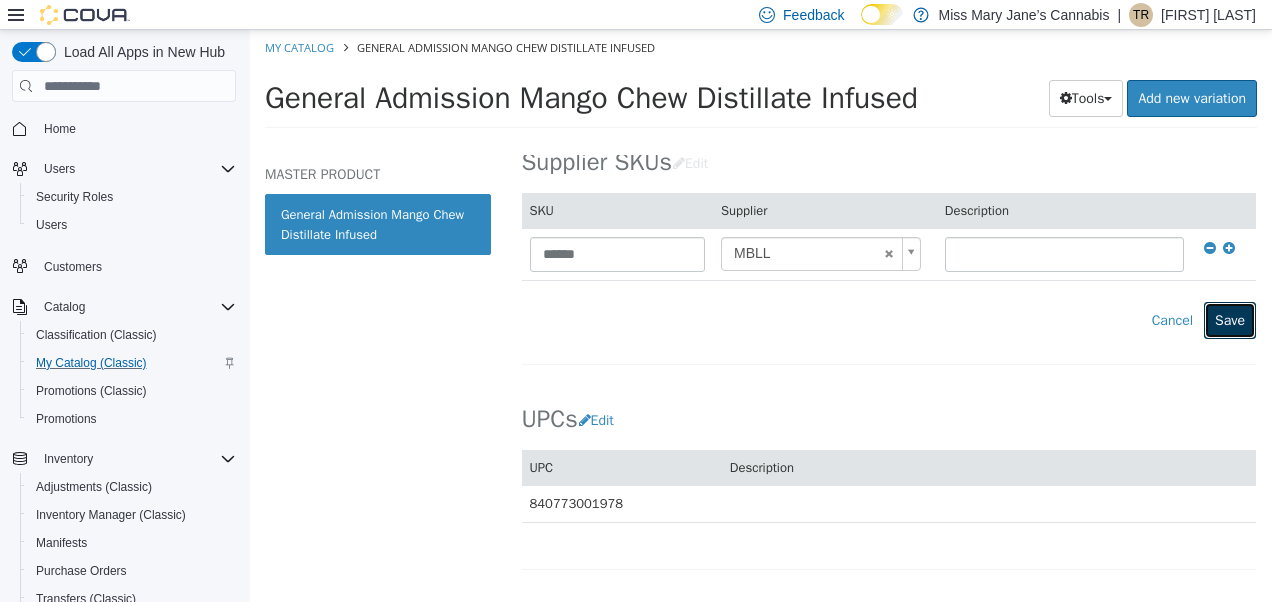 click on "Save" at bounding box center (1230, 320) 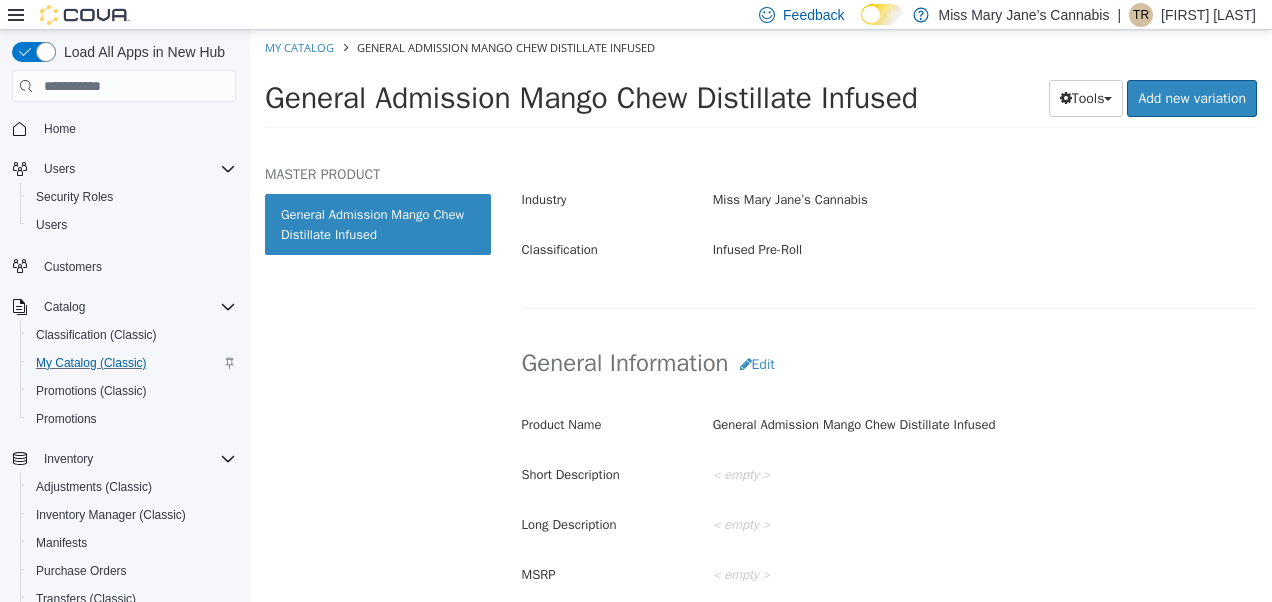 scroll, scrollTop: 0, scrollLeft: 0, axis: both 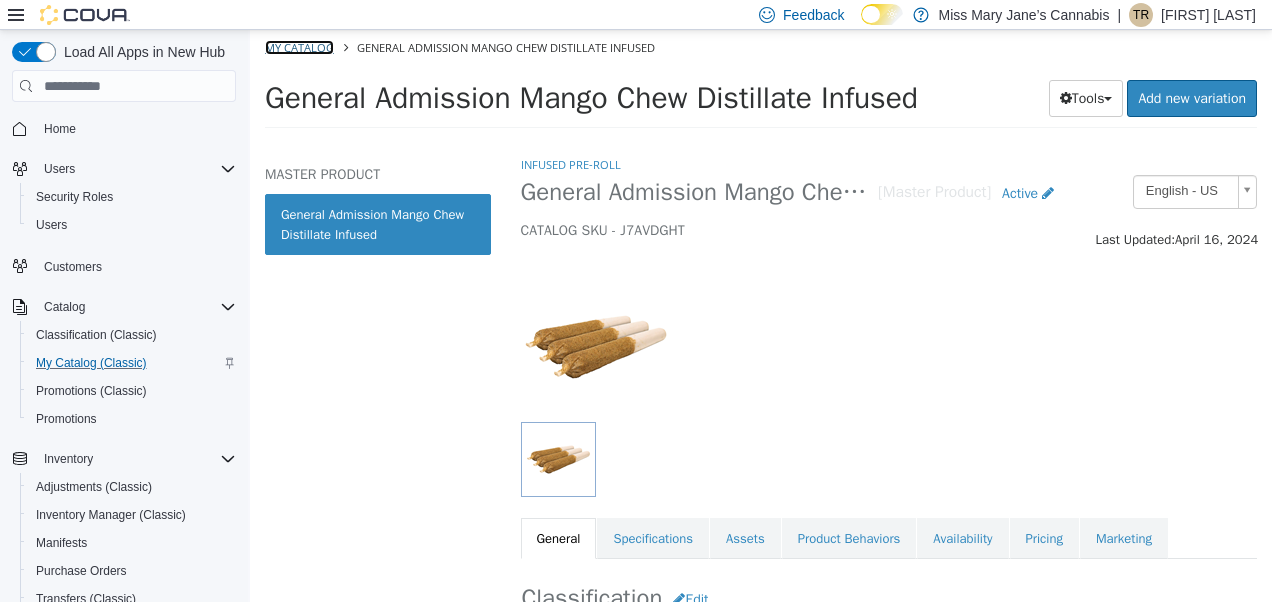 click on "My Catalog" at bounding box center [299, 47] 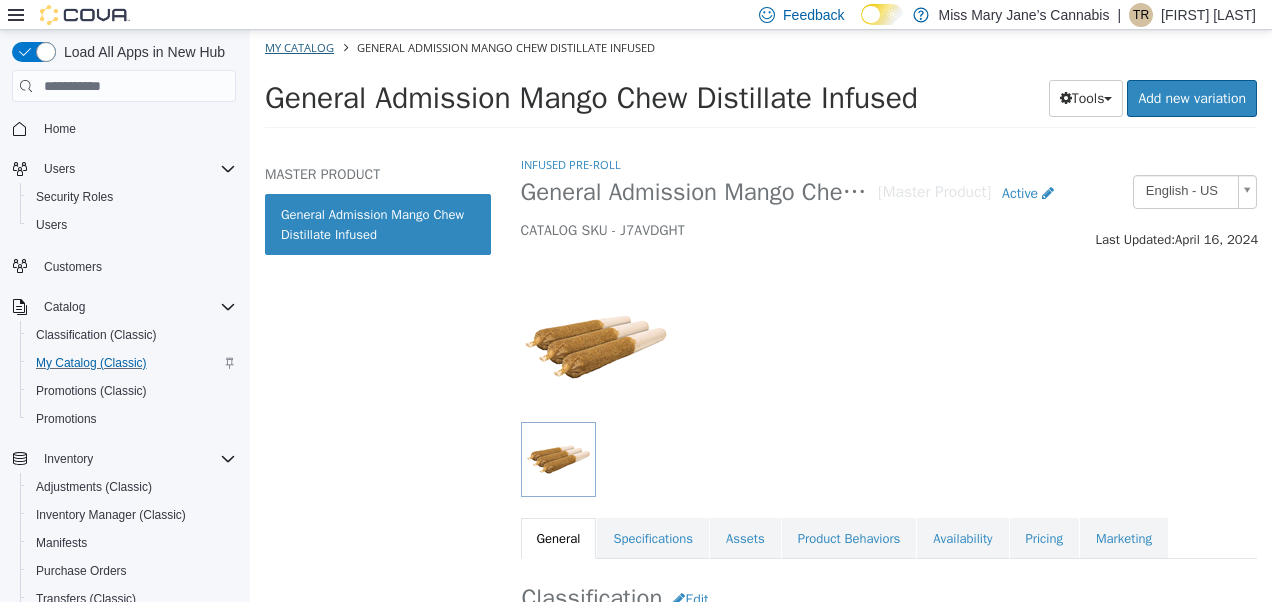 select on "**********" 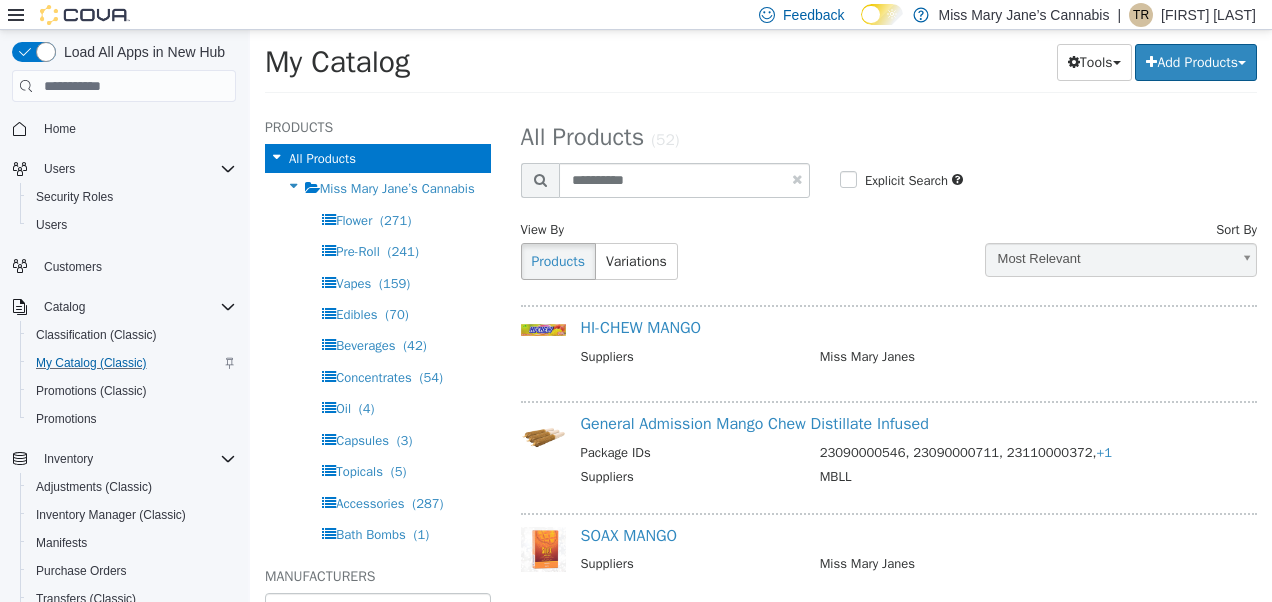 click at bounding box center [797, 179] 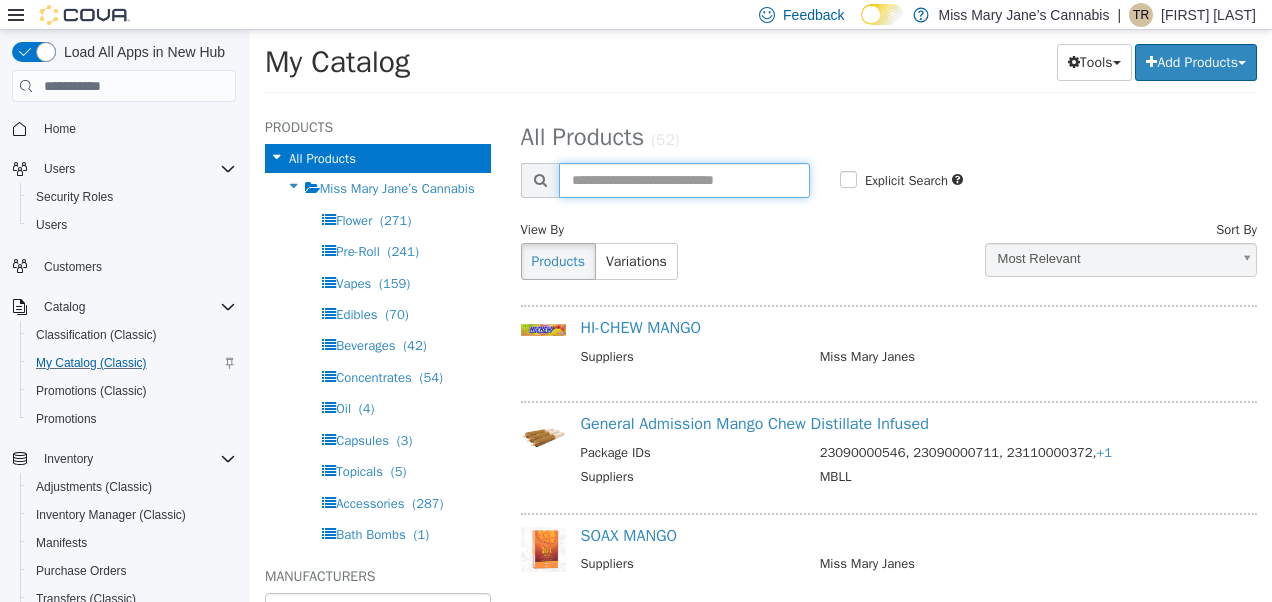 click at bounding box center (684, 180) 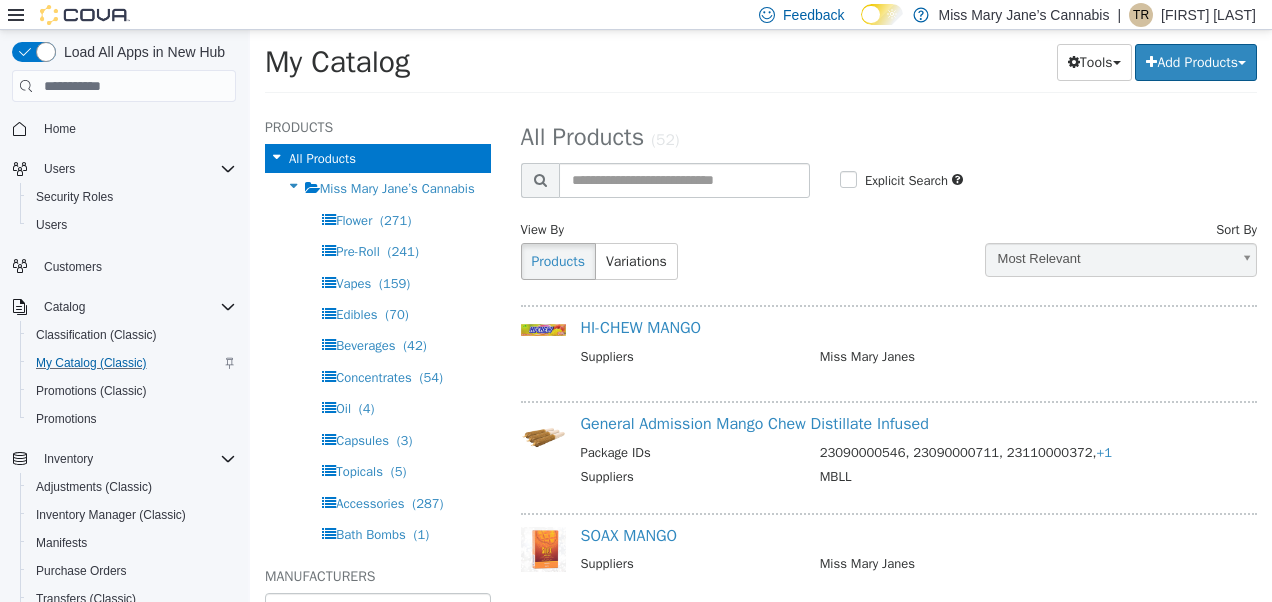 select on "**********" 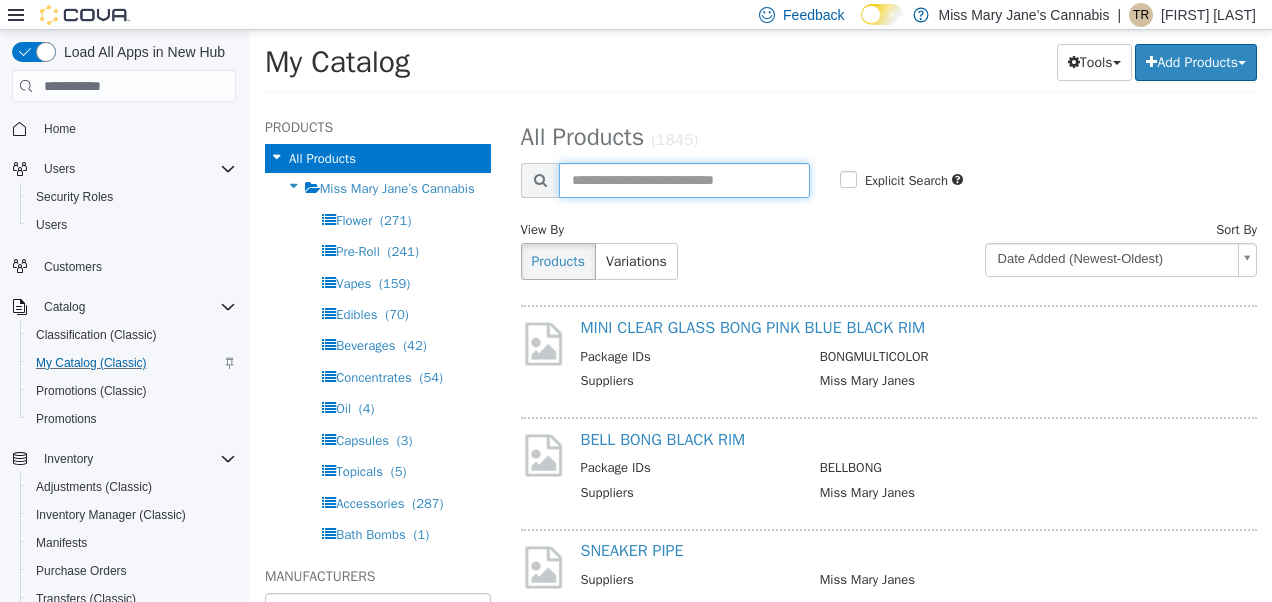 click at bounding box center (684, 180) 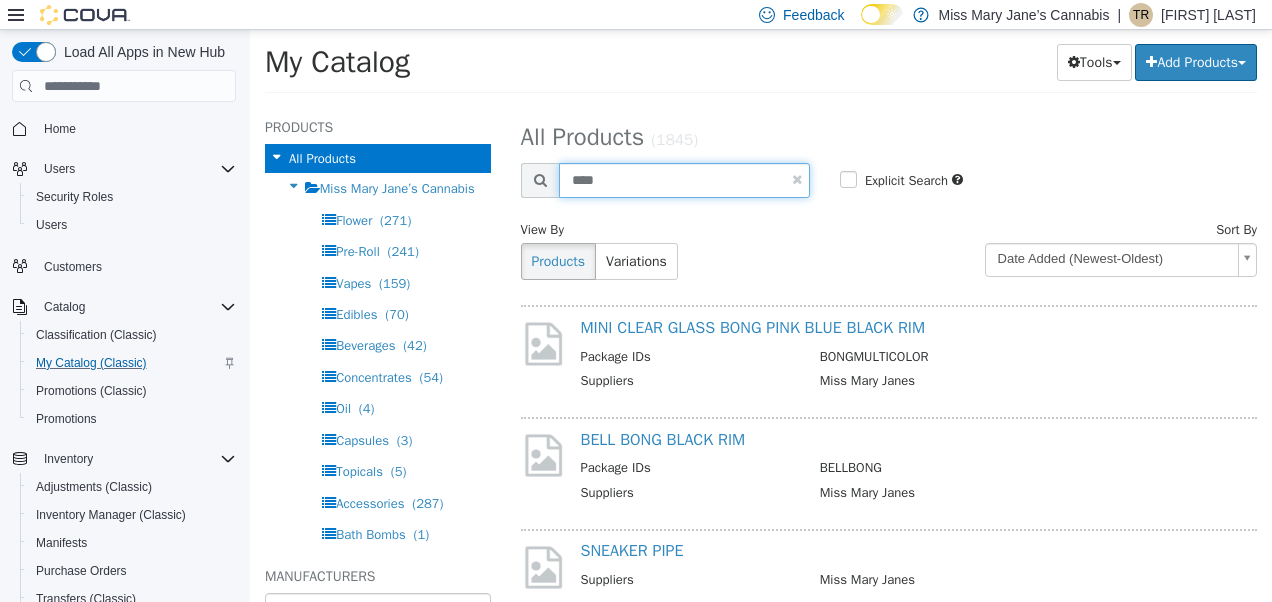 type on "****" 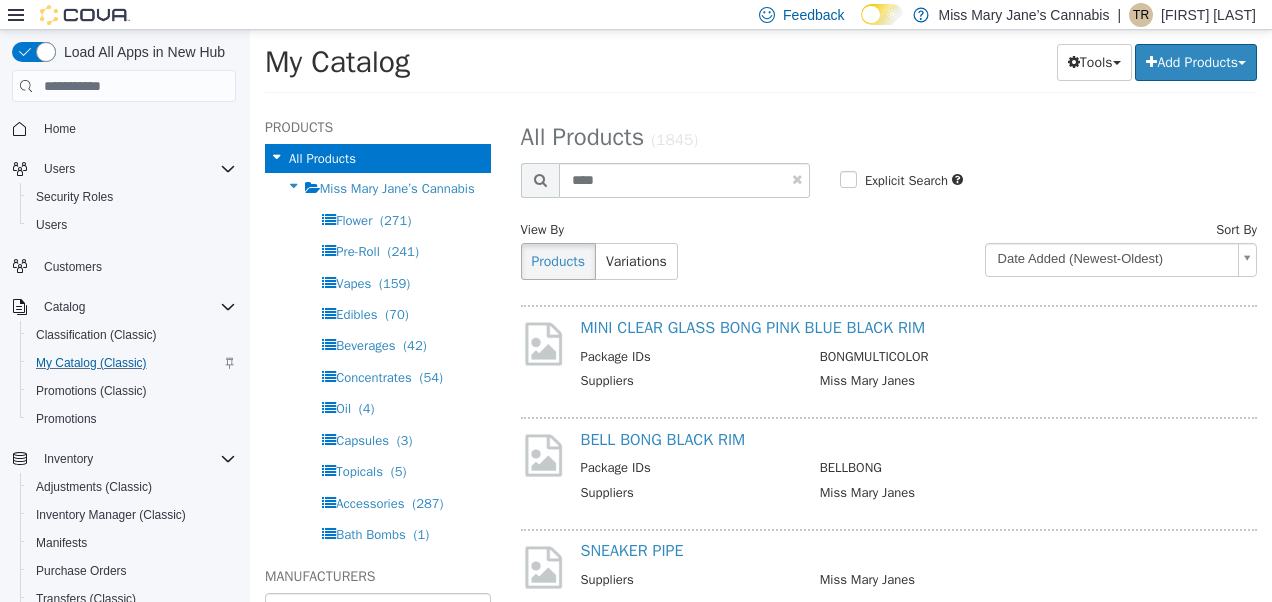 select on "**********" 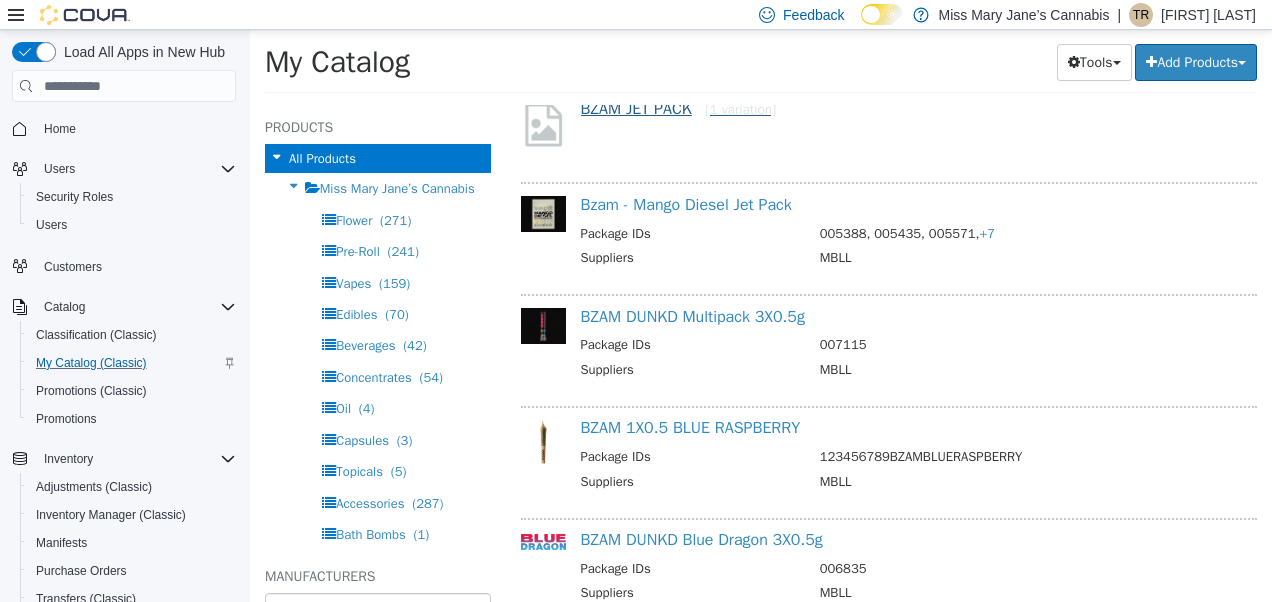 scroll, scrollTop: 220, scrollLeft: 0, axis: vertical 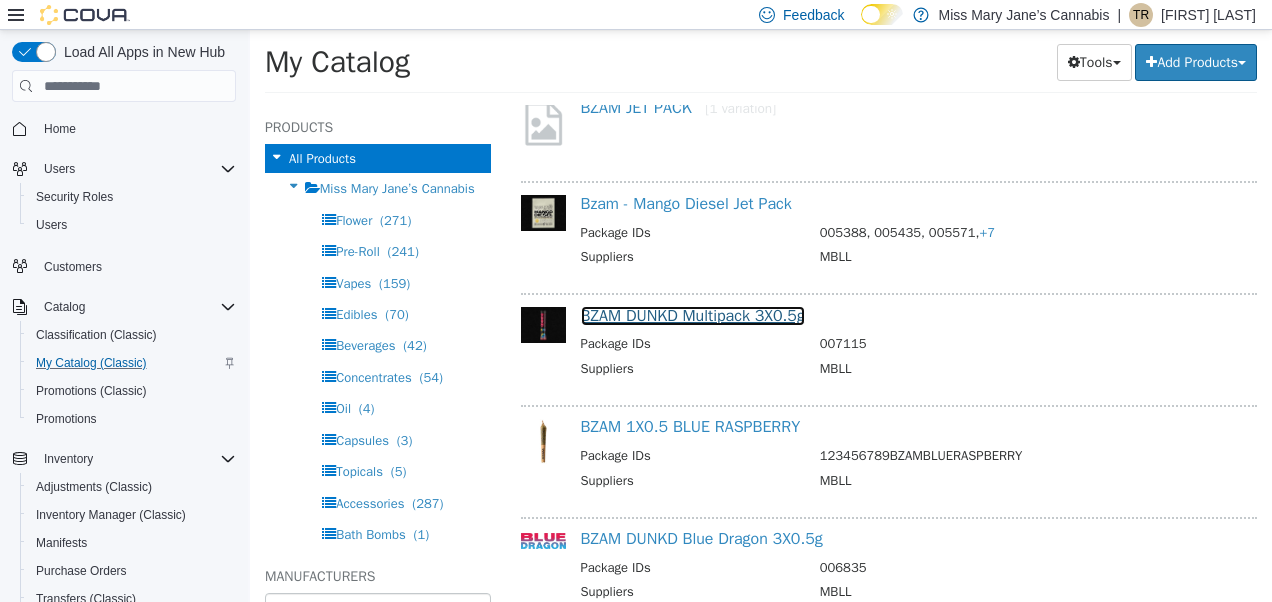 click on "BZAM DUNKD Multipack 3X0.5g" at bounding box center (693, 316) 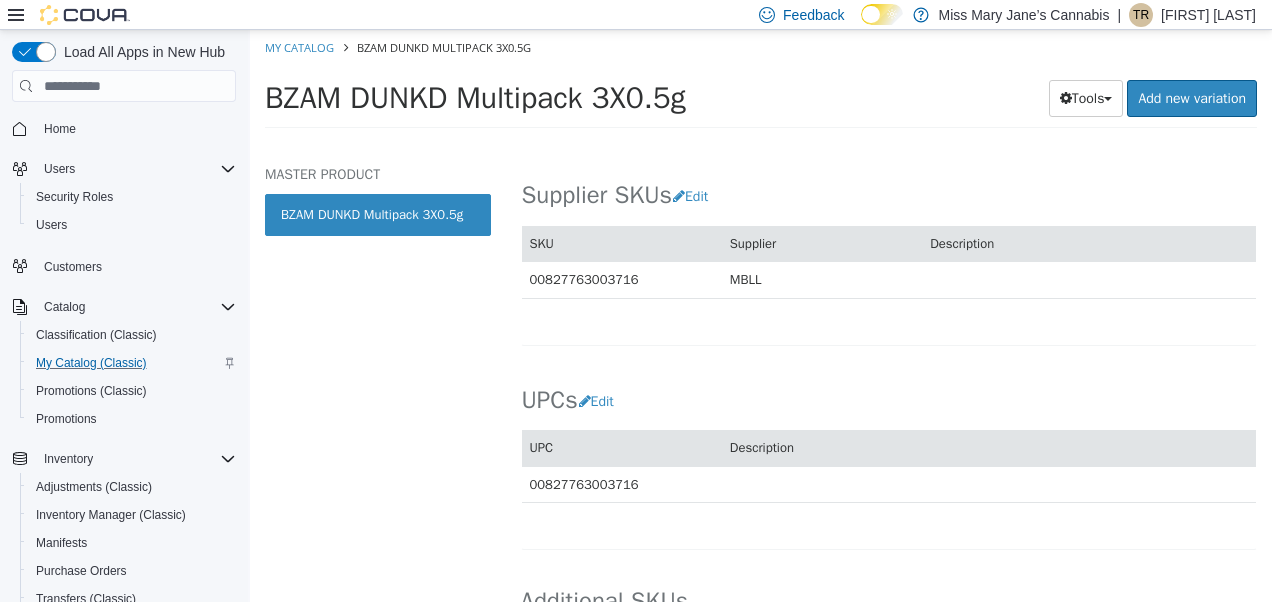 scroll, scrollTop: 1387, scrollLeft: 0, axis: vertical 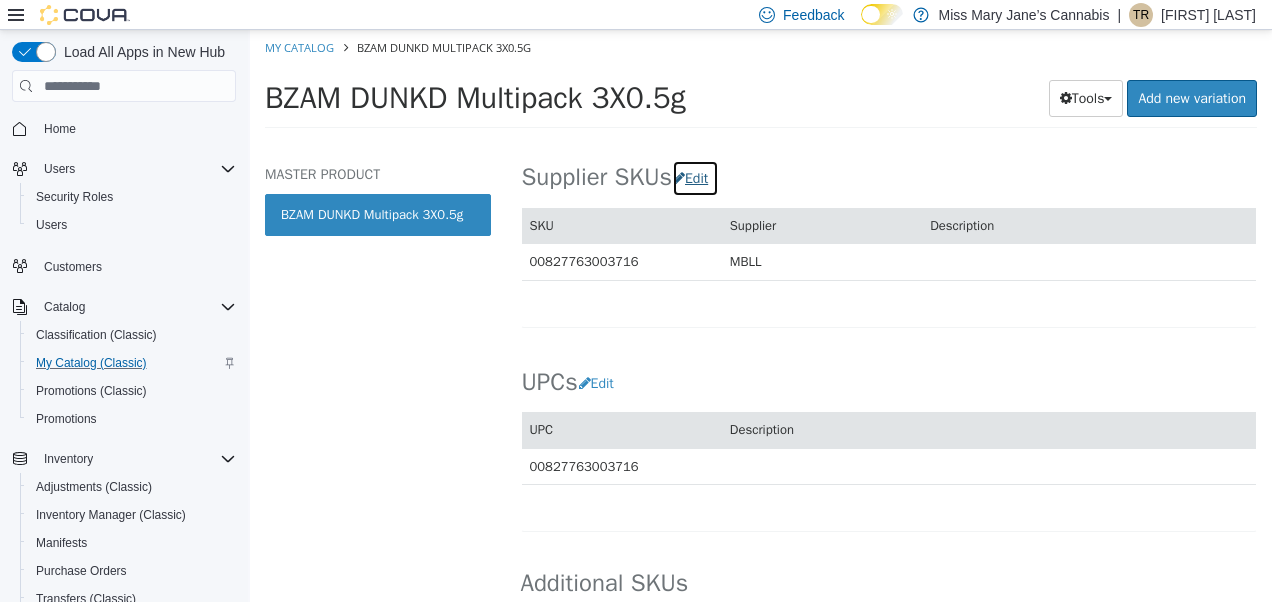 click on "Edit" at bounding box center (695, 178) 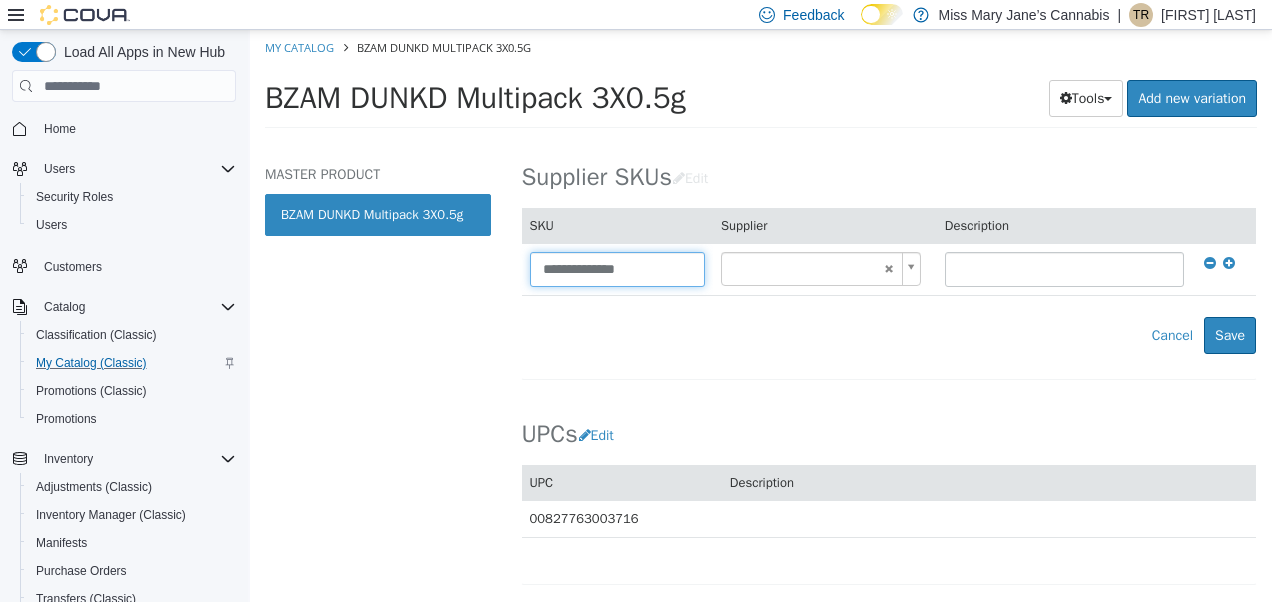 drag, startPoint x: 661, startPoint y: 272, endPoint x: 360, endPoint y: 284, distance: 301.2391 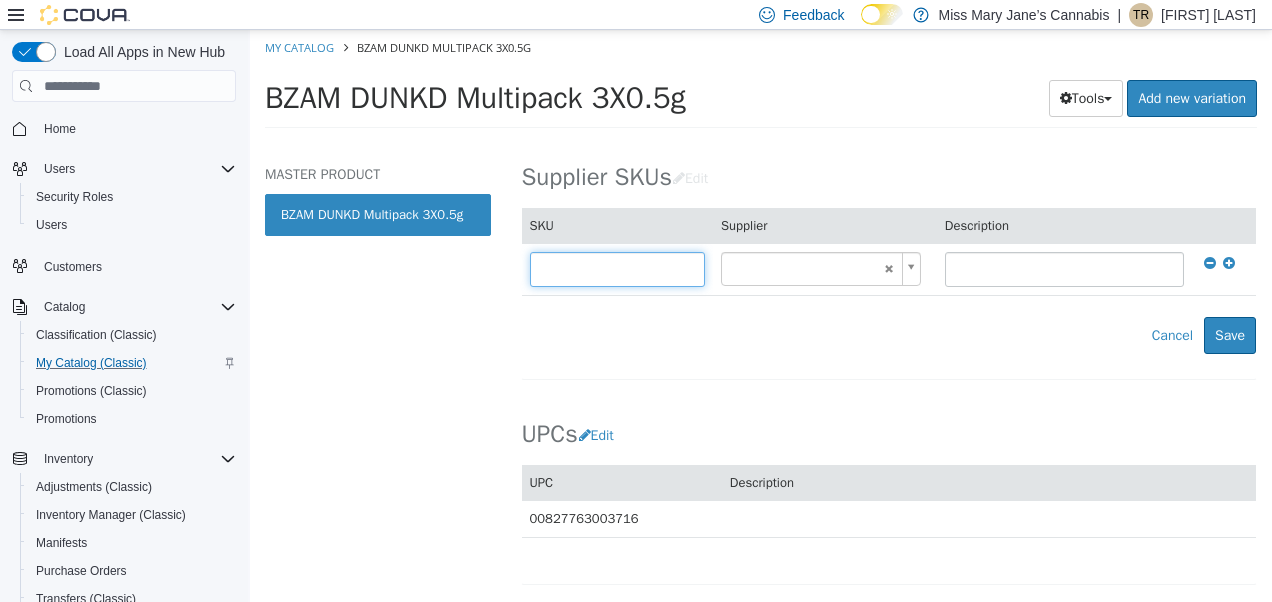 type on "******" 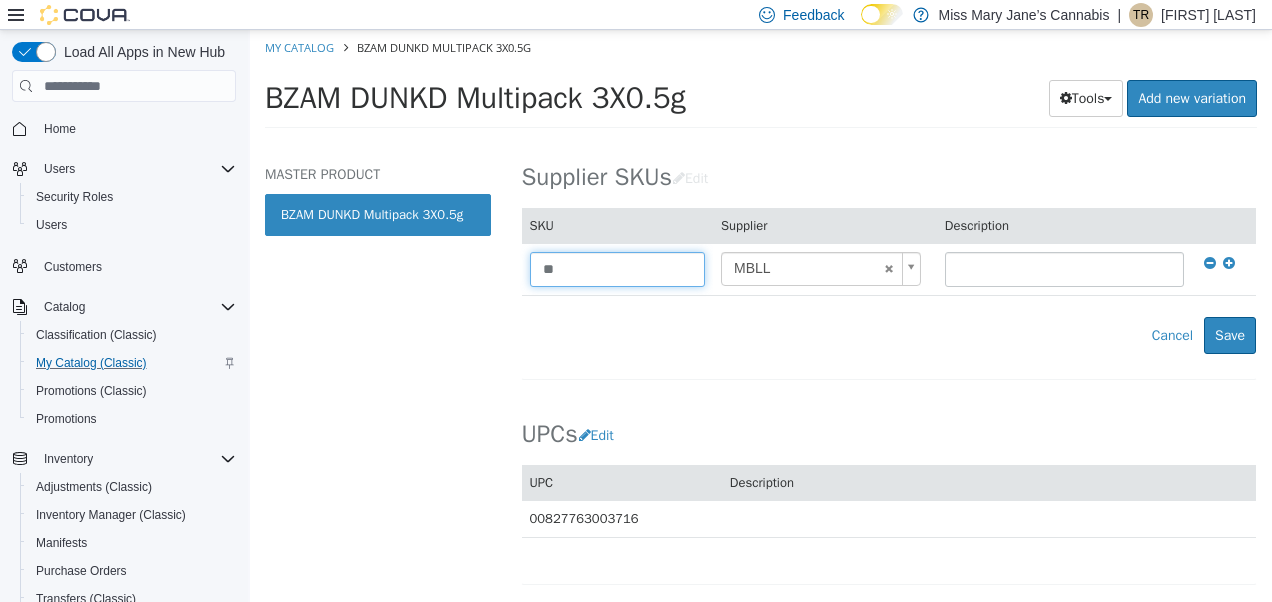 type on "*" 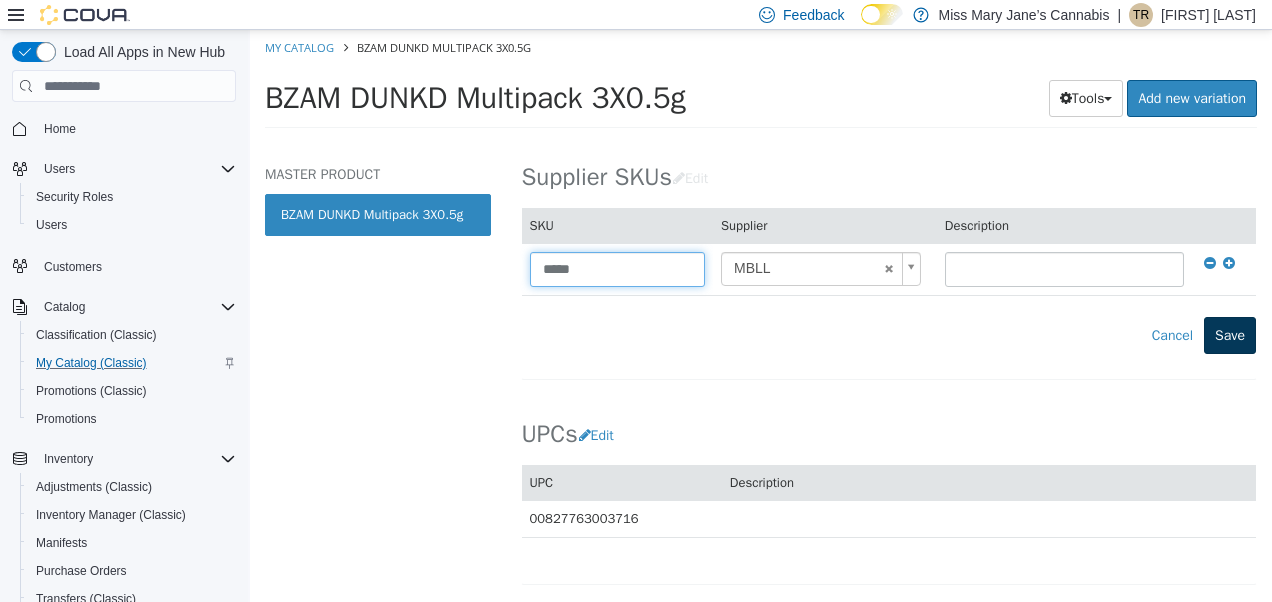 type on "*****" 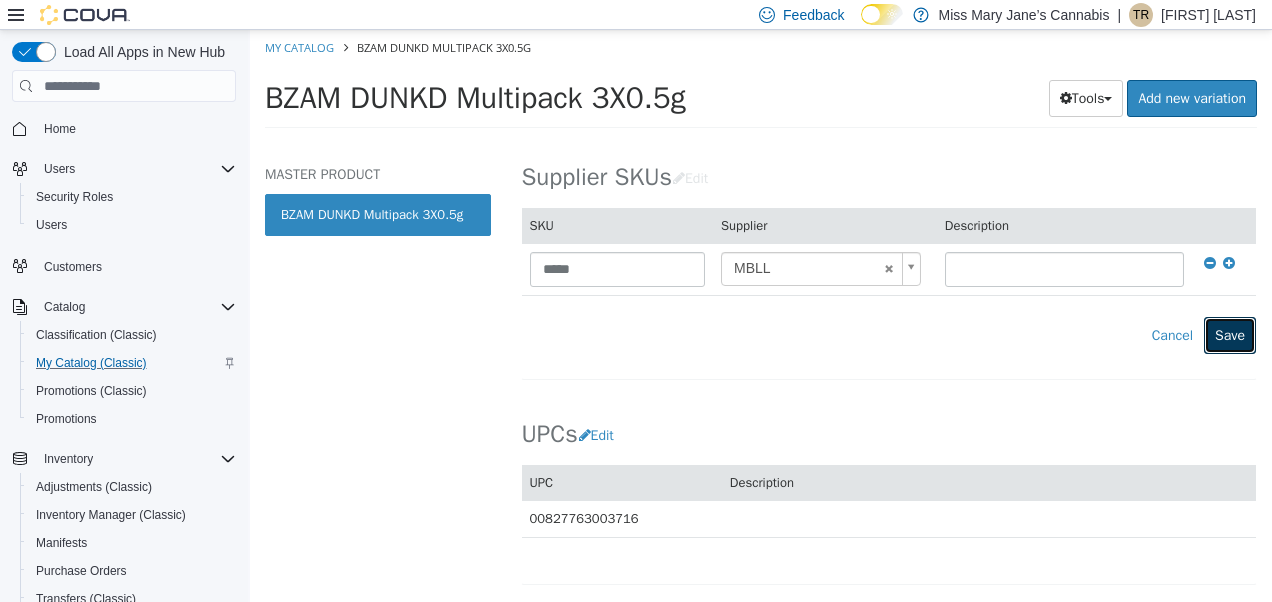 click on "Save" at bounding box center (1230, 335) 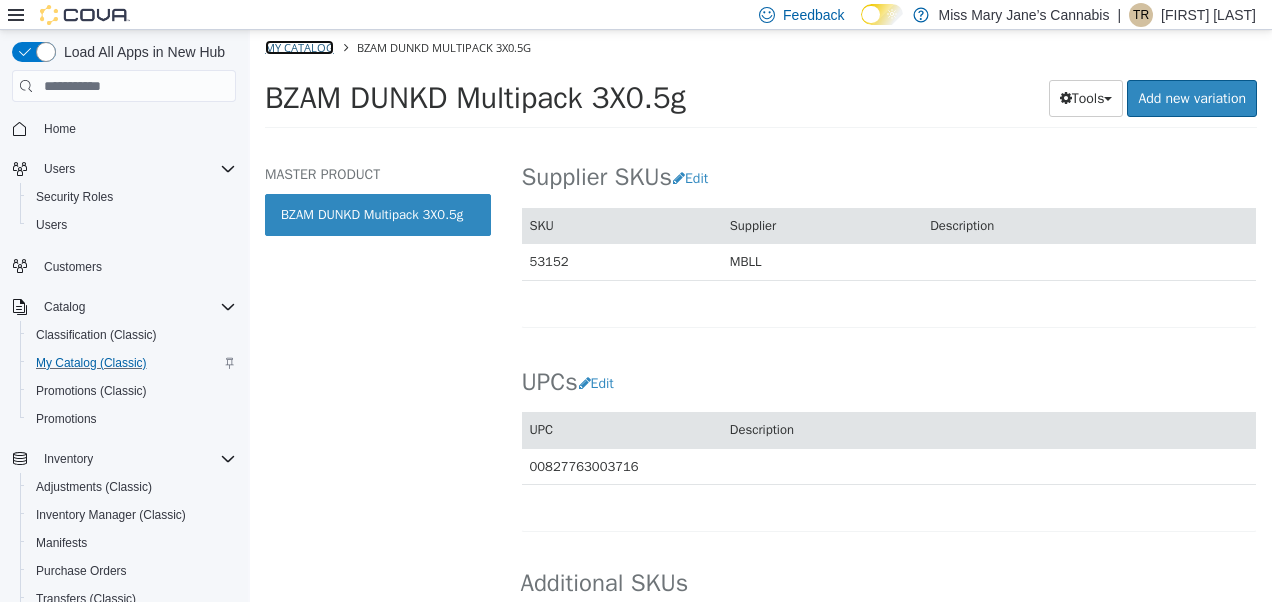 click on "My Catalog" at bounding box center [299, 47] 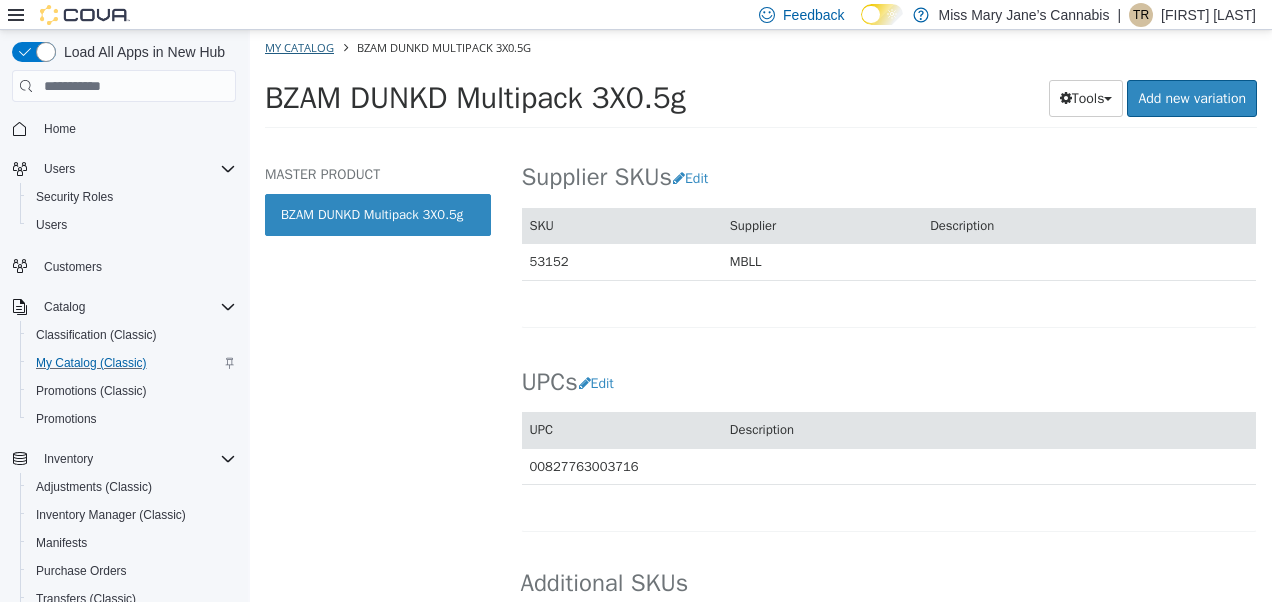 select on "**********" 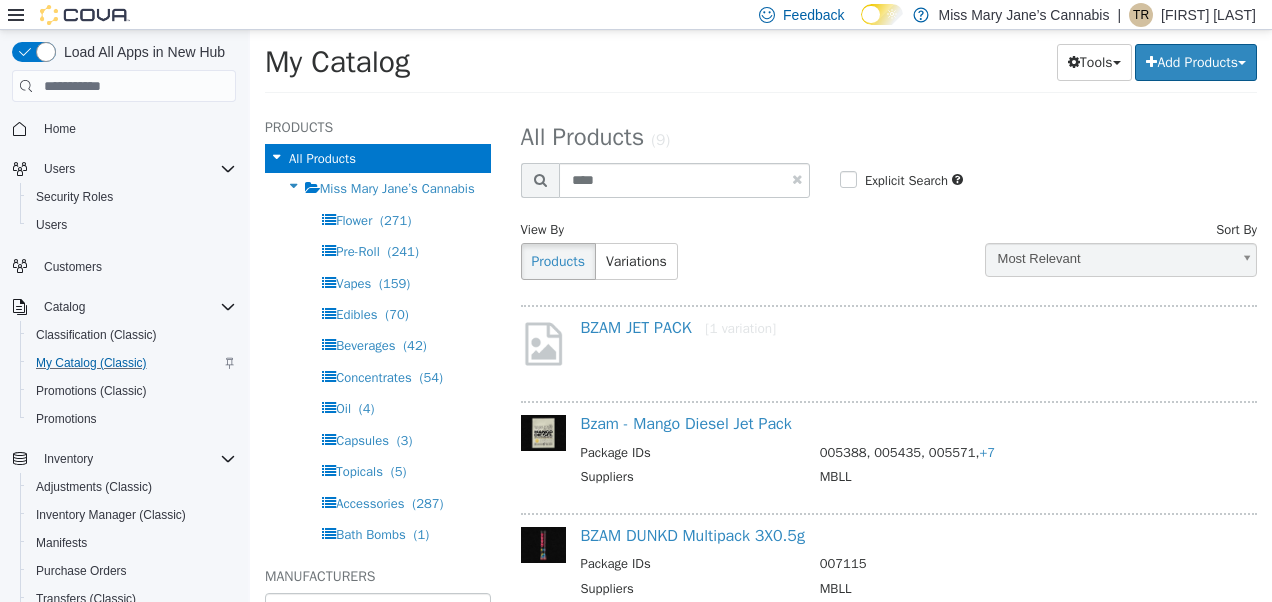click at bounding box center [797, 179] 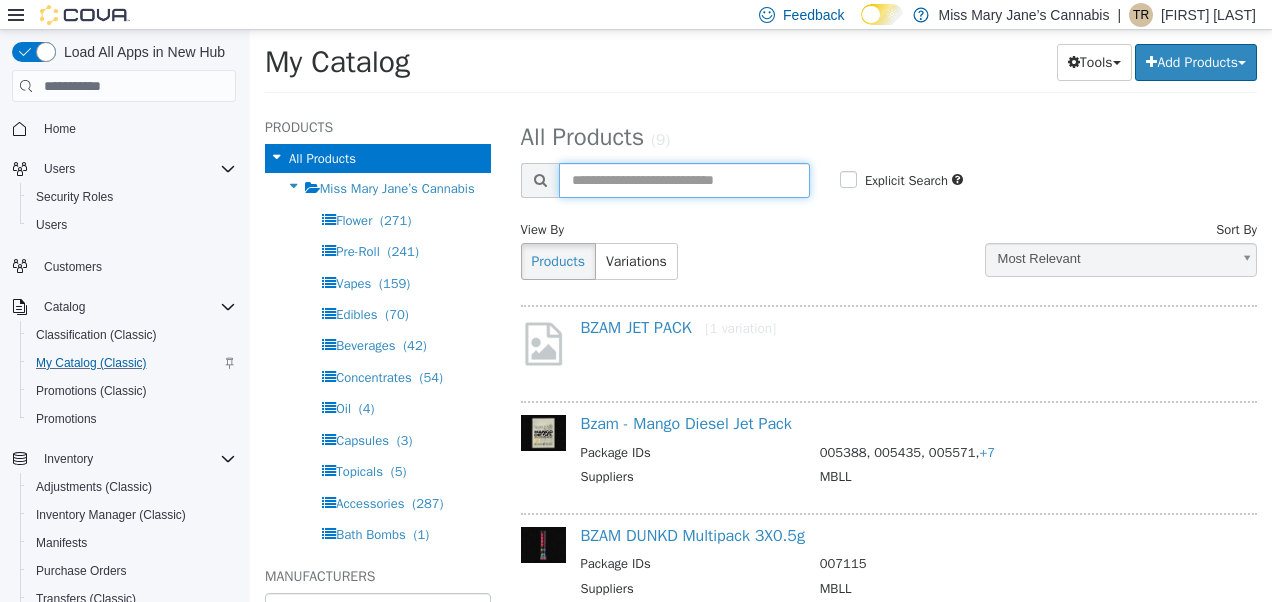 click at bounding box center [684, 180] 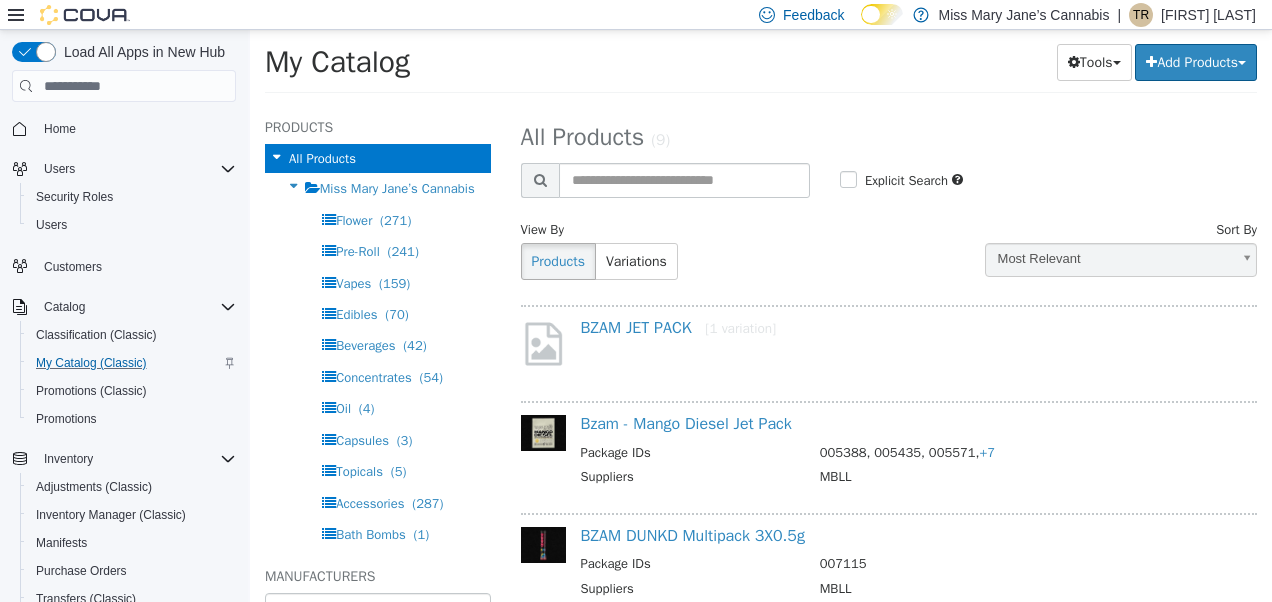 select on "**********" 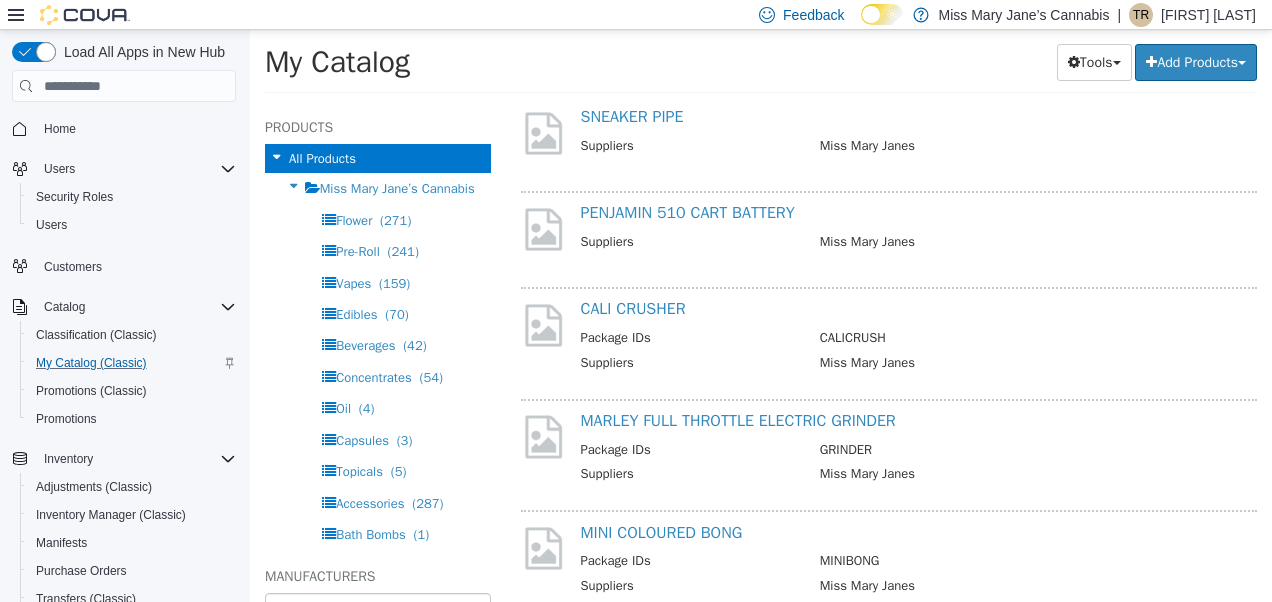 scroll, scrollTop: 0, scrollLeft: 0, axis: both 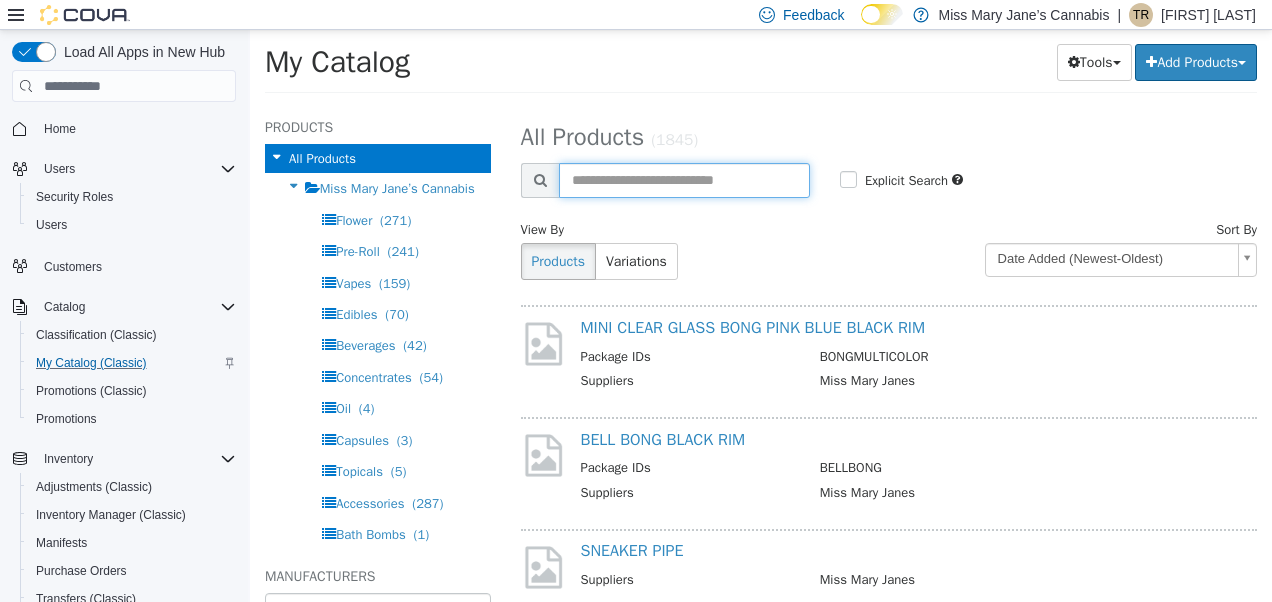 click at bounding box center (684, 180) 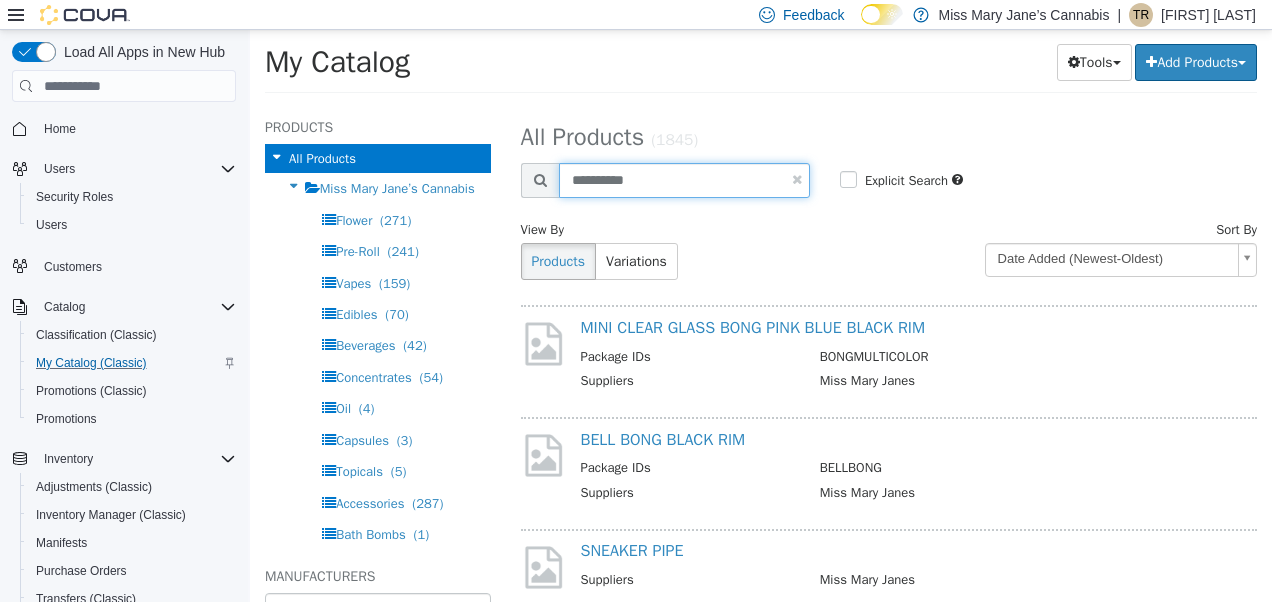 type on "**********" 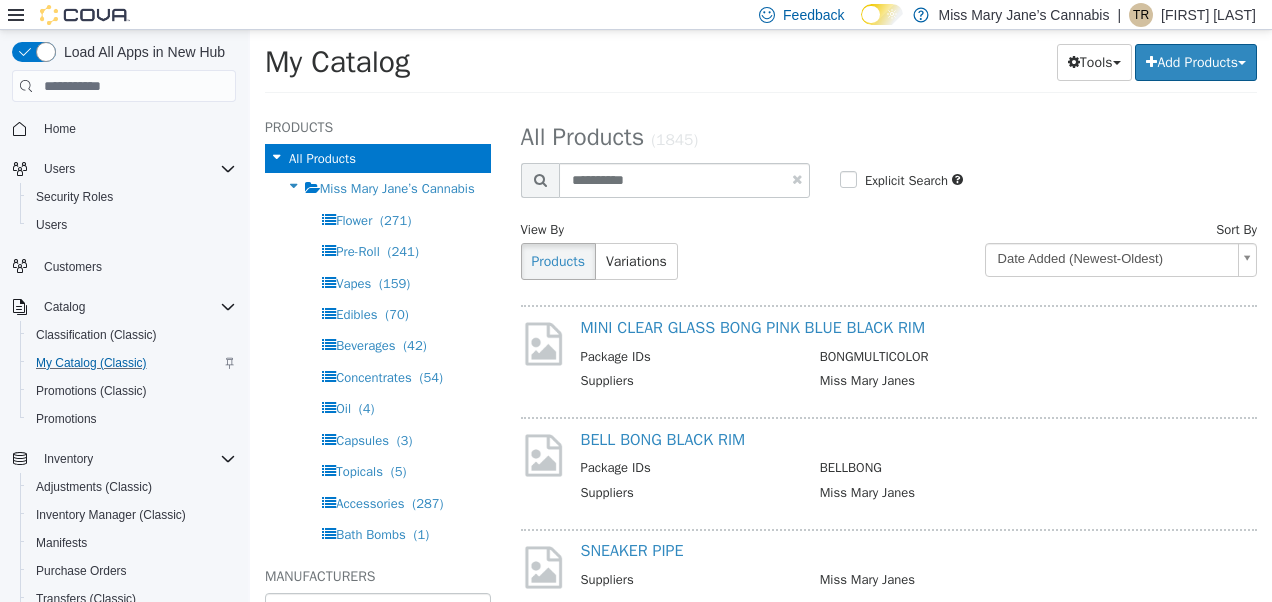 select on "**********" 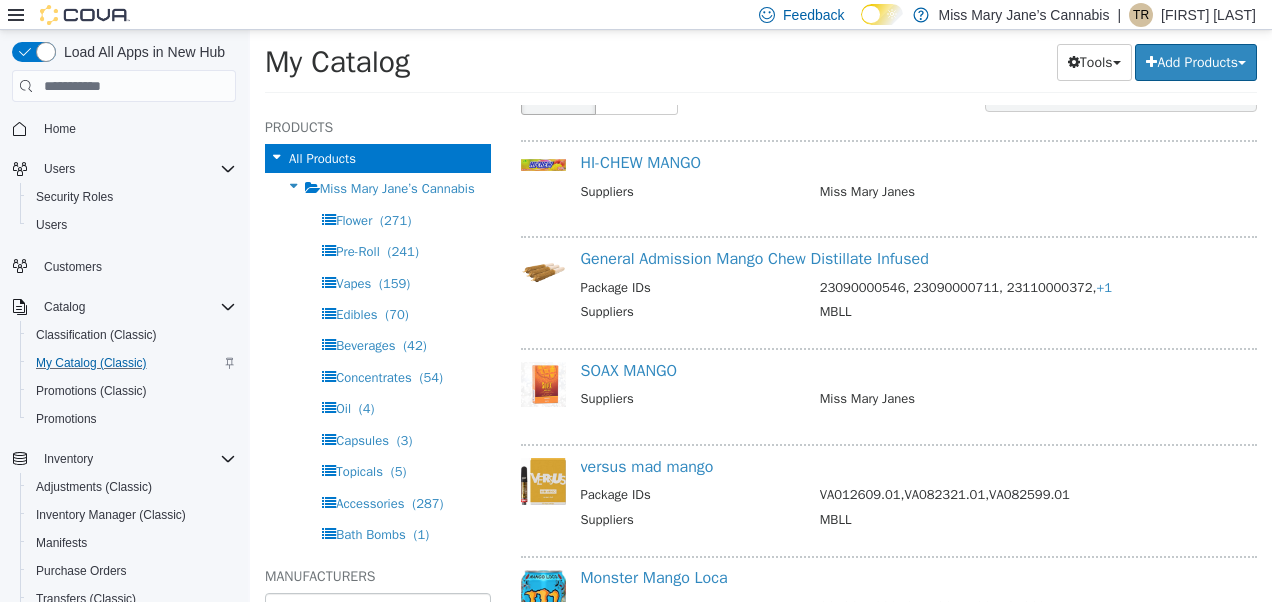 scroll, scrollTop: 167, scrollLeft: 0, axis: vertical 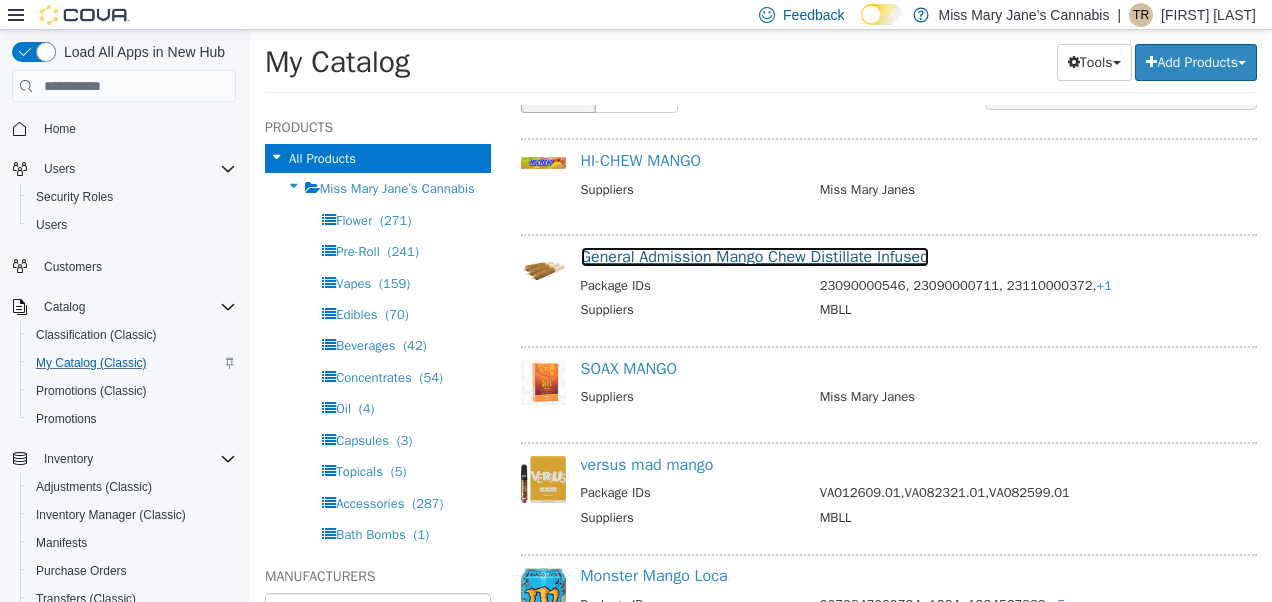 click on "General Admission Mango Chew Distillate Infused" at bounding box center [755, 257] 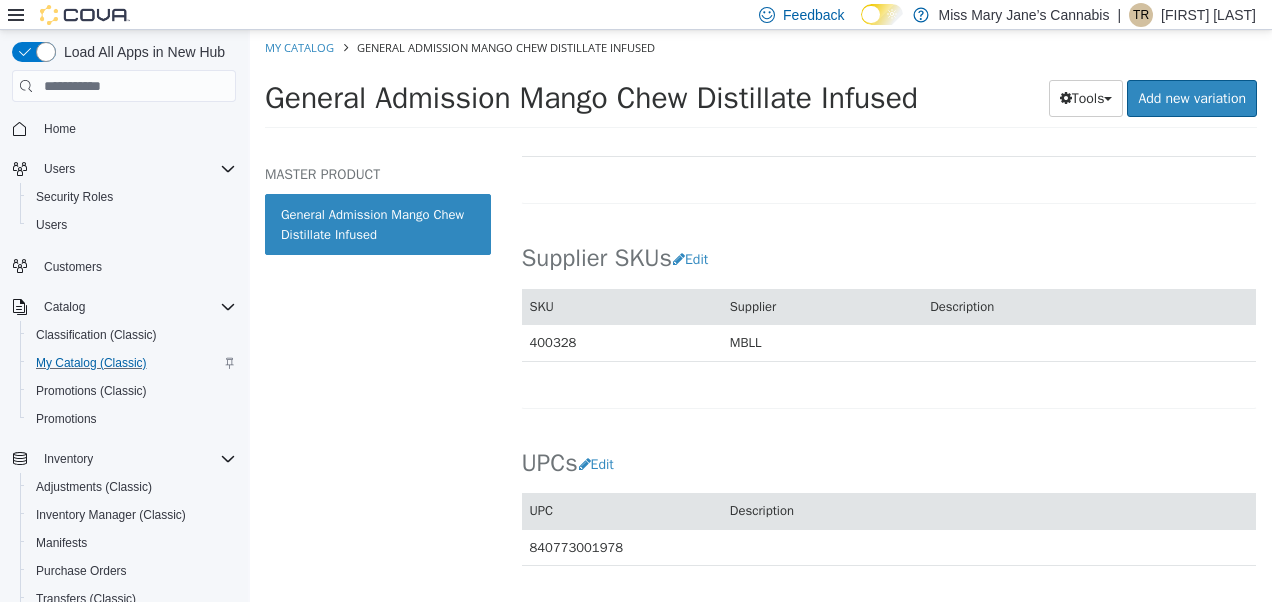 scroll, scrollTop: 1334, scrollLeft: 0, axis: vertical 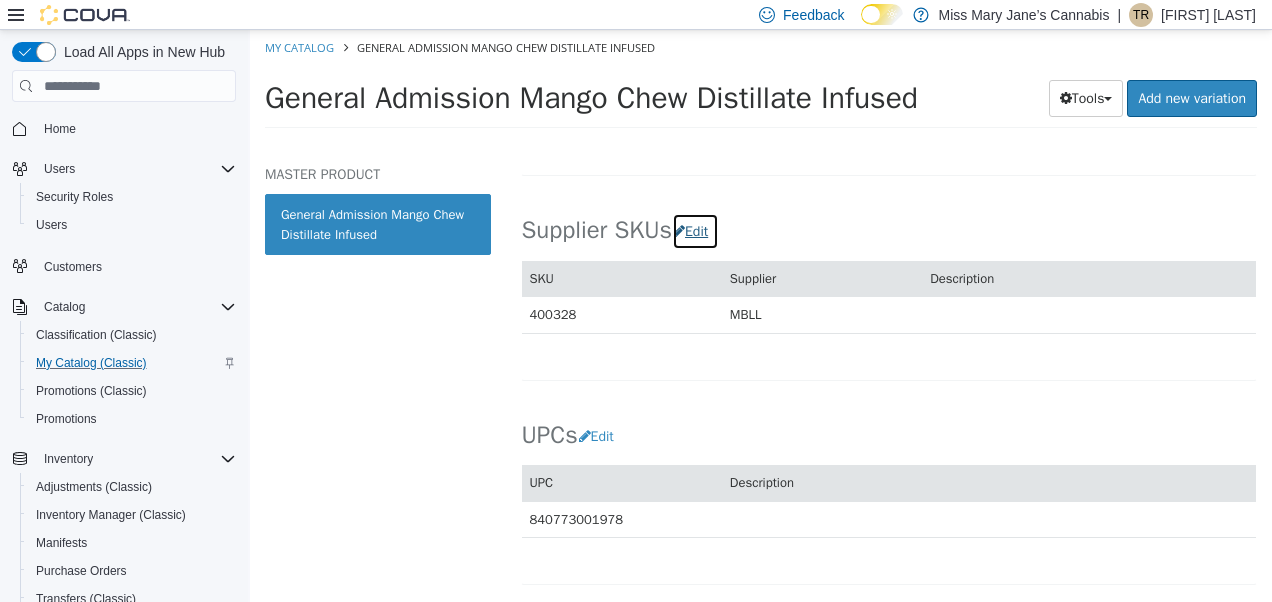 click on "Edit" at bounding box center (695, 231) 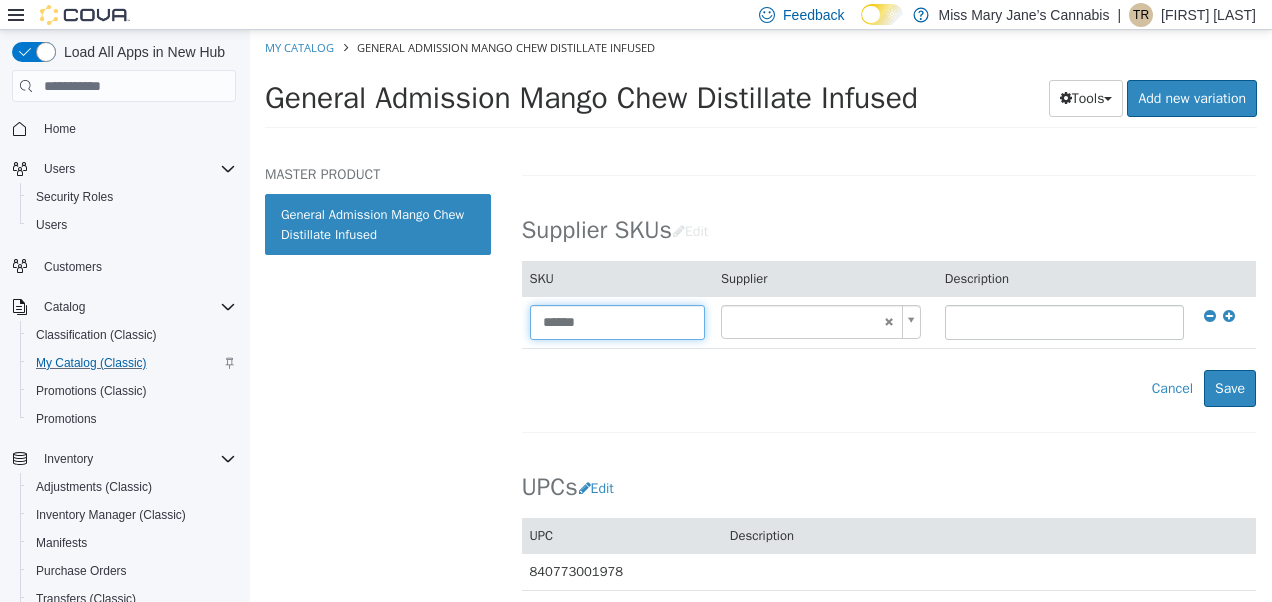drag, startPoint x: 648, startPoint y: 321, endPoint x: 331, endPoint y: 325, distance: 317.02524 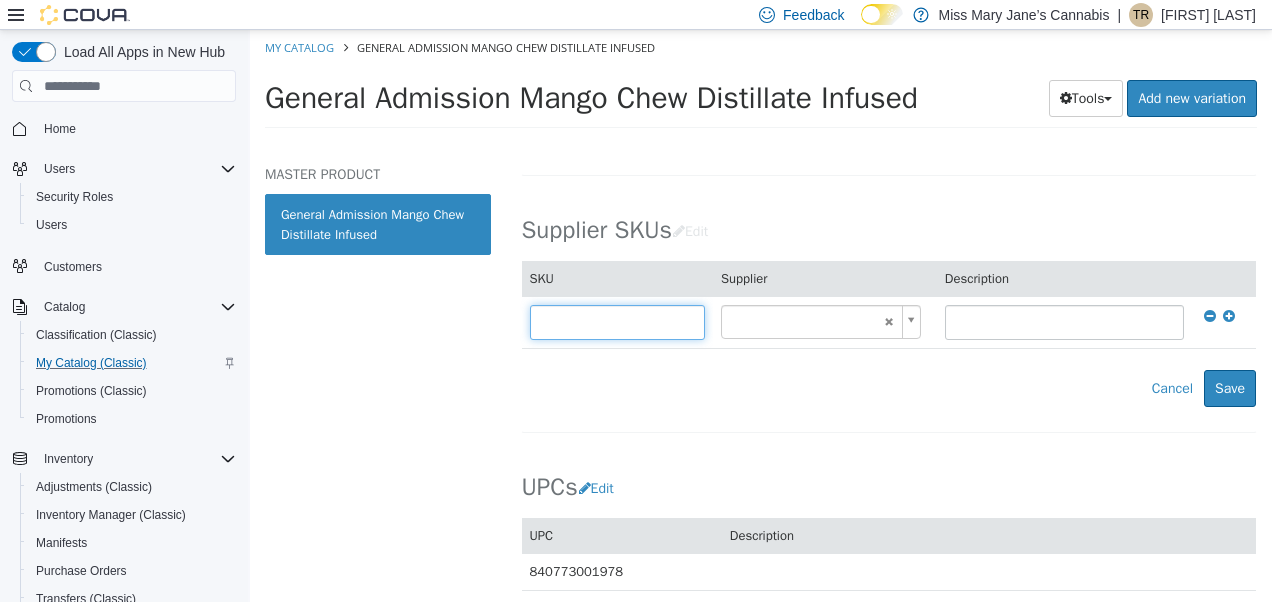 type on "******" 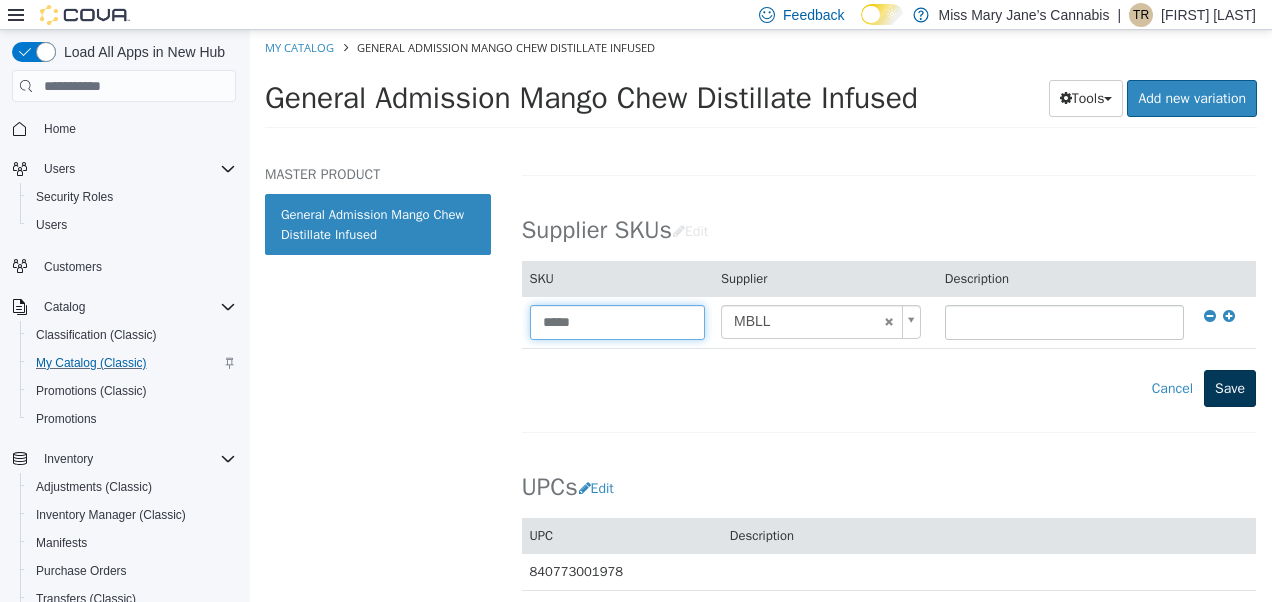 type on "*****" 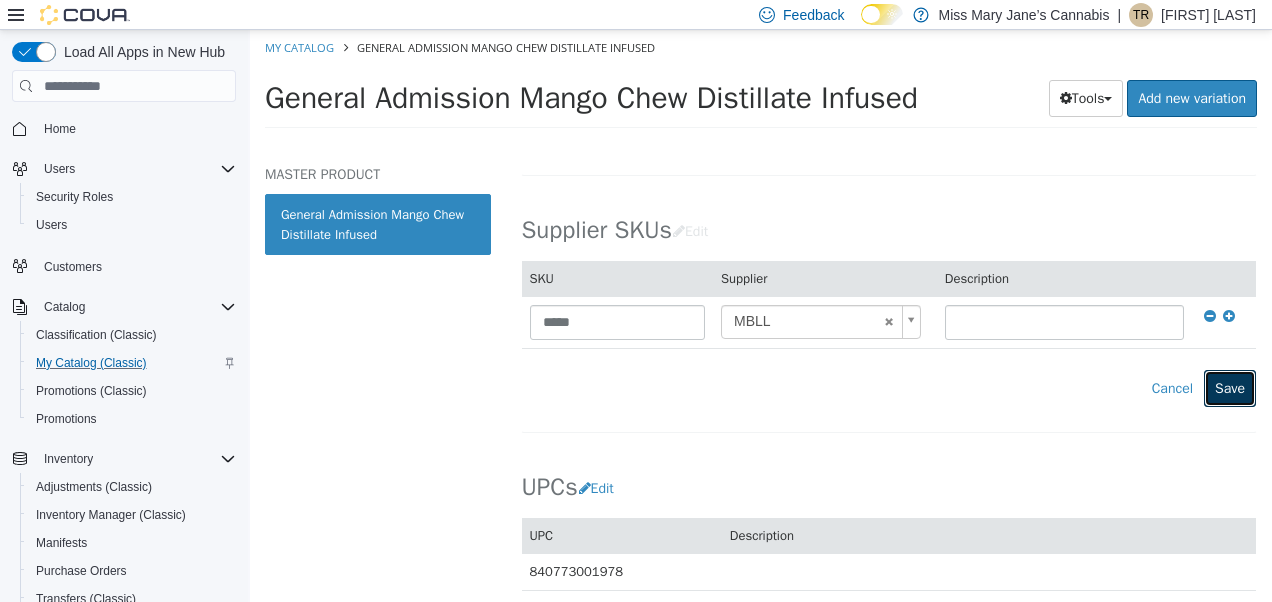 click on "Save" at bounding box center (1230, 388) 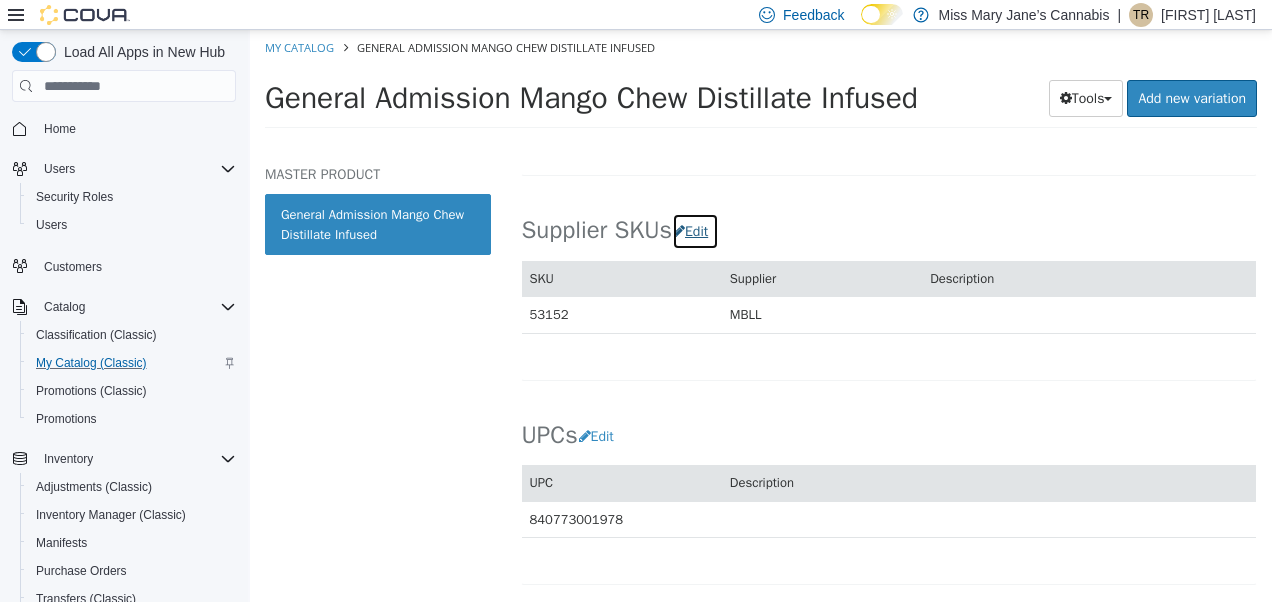 click on "Edit" at bounding box center (695, 231) 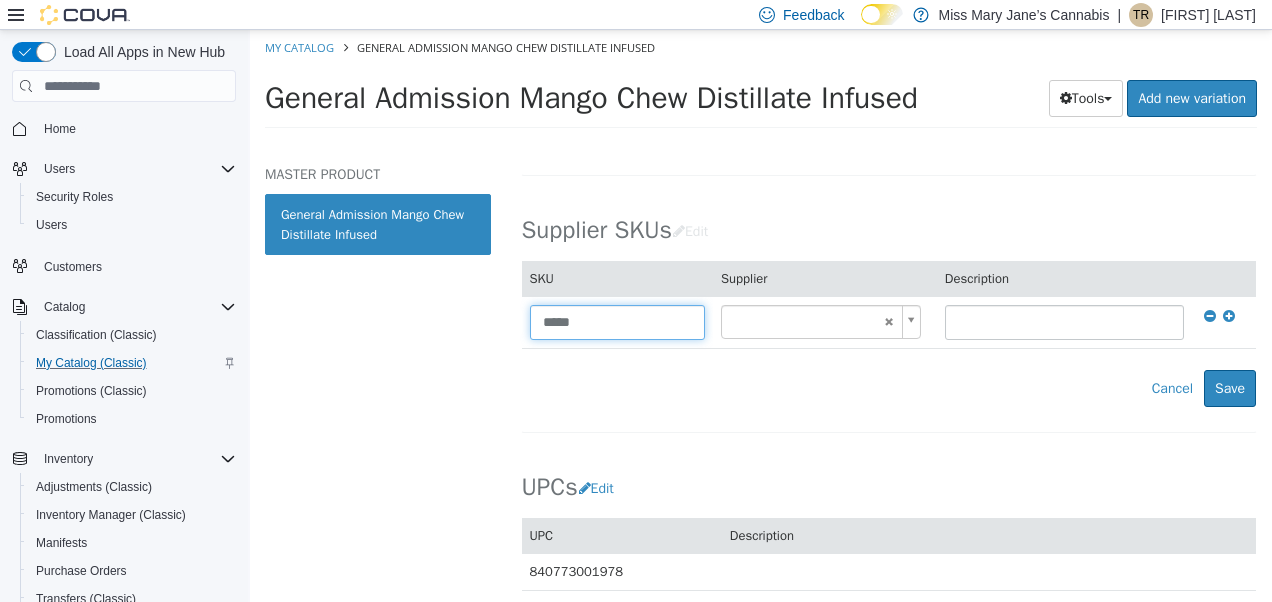 drag, startPoint x: 624, startPoint y: 324, endPoint x: 288, endPoint y: 349, distance: 336.92877 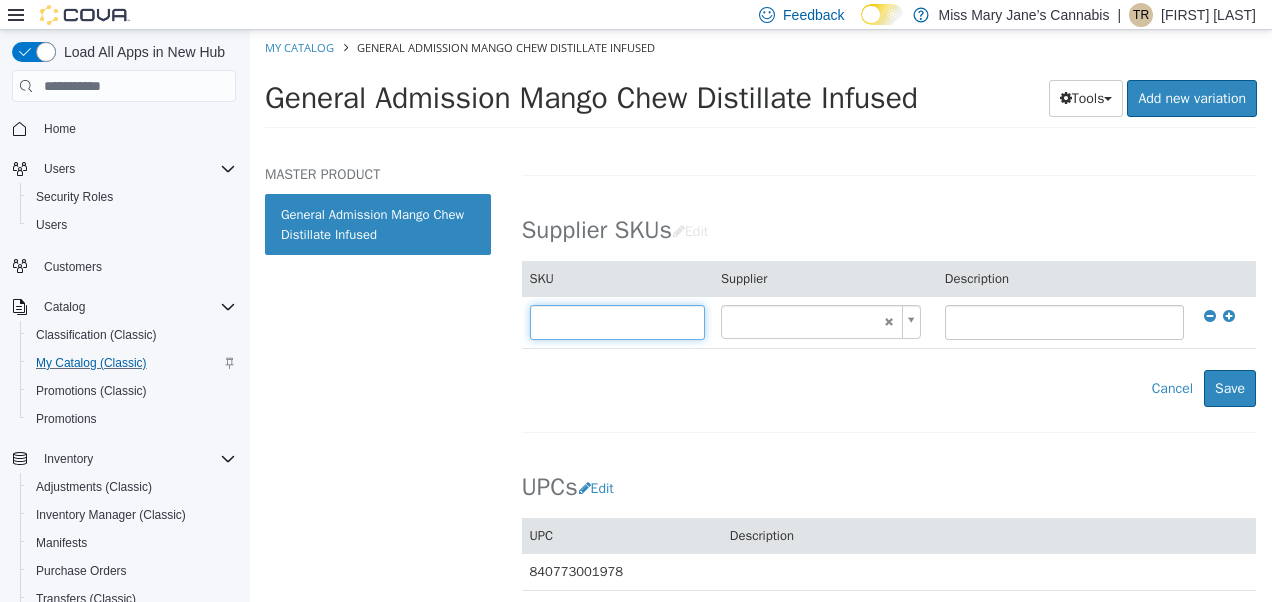 type on "******" 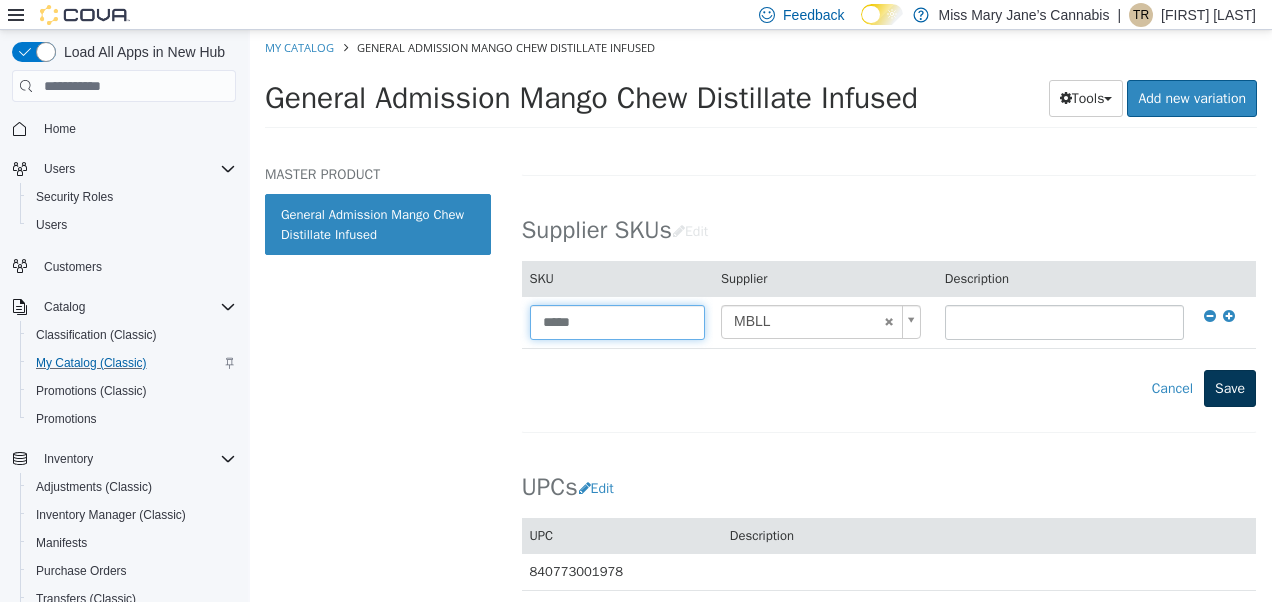 type on "*****" 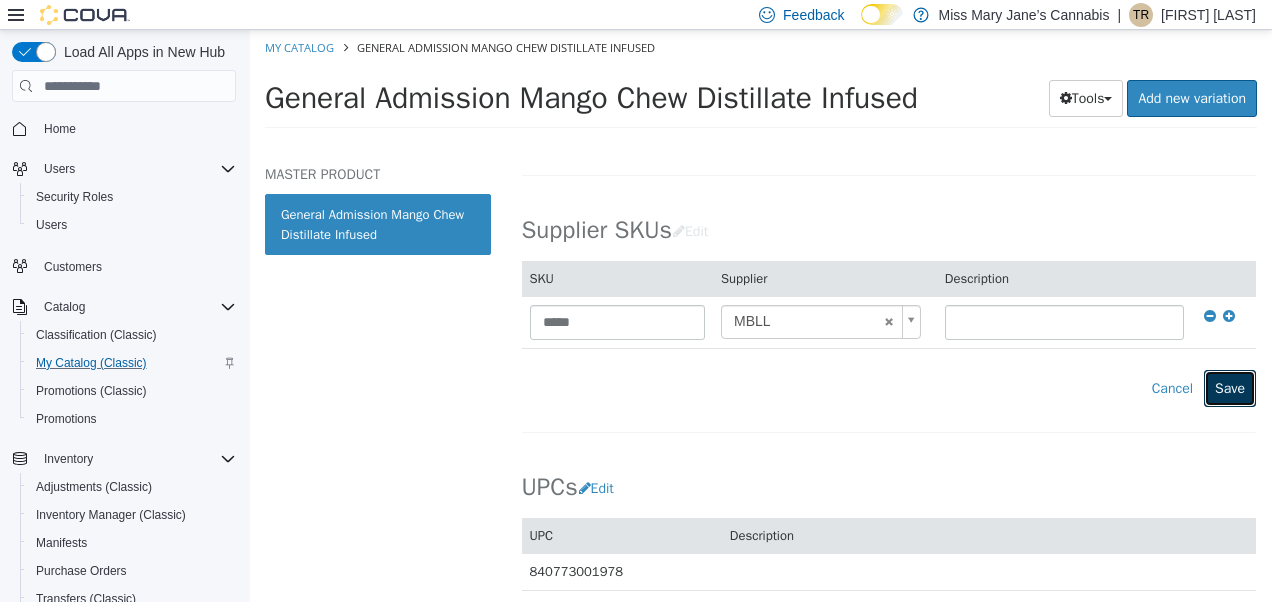 click on "Save" at bounding box center (1230, 388) 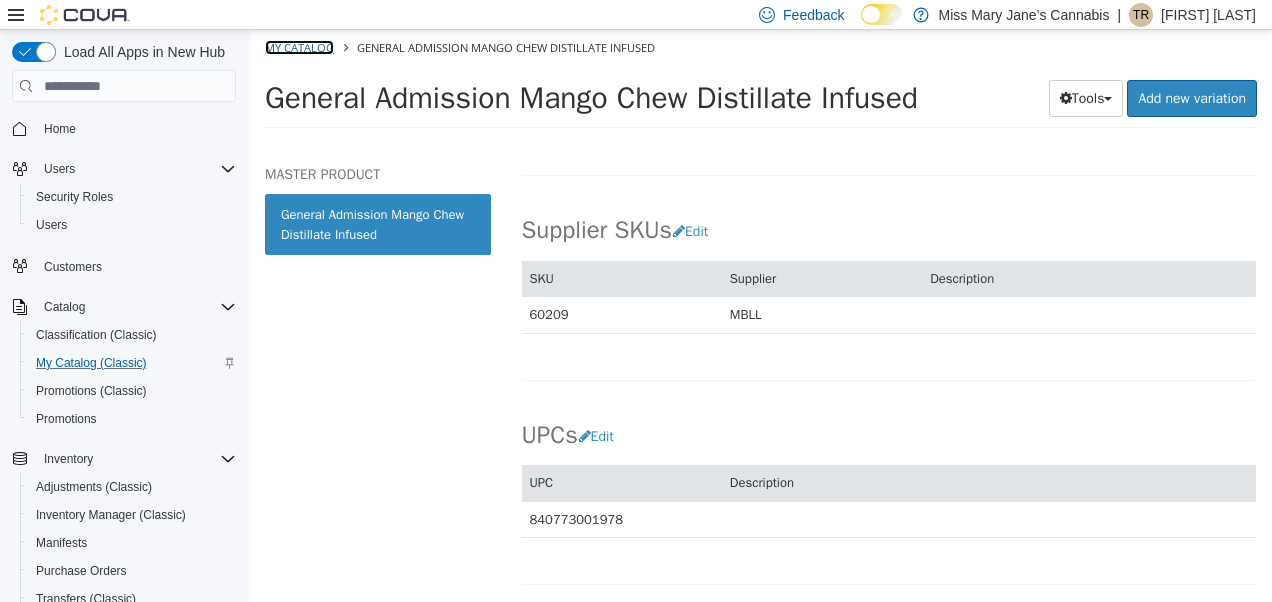 click on "My Catalog" at bounding box center (299, 47) 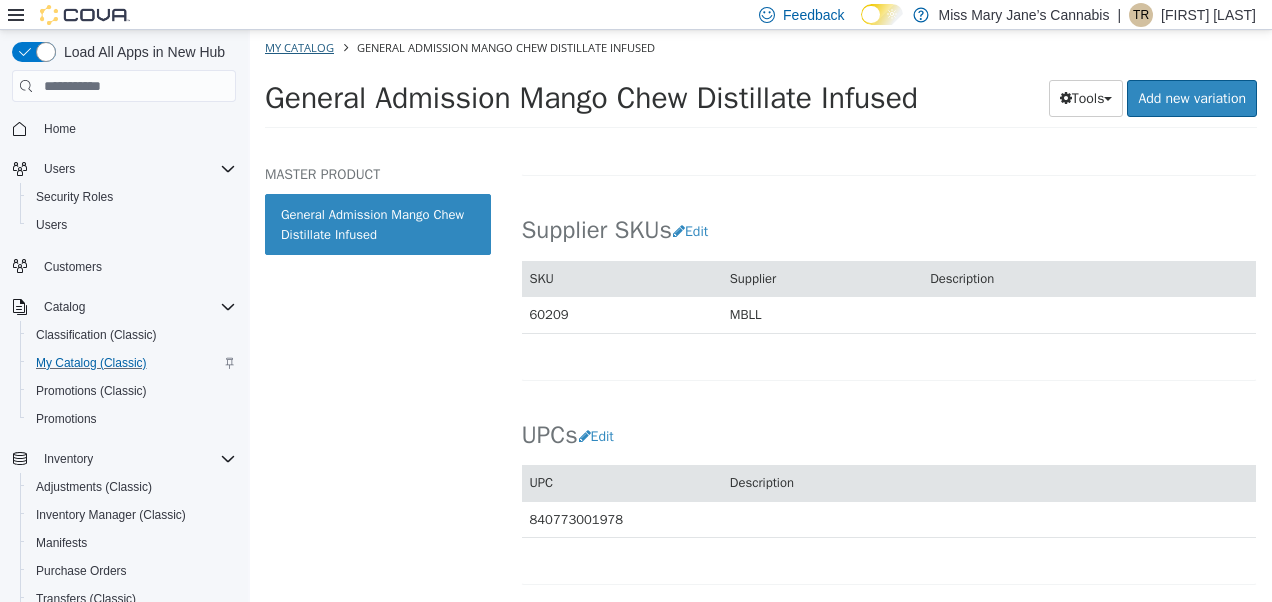 select on "**********" 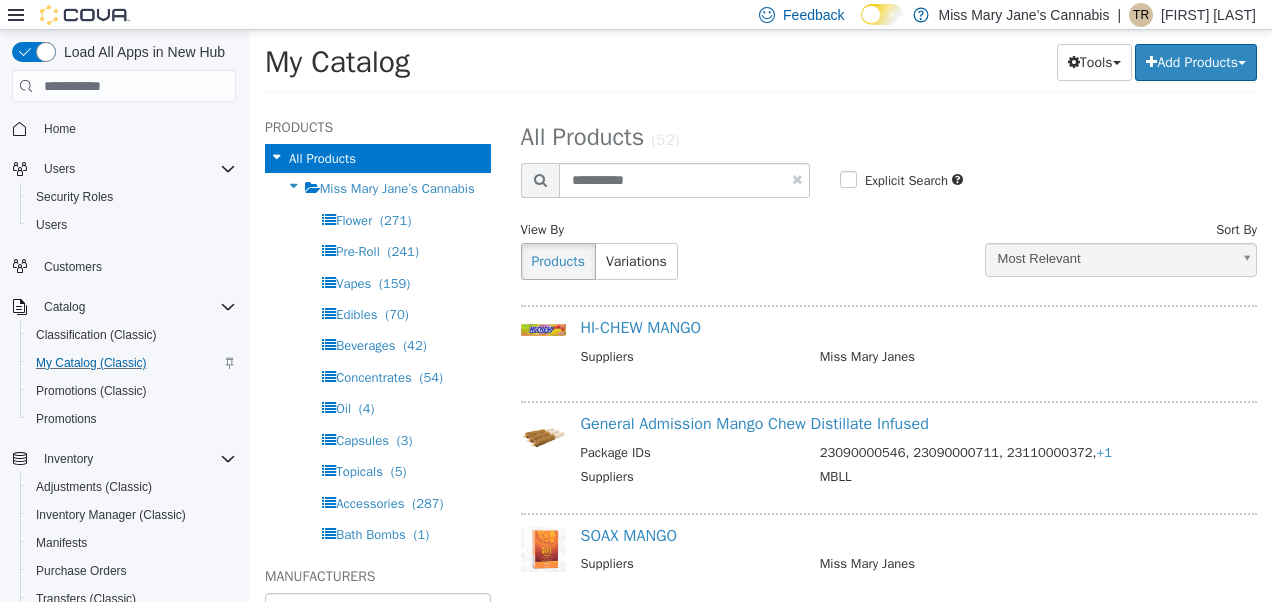 click at bounding box center (797, 179) 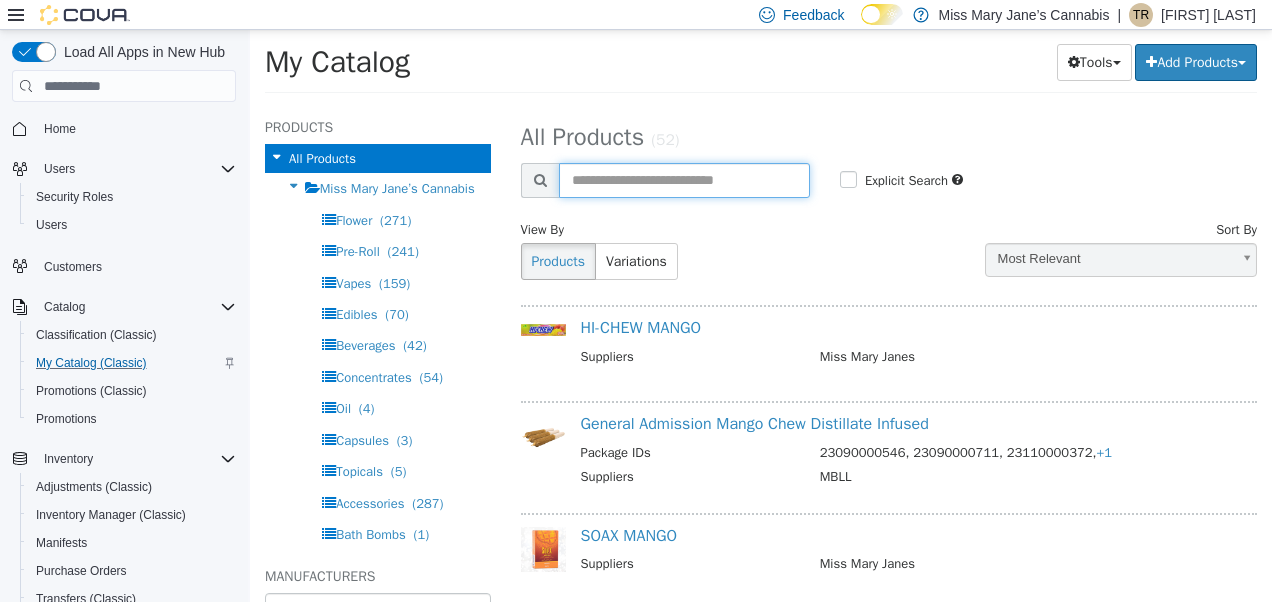 click at bounding box center (684, 180) 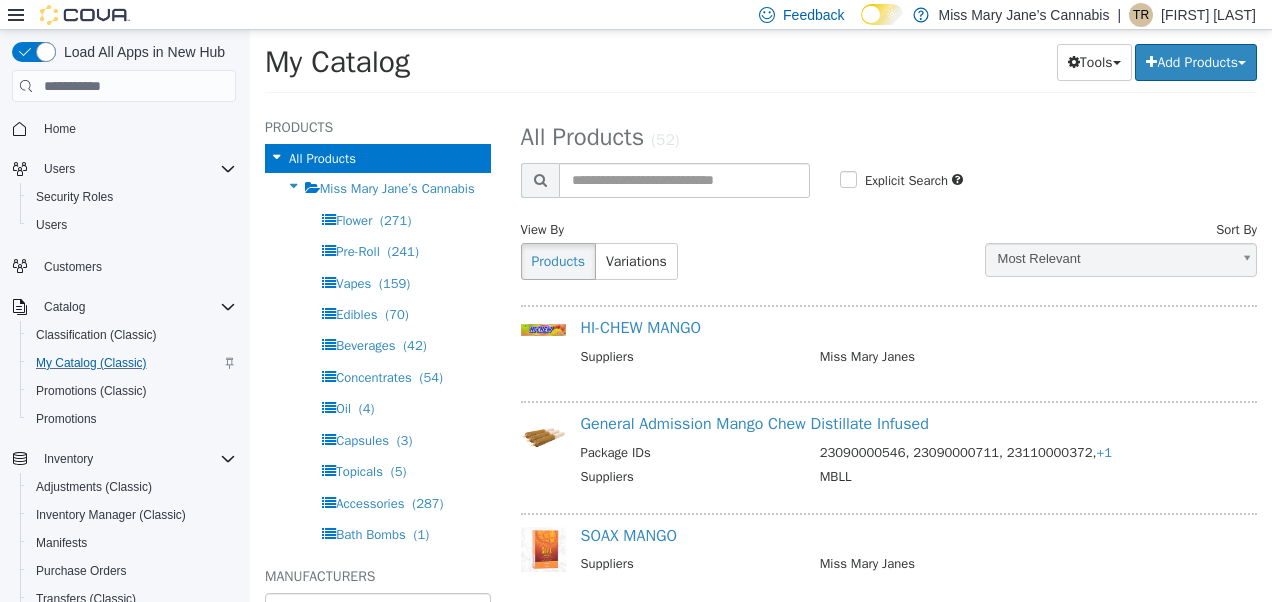 select on "**********" 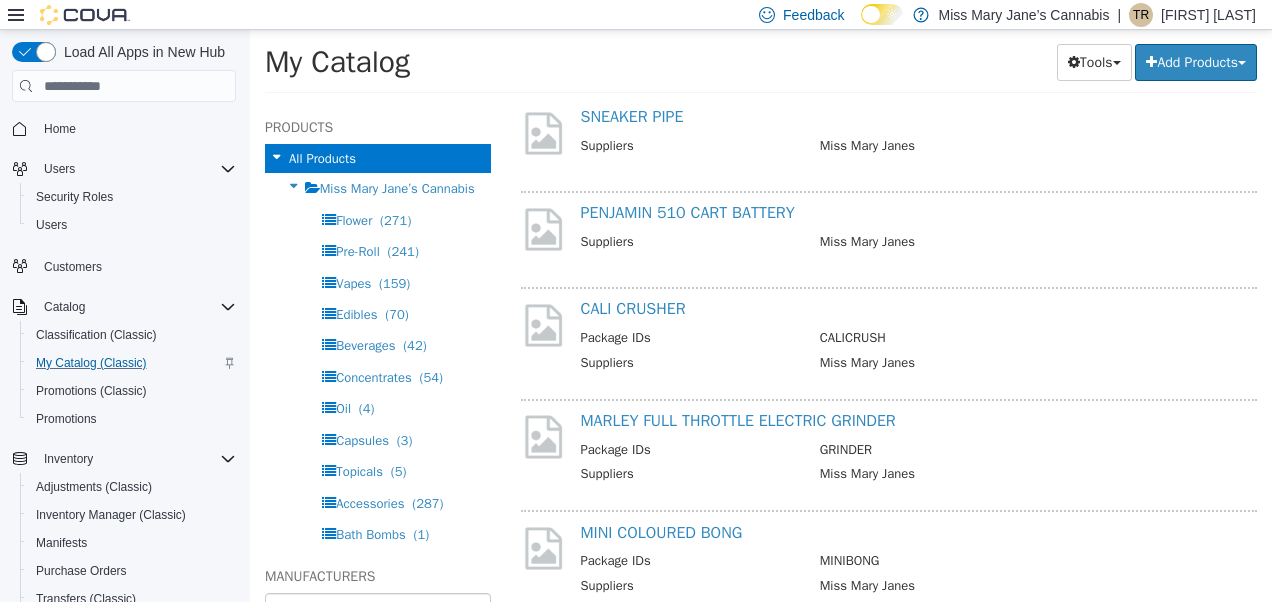 scroll, scrollTop: 0, scrollLeft: 0, axis: both 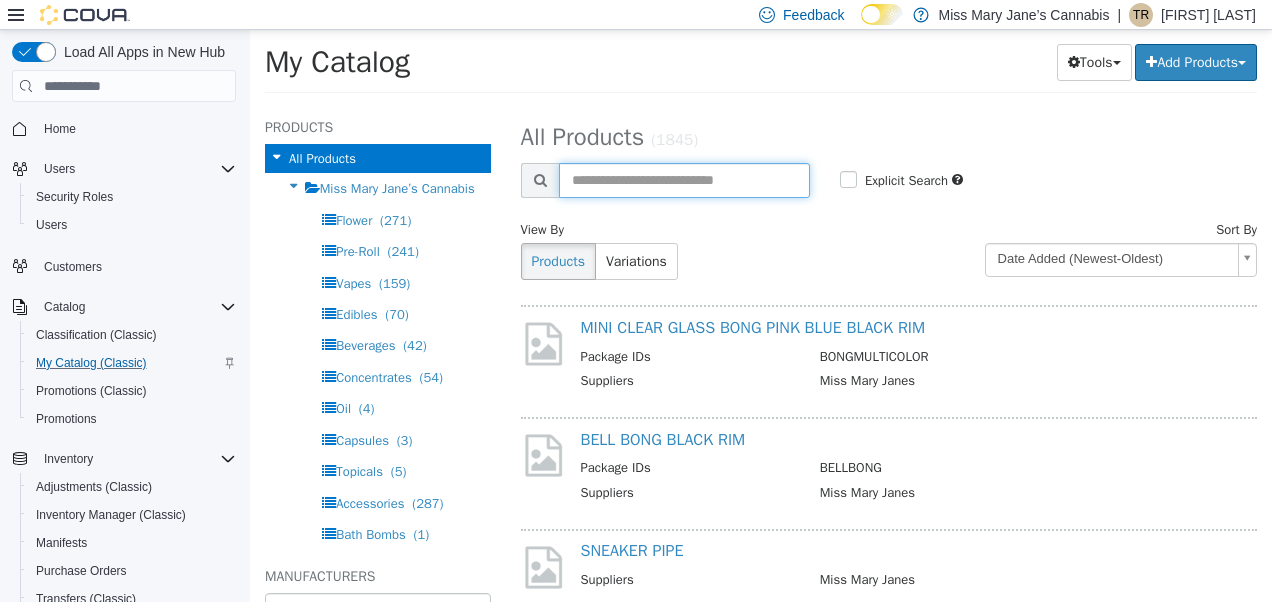 click at bounding box center [684, 180] 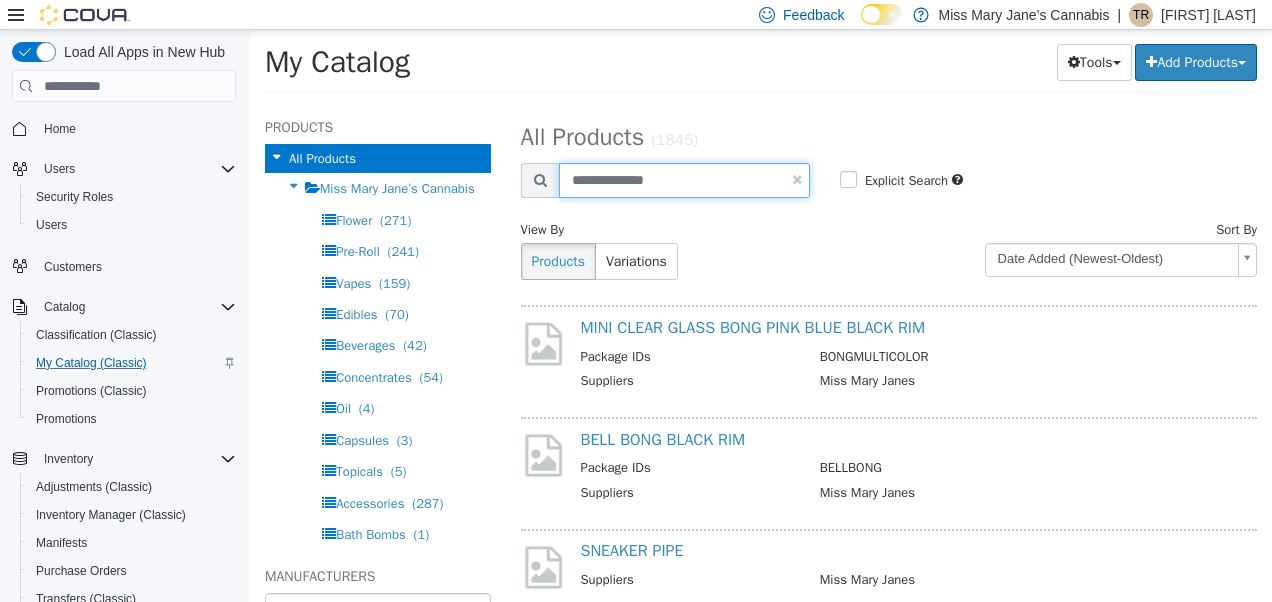 type on "**********" 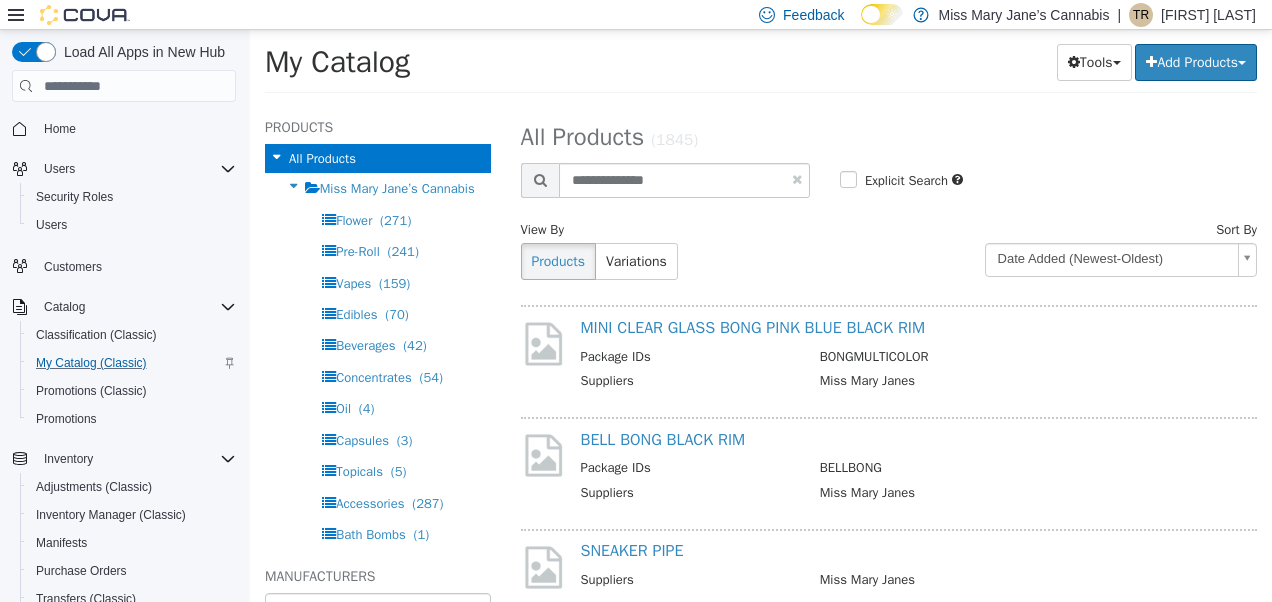 select on "**********" 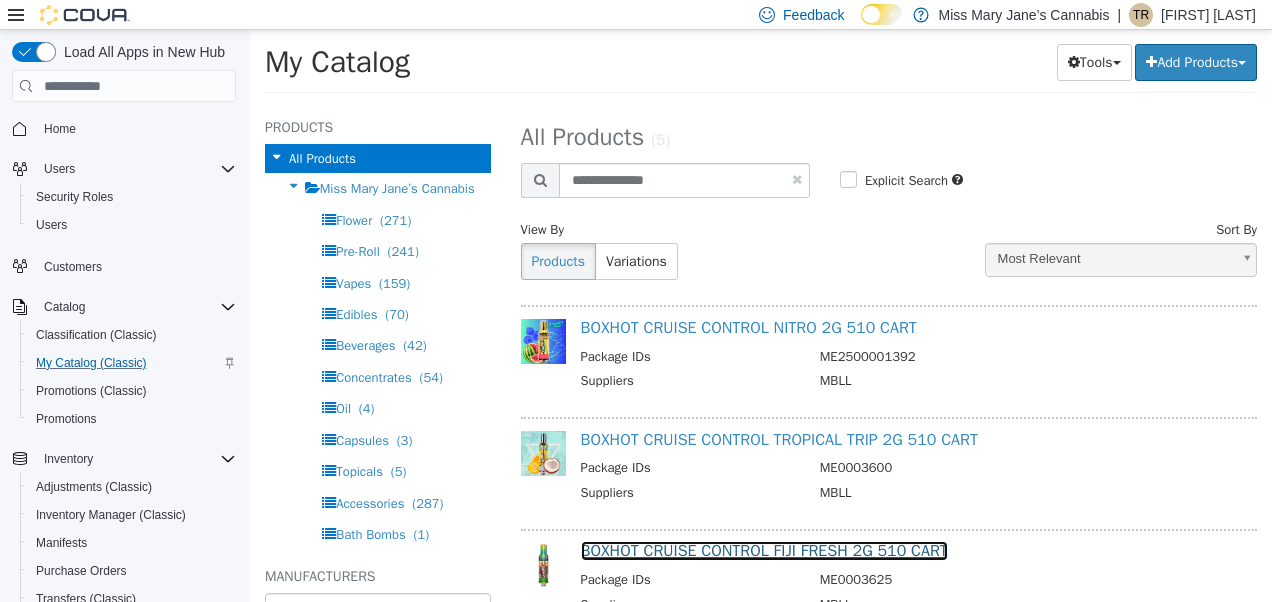 click on "BOXHOT CRUISE CONTROL FIJI FRESH 2G 510 CART" at bounding box center [764, 551] 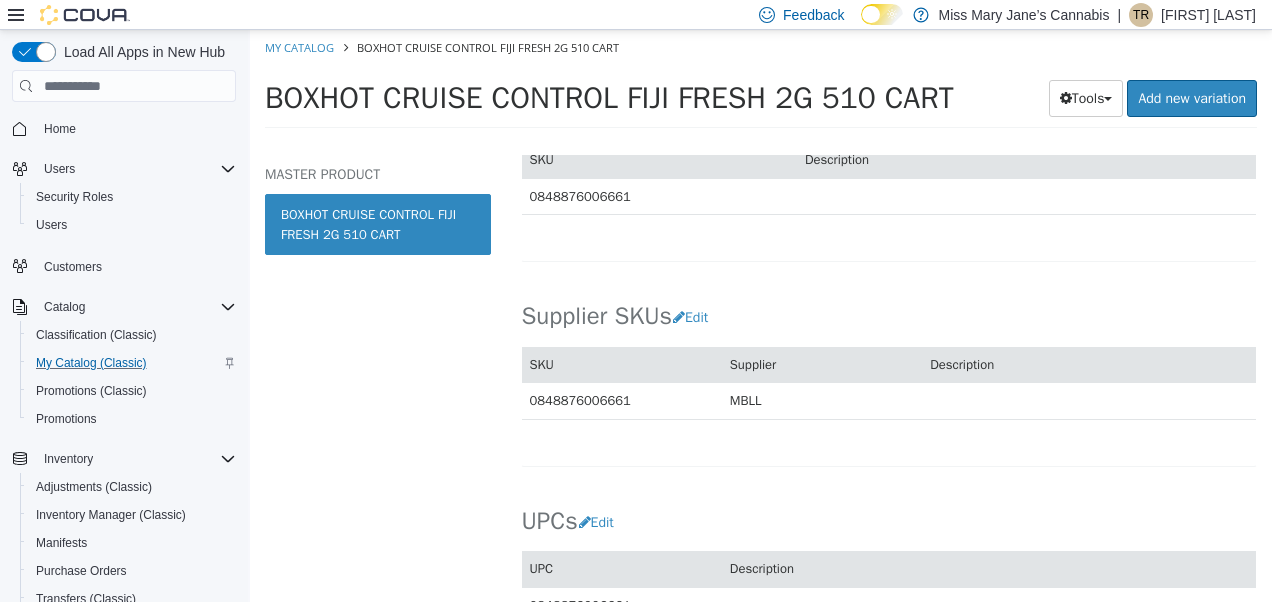 scroll, scrollTop: 1253, scrollLeft: 0, axis: vertical 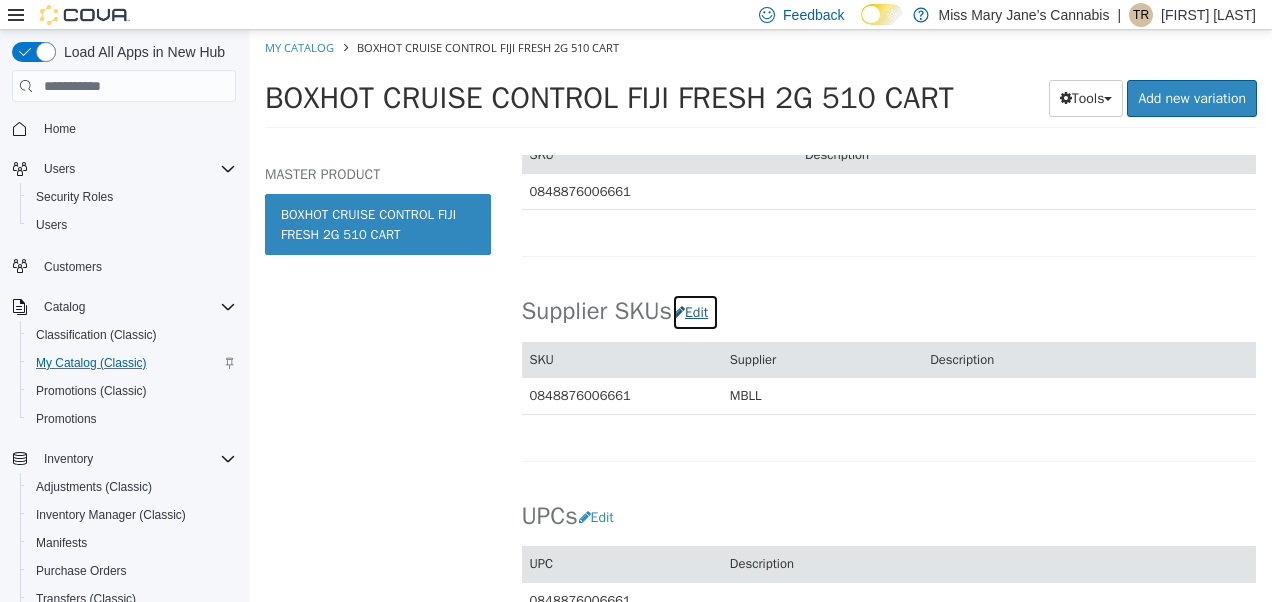 click on "Edit" at bounding box center [695, 312] 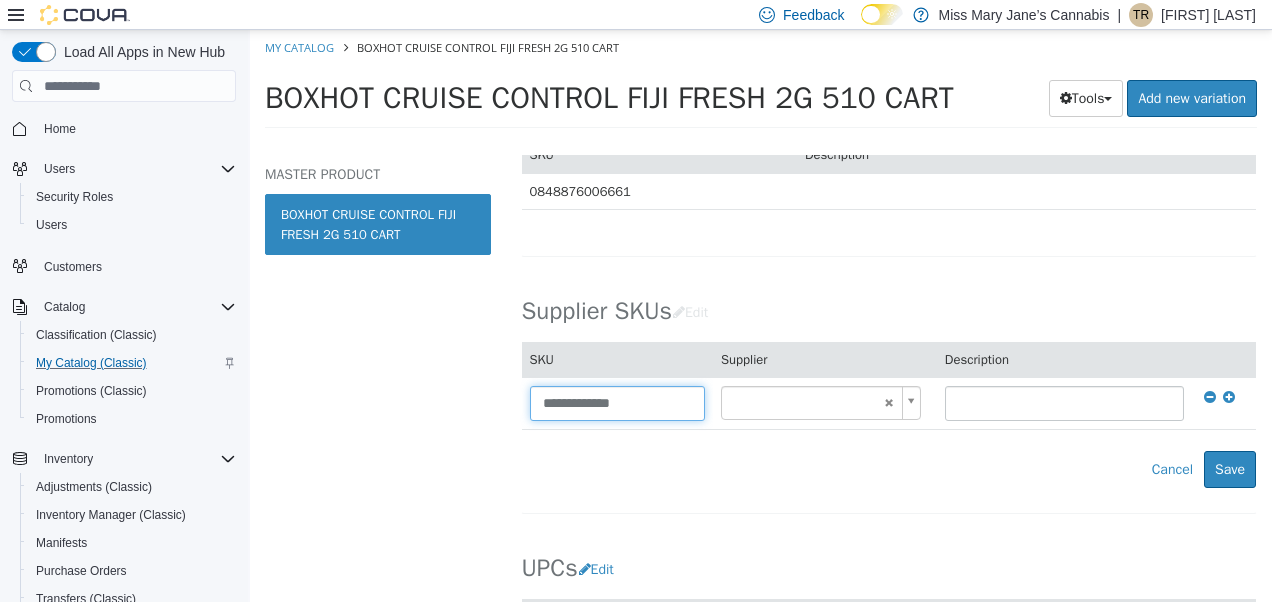 drag, startPoint x: 656, startPoint y: 403, endPoint x: 388, endPoint y: 388, distance: 268.41943 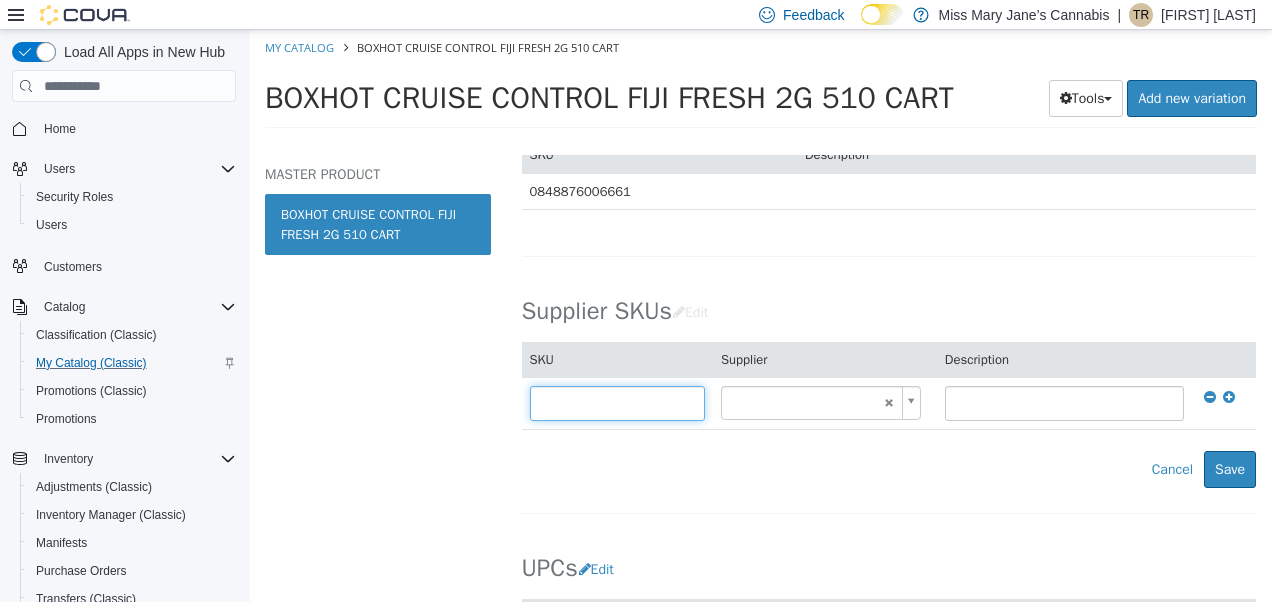 type on "******" 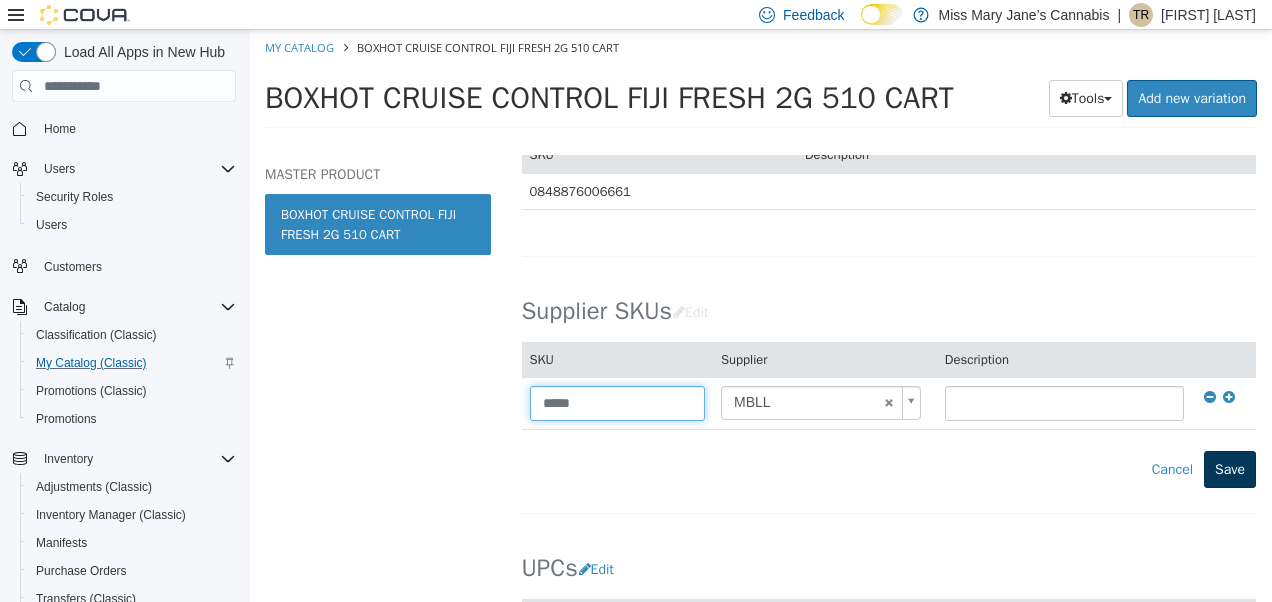 type on "*****" 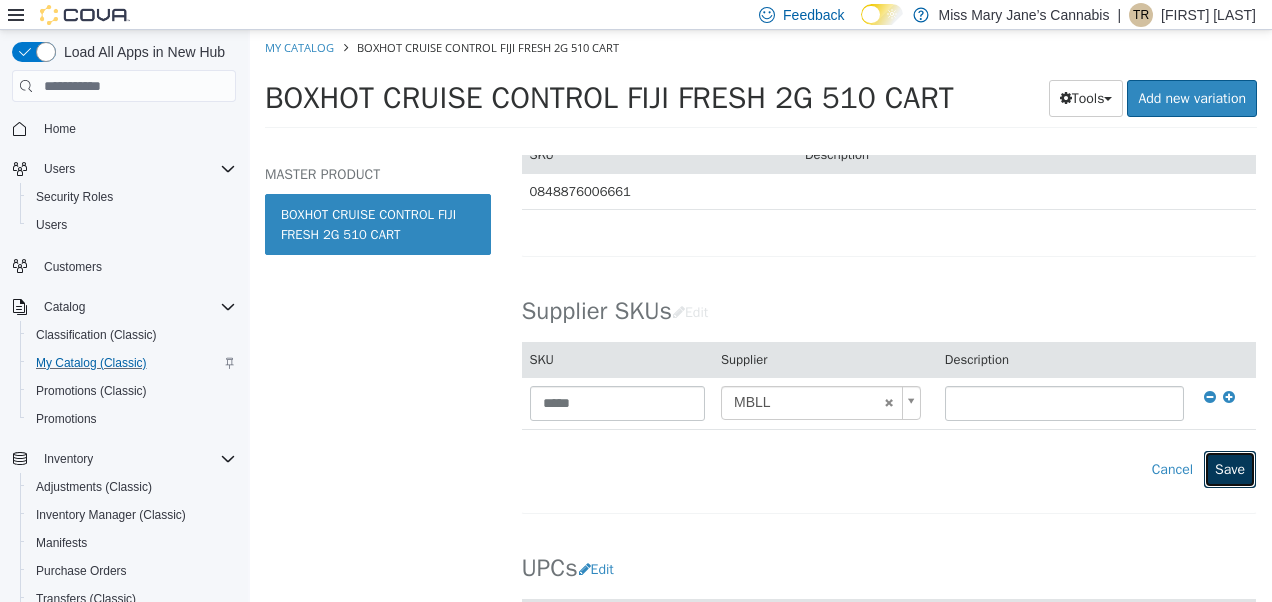 click on "Save" at bounding box center (1230, 469) 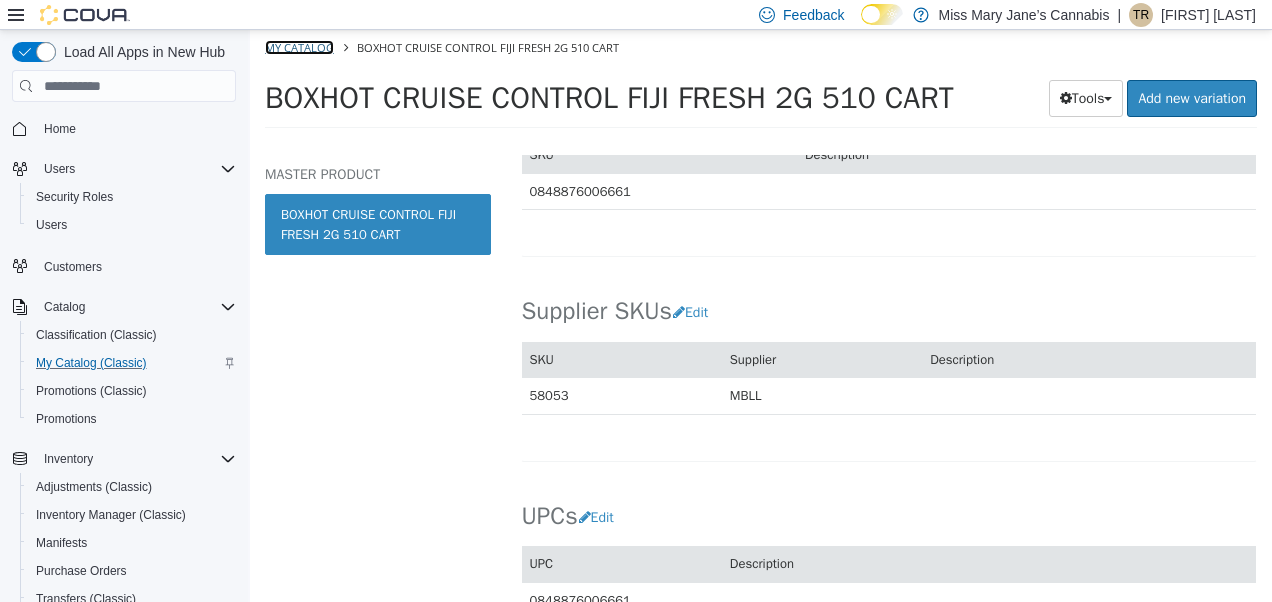 click on "My Catalog" at bounding box center [299, 47] 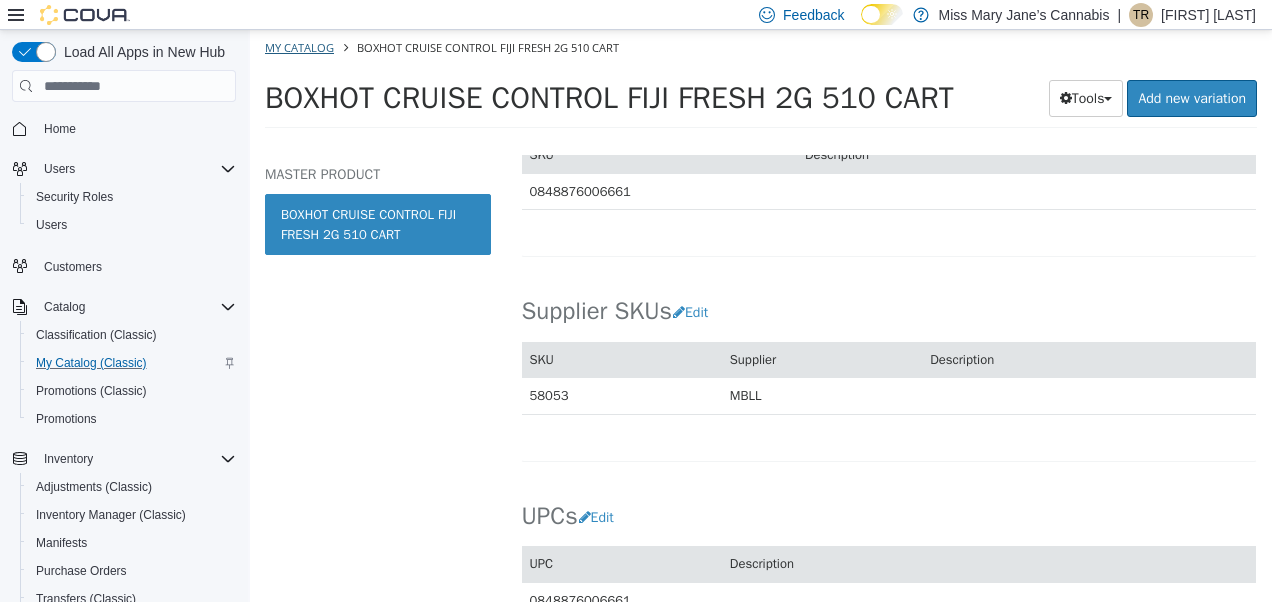 select on "**********" 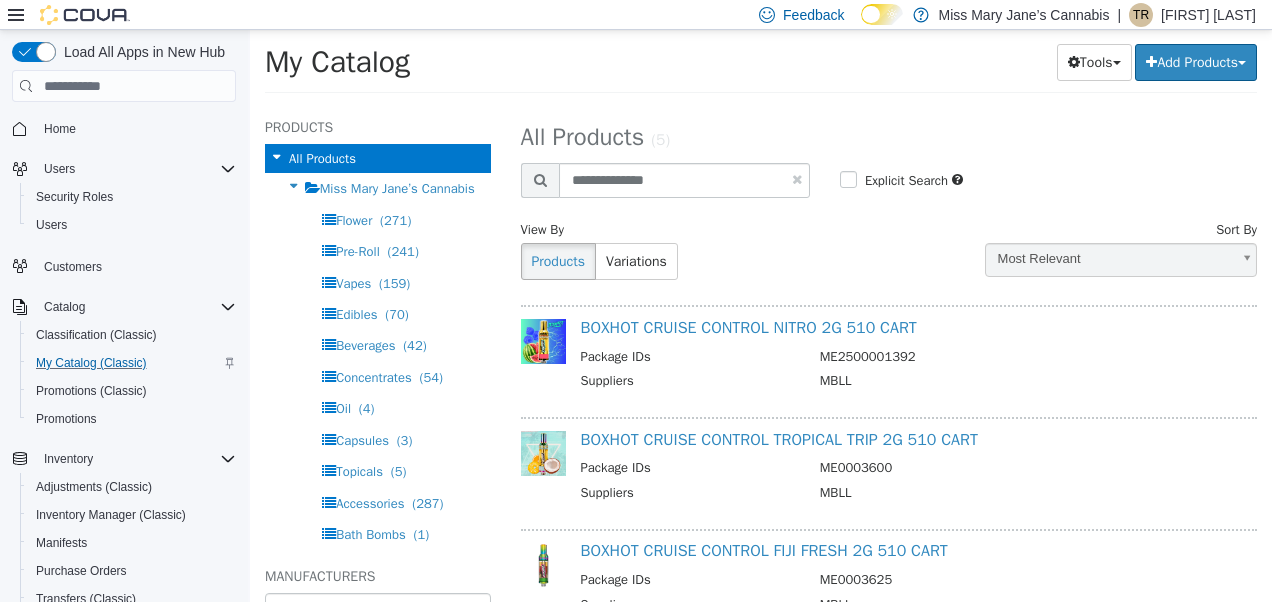 click at bounding box center [797, 179] 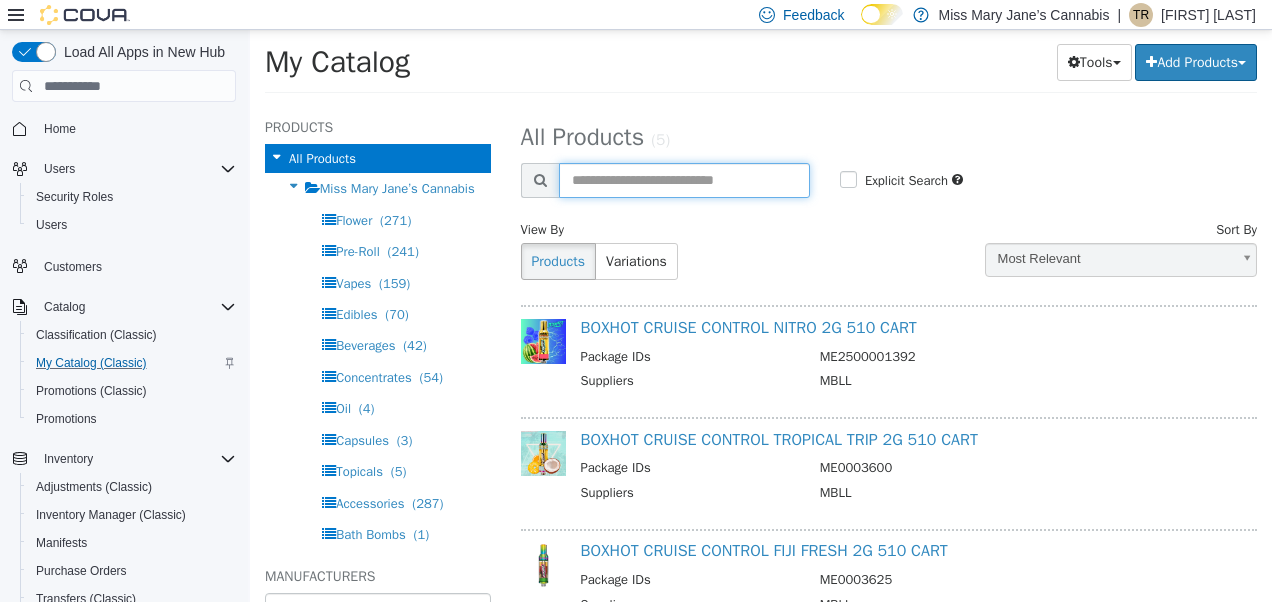 click at bounding box center (684, 180) 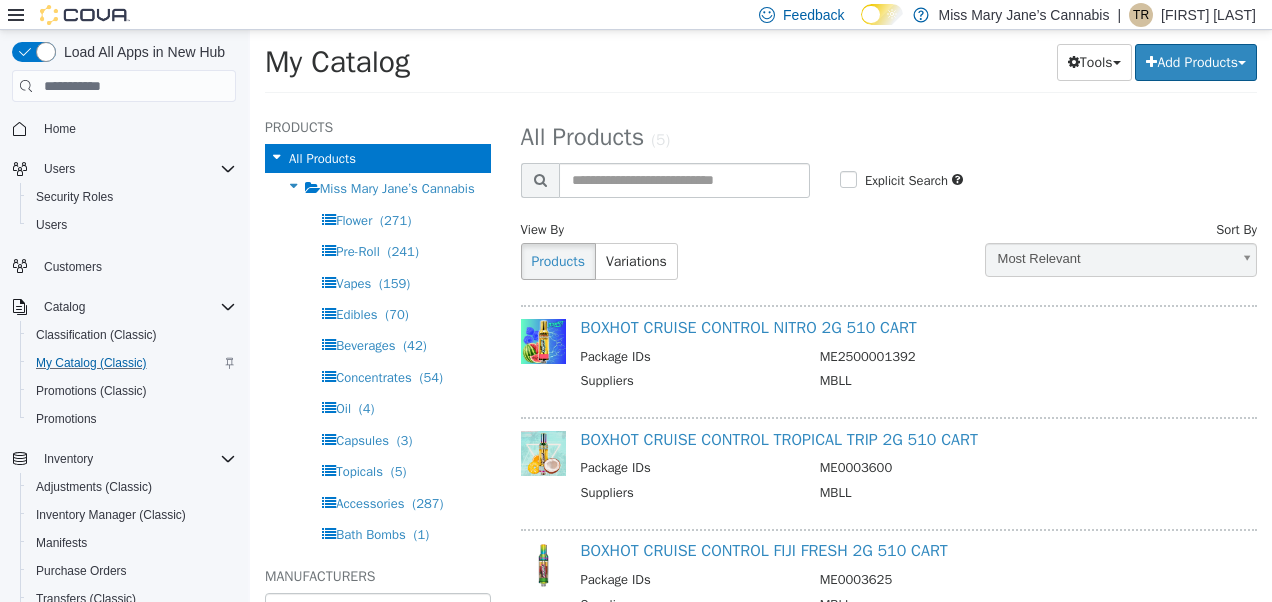 select on "**********" 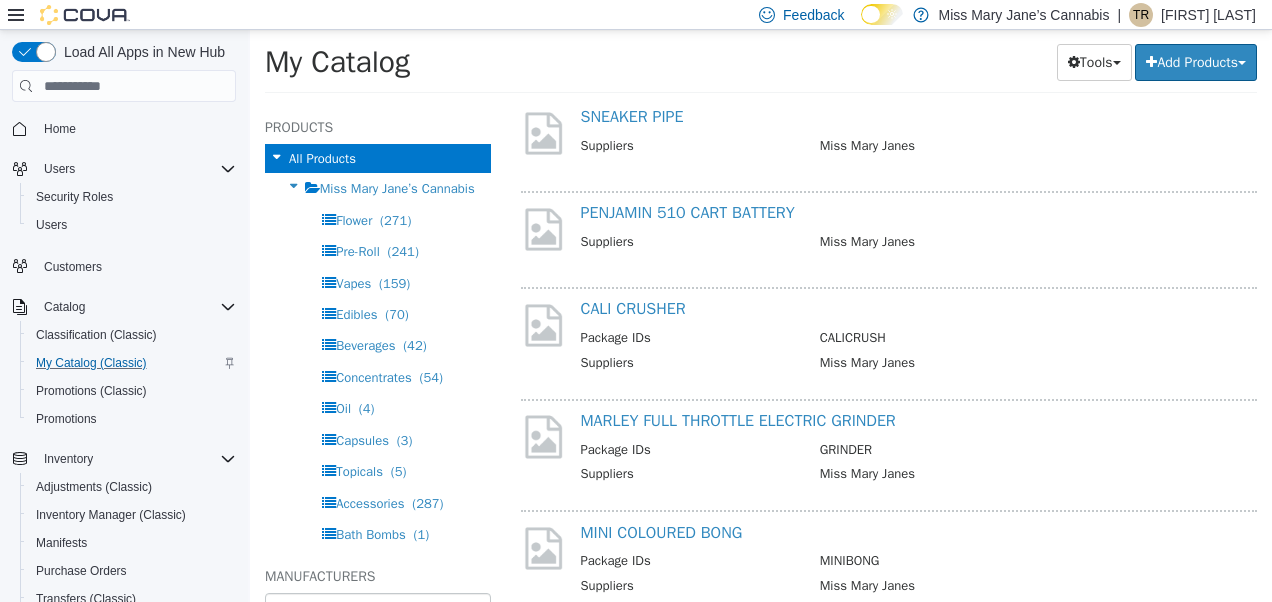 scroll, scrollTop: 0, scrollLeft: 0, axis: both 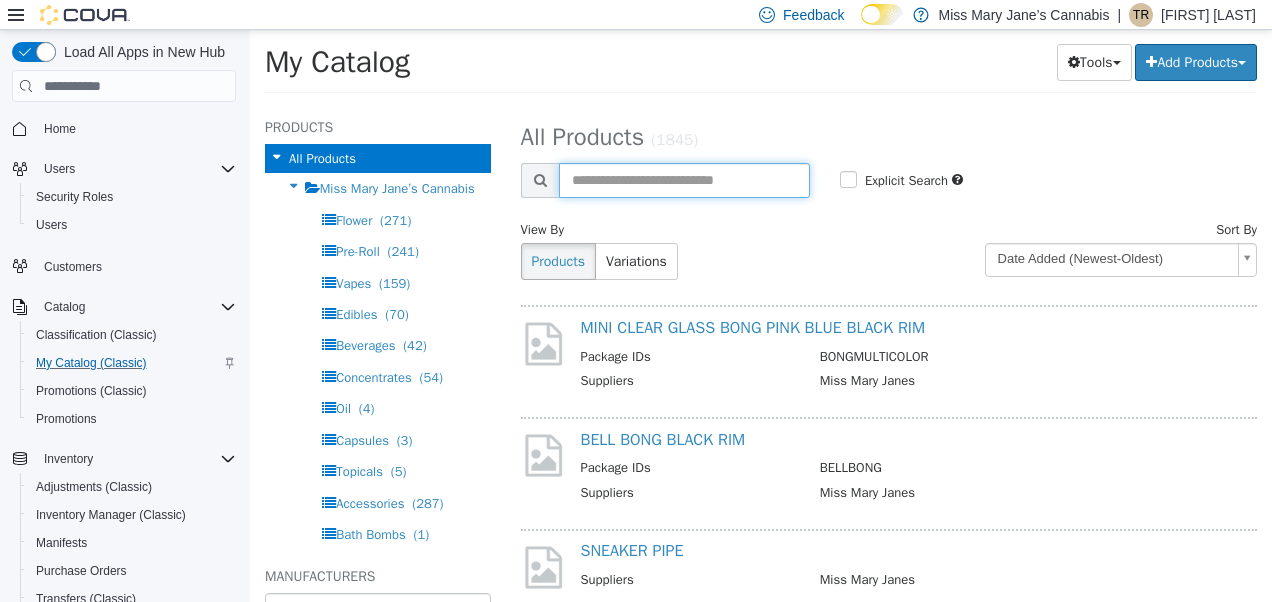 click at bounding box center [684, 180] 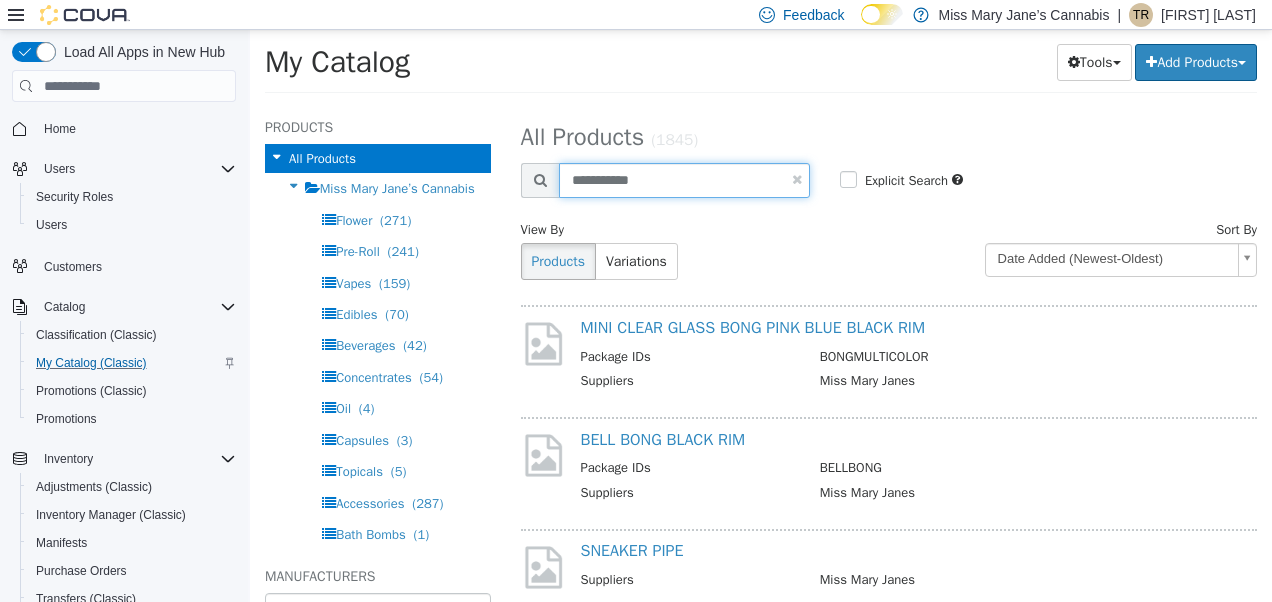 type on "**********" 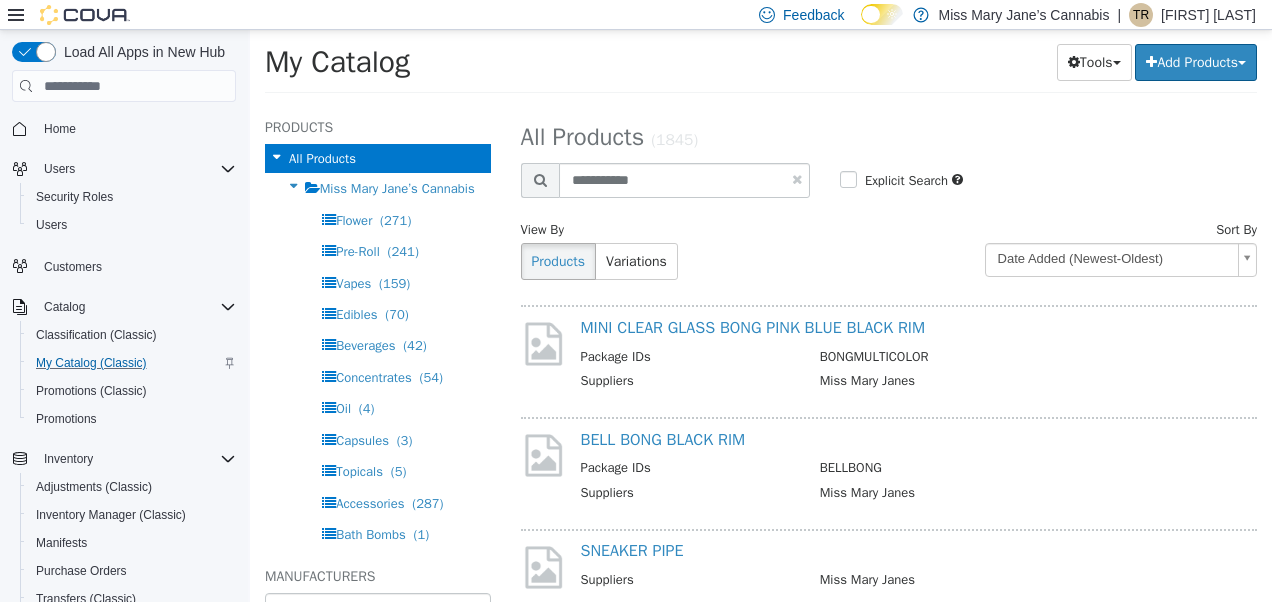 select on "**********" 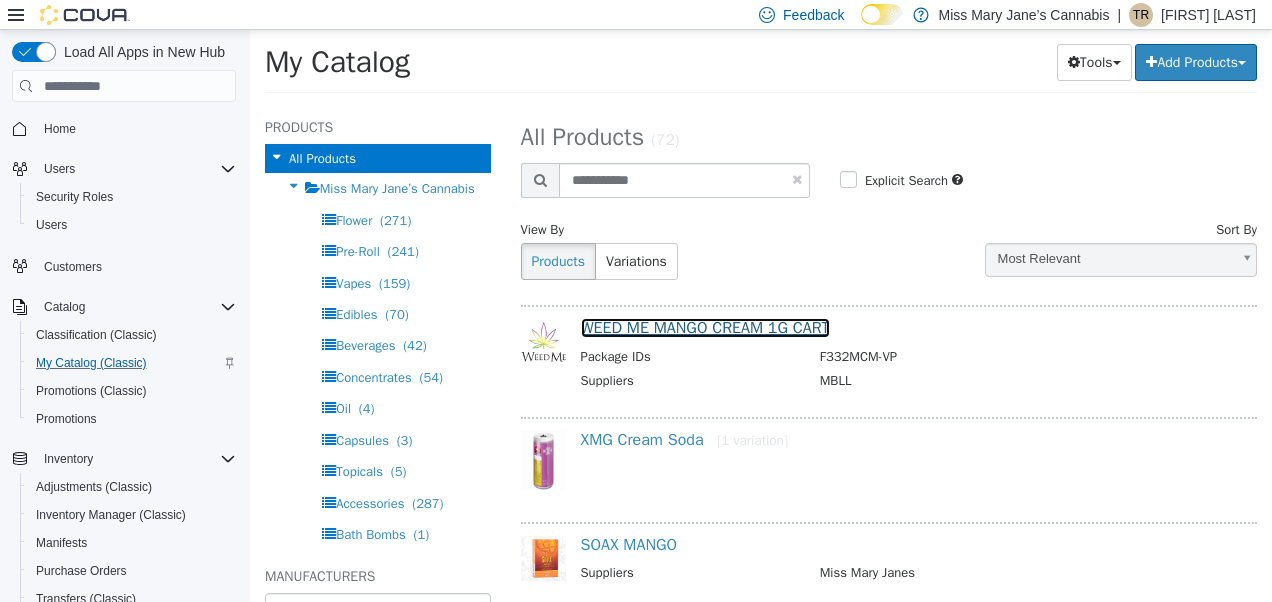 click on "WEED ME MANGO CREAM 1G CART" at bounding box center (705, 328) 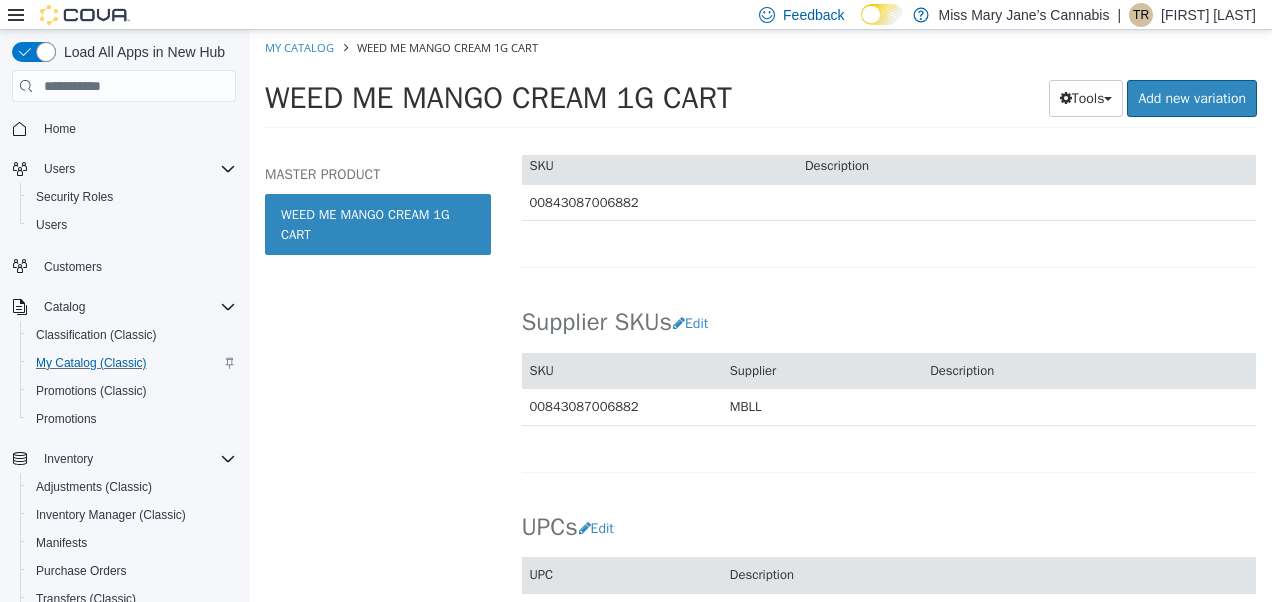 scroll, scrollTop: 1245, scrollLeft: 0, axis: vertical 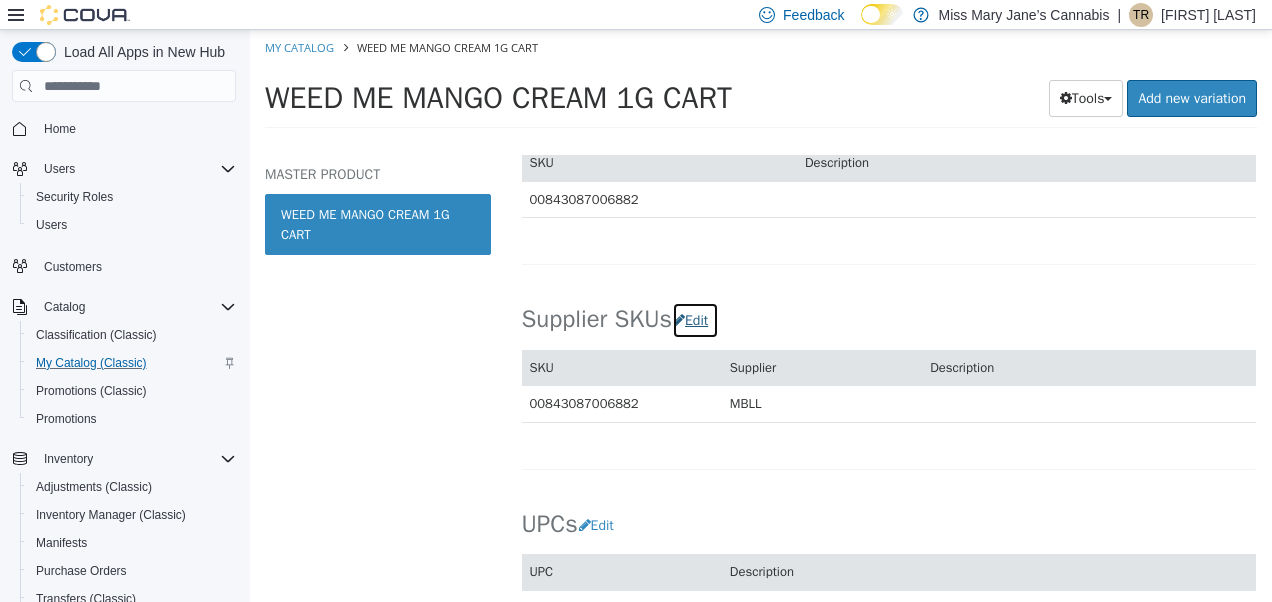 click on "Edit" at bounding box center (695, 320) 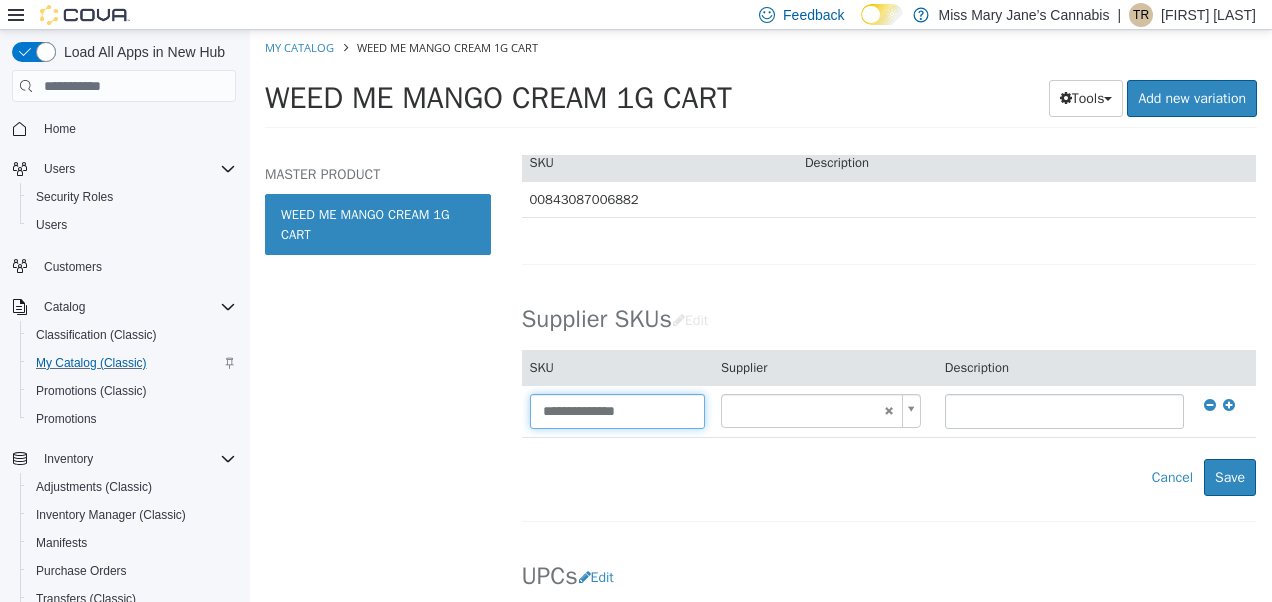 drag, startPoint x: 648, startPoint y: 411, endPoint x: 334, endPoint y: 462, distance: 318.11475 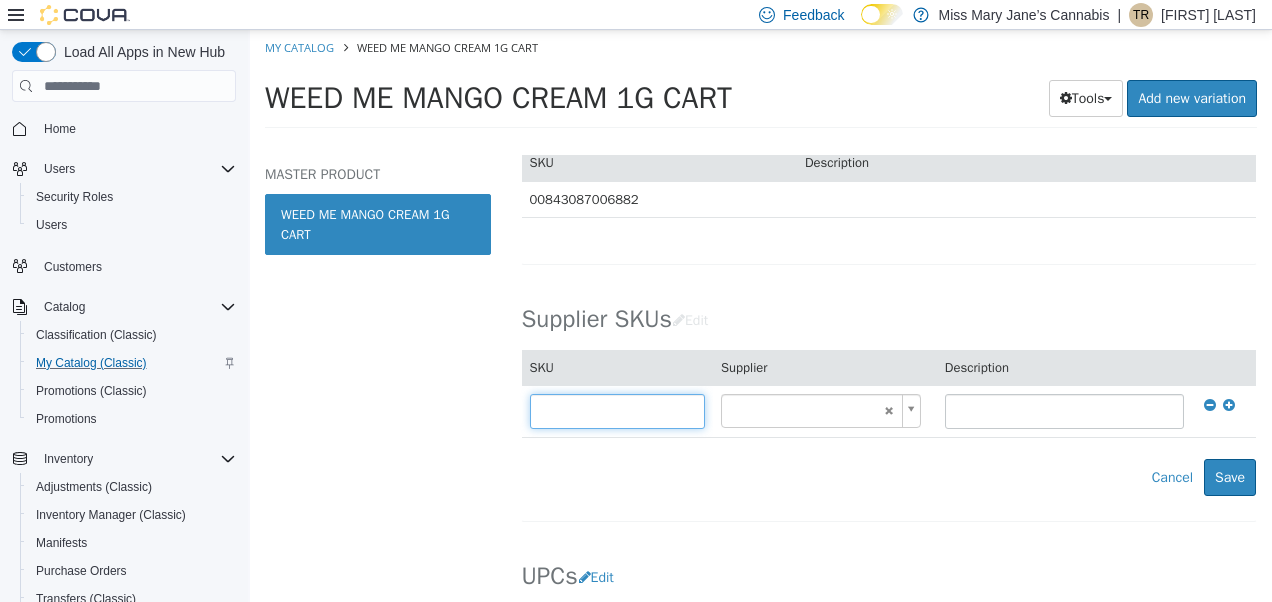 type on "******" 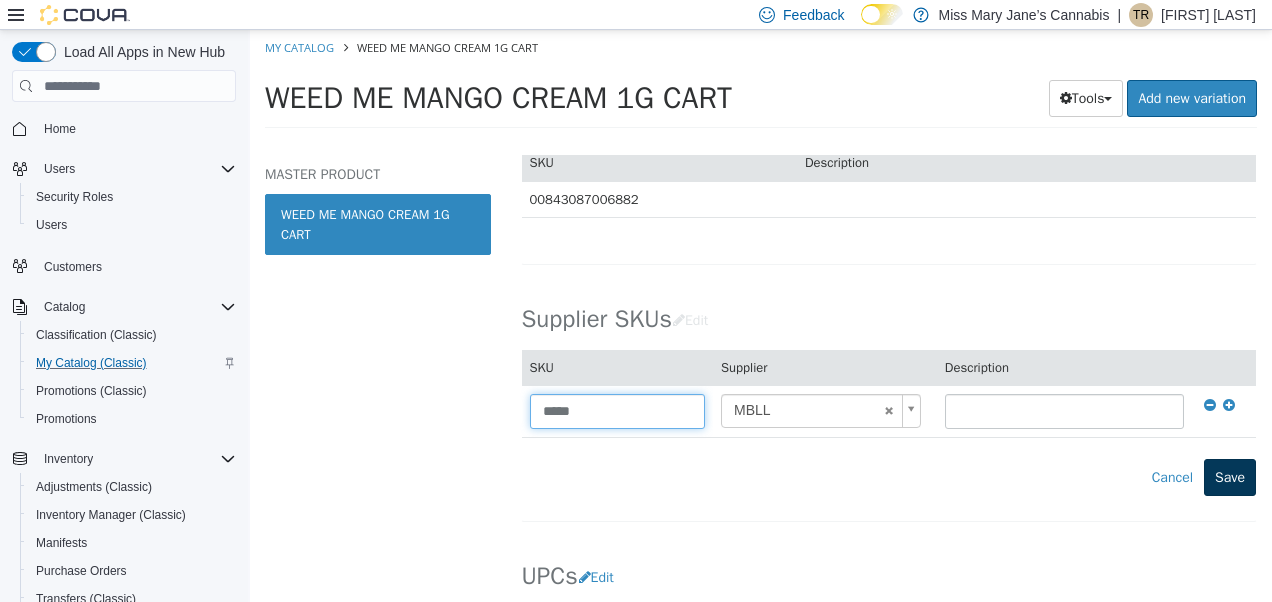 type on "*****" 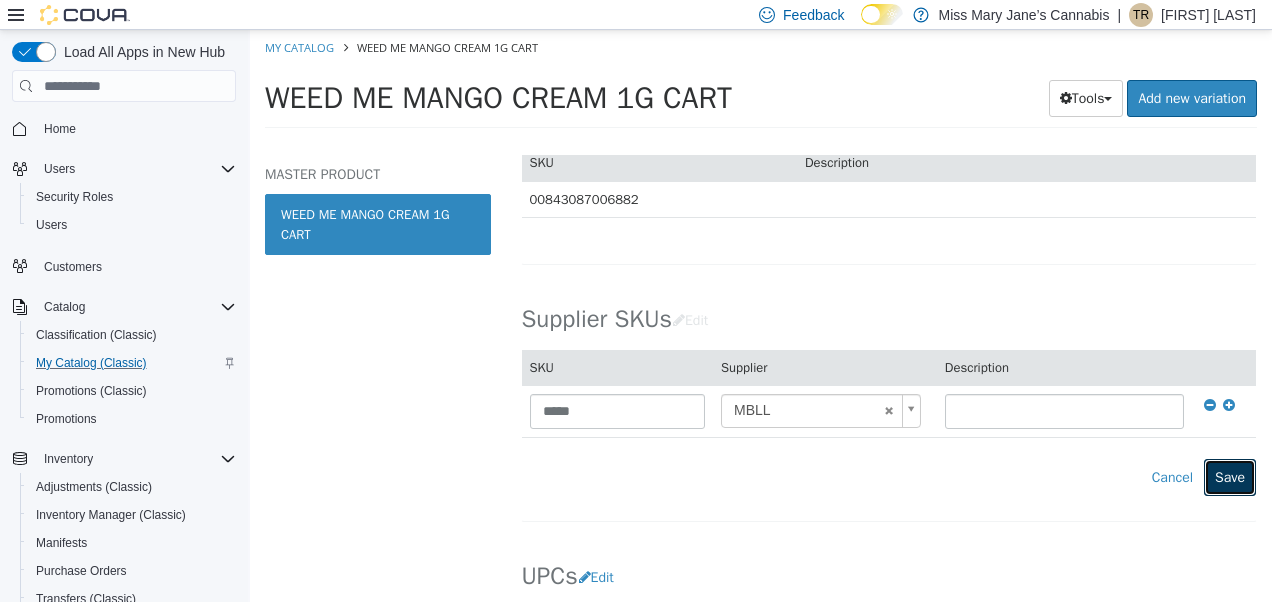 click on "Save" at bounding box center (1230, 477) 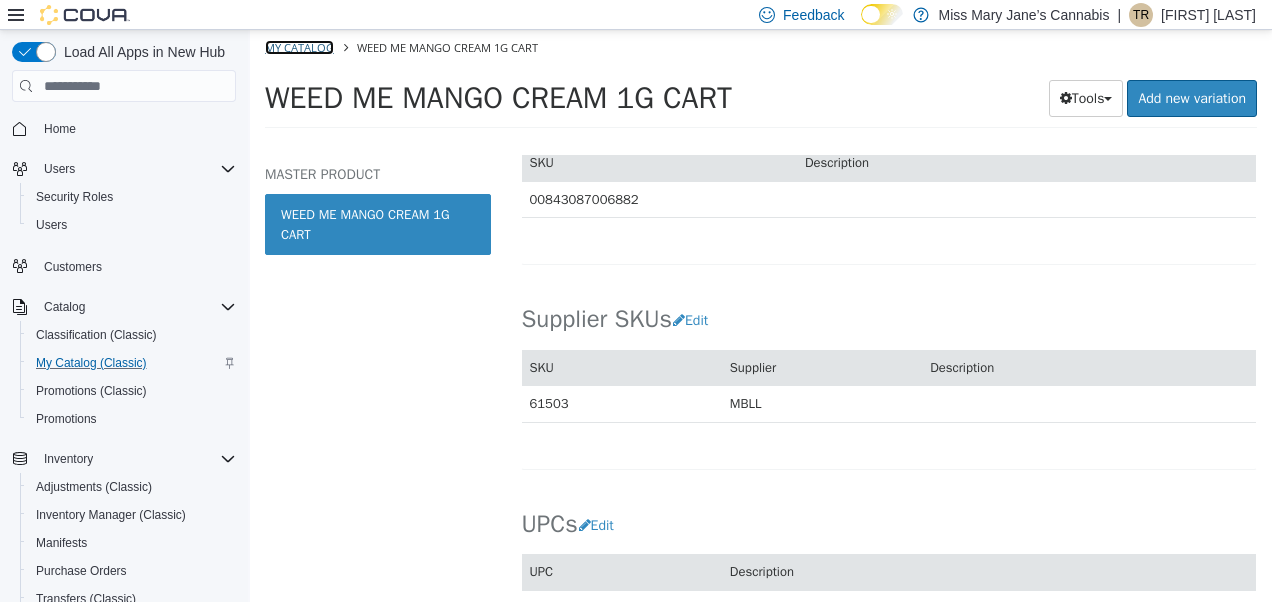 click on "My Catalog" at bounding box center (299, 47) 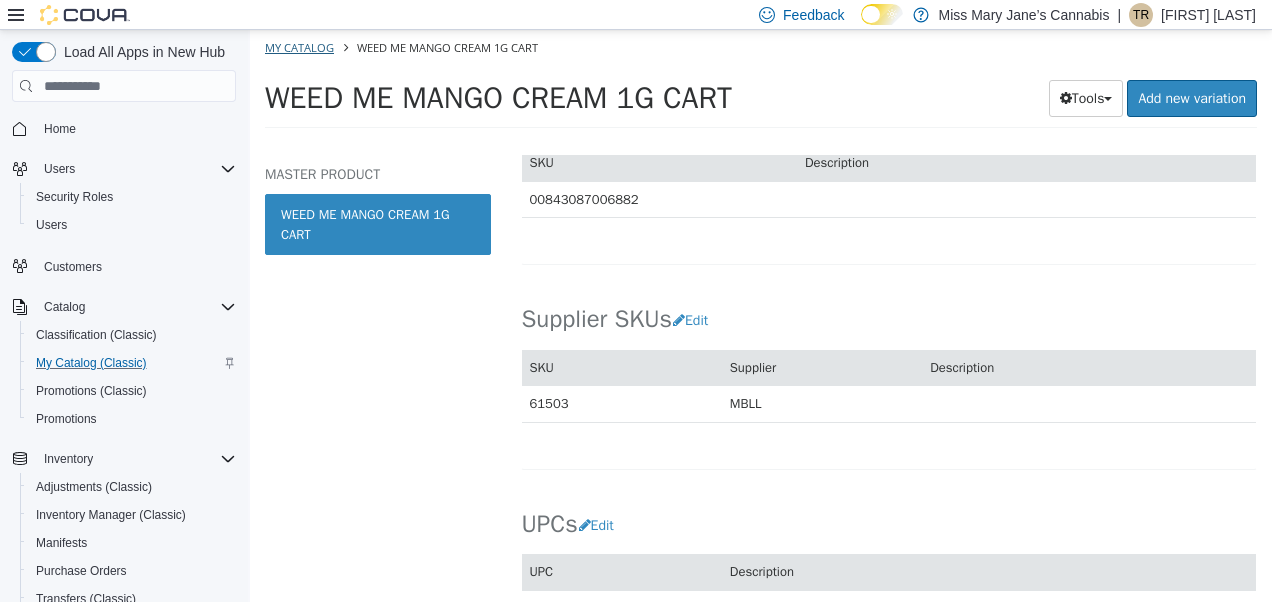 select on "**********" 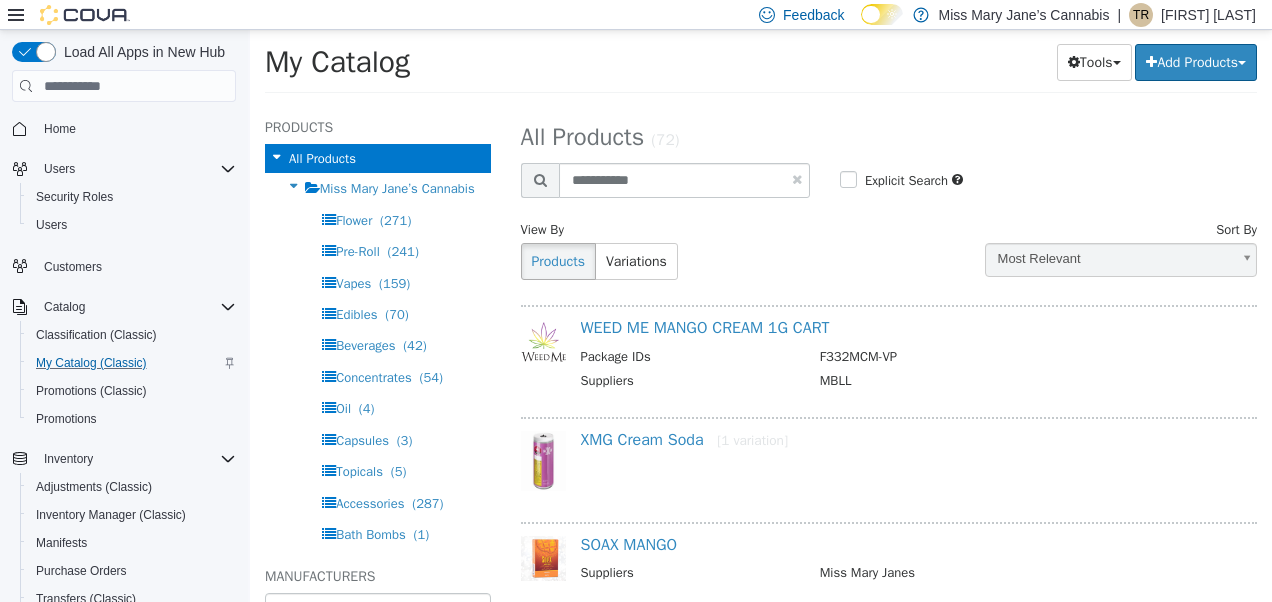 click at bounding box center (797, 179) 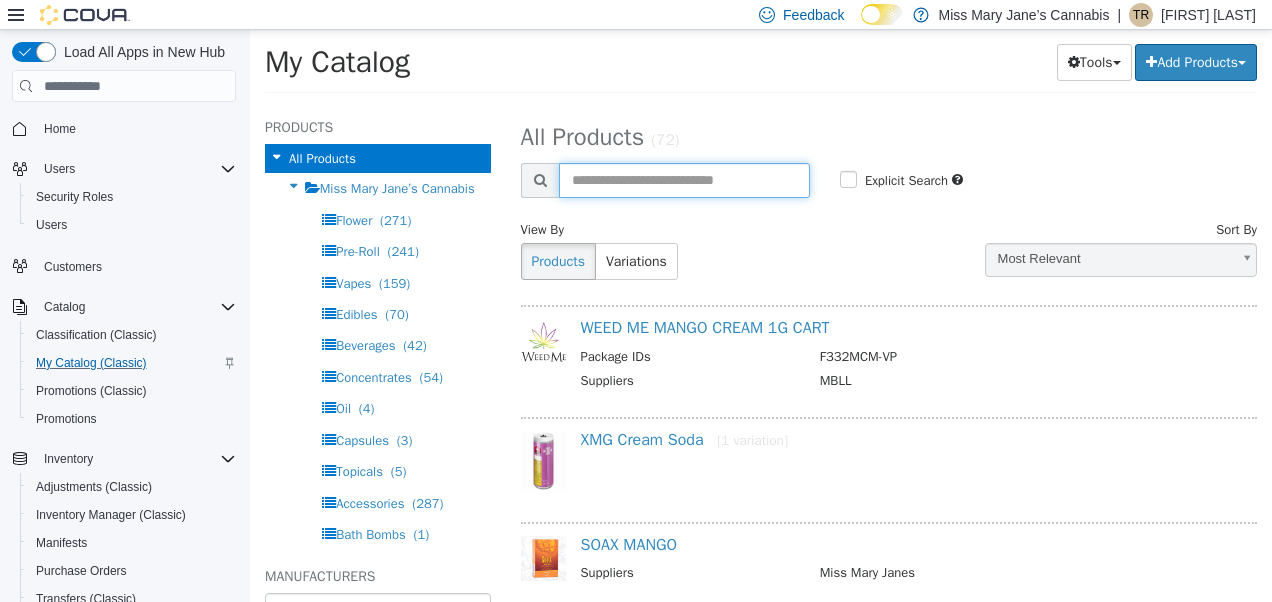 click at bounding box center (684, 180) 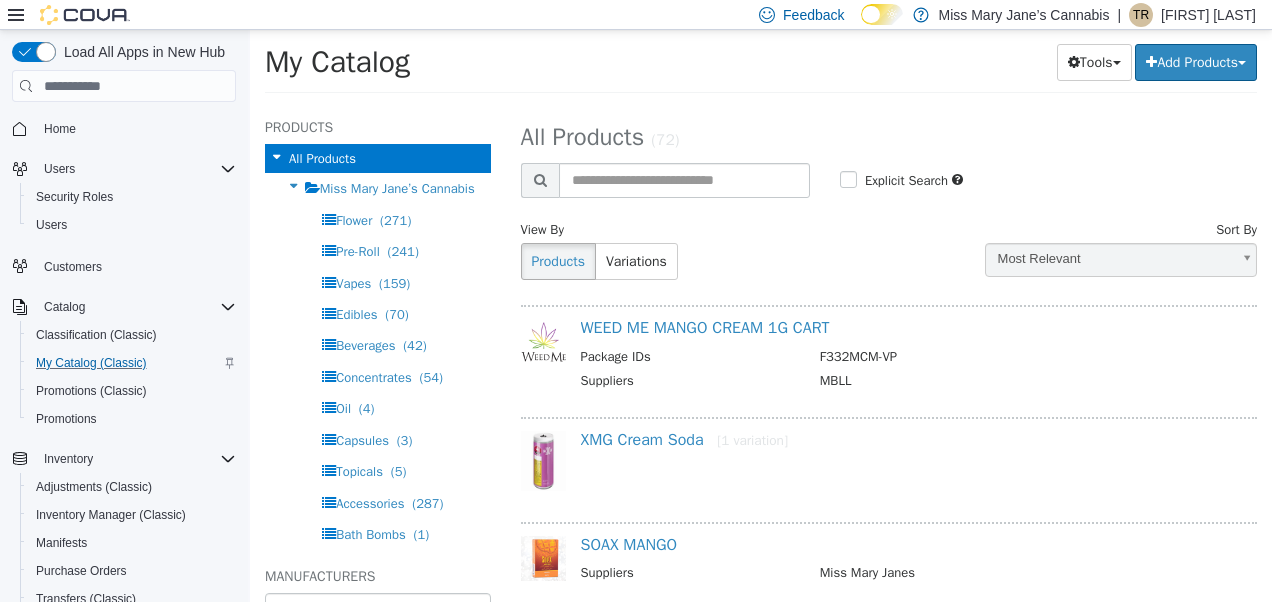 select on "**********" 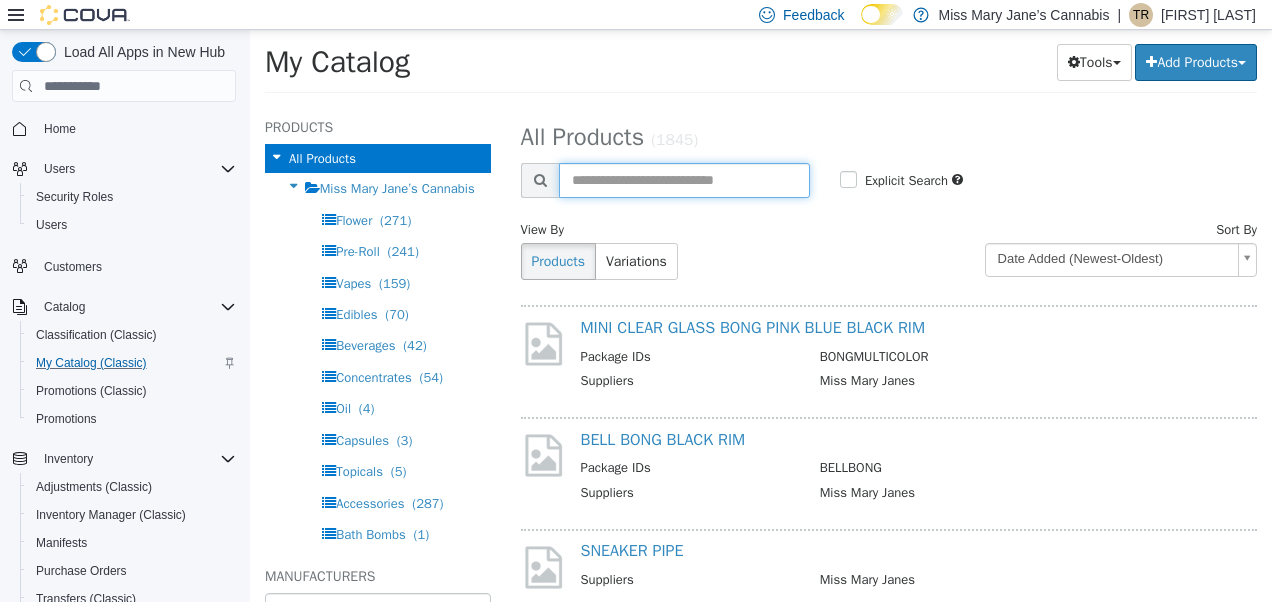 click at bounding box center (684, 180) 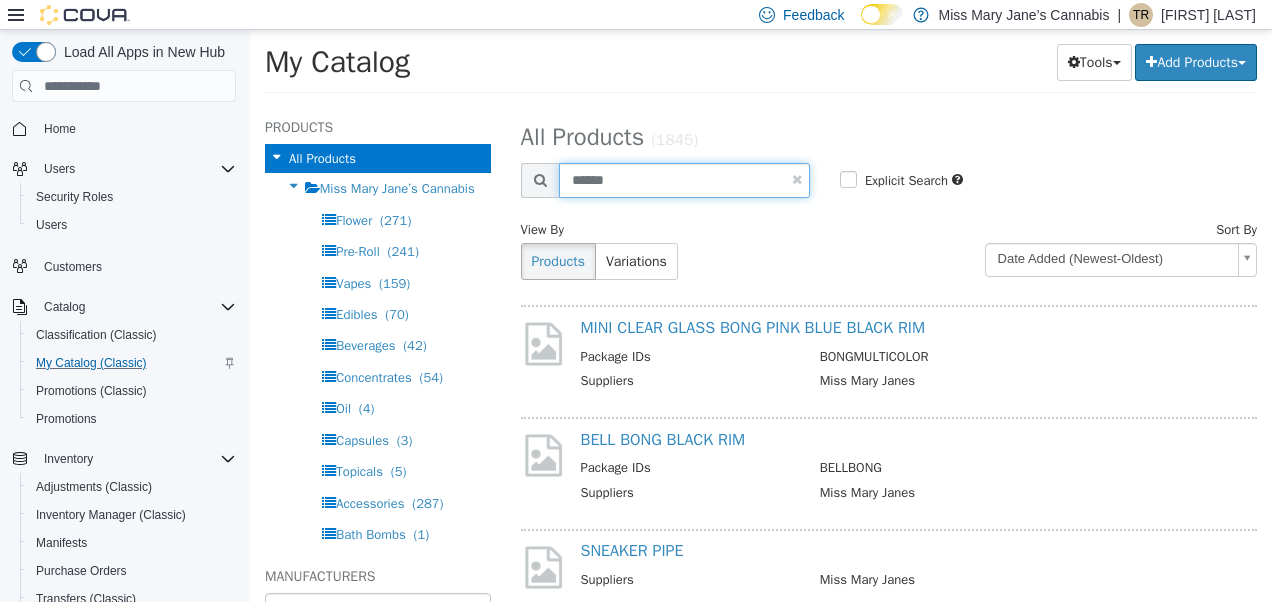 type on "******" 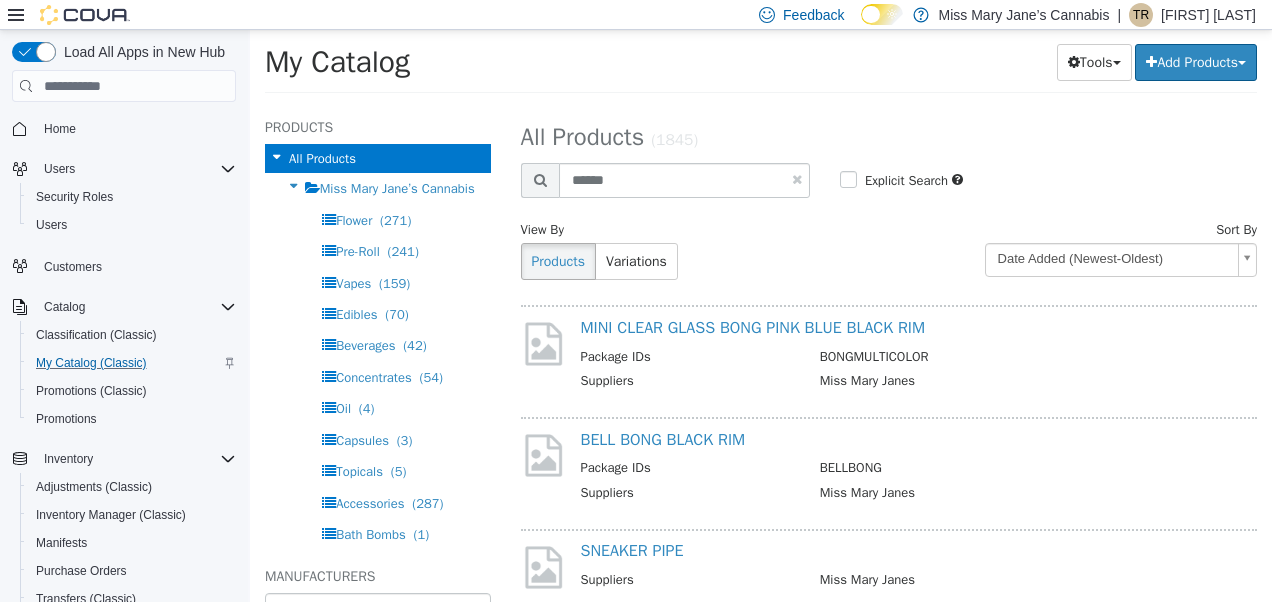 select on "**********" 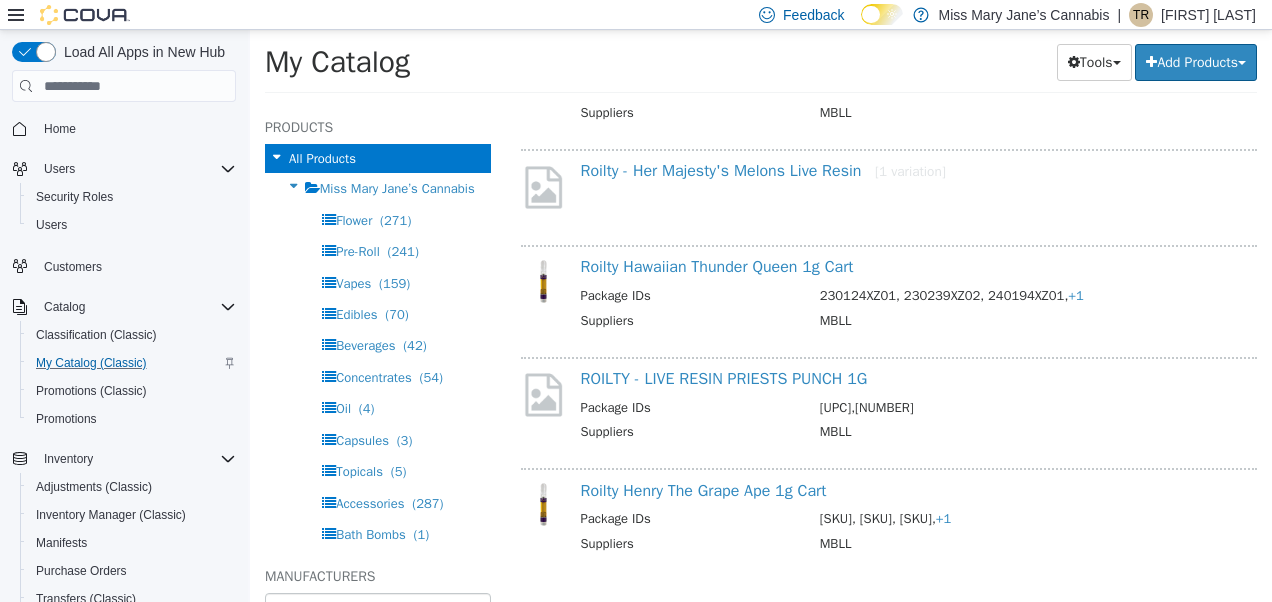 scroll, scrollTop: 681, scrollLeft: 0, axis: vertical 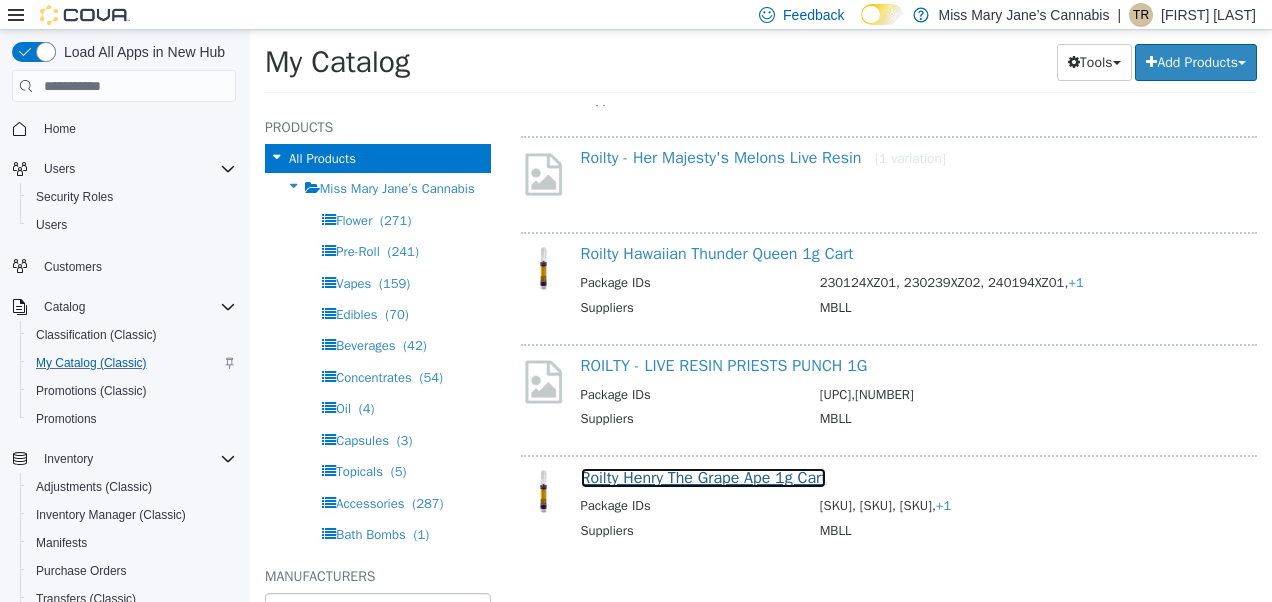 click on "Roilty Henry The Grape Ape 1g Cart" at bounding box center [704, 478] 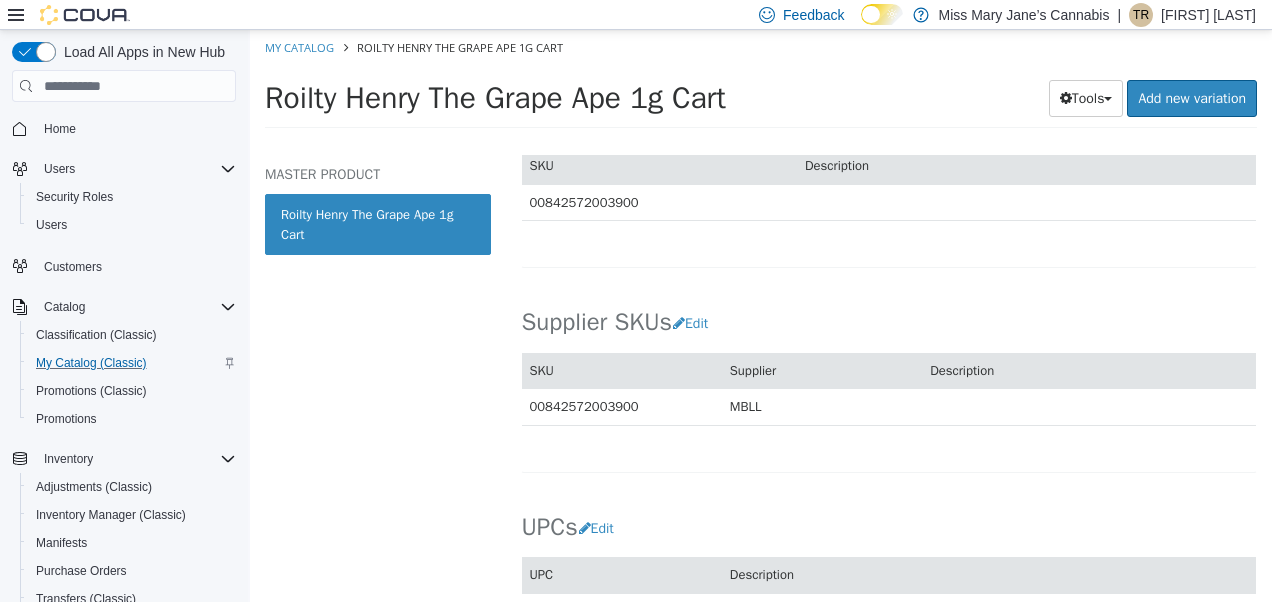 scroll, scrollTop: 1250, scrollLeft: 0, axis: vertical 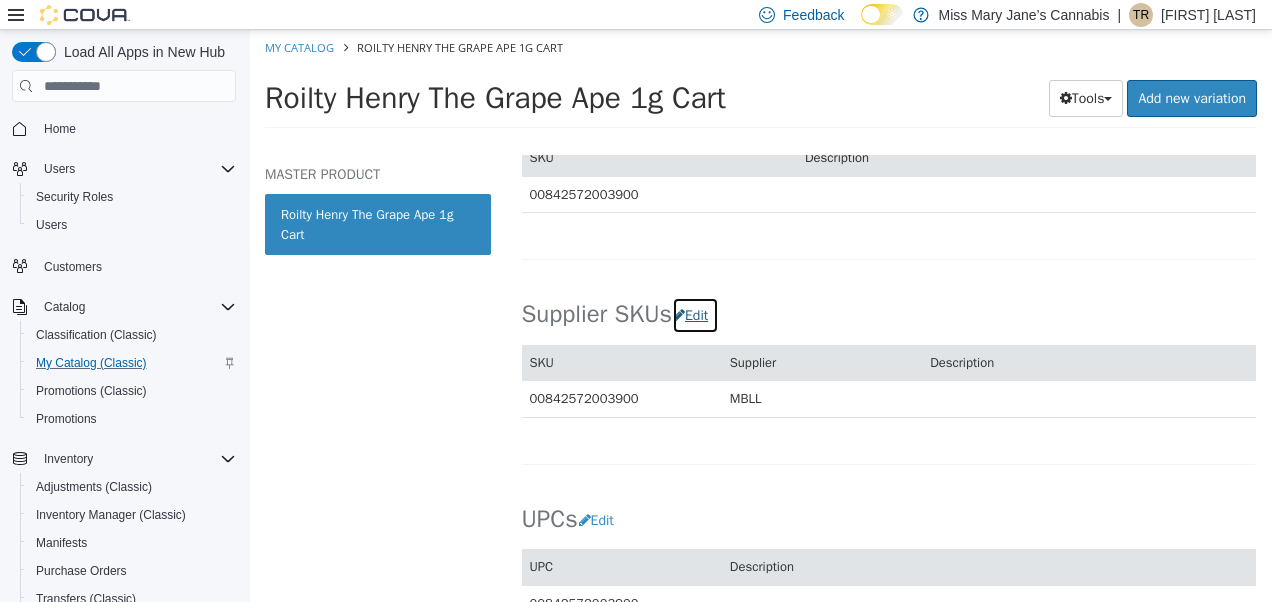 click on "Edit" at bounding box center (695, 315) 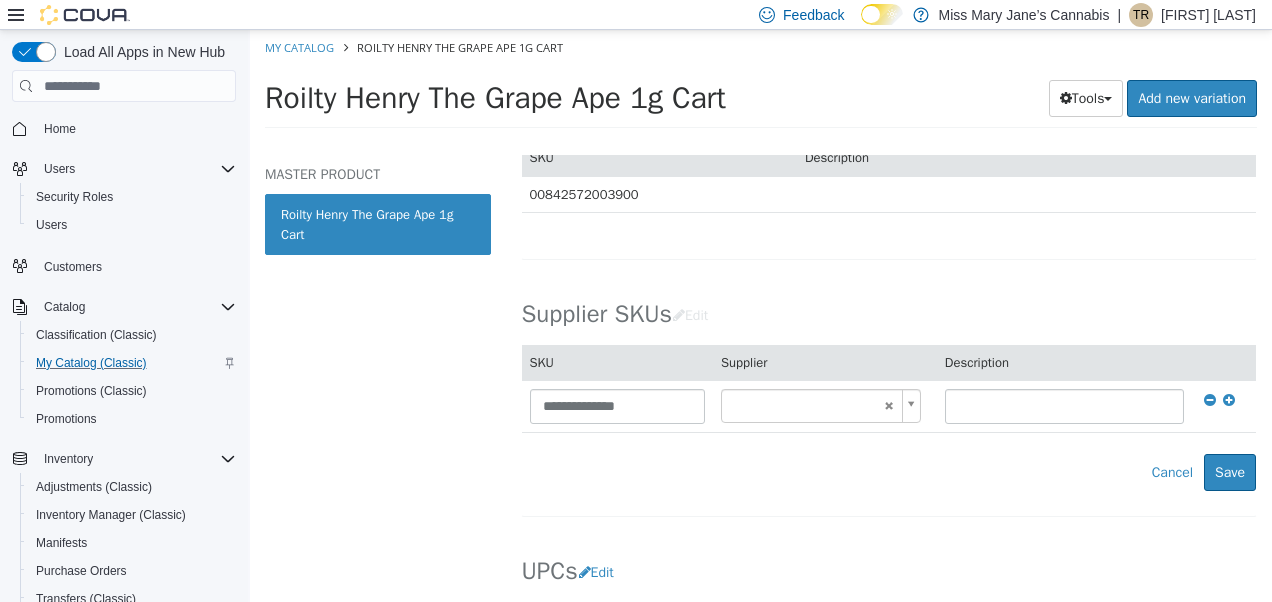 type on "******" 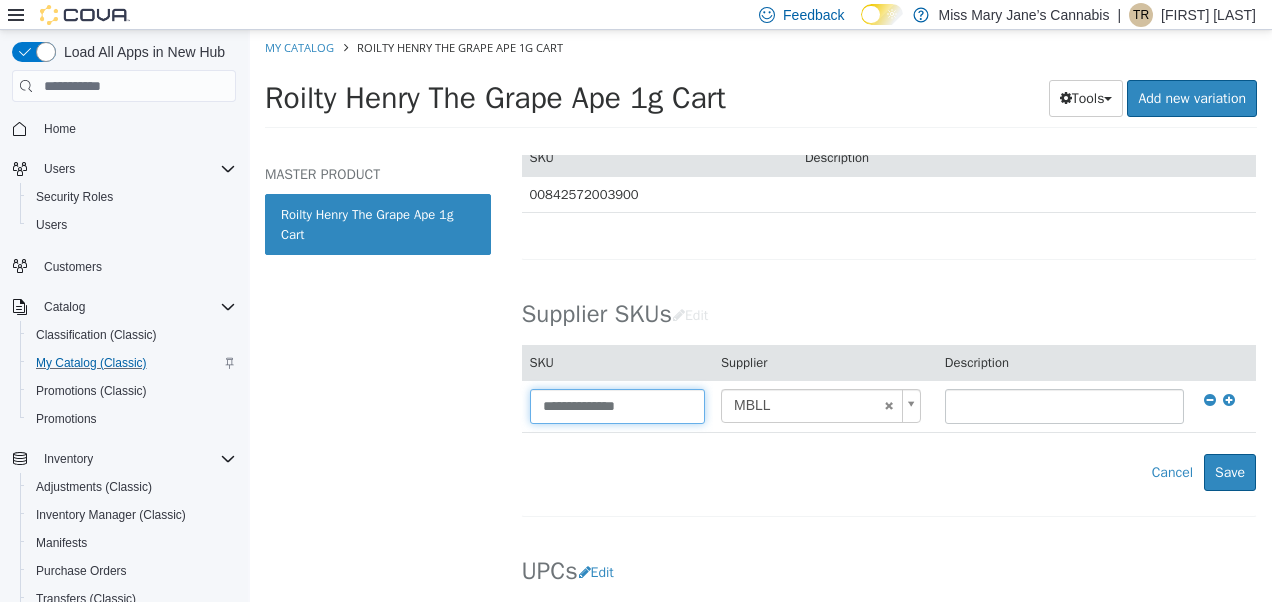 drag, startPoint x: 667, startPoint y: 408, endPoint x: 340, endPoint y: 415, distance: 327.07492 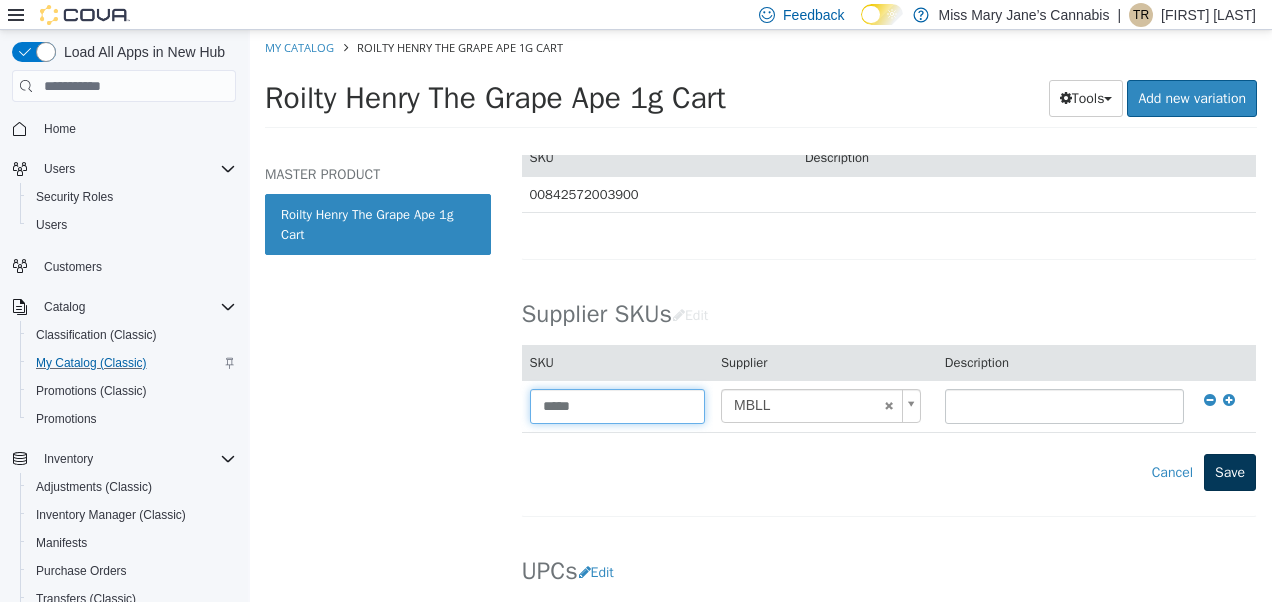 type on "*****" 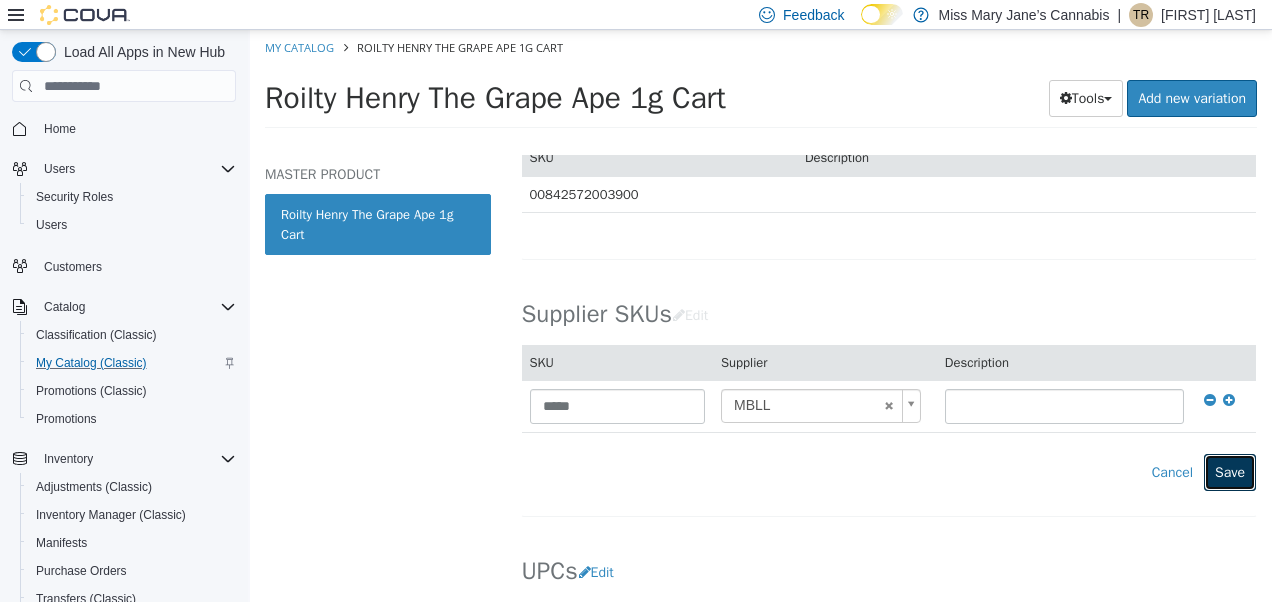 click on "Save" at bounding box center [1230, 472] 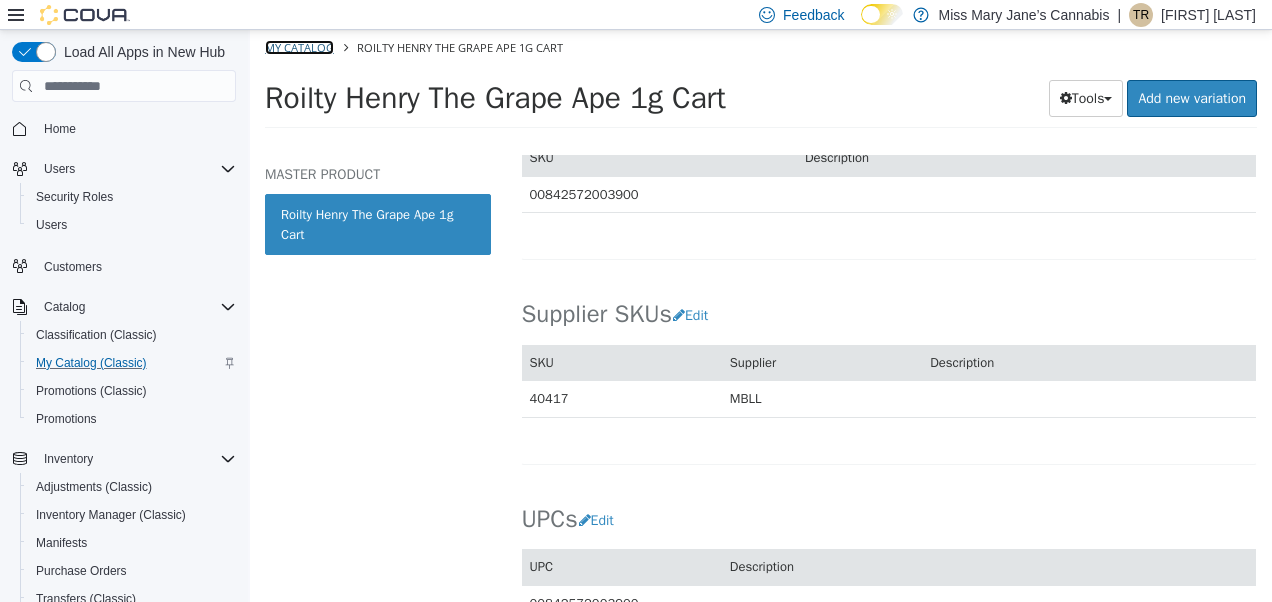 click on "My Catalog" at bounding box center [299, 47] 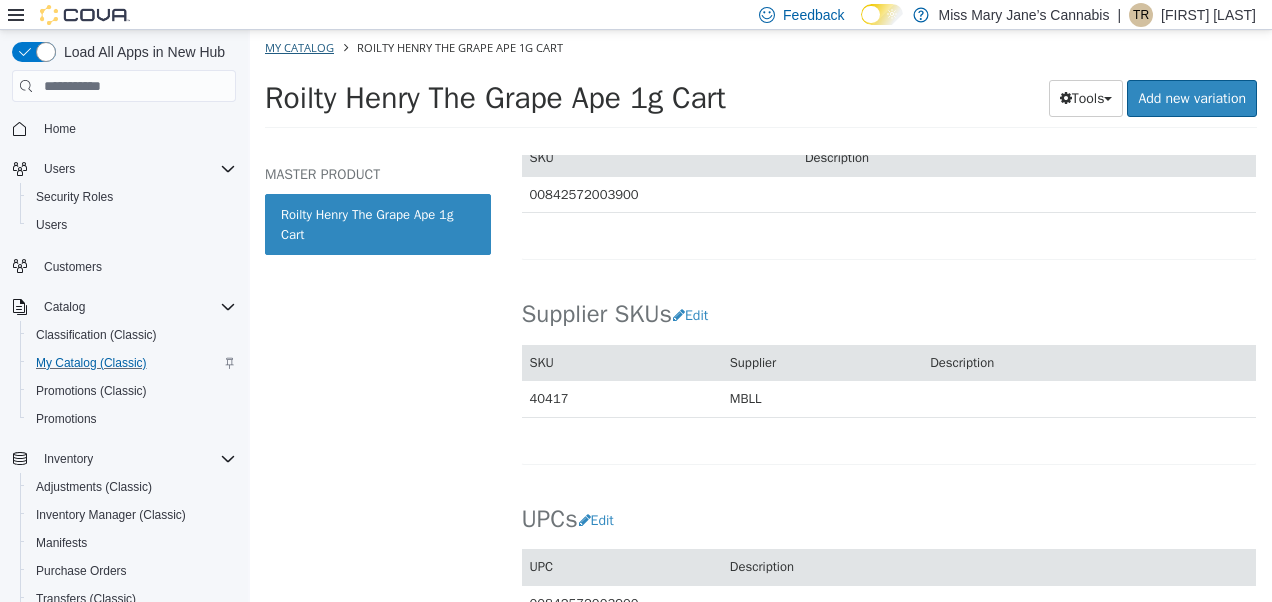 select on "**********" 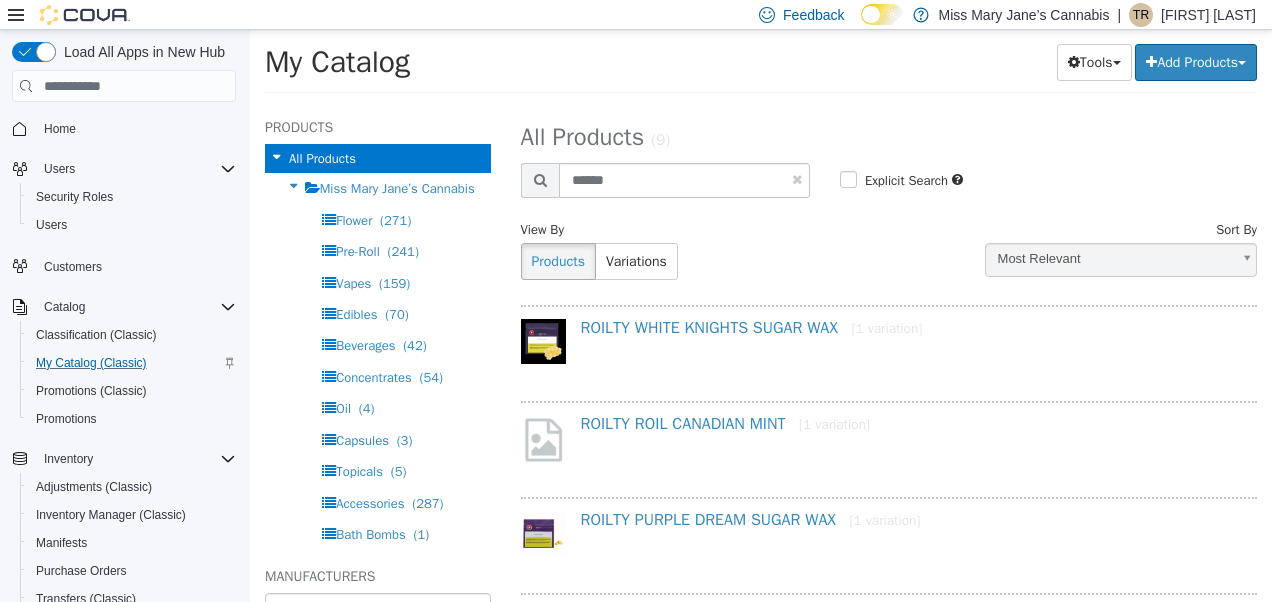 click at bounding box center (797, 179) 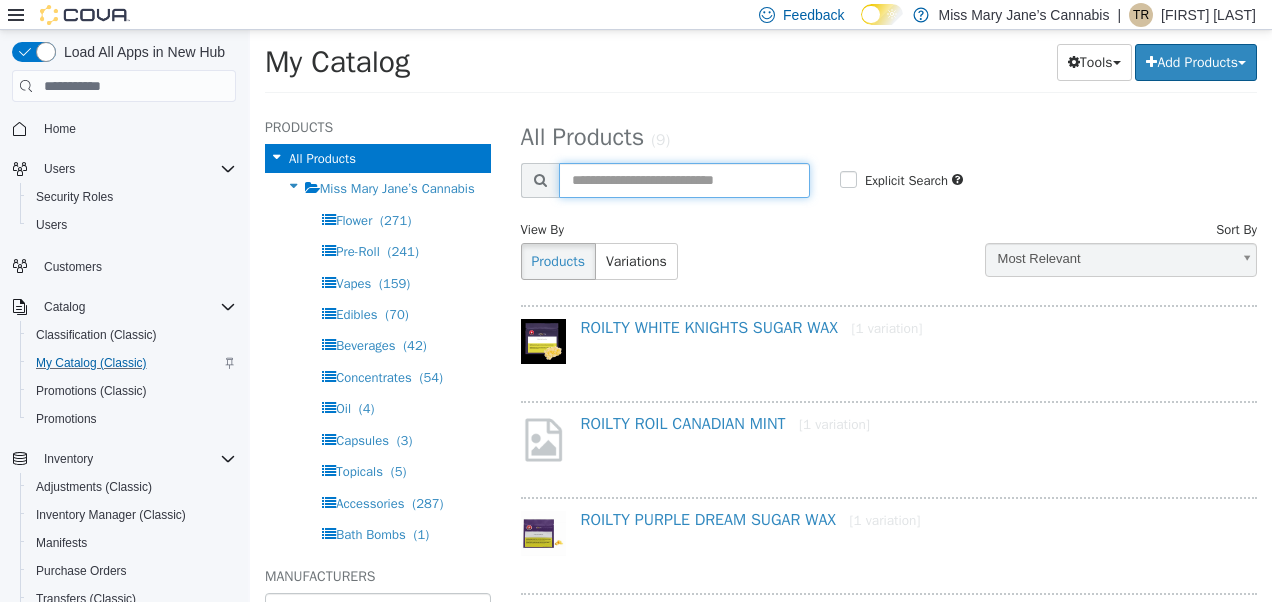click at bounding box center (684, 180) 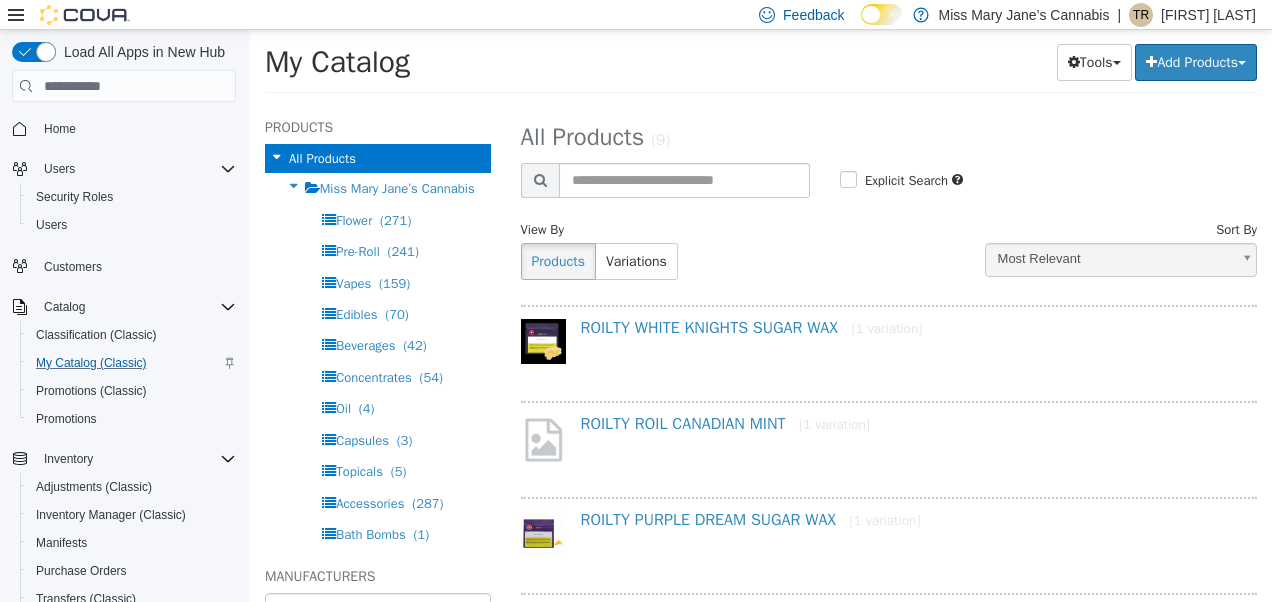 select on "**********" 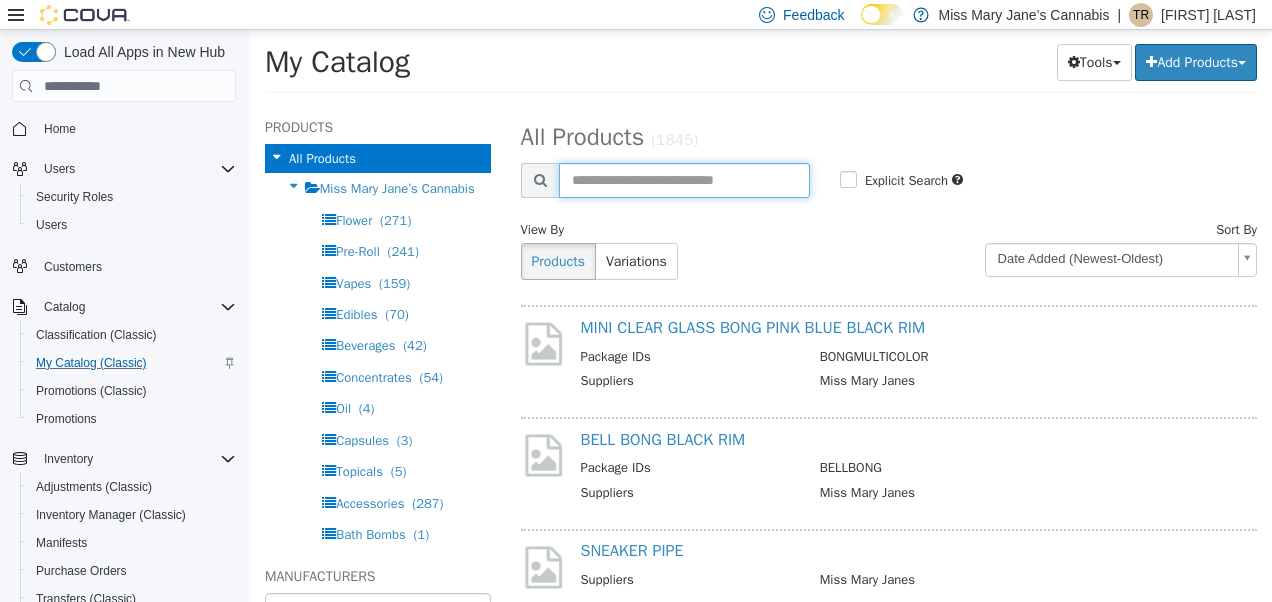 click at bounding box center [684, 180] 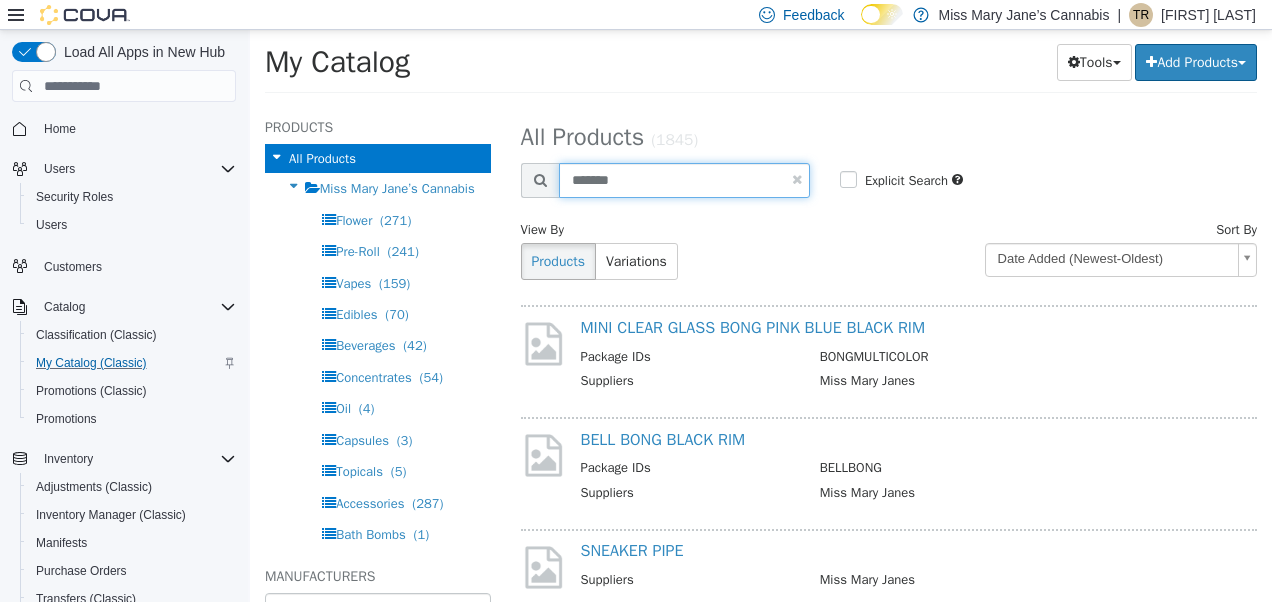 type on "*******" 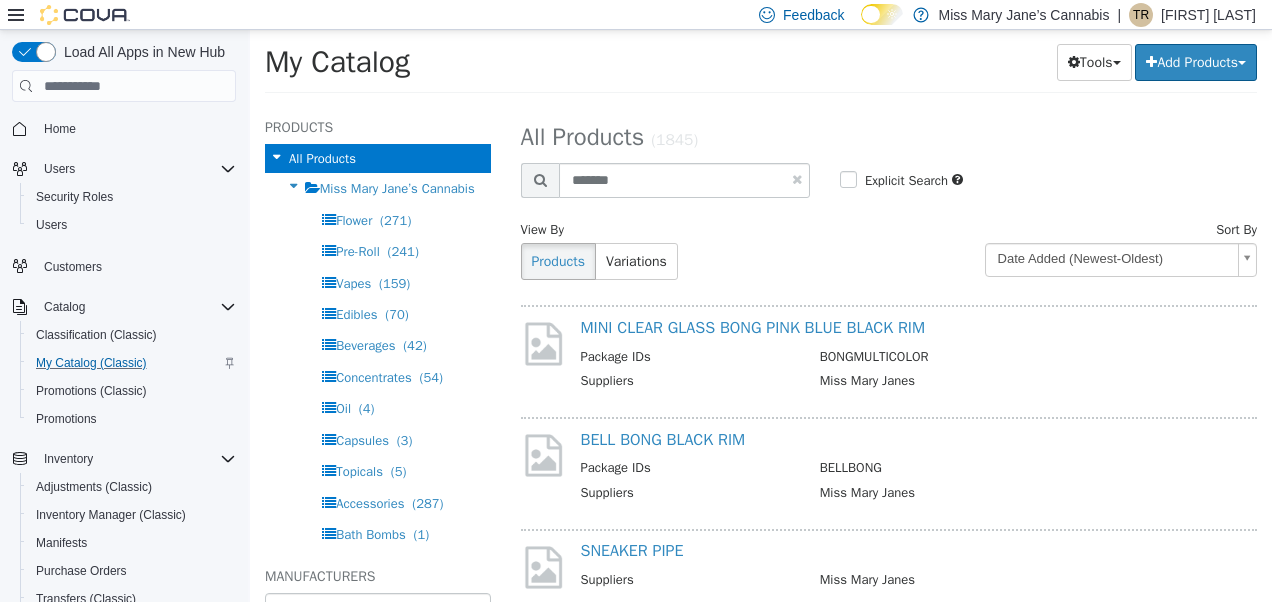 select on "**********" 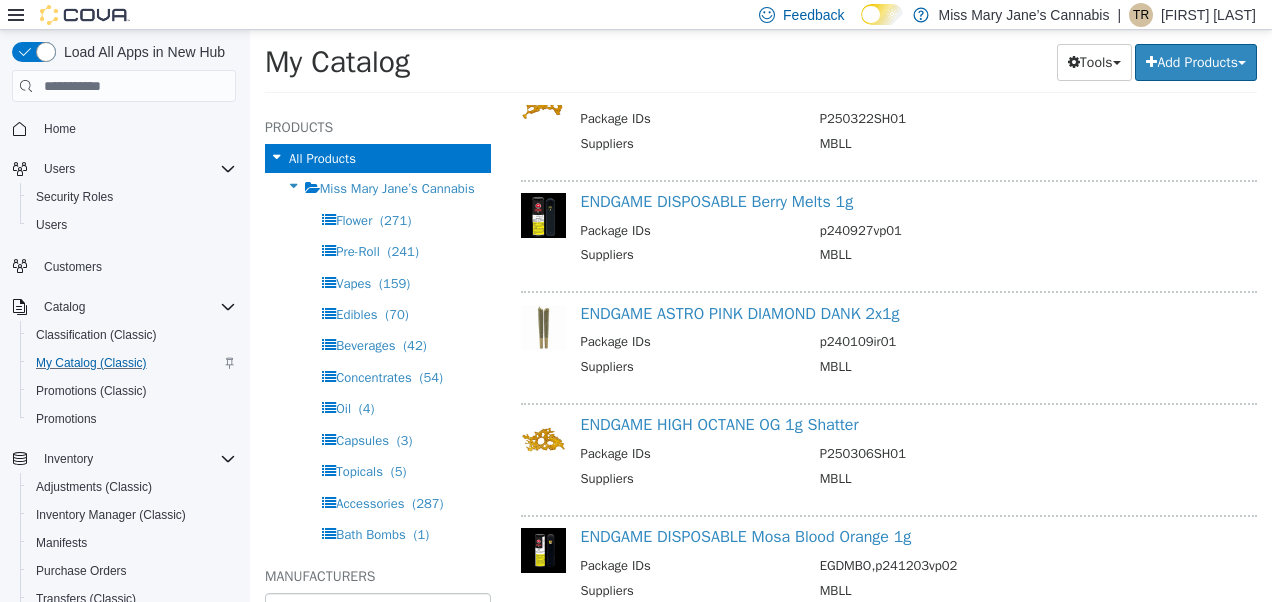 scroll, scrollTop: 463, scrollLeft: 0, axis: vertical 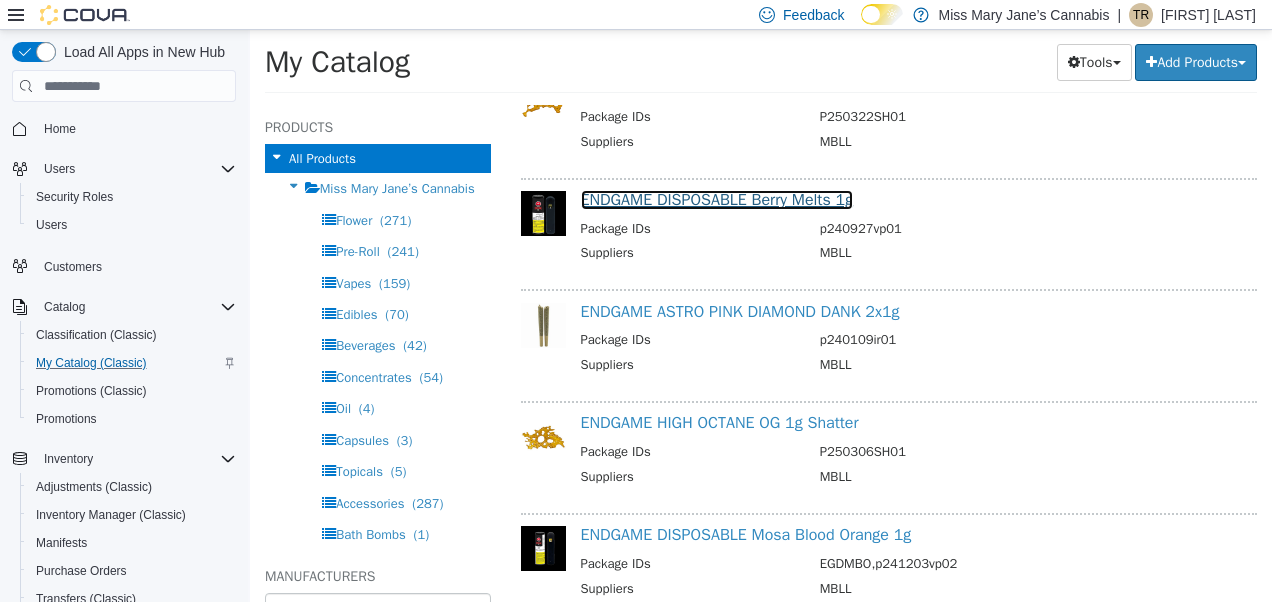 click on "ENDGAME DISPOSABLE Berry Melts 1g" at bounding box center [717, 200] 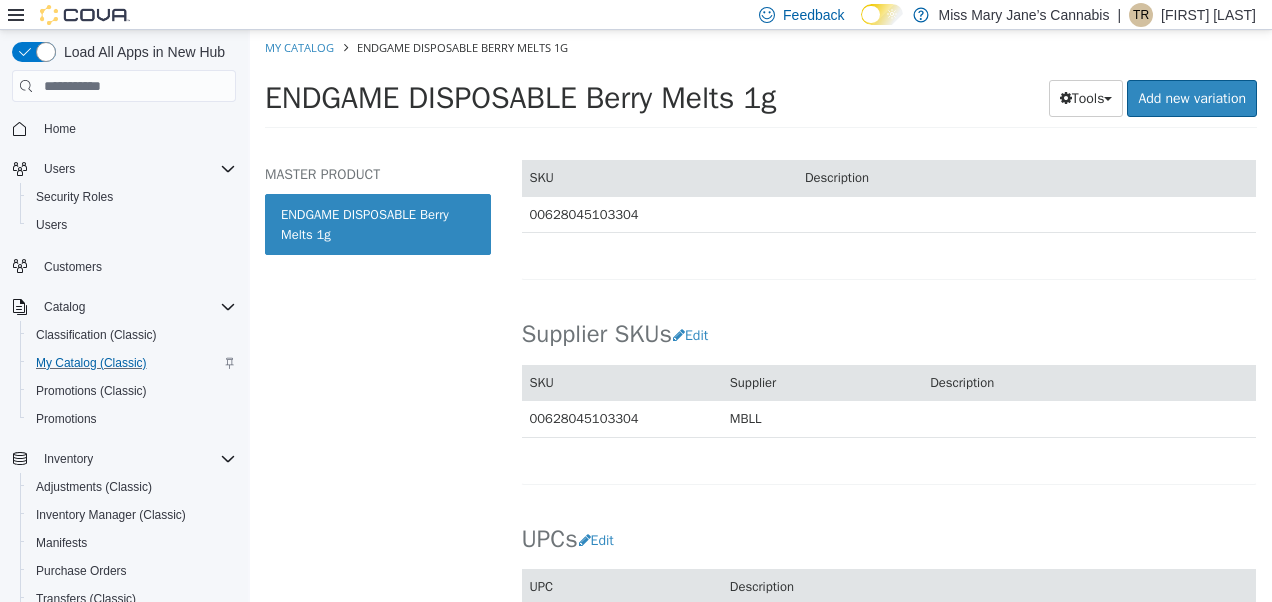 scroll, scrollTop: 1218, scrollLeft: 0, axis: vertical 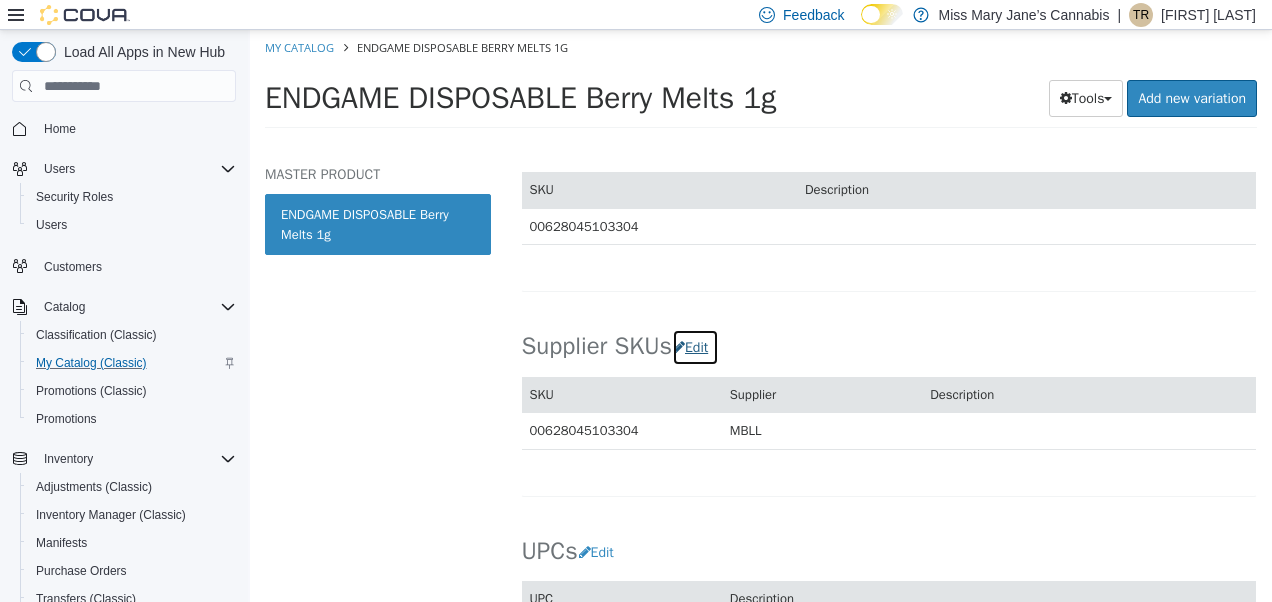 click on "Edit" at bounding box center (695, 347) 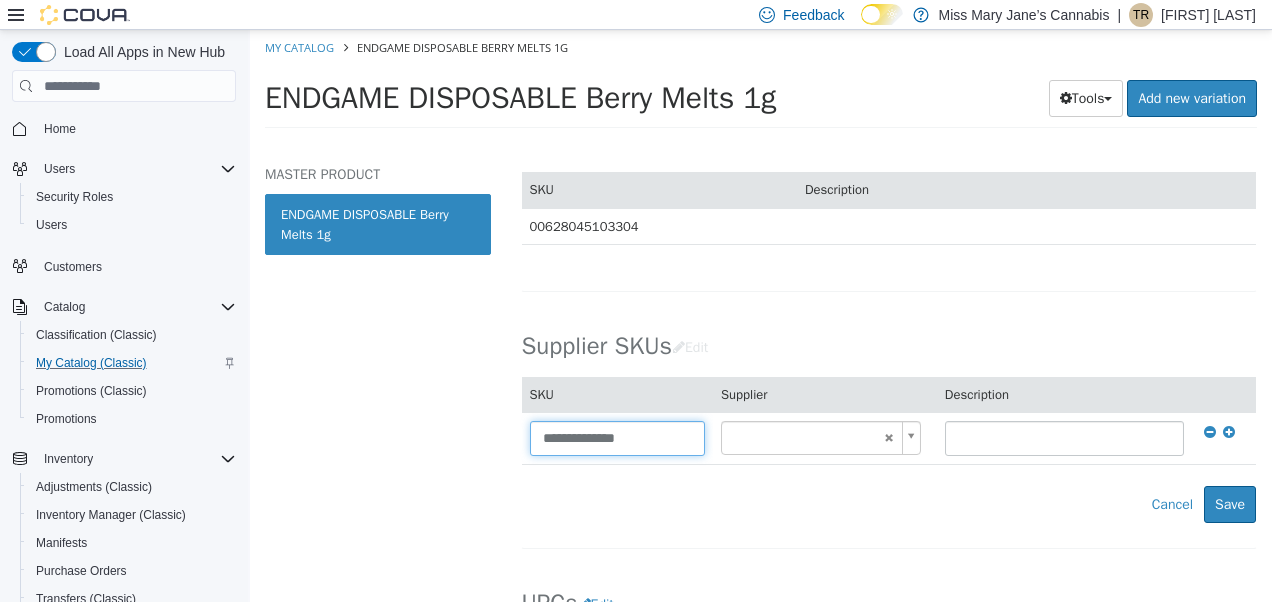 drag, startPoint x: 658, startPoint y: 443, endPoint x: 215, endPoint y: 399, distance: 445.17975 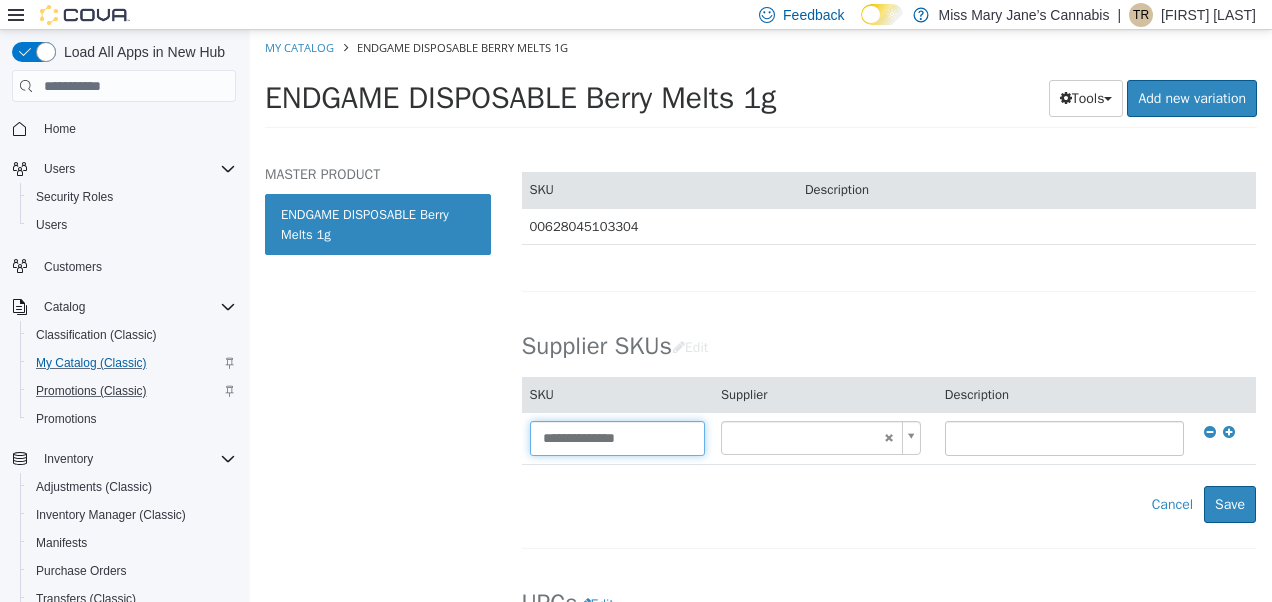 type 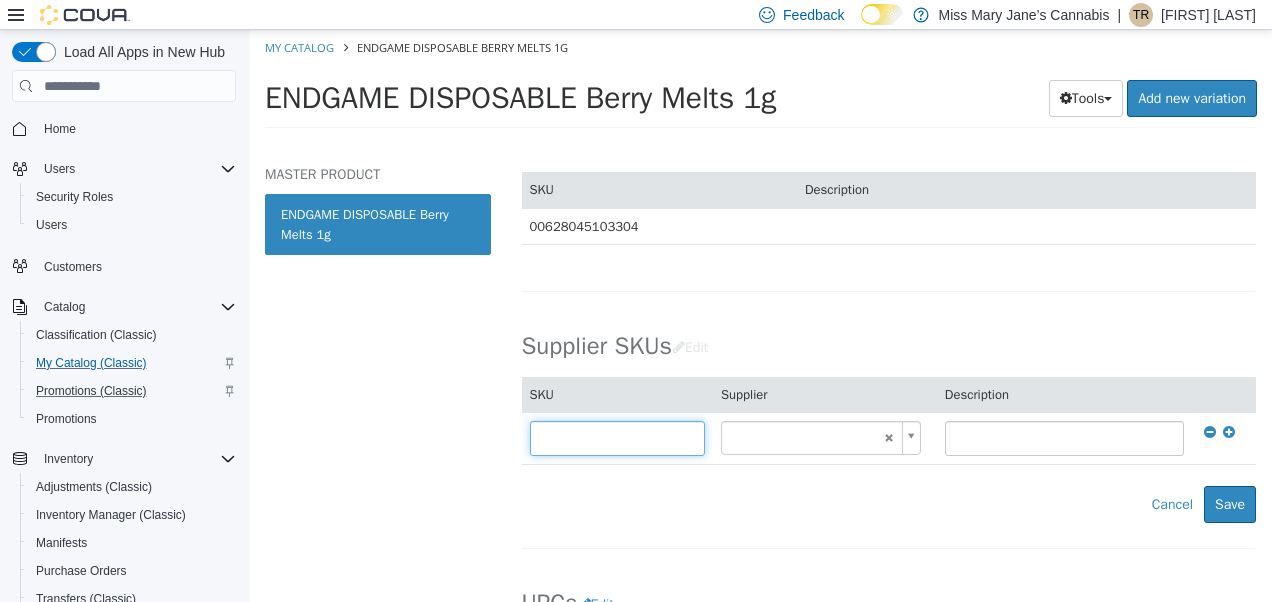 type on "******" 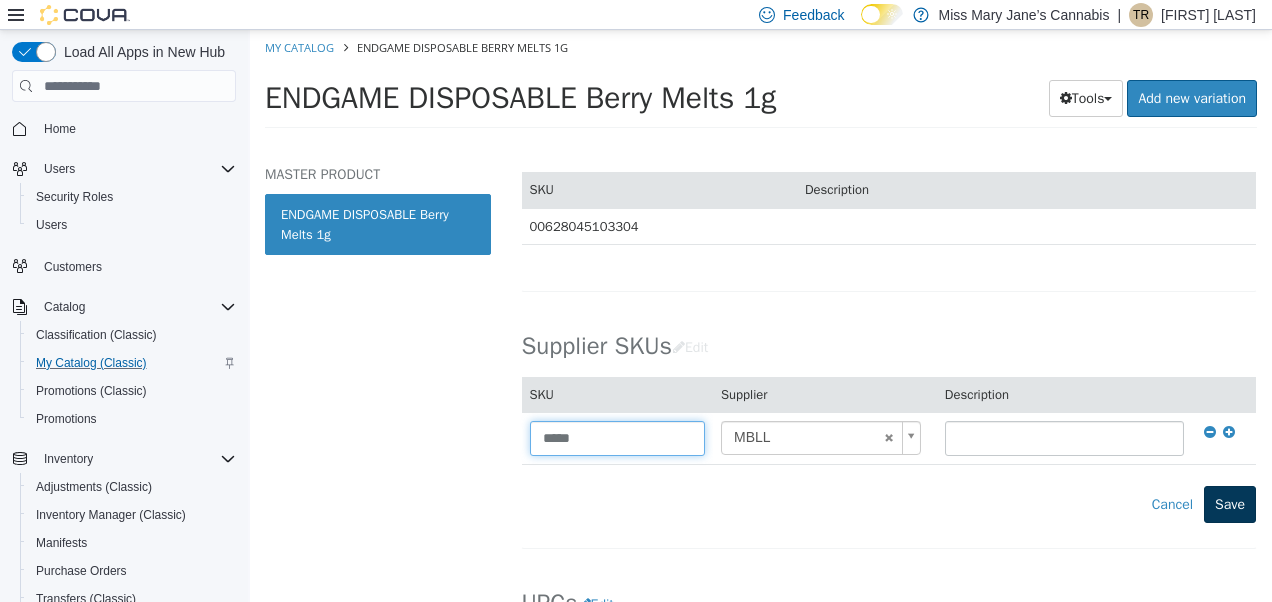 type on "*****" 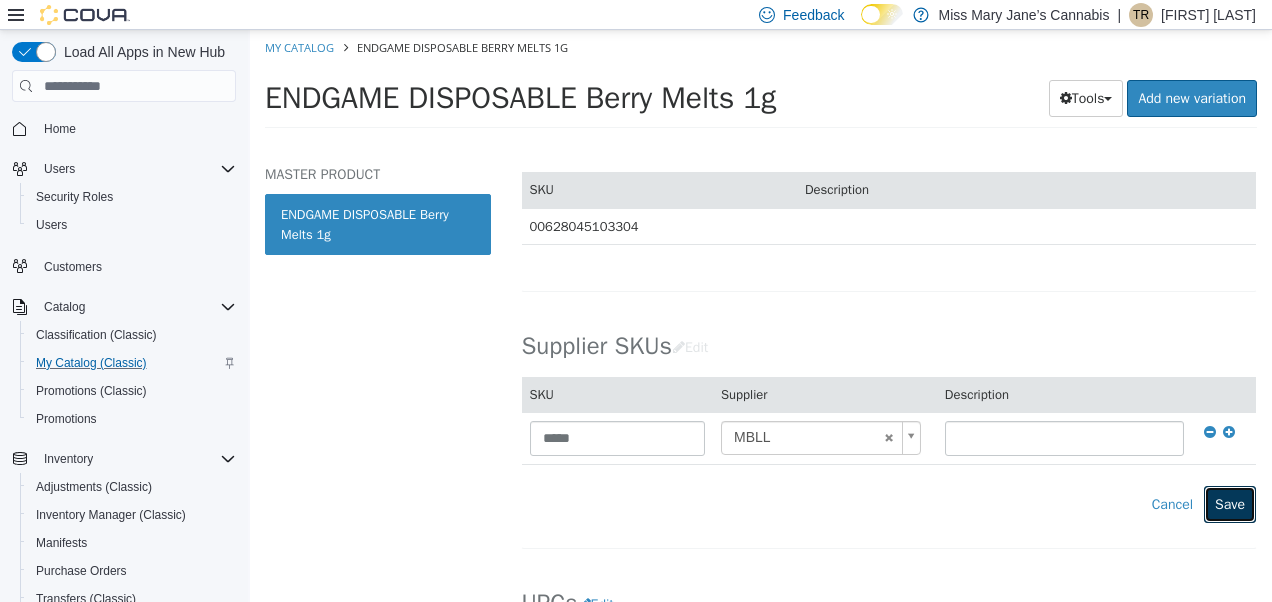 click on "Save" at bounding box center [1230, 504] 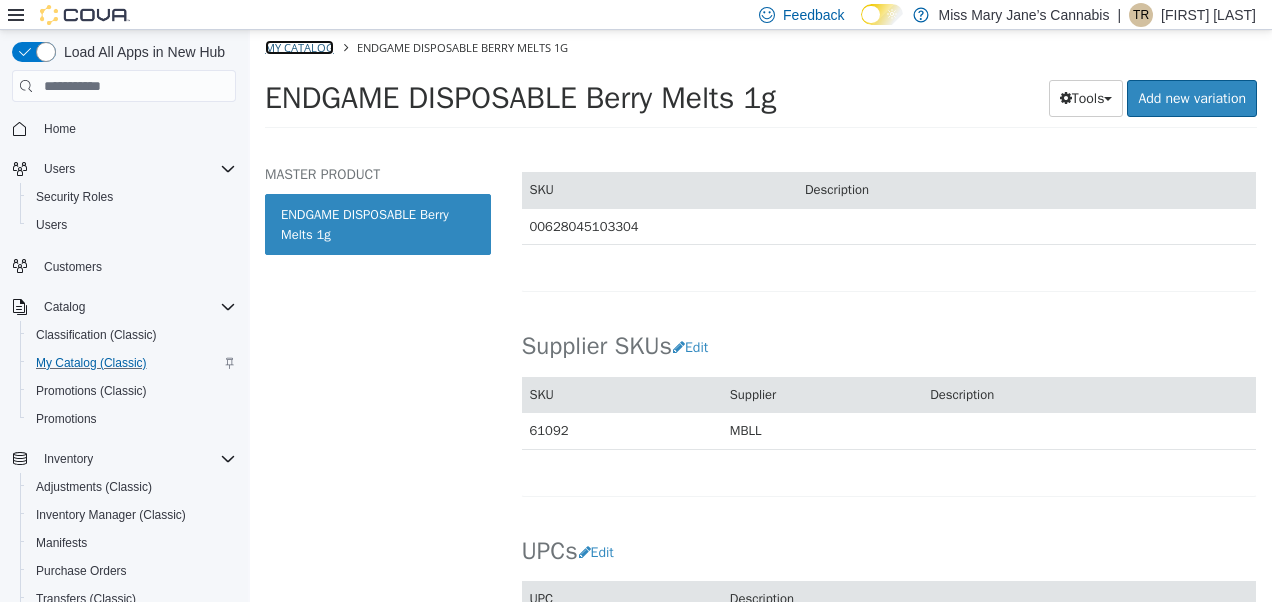 click on "My Catalog" at bounding box center (299, 47) 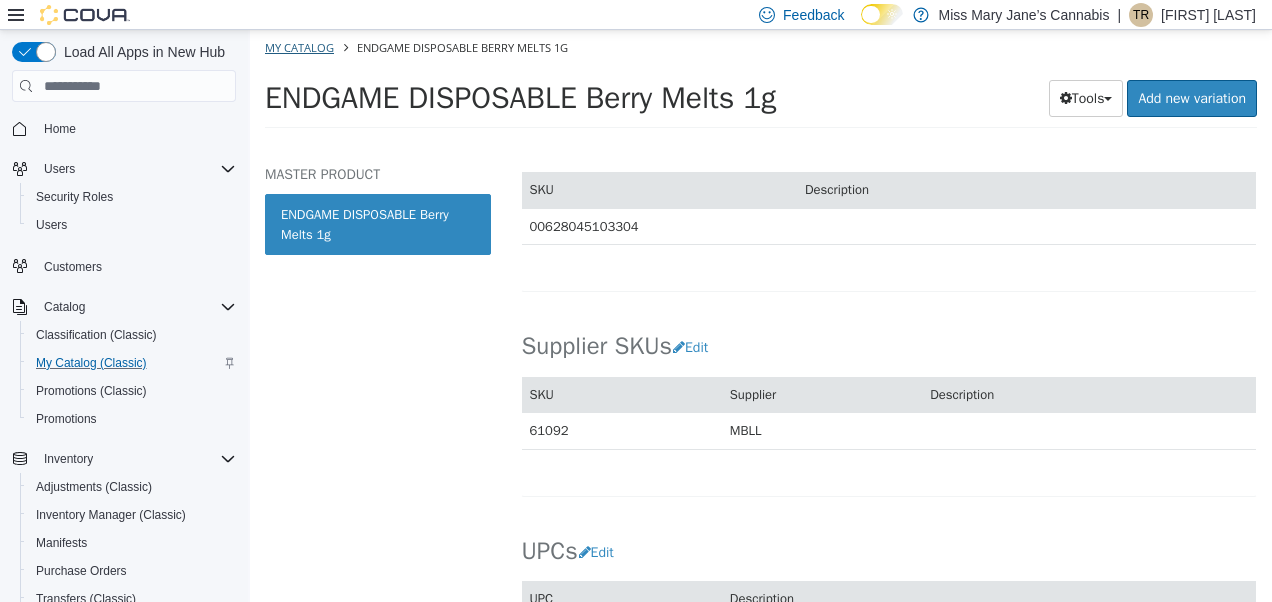 select on "**********" 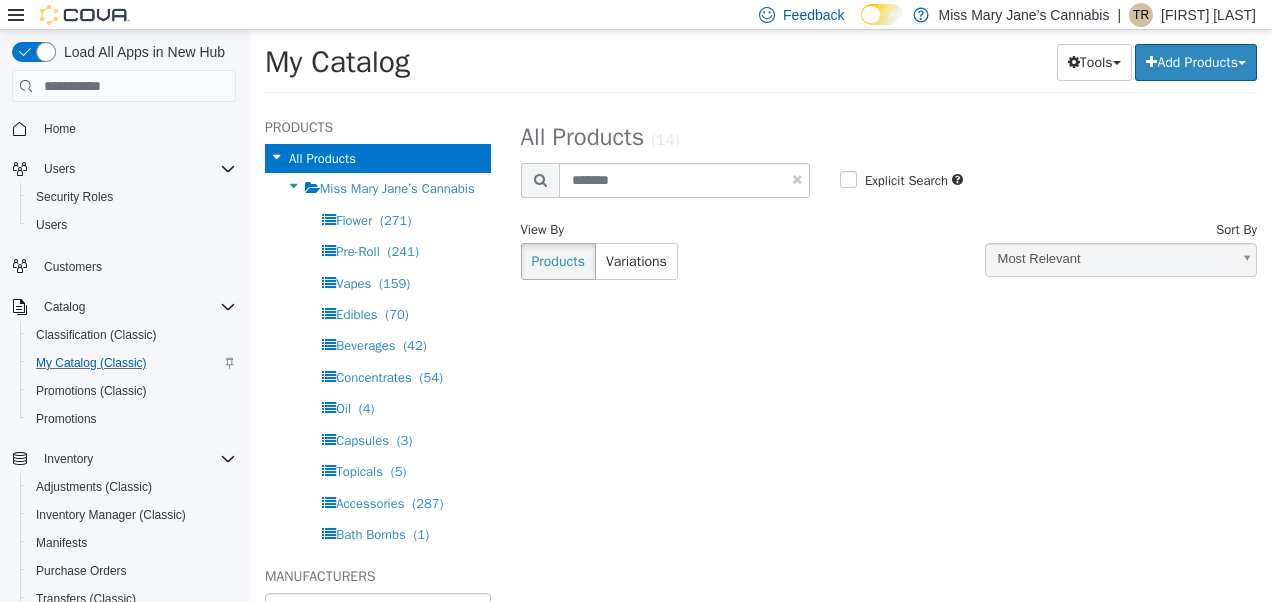 click at bounding box center [797, 179] 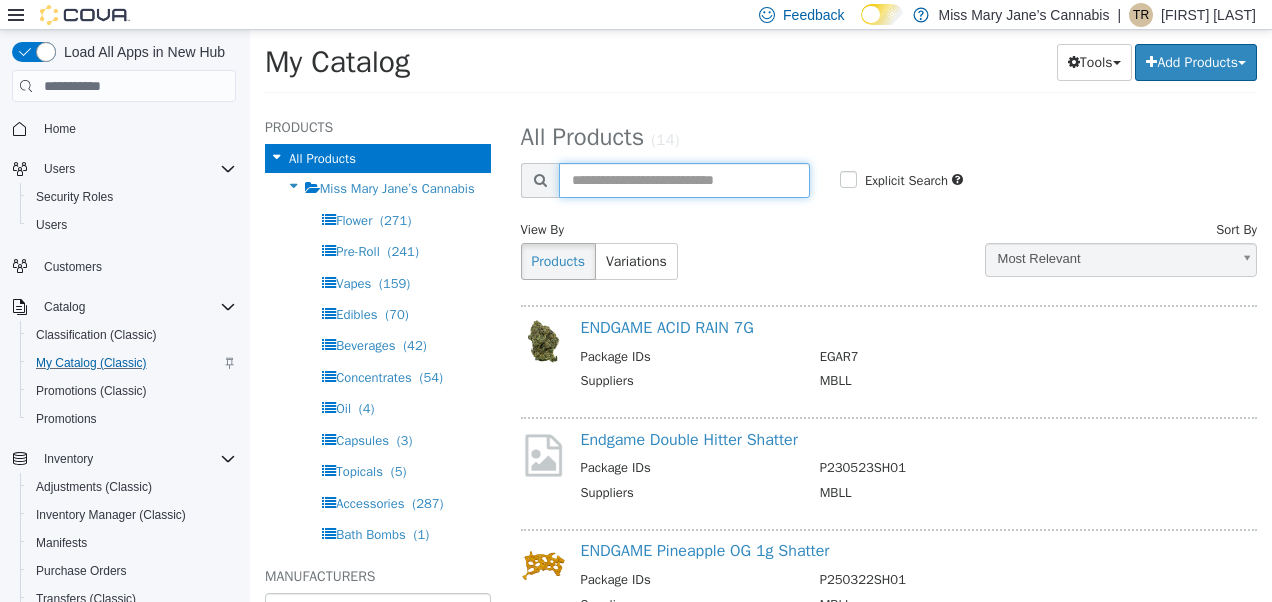 click at bounding box center [684, 180] 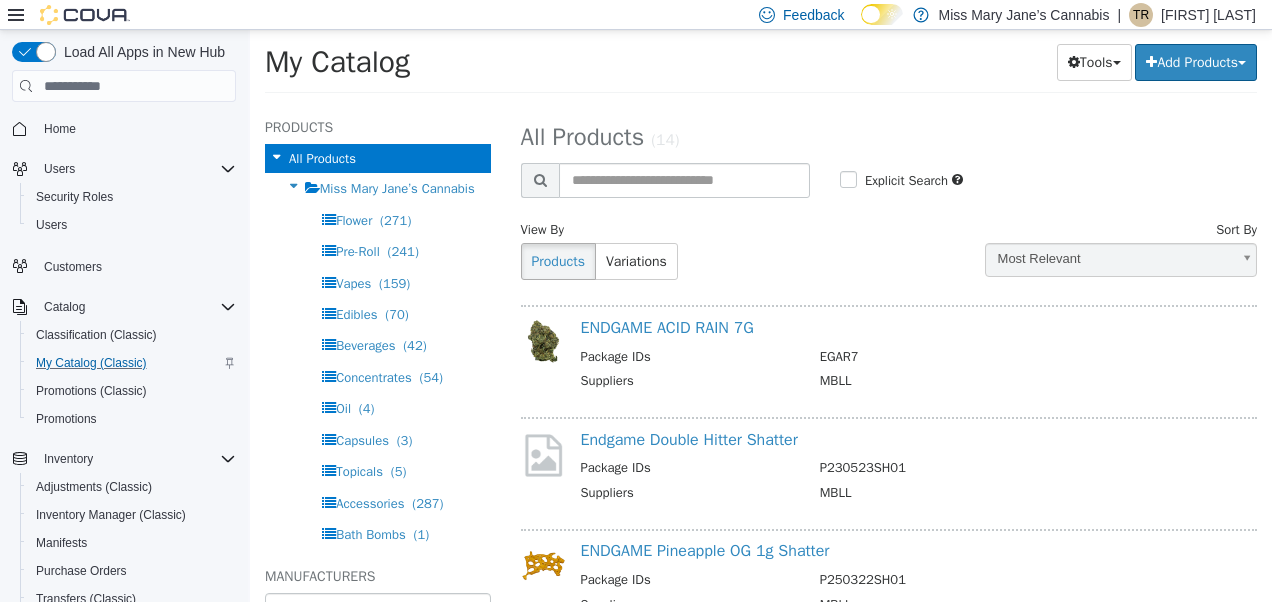 select on "**********" 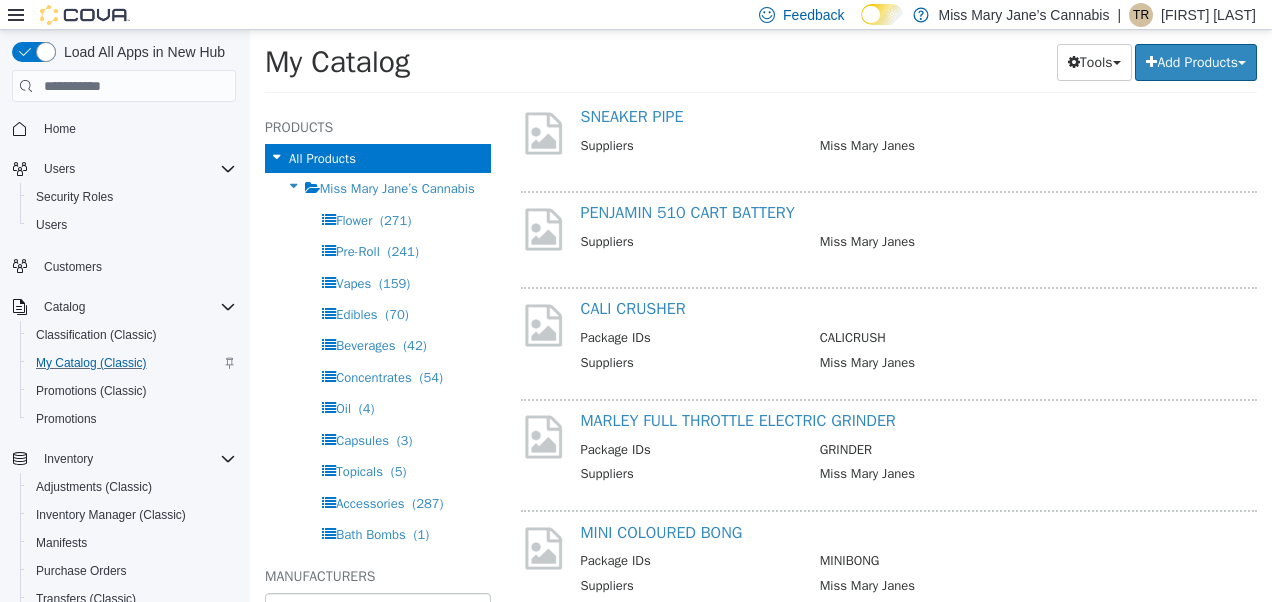 scroll, scrollTop: 0, scrollLeft: 0, axis: both 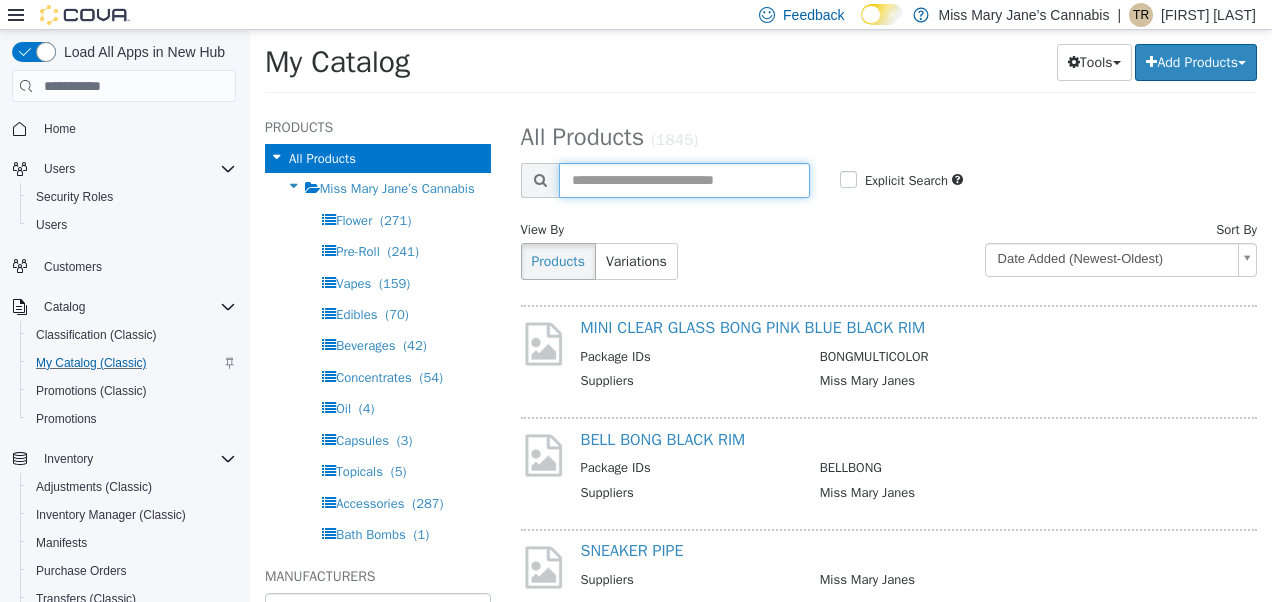 click at bounding box center (684, 180) 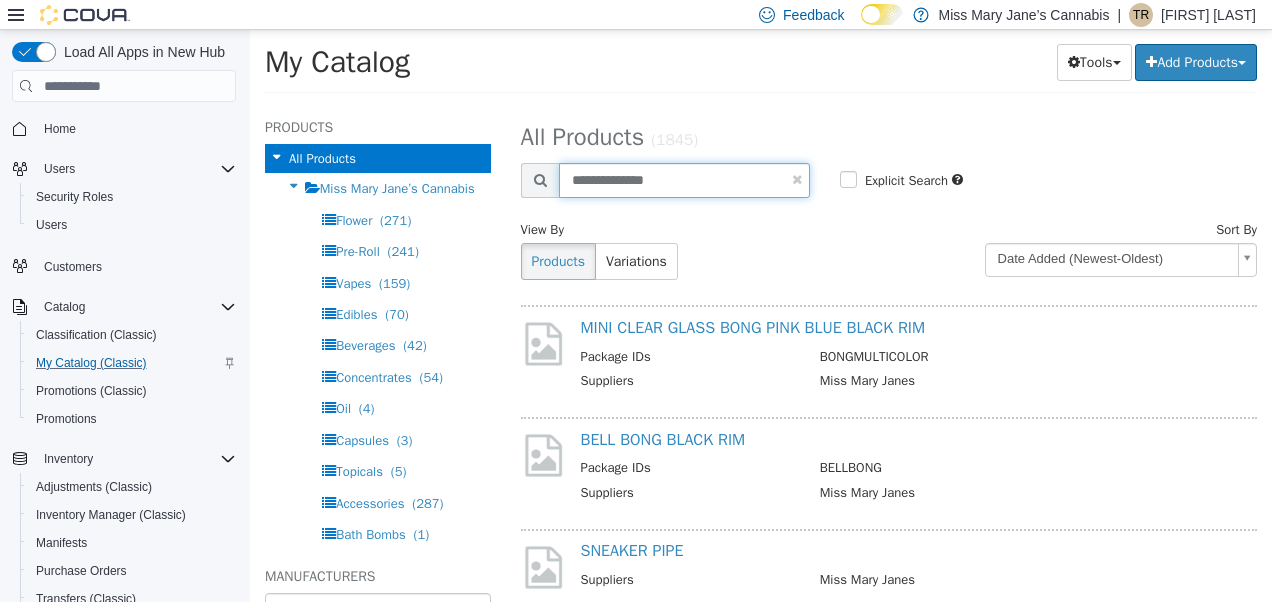 type on "**********" 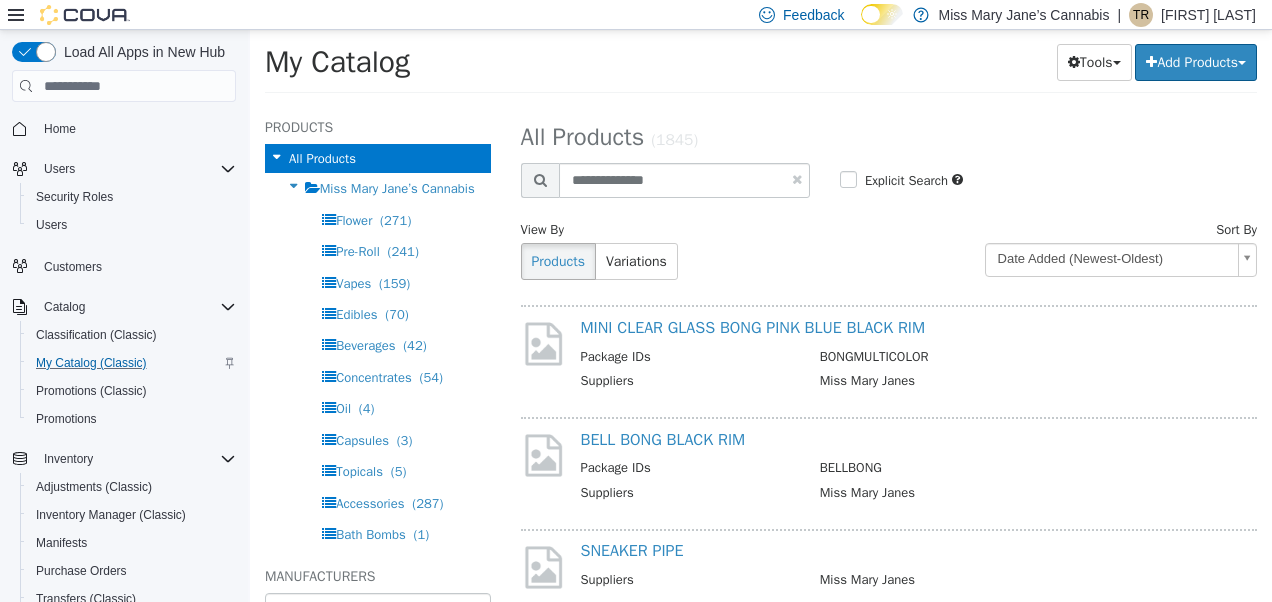 select on "**********" 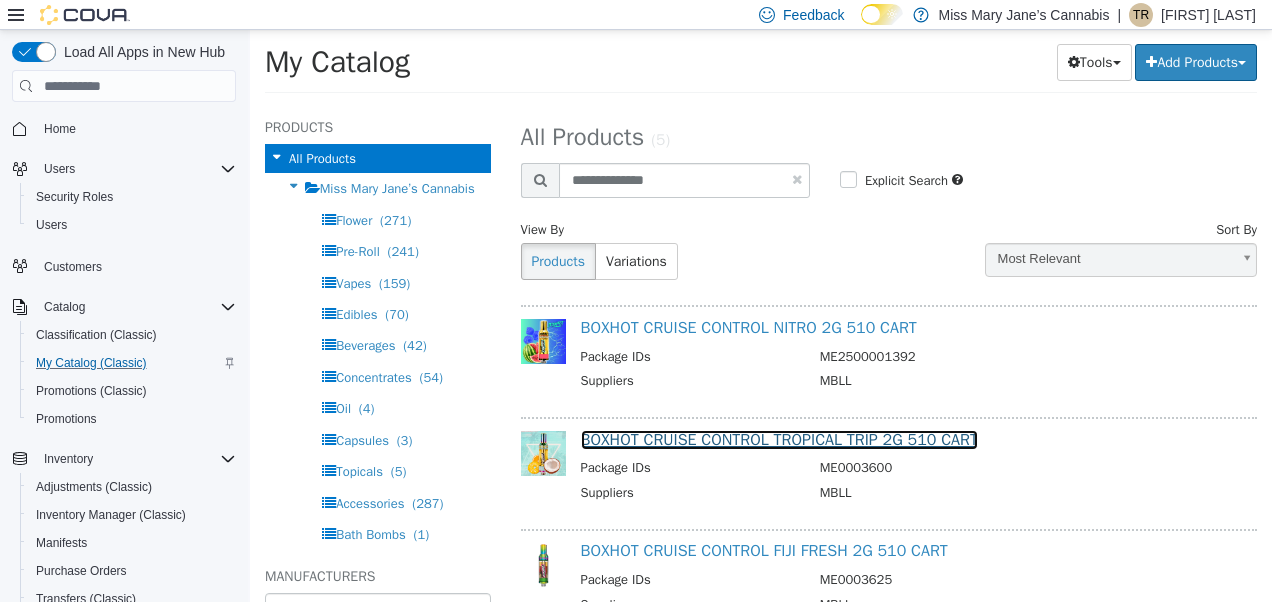 click on "BOXHOT CRUISE CONTROL TROPICAL TRIP 2G 510 CART" at bounding box center (779, 440) 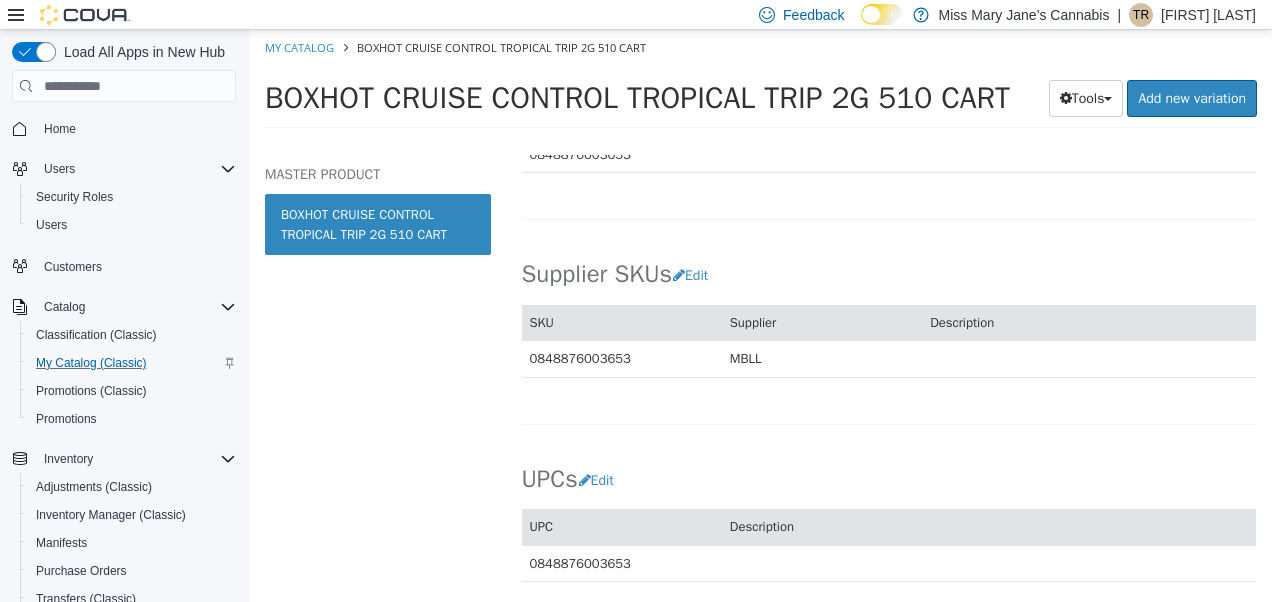 scroll, scrollTop: 1291, scrollLeft: 0, axis: vertical 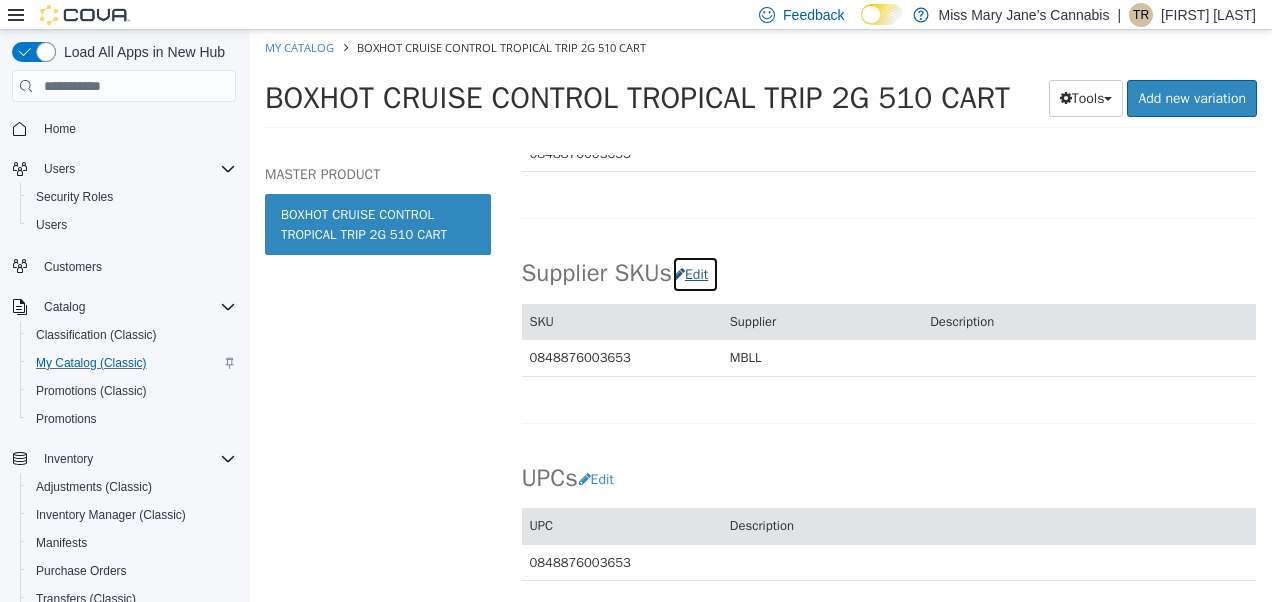 click on "Edit" at bounding box center [695, 274] 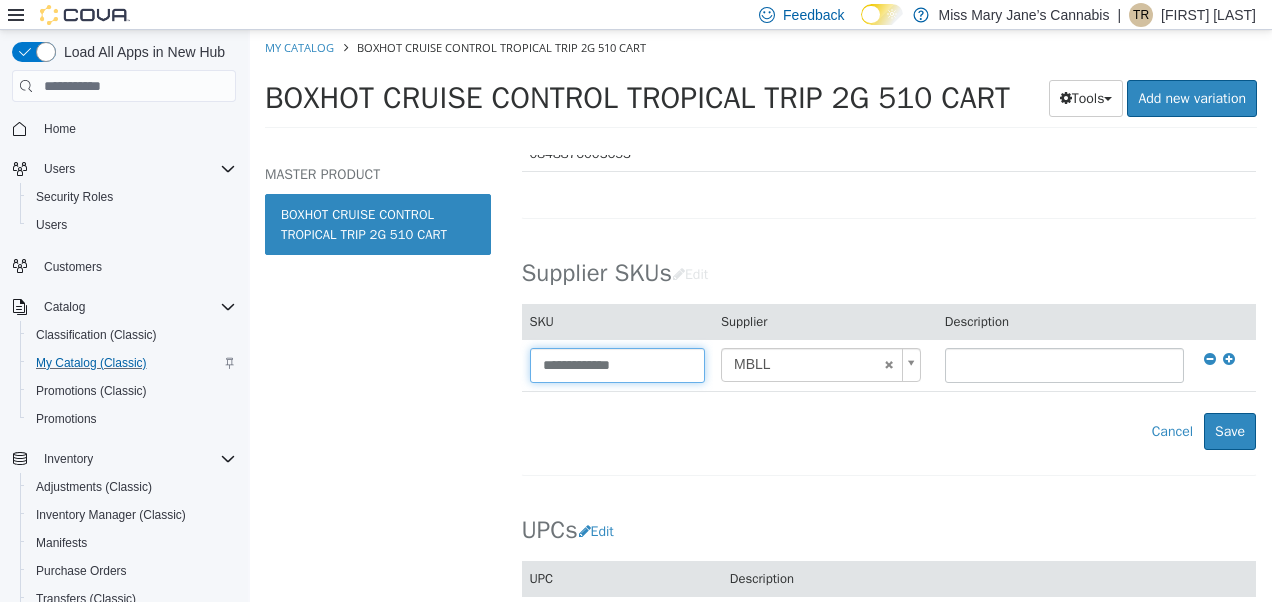 type on "******" 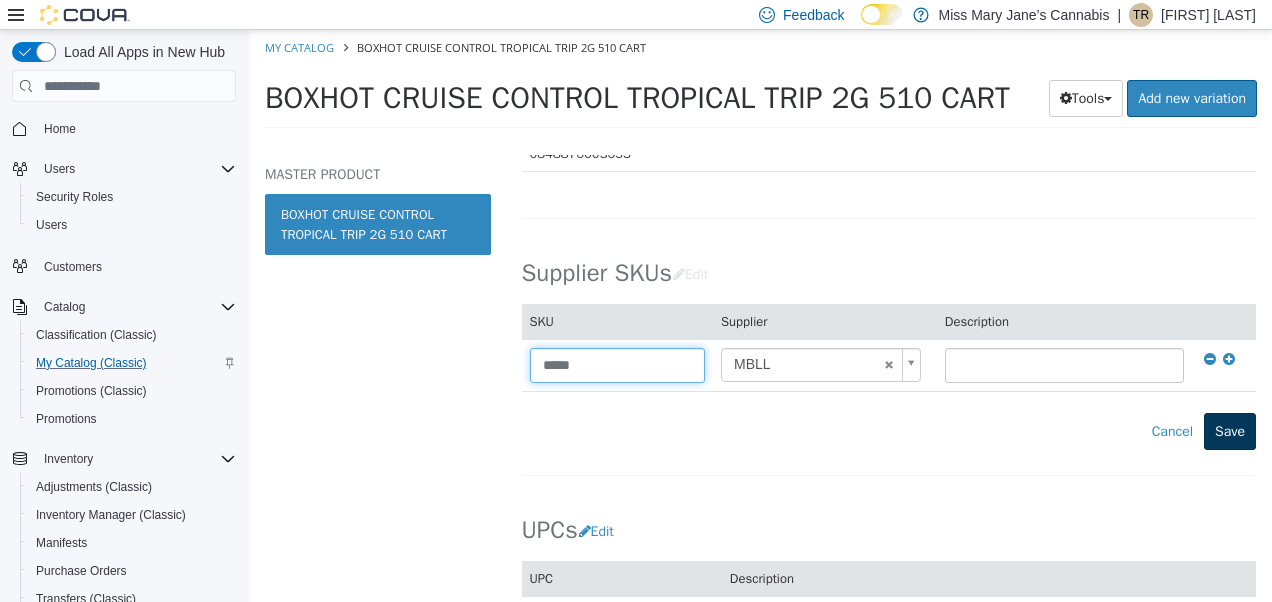 type on "*****" 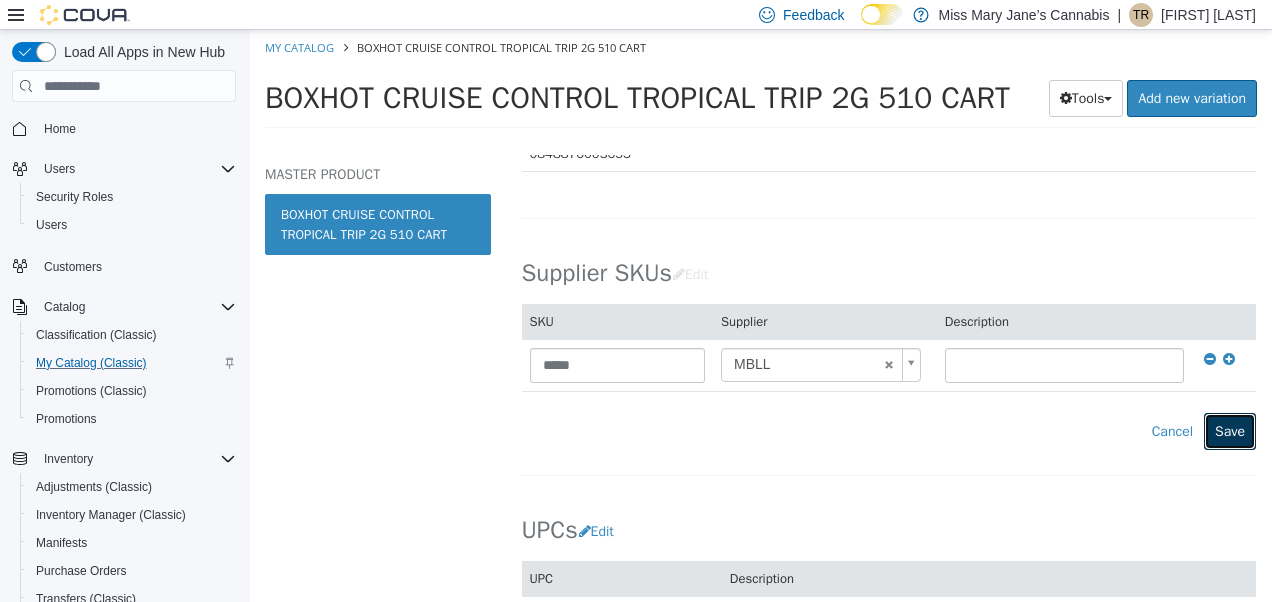 click on "Save" at bounding box center (1230, 431) 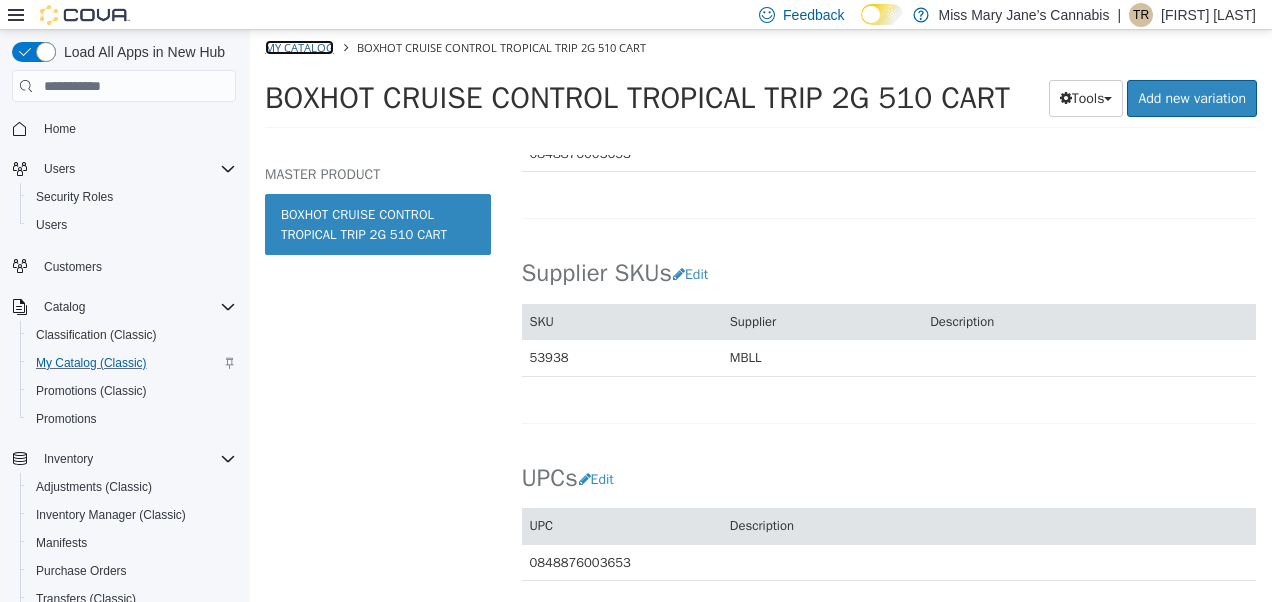 click on "My Catalog" at bounding box center [299, 47] 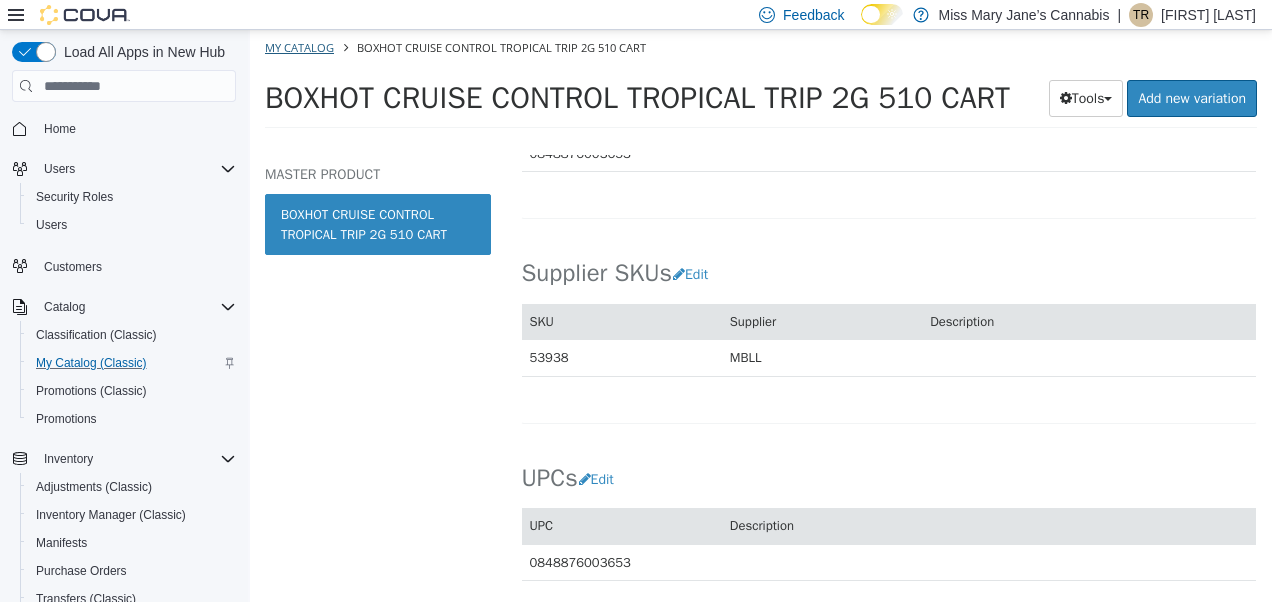 select on "**********" 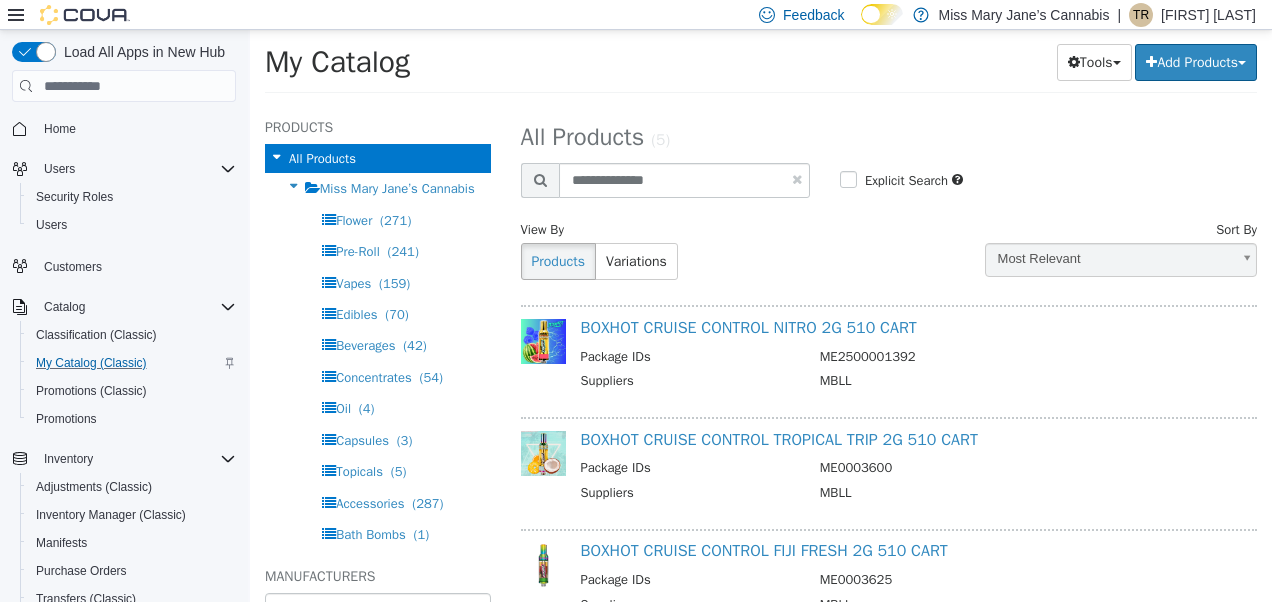click at bounding box center (797, 179) 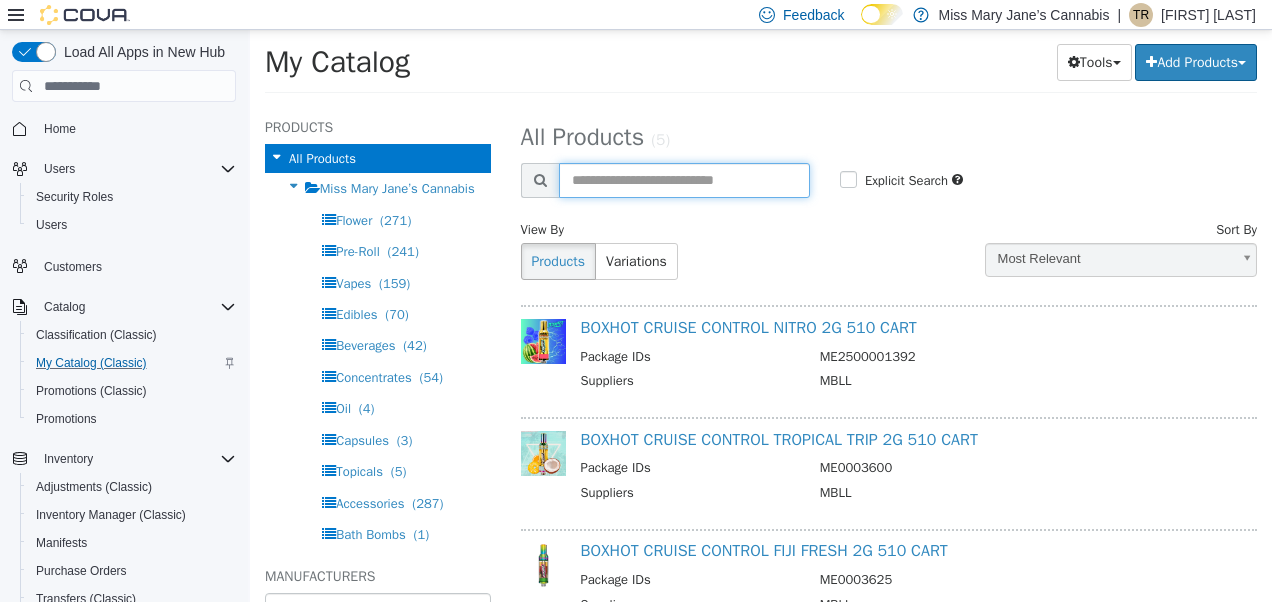 click at bounding box center [684, 180] 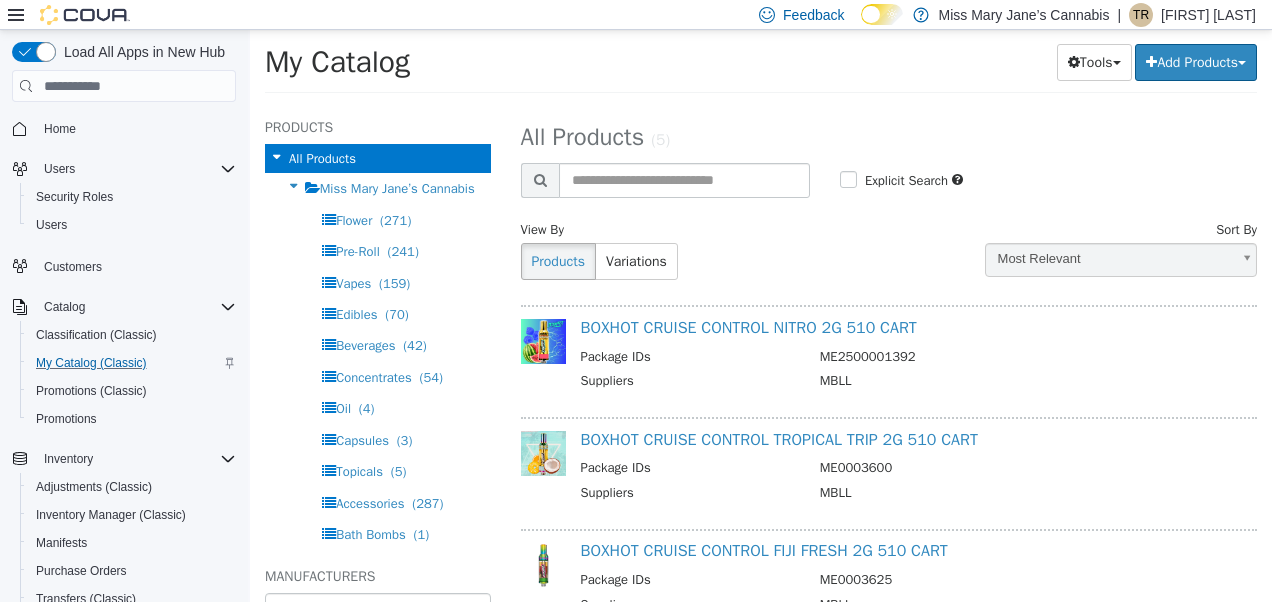select on "**********" 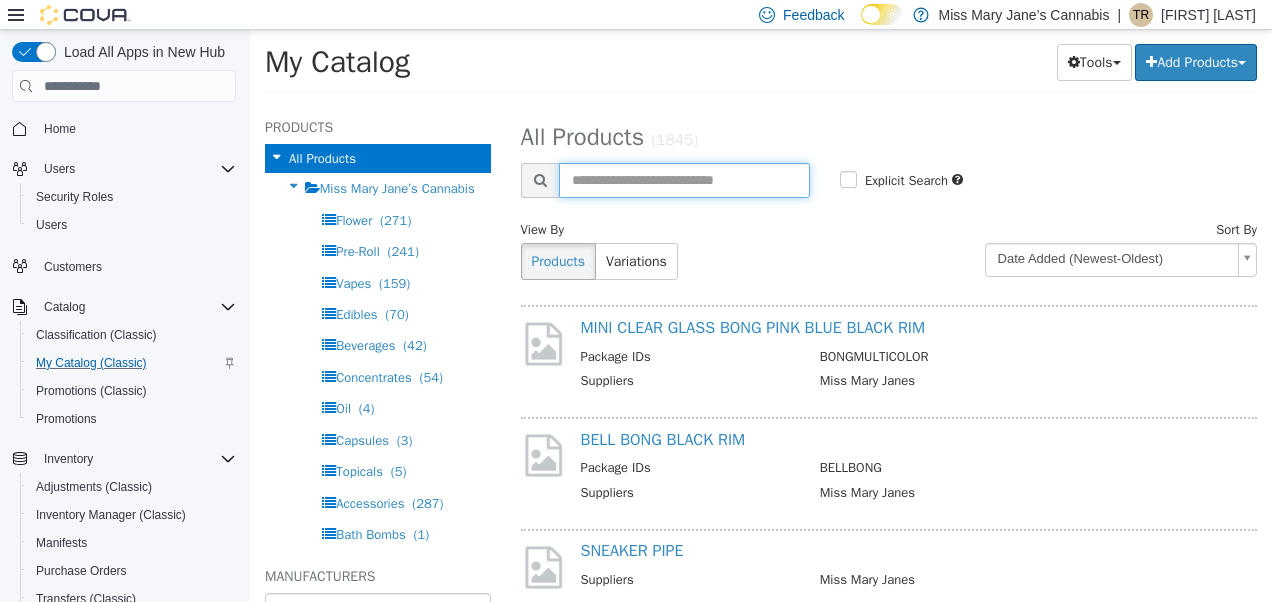 click at bounding box center [684, 180] 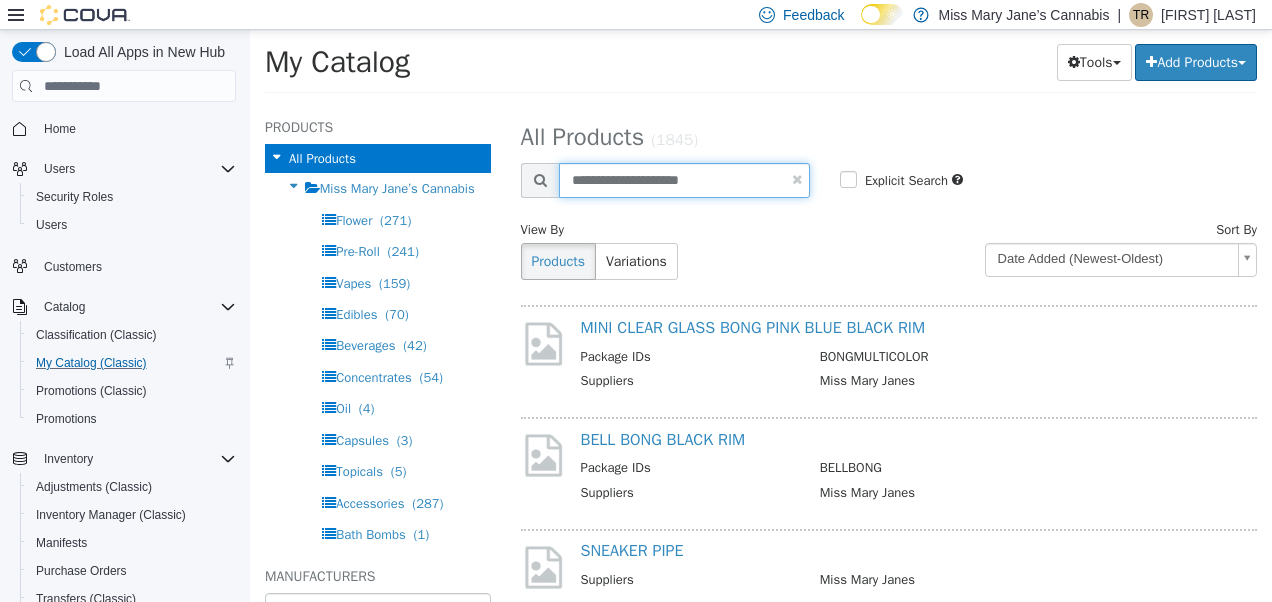 type on "**********" 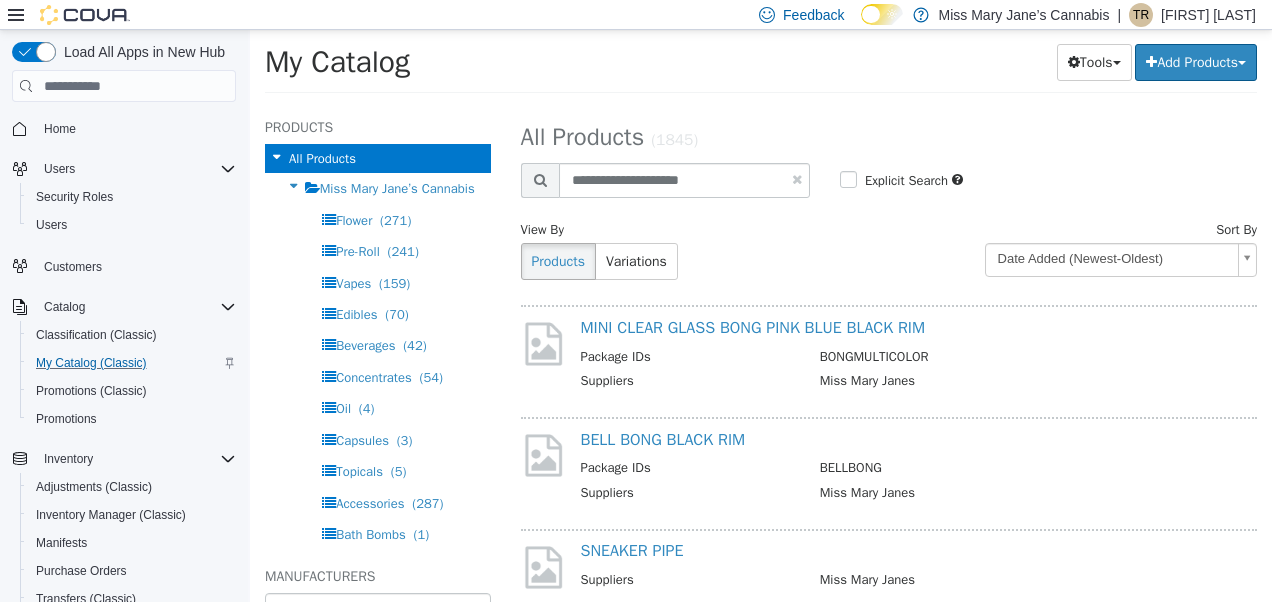 select on "**********" 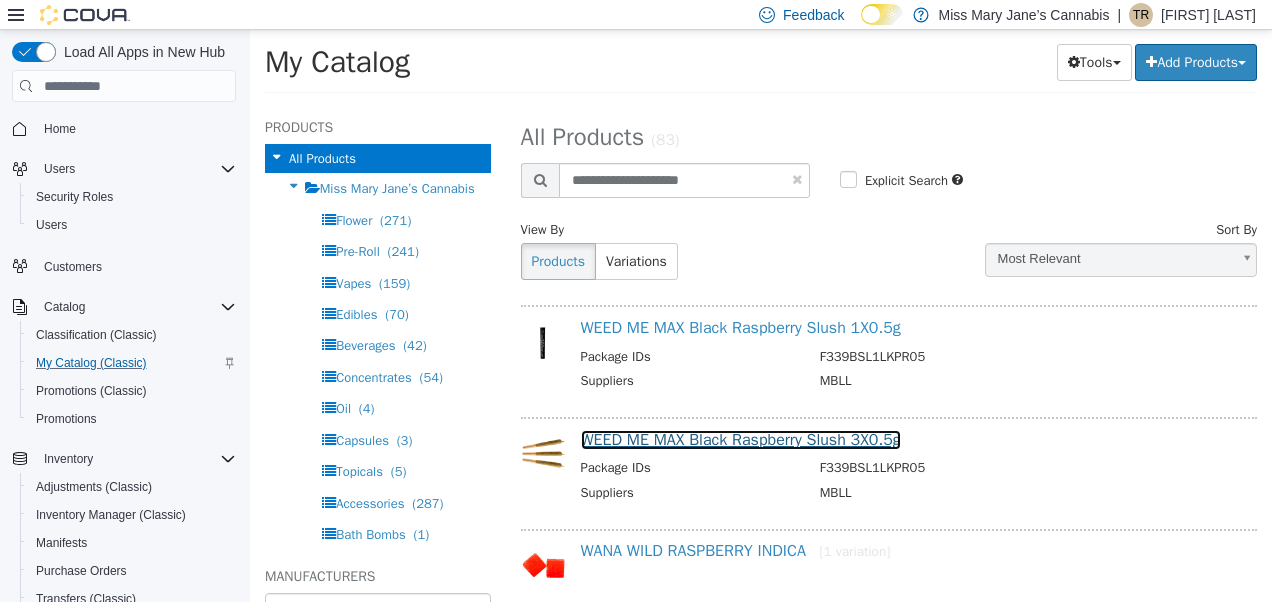 click on "WEED ME MAX Black Raspberry Slush 3X0.5g" at bounding box center (741, 440) 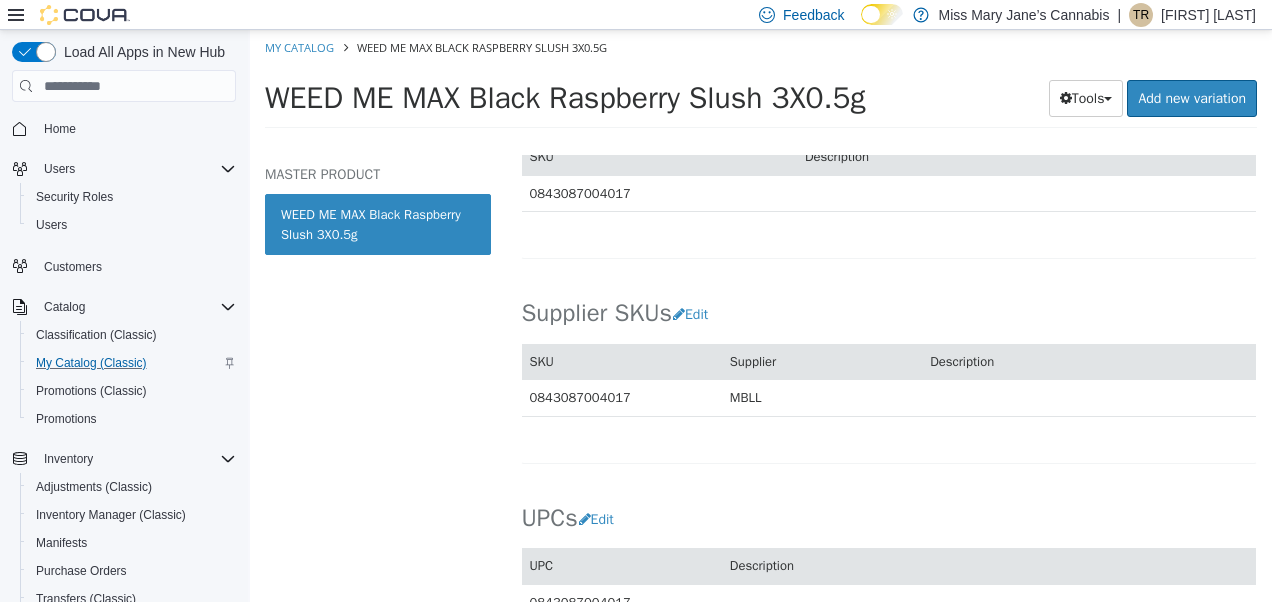 scroll, scrollTop: 1306, scrollLeft: 0, axis: vertical 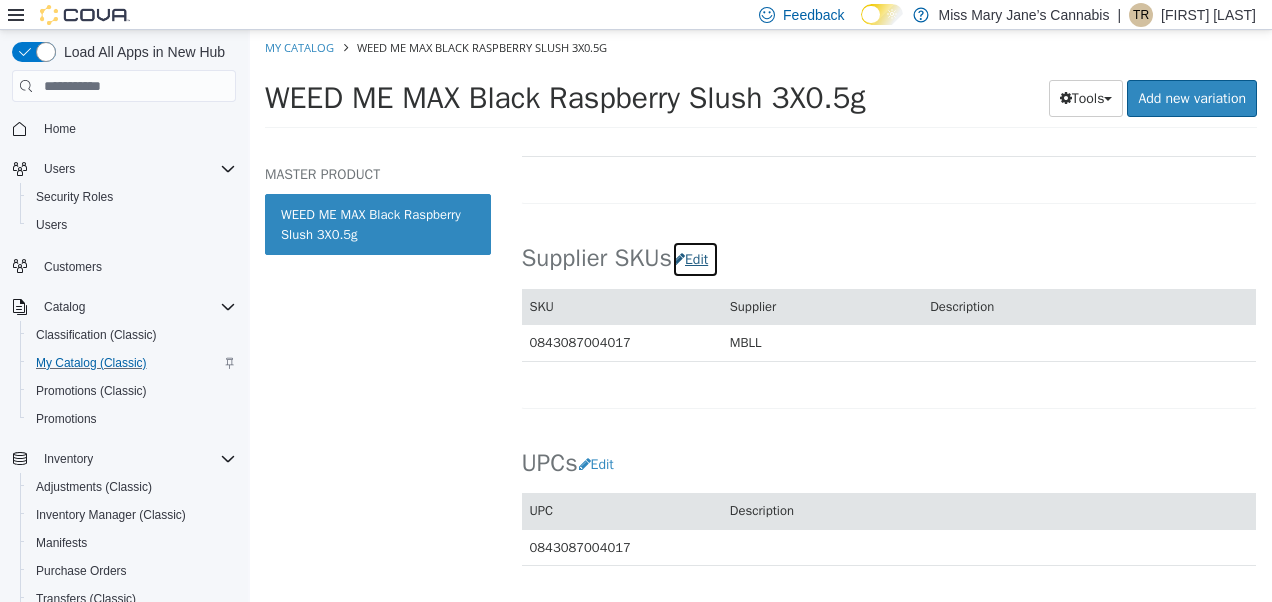 click on "Edit" at bounding box center [695, 259] 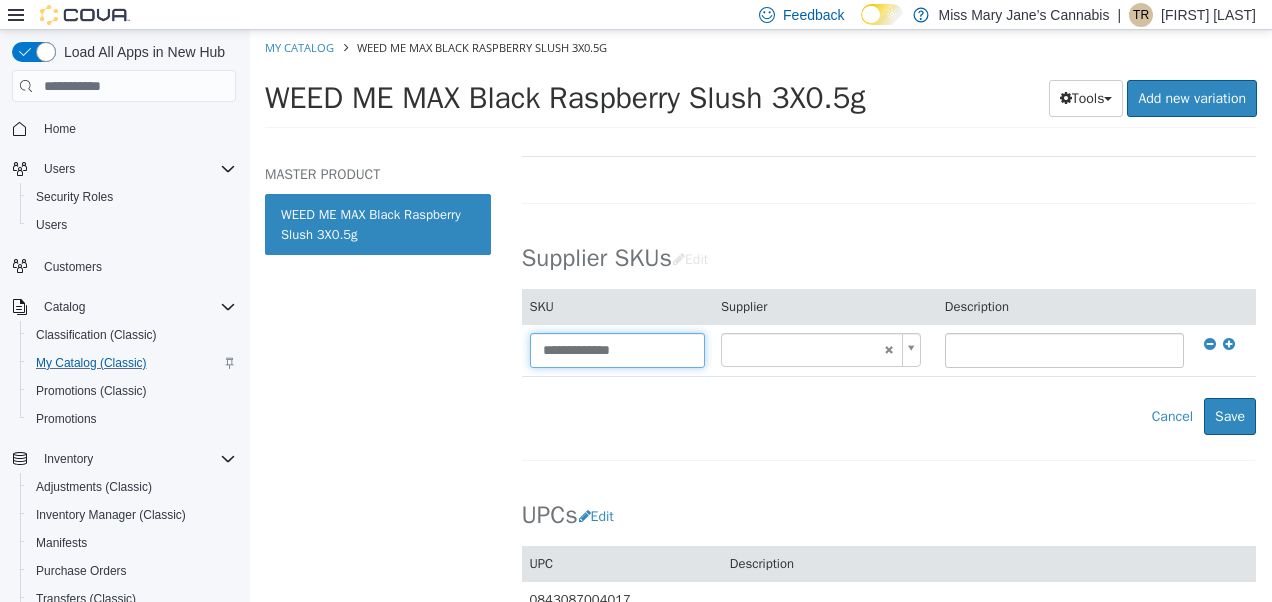 drag, startPoint x: 666, startPoint y: 341, endPoint x: 283, endPoint y: 324, distance: 383.3771 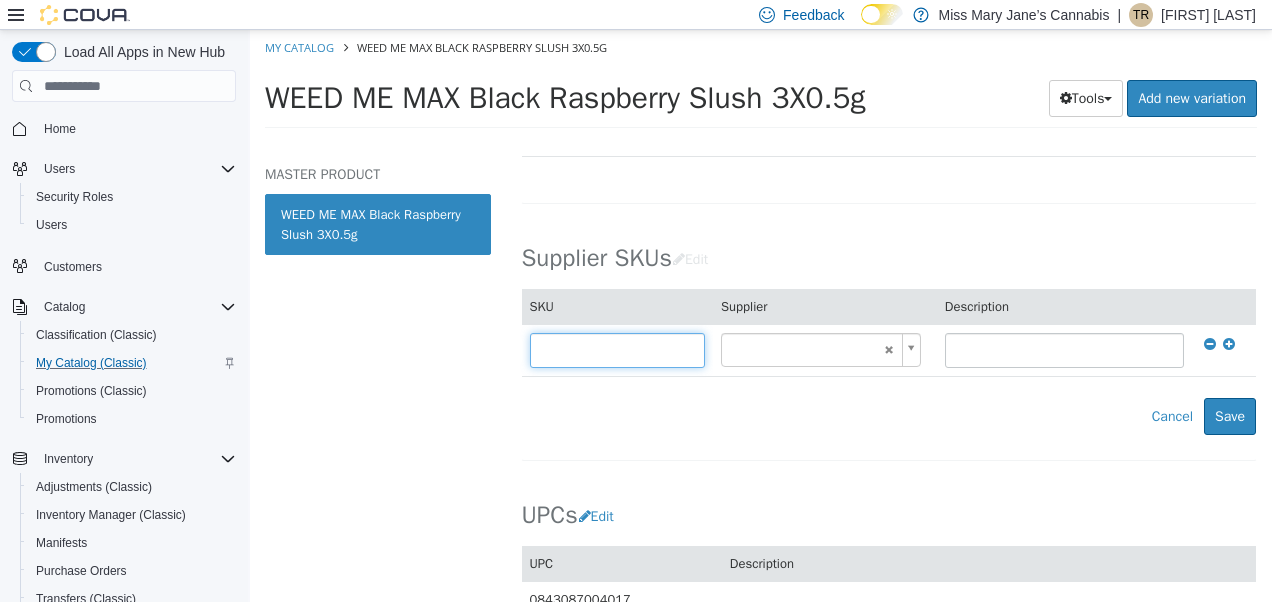type on "******" 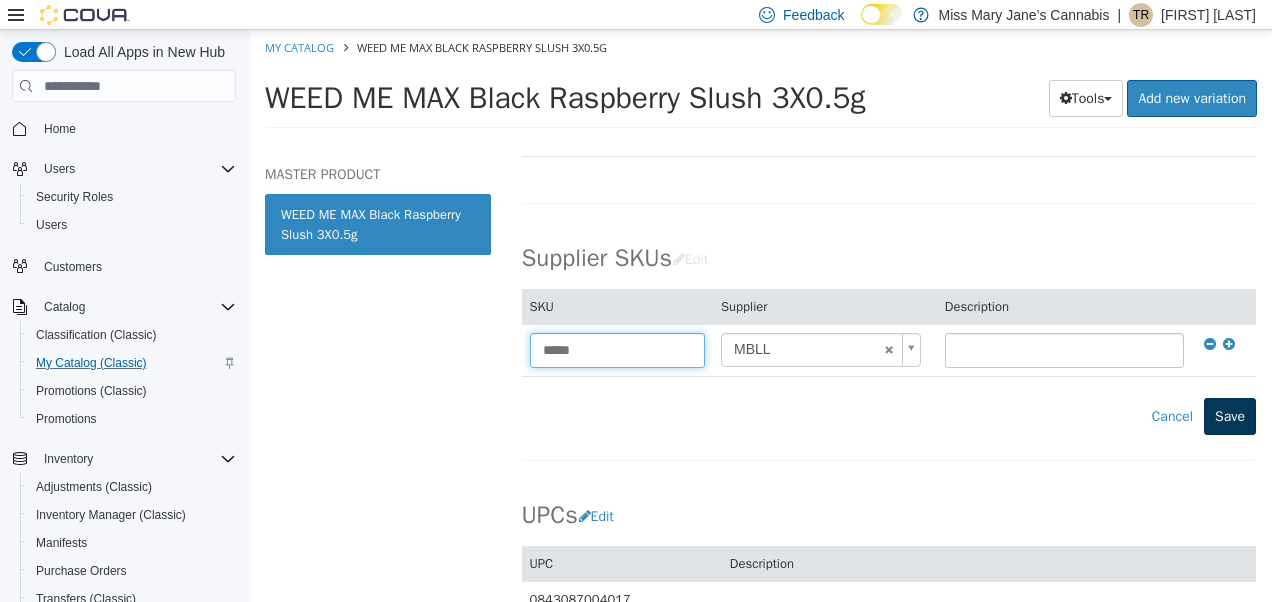 type on "*****" 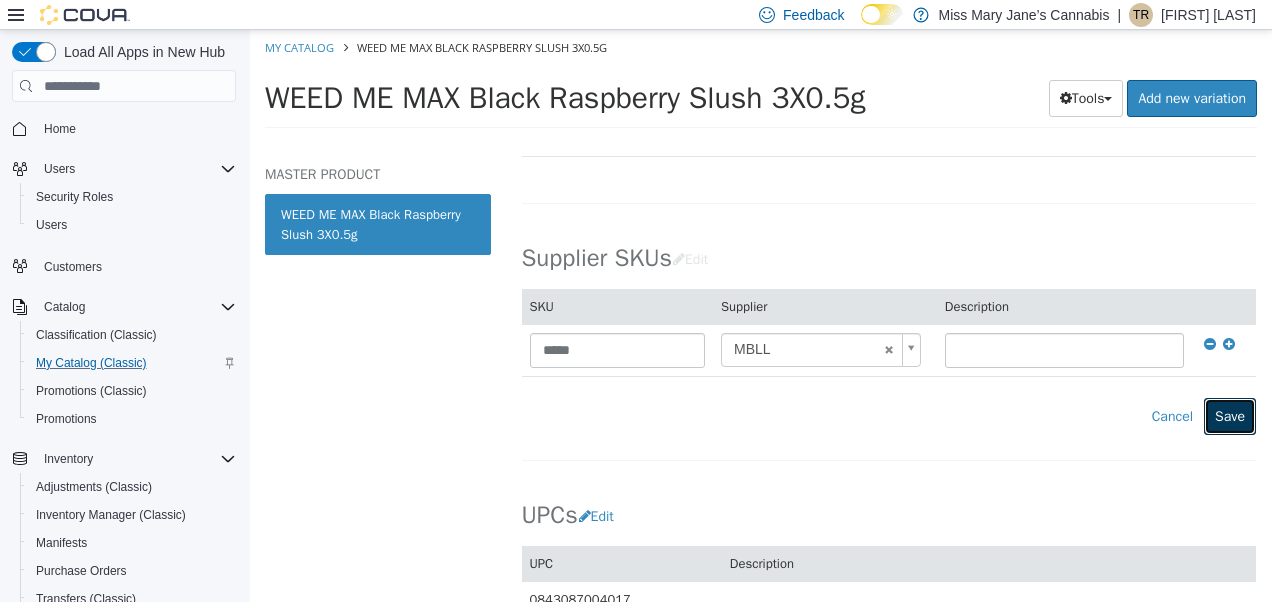 click on "Save" at bounding box center [1230, 416] 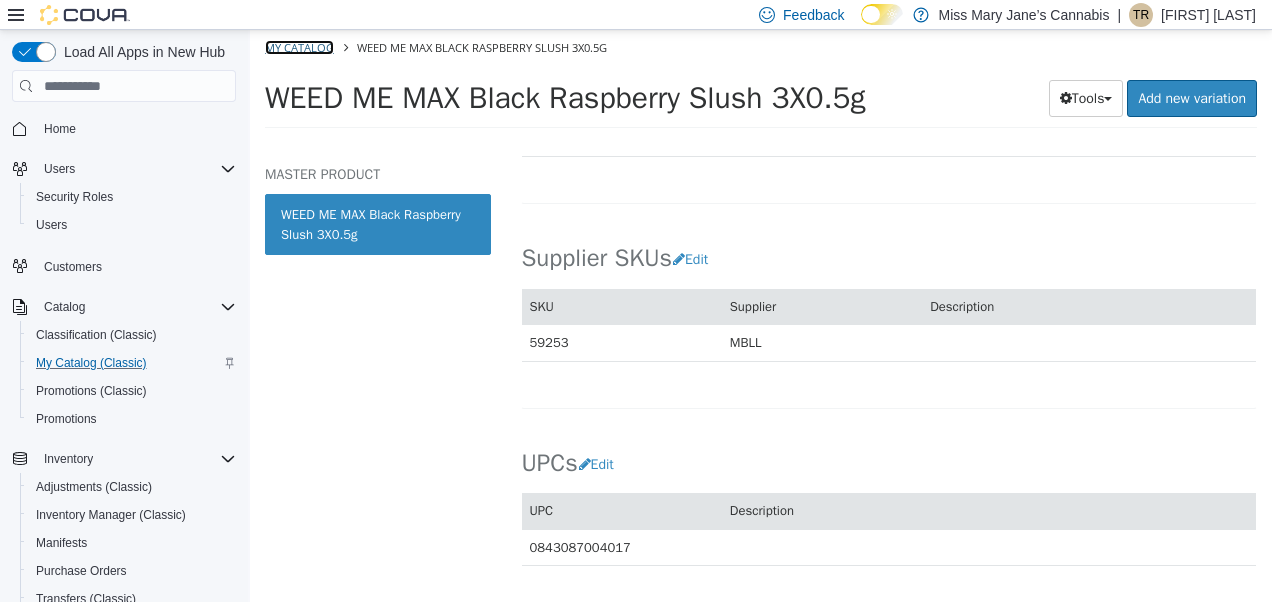 click on "My Catalog" at bounding box center (299, 47) 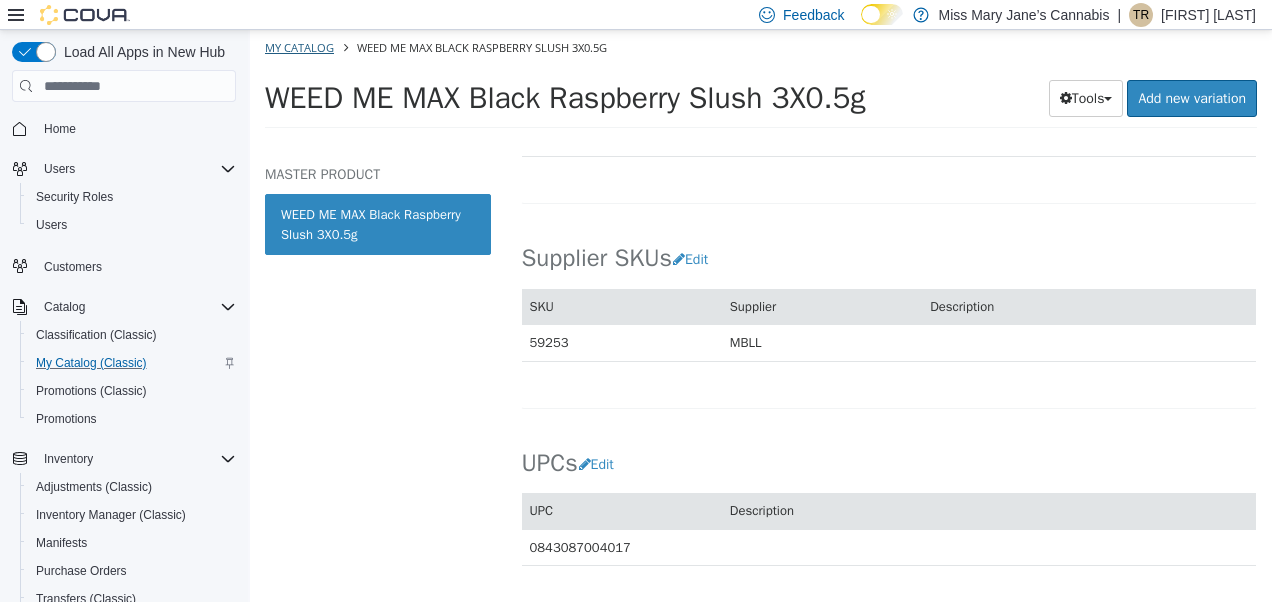 select on "**********" 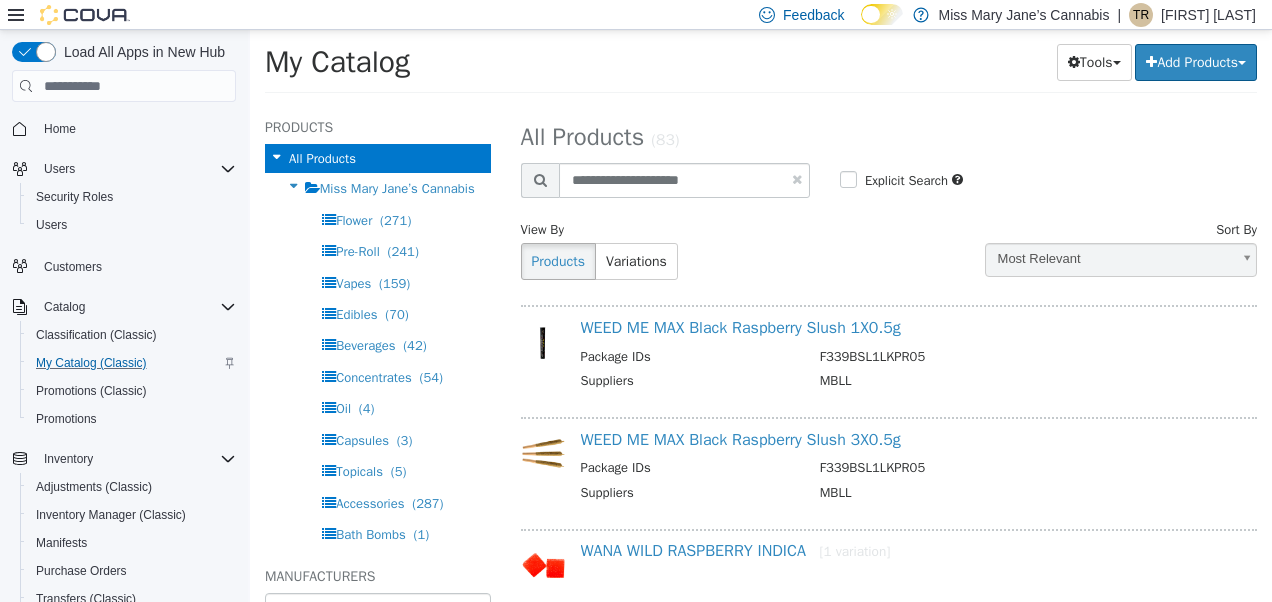 click at bounding box center (797, 179) 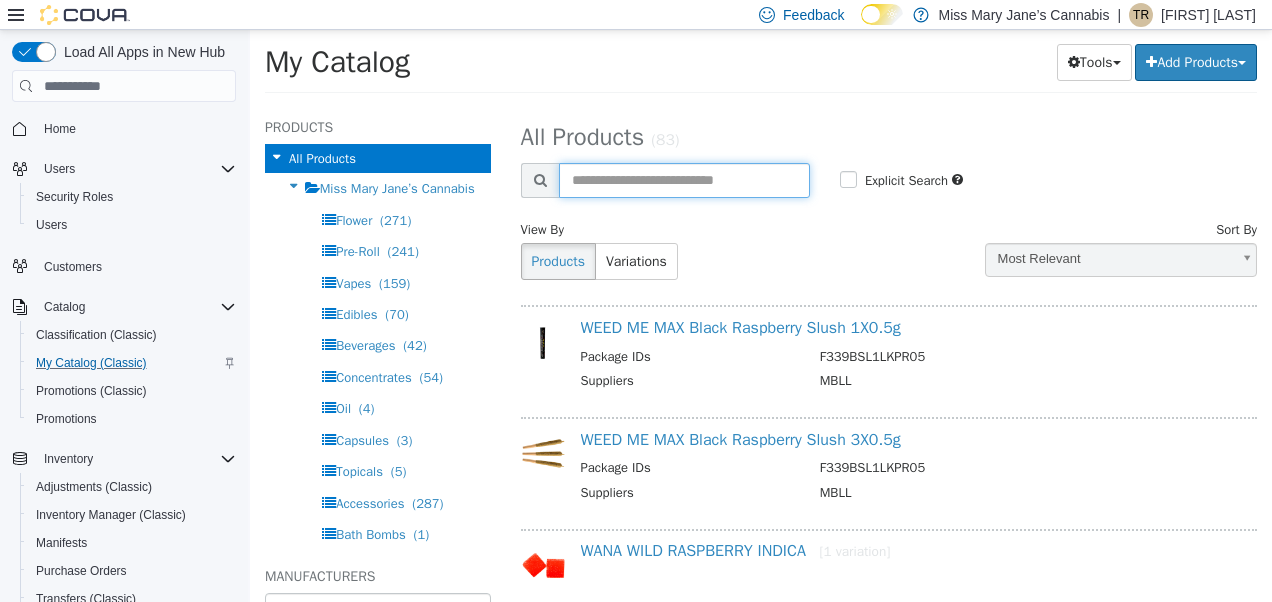 click at bounding box center [684, 180] 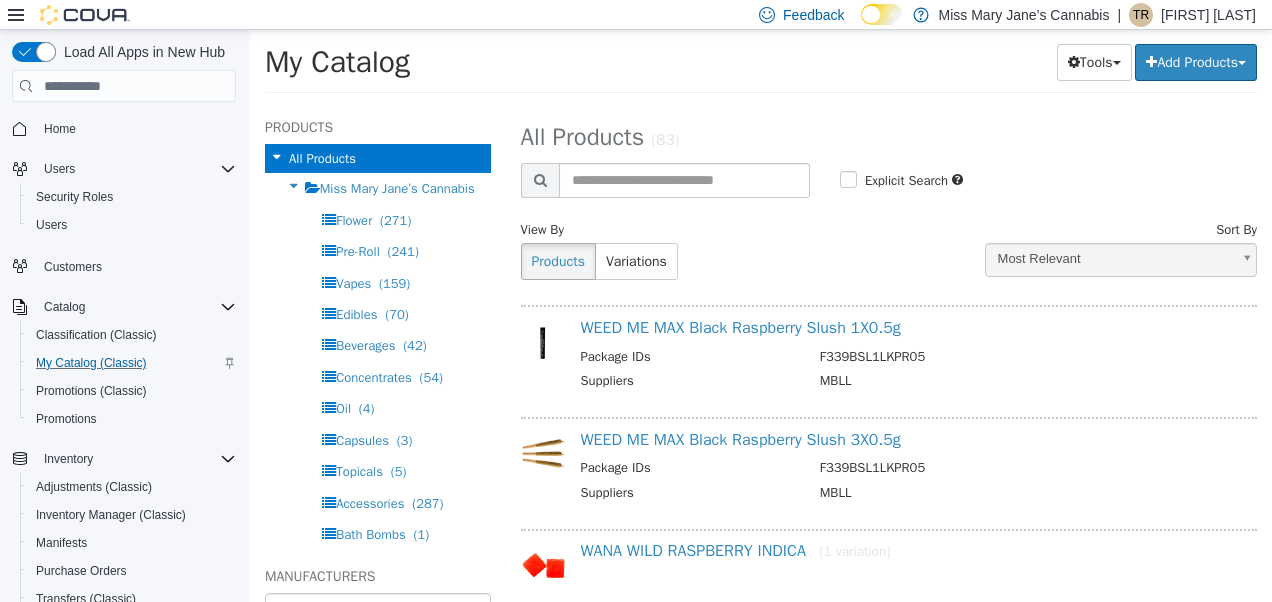 select on "**********" 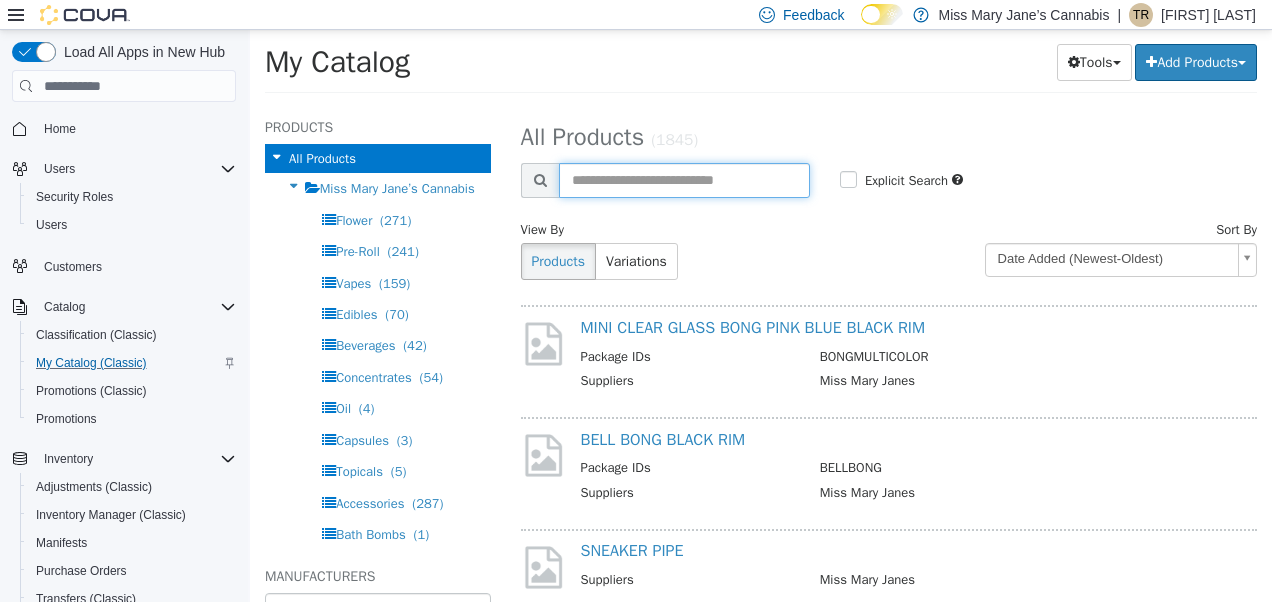 click at bounding box center [684, 180] 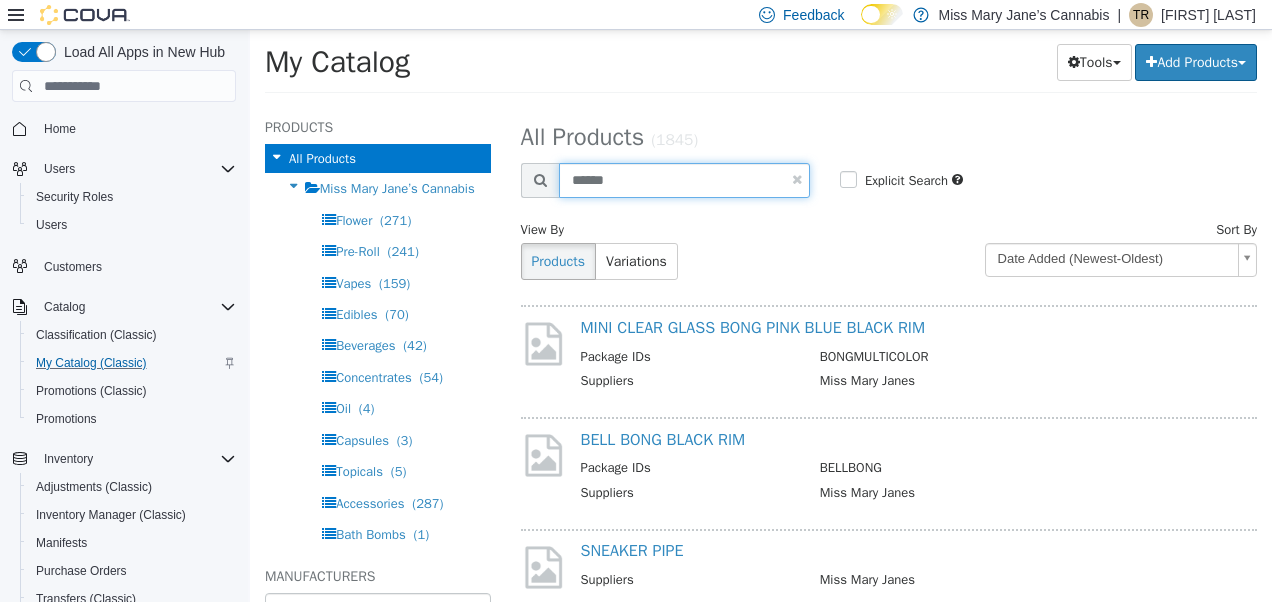 type on "******" 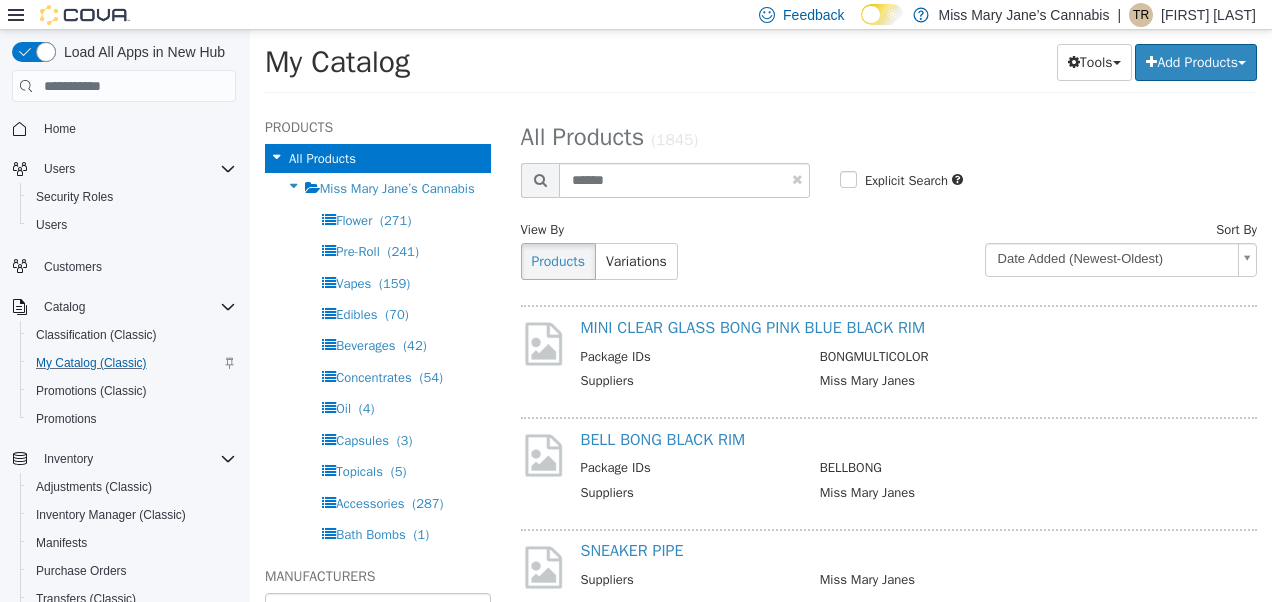 select on "**********" 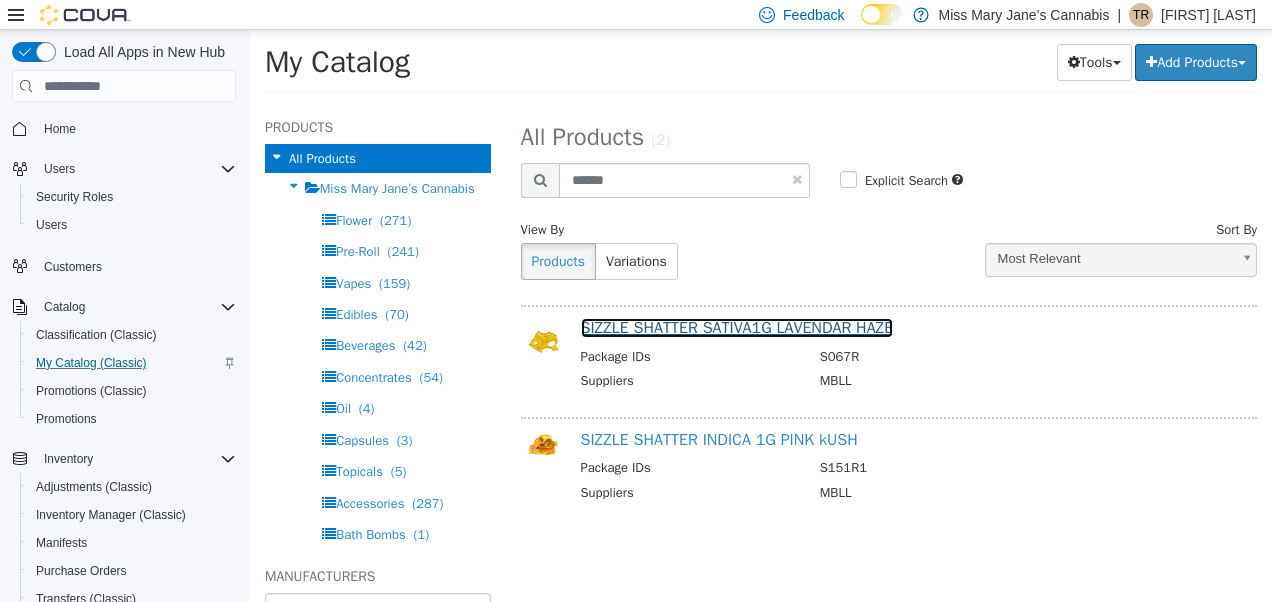 click on "SIZZLE SHATTER SATIVA1G LAVENDAR HAZE" at bounding box center (737, 328) 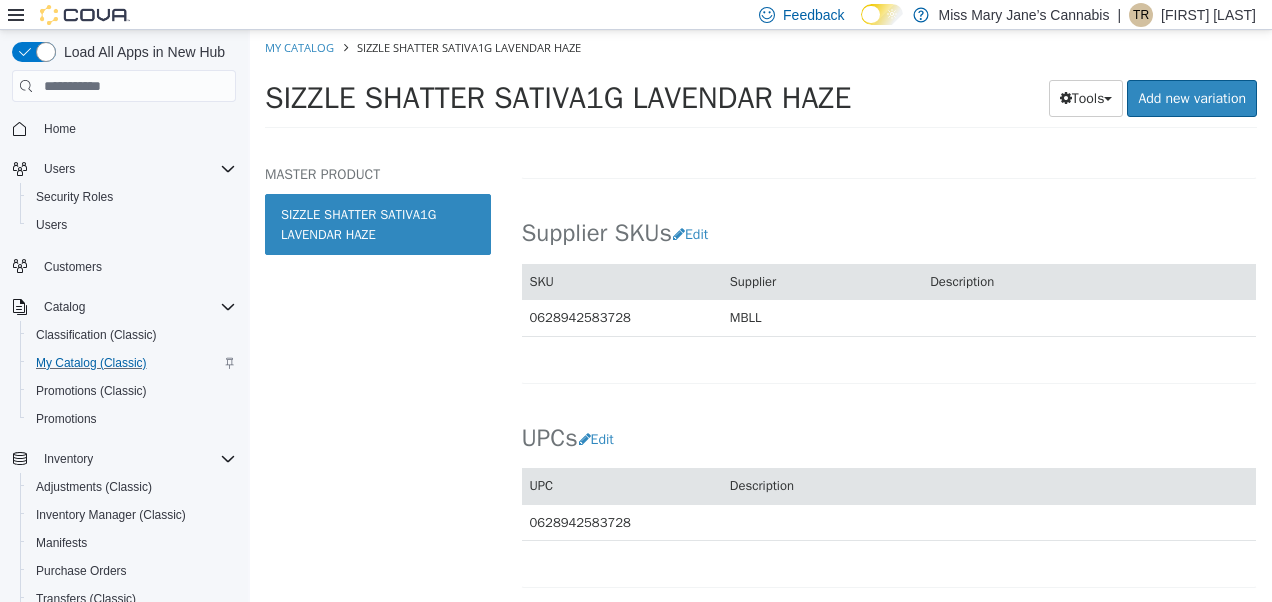 scroll, scrollTop: 1467, scrollLeft: 0, axis: vertical 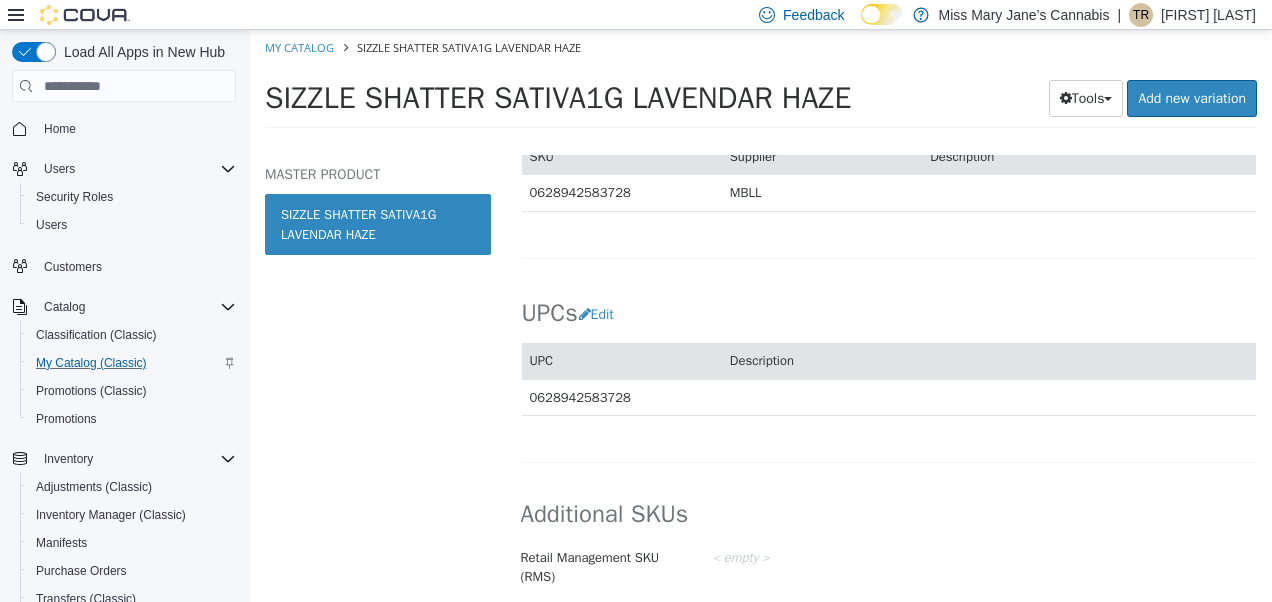 click on "UPCs  Edit UPC Description
0628942583728
Cancel Save" at bounding box center (889, 346) 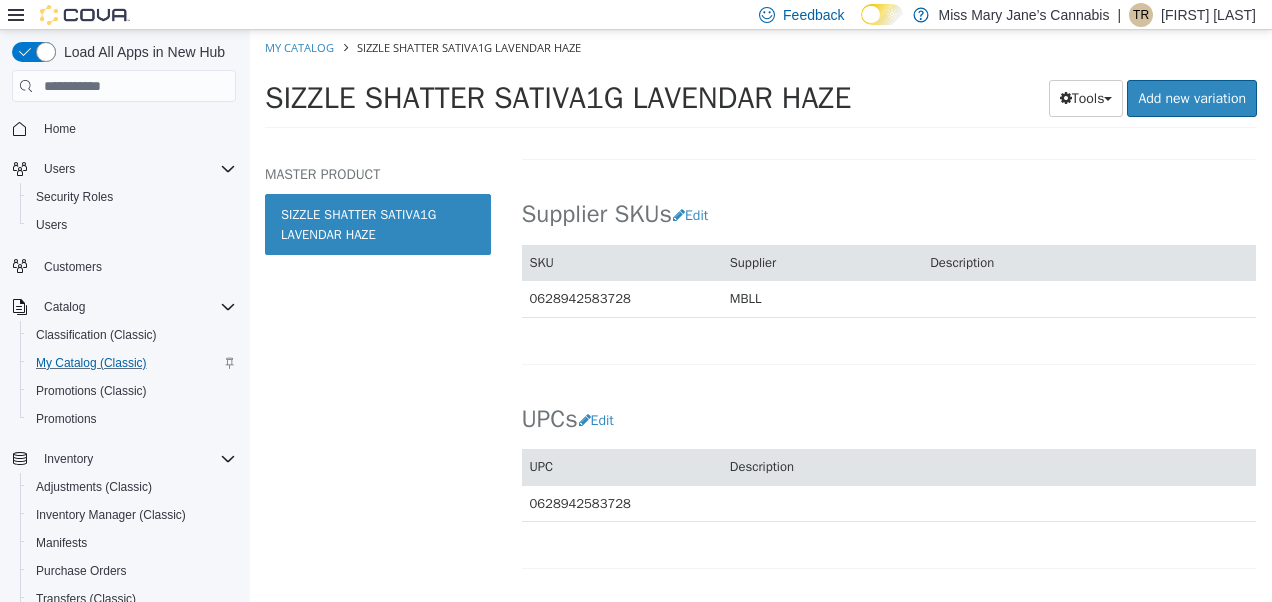 scroll, scrollTop: 1327, scrollLeft: 0, axis: vertical 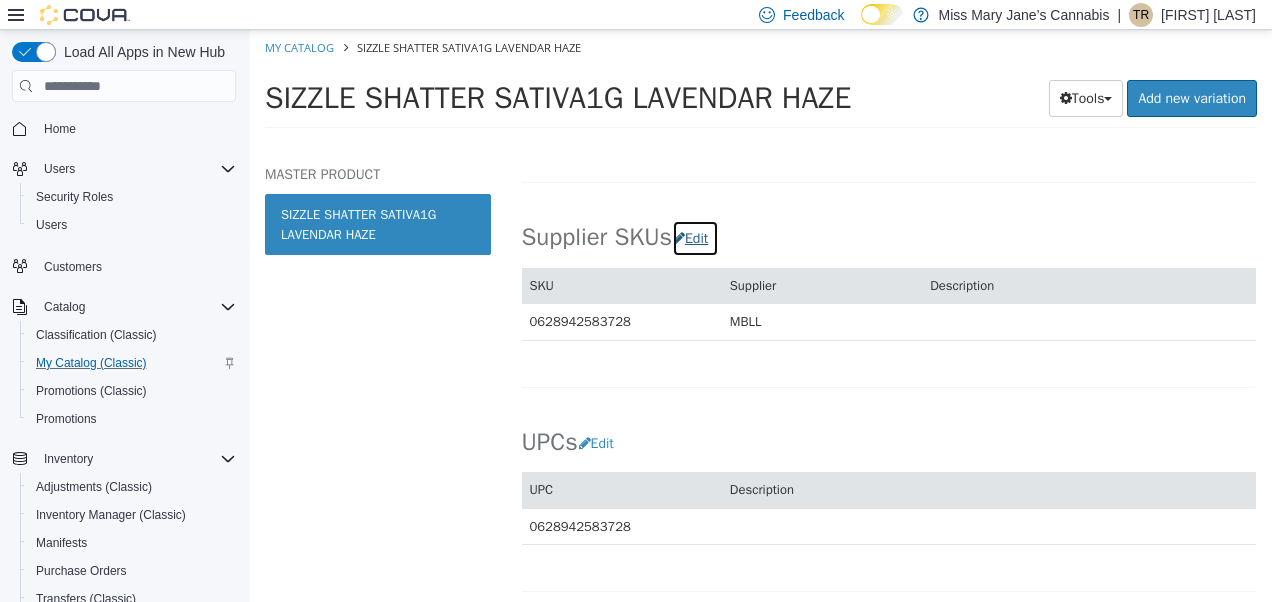 click on "Edit" at bounding box center (695, 238) 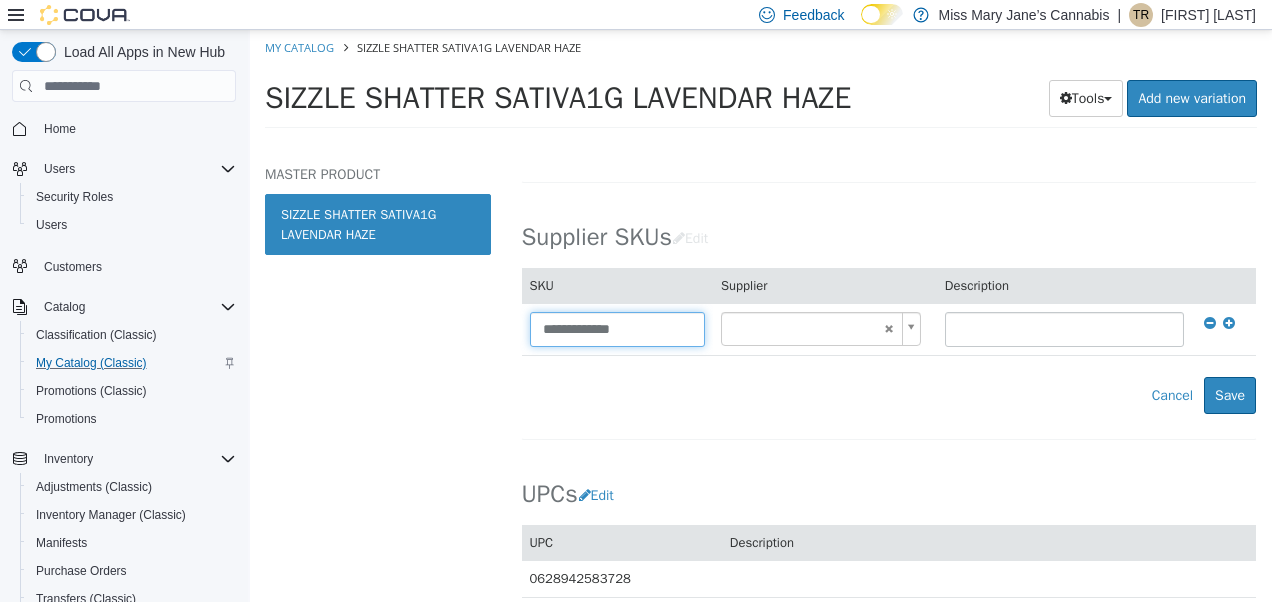 drag, startPoint x: 658, startPoint y: 329, endPoint x: 301, endPoint y: 355, distance: 357.94553 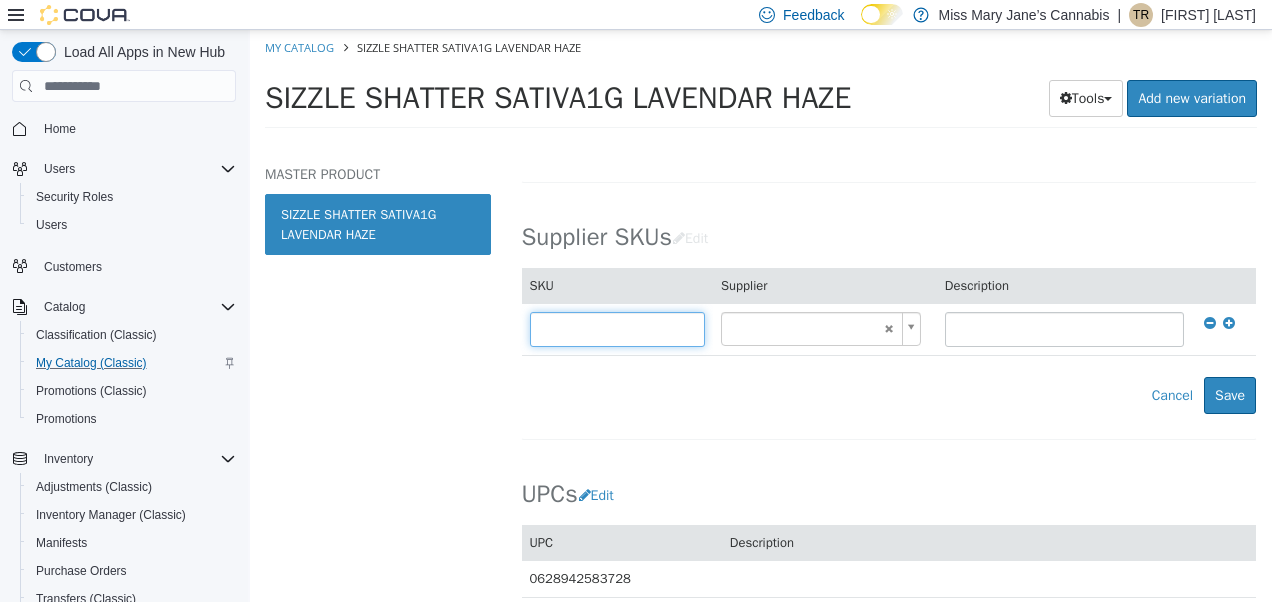 type on "******" 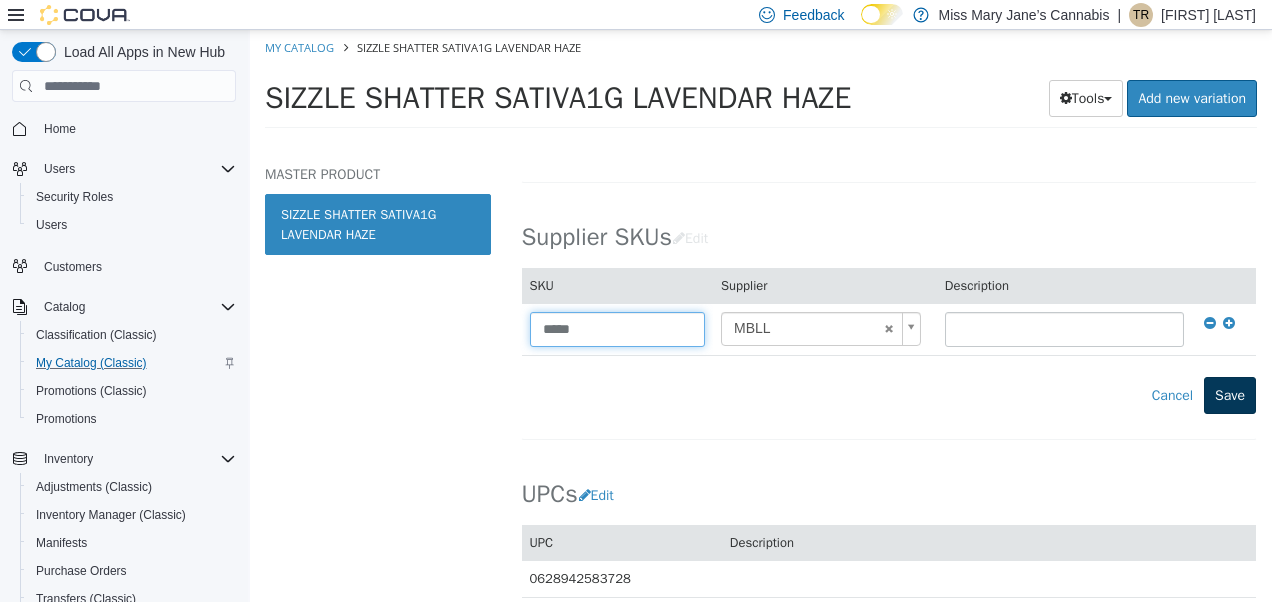 type on "*****" 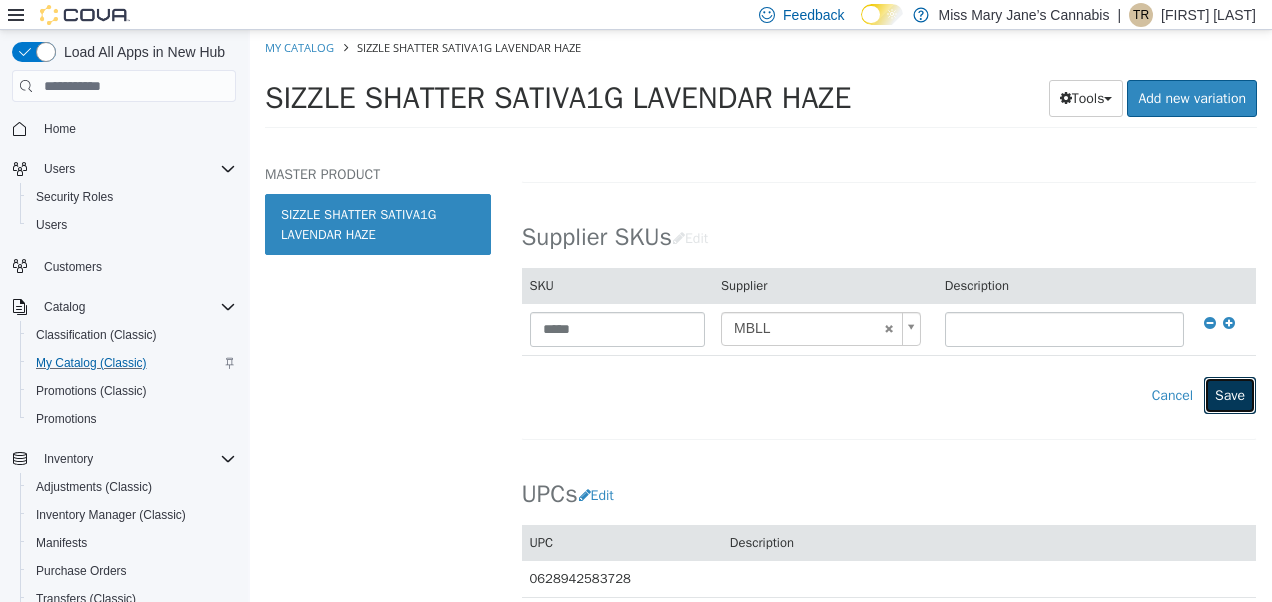 click on "Save" at bounding box center (1230, 395) 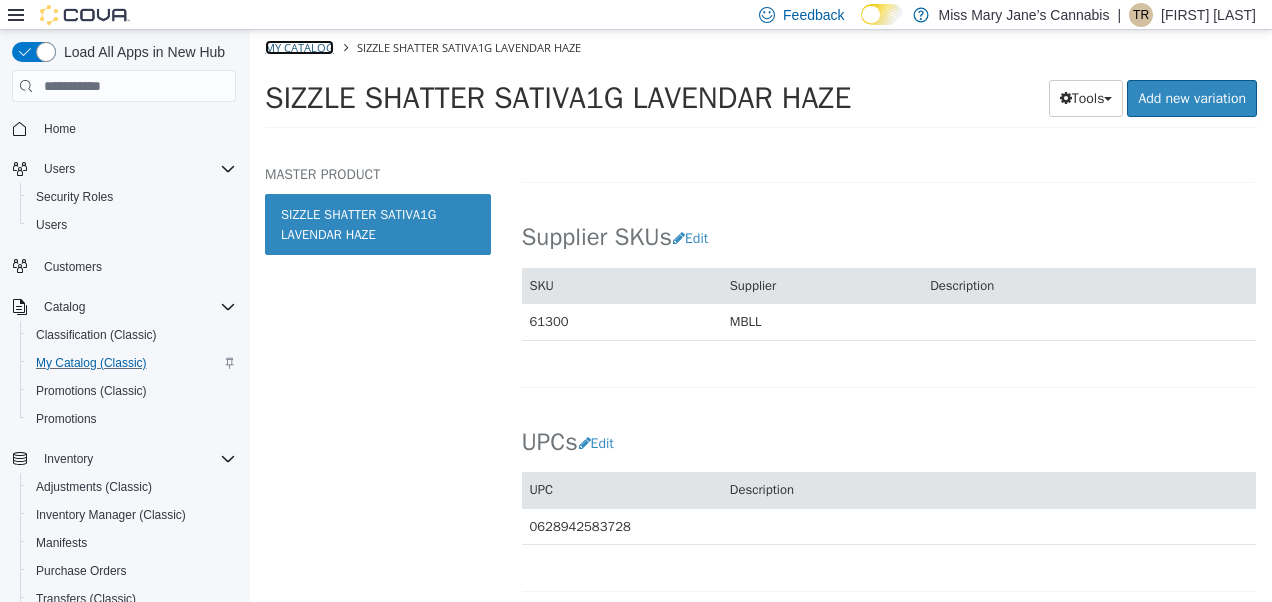 click on "My Catalog" at bounding box center (299, 47) 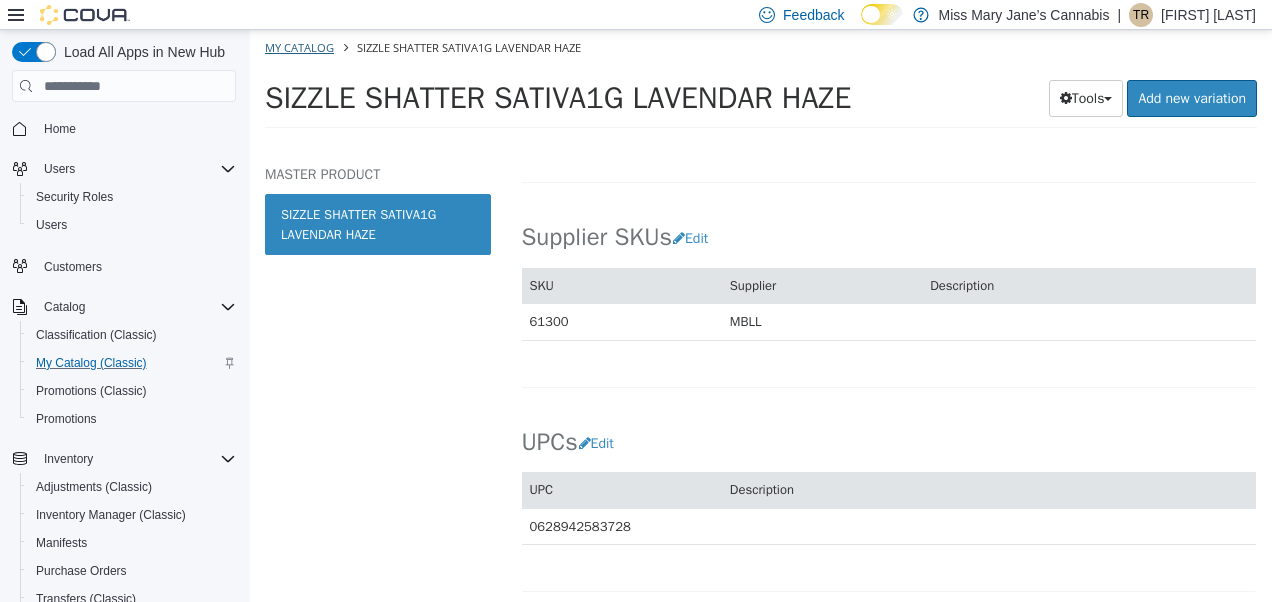 select on "**********" 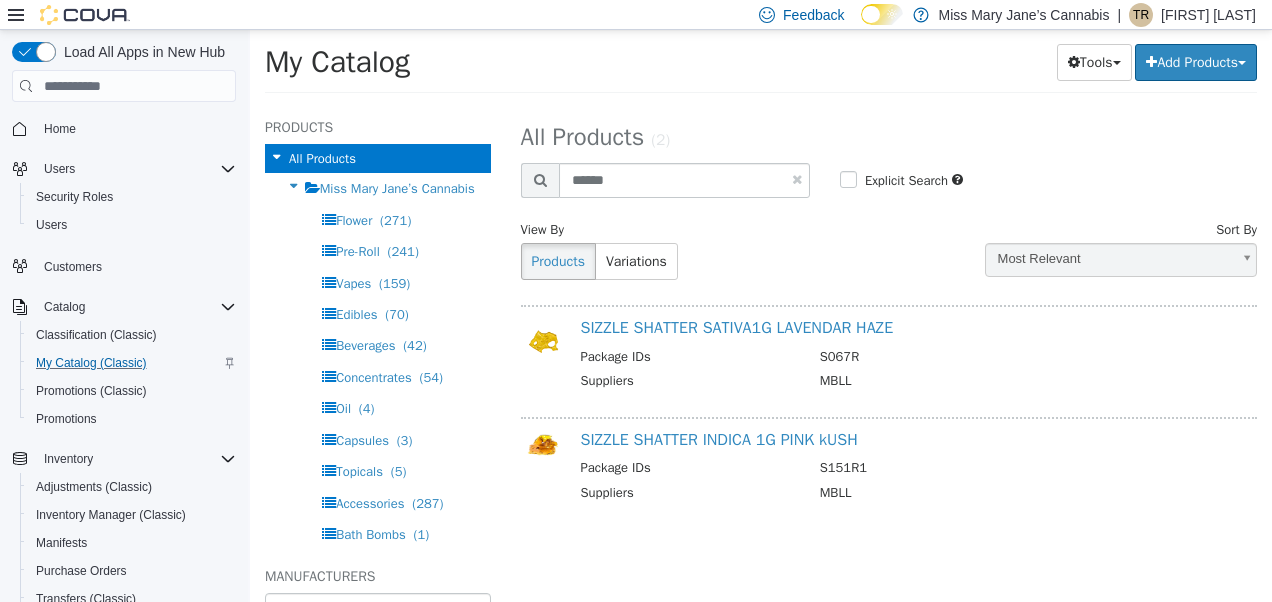 click at bounding box center (797, 179) 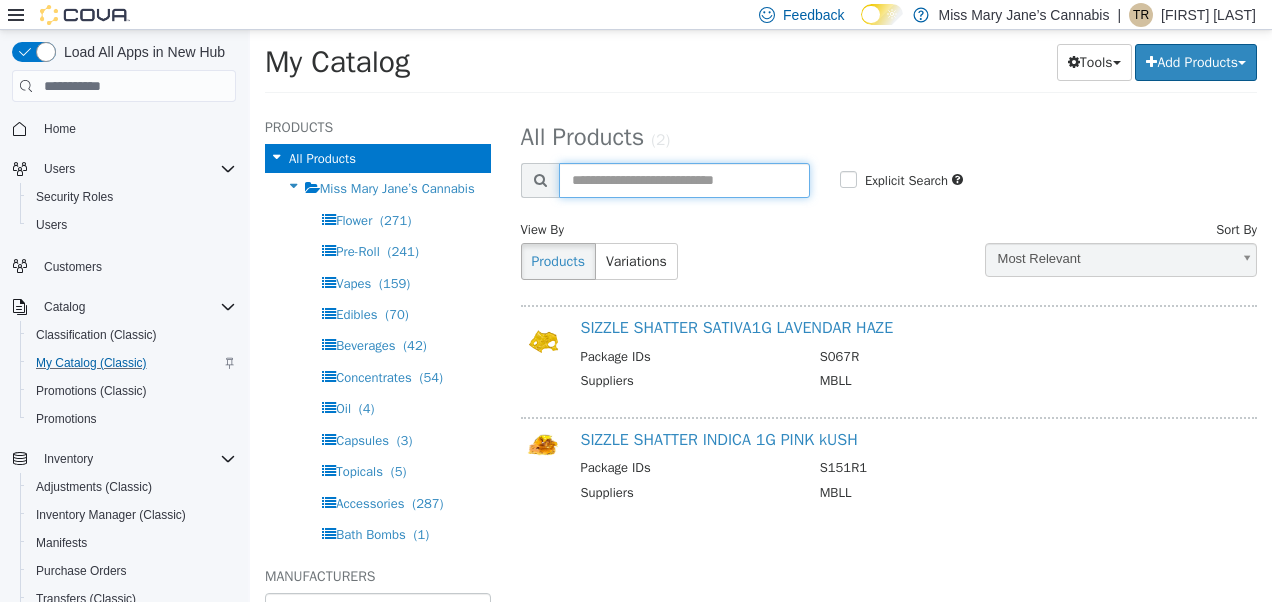 click at bounding box center (684, 180) 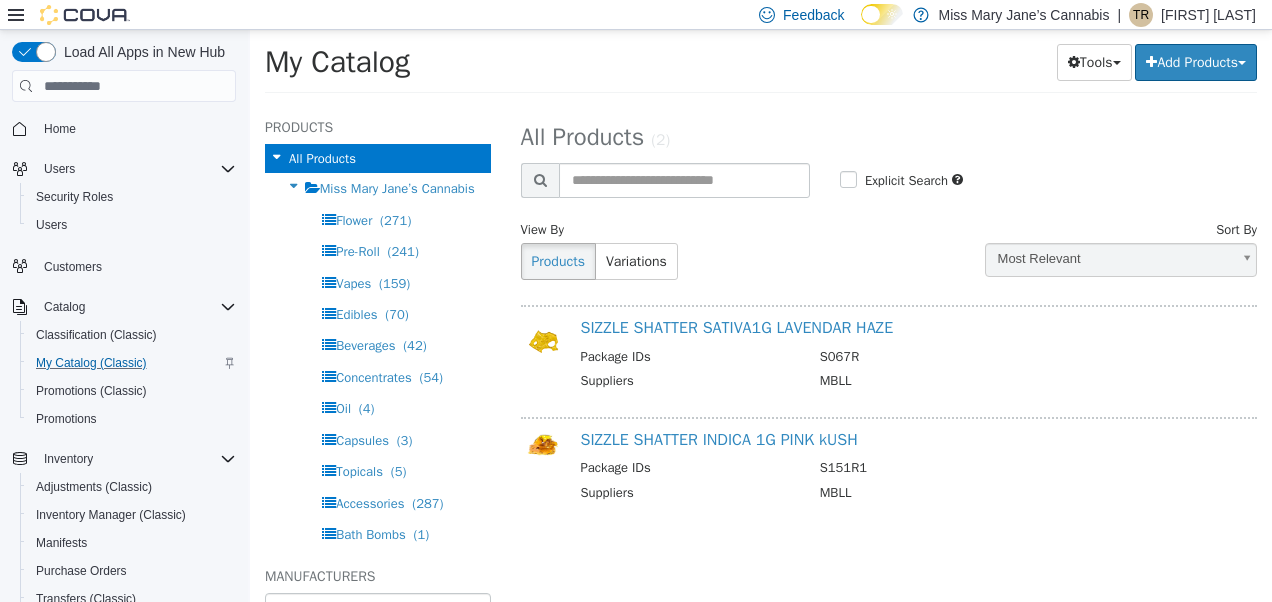 select on "**********" 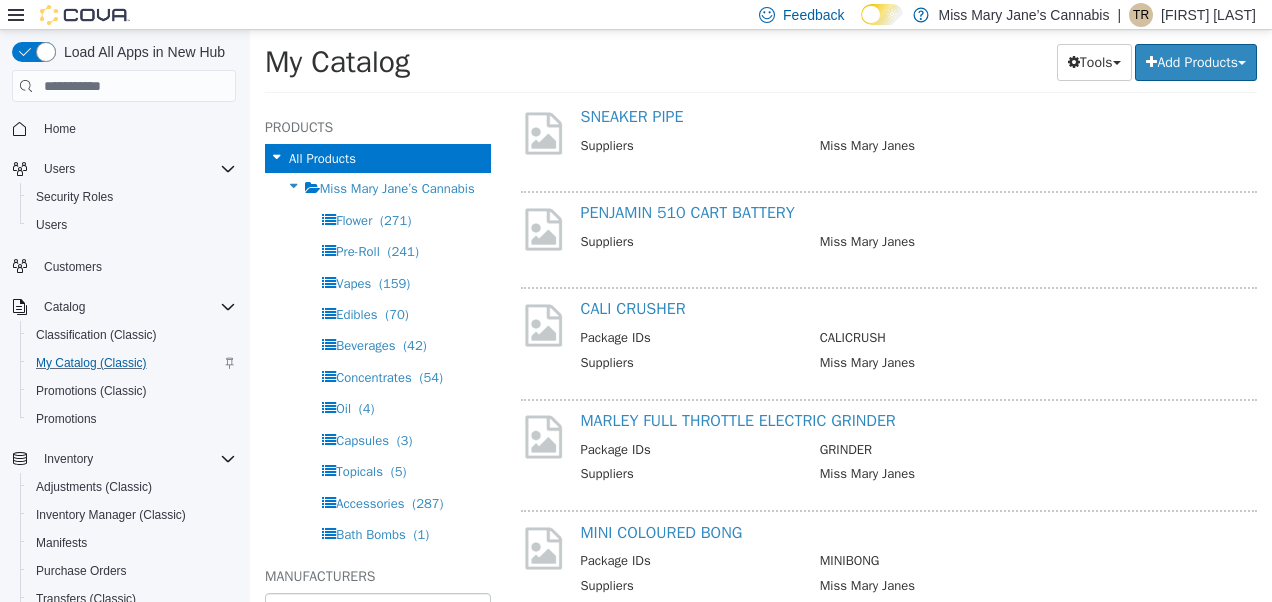 scroll, scrollTop: 0, scrollLeft: 0, axis: both 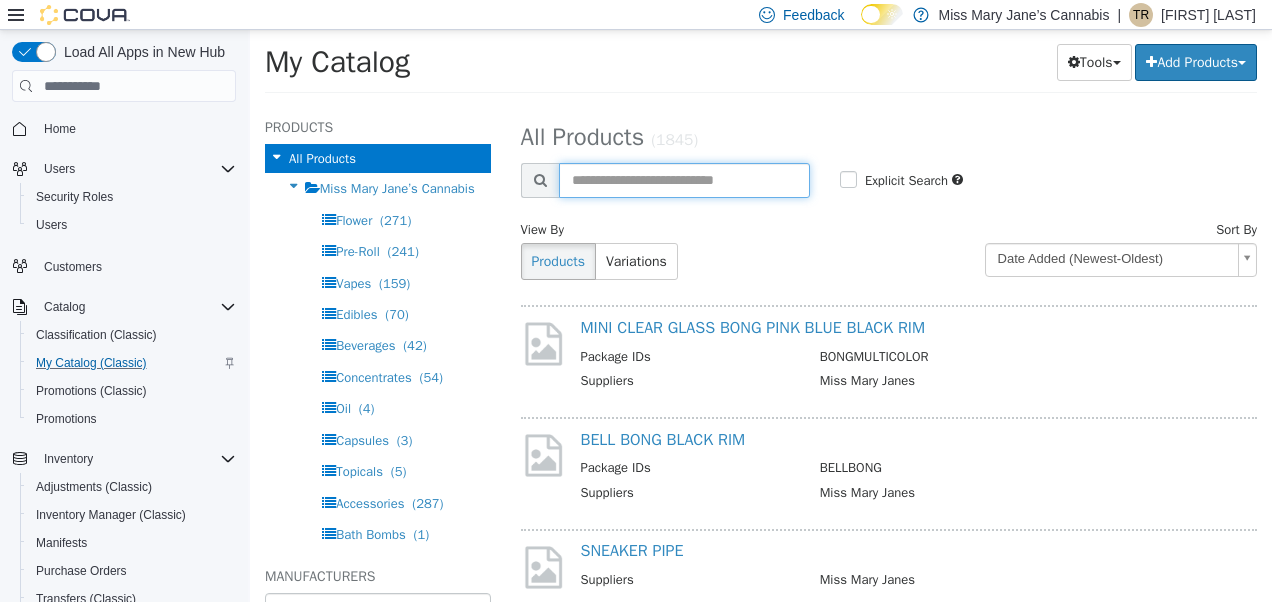 click at bounding box center (684, 180) 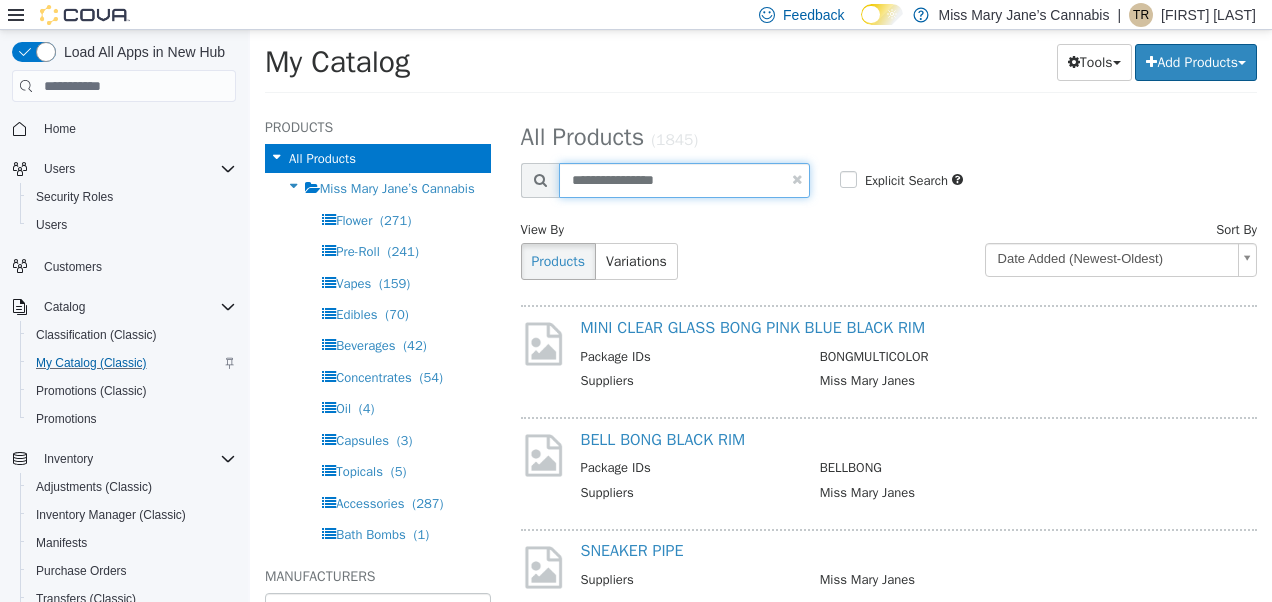 type on "**********" 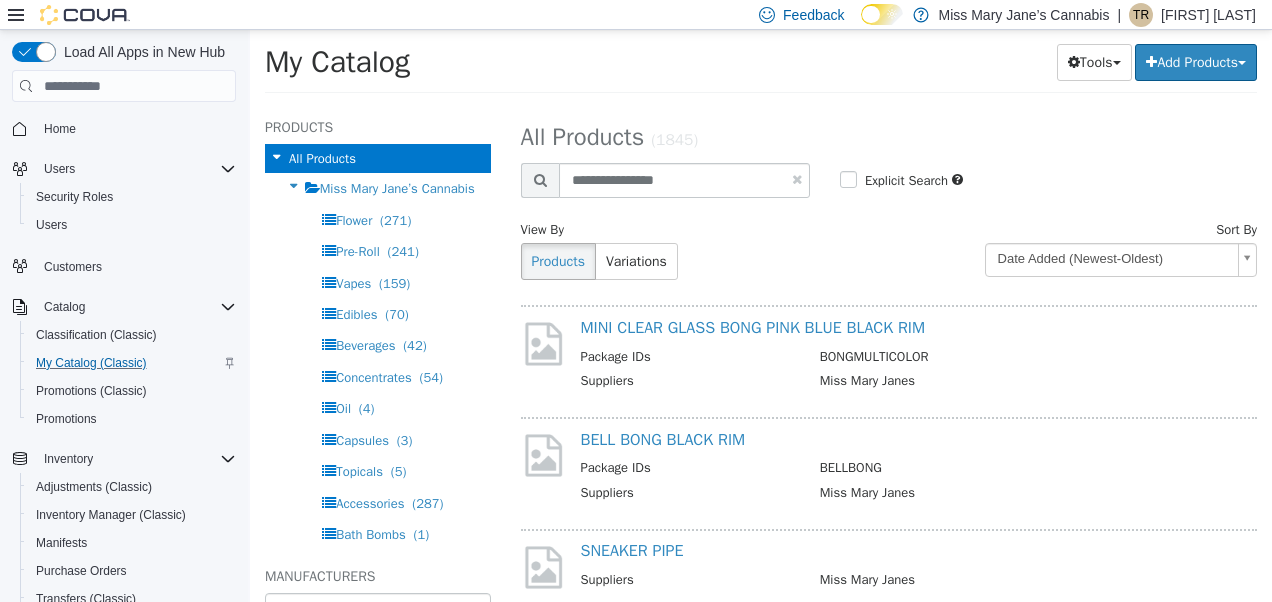 select on "**********" 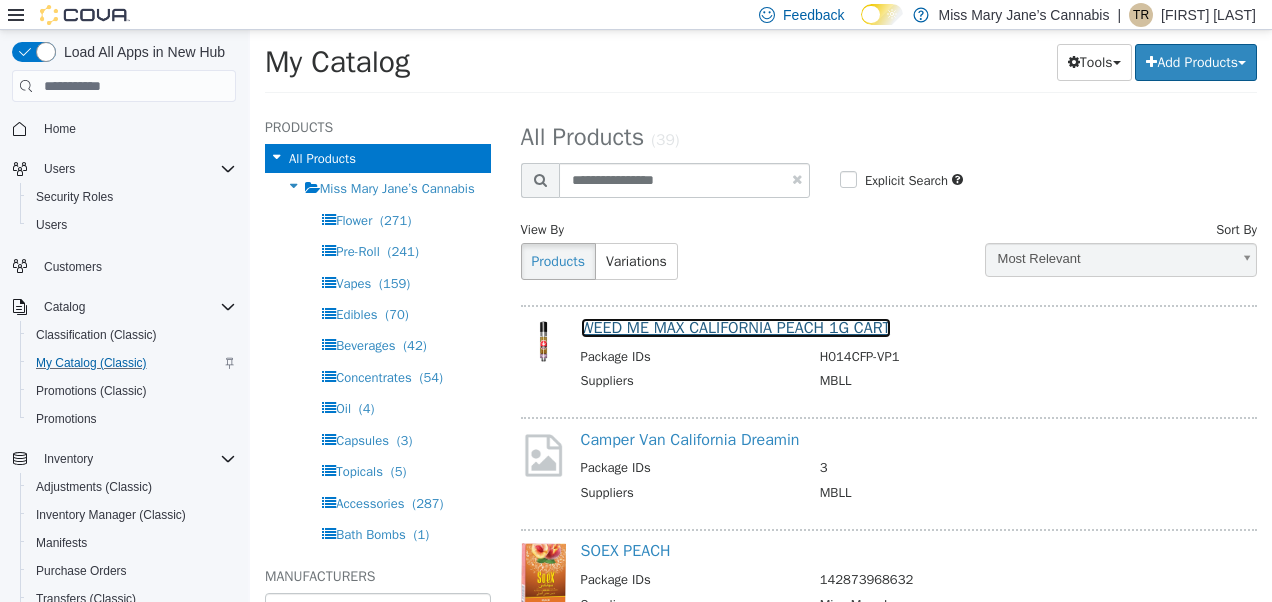 click on "WEED ME MAX CALIFORNIA PEACH 1G CART" at bounding box center (736, 328) 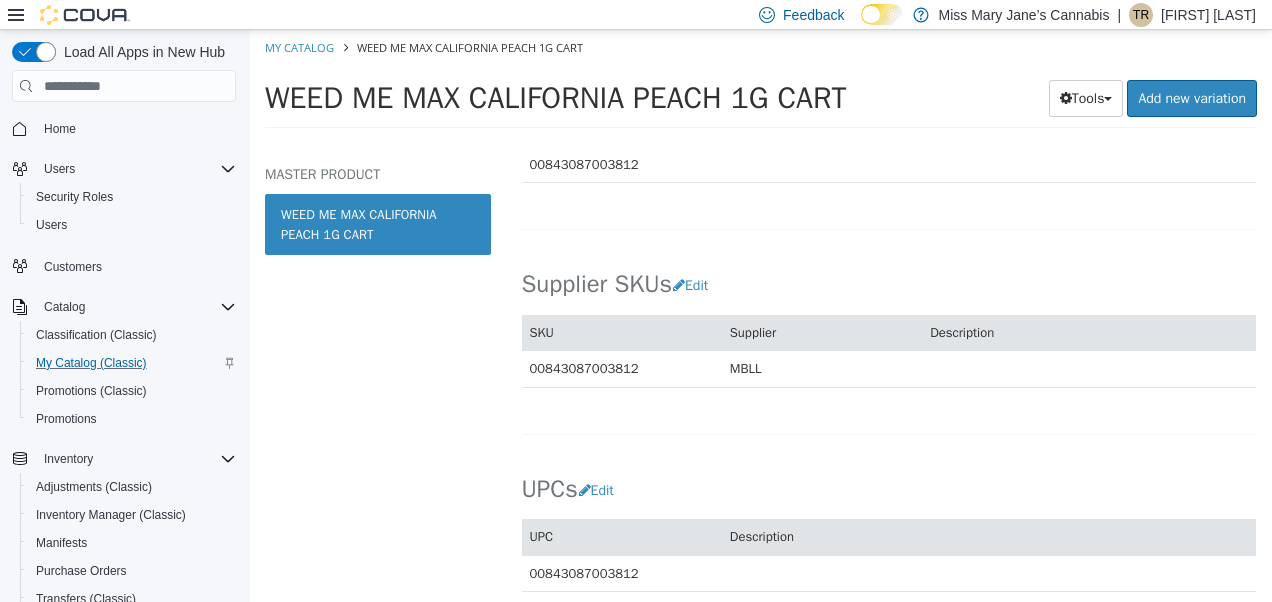 scroll, scrollTop: 1305, scrollLeft: 0, axis: vertical 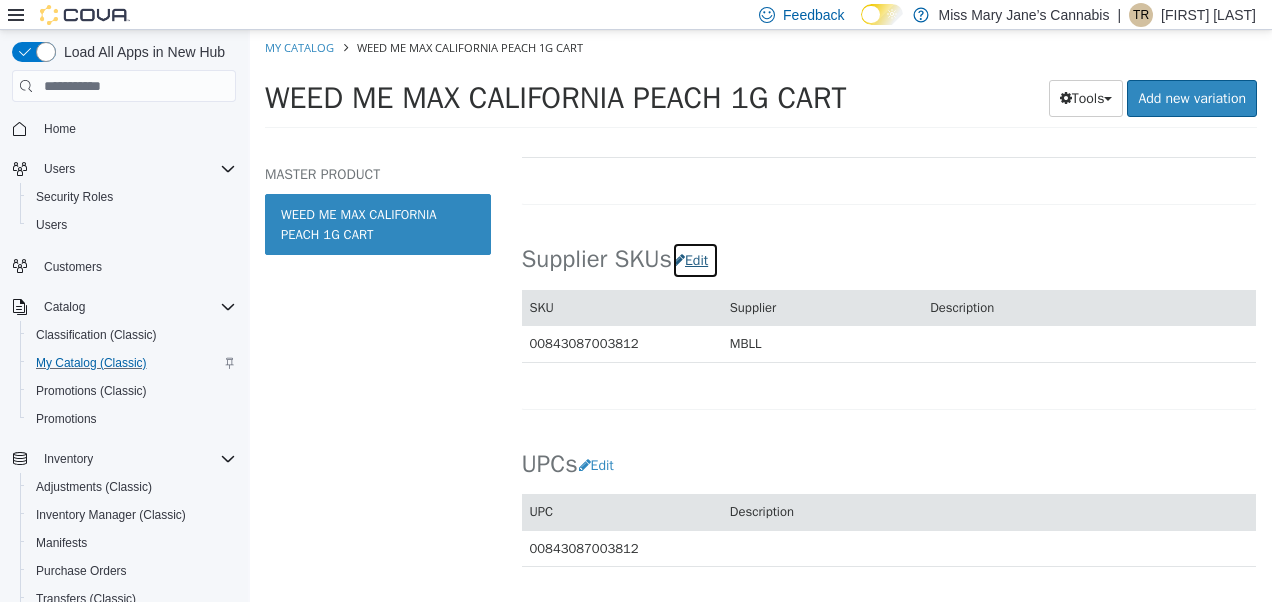 click on "Edit" at bounding box center [695, 260] 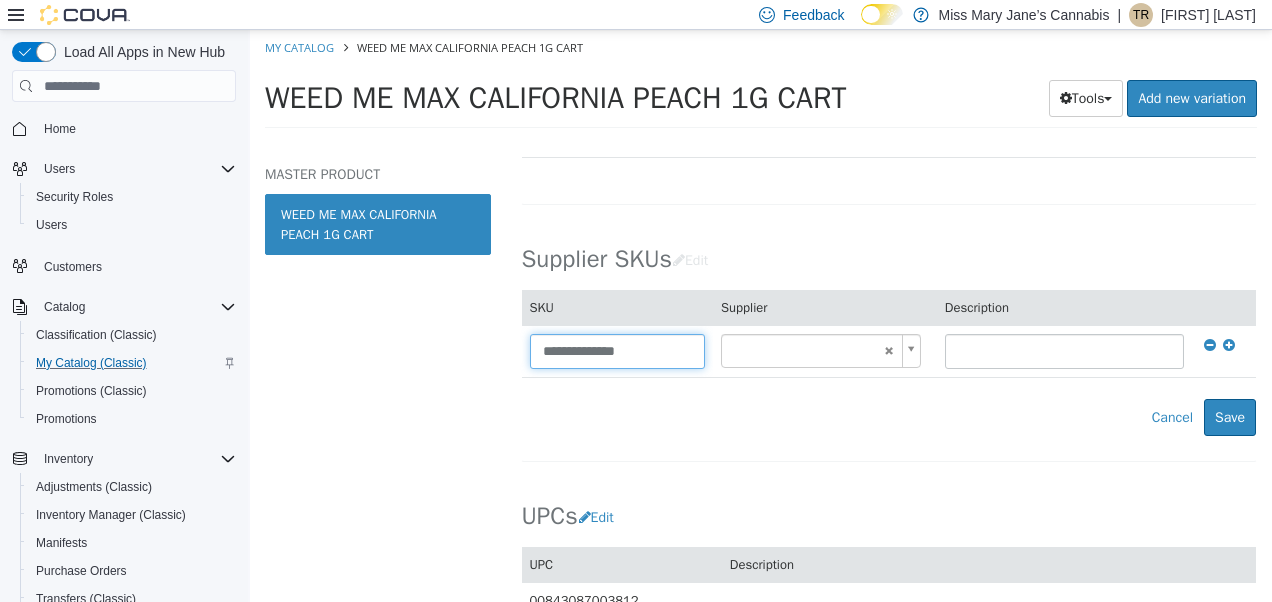 drag, startPoint x: 677, startPoint y: 354, endPoint x: 44, endPoint y: 415, distance: 635.9324 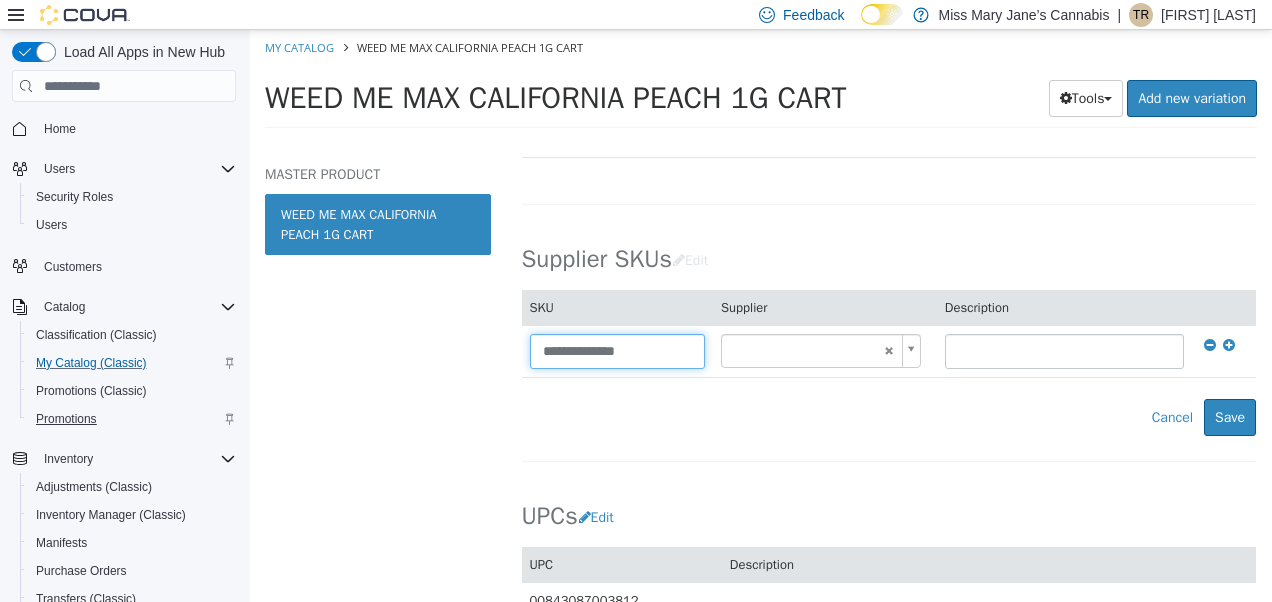 type 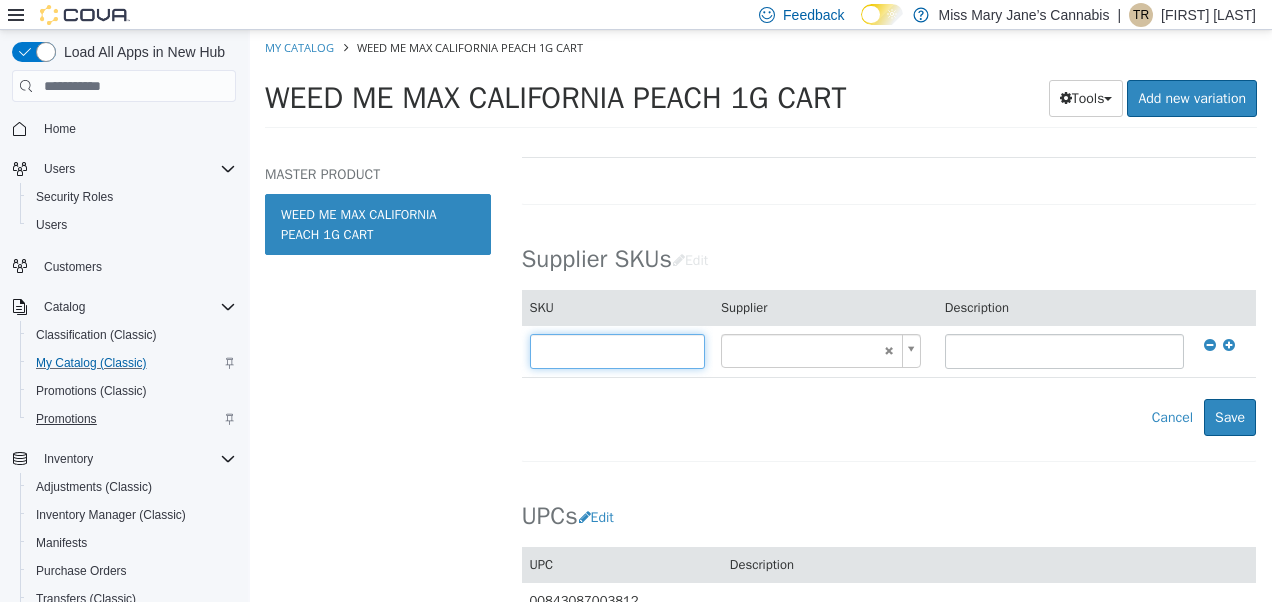 type on "******" 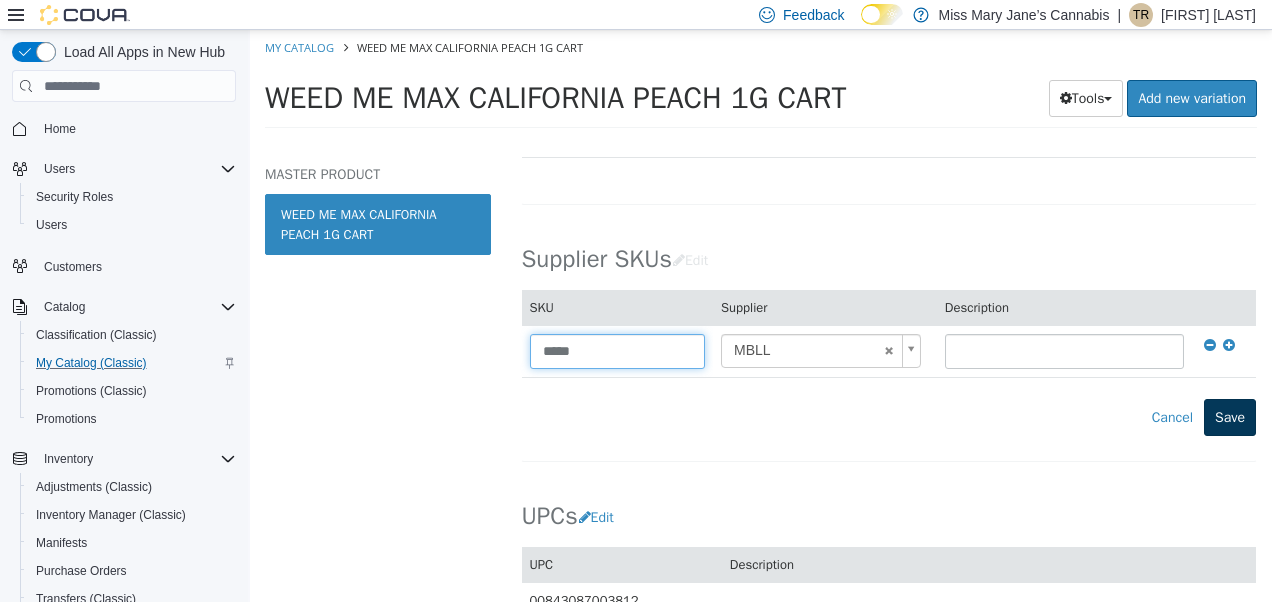 type on "*****" 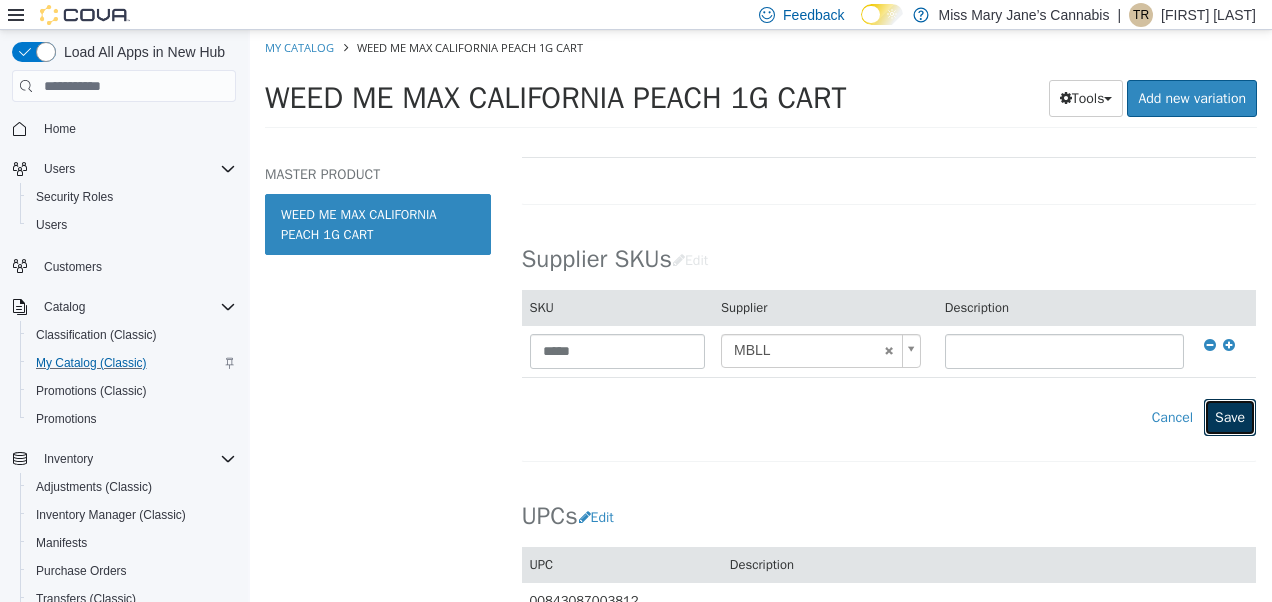 click on "Save" at bounding box center (1230, 417) 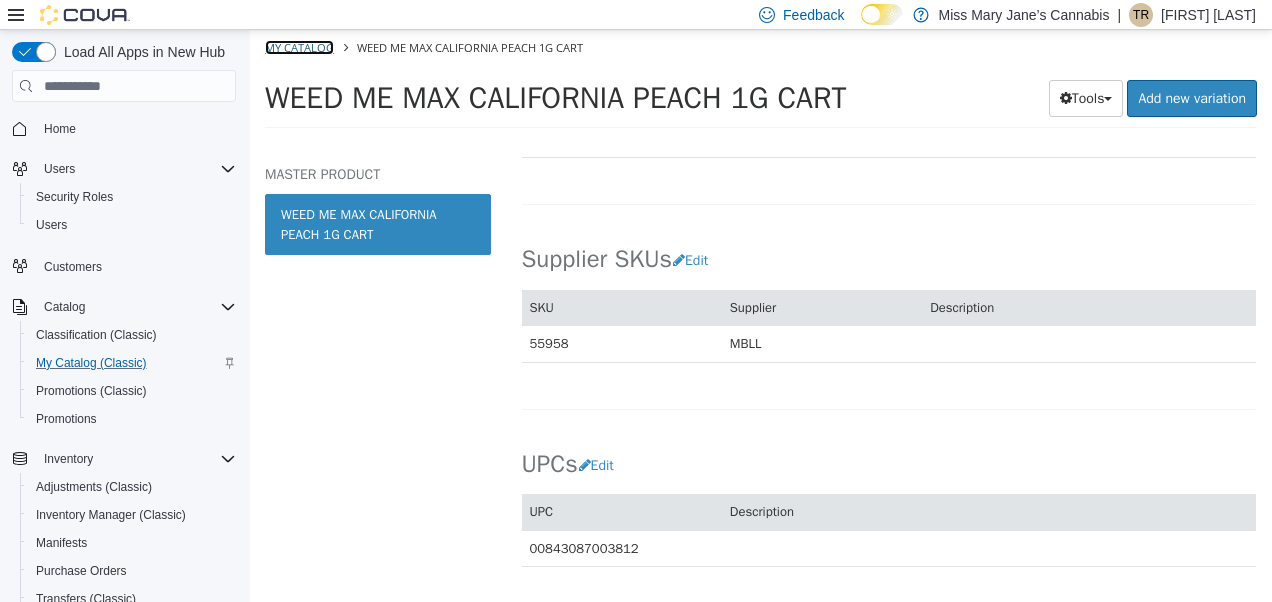 click on "My Catalog" at bounding box center [299, 47] 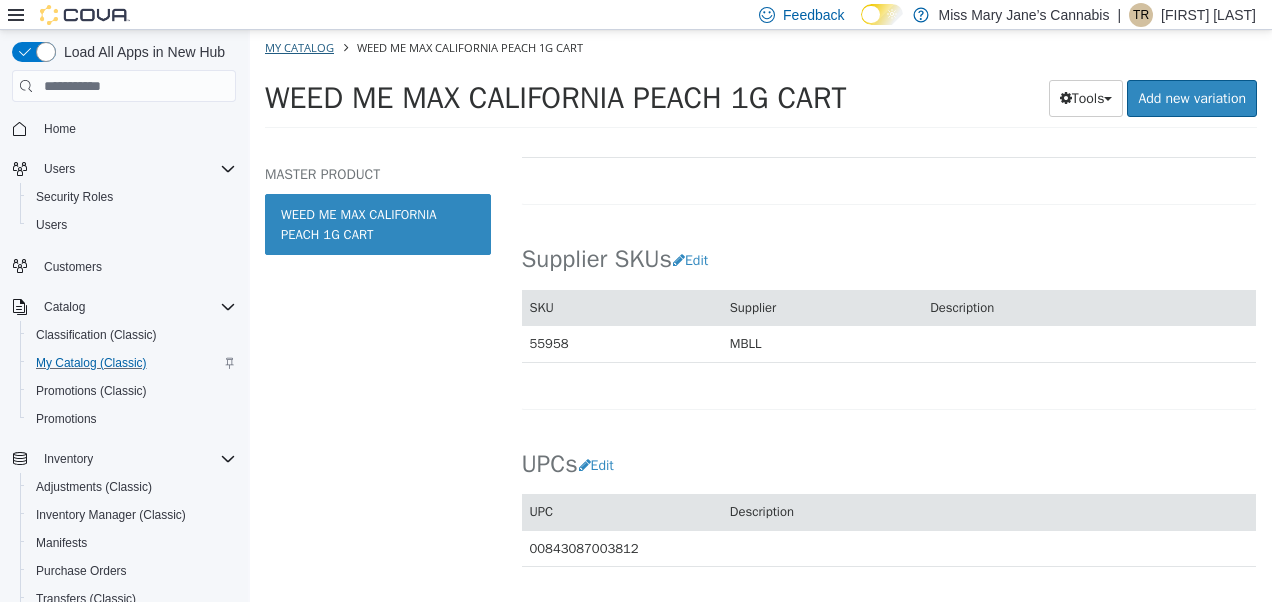 select on "**********" 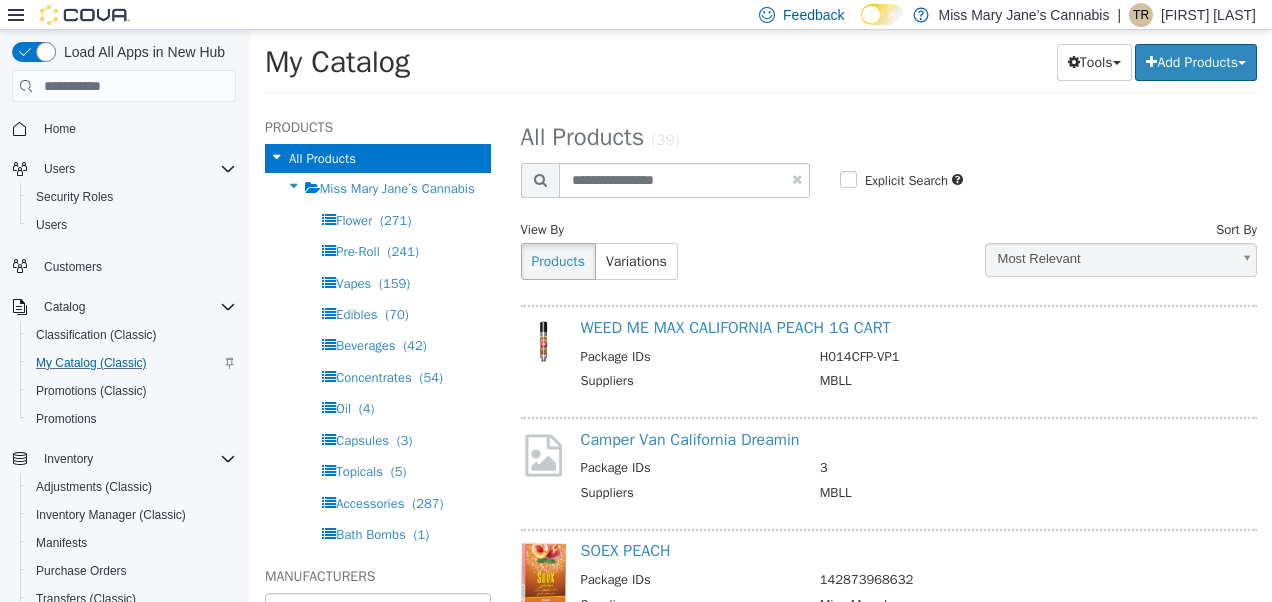 click at bounding box center (797, 179) 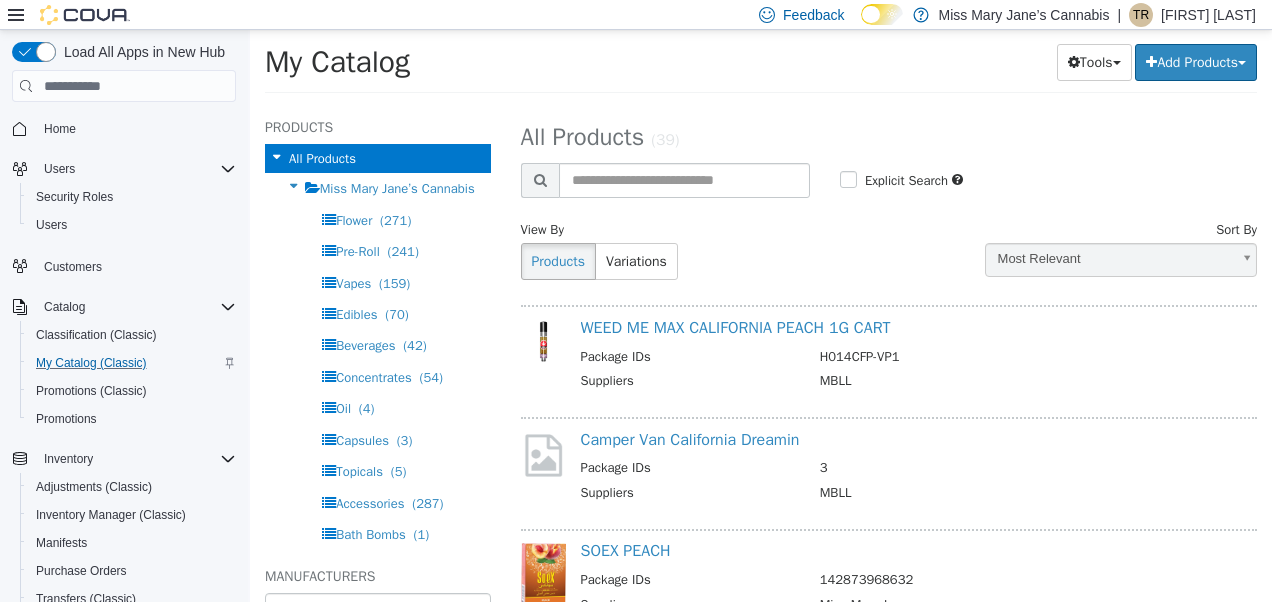 select on "**********" 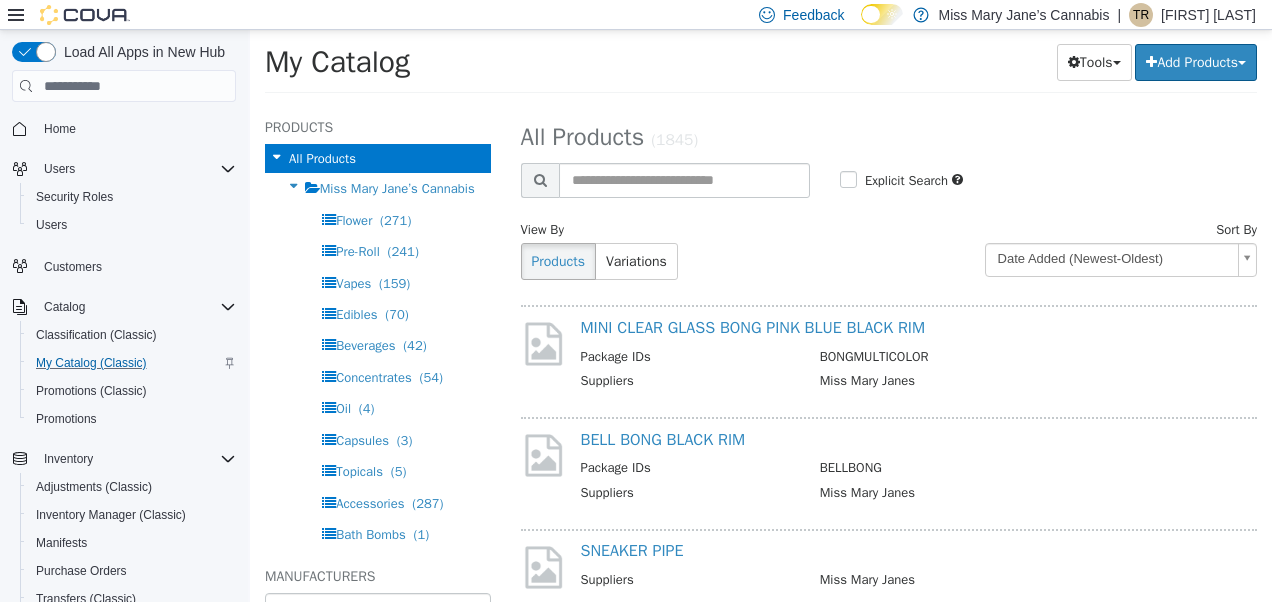 click at bounding box center [684, 180] 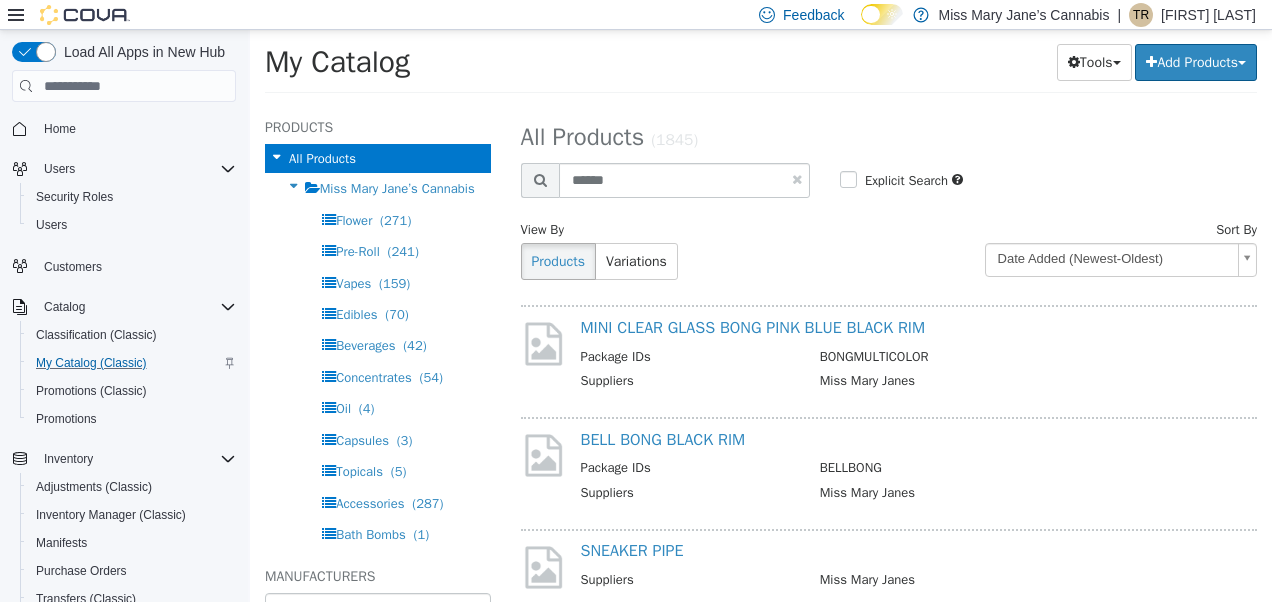 type on "******" 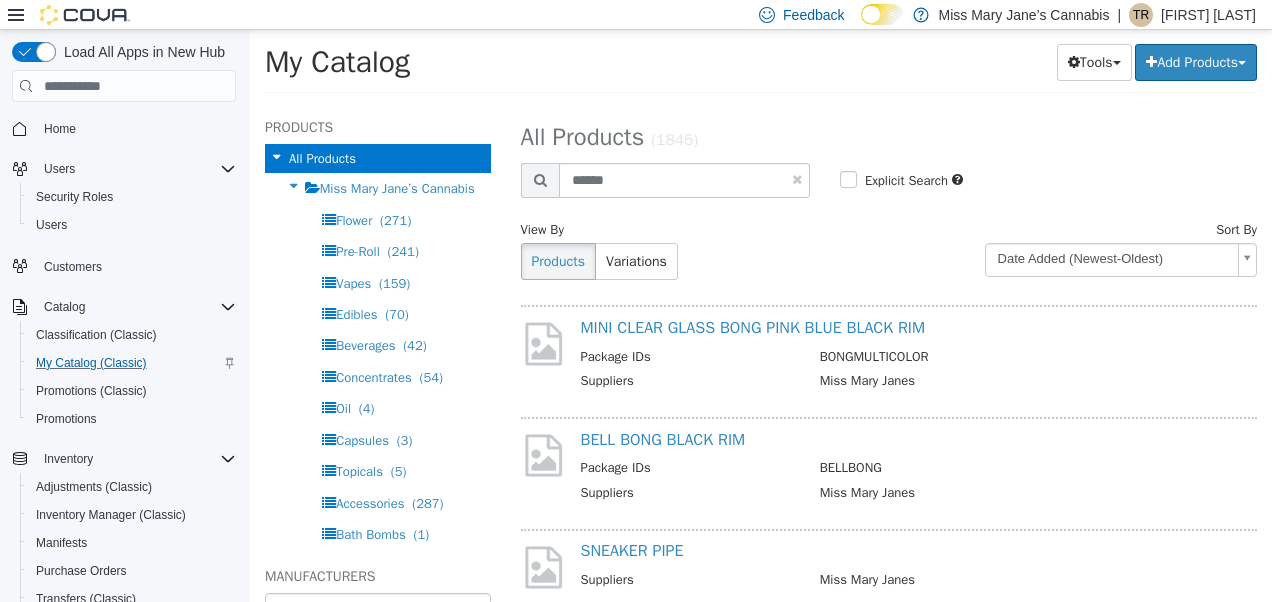 select on "**********" 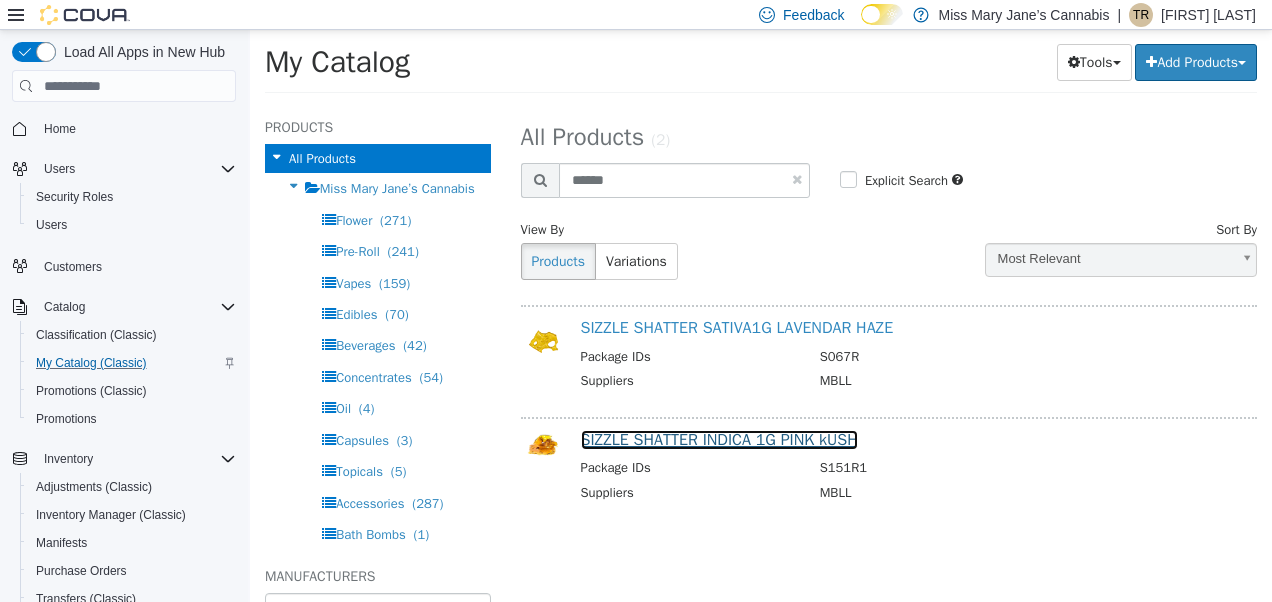 click on "SIZZLE SHATTER INDICA 1G PINK kUSH" at bounding box center [719, 440] 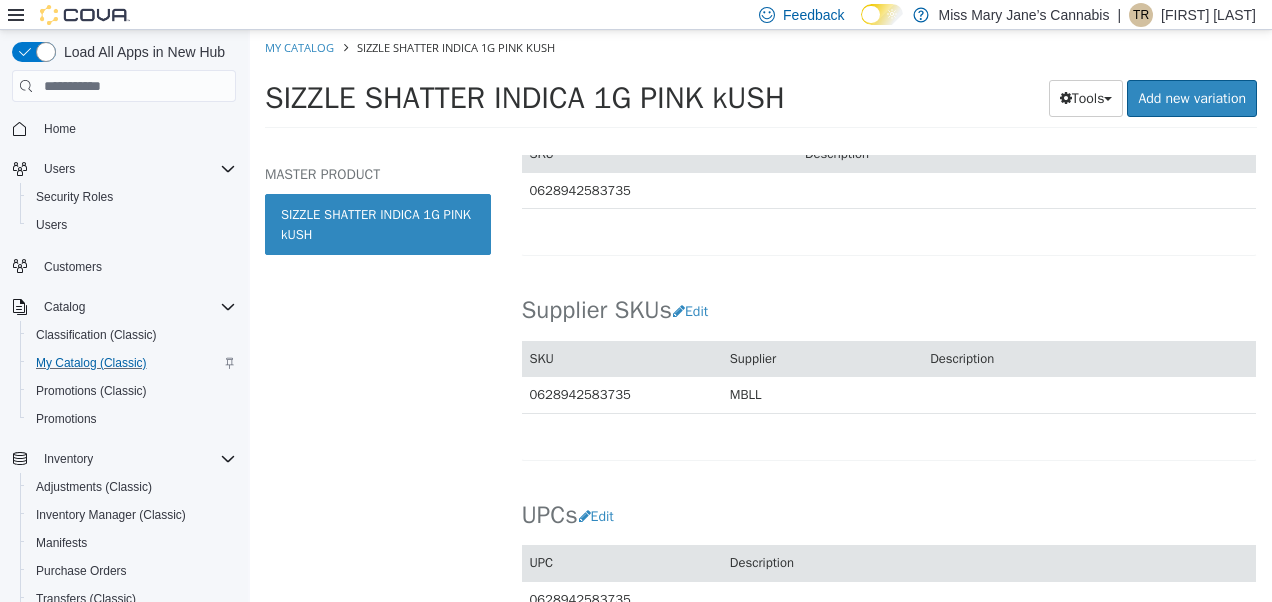 scroll, scrollTop: 1263, scrollLeft: 0, axis: vertical 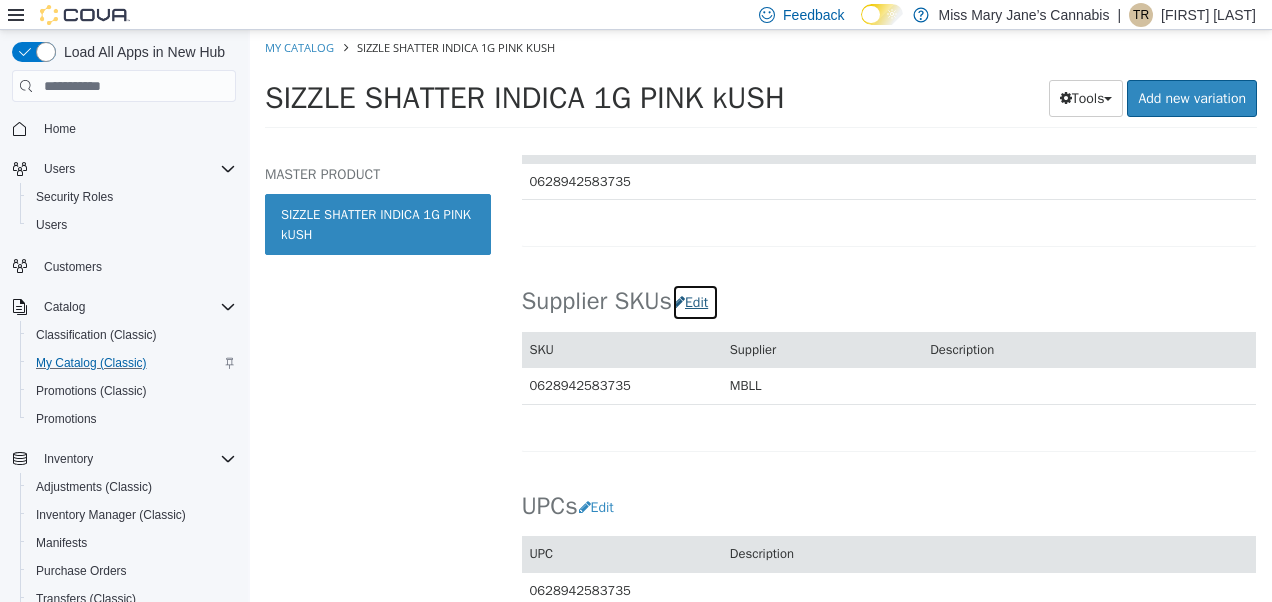 click on "Edit" at bounding box center (695, 302) 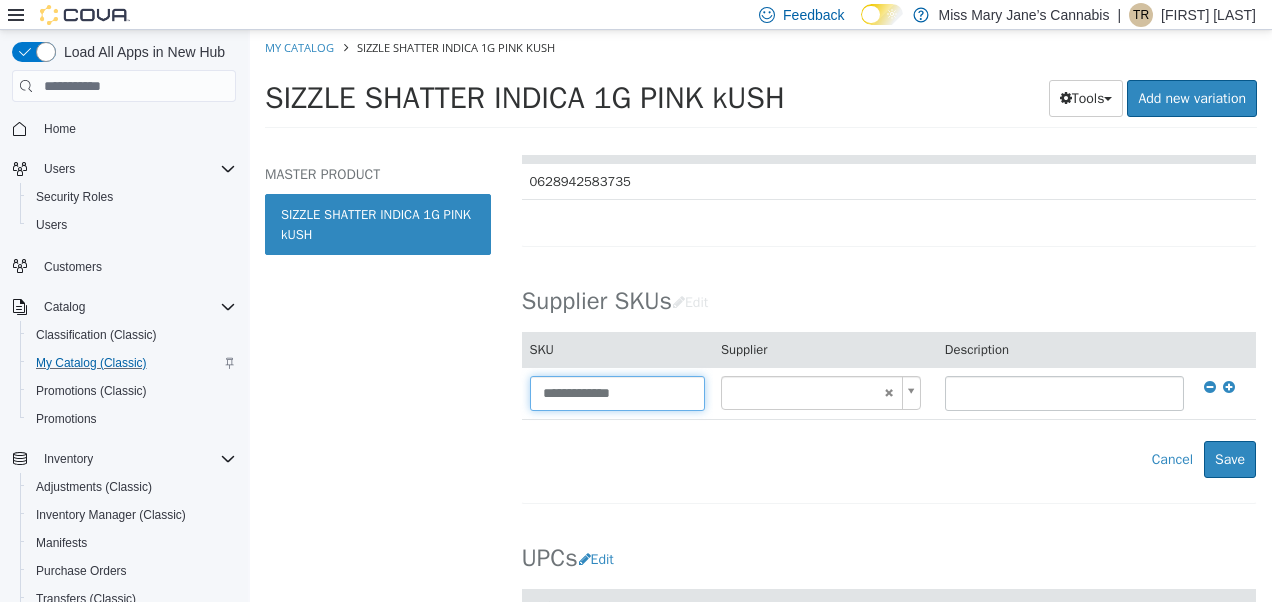 drag, startPoint x: 662, startPoint y: 391, endPoint x: 15, endPoint y: 483, distance: 653.50824 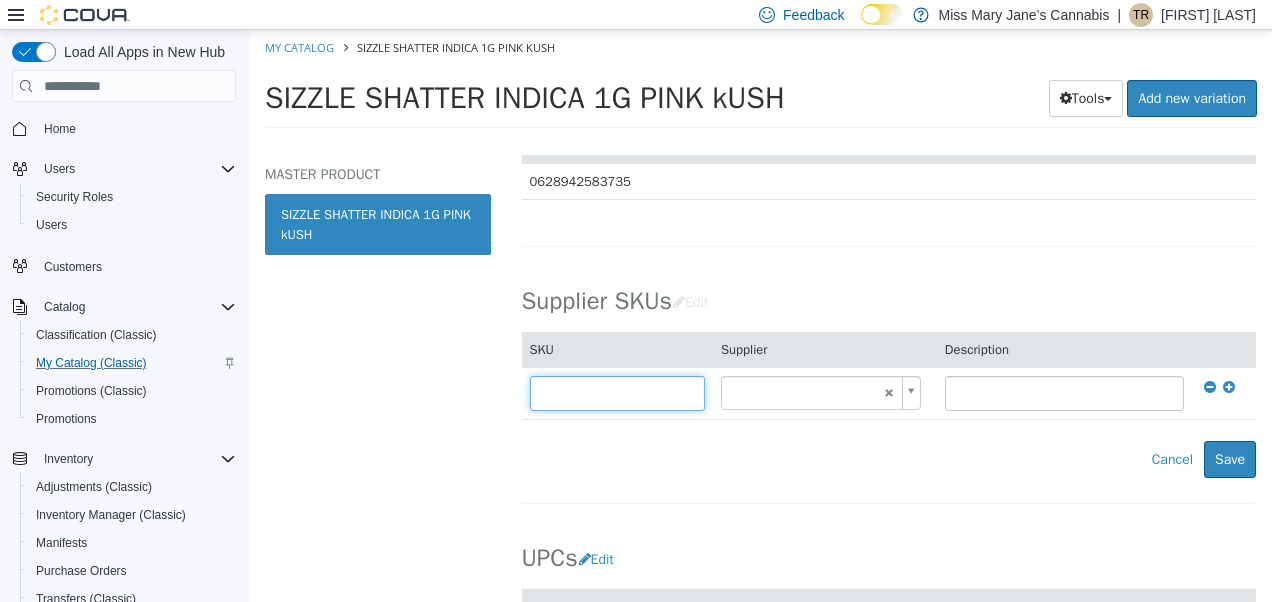 type on "******" 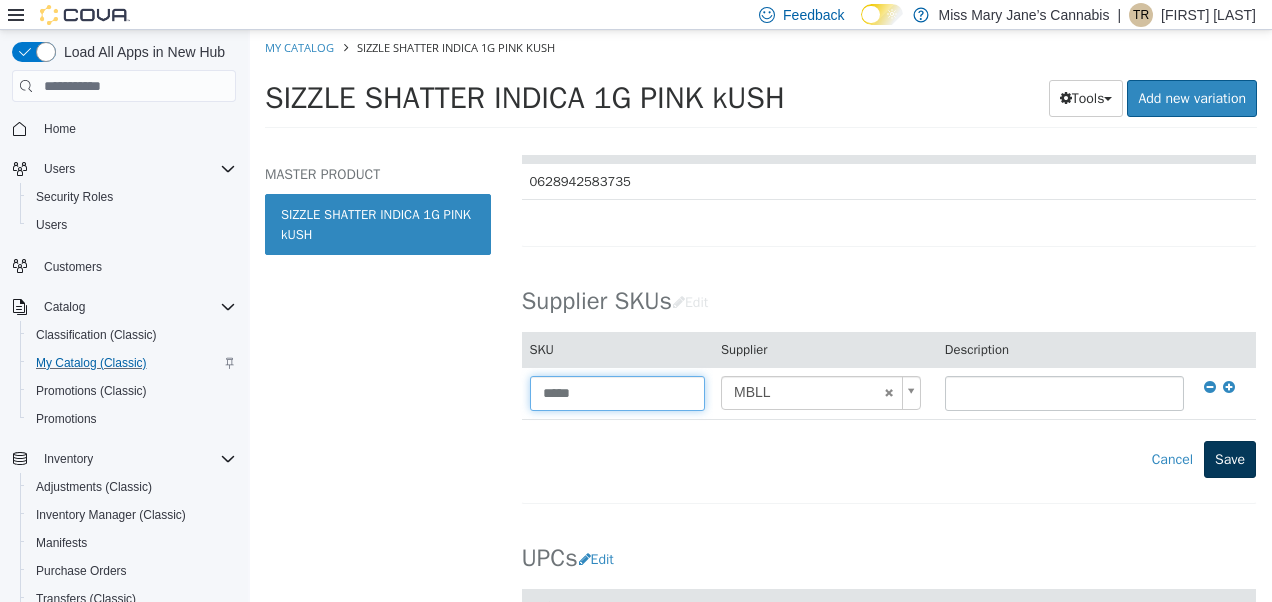 type on "*****" 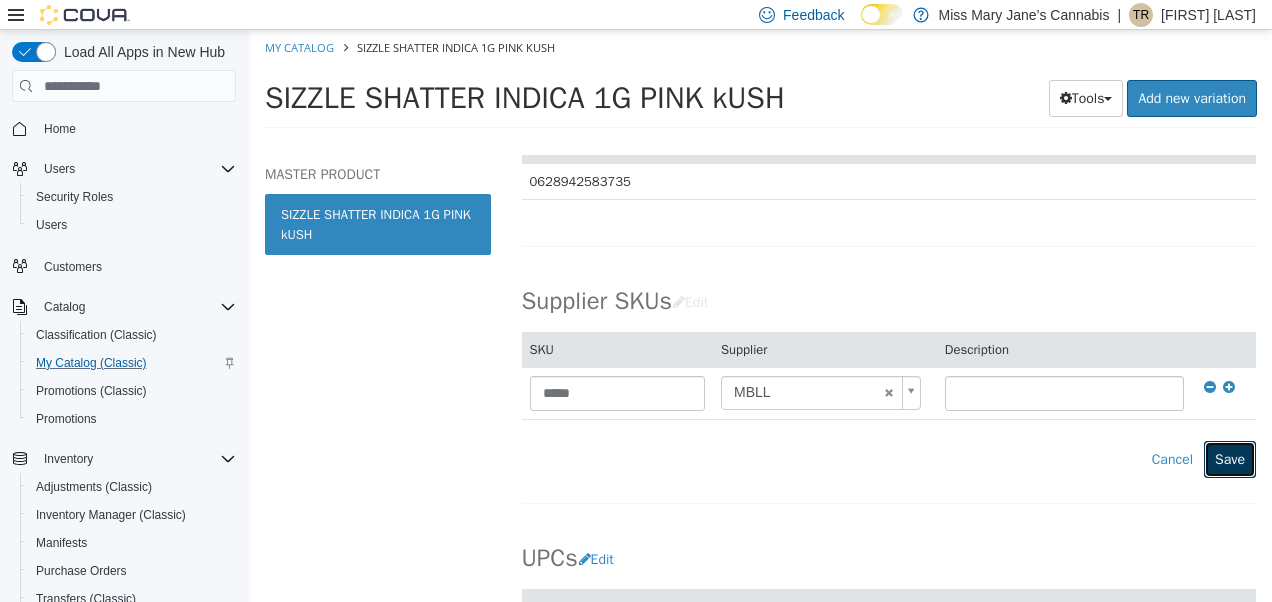 click on "Save" at bounding box center (1230, 459) 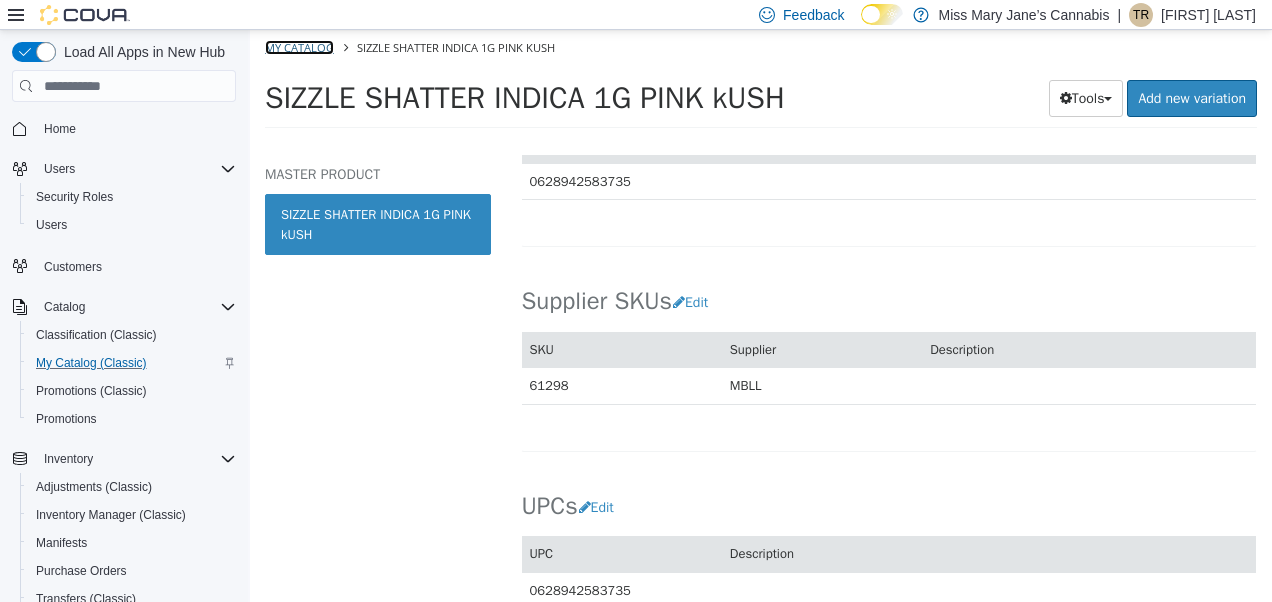 click on "My Catalog" at bounding box center [299, 47] 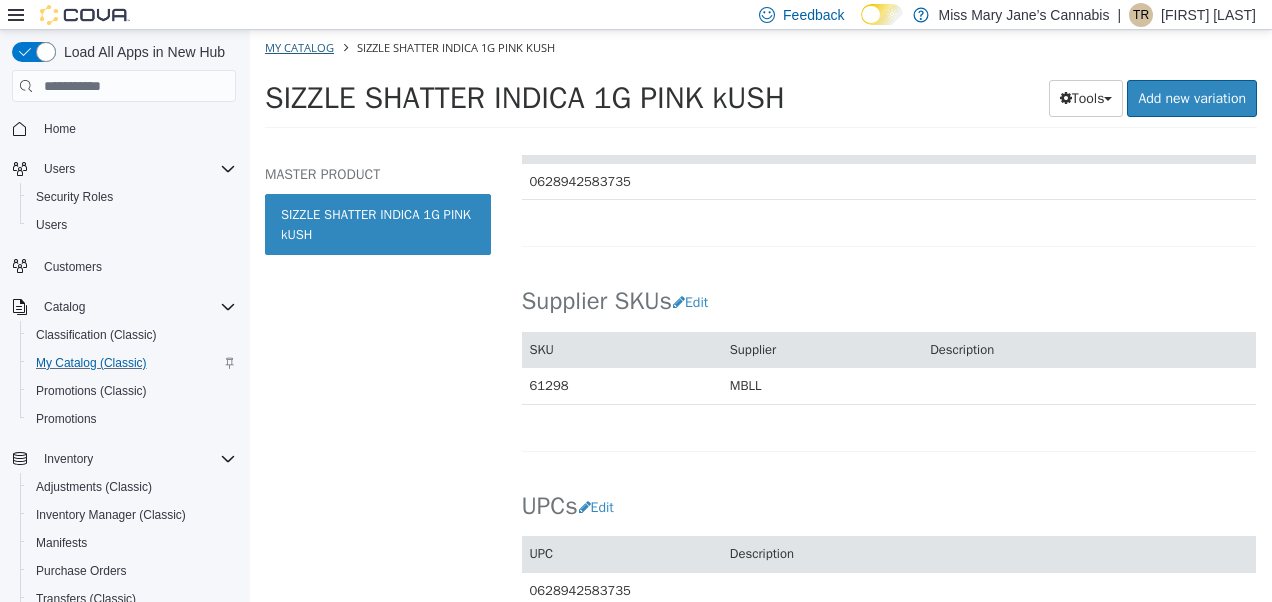 select on "**********" 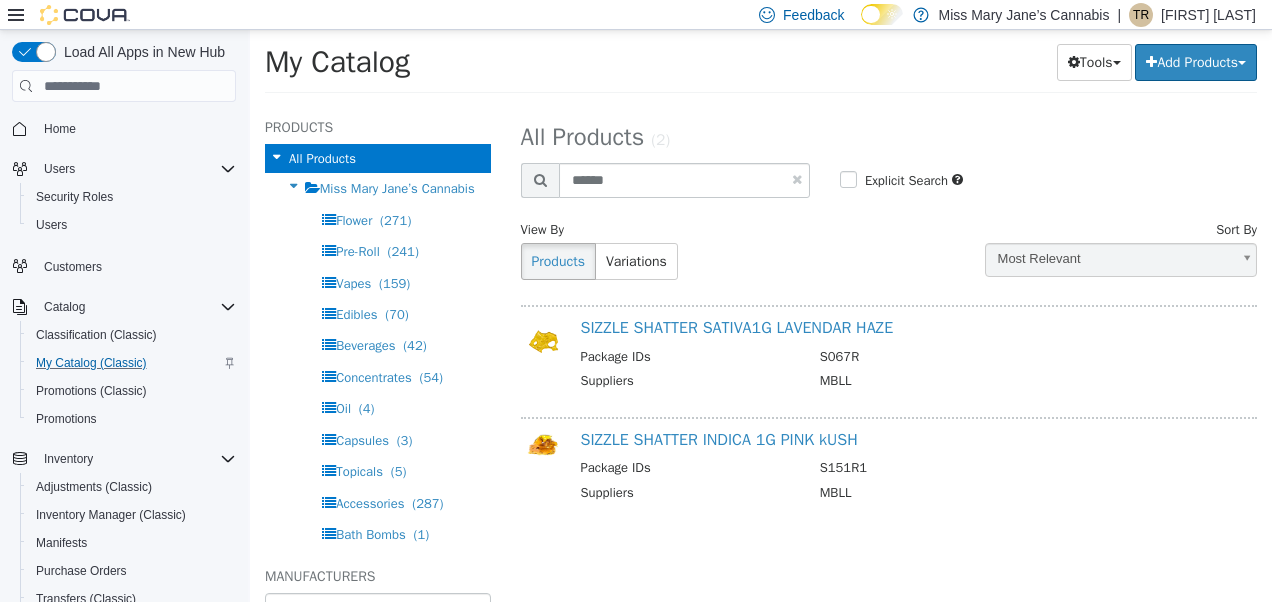 click at bounding box center [797, 179] 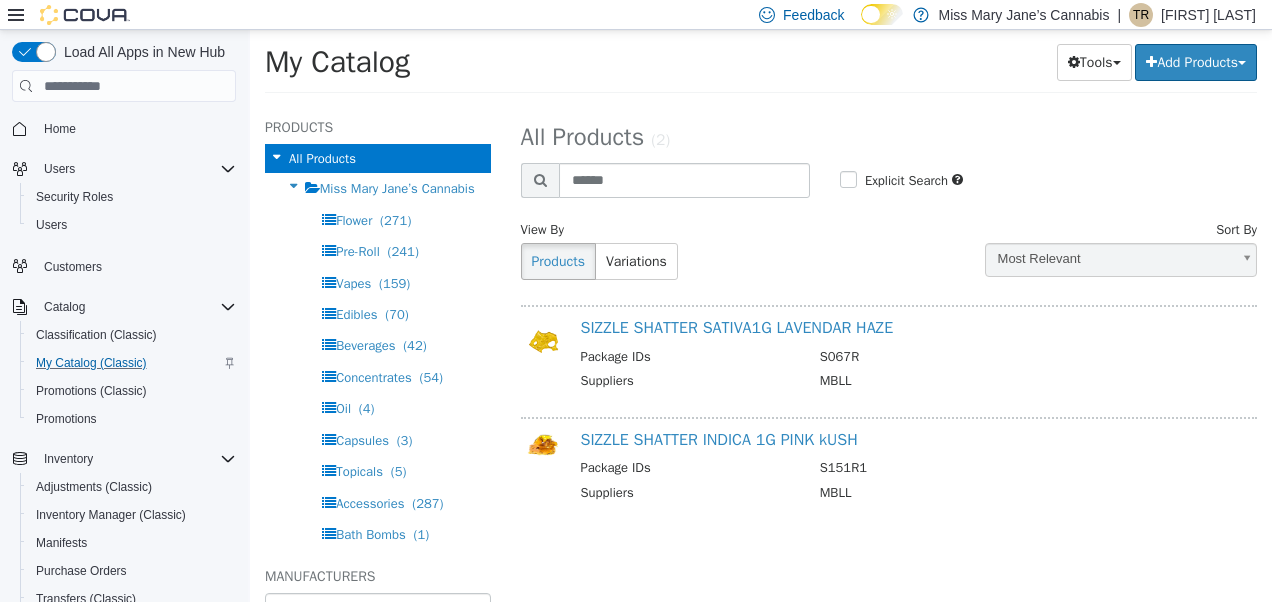 type 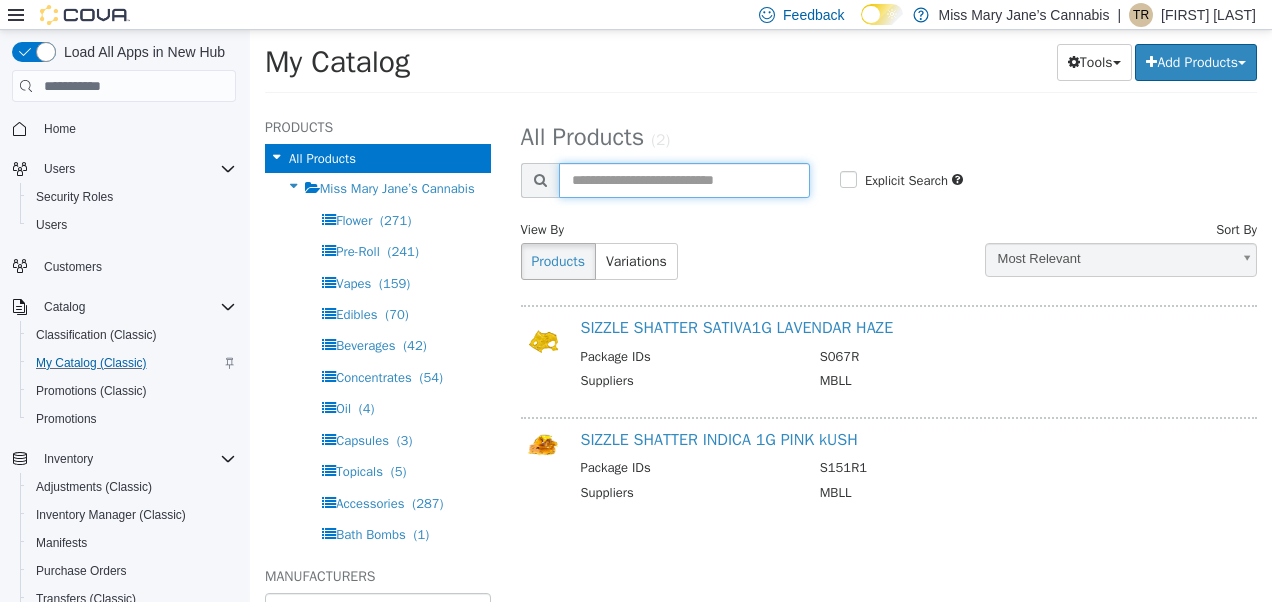 click at bounding box center [684, 180] 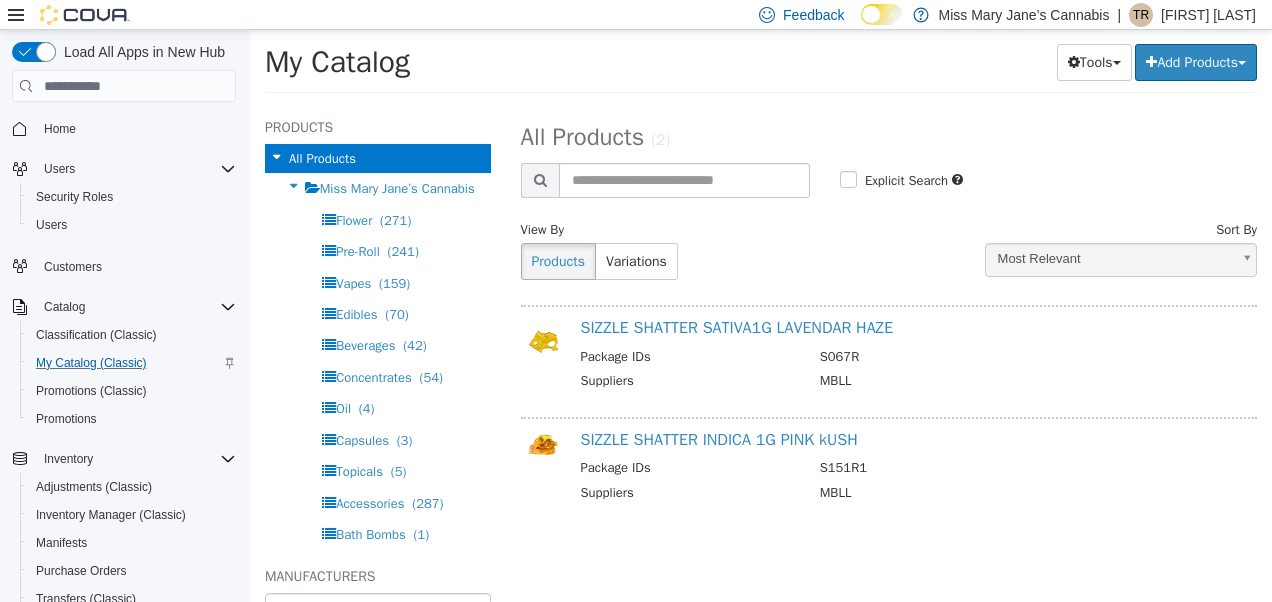 select on "**********" 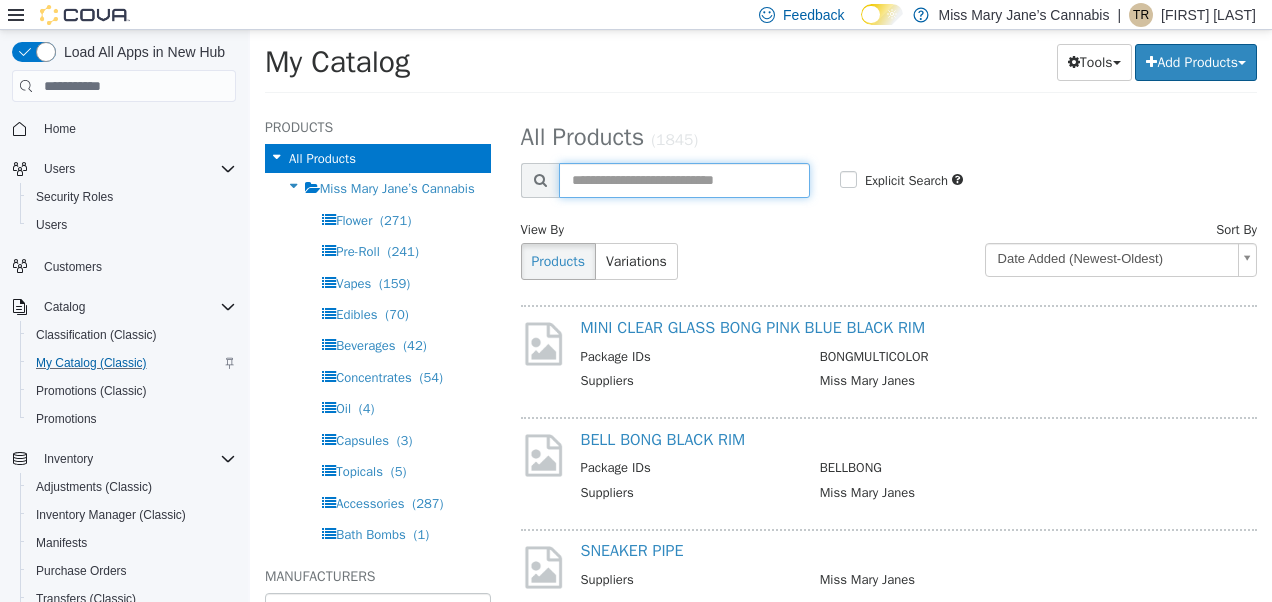click at bounding box center [684, 180] 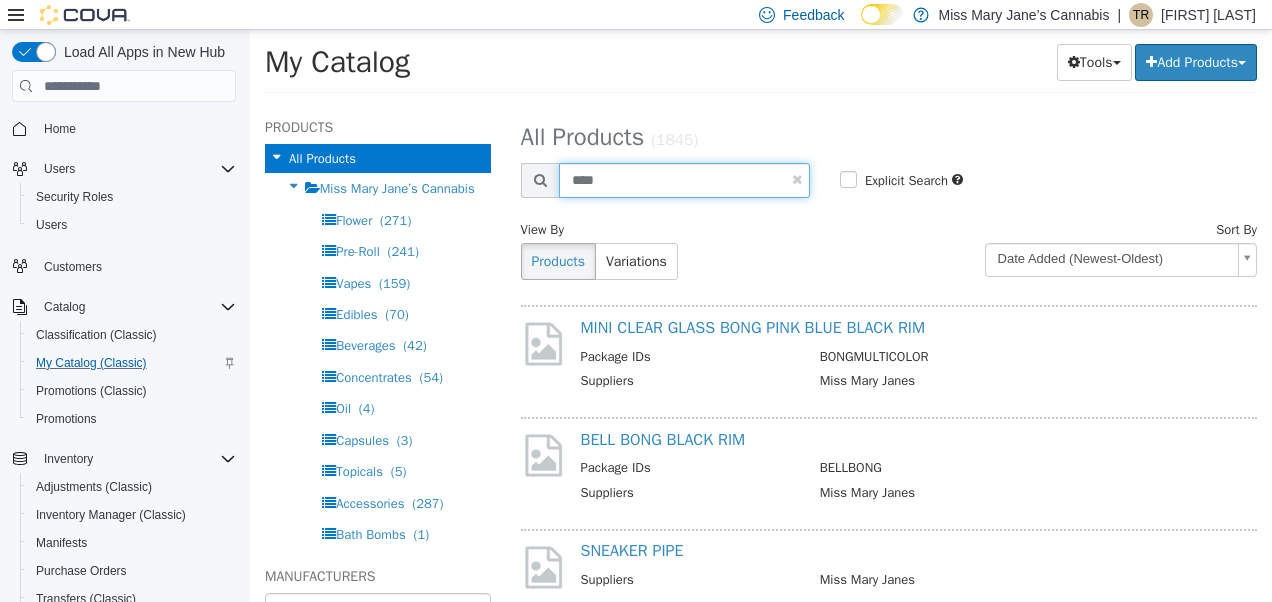 type on "****" 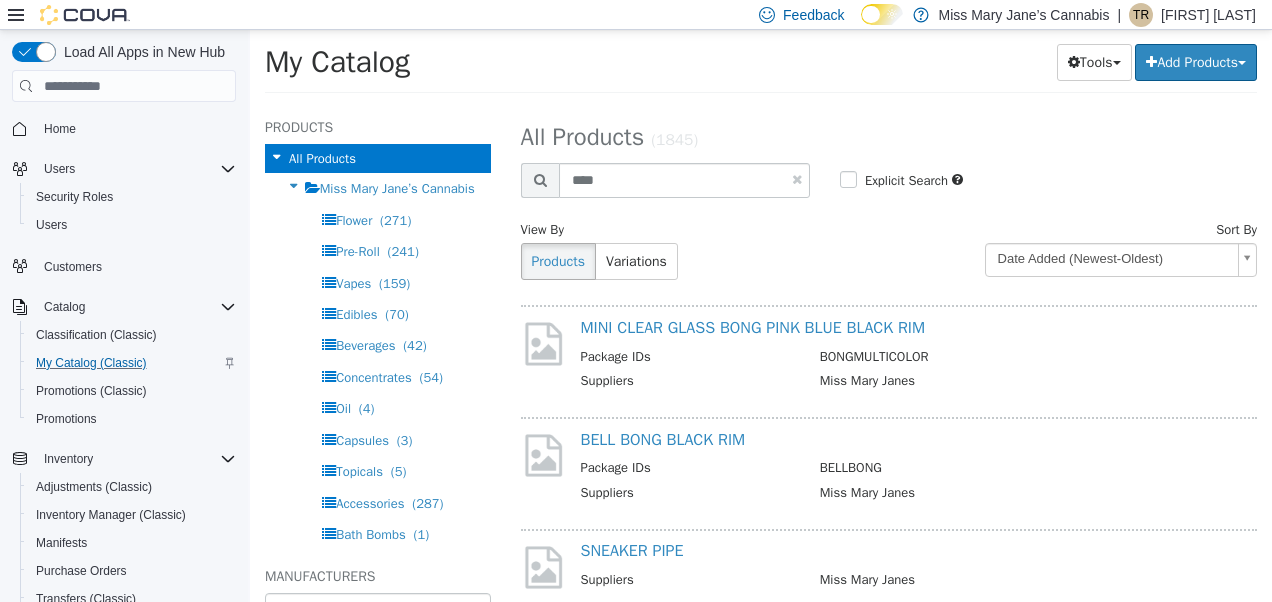 select on "**********" 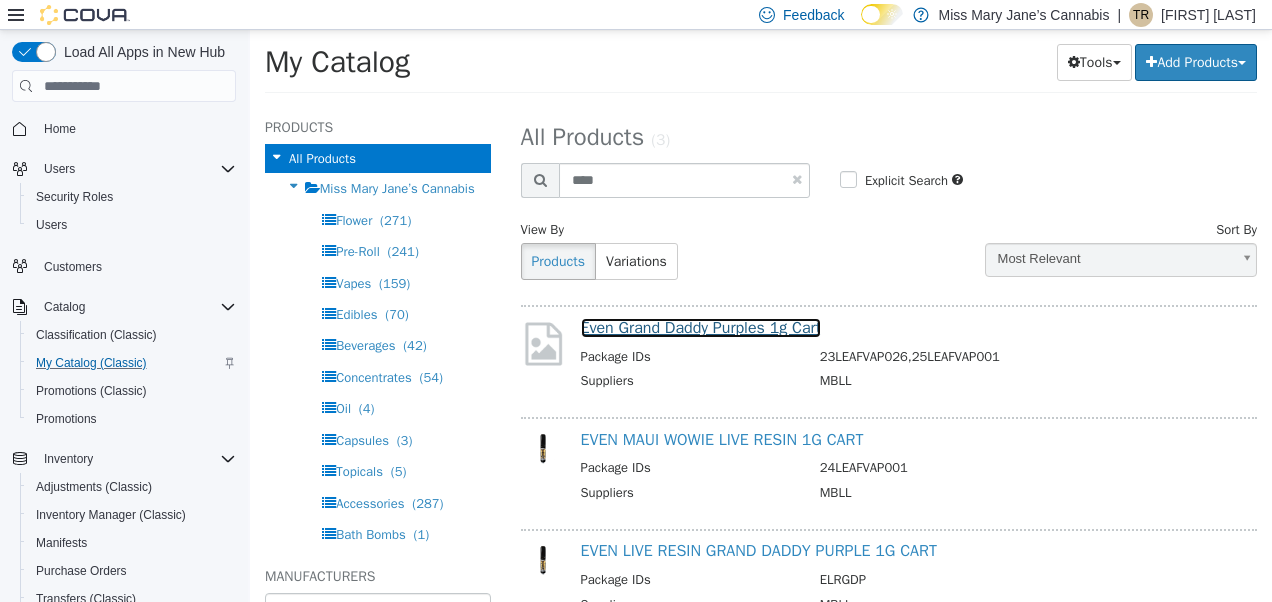 click on "Even Grand Daddy Purples 1g Cart" at bounding box center (701, 328) 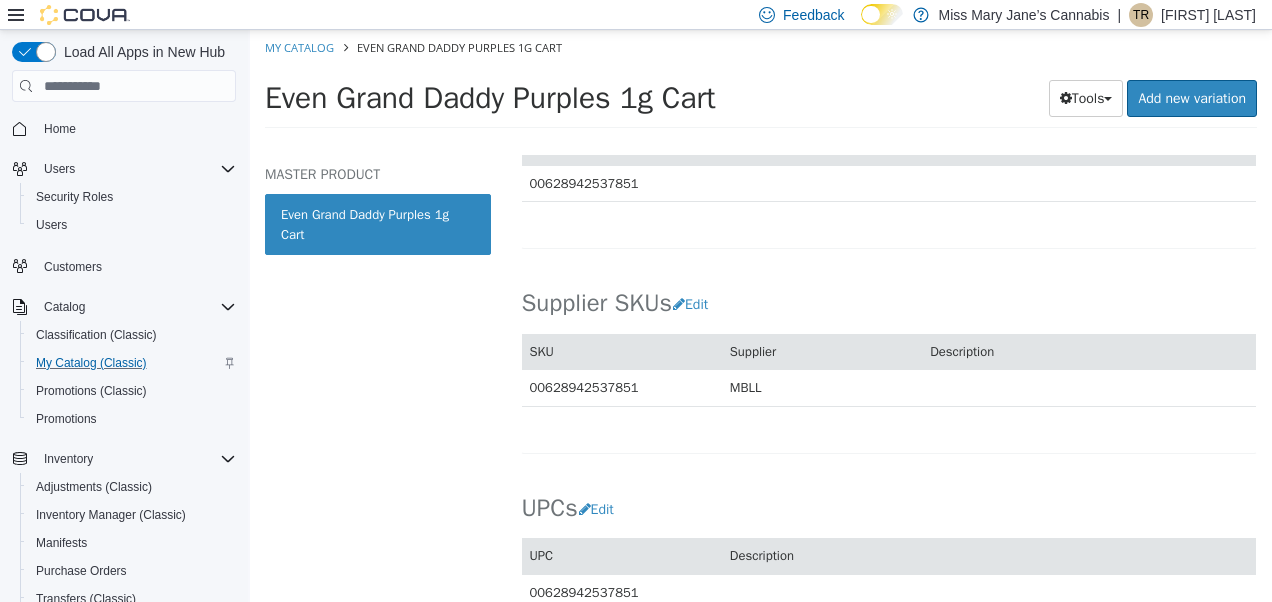 scroll, scrollTop: 1188, scrollLeft: 0, axis: vertical 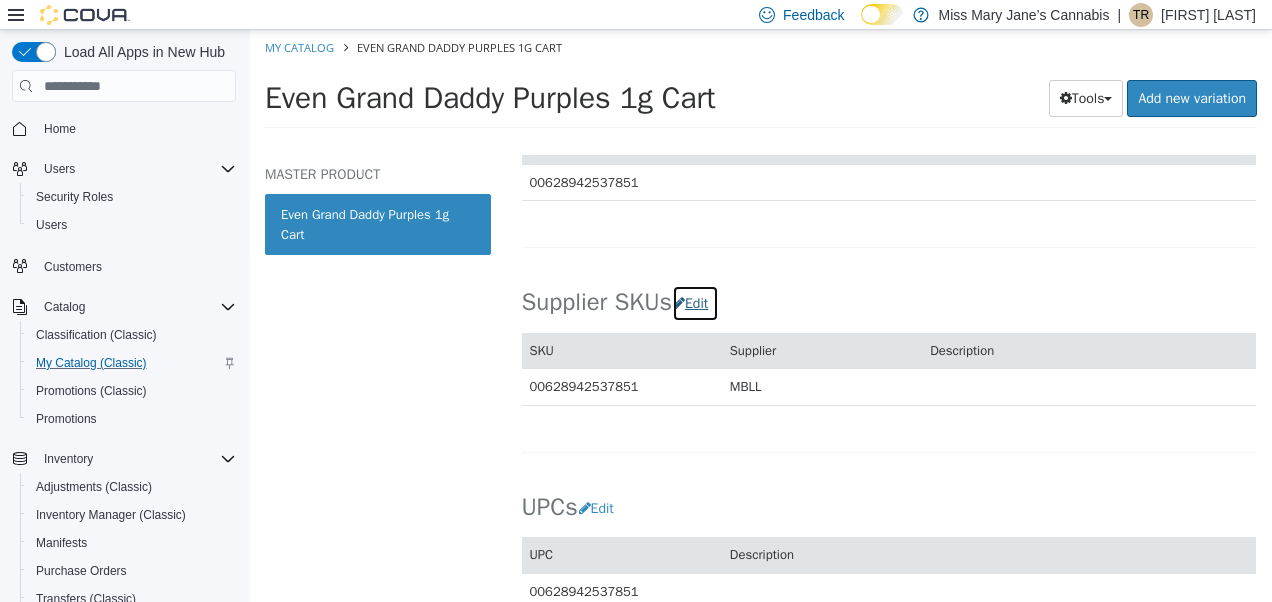 click on "Edit" at bounding box center (695, 303) 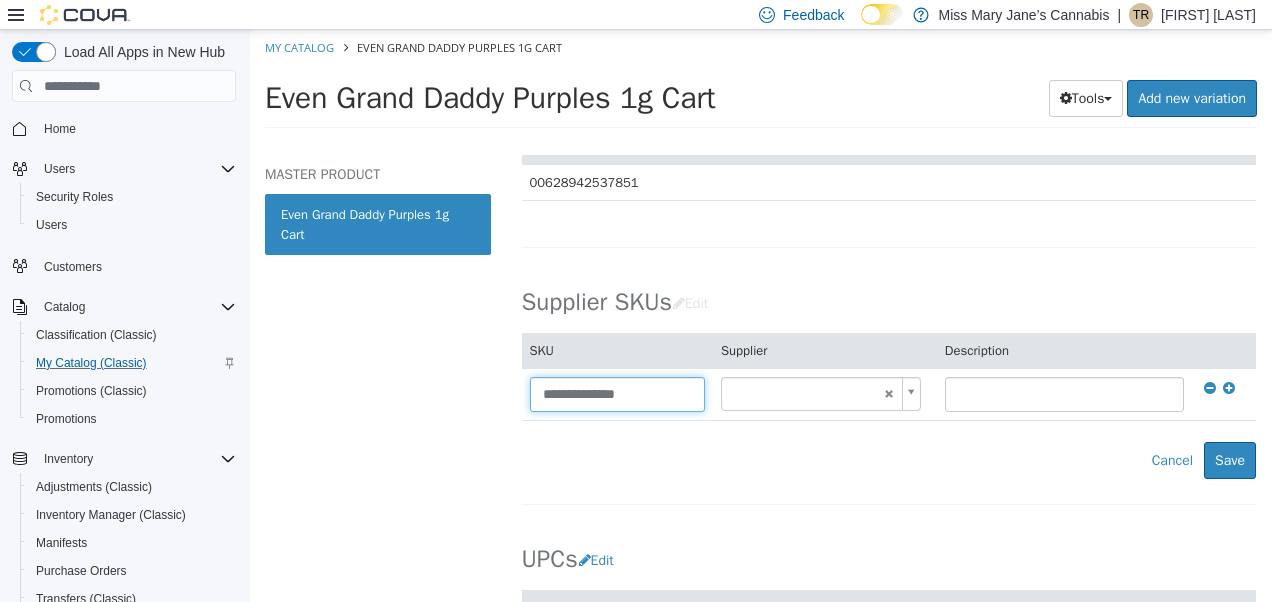 drag, startPoint x: 655, startPoint y: 400, endPoint x: 249, endPoint y: 411, distance: 406.149 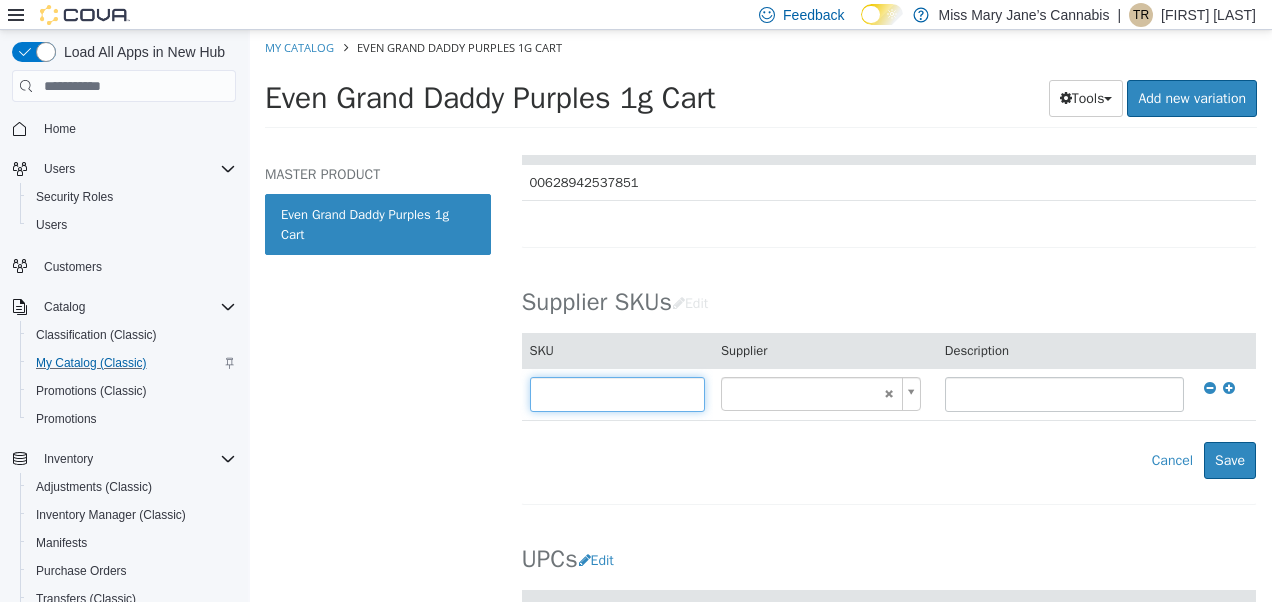 type on "******" 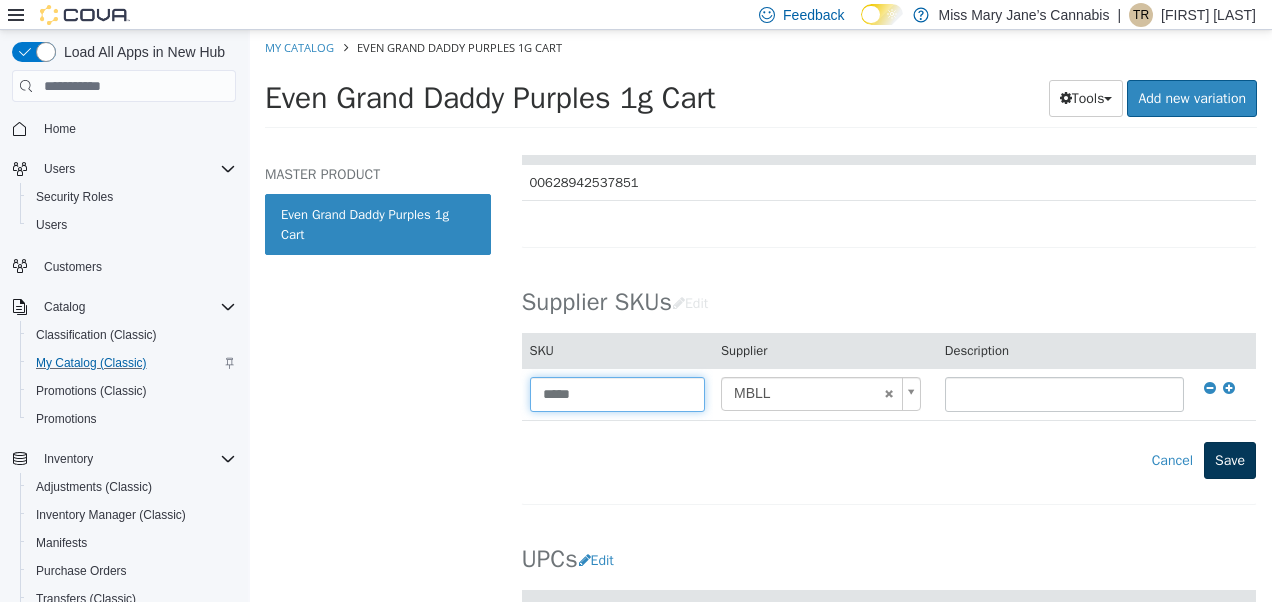 type on "*****" 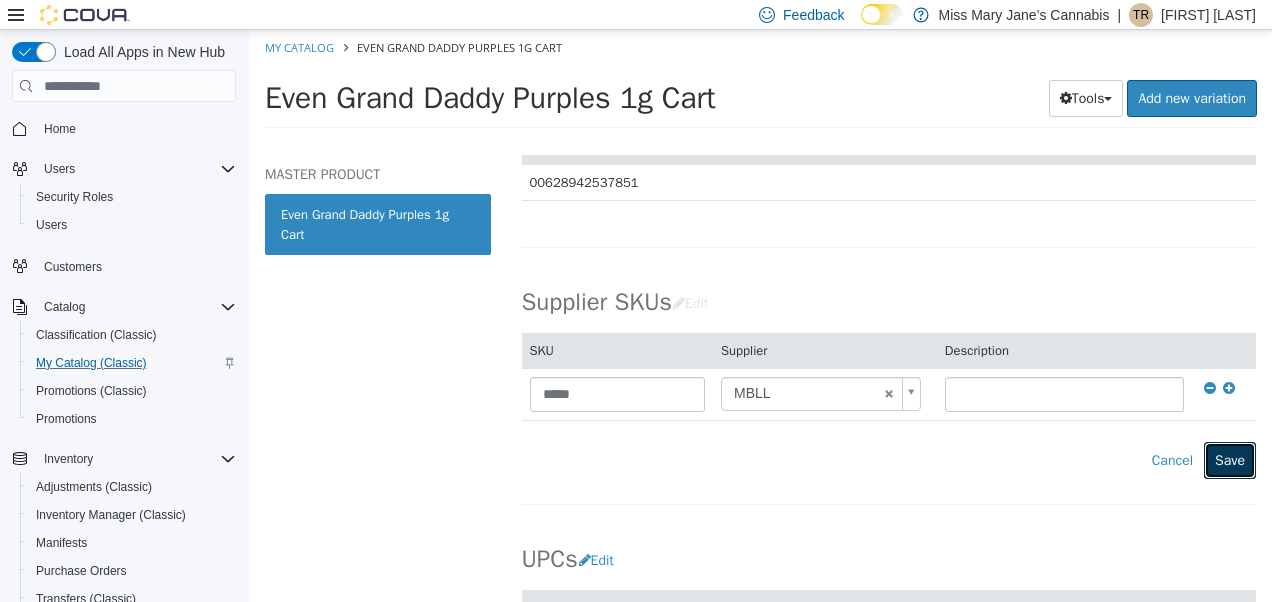 click on "Save" at bounding box center [1230, 460] 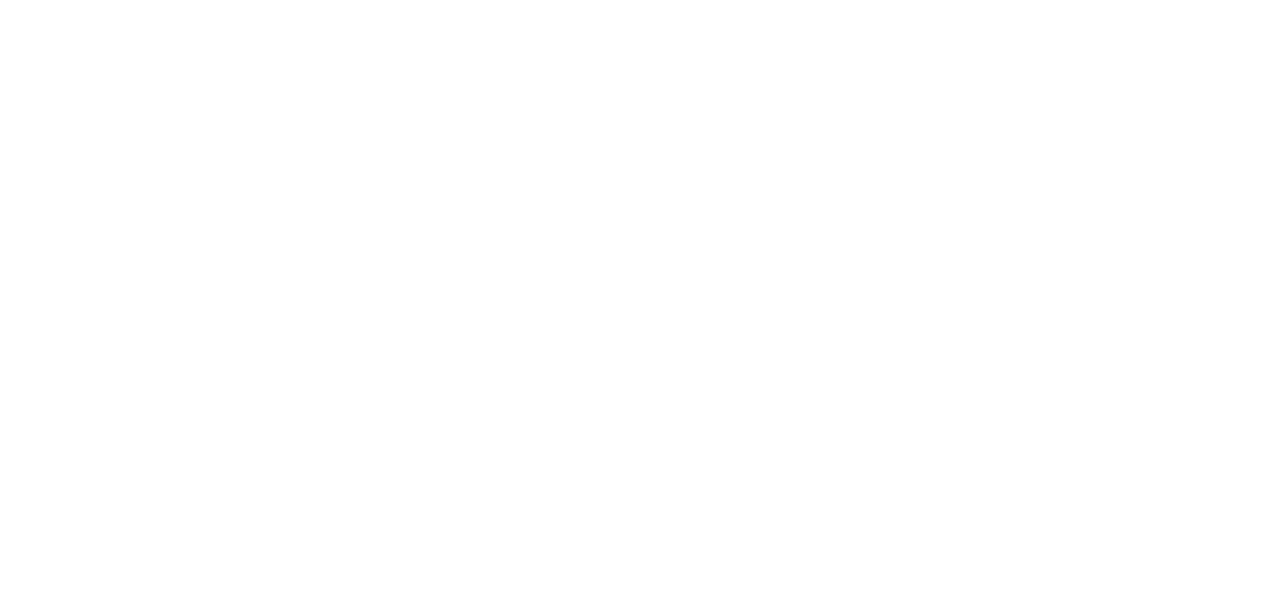 scroll, scrollTop: 0, scrollLeft: 0, axis: both 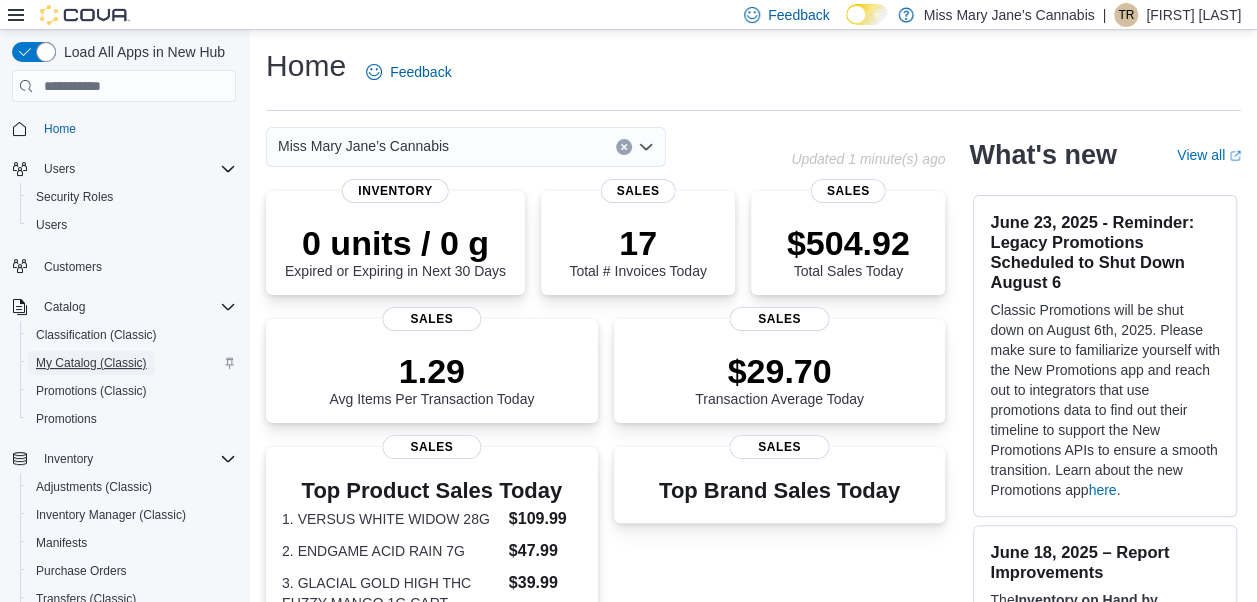 click on "My Catalog (Classic)" at bounding box center [91, 363] 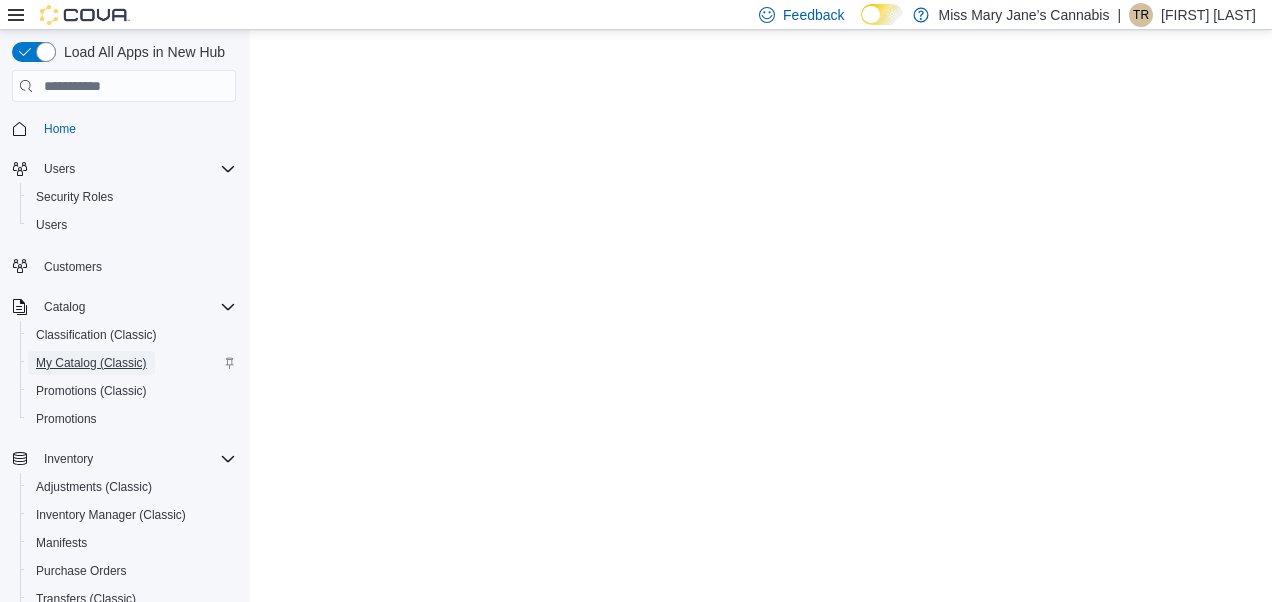 scroll, scrollTop: 0, scrollLeft: 0, axis: both 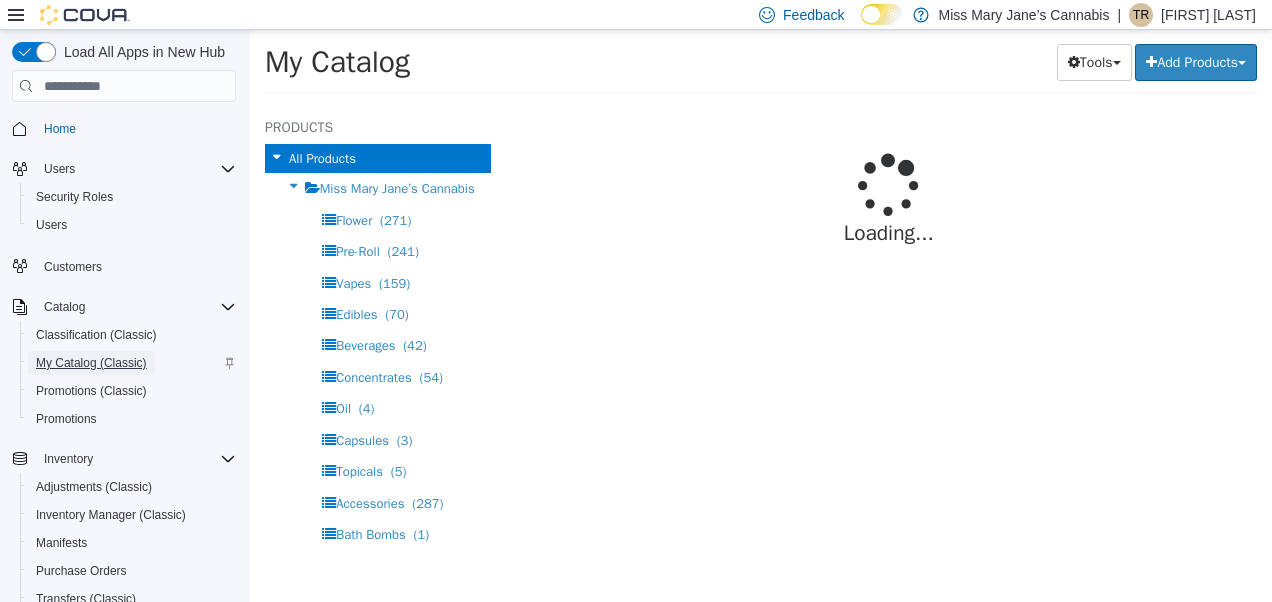 select on "**********" 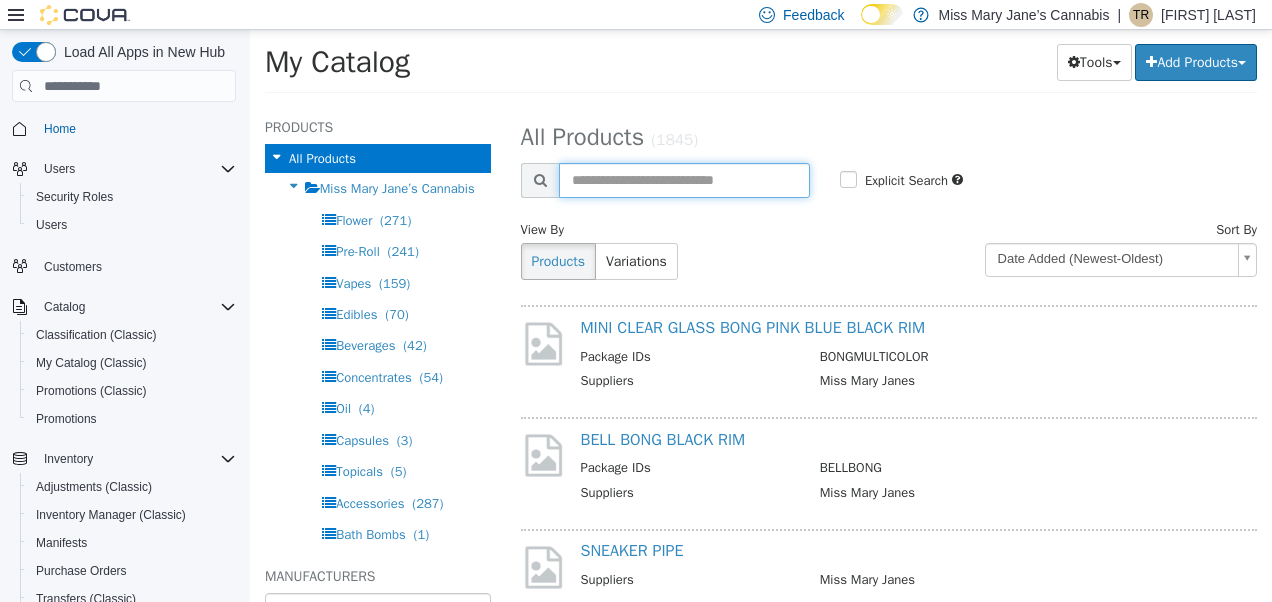 click at bounding box center (684, 180) 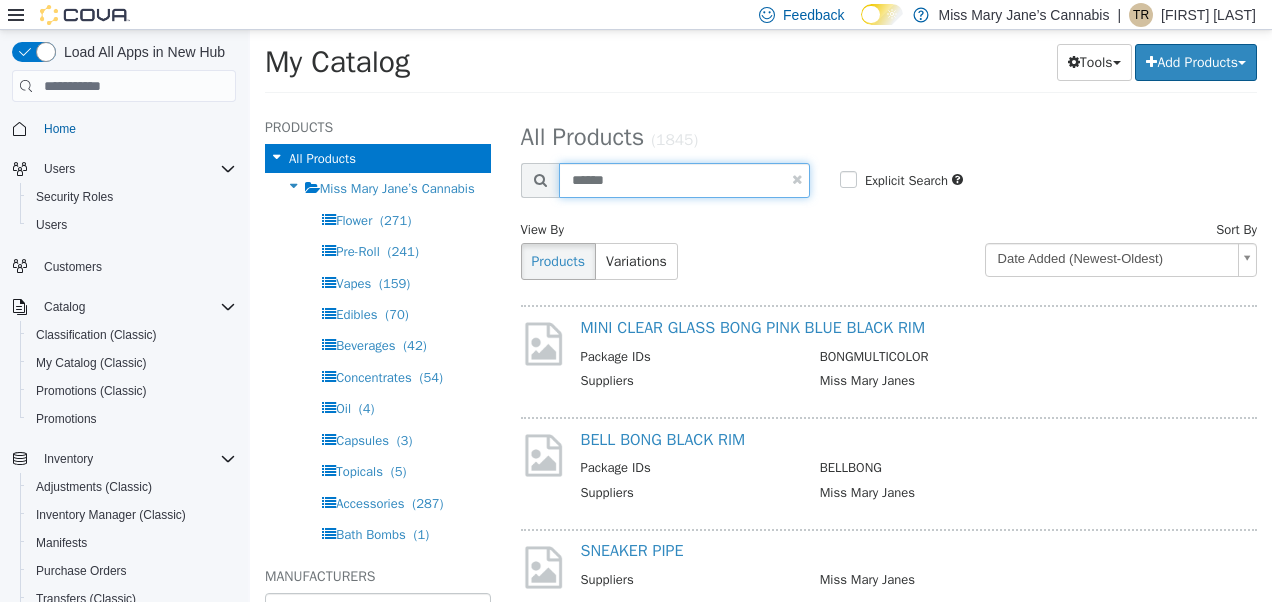type on "******" 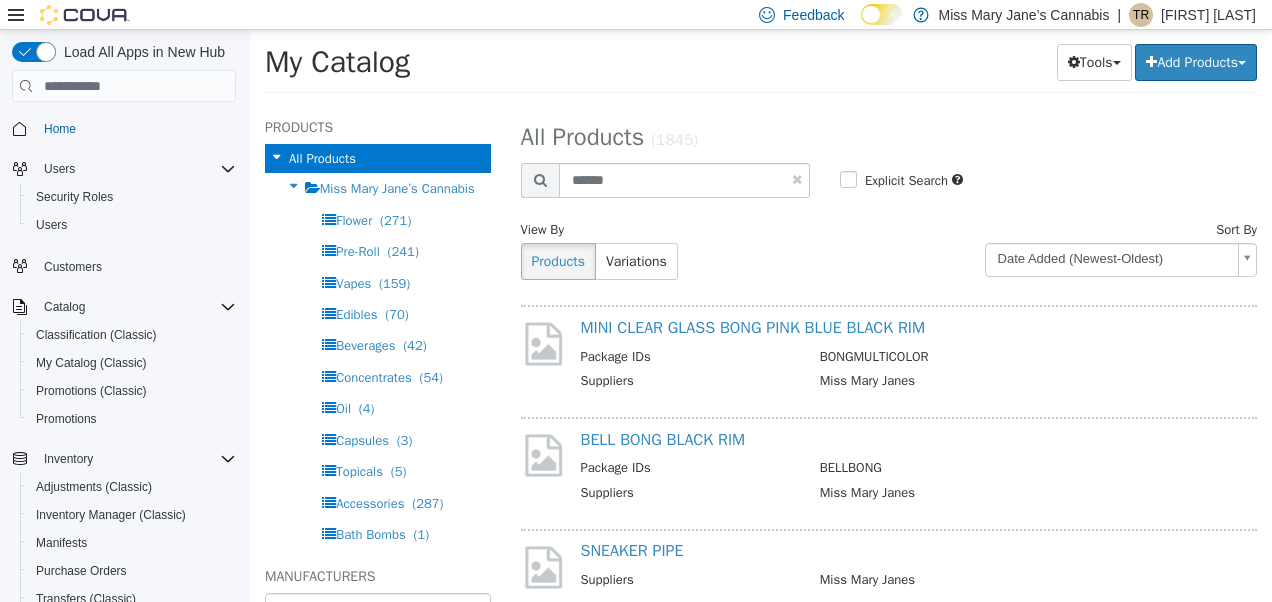 select on "**********" 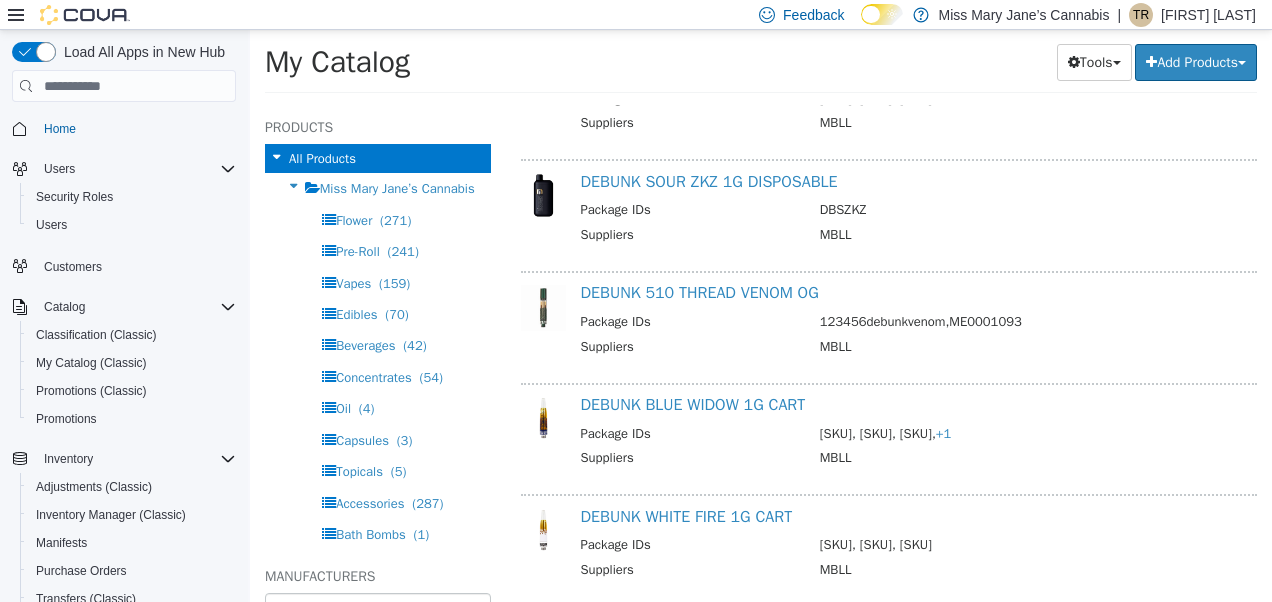 scroll, scrollTop: 284, scrollLeft: 0, axis: vertical 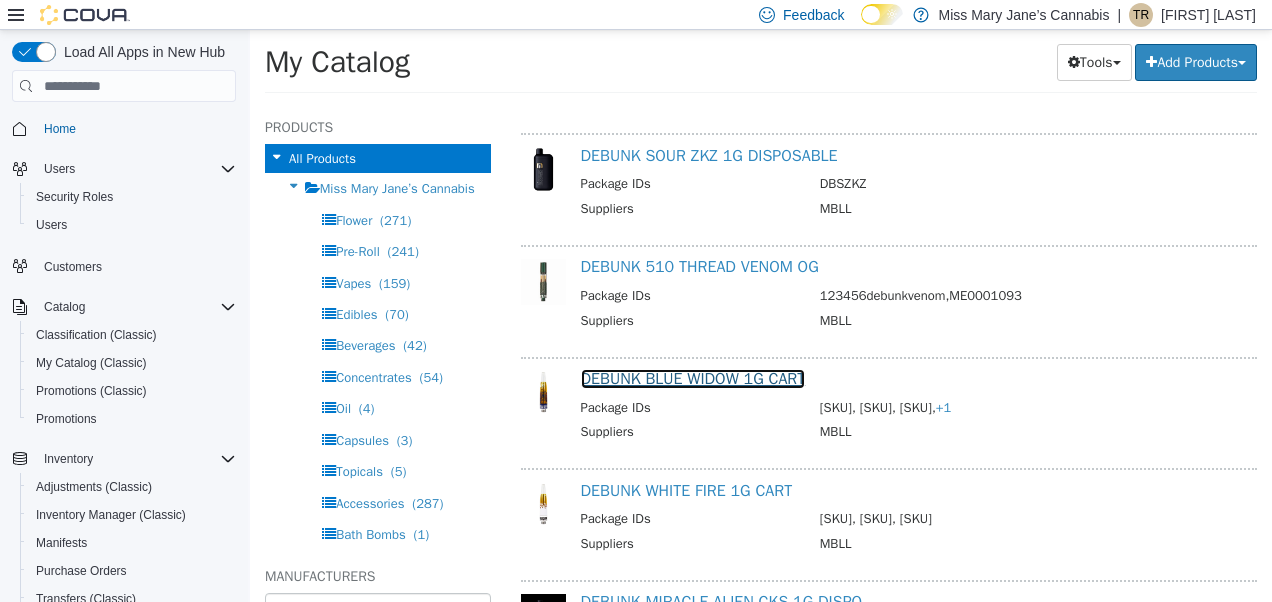 click on "DEBUNK BLUE WIDOW 1G CART" at bounding box center (693, 379) 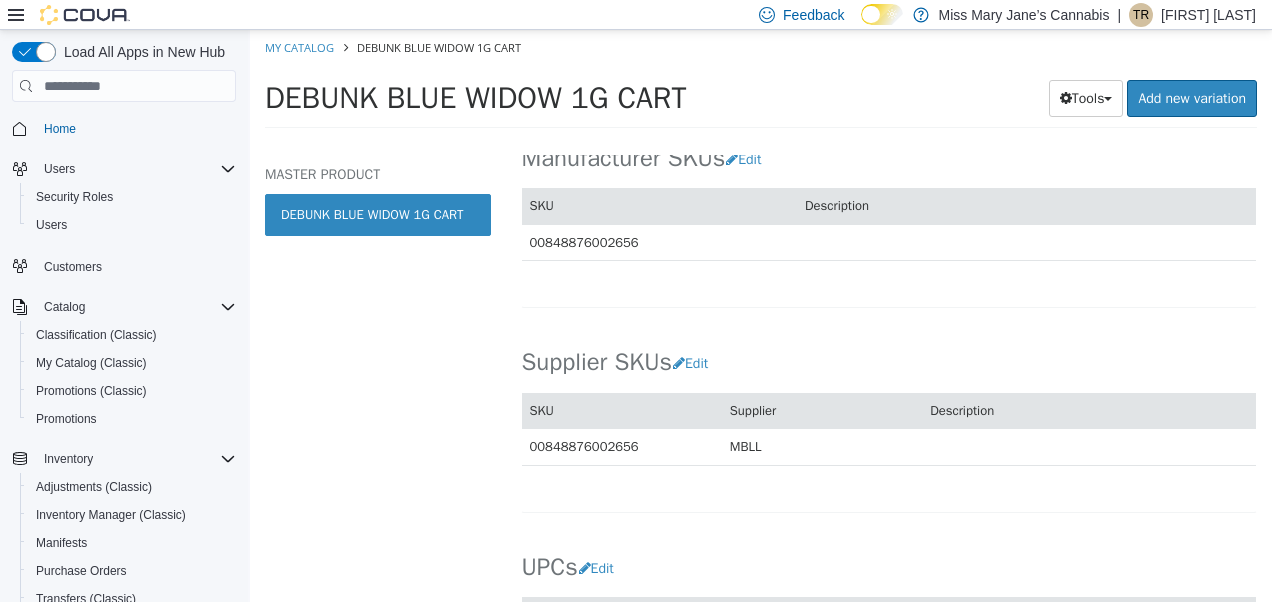 scroll, scrollTop: 1209, scrollLeft: 0, axis: vertical 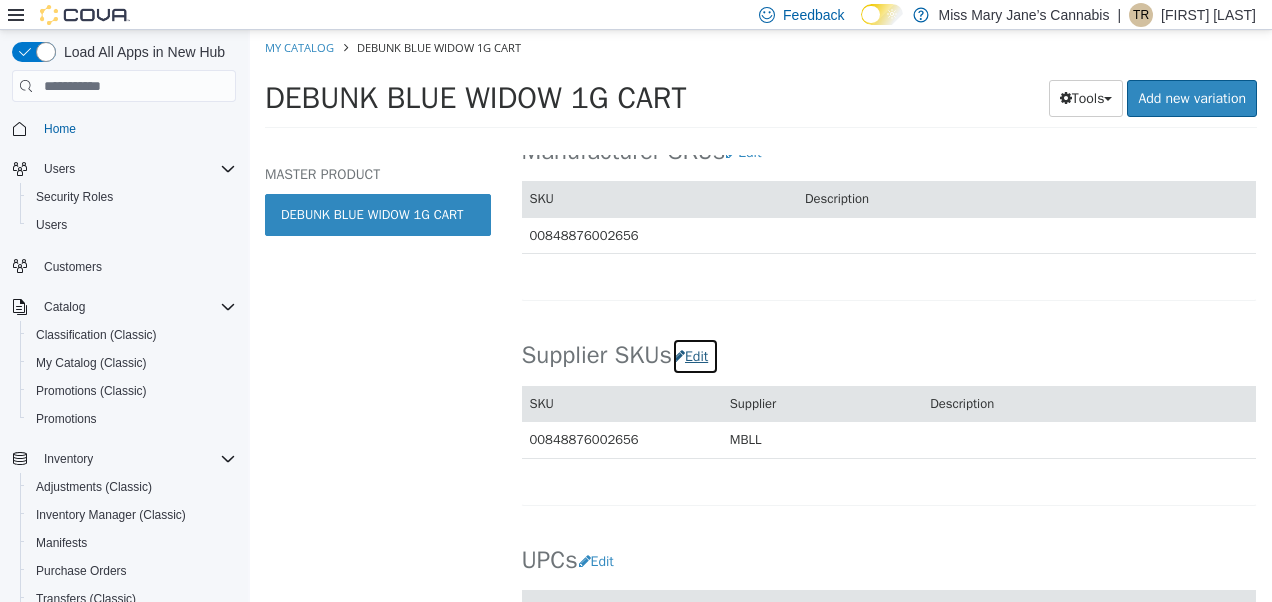 click on "Edit" at bounding box center [695, 356] 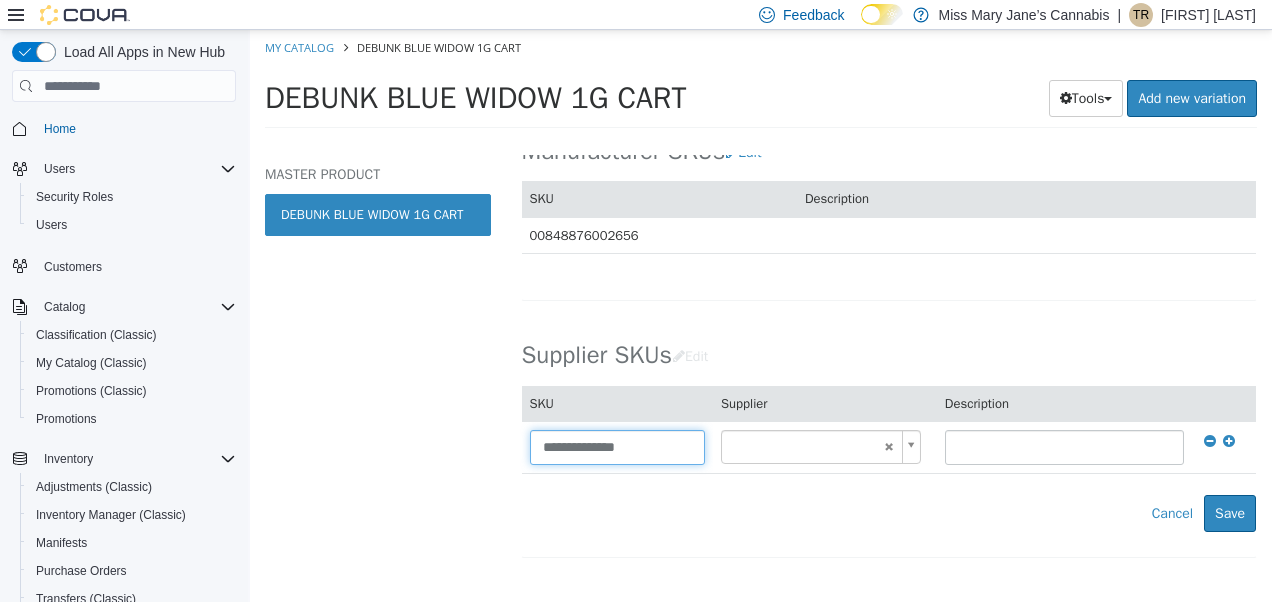 drag, startPoint x: 661, startPoint y: 443, endPoint x: 242, endPoint y: 485, distance: 421.09976 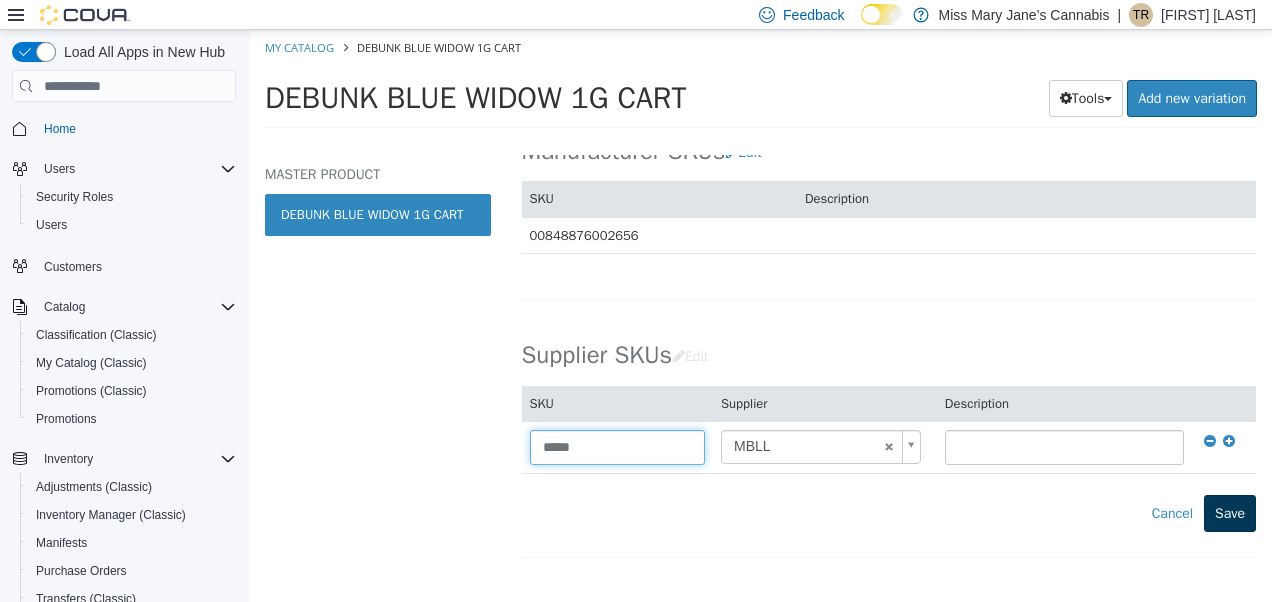 type on "*****" 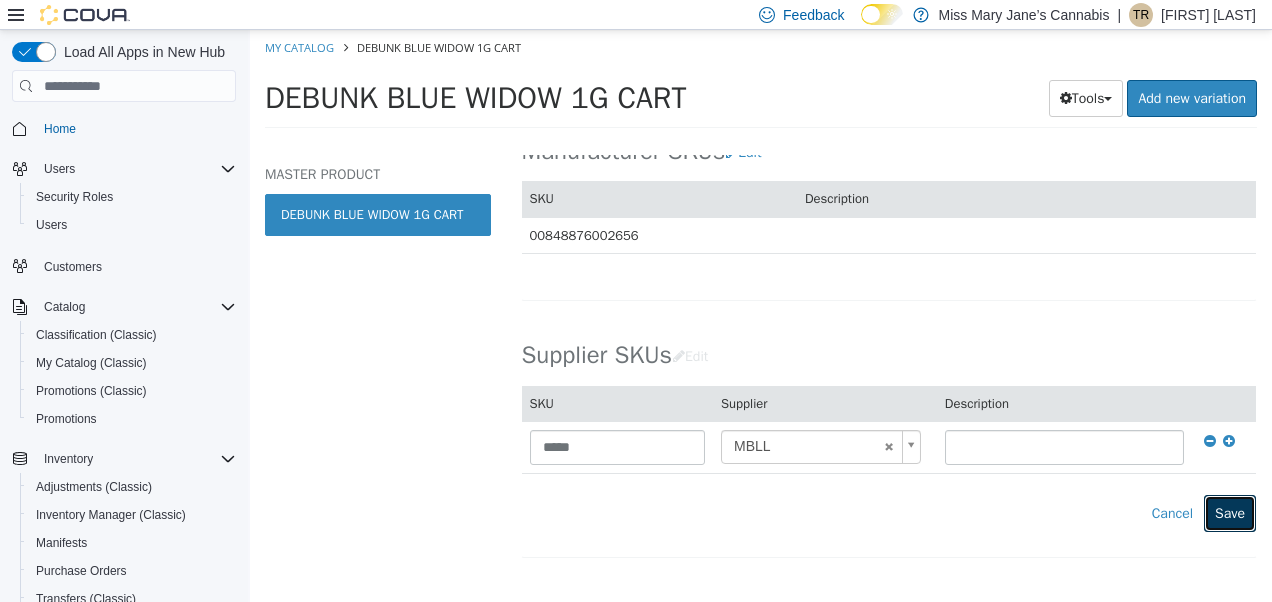 click on "Save" at bounding box center (1230, 513) 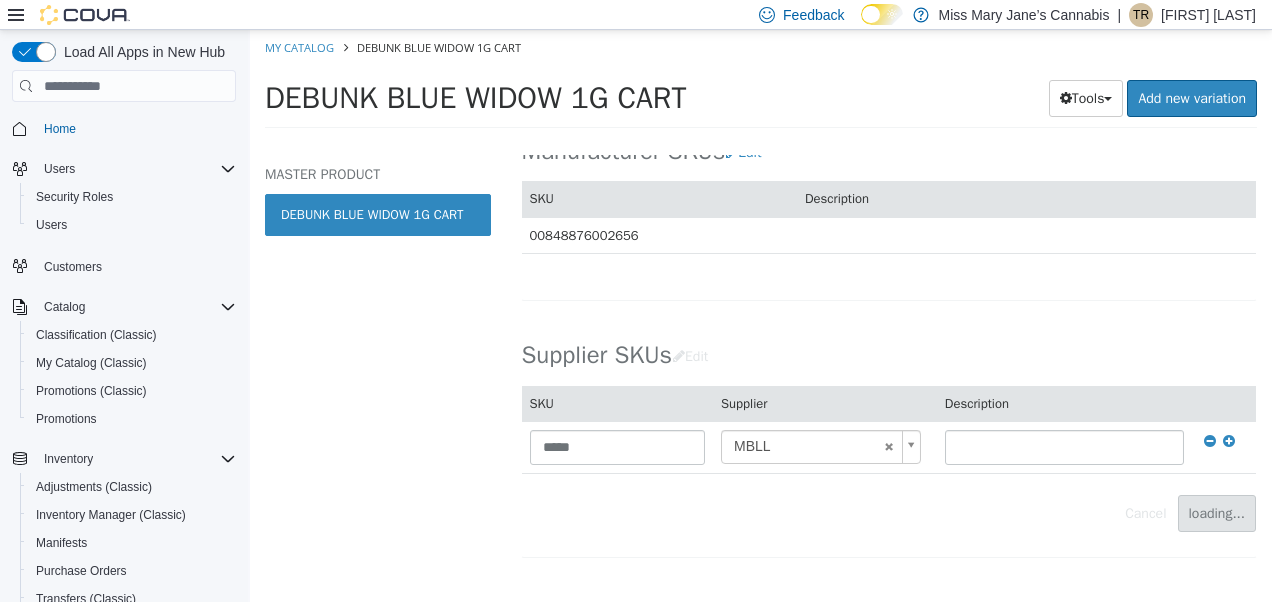 click on "Cancel loading..." at bounding box center [889, 513] 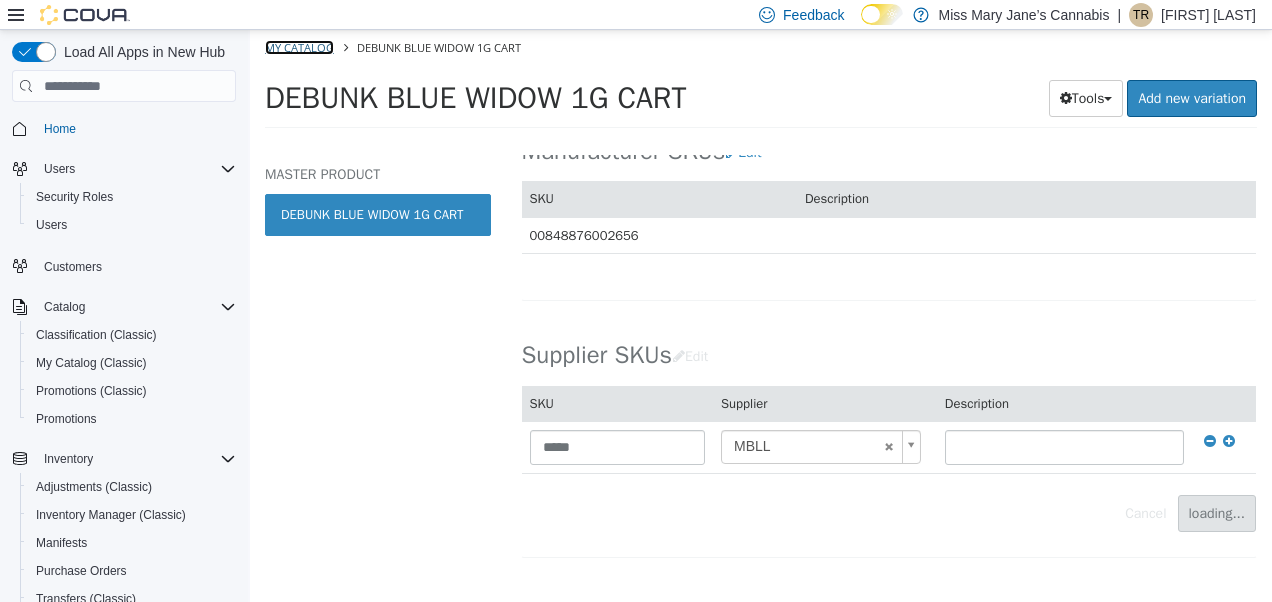 click on "My Catalog" at bounding box center (299, 47) 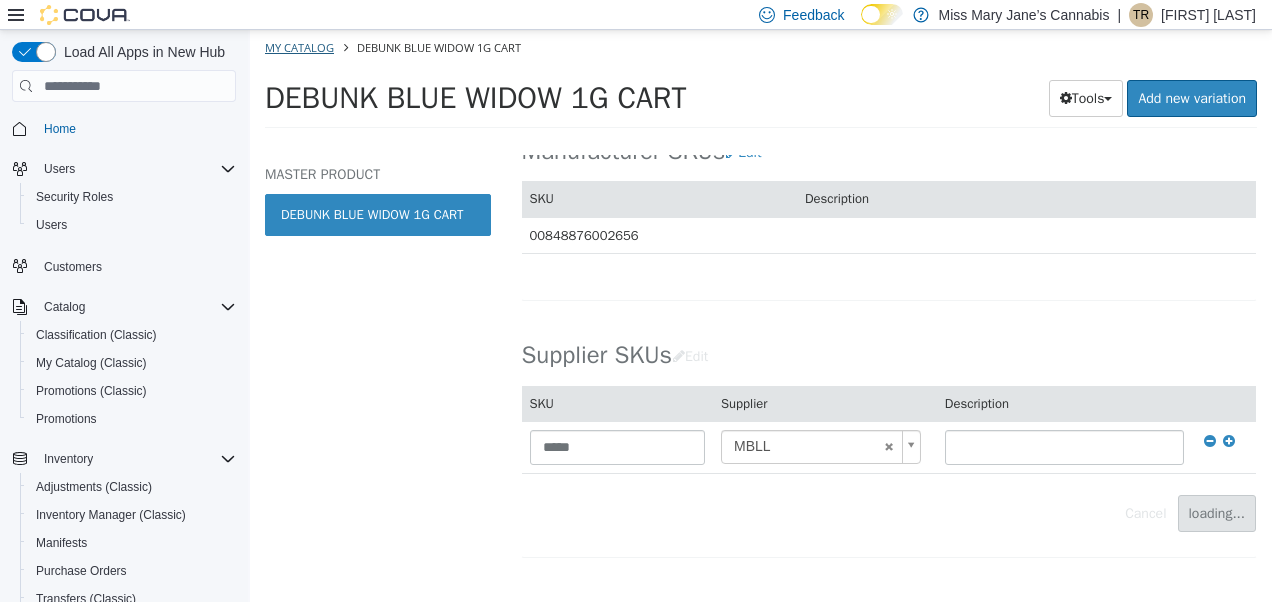select on "**********" 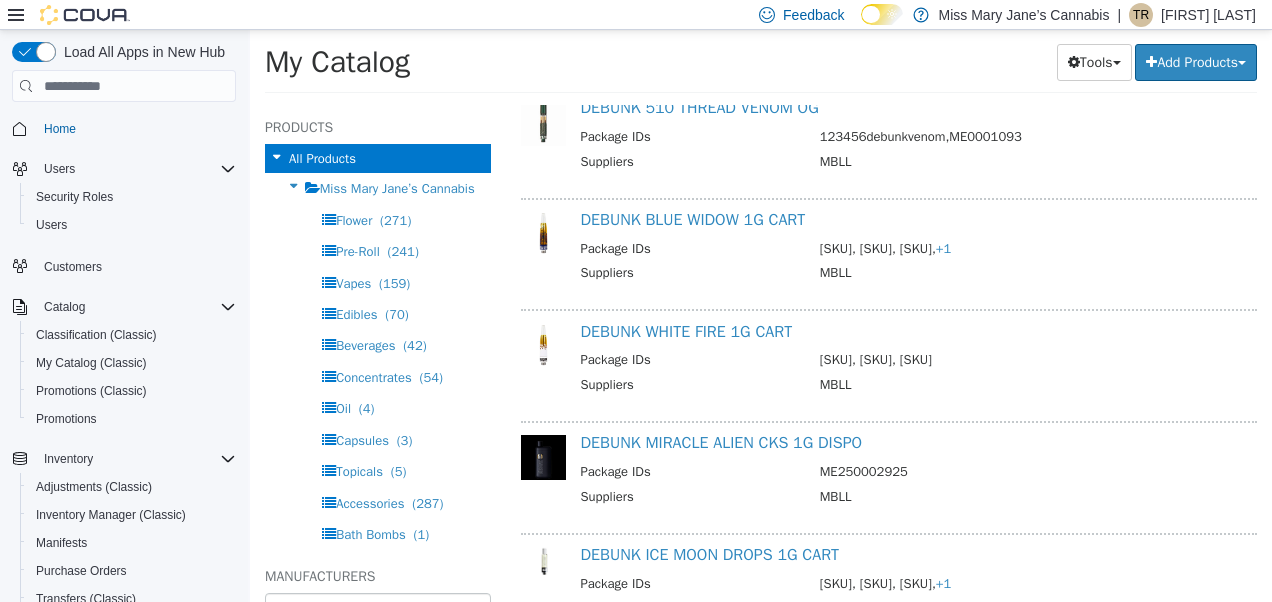 scroll, scrollTop: 445, scrollLeft: 0, axis: vertical 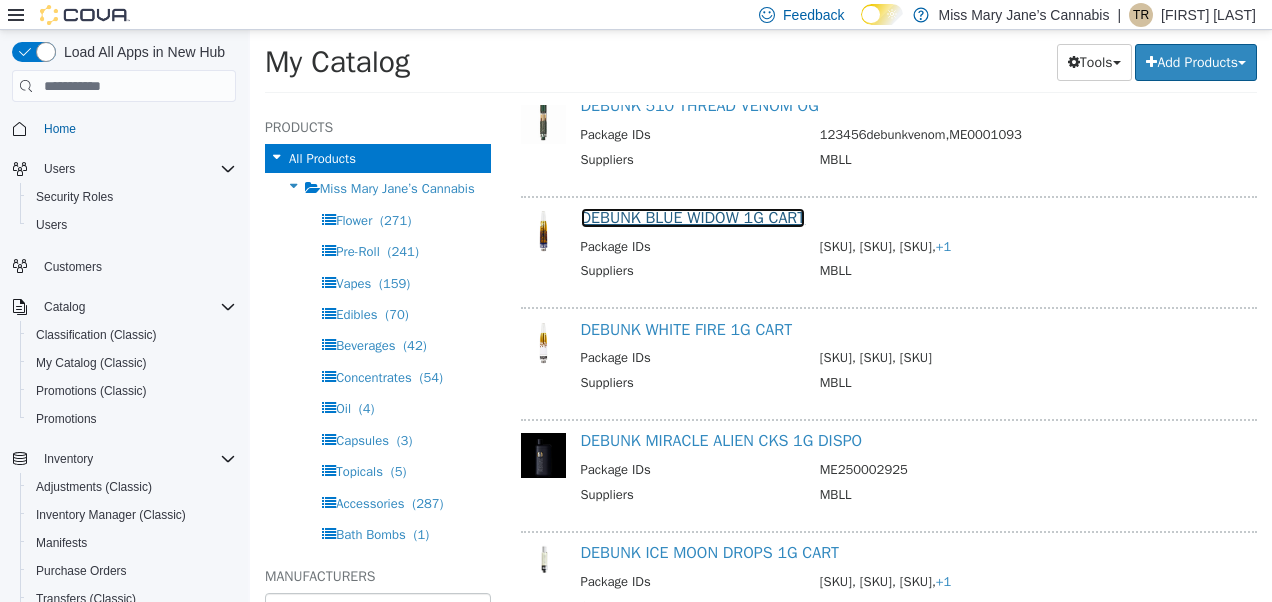 click on "DEBUNK BLUE WIDOW 1G CART" at bounding box center [693, 218] 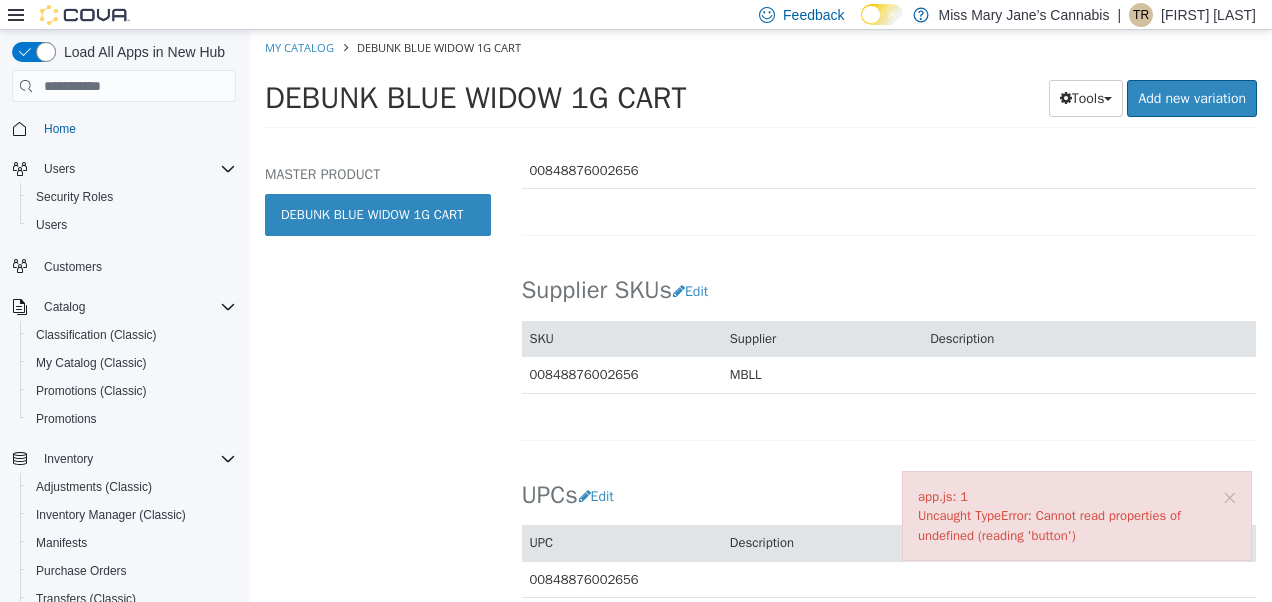 scroll, scrollTop: 1272, scrollLeft: 0, axis: vertical 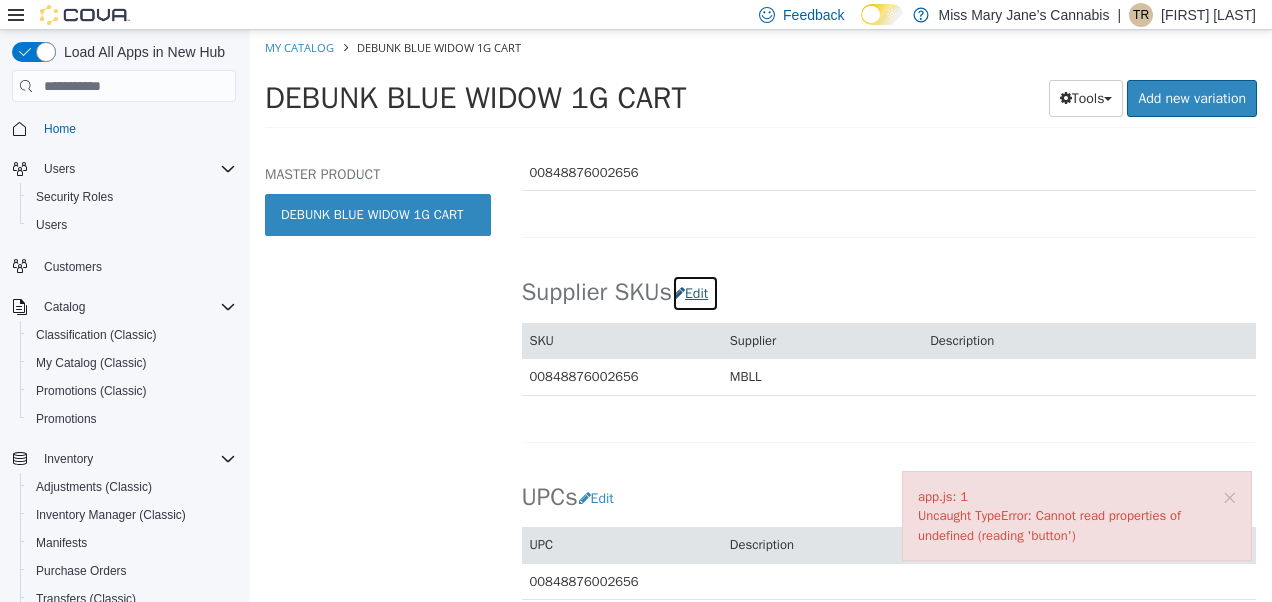 click on "Edit" at bounding box center (695, 293) 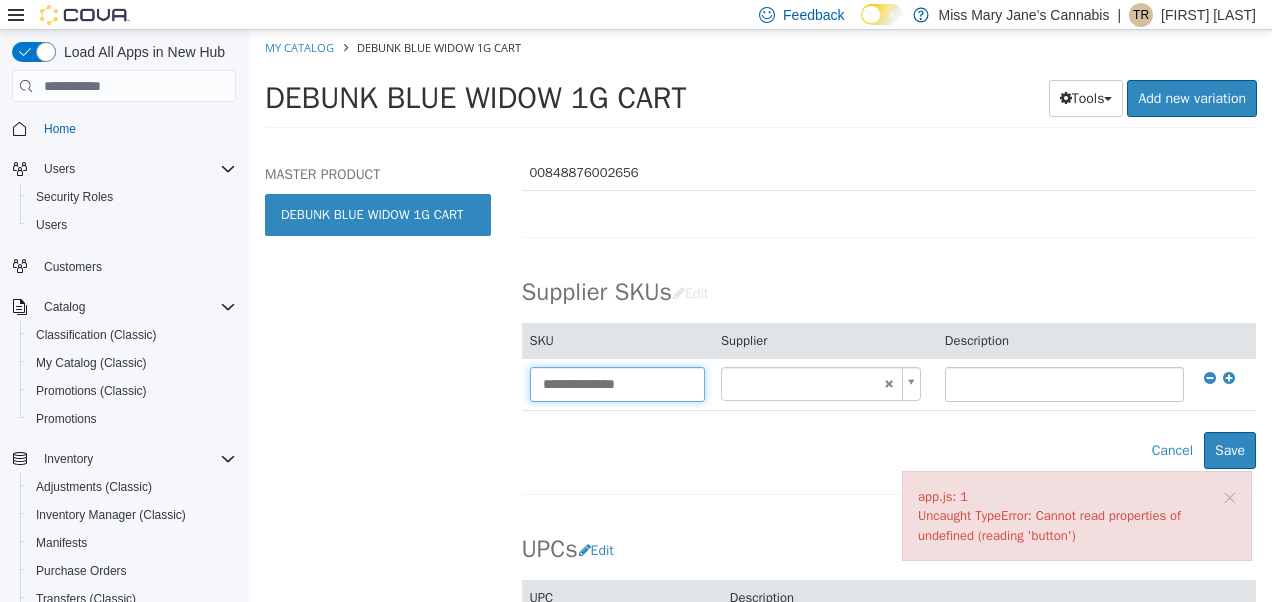 drag, startPoint x: 661, startPoint y: 383, endPoint x: 141, endPoint y: 463, distance: 526.11786 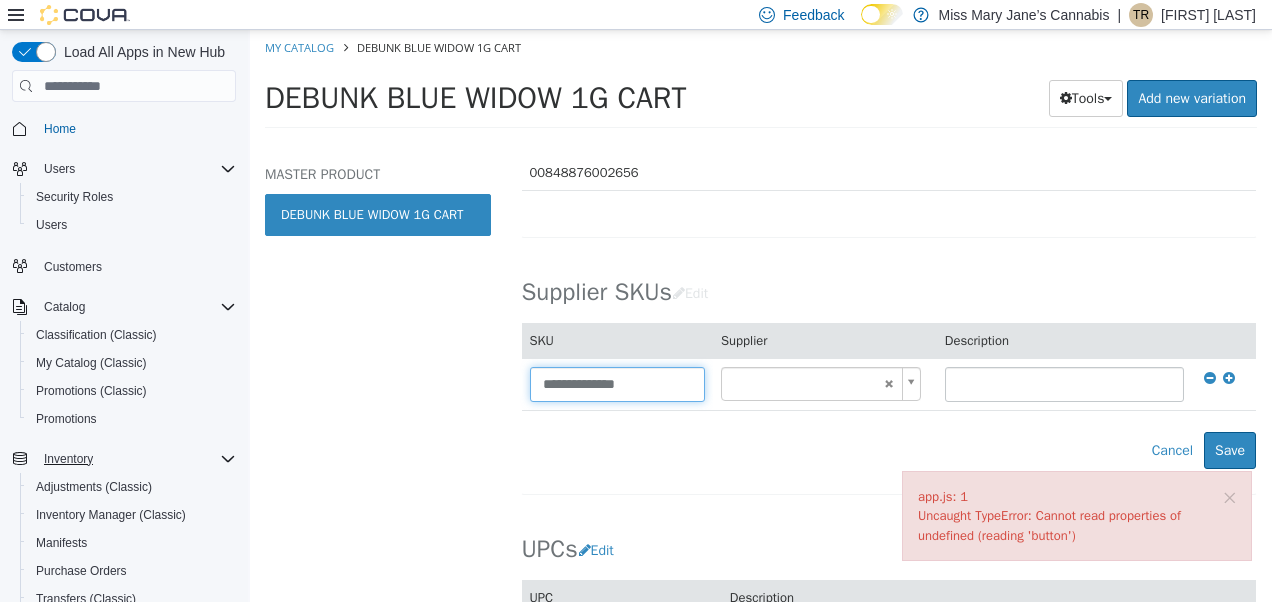type on "******" 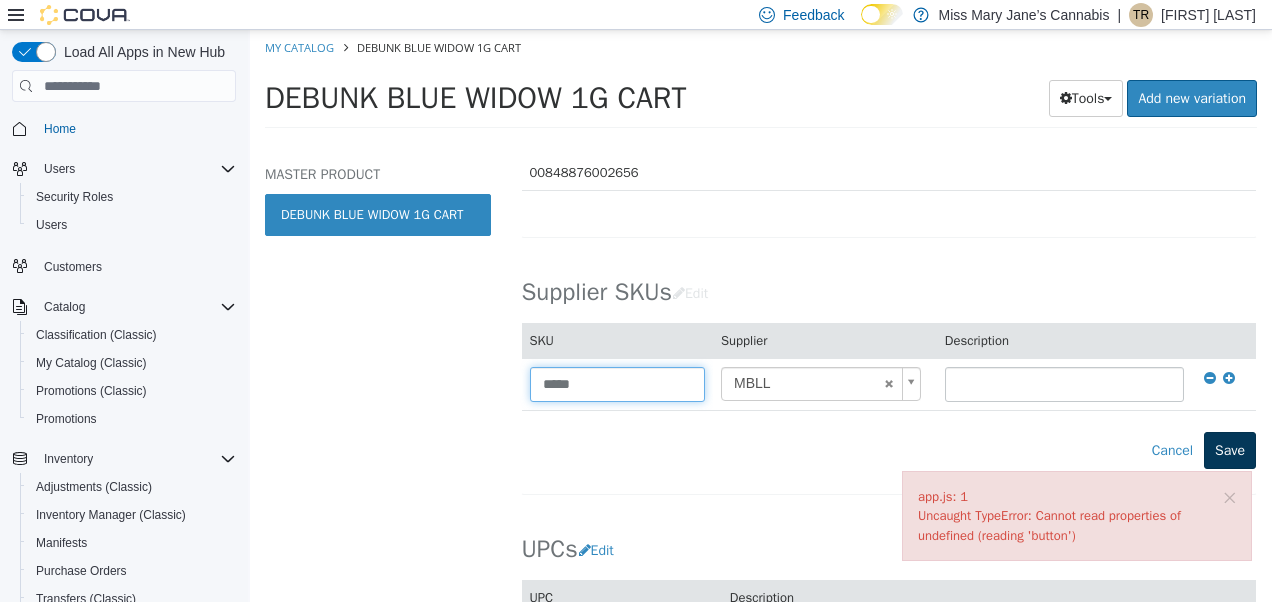type on "*****" 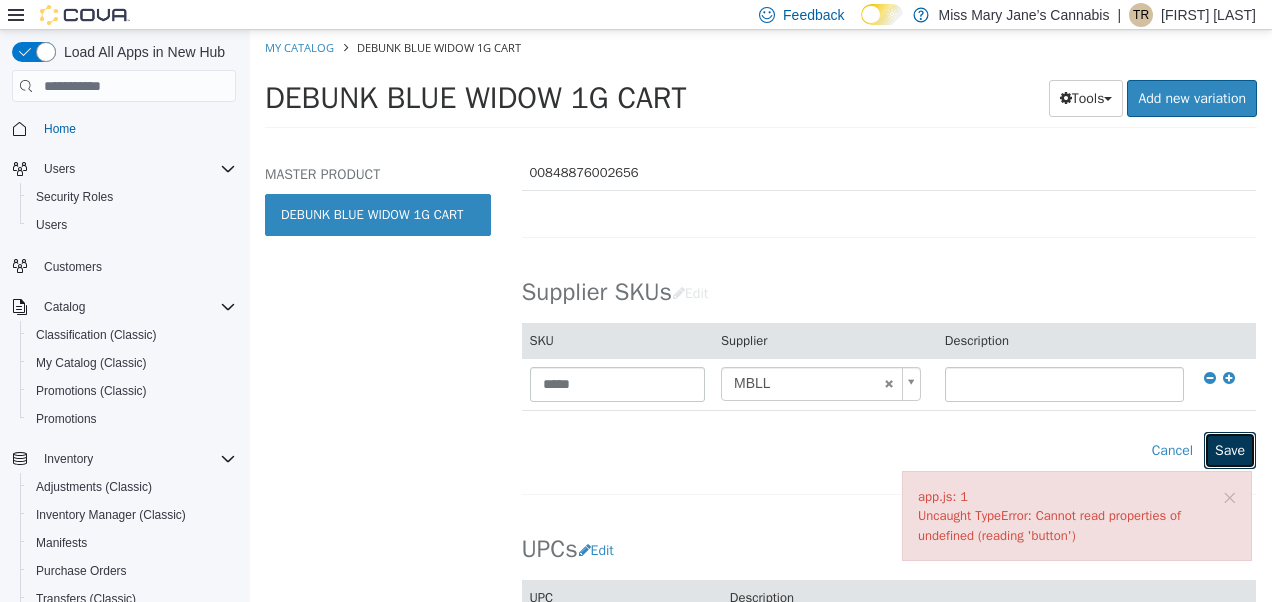 click on "Save" at bounding box center [1230, 450] 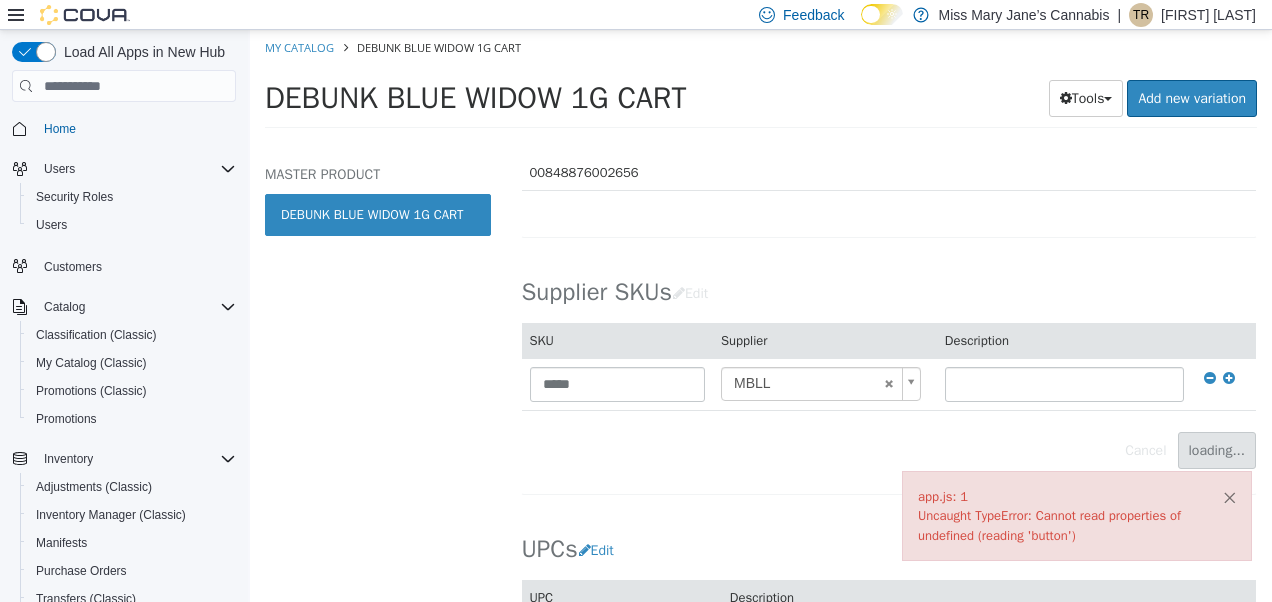 click on "×" at bounding box center [1229, 497] 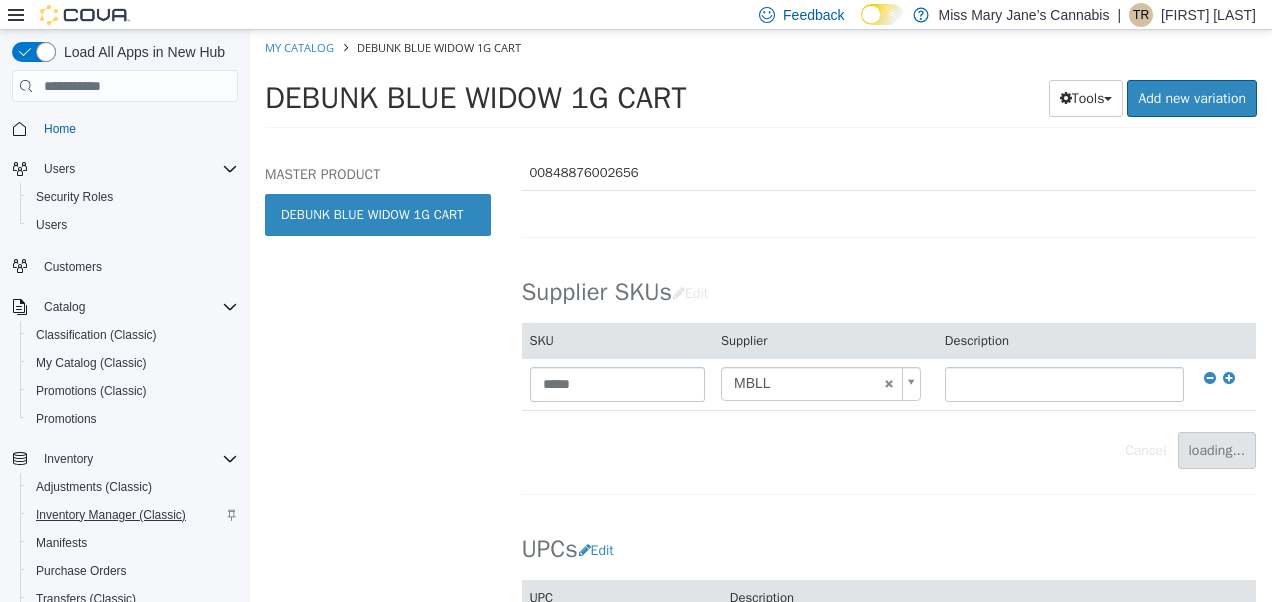 scroll, scrollTop: 283, scrollLeft: 0, axis: vertical 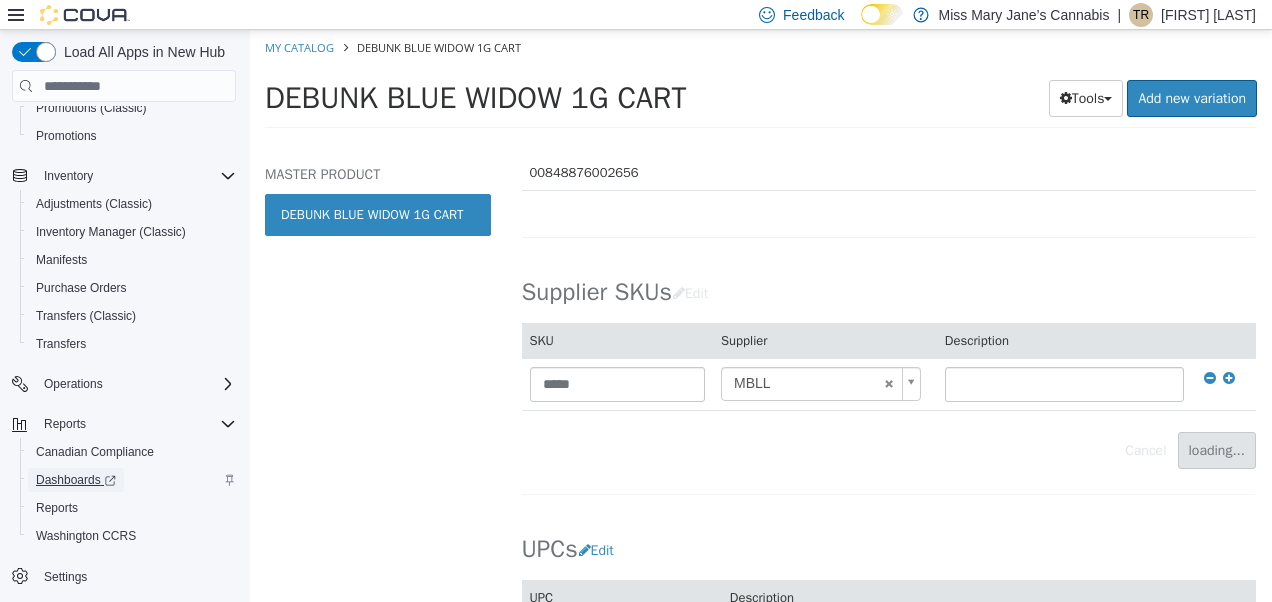 click on "Dashboards" at bounding box center [76, 480] 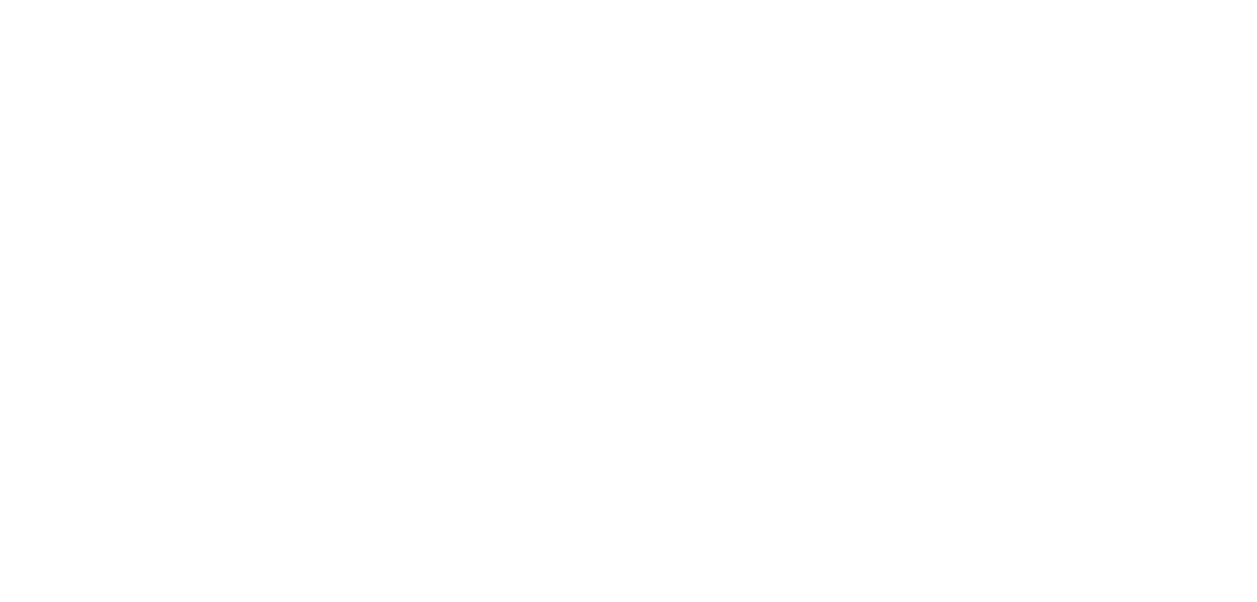 scroll, scrollTop: 0, scrollLeft: 0, axis: both 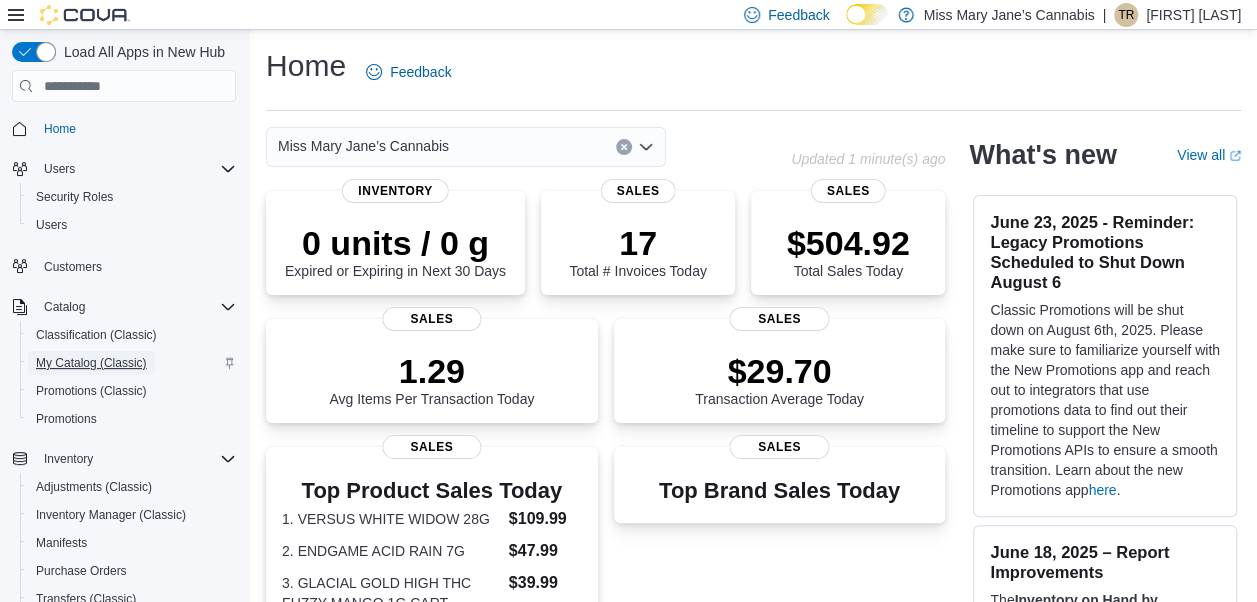 click on "My Catalog (Classic)" at bounding box center [91, 363] 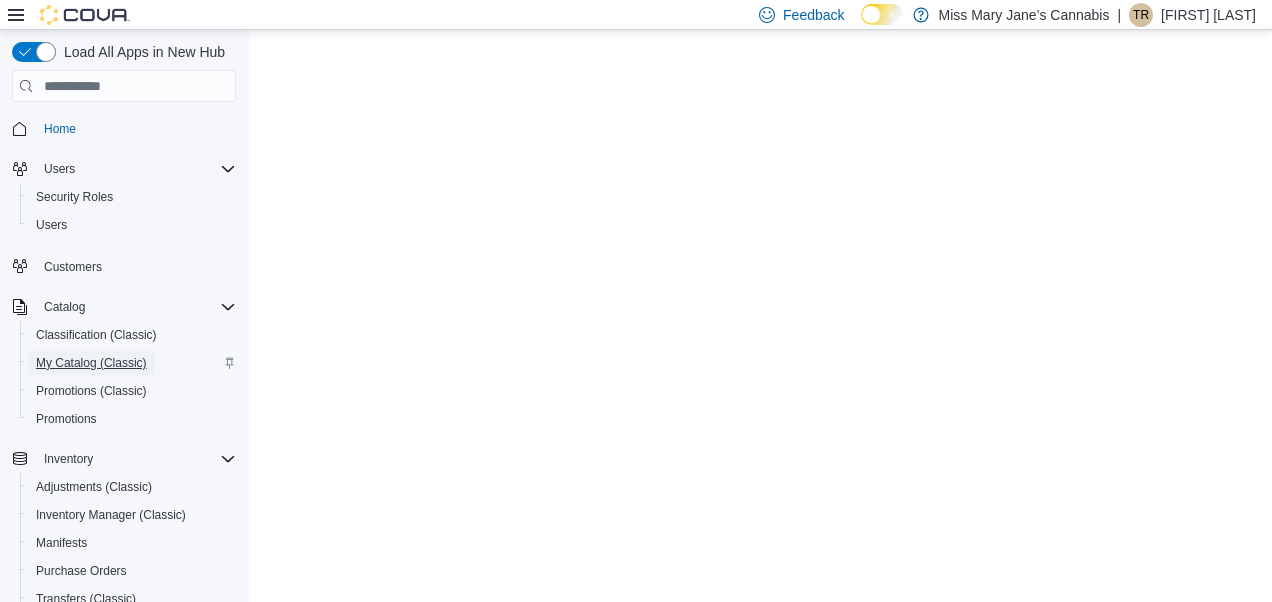 scroll, scrollTop: 0, scrollLeft: 0, axis: both 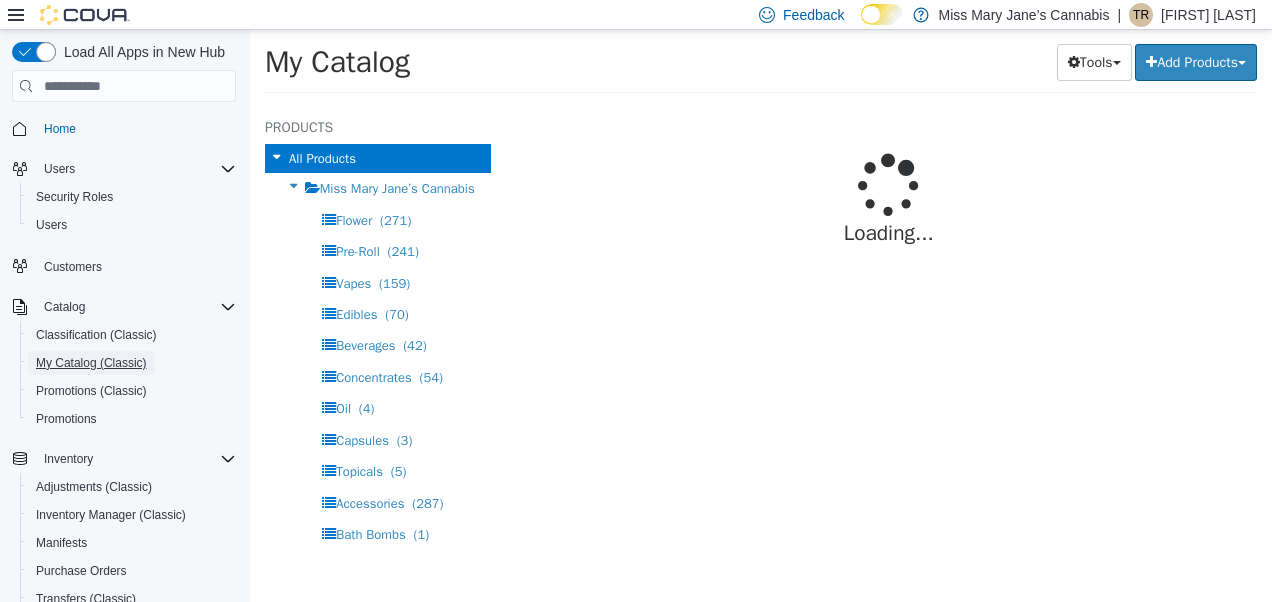 select on "**********" 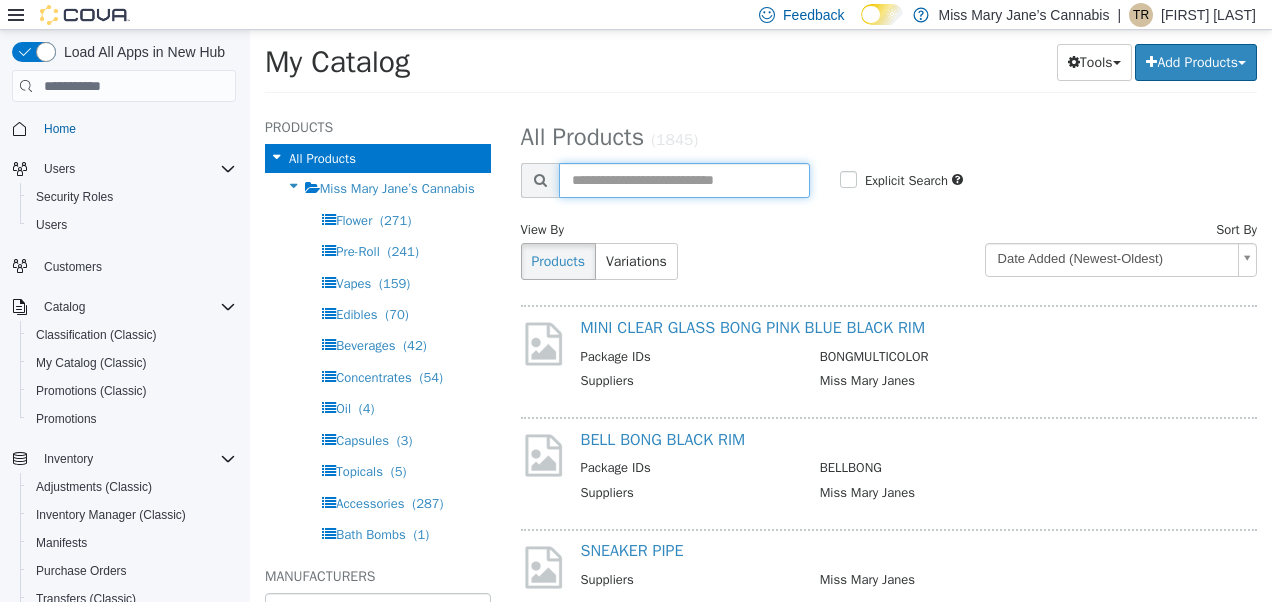 click at bounding box center [684, 180] 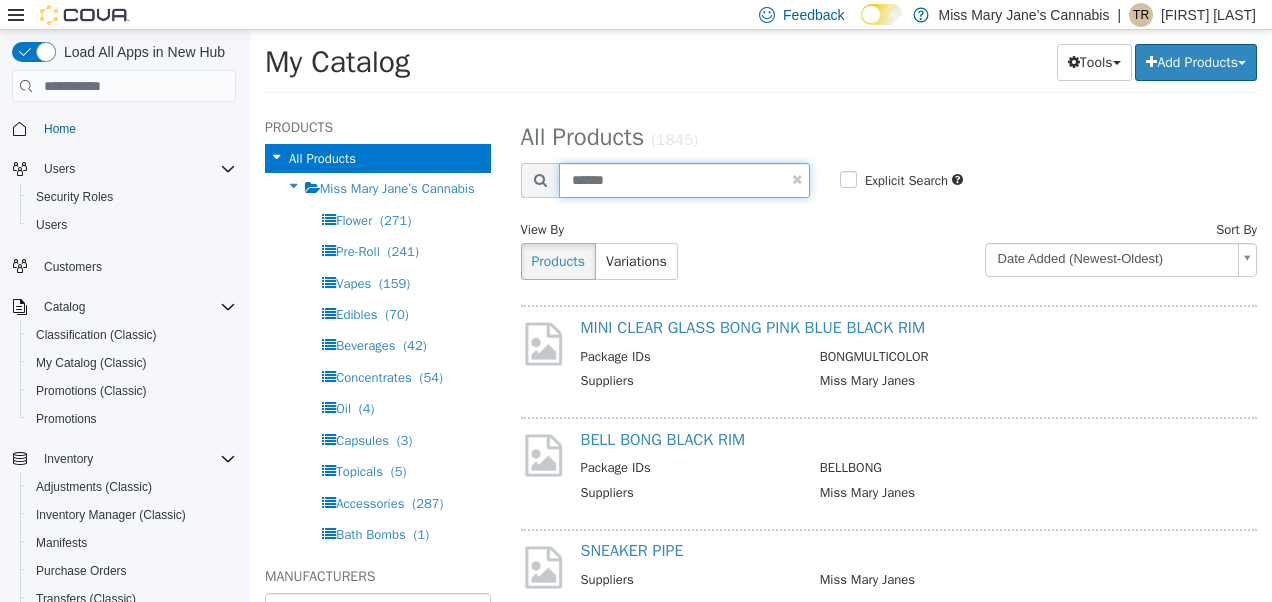 type on "******" 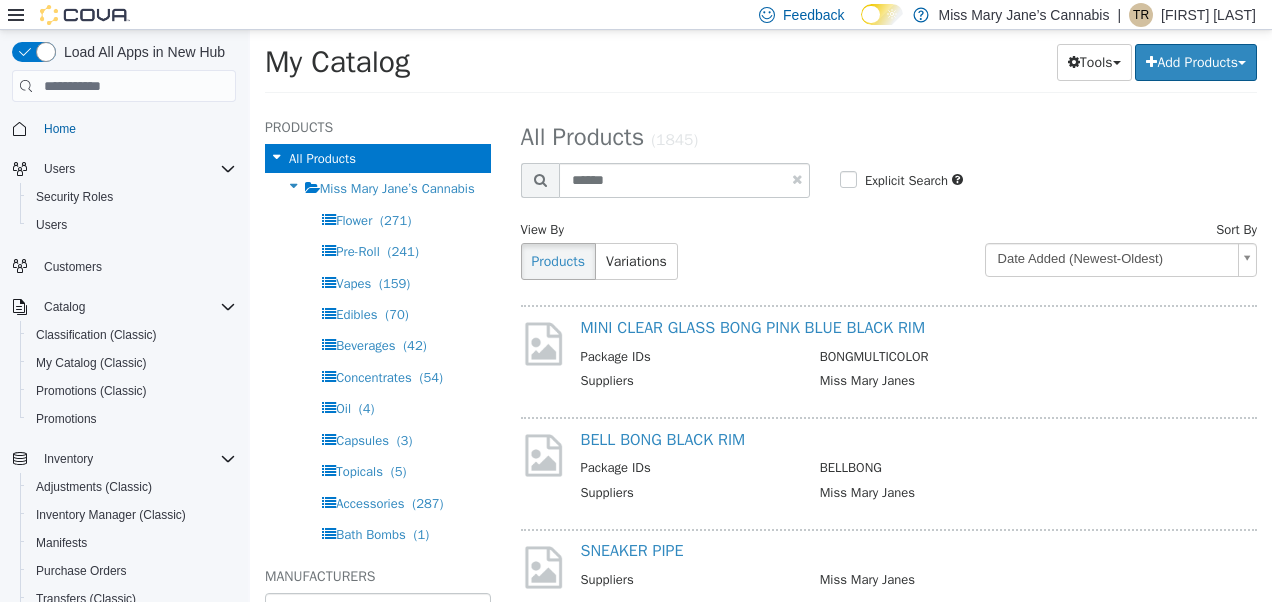 select on "**********" 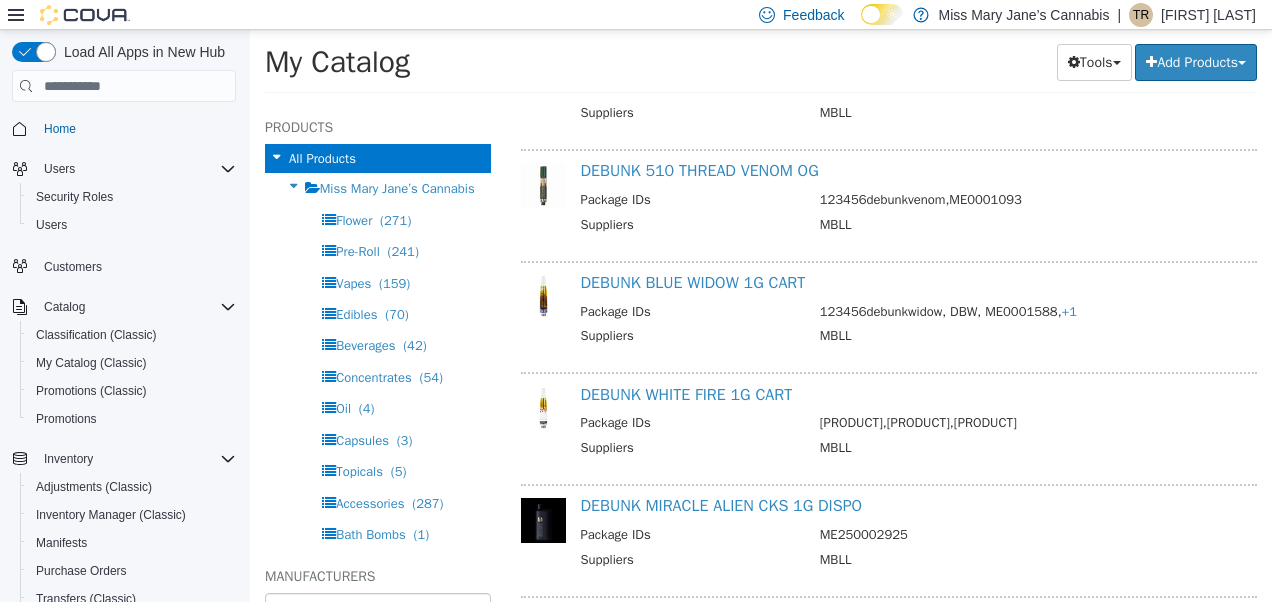scroll, scrollTop: 385, scrollLeft: 0, axis: vertical 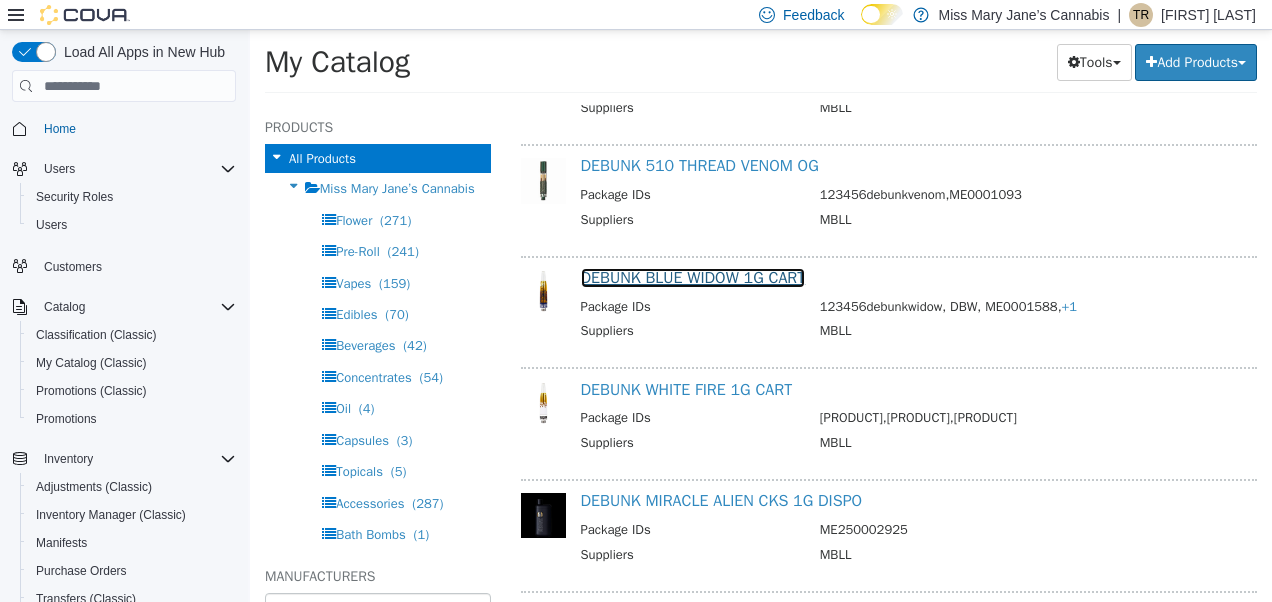 click on "DEBUNK BLUE WIDOW 1G CART" at bounding box center (693, 278) 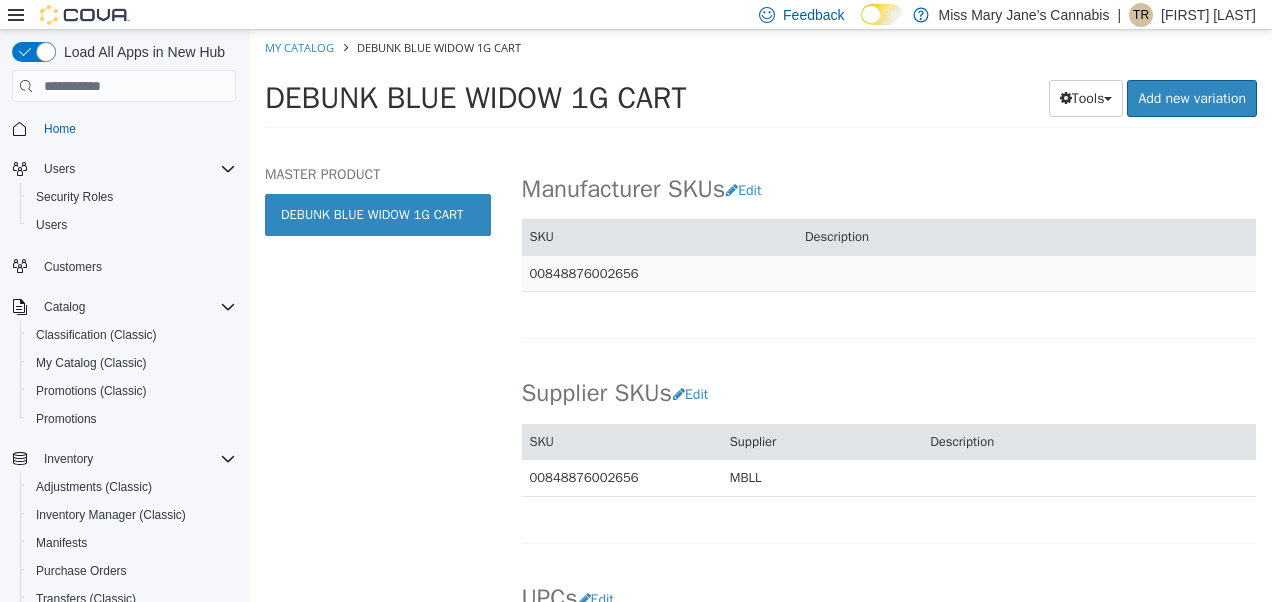 scroll, scrollTop: 1184, scrollLeft: 0, axis: vertical 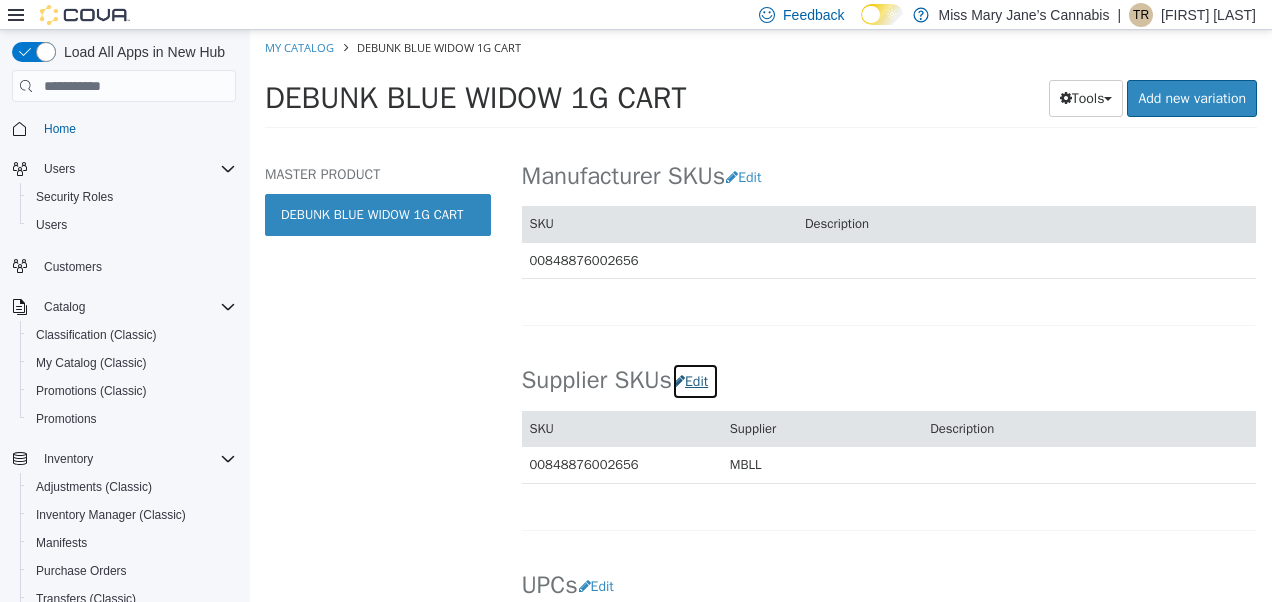 click on "Edit" at bounding box center [695, 381] 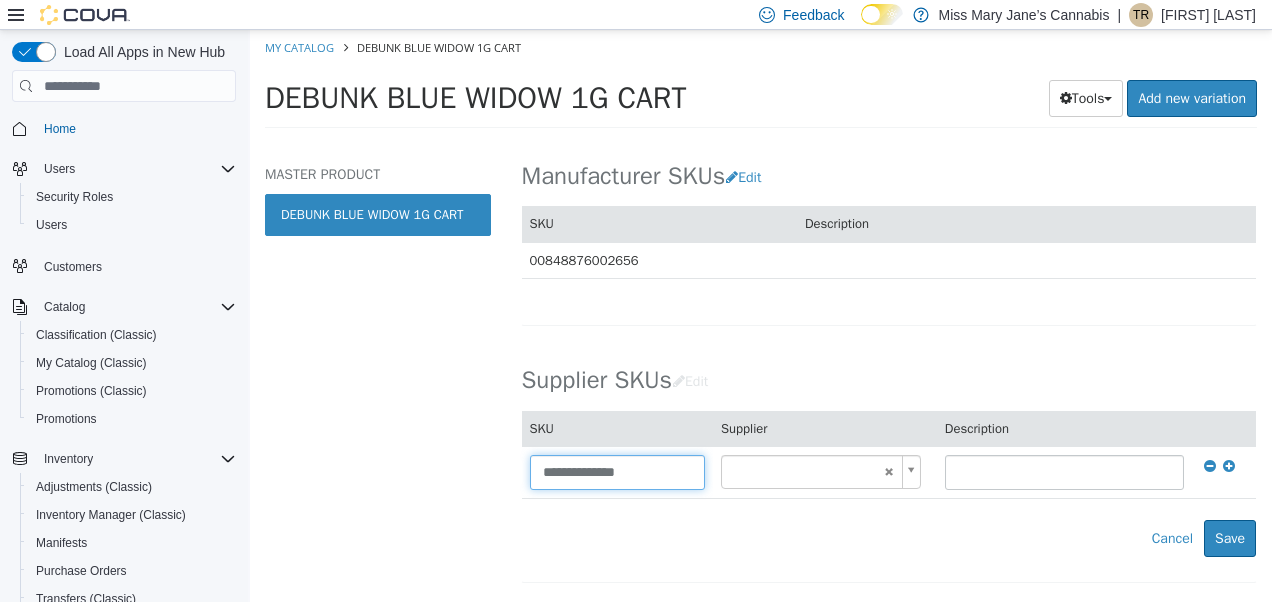 drag, startPoint x: 658, startPoint y: 461, endPoint x: 284, endPoint y: 495, distance: 375.54227 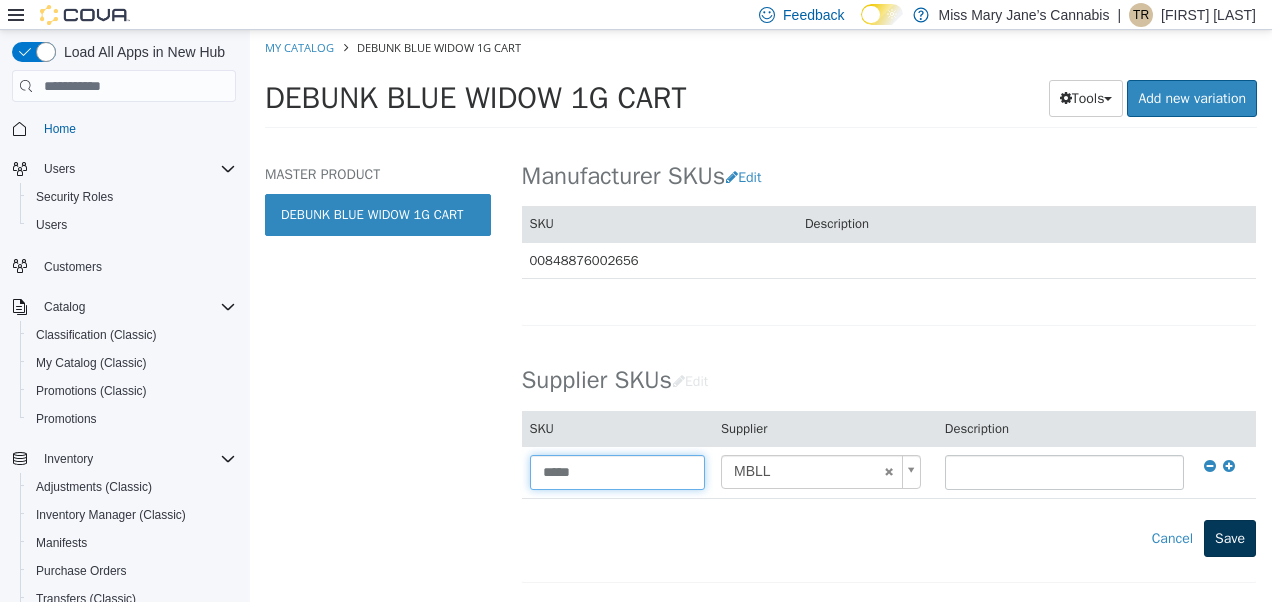 type on "*****" 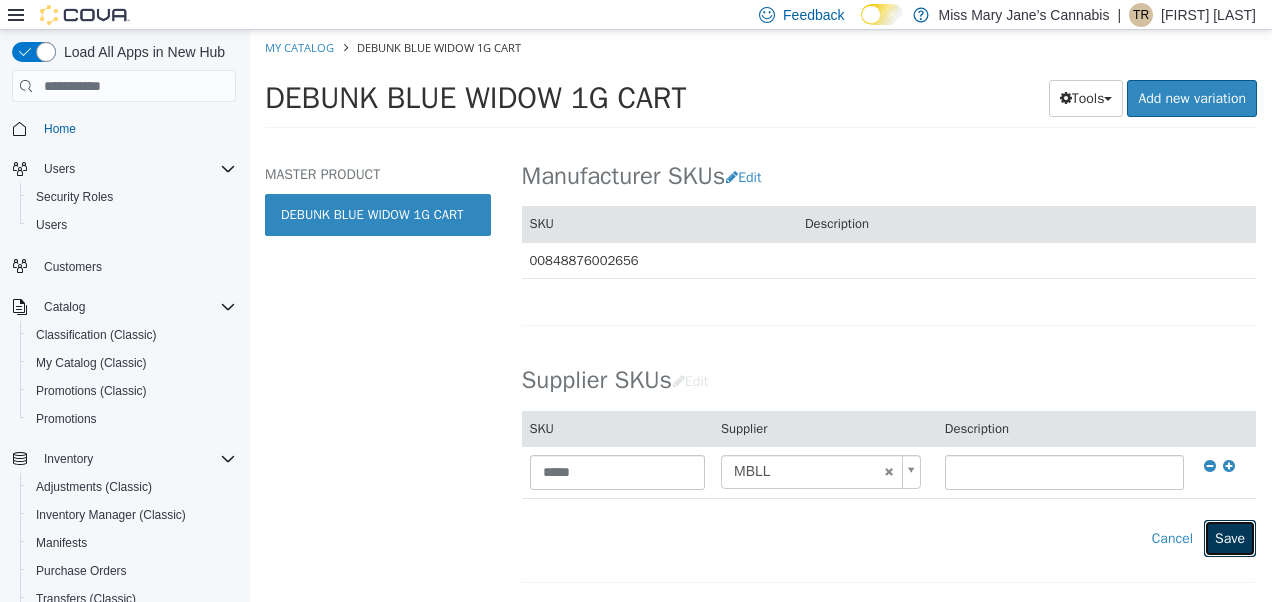 click on "Save" at bounding box center [1230, 538] 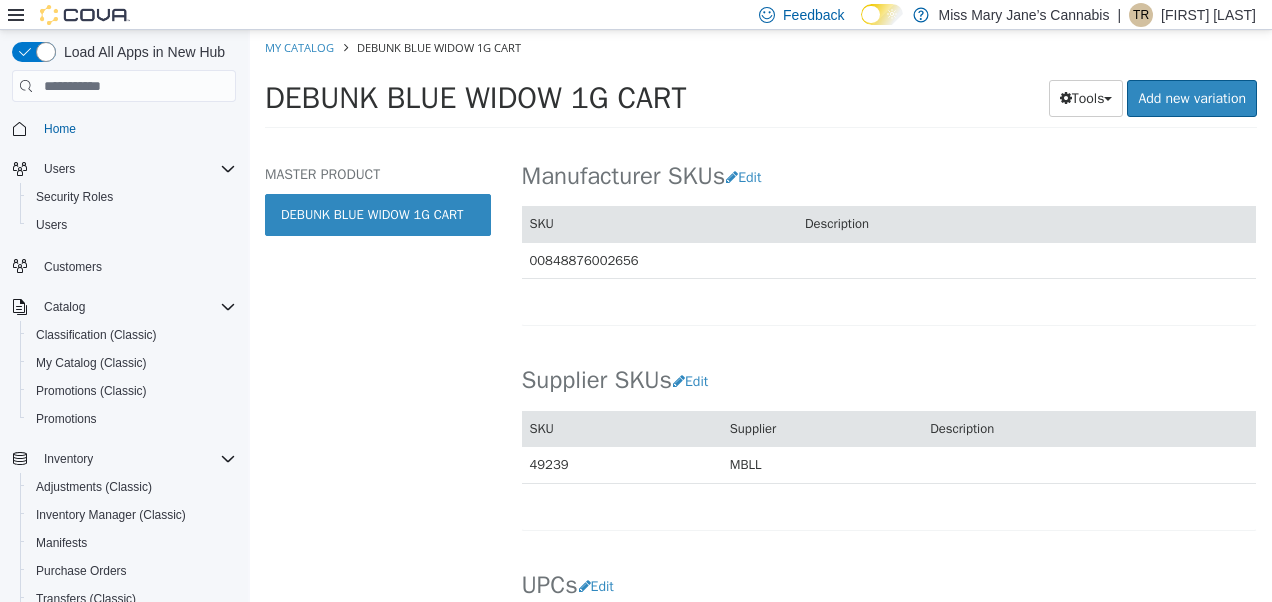 scroll, scrollTop: 0, scrollLeft: 0, axis: both 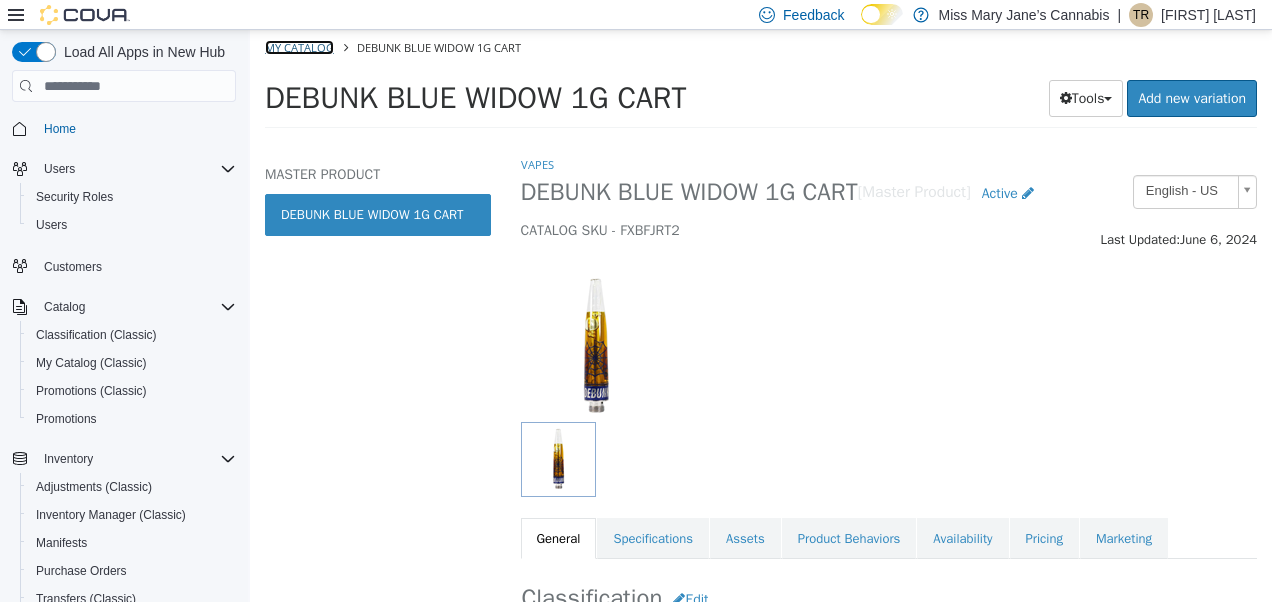 click on "My Catalog" at bounding box center (299, 47) 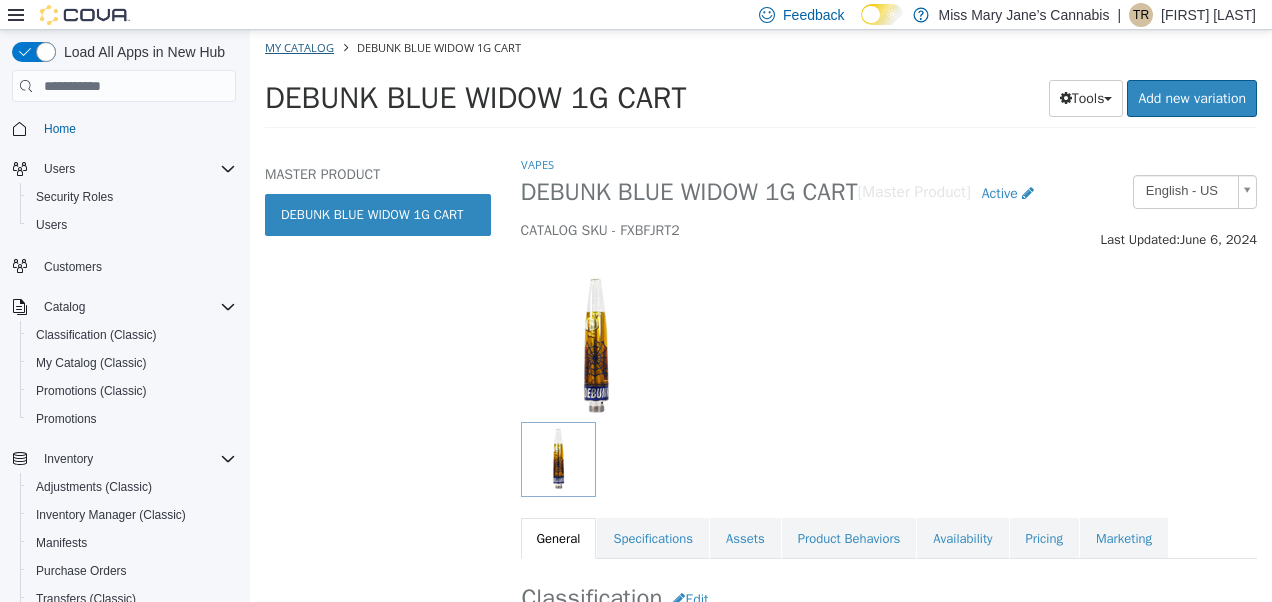 select on "**********" 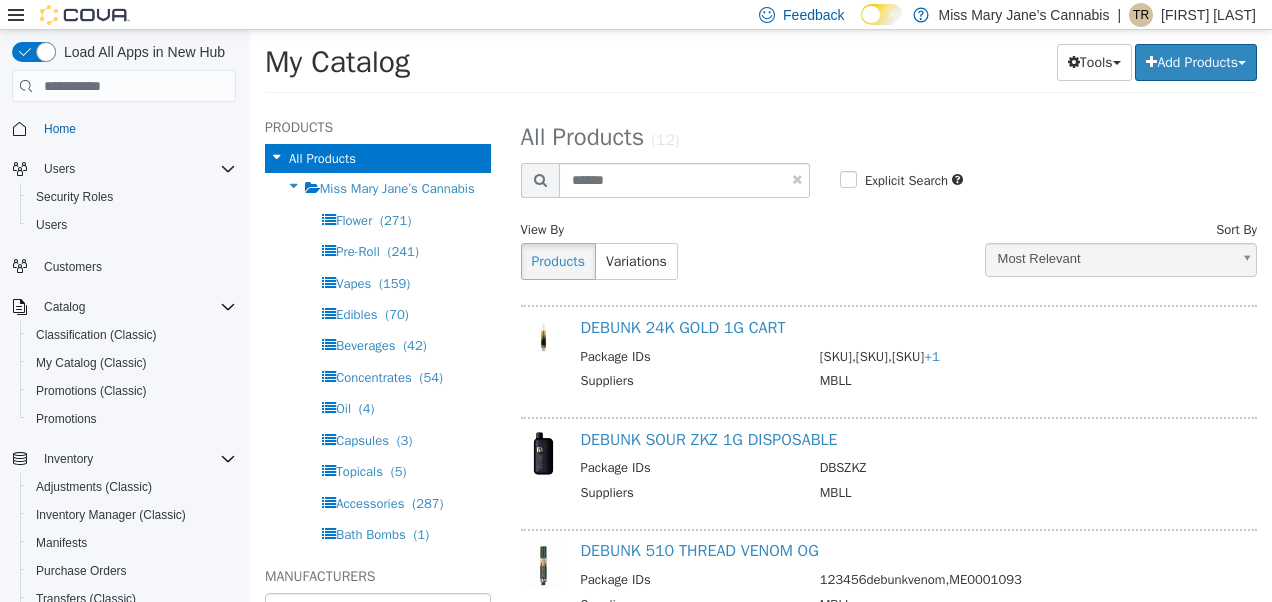 click at bounding box center (797, 179) 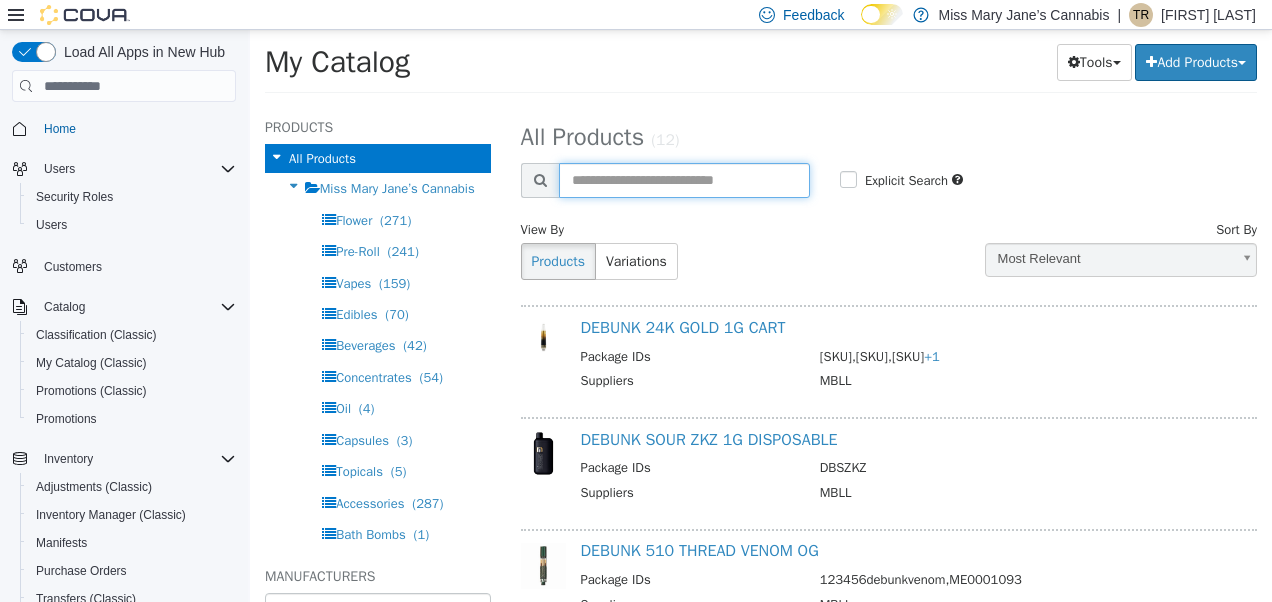 click at bounding box center [684, 180] 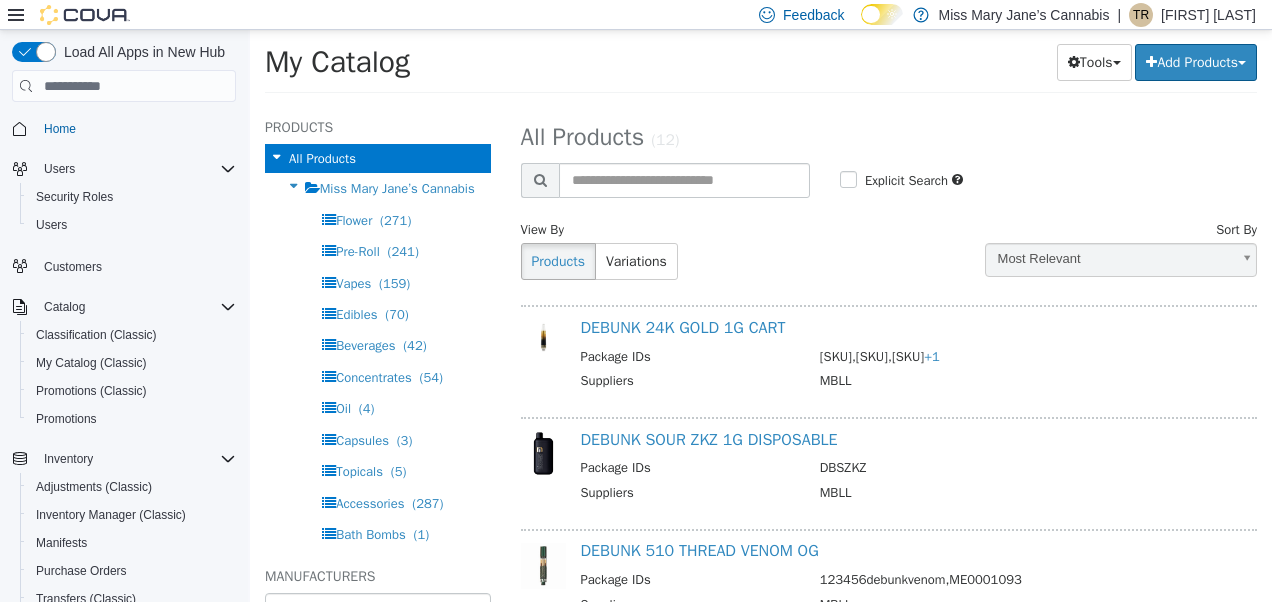 select on "**********" 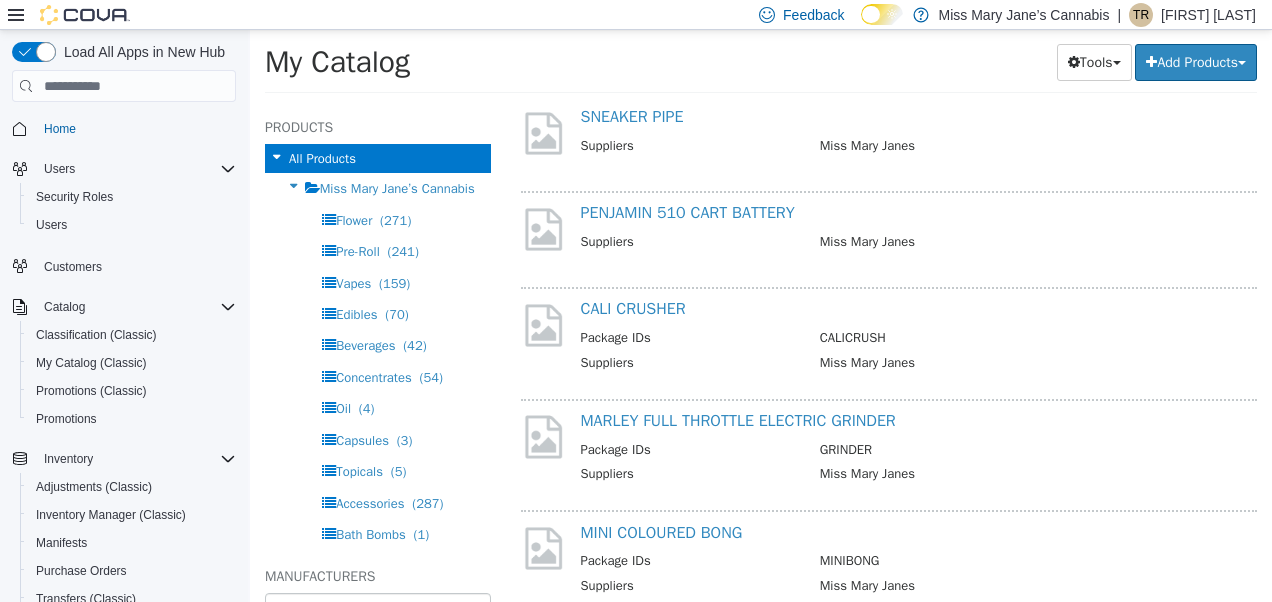 scroll, scrollTop: 0, scrollLeft: 0, axis: both 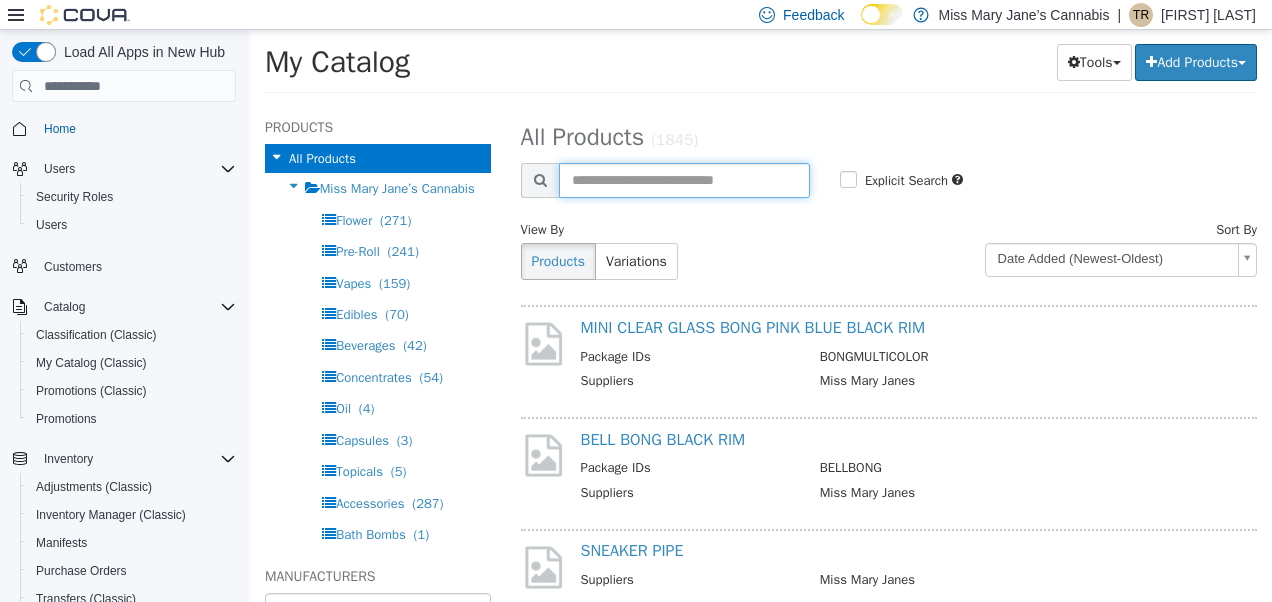 click at bounding box center (684, 180) 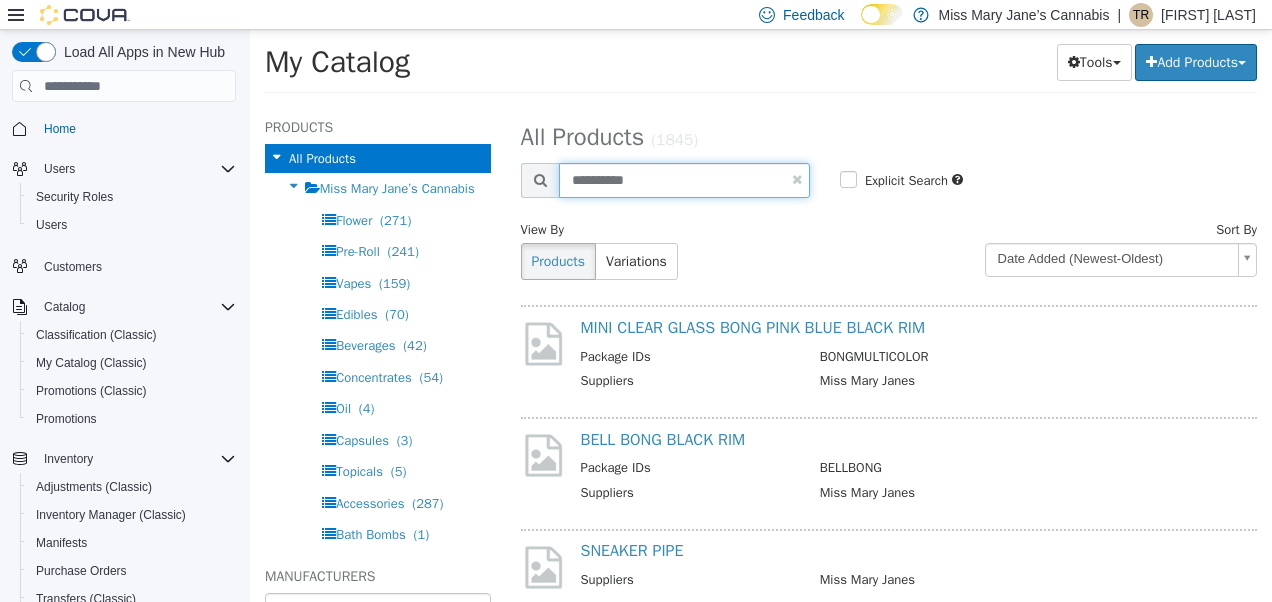 type on "**********" 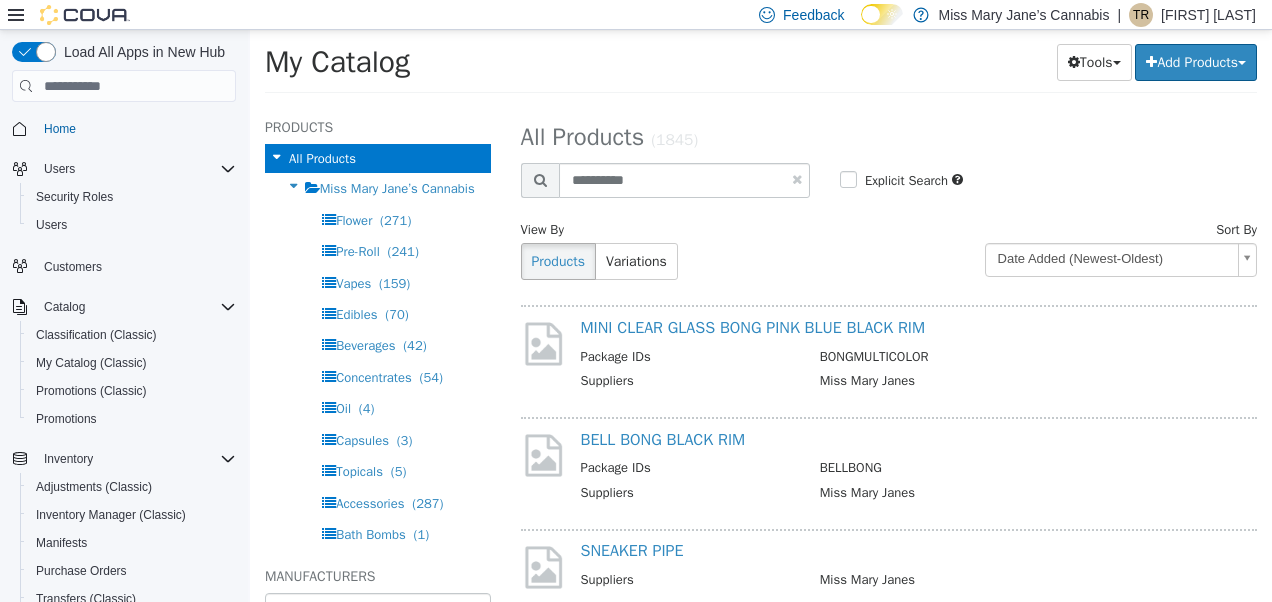 select on "**********" 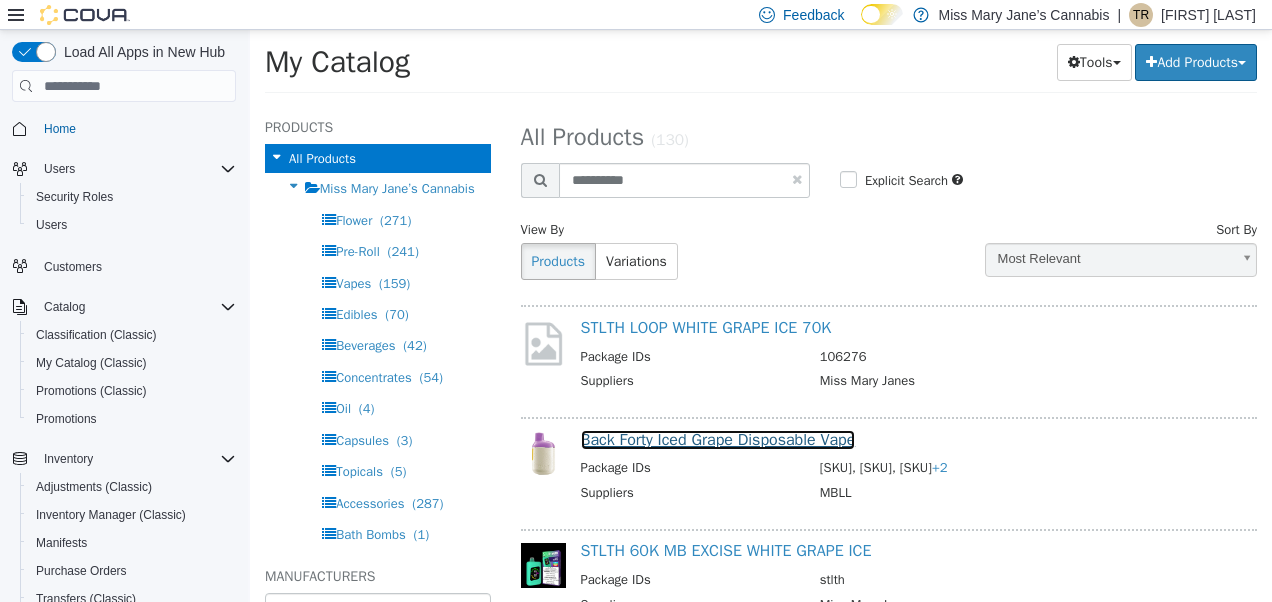 click on "Back Forty Iced Grape Disposable Vape" at bounding box center (718, 440) 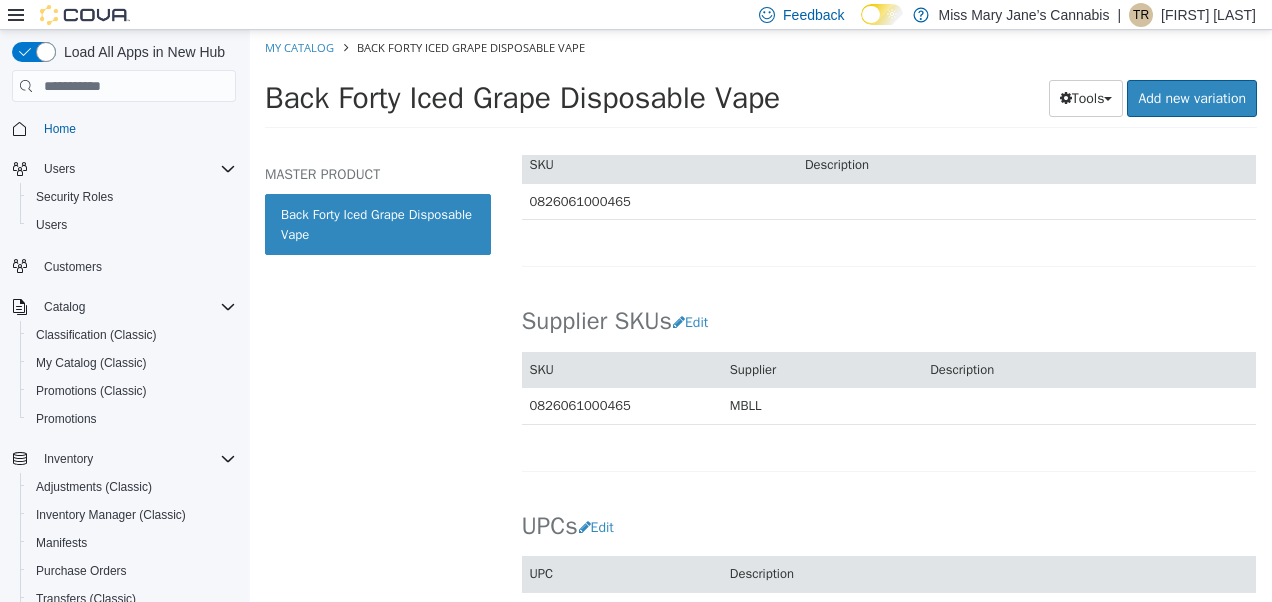 scroll, scrollTop: 1244, scrollLeft: 0, axis: vertical 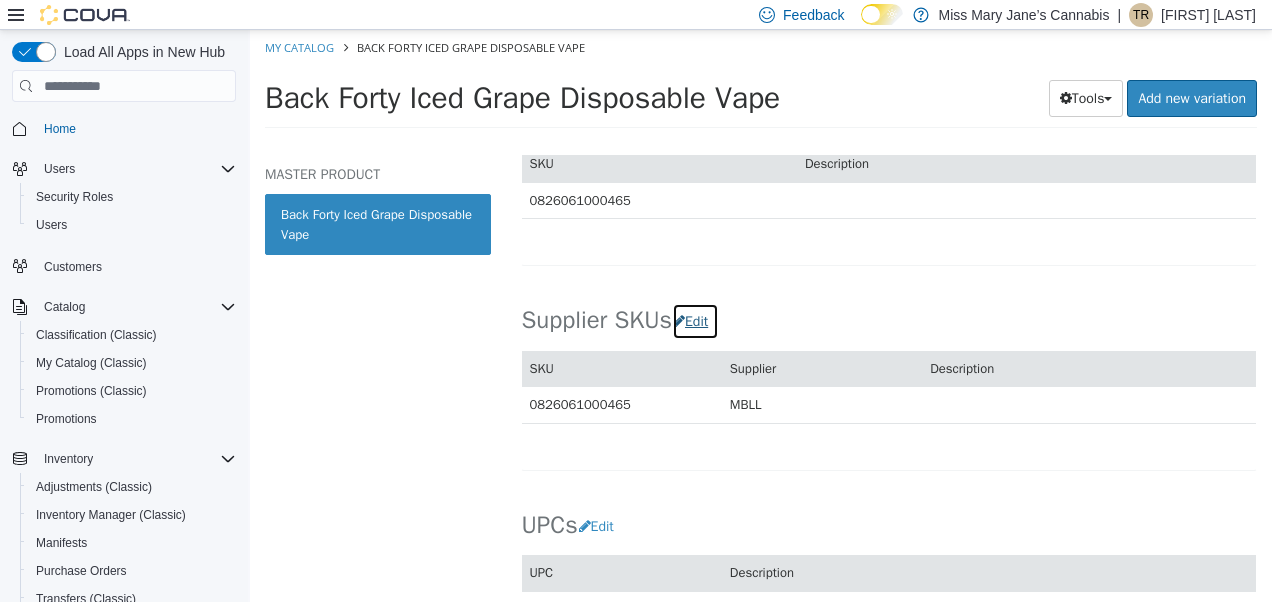 click on "Edit" at bounding box center (695, 321) 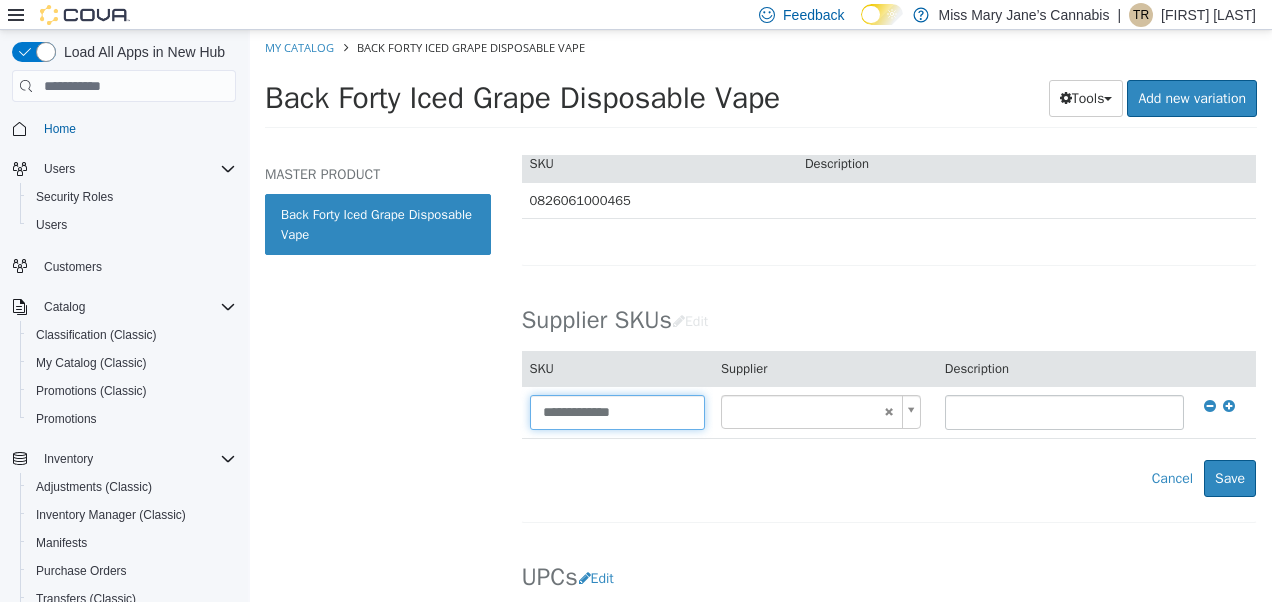 drag, startPoint x: 466, startPoint y: 409, endPoint x: 128, endPoint y: 443, distance: 339.70575 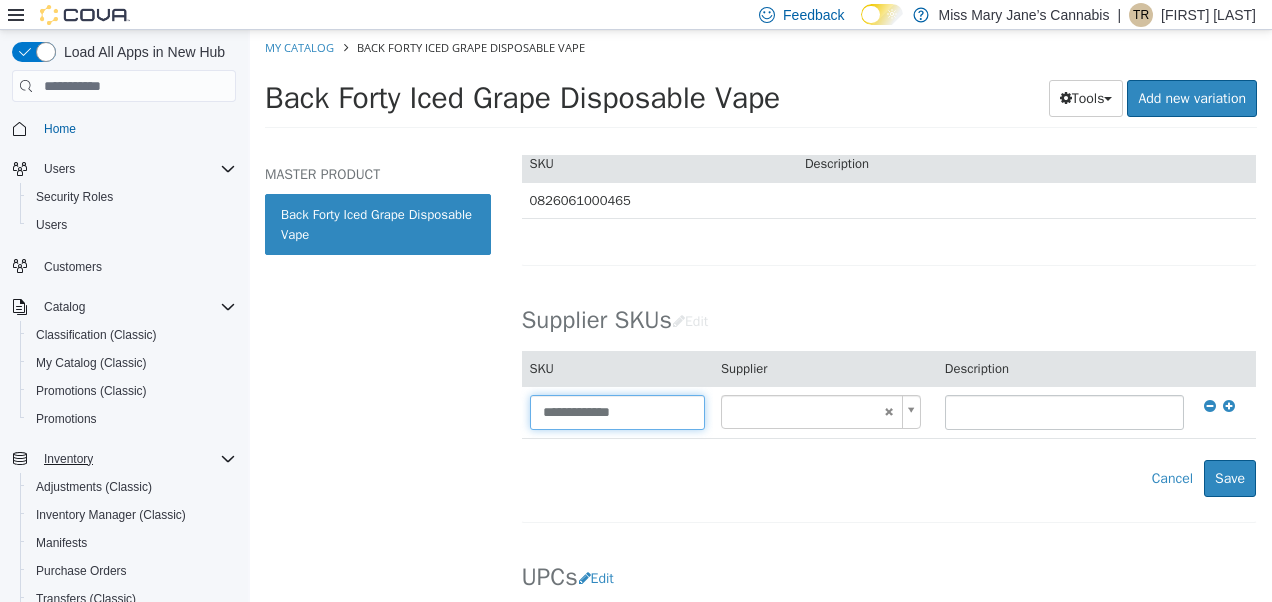 type 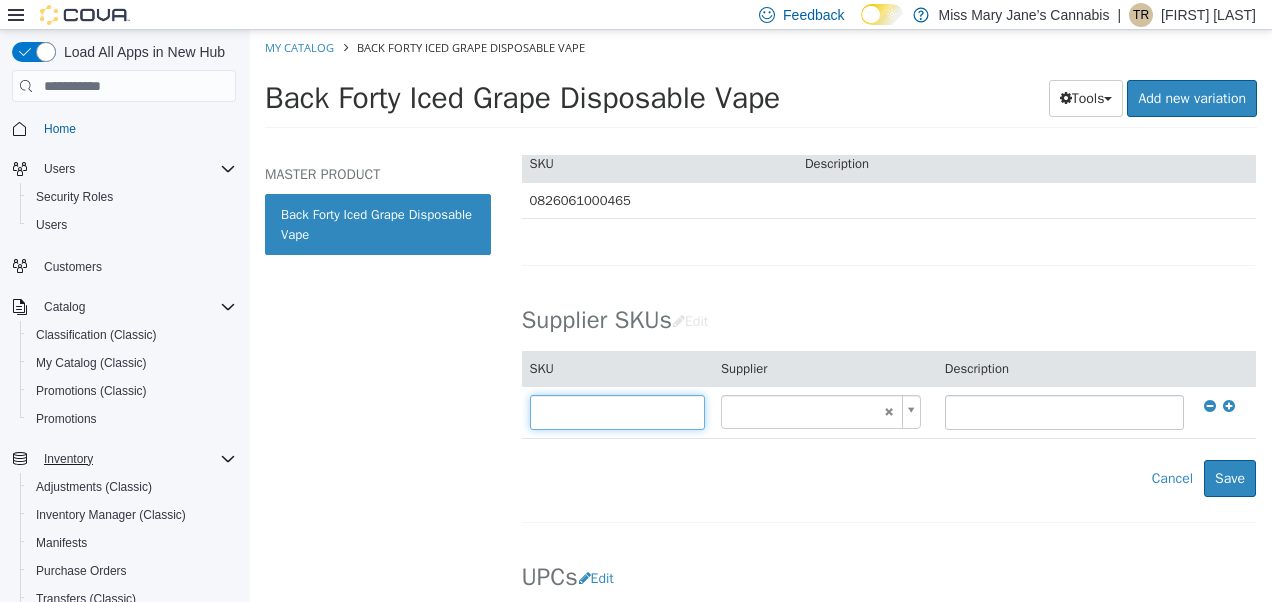 type on "******" 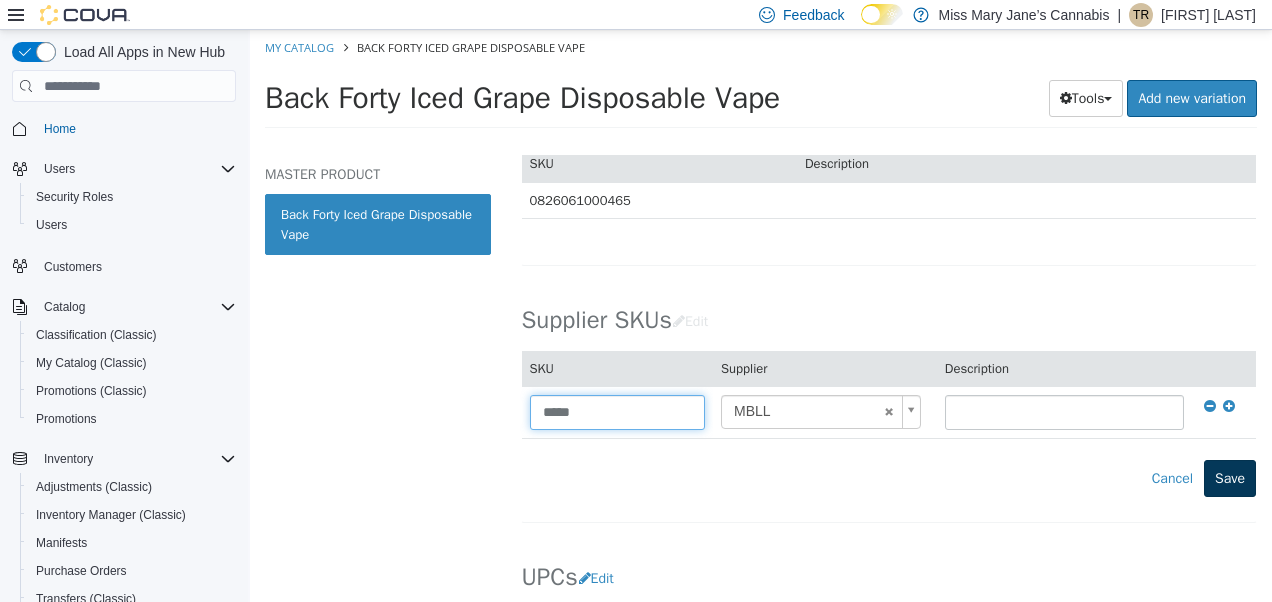 type on "*****" 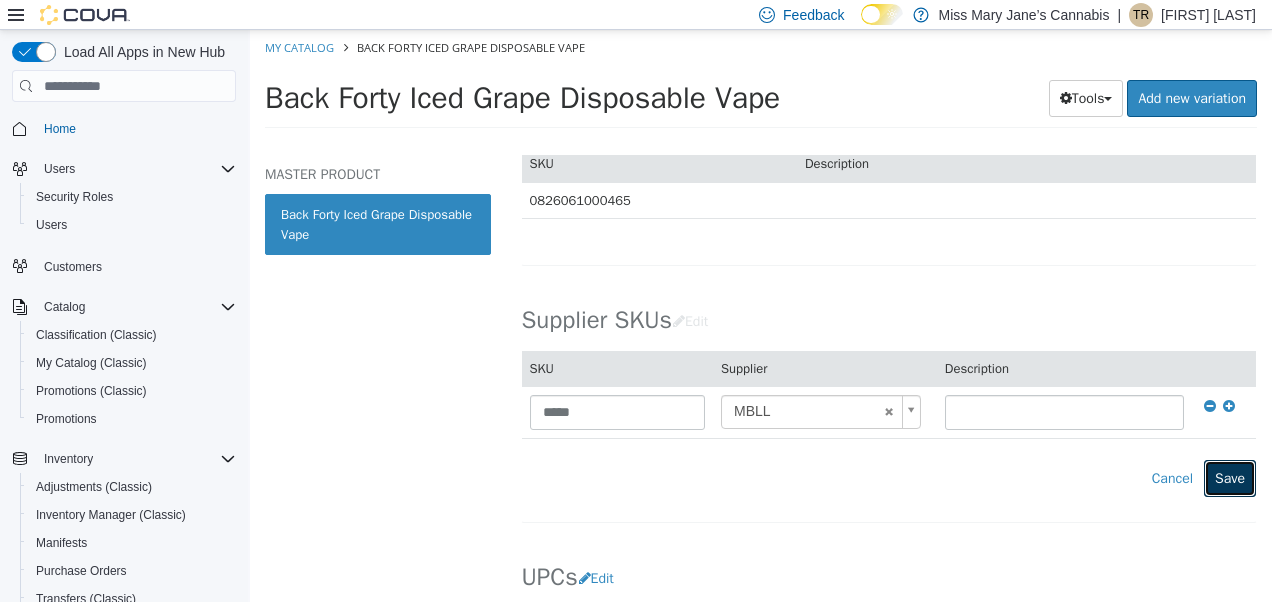 click on "Save" at bounding box center (1230, 478) 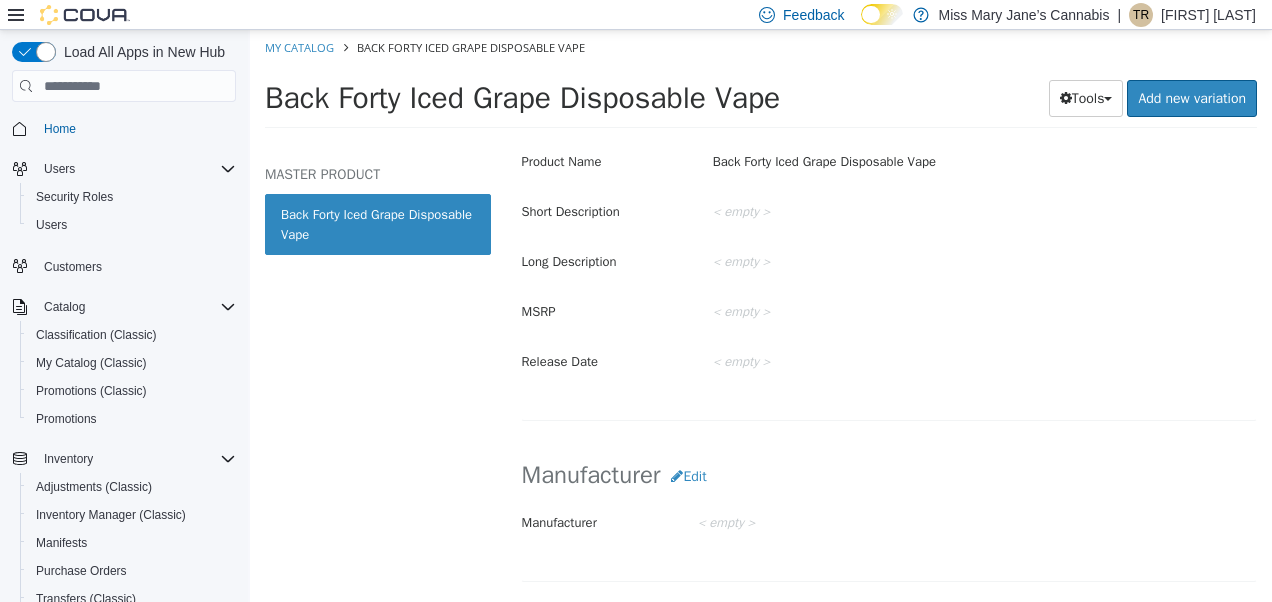 scroll, scrollTop: 0, scrollLeft: 0, axis: both 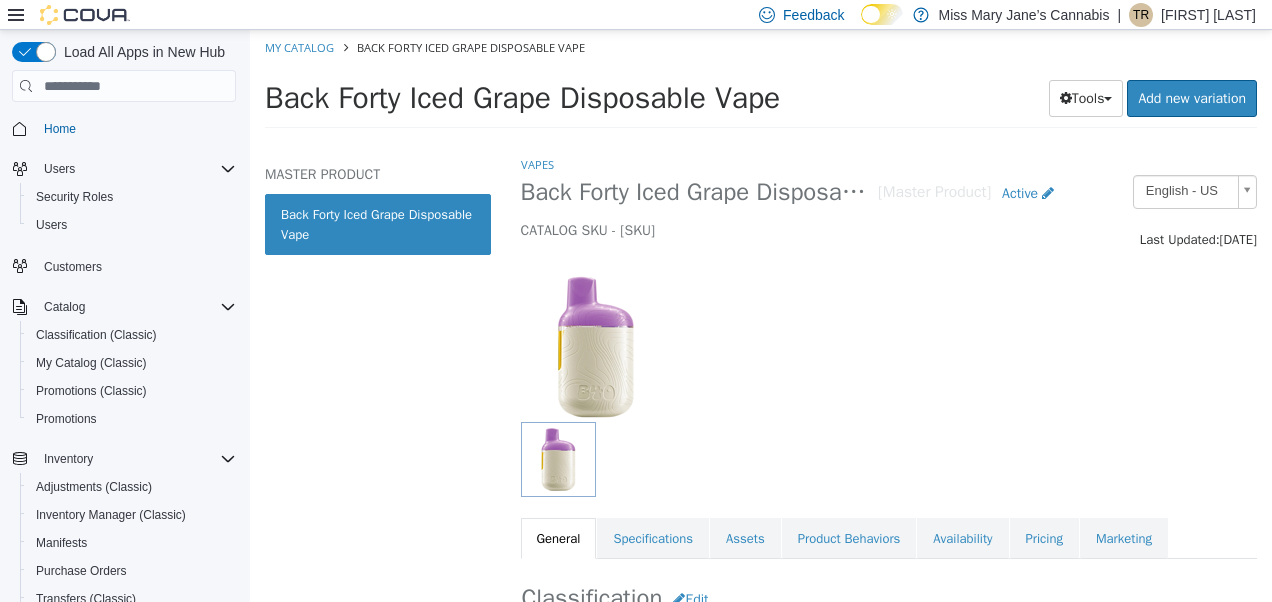 click on "My Catalog
Back Forty Iced Grape Disposable Vape" at bounding box center (761, 48) 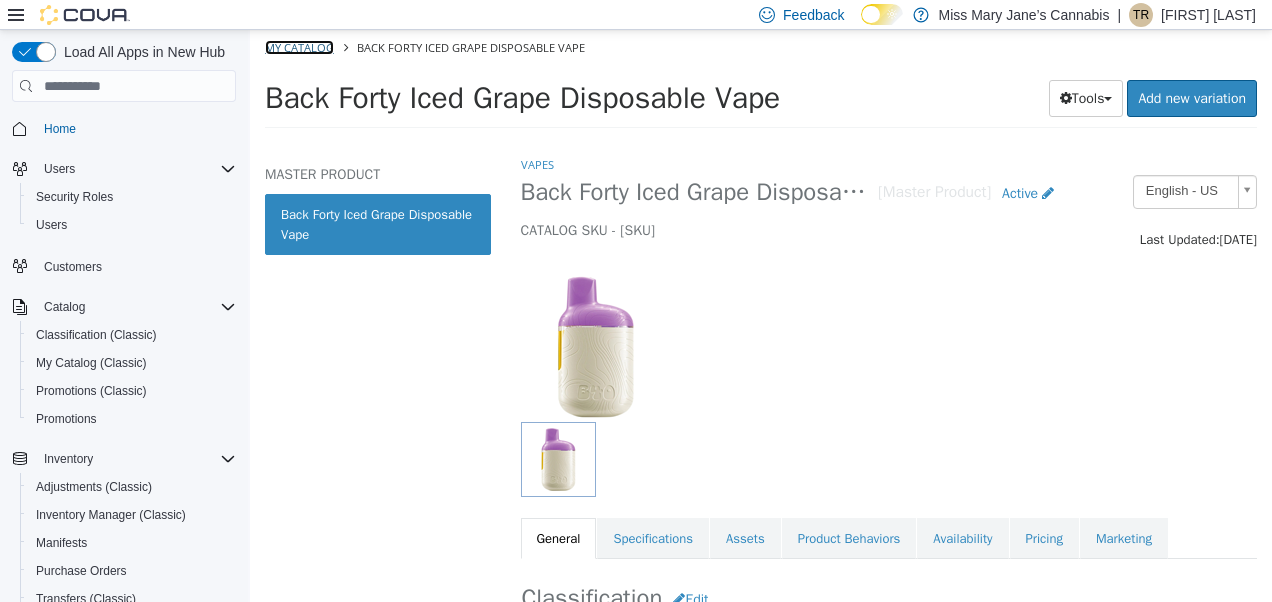 click on "My Catalog" at bounding box center (299, 47) 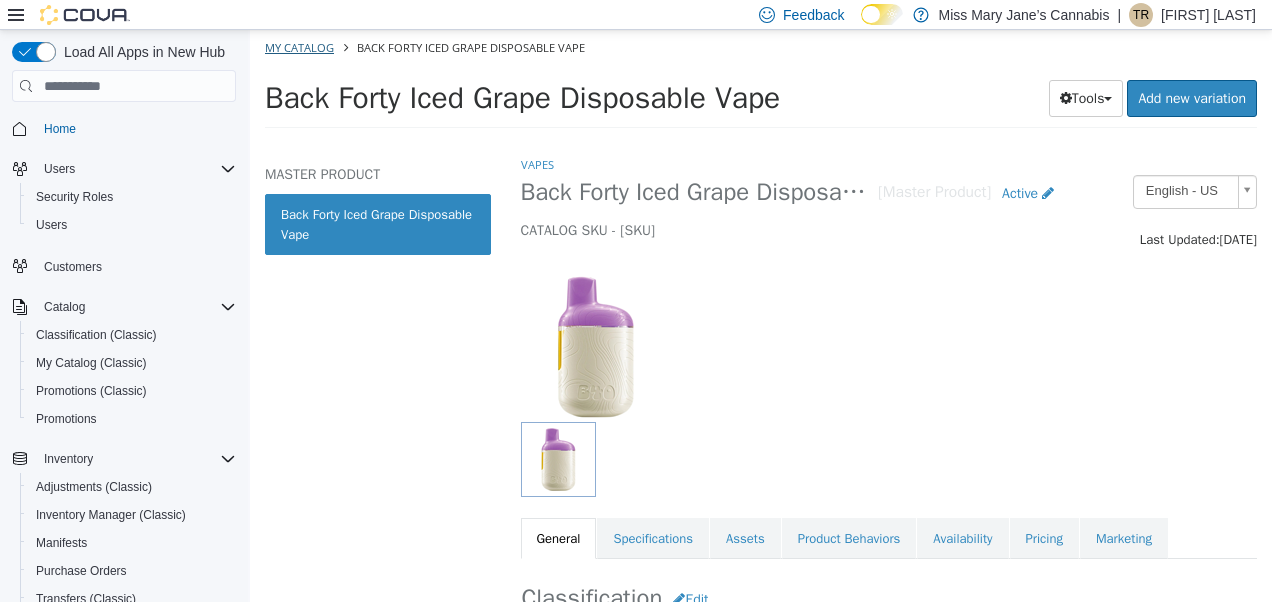 select on "**********" 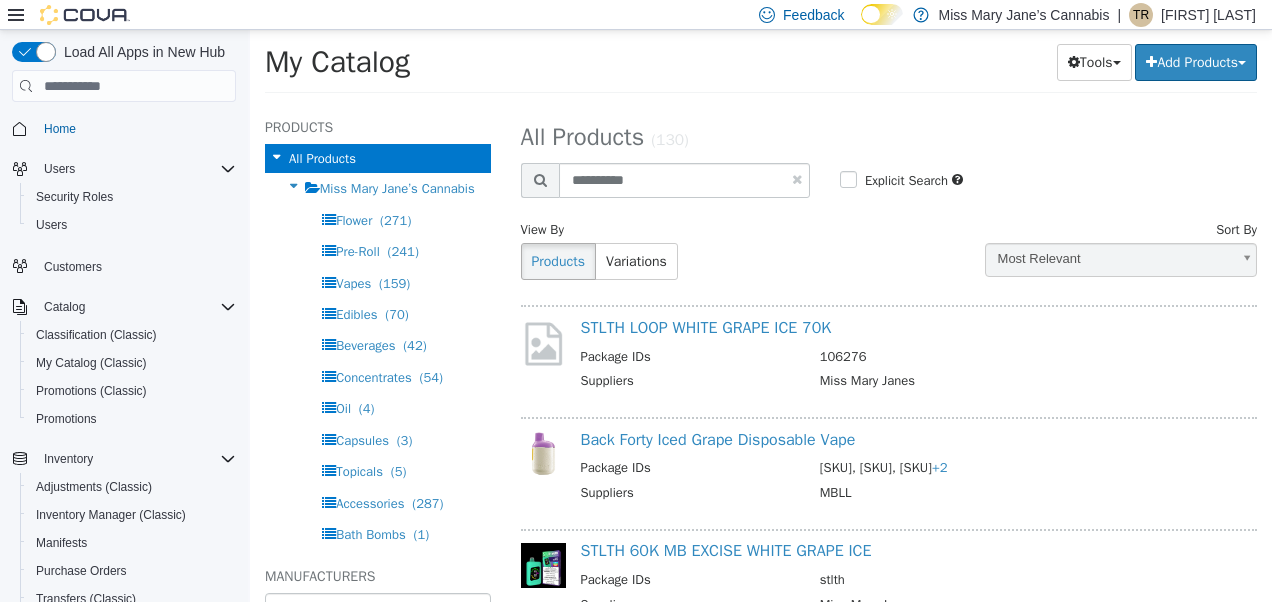 click at bounding box center (797, 179) 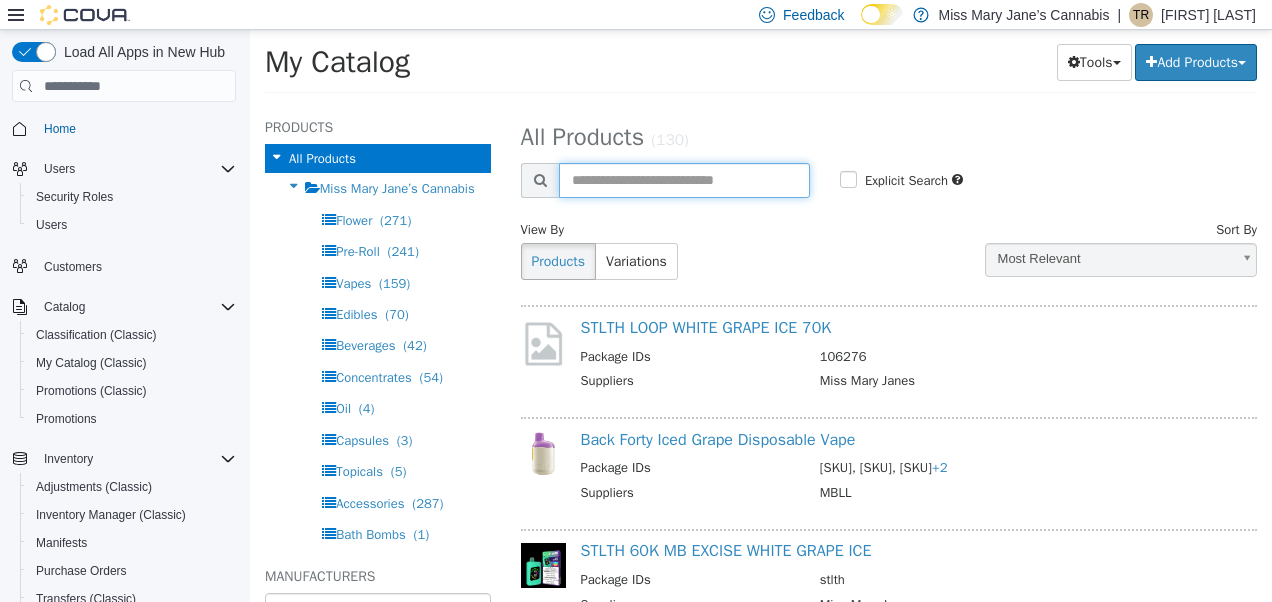 click at bounding box center (684, 180) 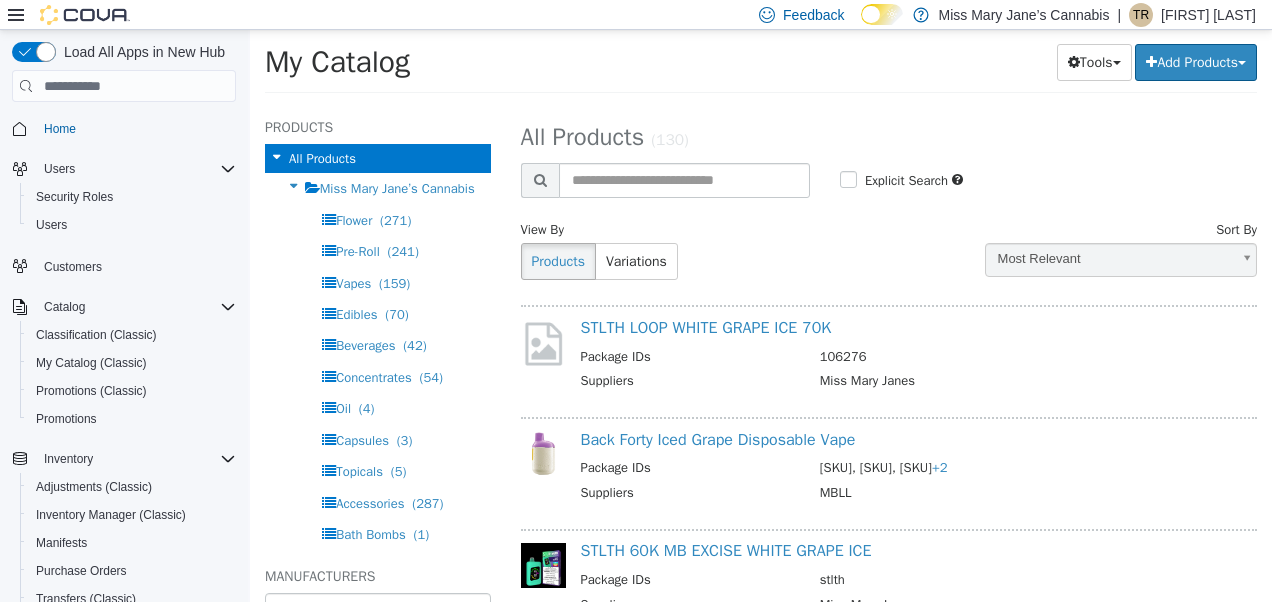 select on "**********" 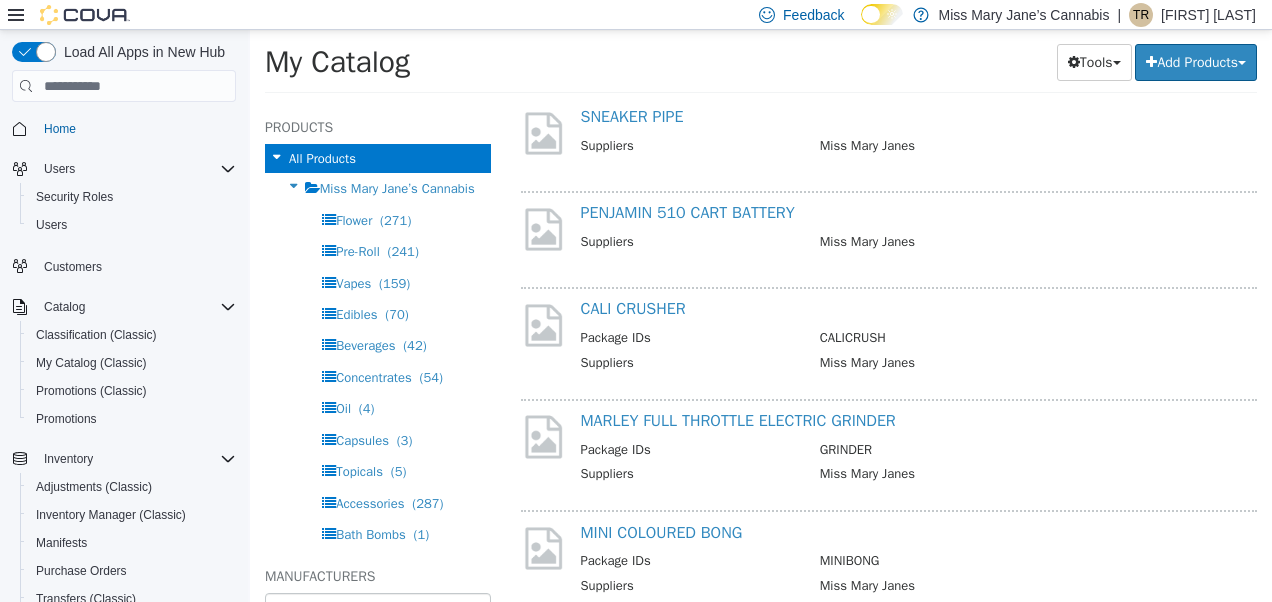 scroll, scrollTop: 0, scrollLeft: 0, axis: both 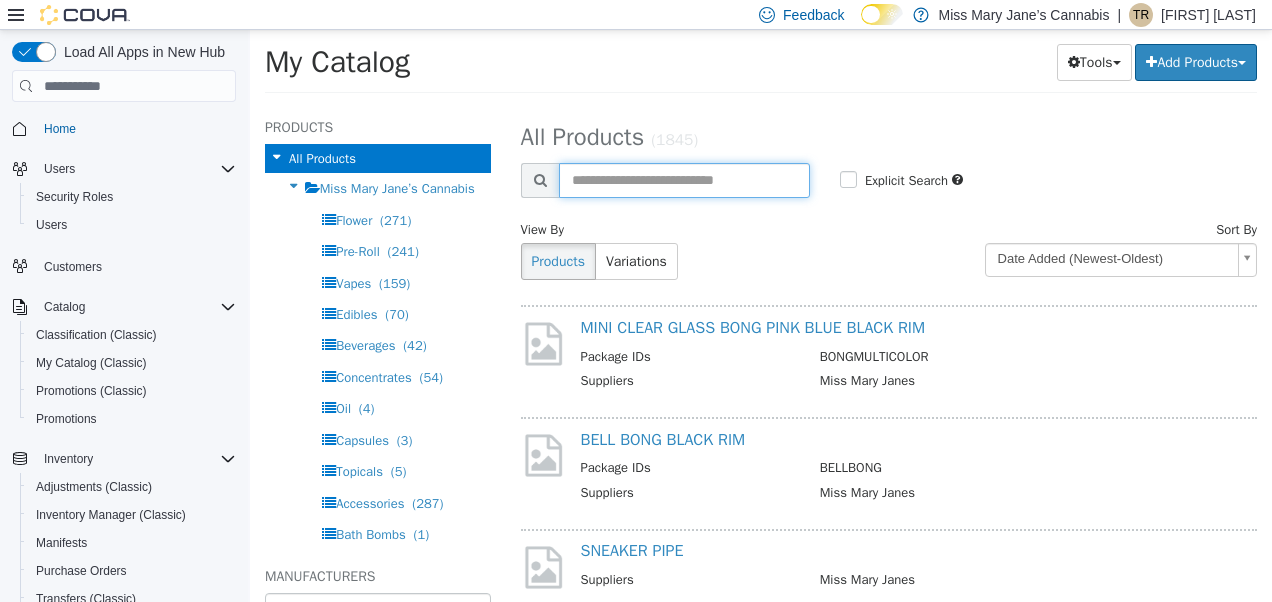 click at bounding box center (684, 180) 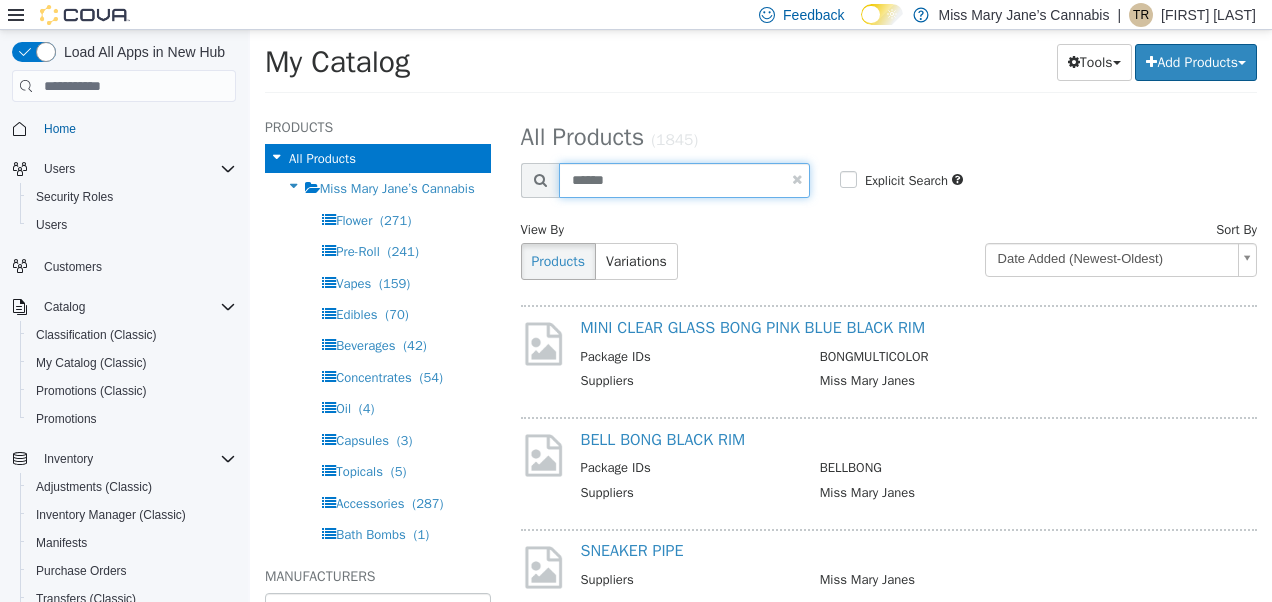 type on "******" 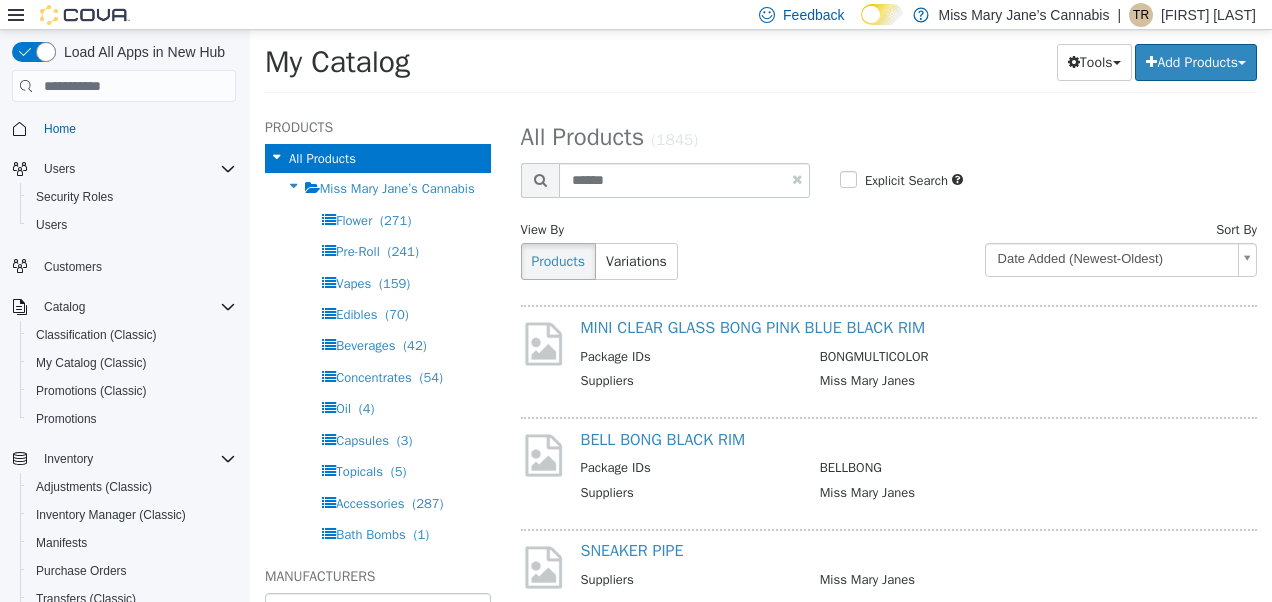 select on "**********" 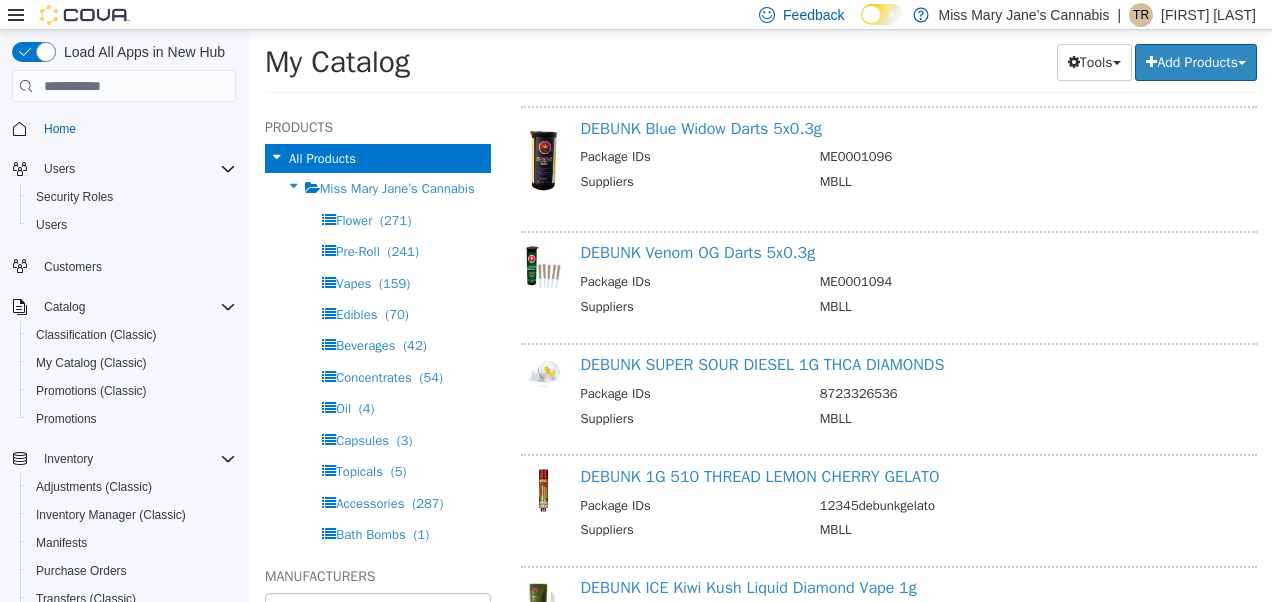 scroll, scrollTop: 1092, scrollLeft: 0, axis: vertical 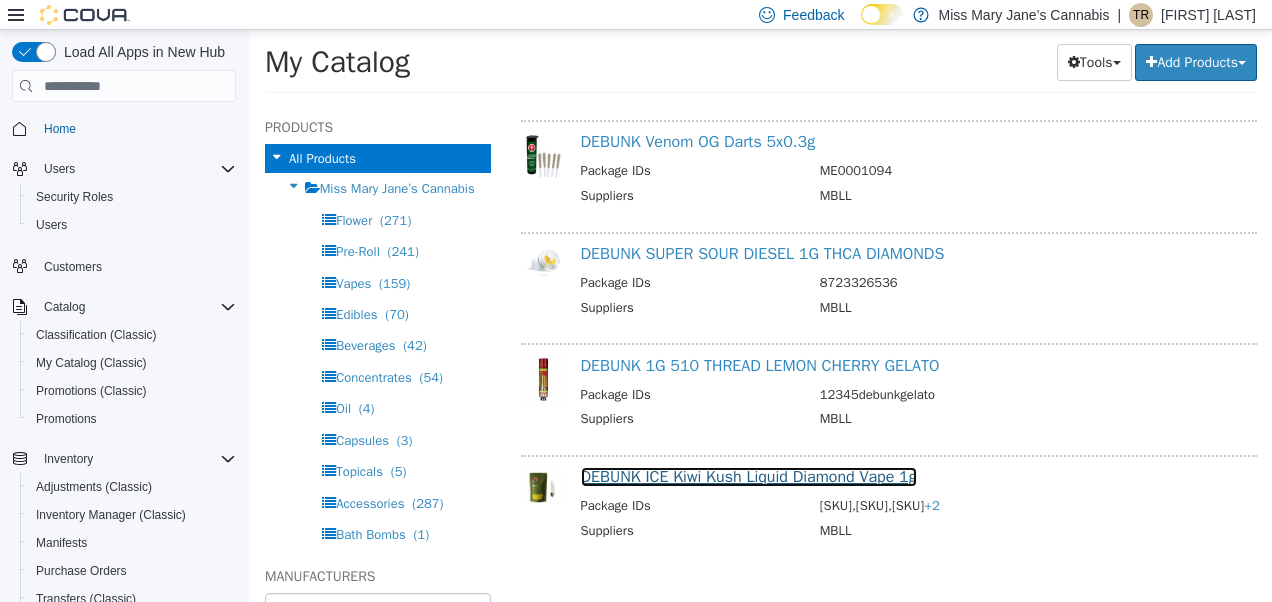 click on "DEBUNK ICE Kiwi Kush Liquid Diamond Vape 1g" at bounding box center (749, 477) 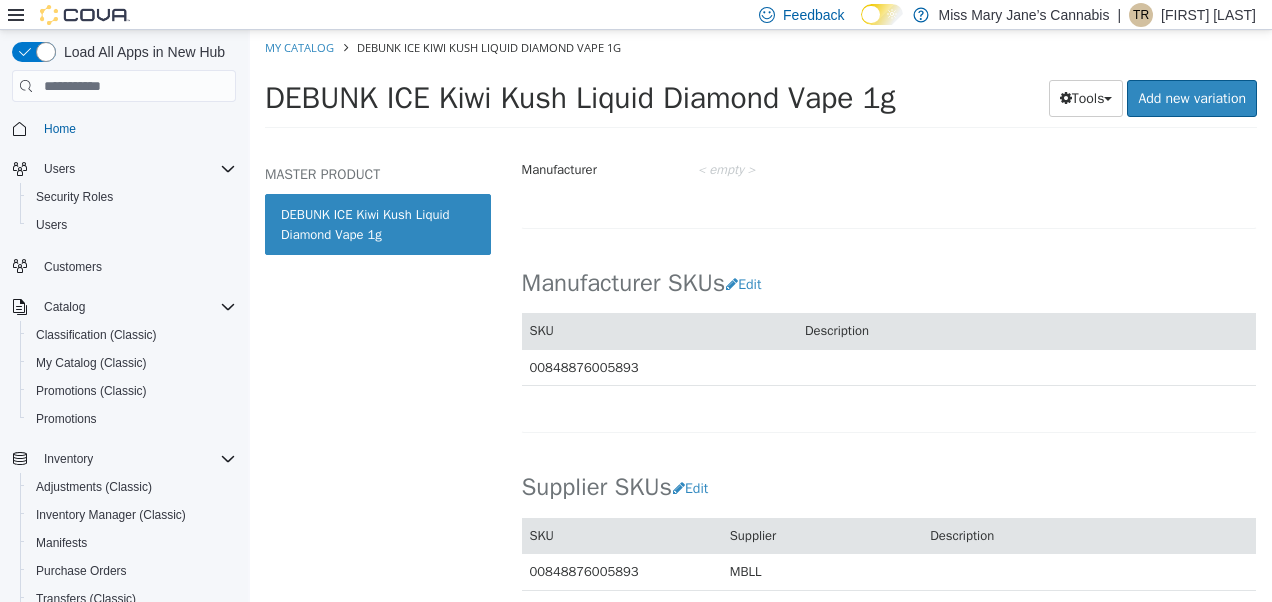 scroll, scrollTop: 1110, scrollLeft: 0, axis: vertical 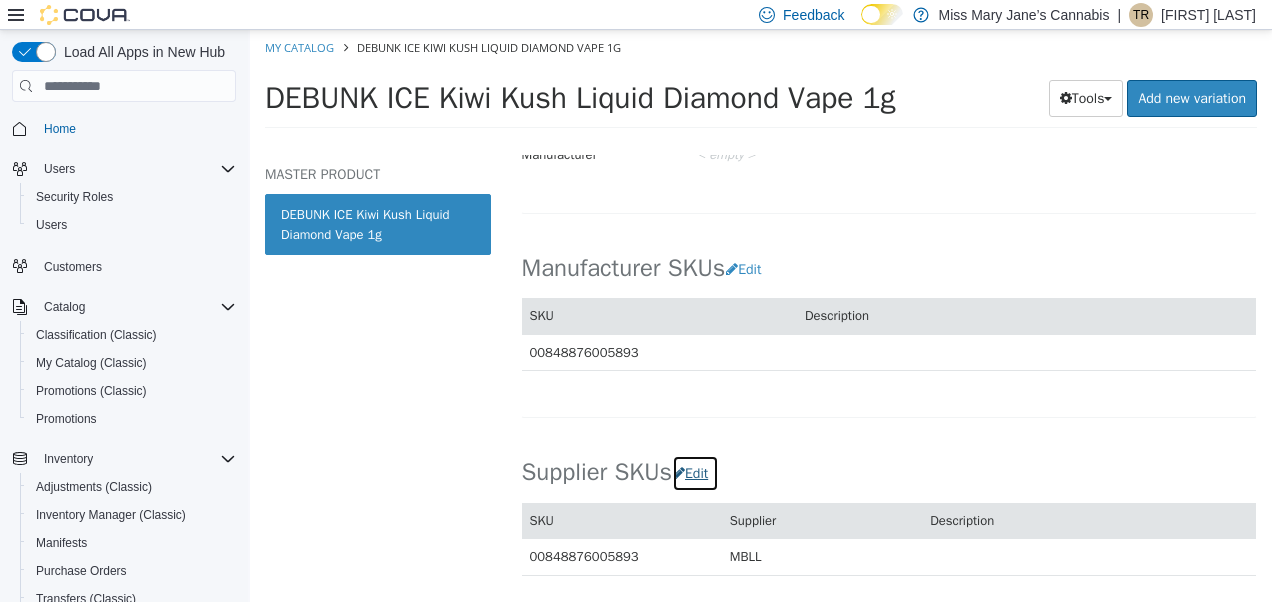 click on "Edit" at bounding box center (695, 473) 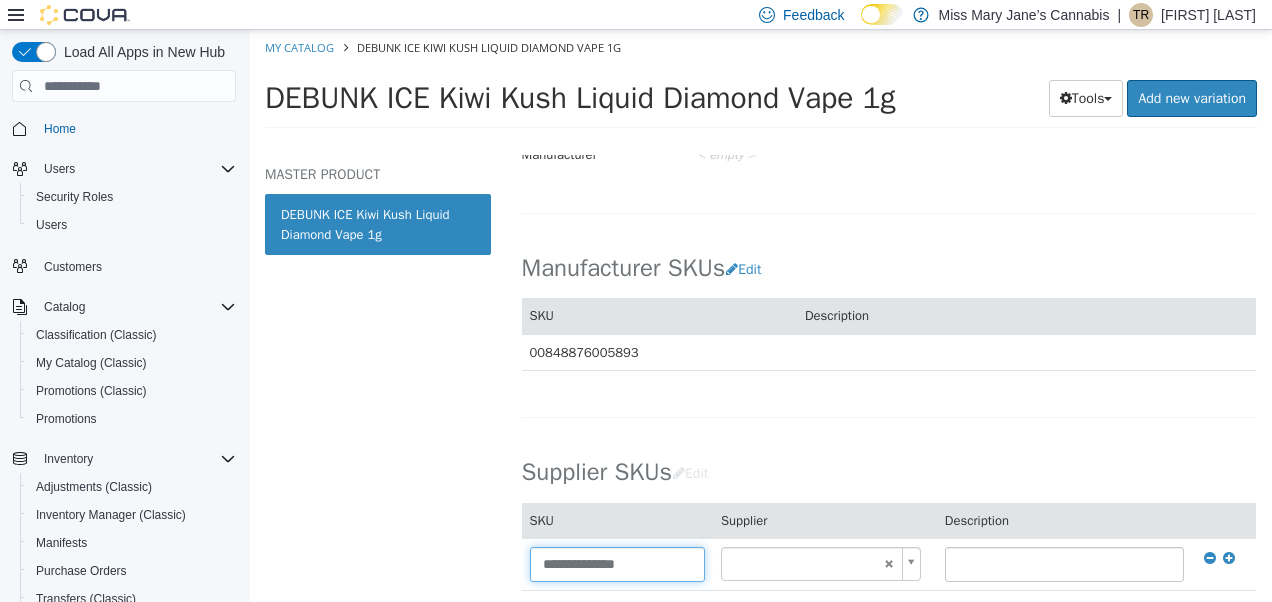 drag, startPoint x: 646, startPoint y: 545, endPoint x: 254, endPoint y: 571, distance: 392.8613 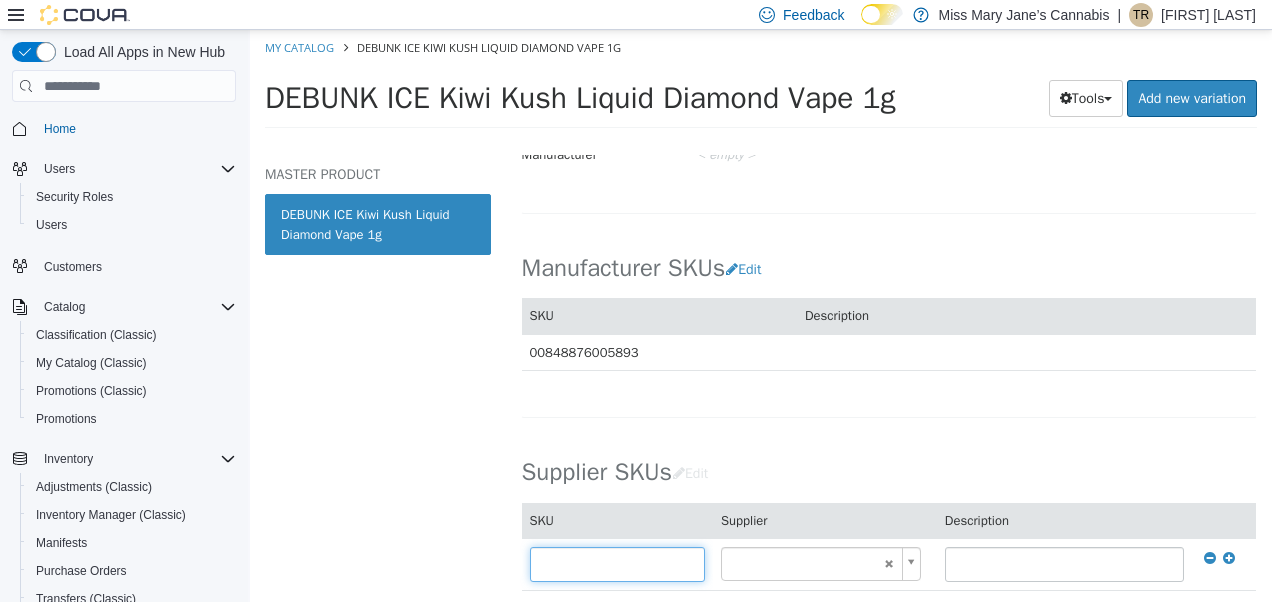 type on "******" 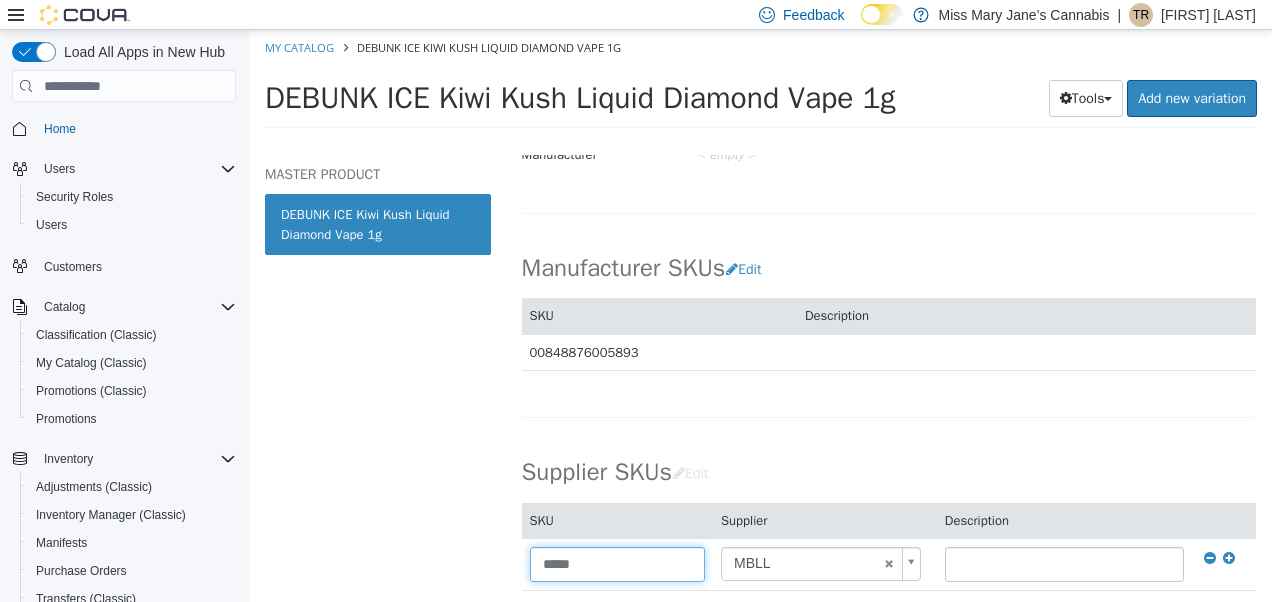 type on "*****" 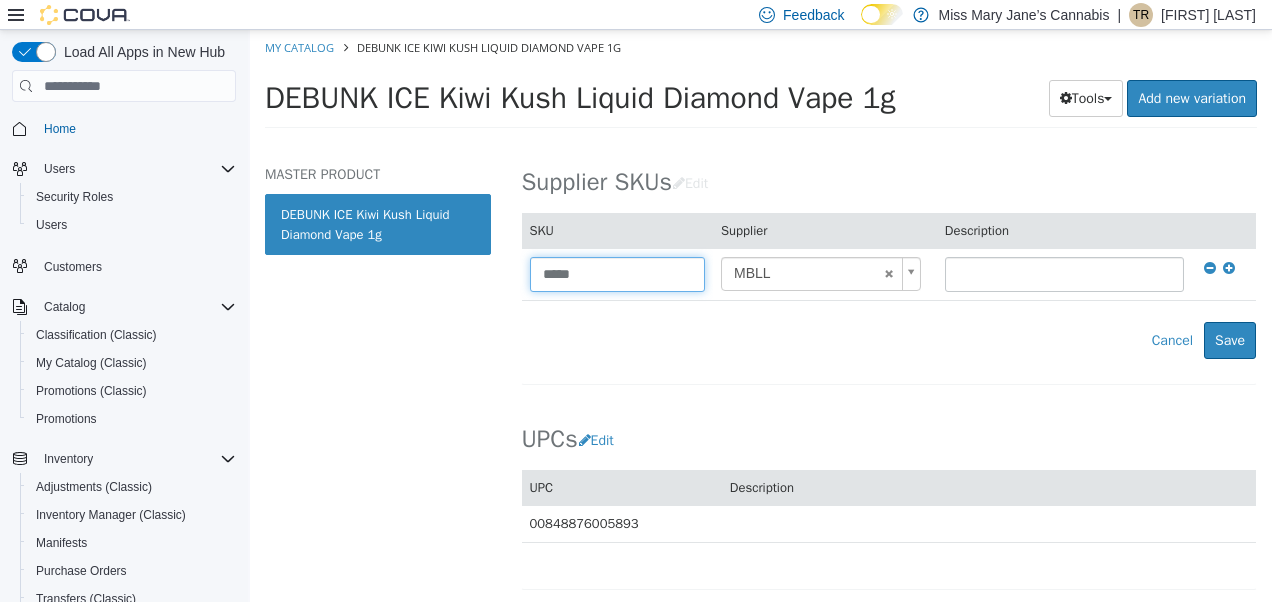 scroll, scrollTop: 1402, scrollLeft: 0, axis: vertical 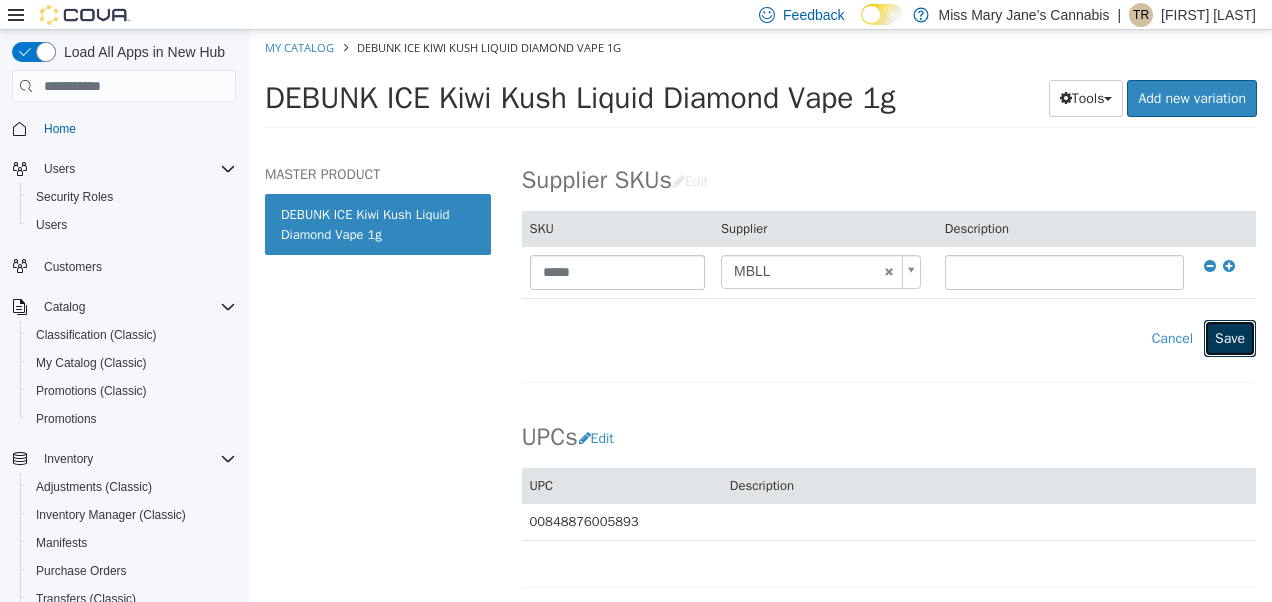 click on "Save" at bounding box center [1230, 338] 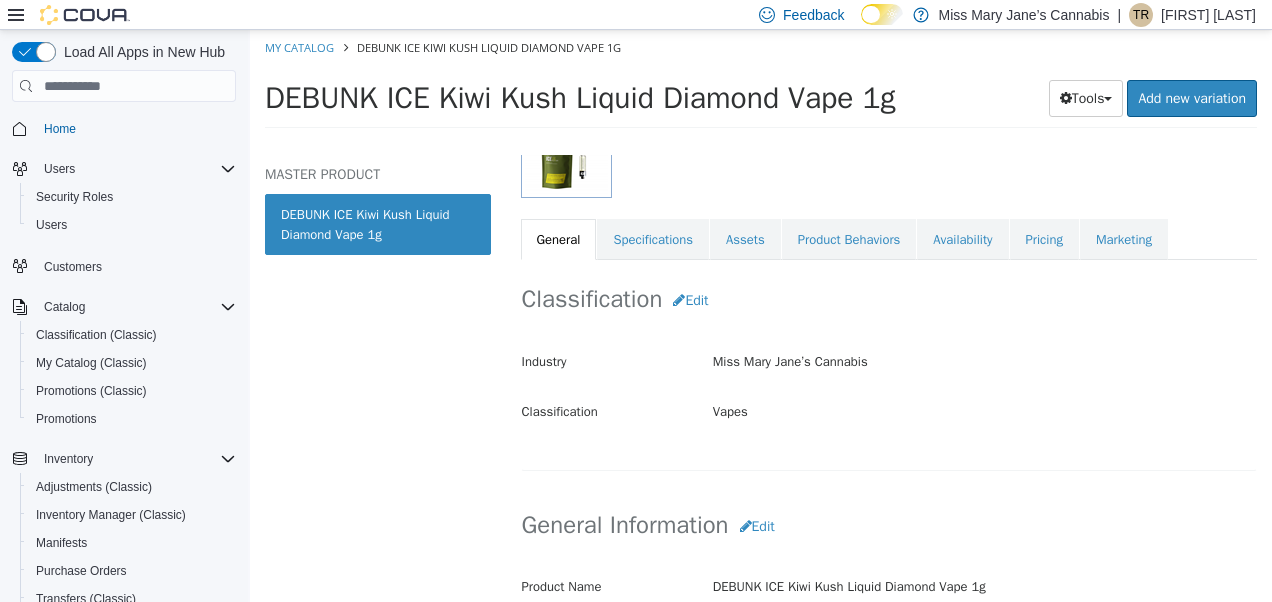 scroll, scrollTop: 0, scrollLeft: 0, axis: both 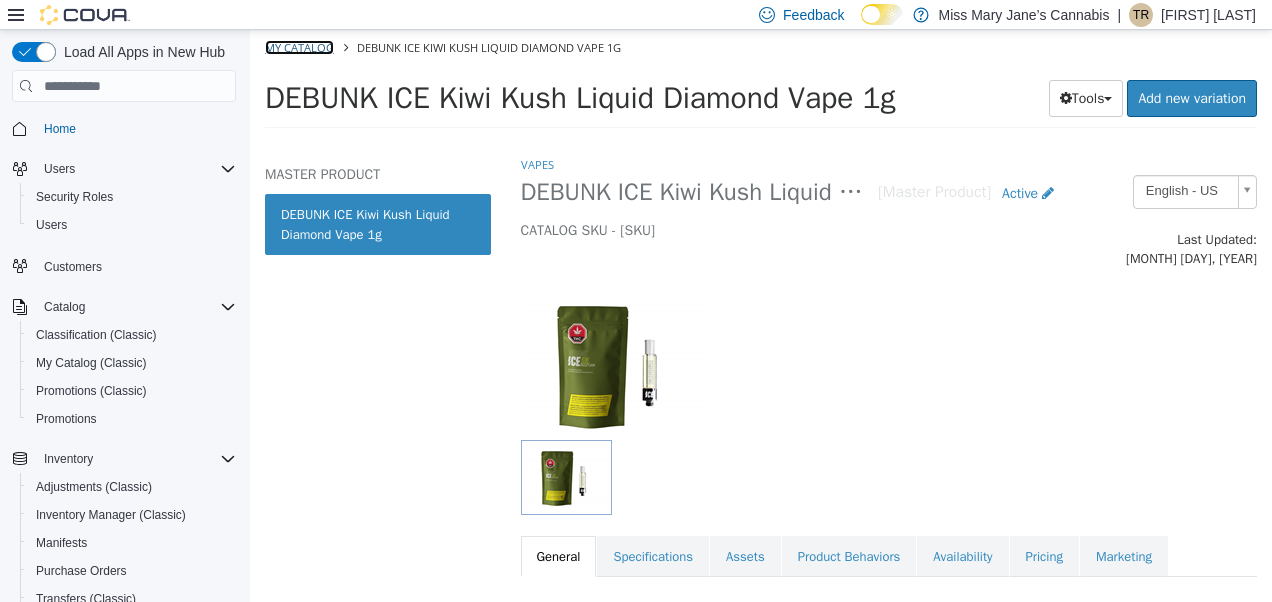 click on "My Catalog" at bounding box center (299, 47) 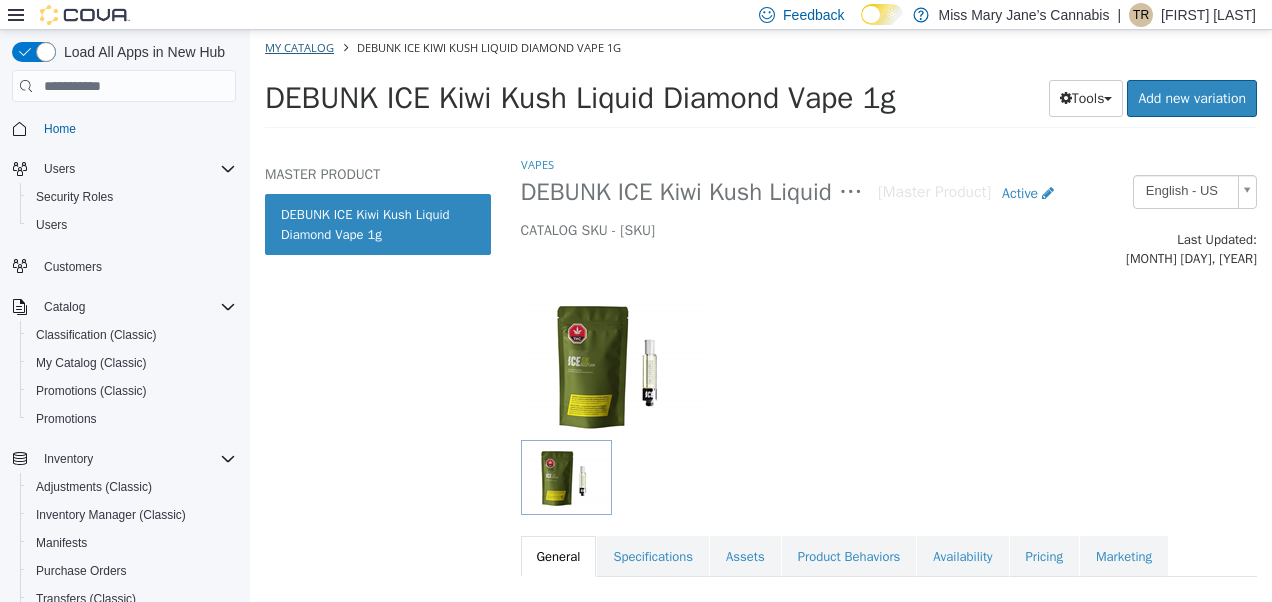 select on "**********" 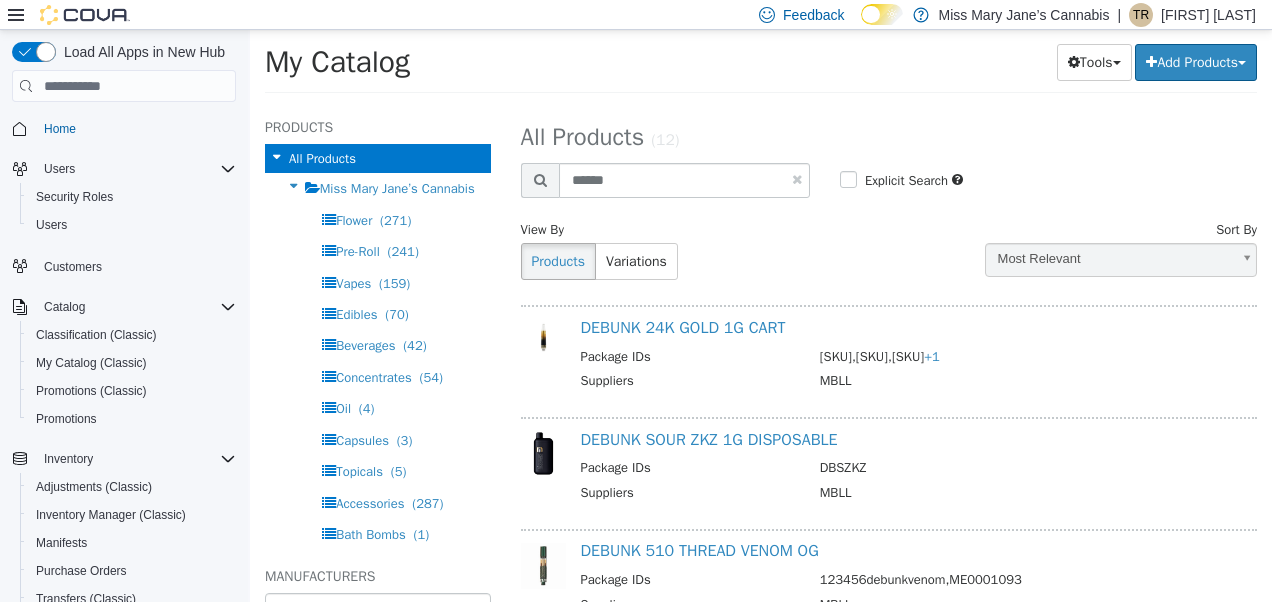 click on "Search Products ******" at bounding box center (665, 180) 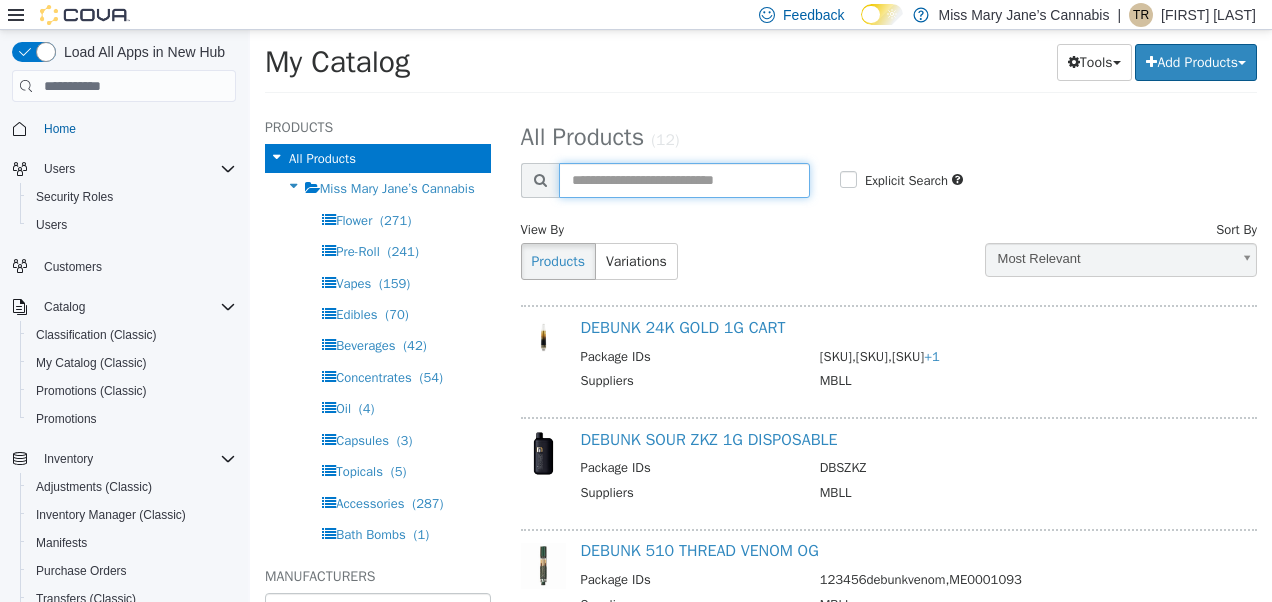 click at bounding box center [684, 180] 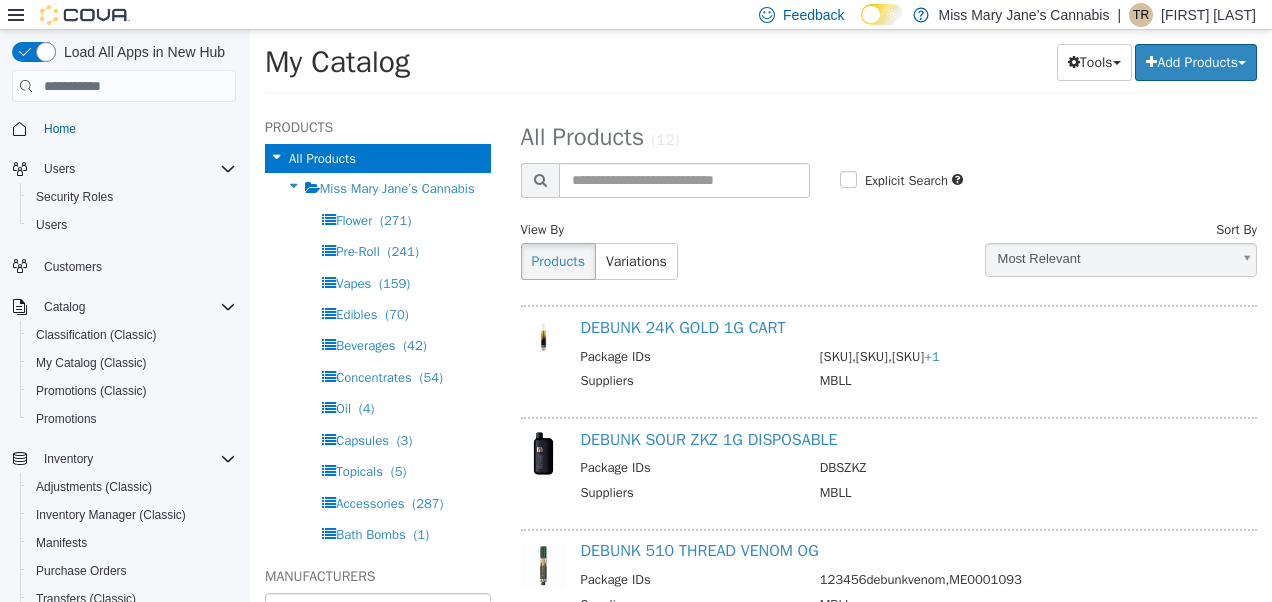 select on "**********" 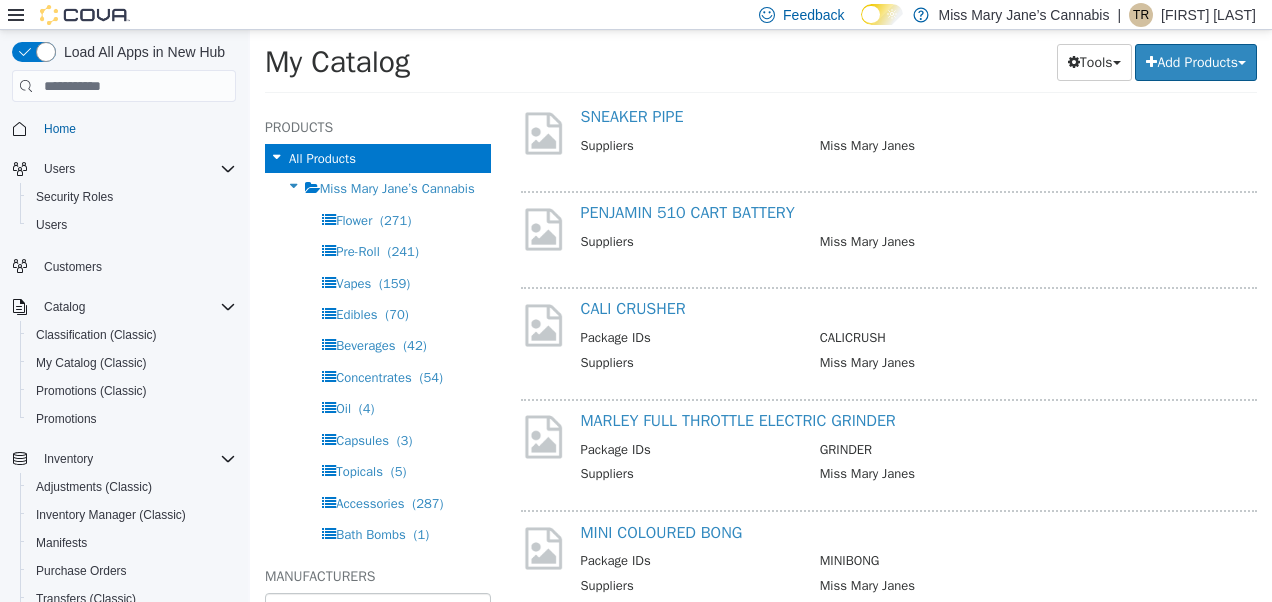 scroll, scrollTop: 0, scrollLeft: 0, axis: both 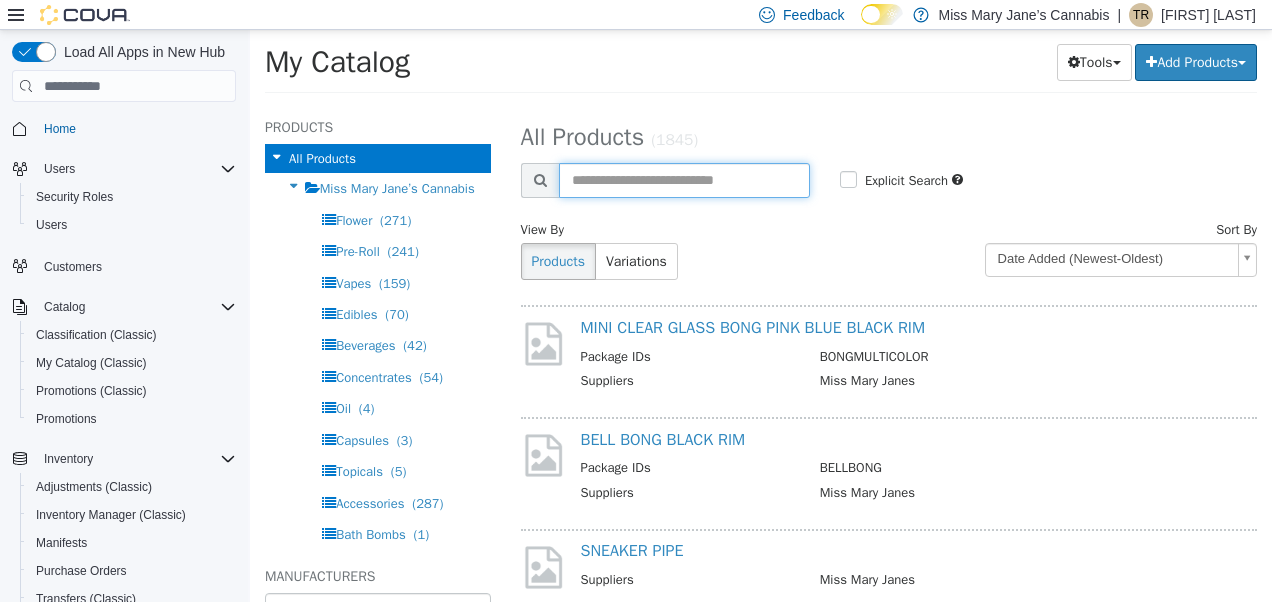 click at bounding box center [684, 180] 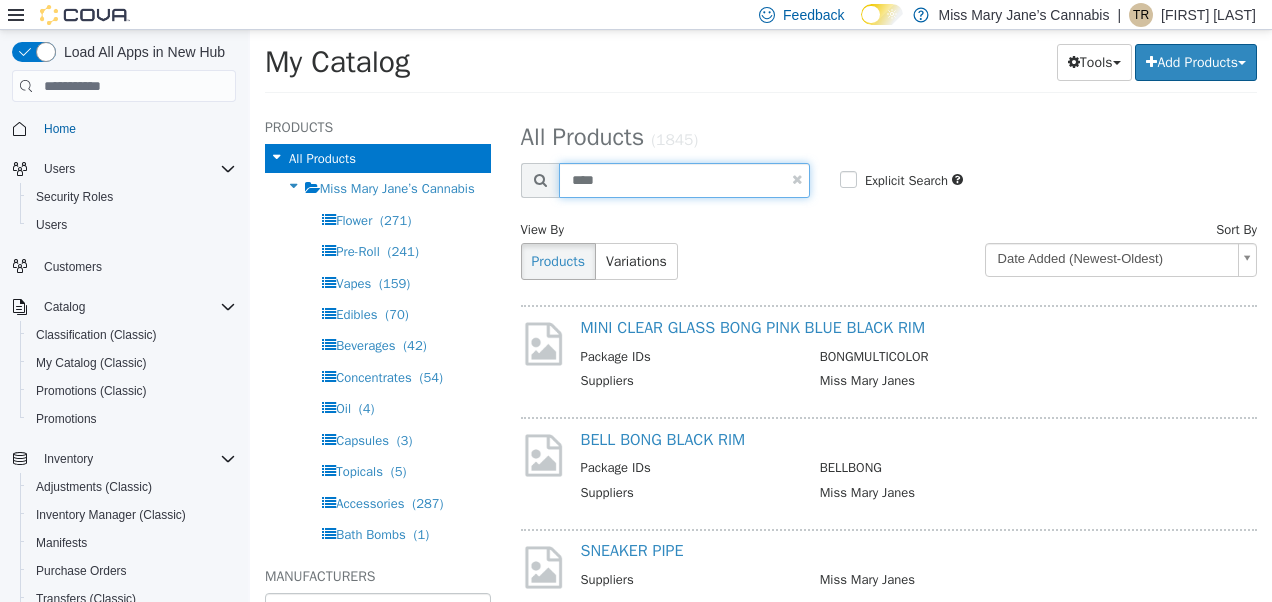 type on "****" 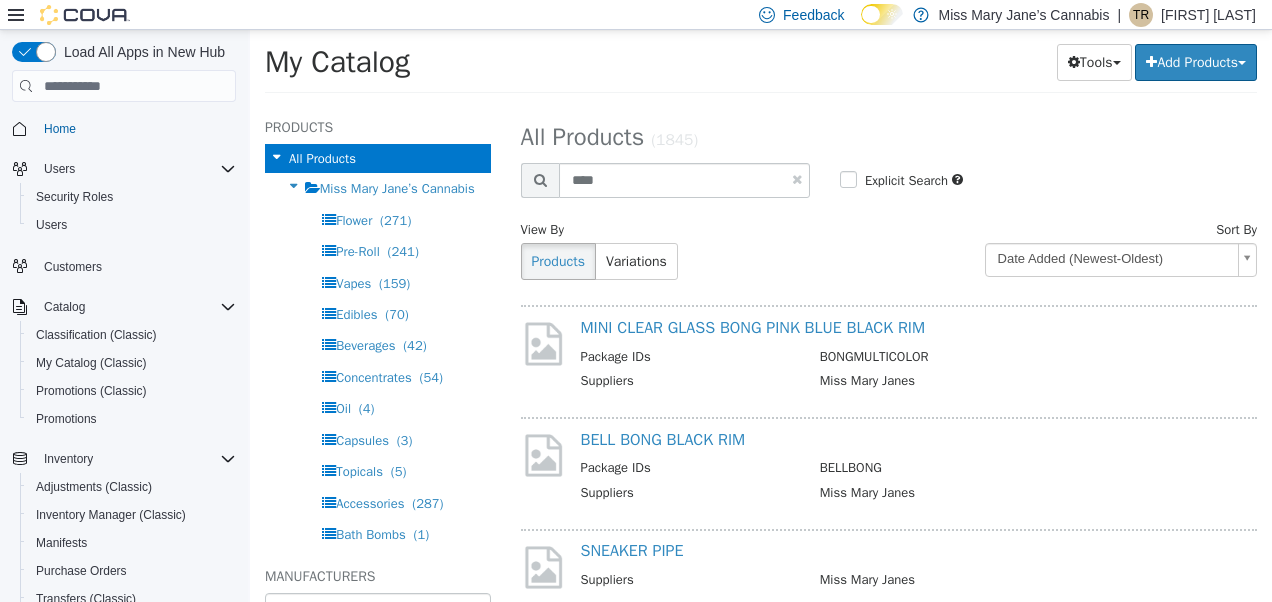 select on "**********" 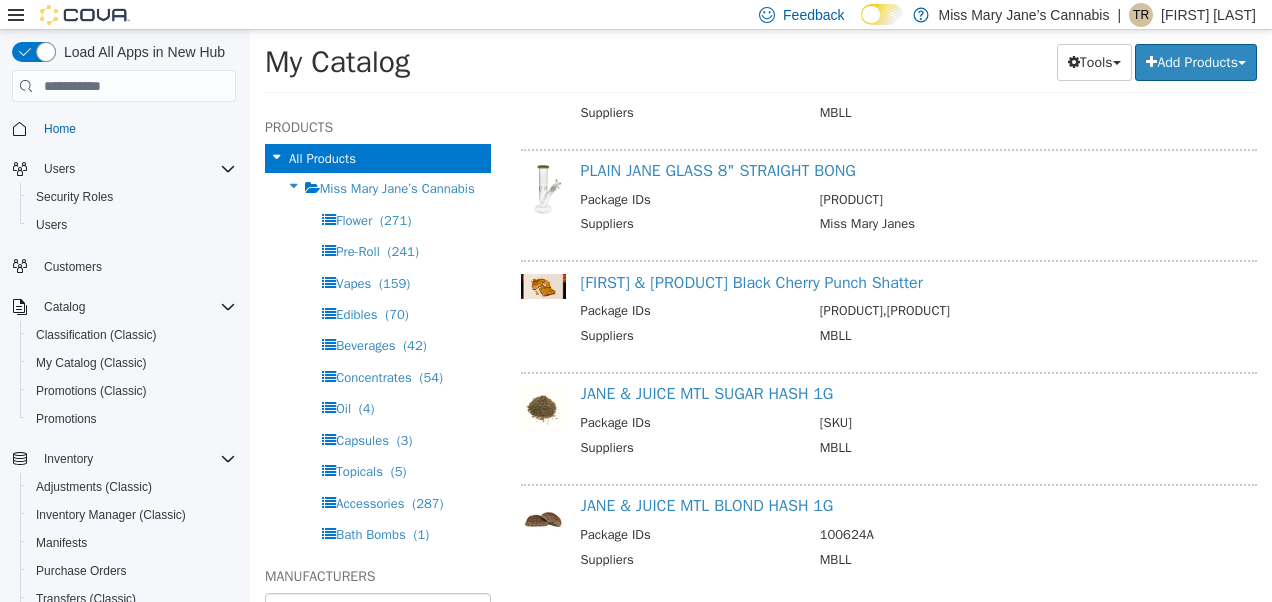 scroll, scrollTop: 520, scrollLeft: 0, axis: vertical 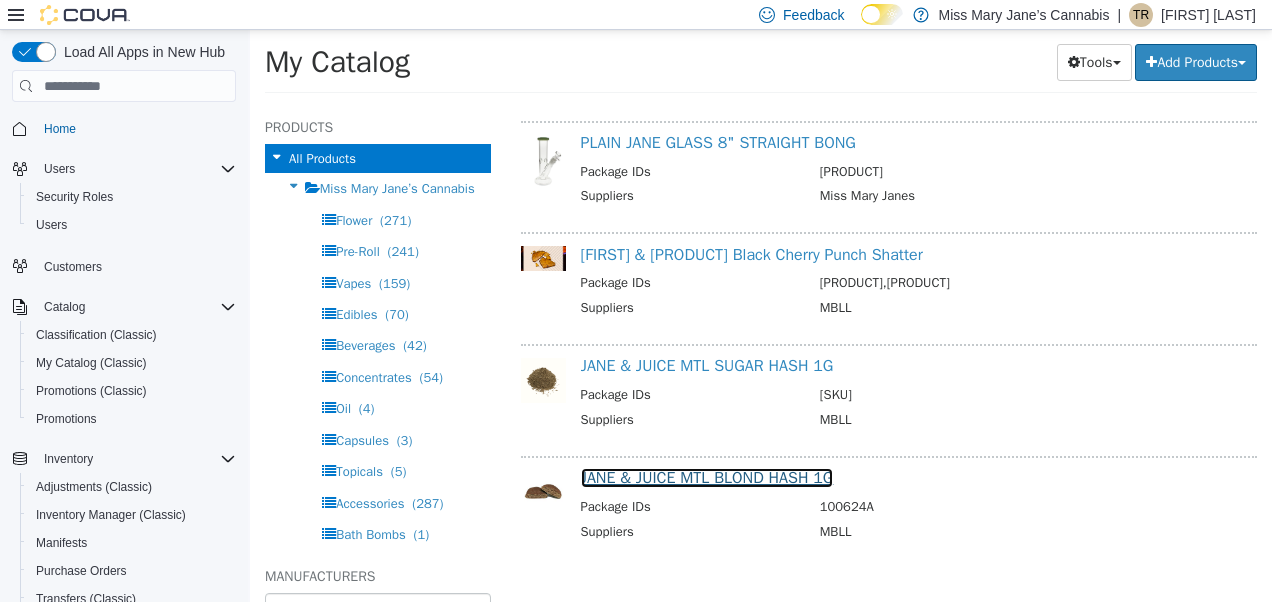 click on "JANE & JUICE MTL BLOND HASH 1G" at bounding box center (707, 478) 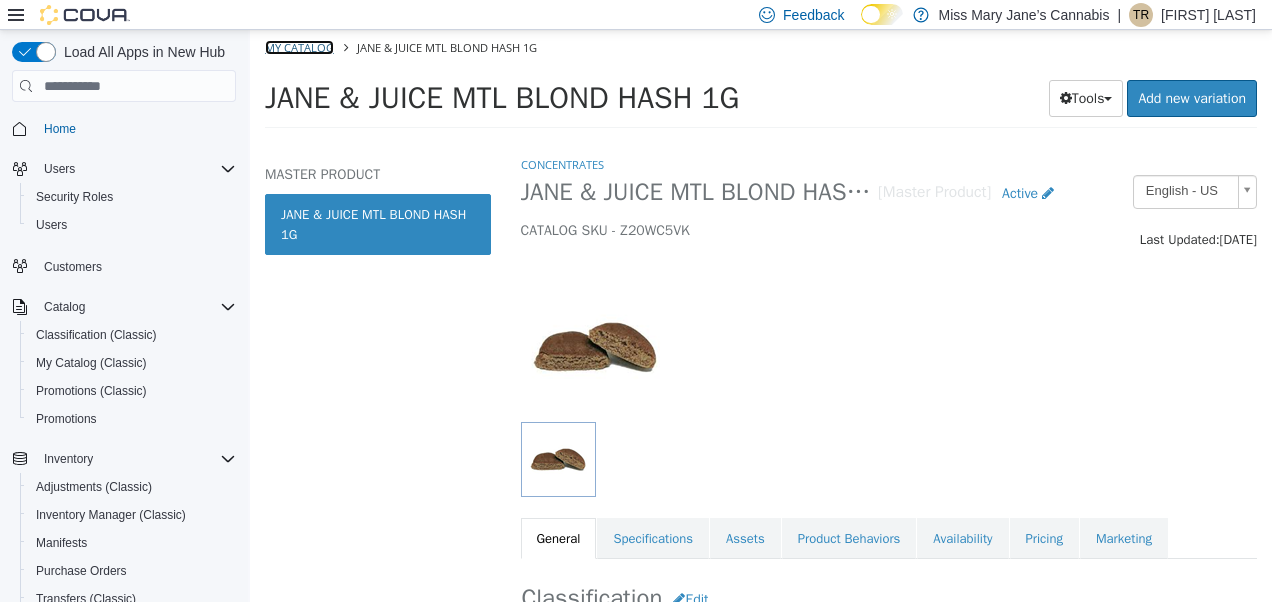 click on "My Catalog" at bounding box center [299, 47] 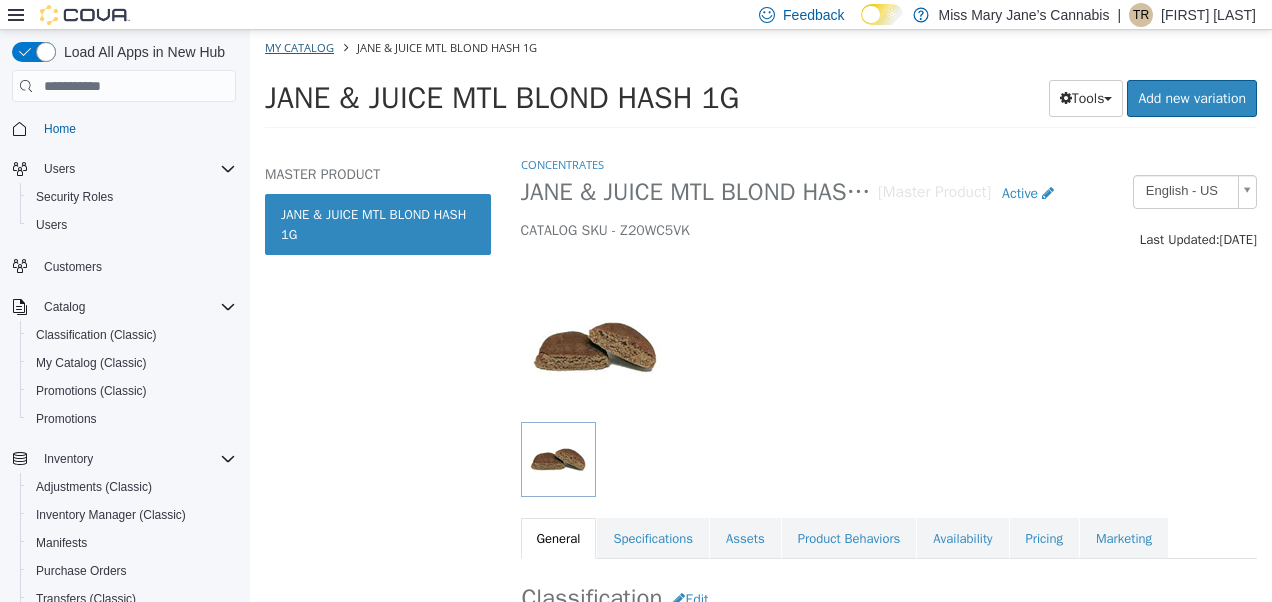 select on "**********" 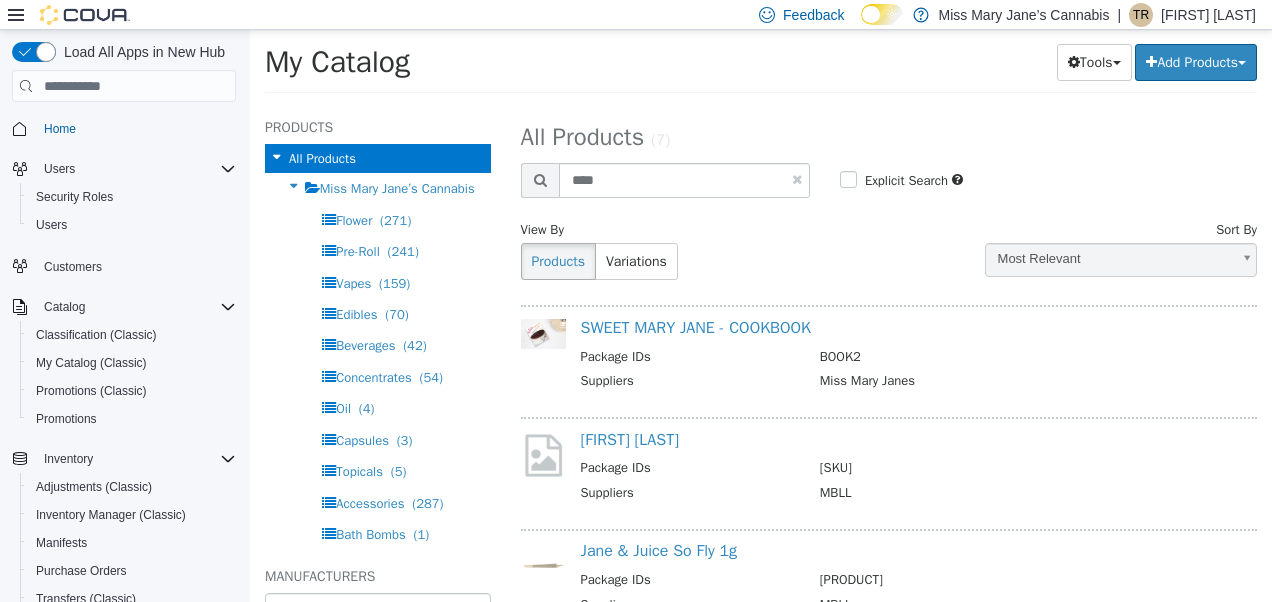 click at bounding box center (797, 179) 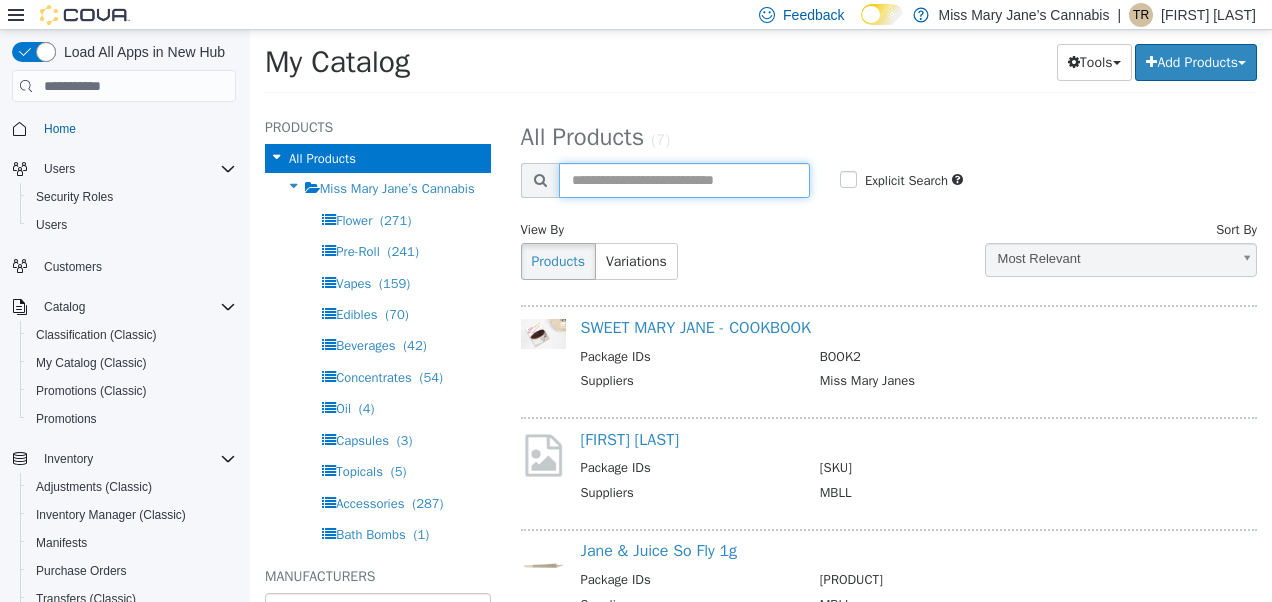 click at bounding box center [684, 180] 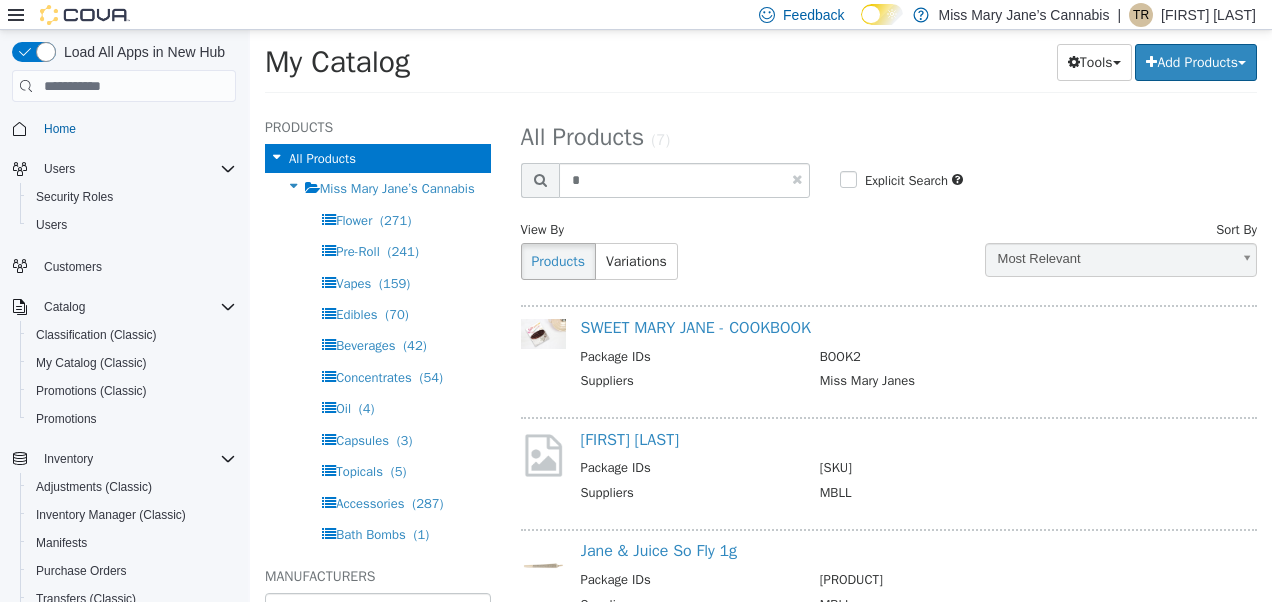 select on "**********" 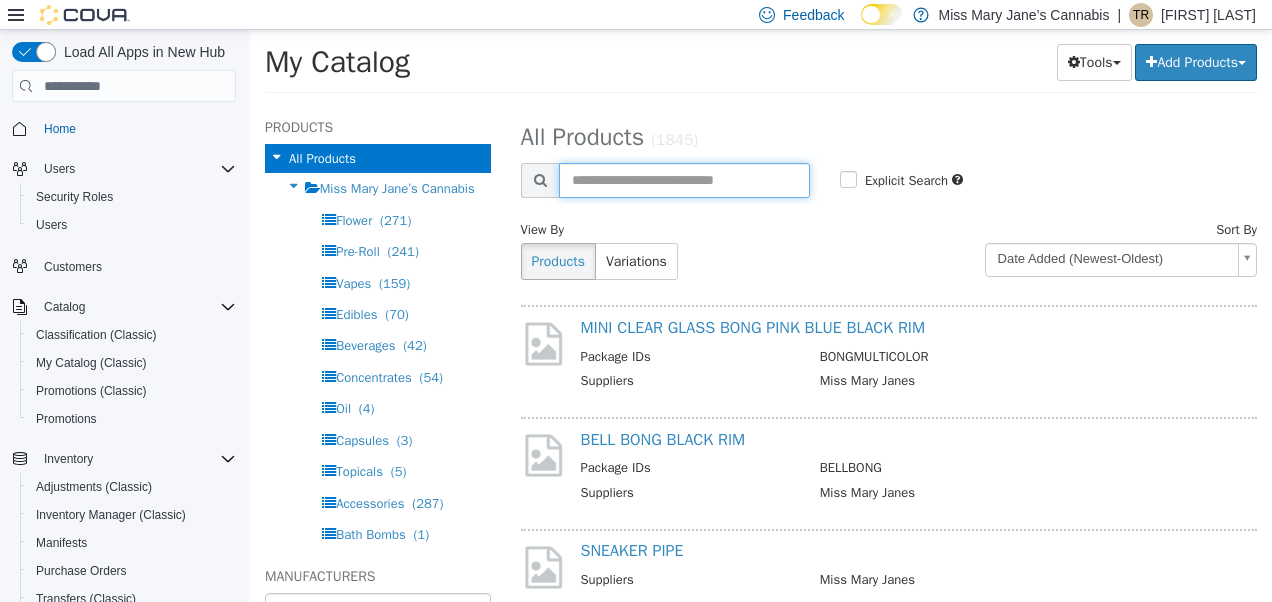 click at bounding box center [684, 180] 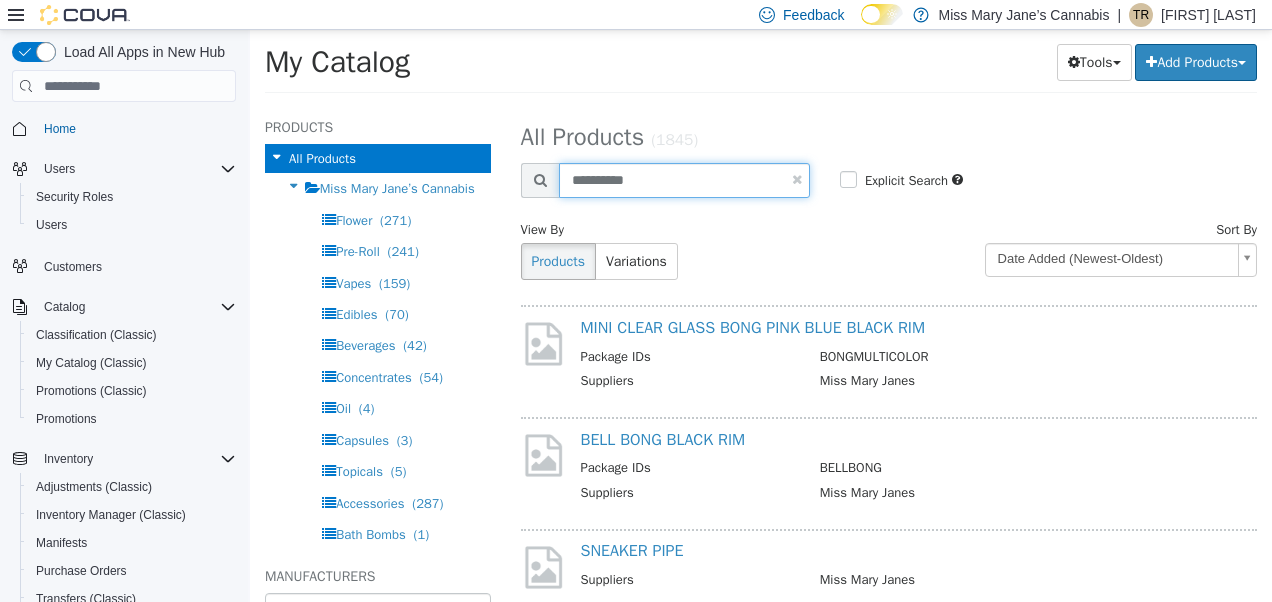 type on "**********" 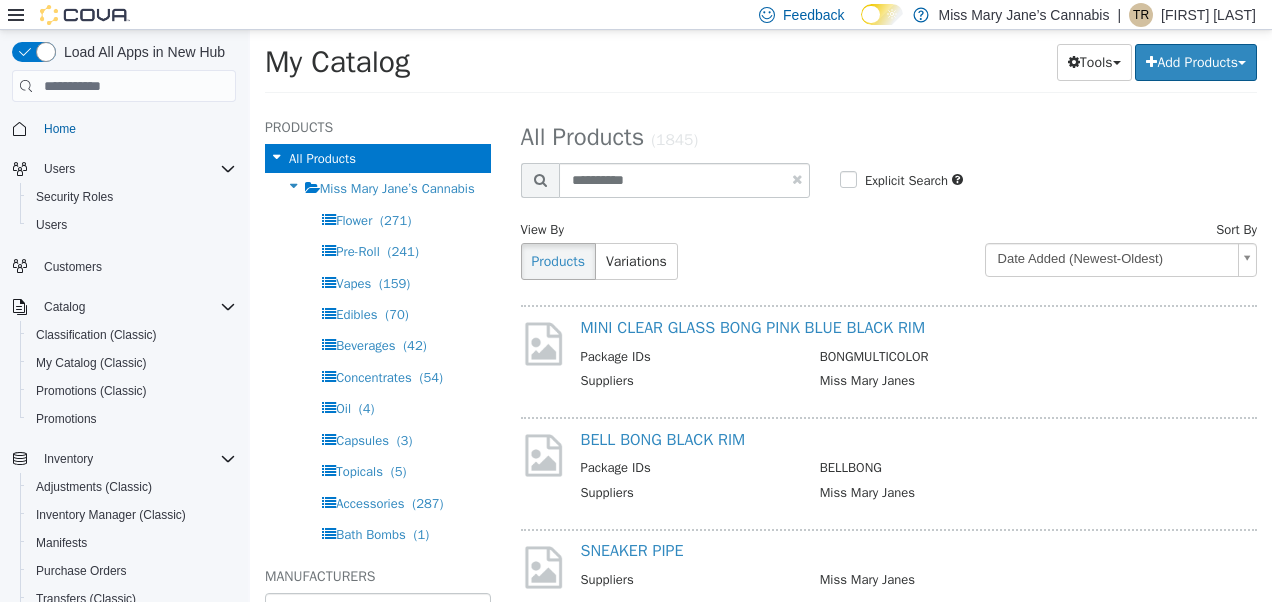 select on "**********" 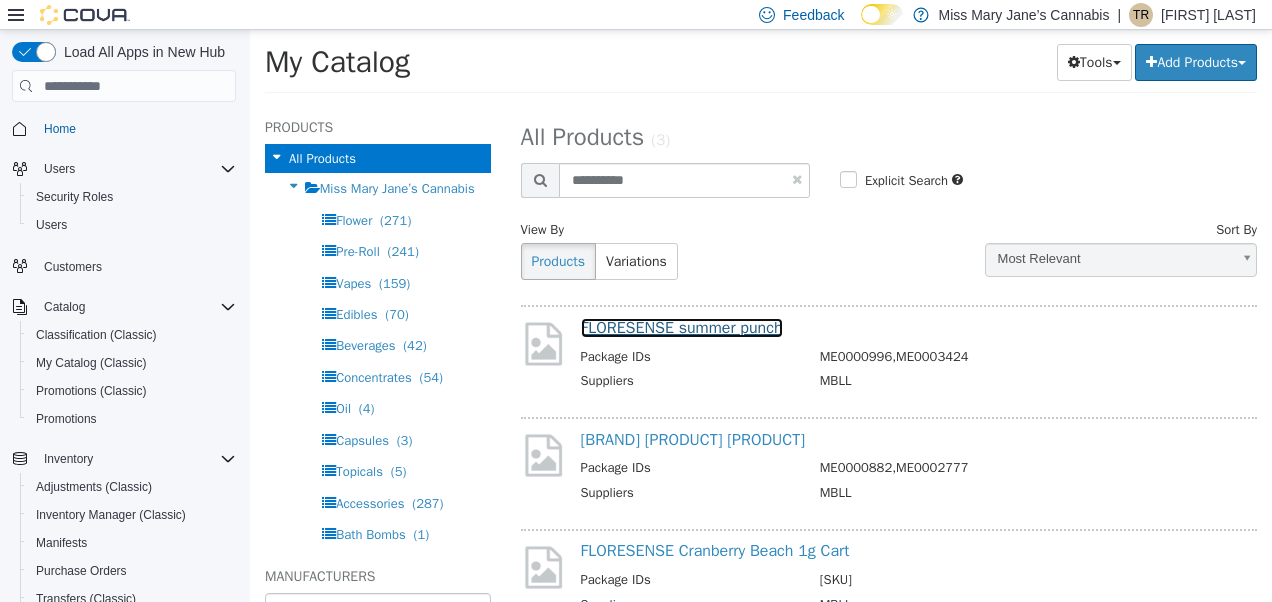 click on "FLORESENSE summer punch" at bounding box center [682, 328] 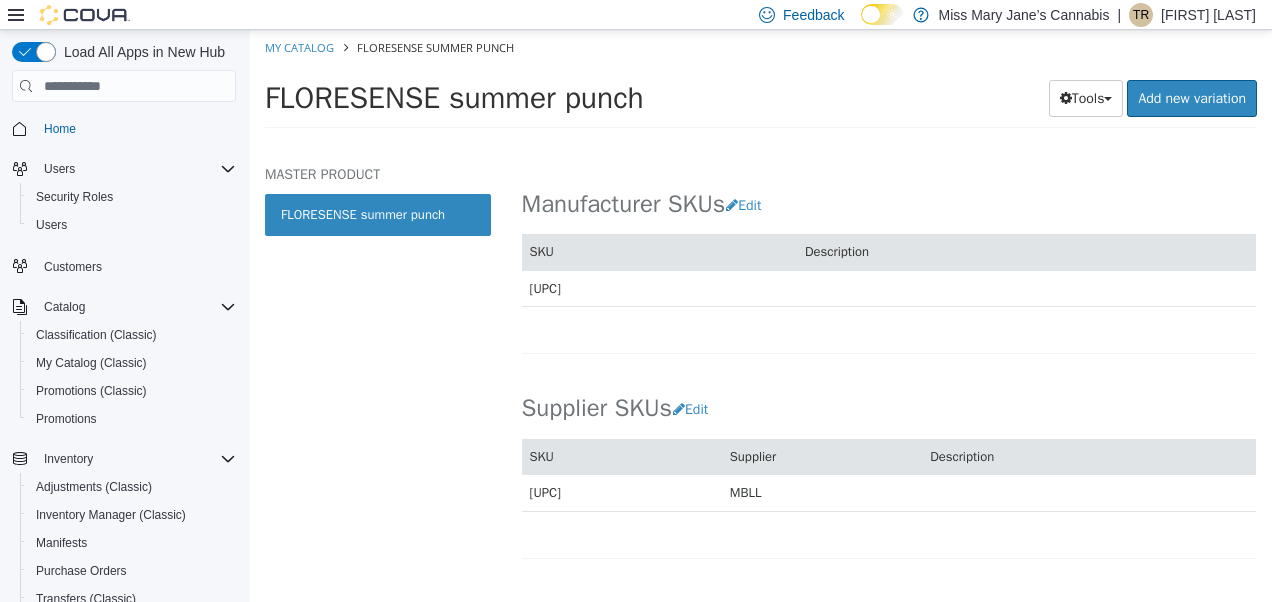 scroll, scrollTop: 1110, scrollLeft: 0, axis: vertical 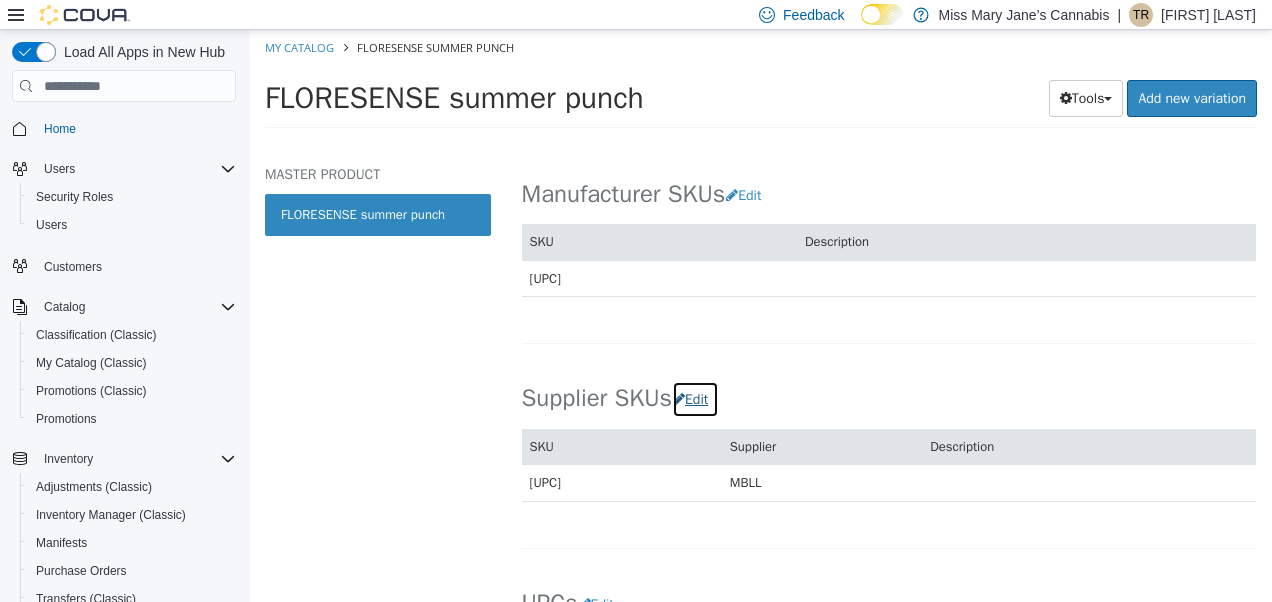 click on "Edit" at bounding box center (695, 399) 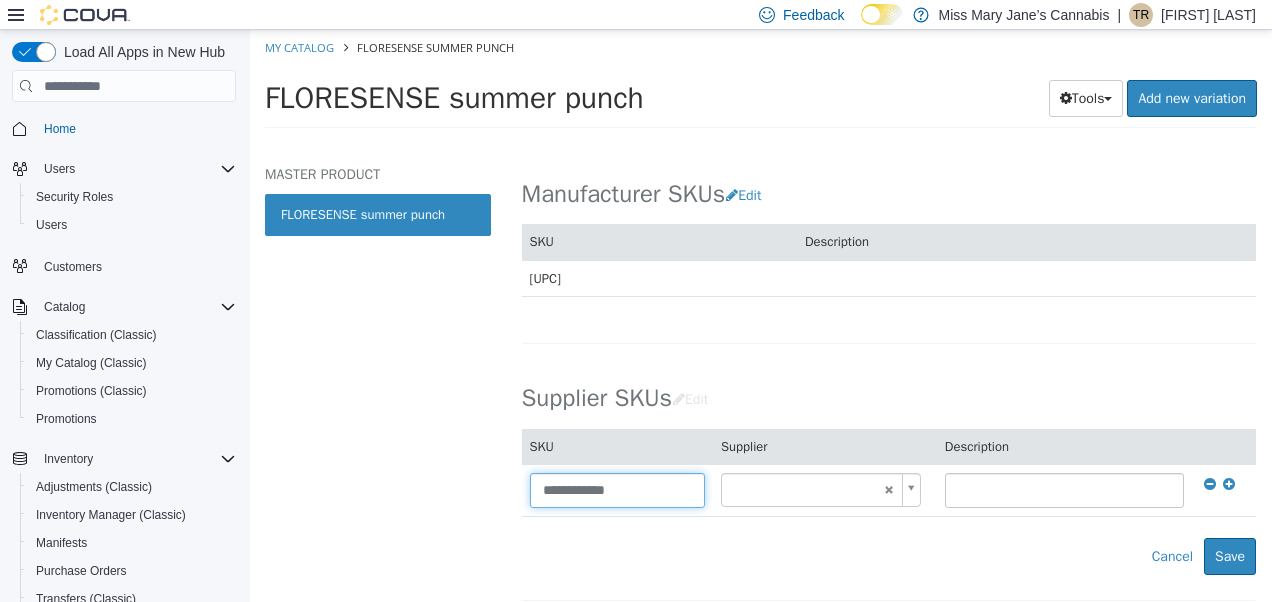 drag, startPoint x: 647, startPoint y: 473, endPoint x: 190, endPoint y: 564, distance: 465.9721 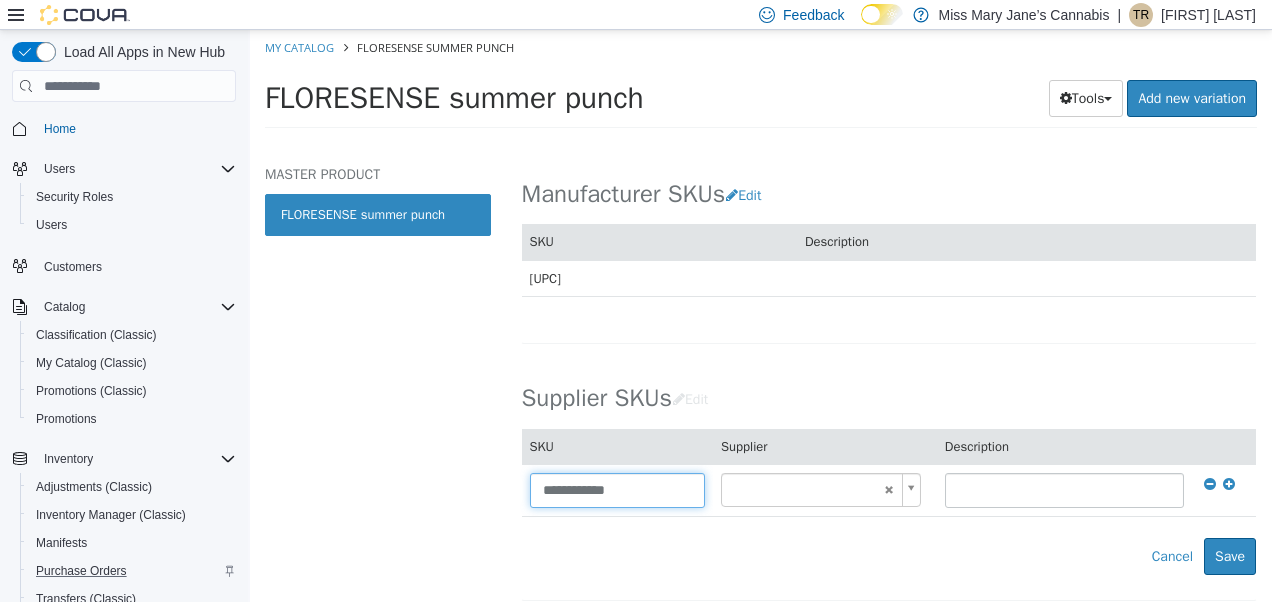 type 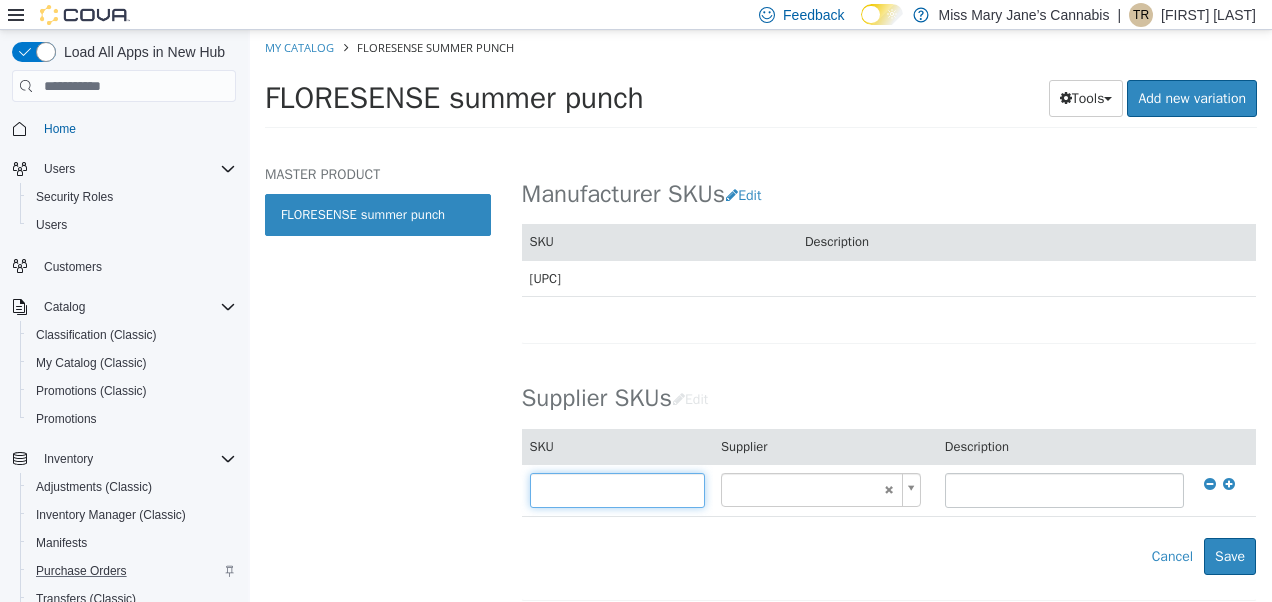 type on "******" 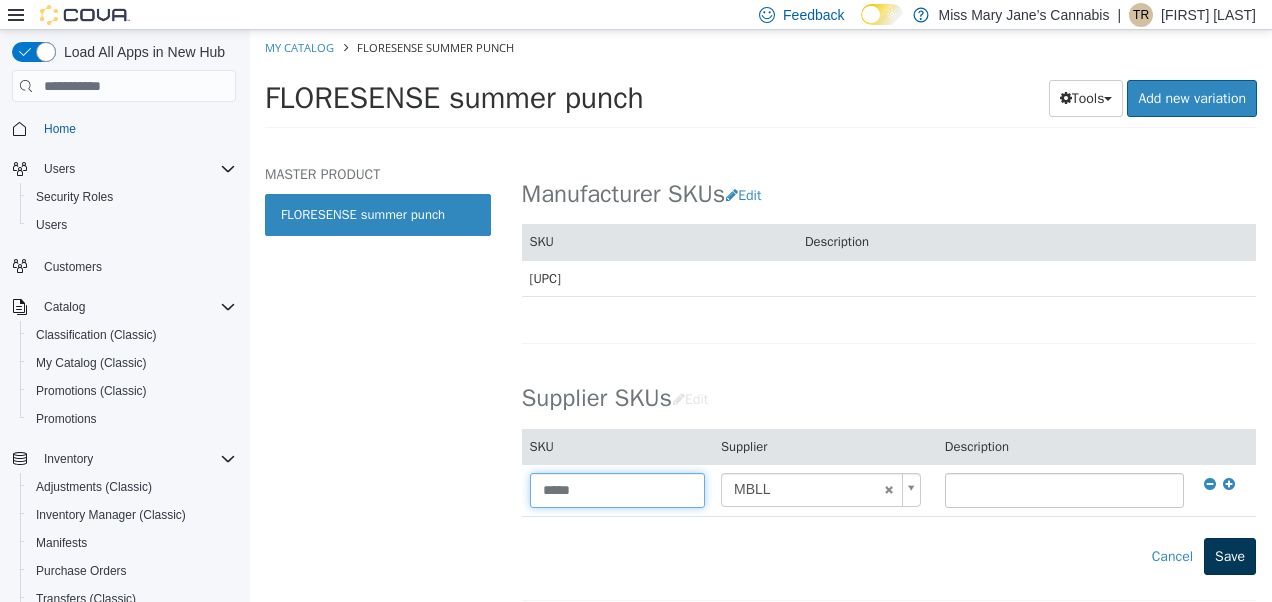 type on "*****" 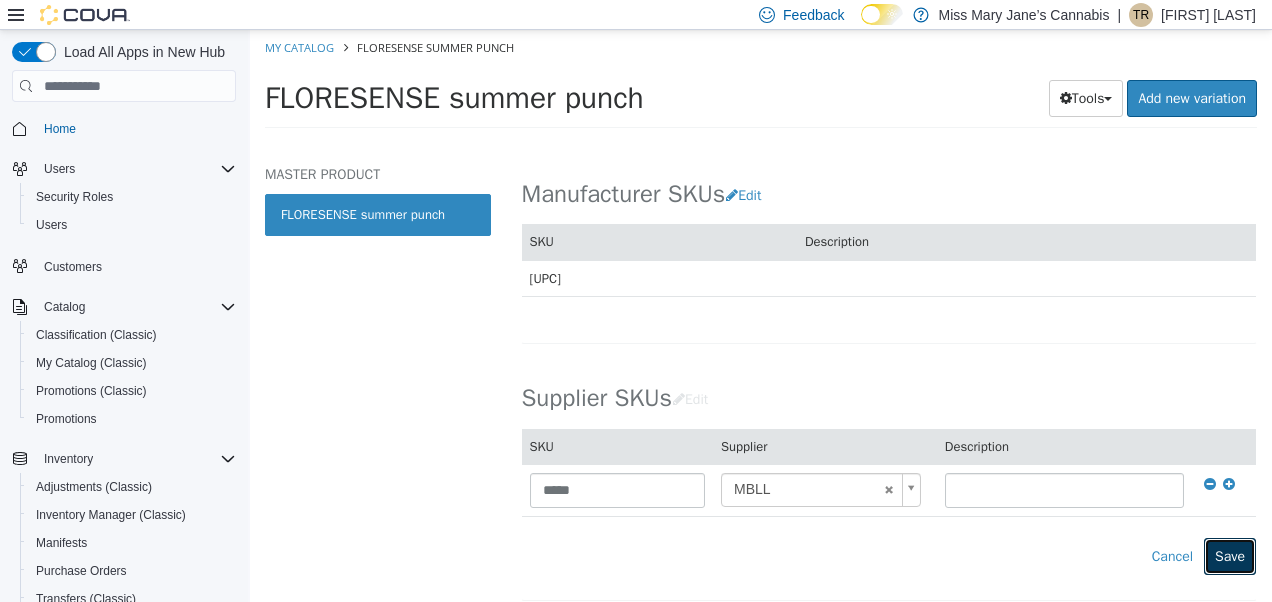 click on "Save" at bounding box center [1230, 556] 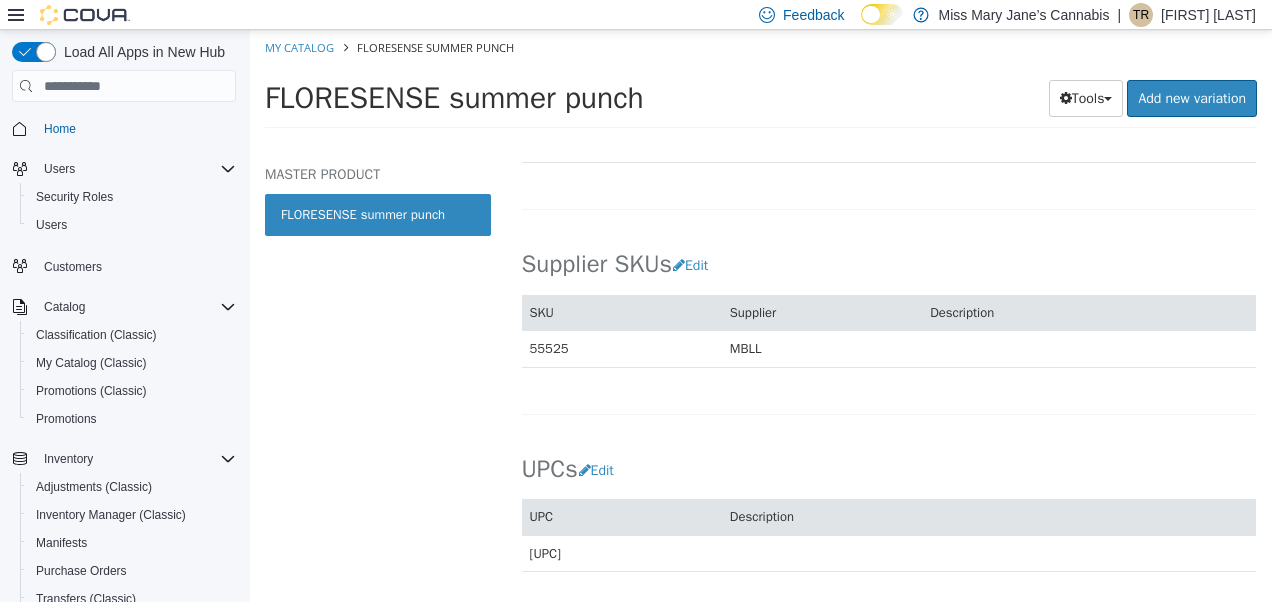 scroll, scrollTop: 1248, scrollLeft: 0, axis: vertical 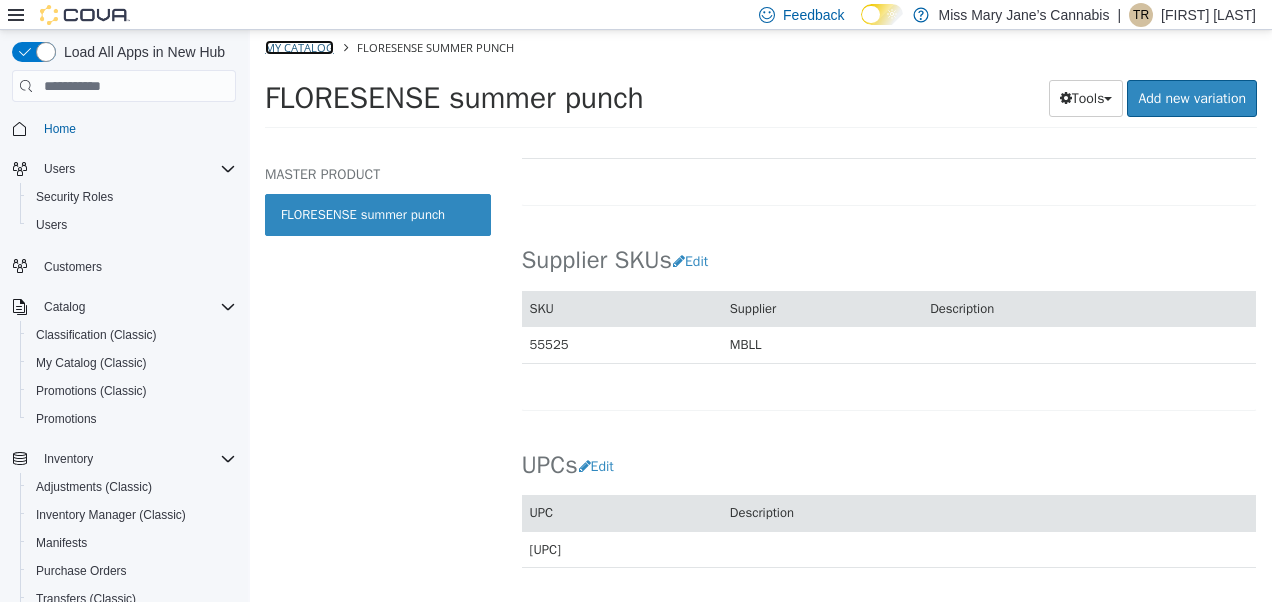 click on "My Catalog" at bounding box center [299, 47] 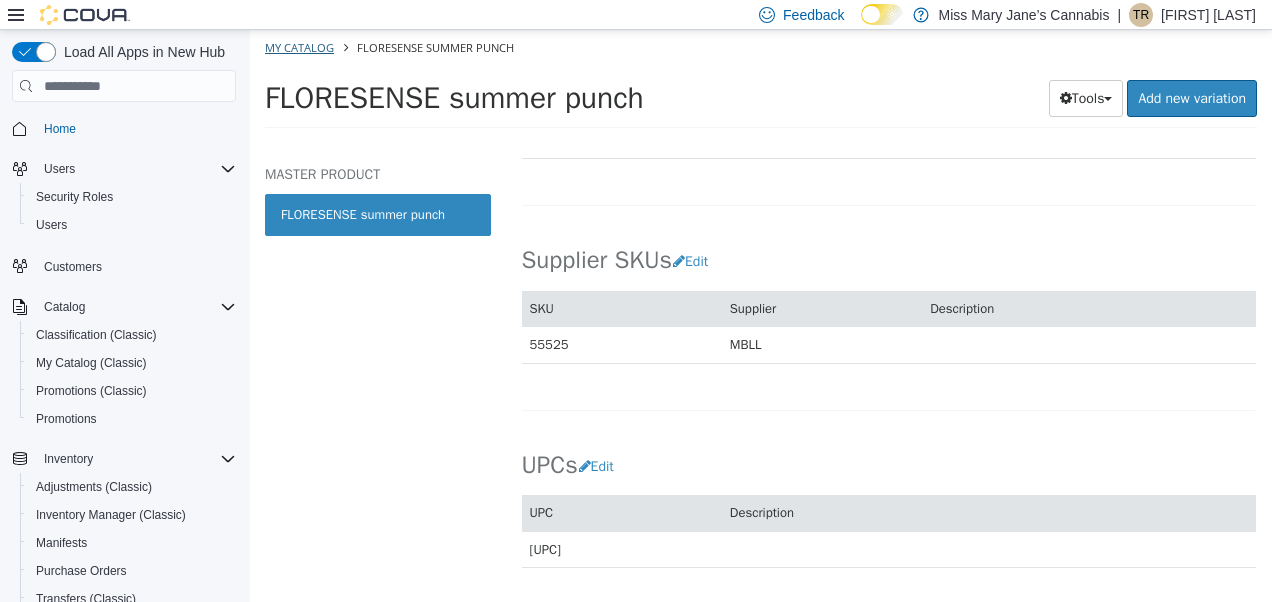 select on "**********" 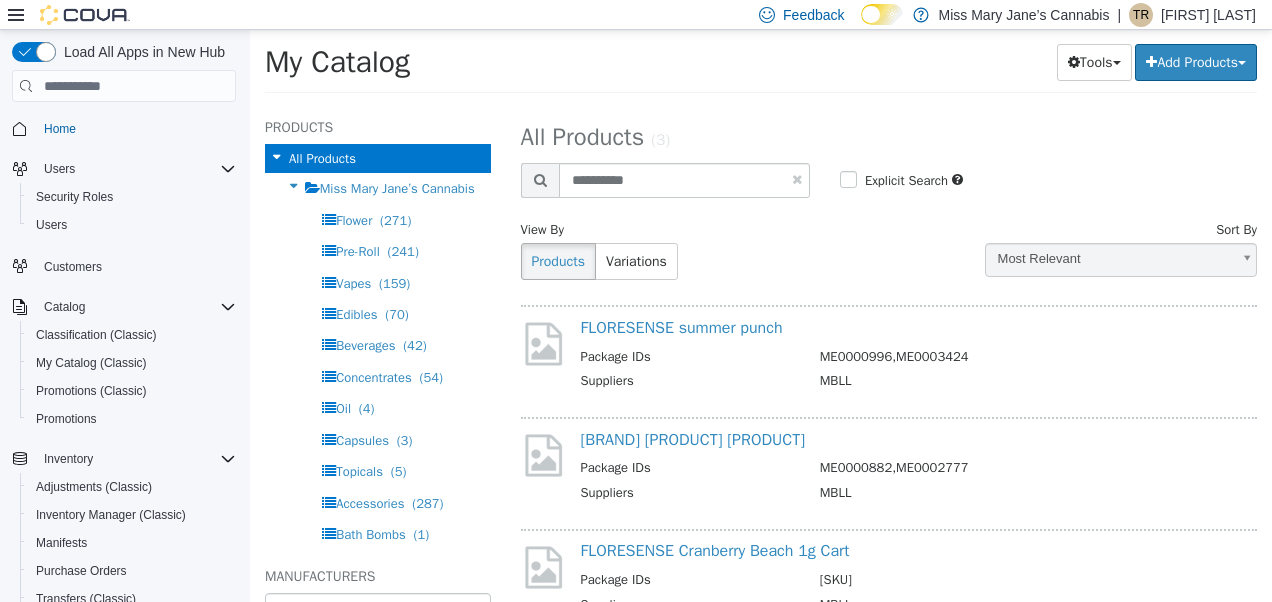 click at bounding box center (797, 179) 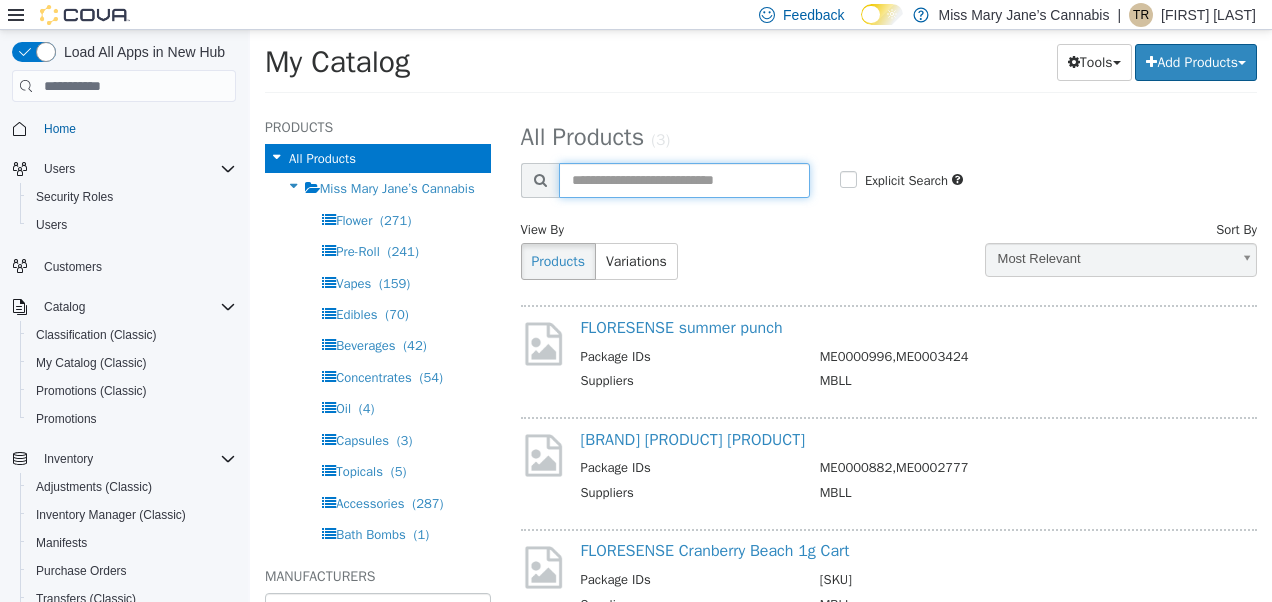 click at bounding box center [684, 180] 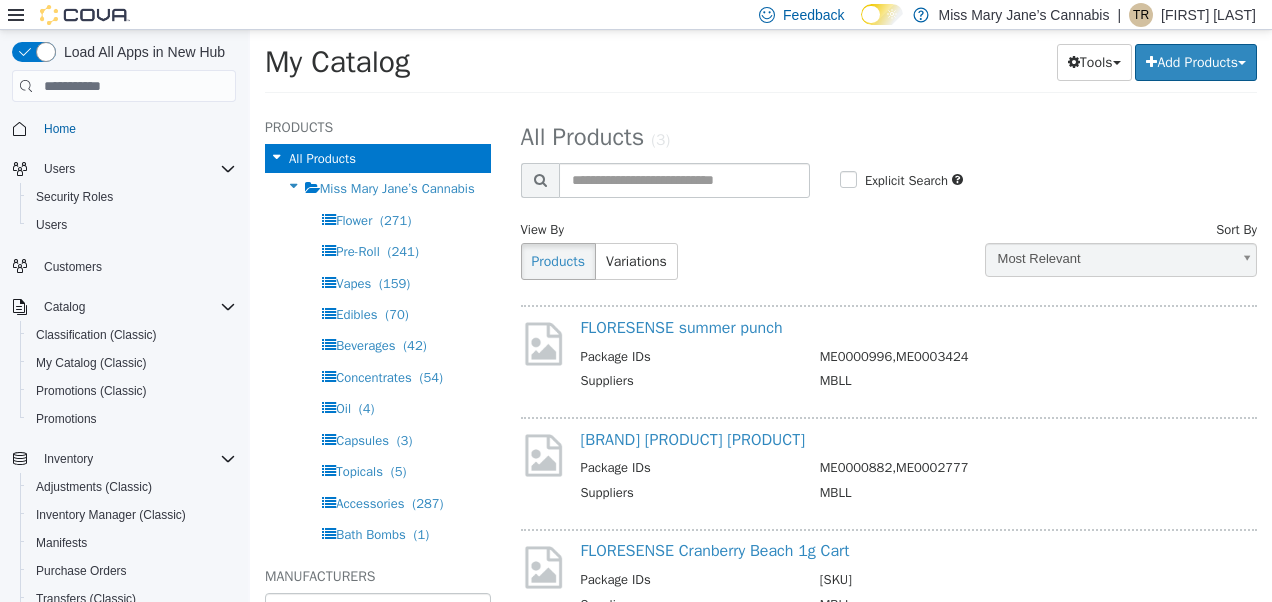 select on "**********" 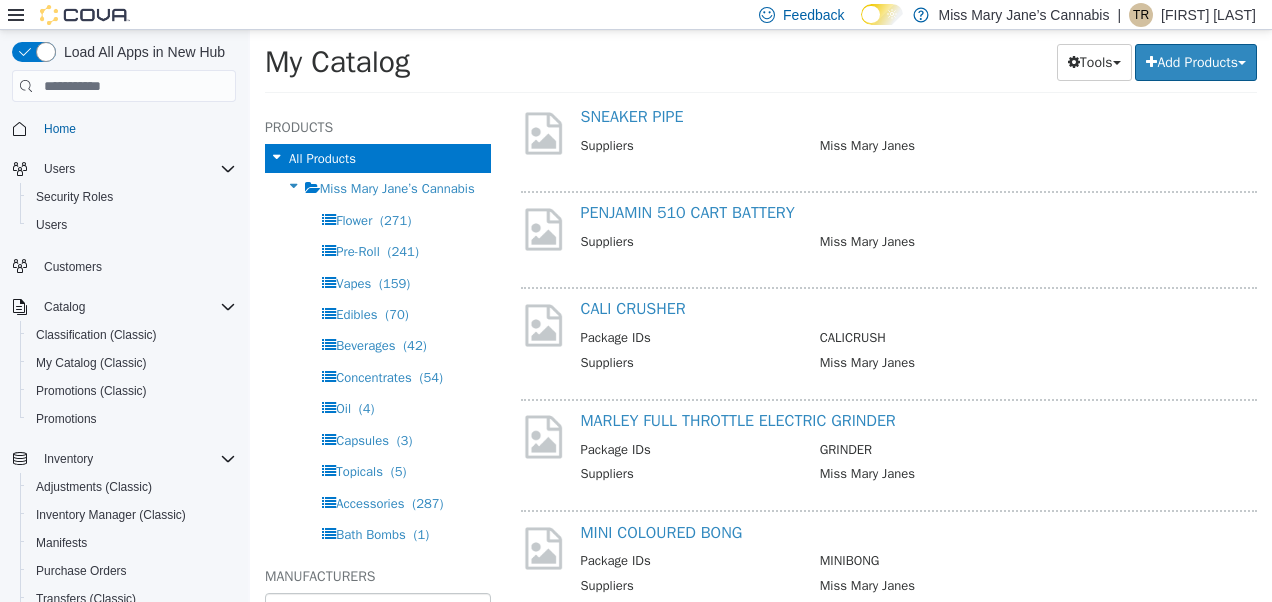 scroll, scrollTop: 0, scrollLeft: 0, axis: both 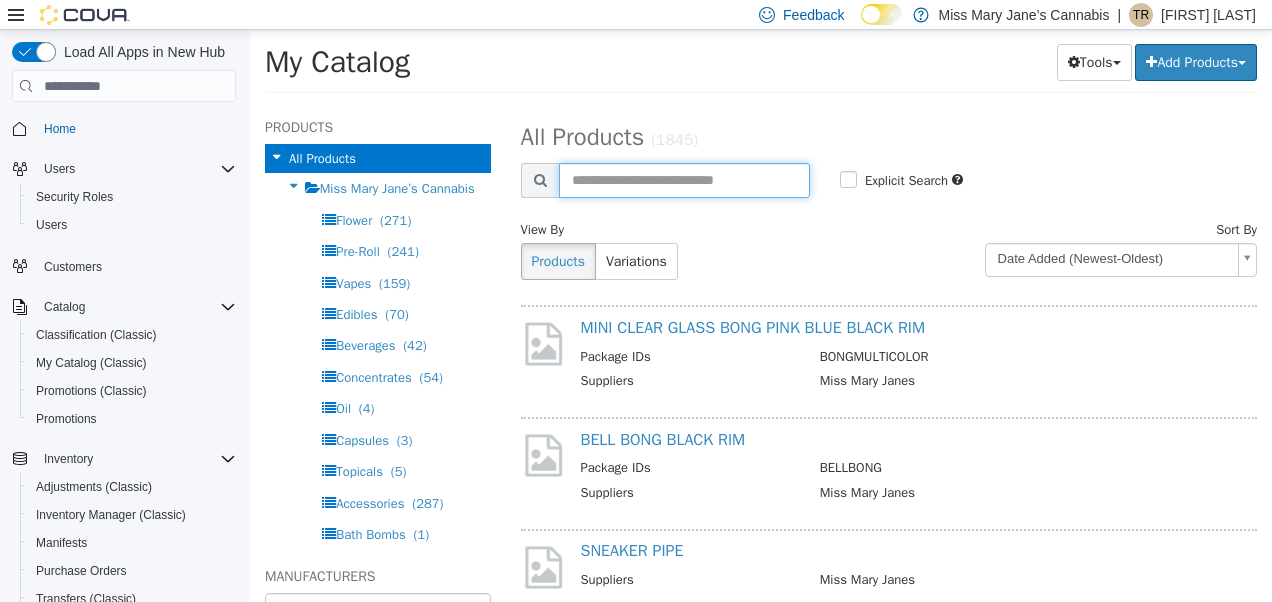 click at bounding box center [684, 180] 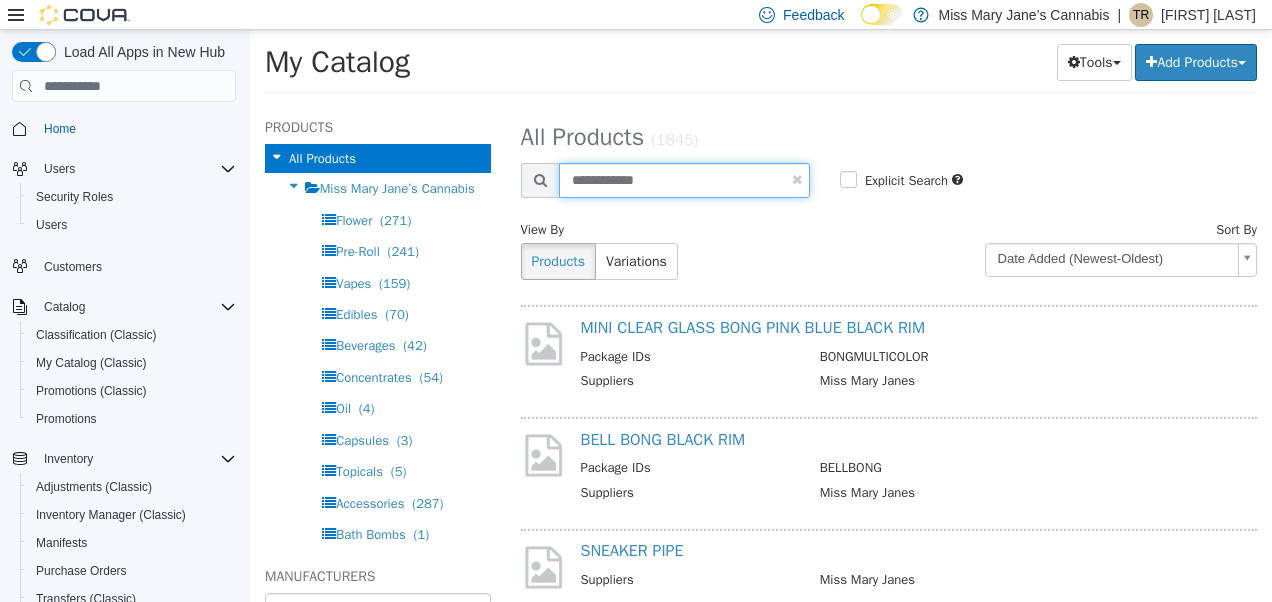 type on "**********" 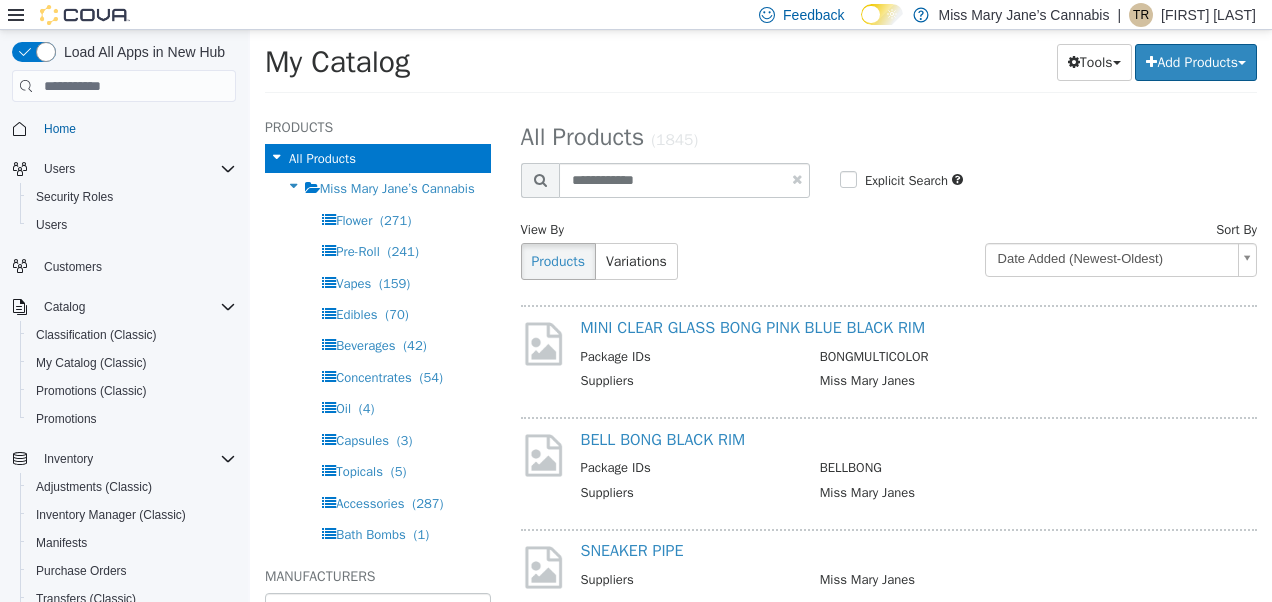 select on "**********" 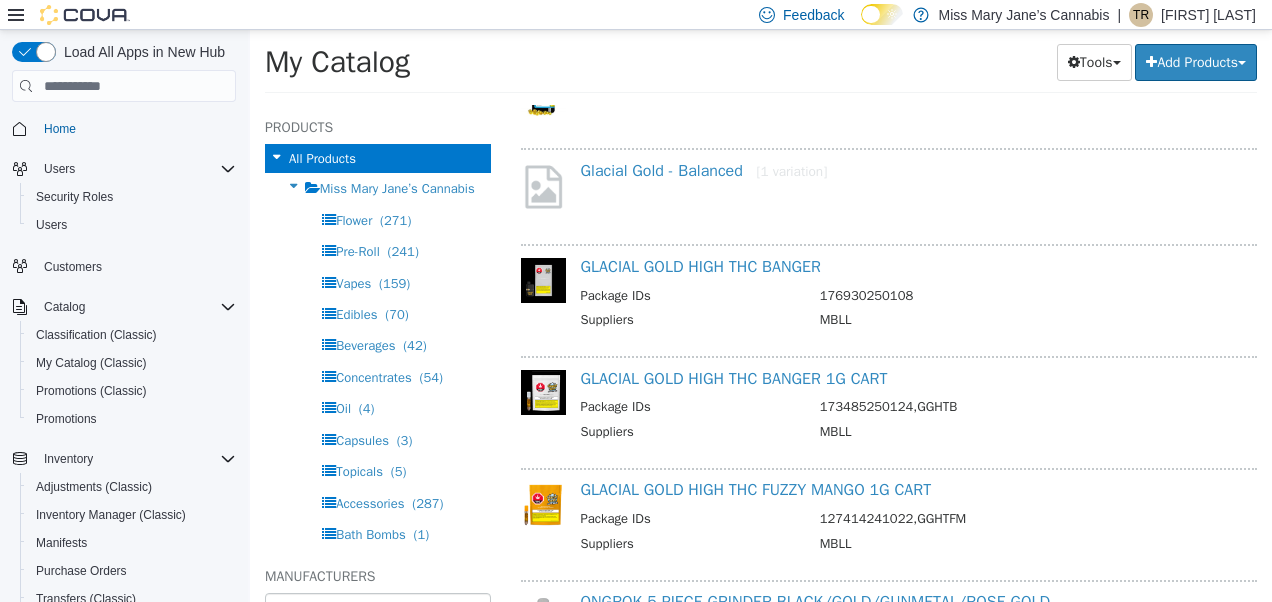 scroll, scrollTop: 358, scrollLeft: 0, axis: vertical 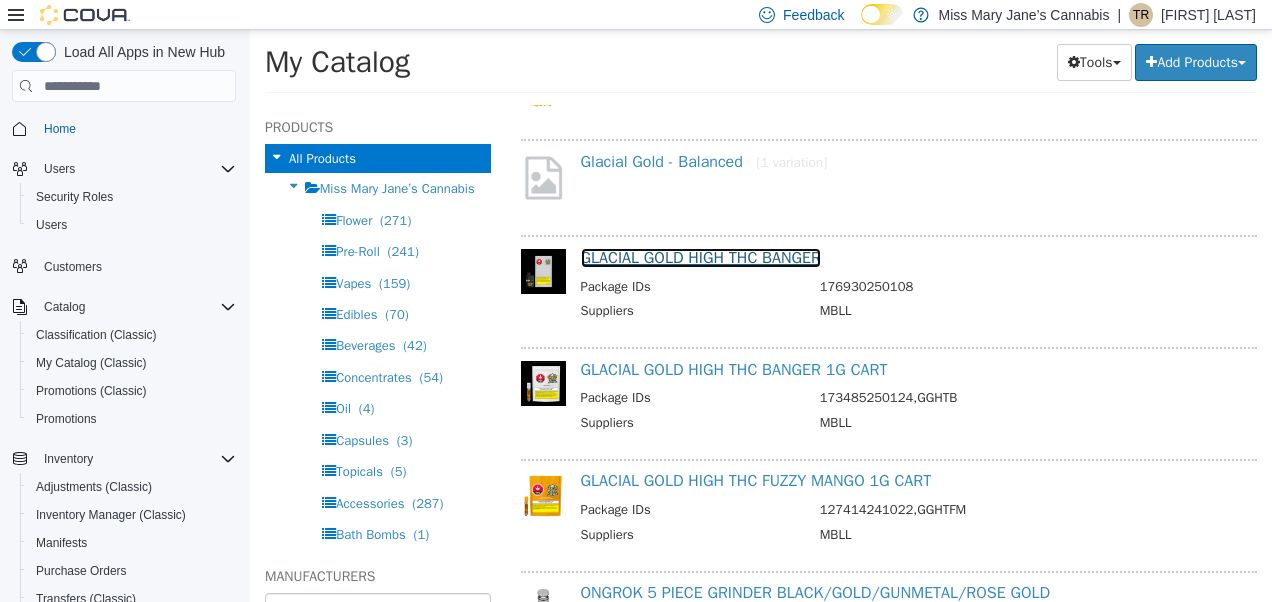 click on "GLACIAL GOLD HIGH THC BANGER" at bounding box center [701, 258] 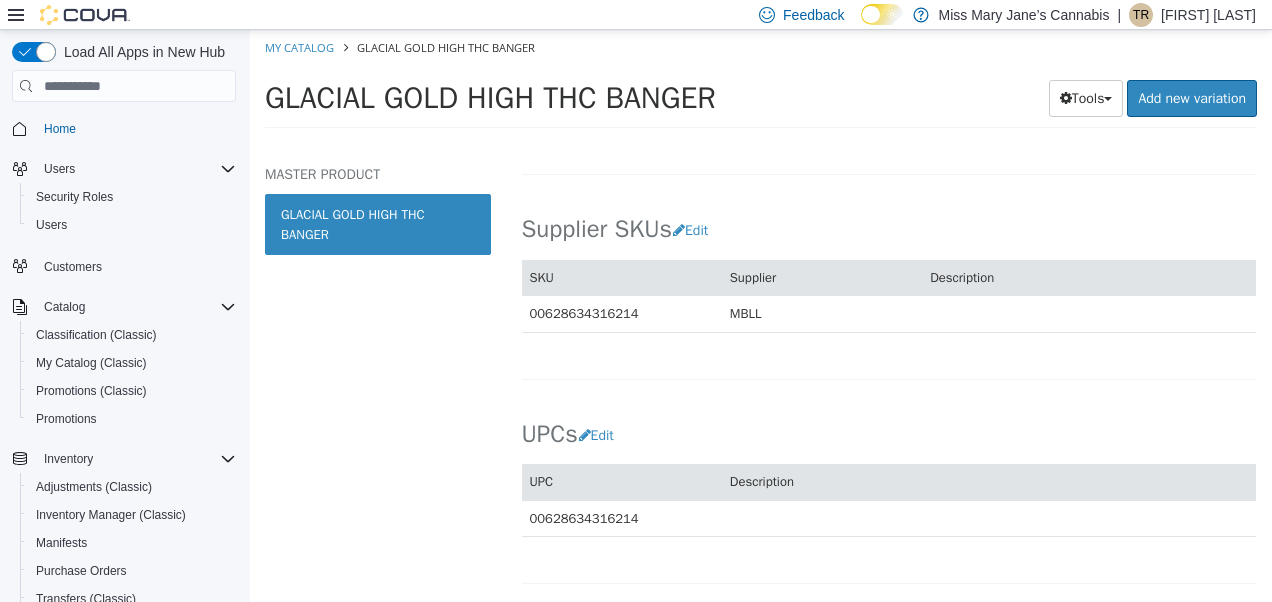scroll, scrollTop: 1337, scrollLeft: 0, axis: vertical 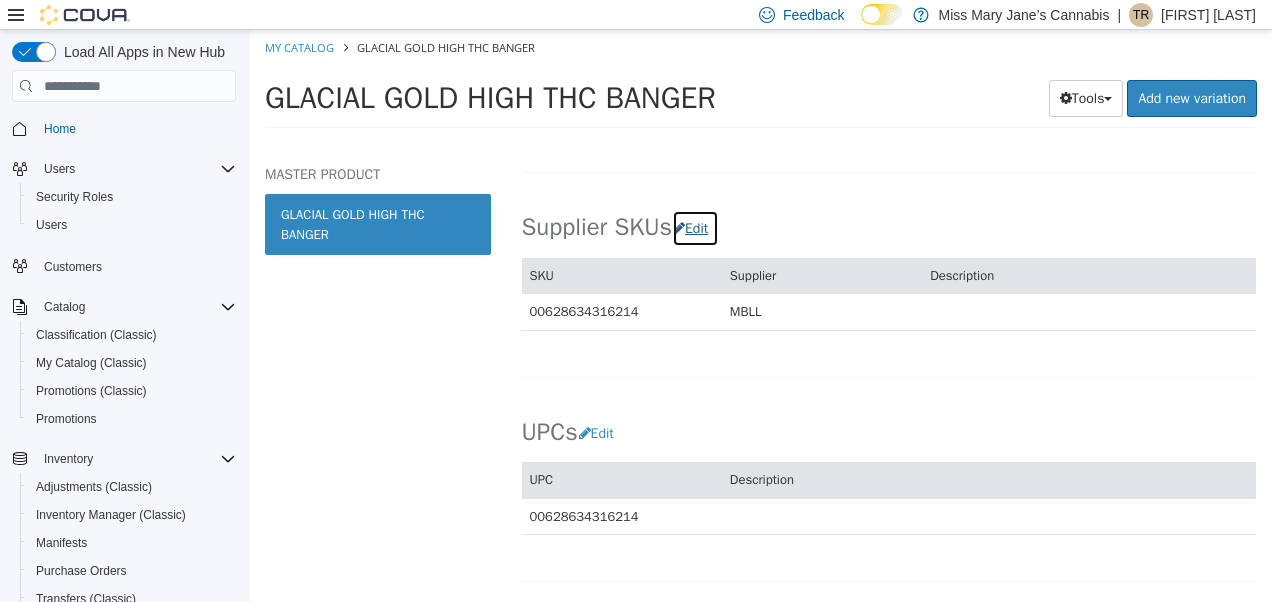 click on "Edit" at bounding box center [695, 228] 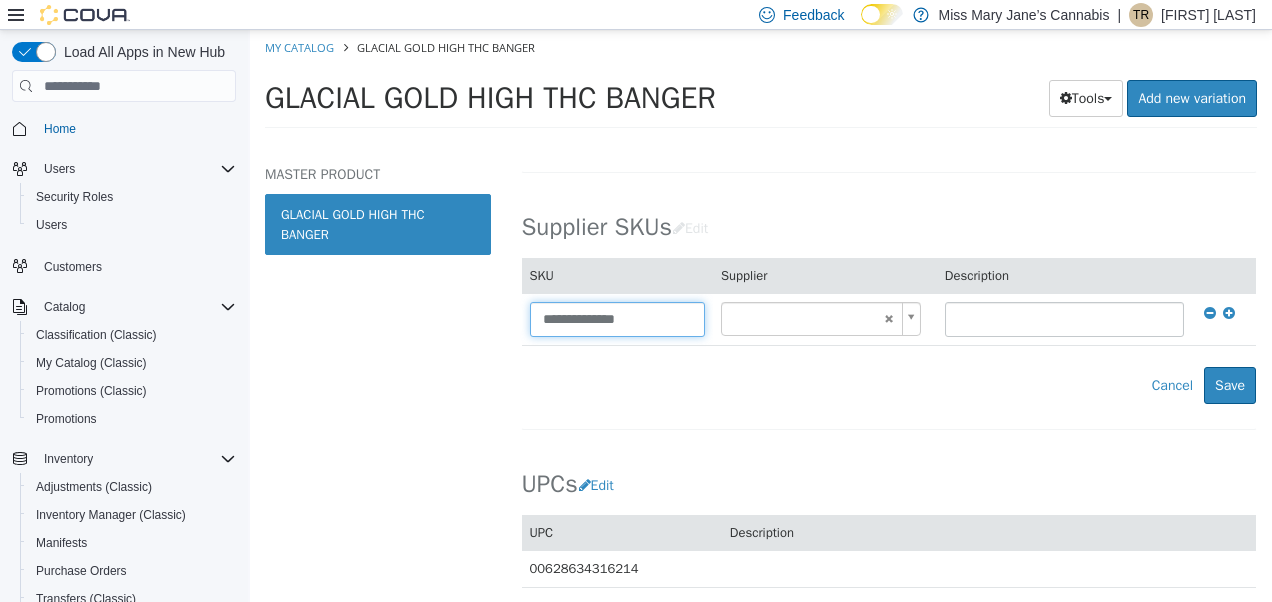 drag, startPoint x: 658, startPoint y: 313, endPoint x: 156, endPoint y: 327, distance: 502.1952 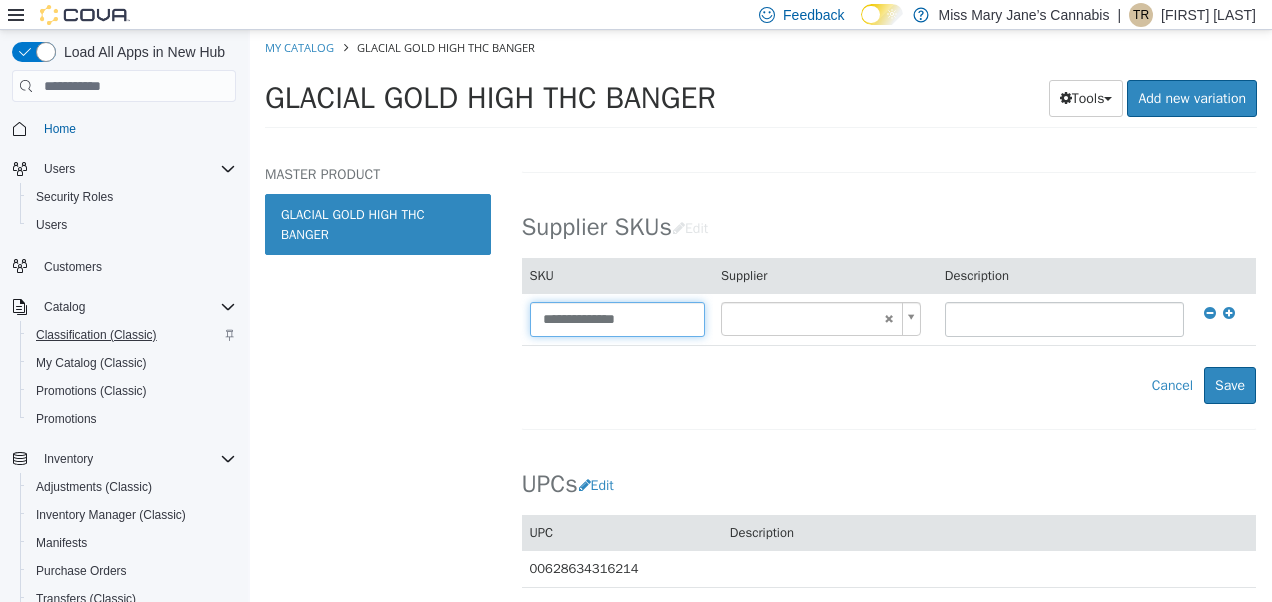 type 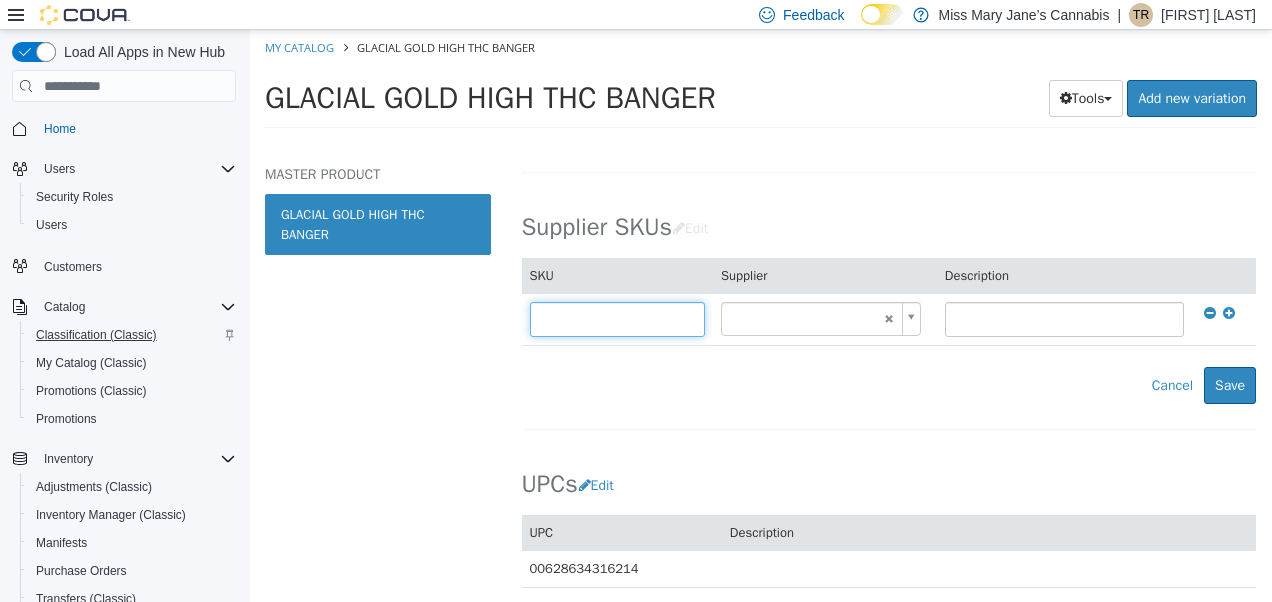 type on "******" 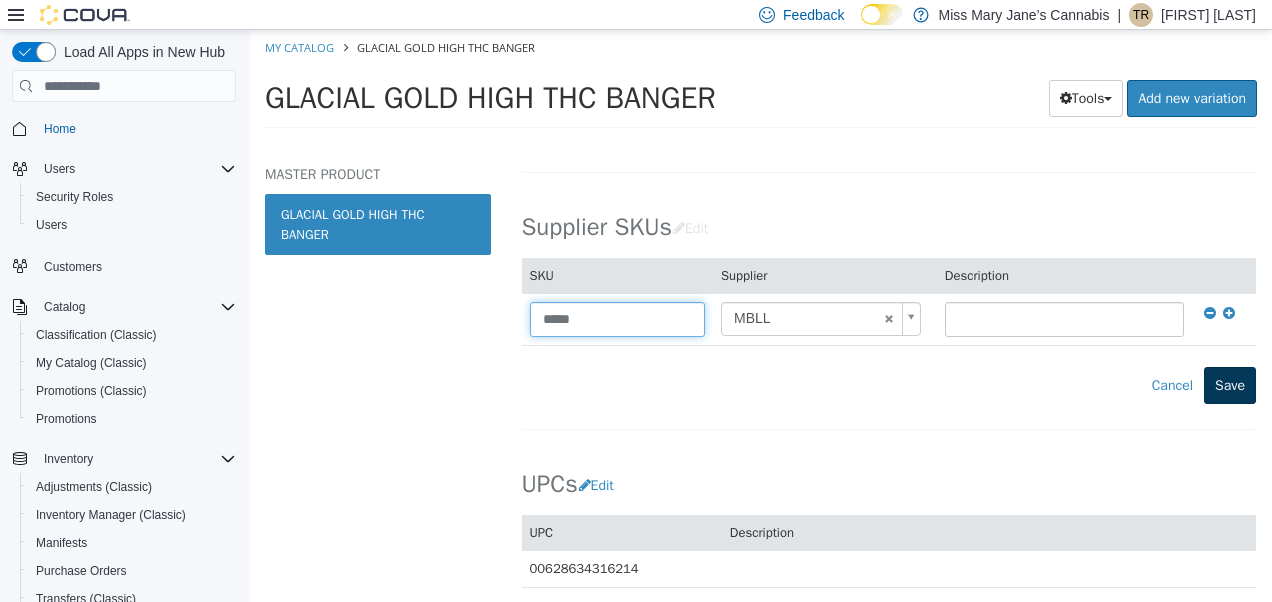 type on "*****" 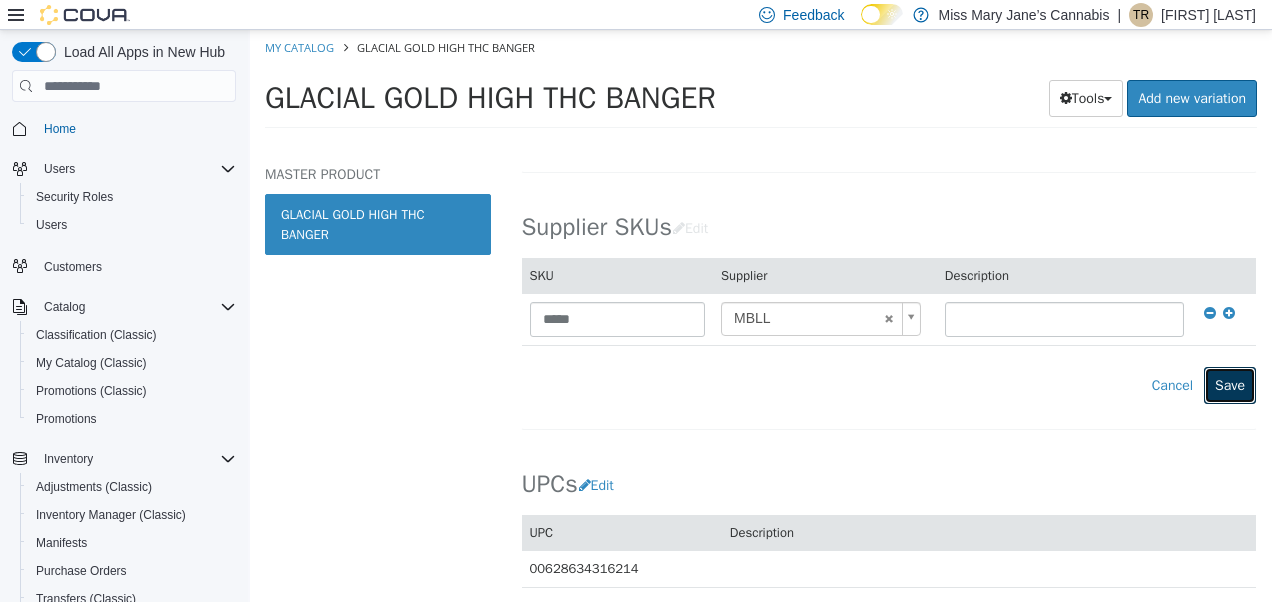 click on "Save" at bounding box center (1230, 385) 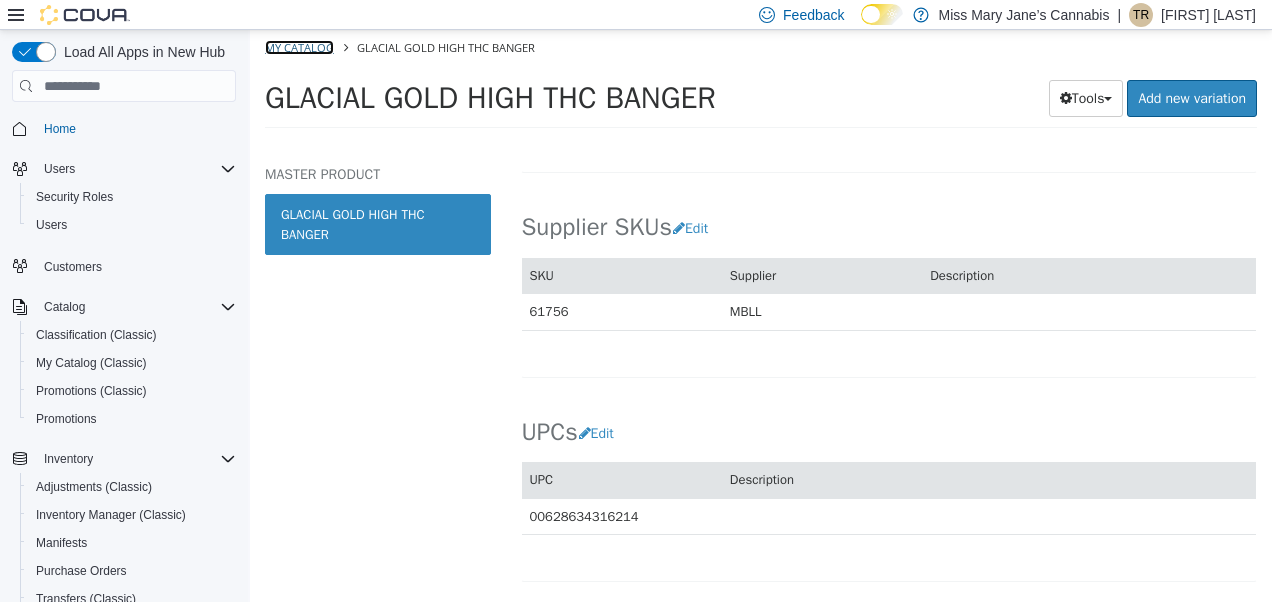 click on "My Catalog" at bounding box center [299, 47] 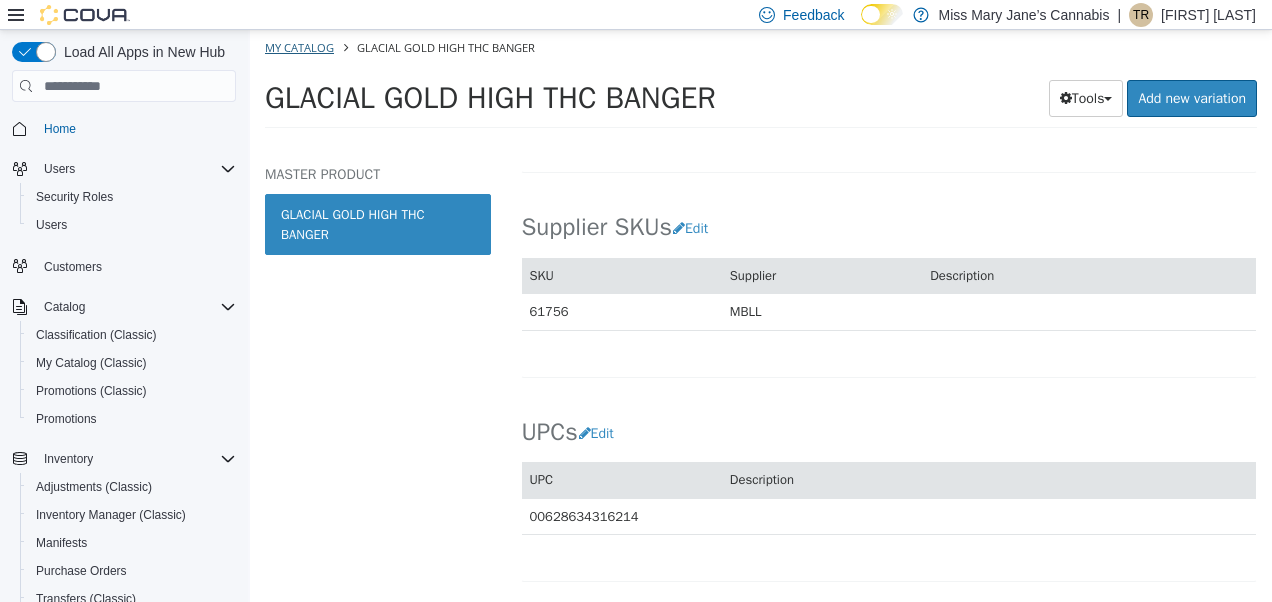 select on "**********" 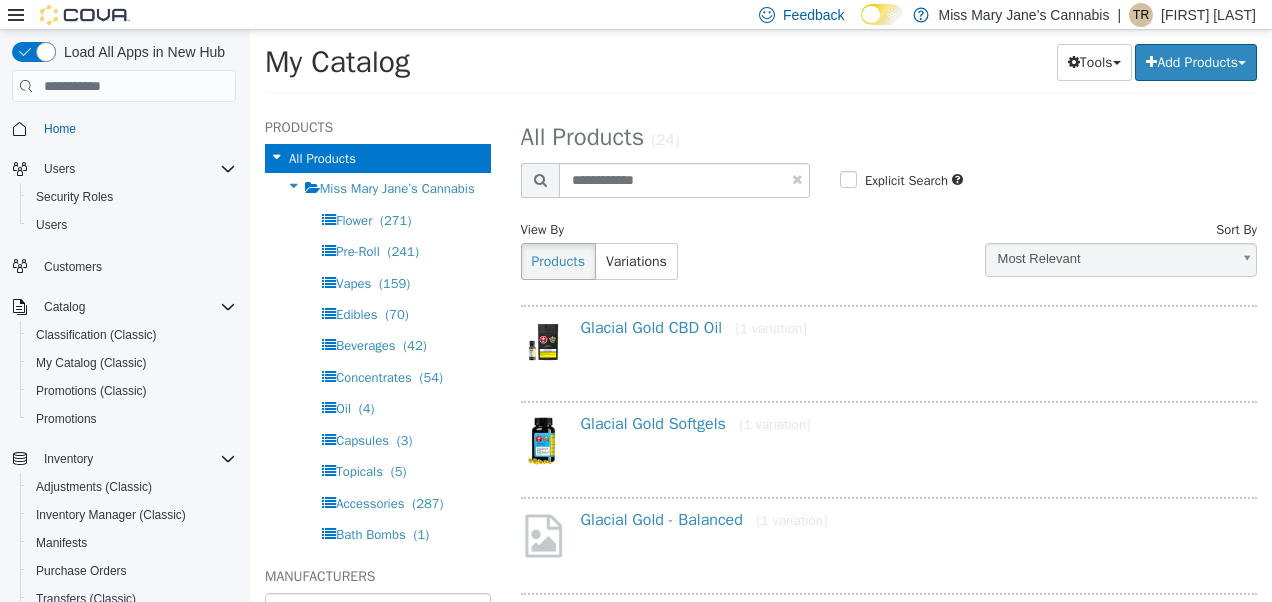 click at bounding box center [797, 179] 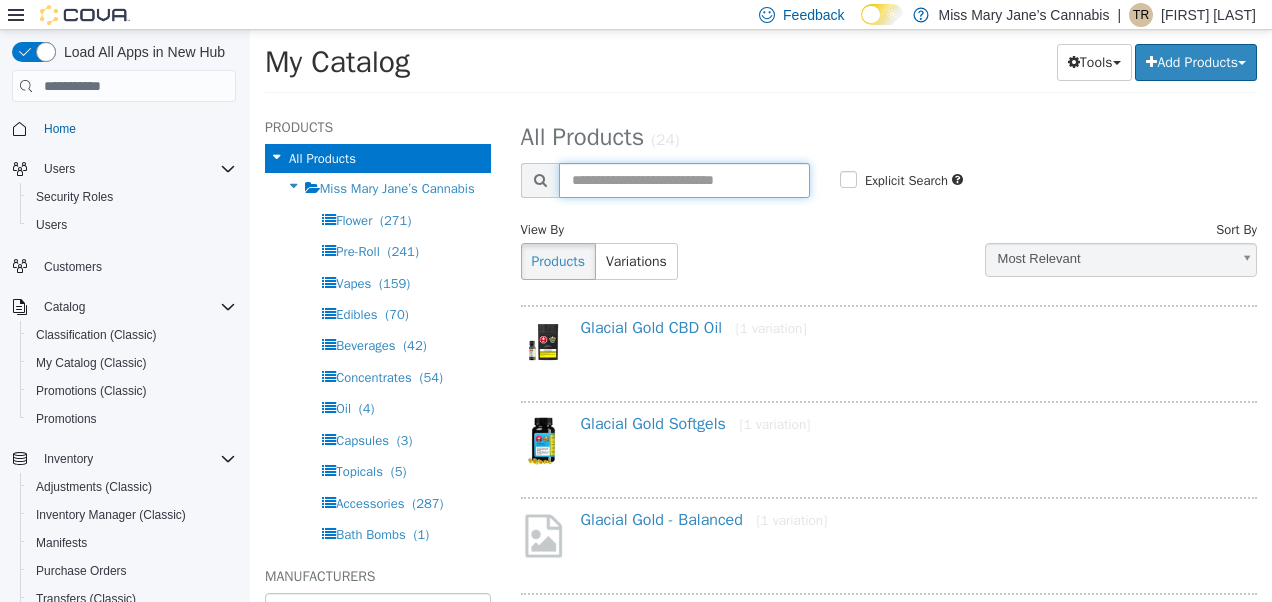 click at bounding box center [684, 180] 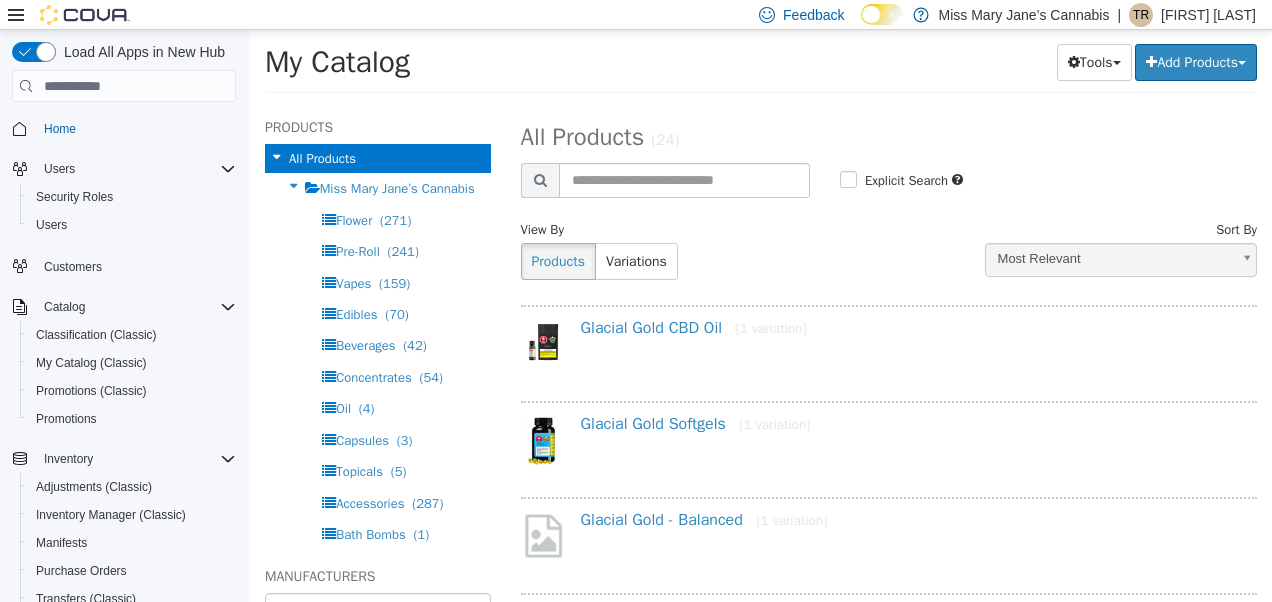 select on "**********" 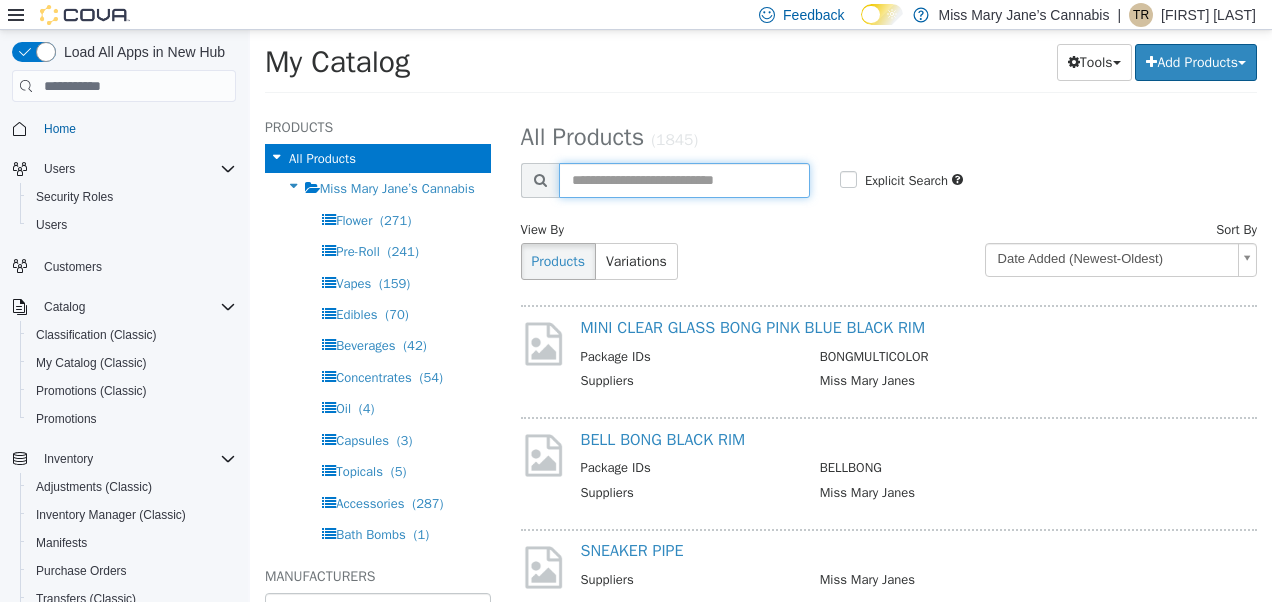 click at bounding box center [684, 180] 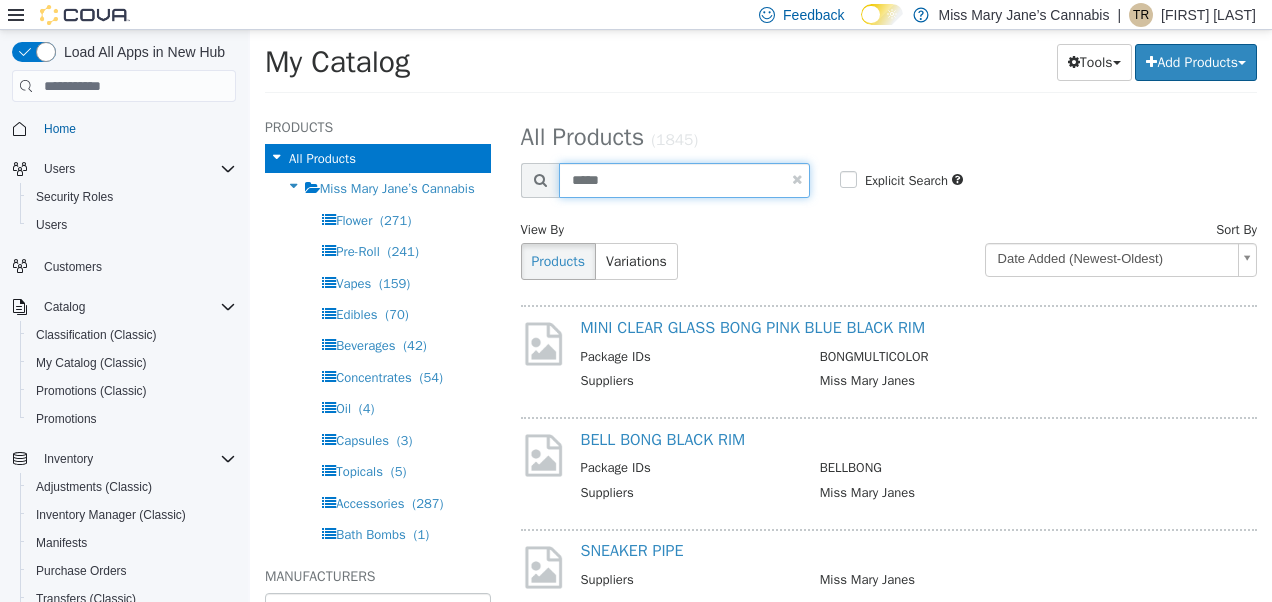 type on "*****" 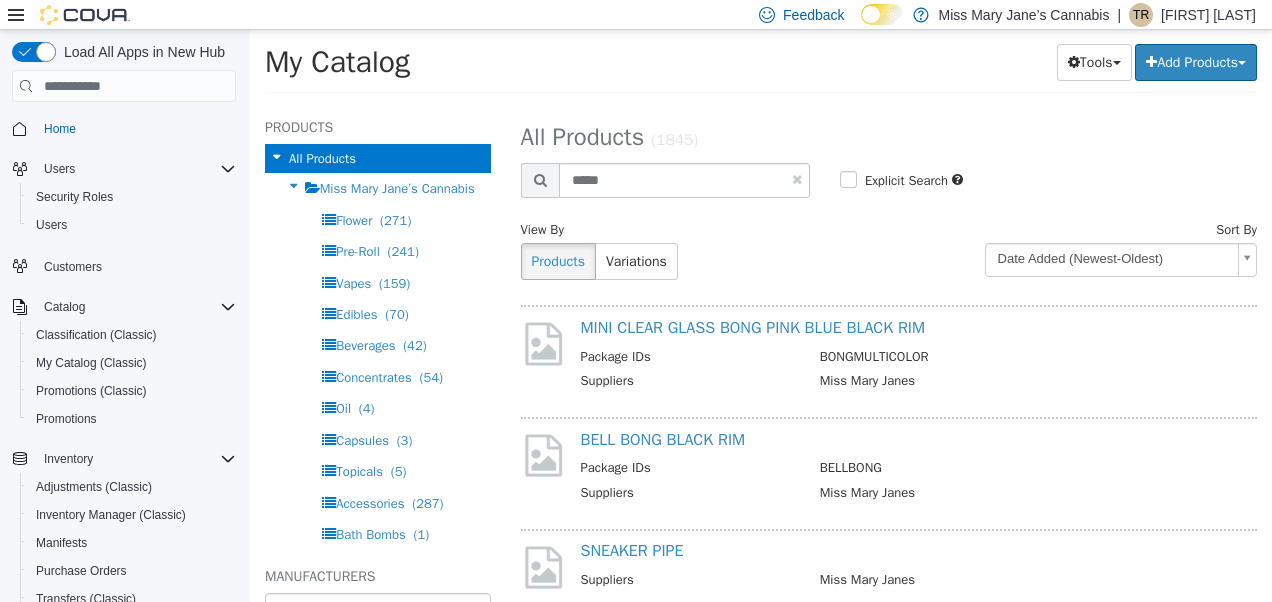 select on "**********" 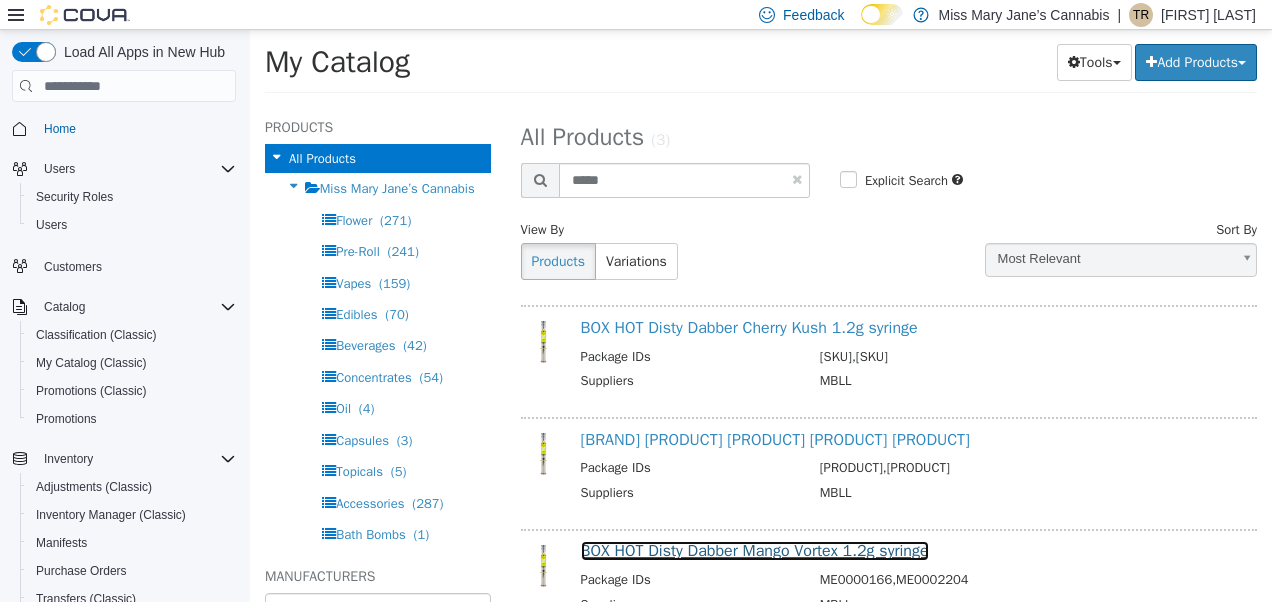 click on "BOX HOT Disty Dabber Mango Vortex 1.2g syringe" at bounding box center [755, 551] 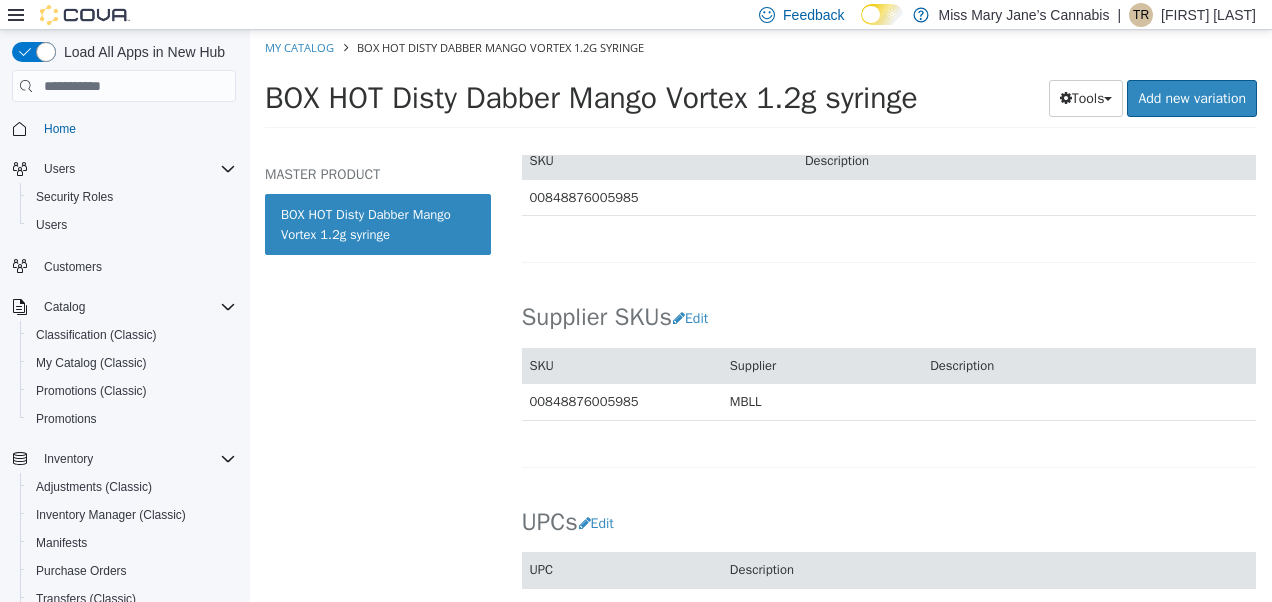 scroll, scrollTop: 1277, scrollLeft: 0, axis: vertical 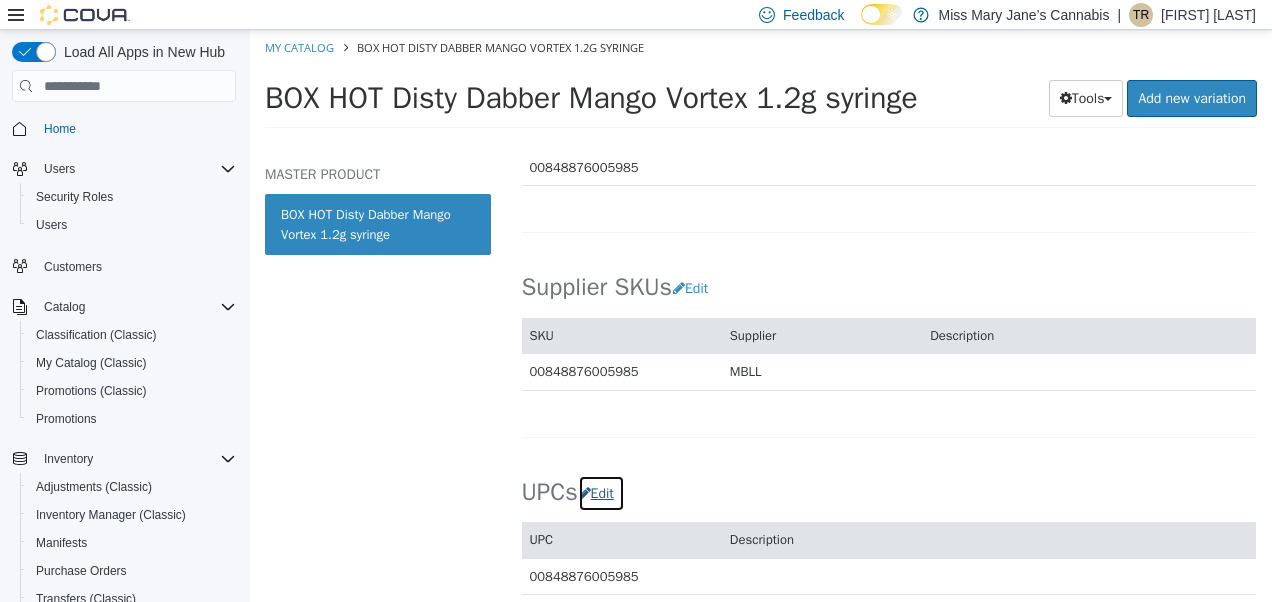 click on "Edit" at bounding box center (601, 493) 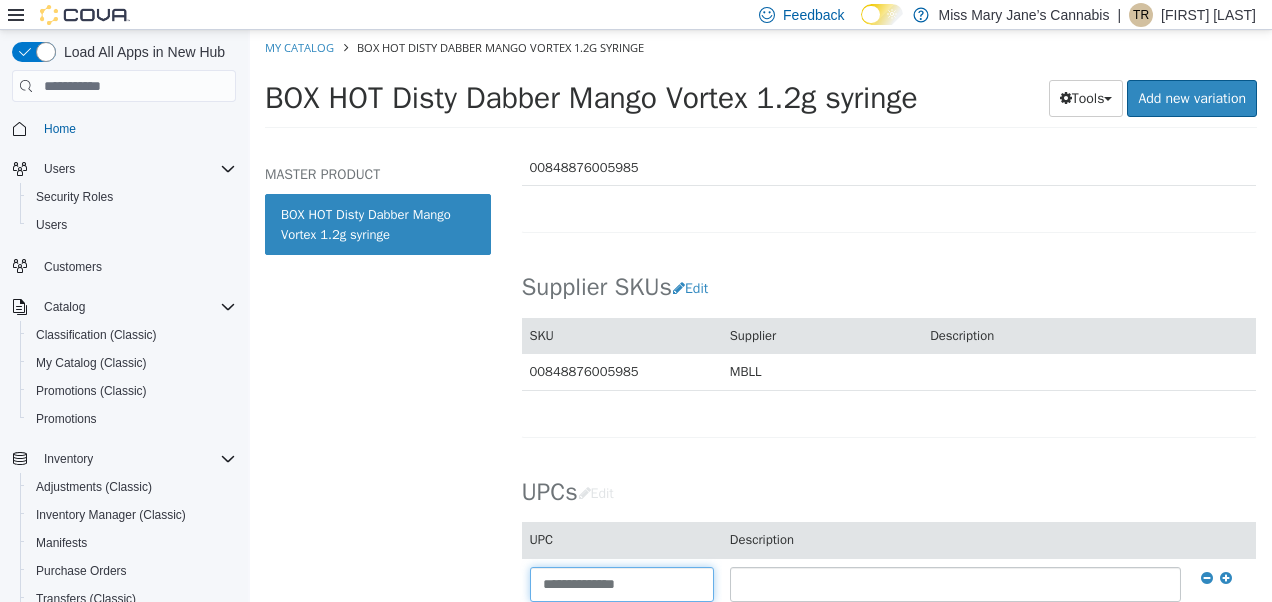 drag, startPoint x: 636, startPoint y: 574, endPoint x: 192, endPoint y: 571, distance: 444.01013 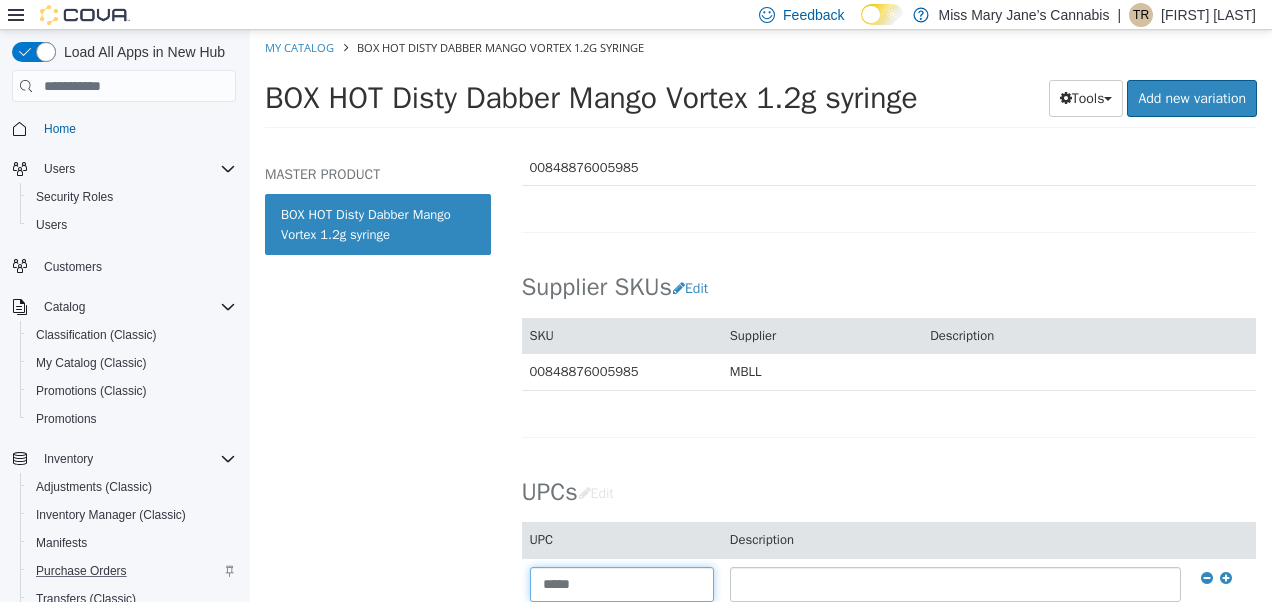 scroll, scrollTop: 283, scrollLeft: 0, axis: vertical 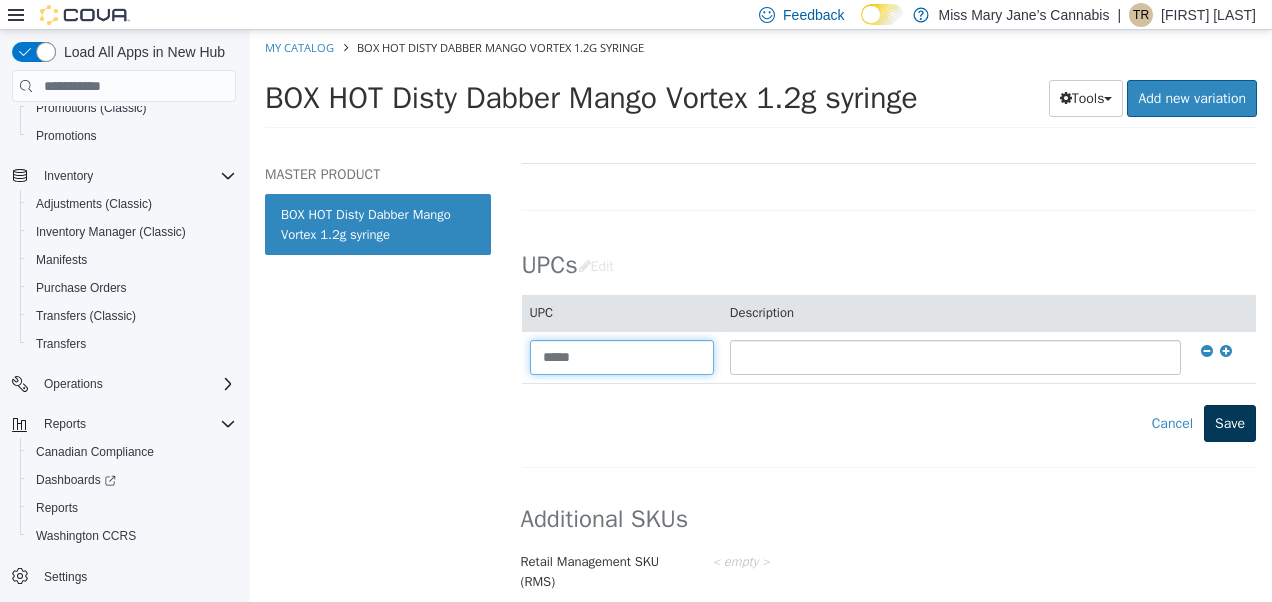 type on "*****" 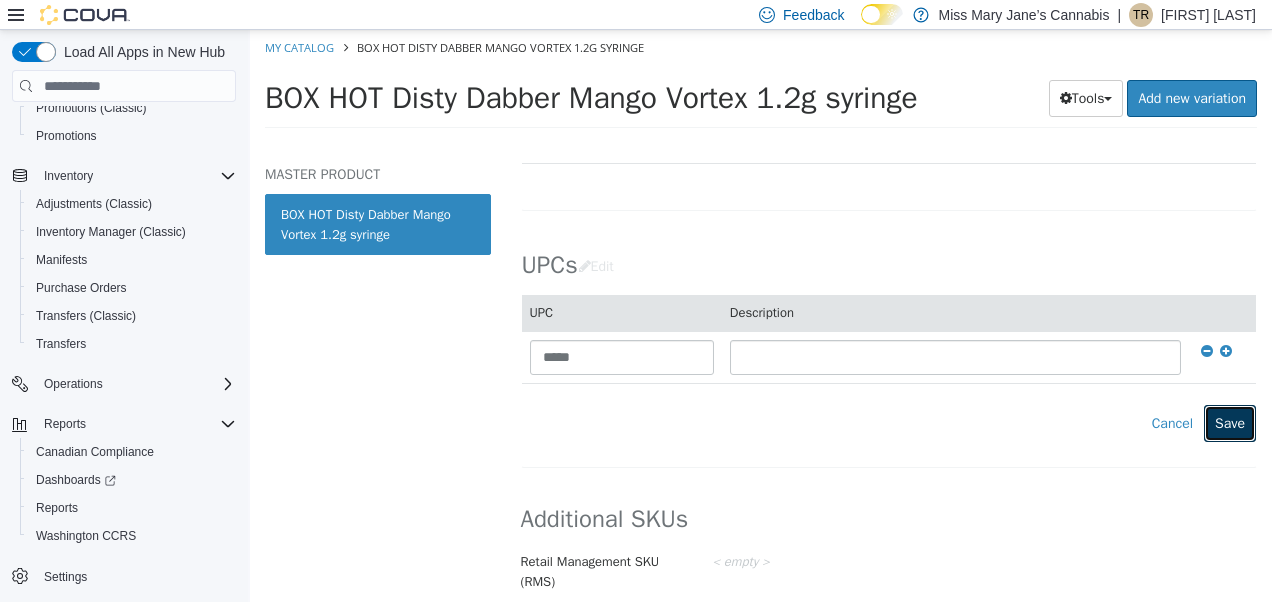 click on "Save" at bounding box center (1230, 423) 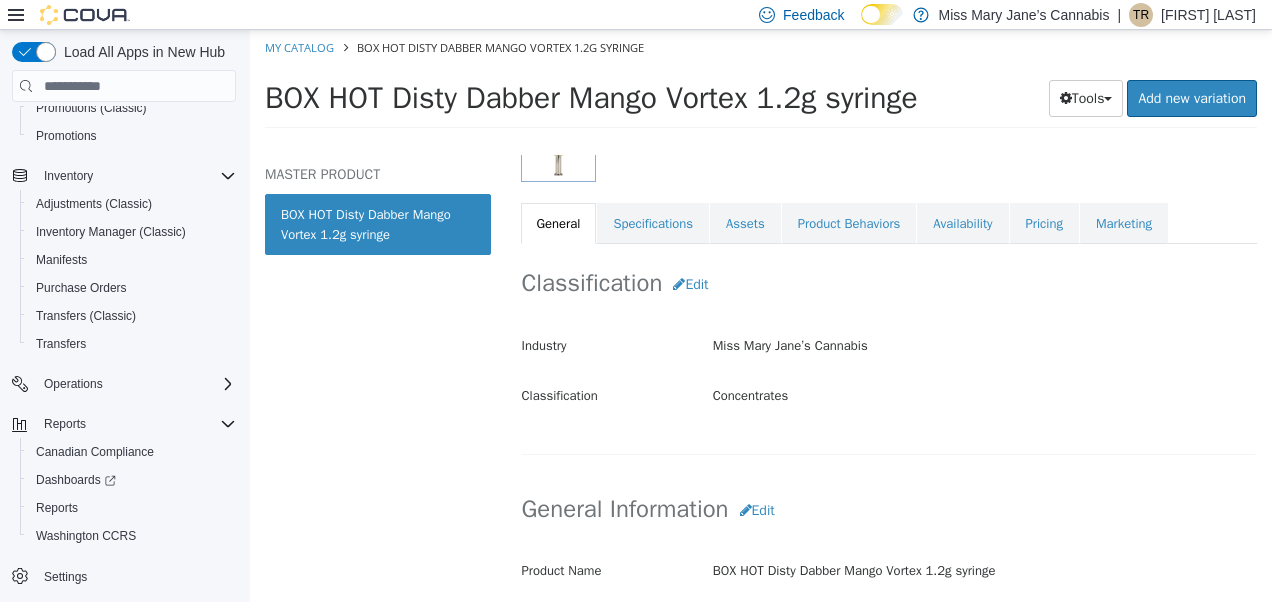 scroll, scrollTop: 0, scrollLeft: 0, axis: both 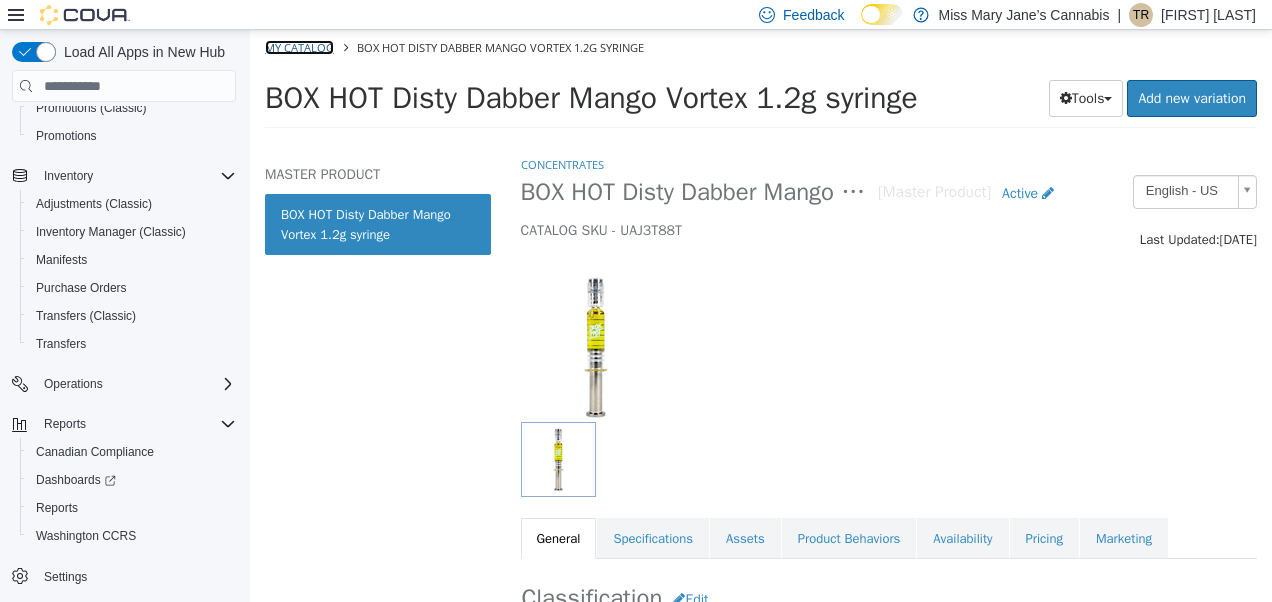 click on "My Catalog" at bounding box center [299, 47] 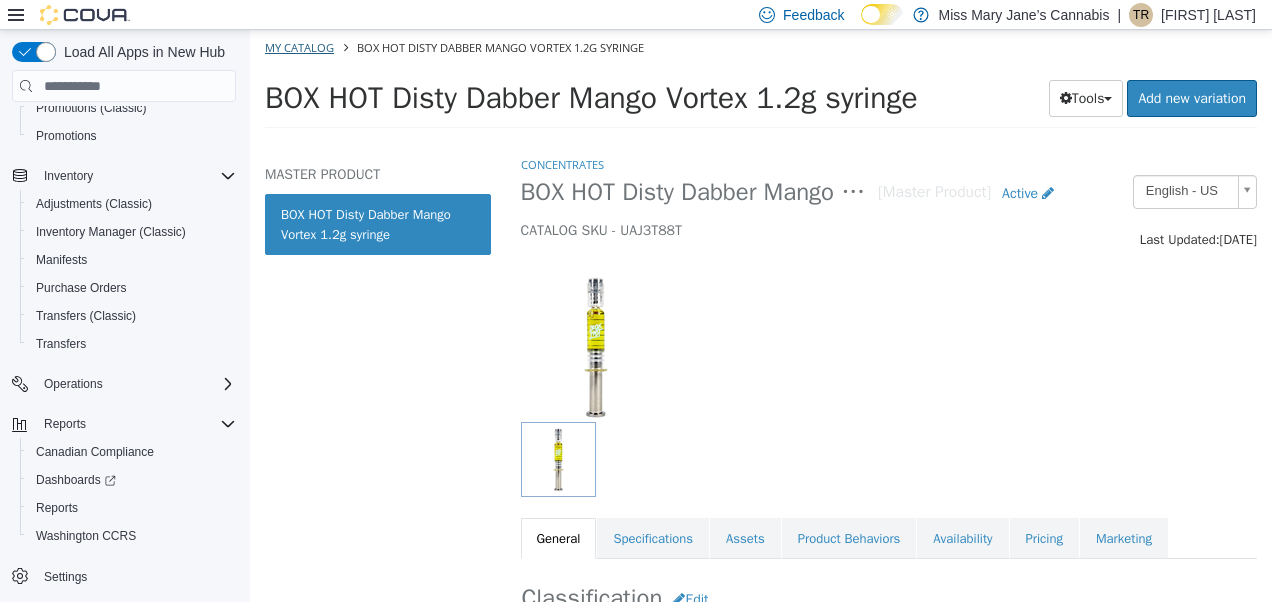 select on "**********" 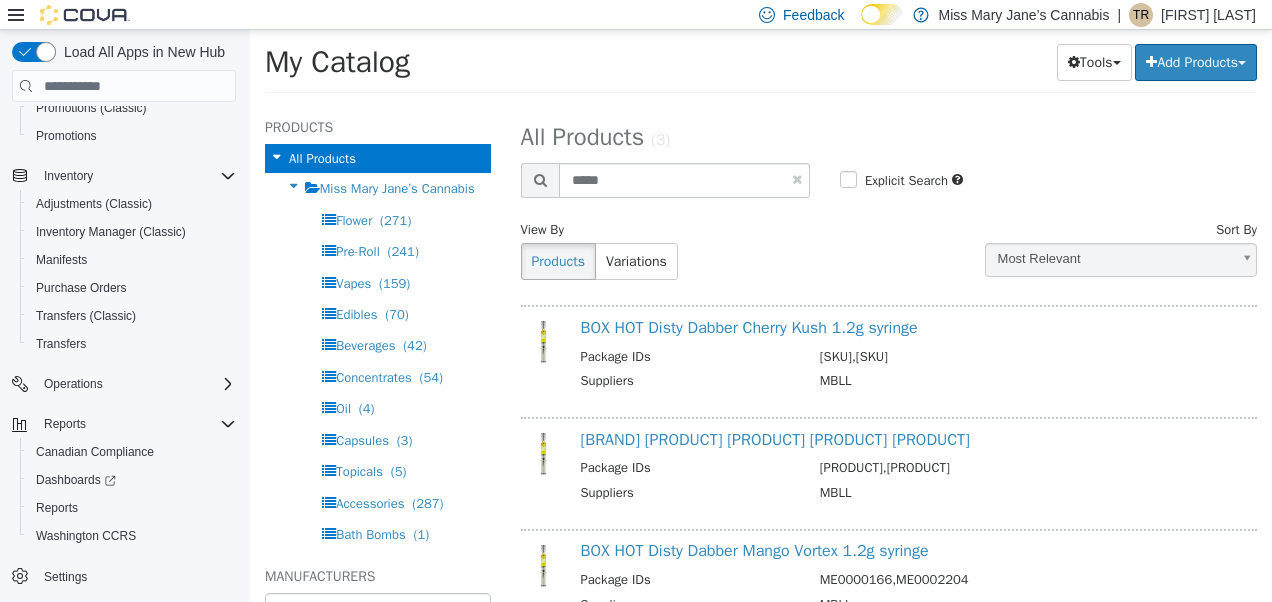 click at bounding box center [797, 179] 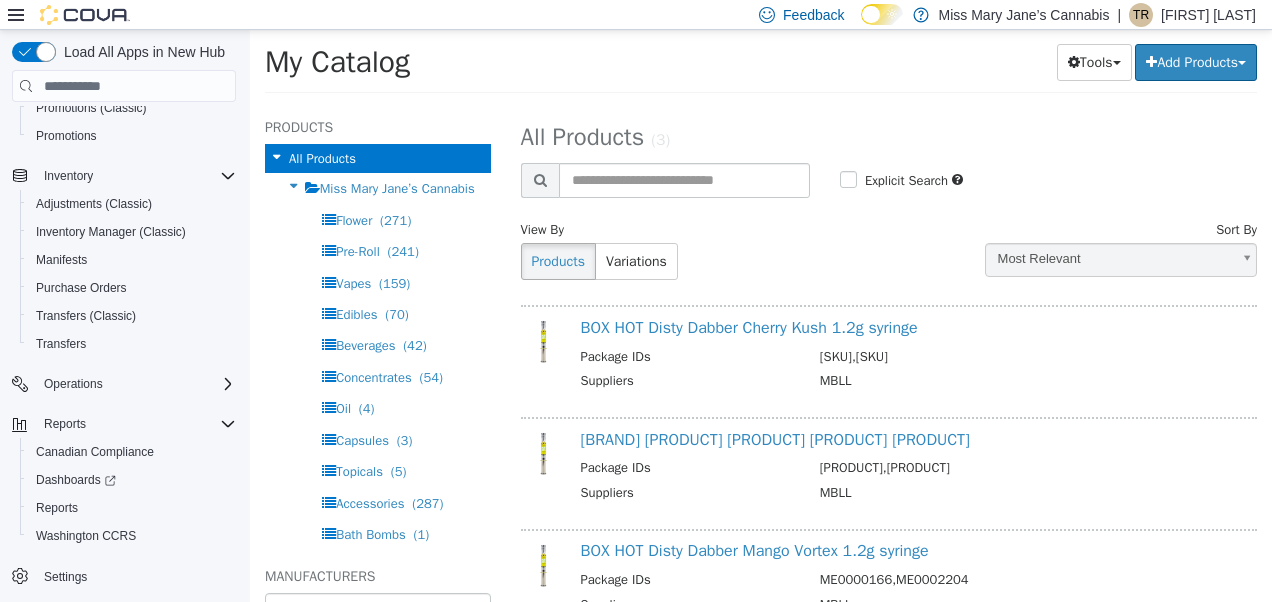 select on "**********" 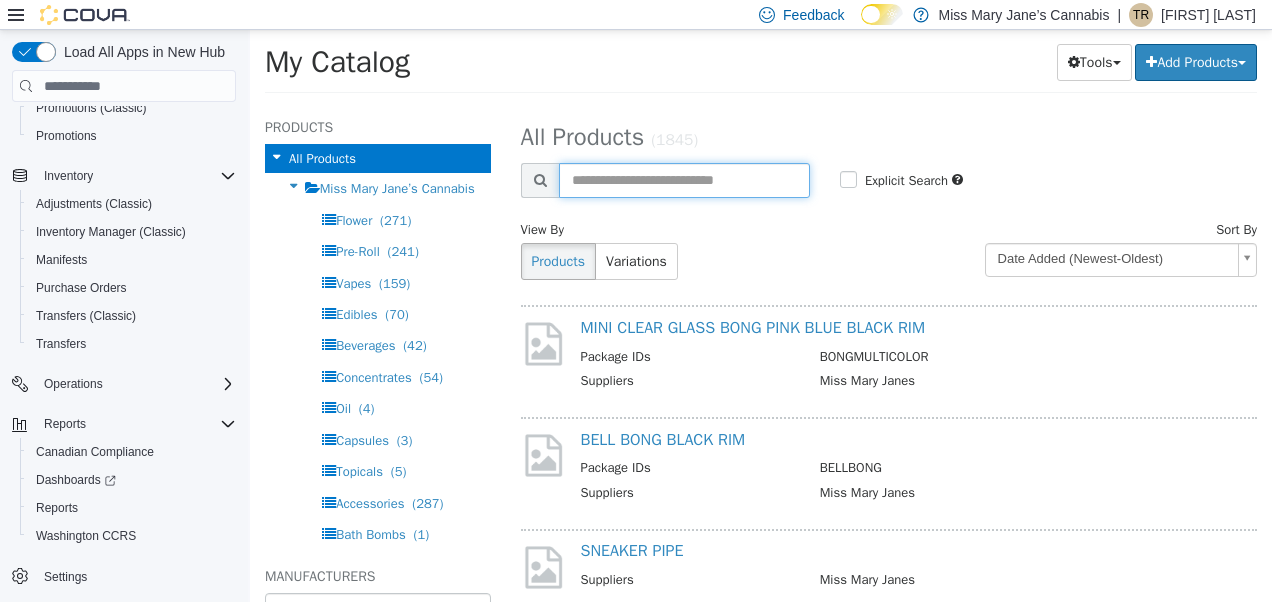 click at bounding box center (684, 180) 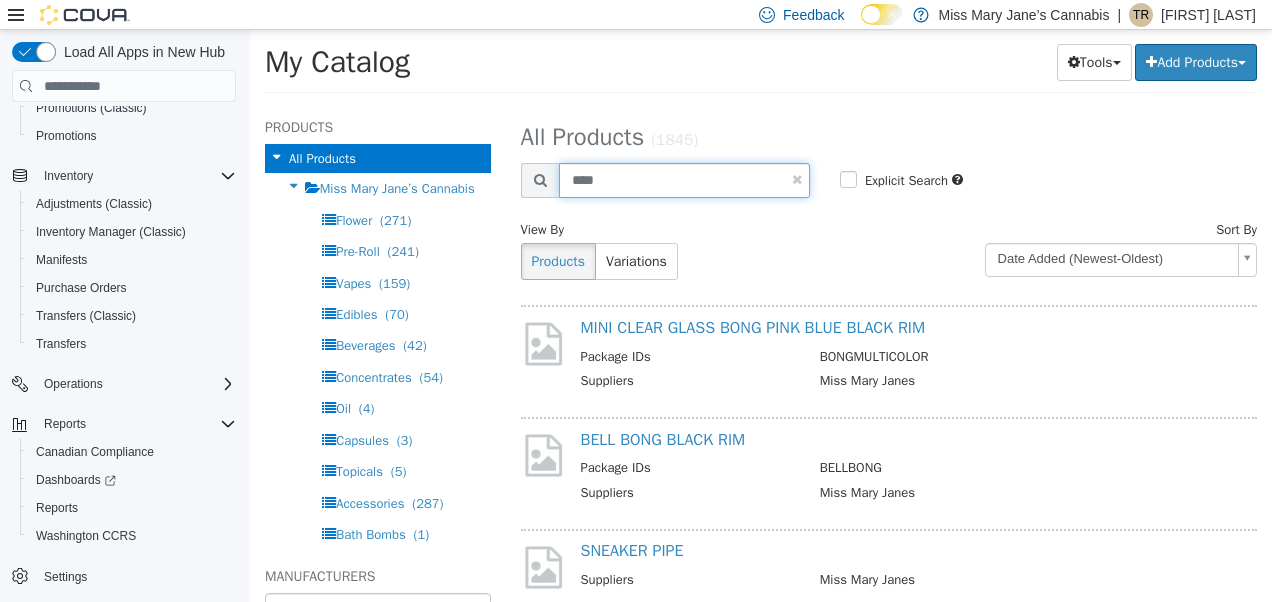 type on "****" 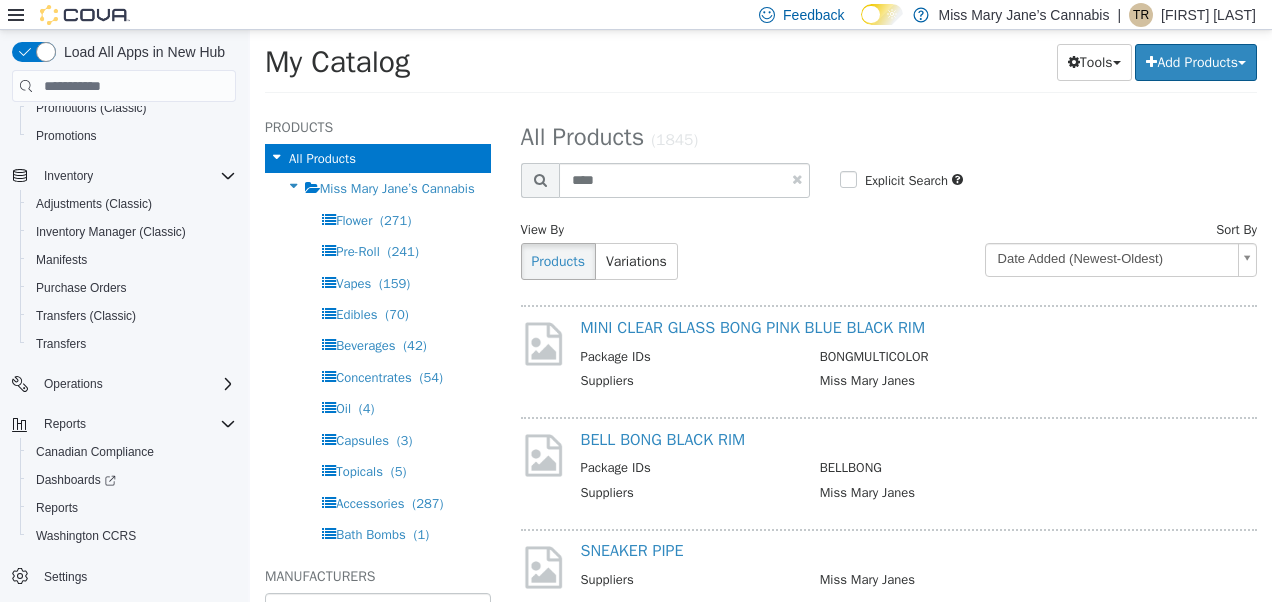 select on "**********" 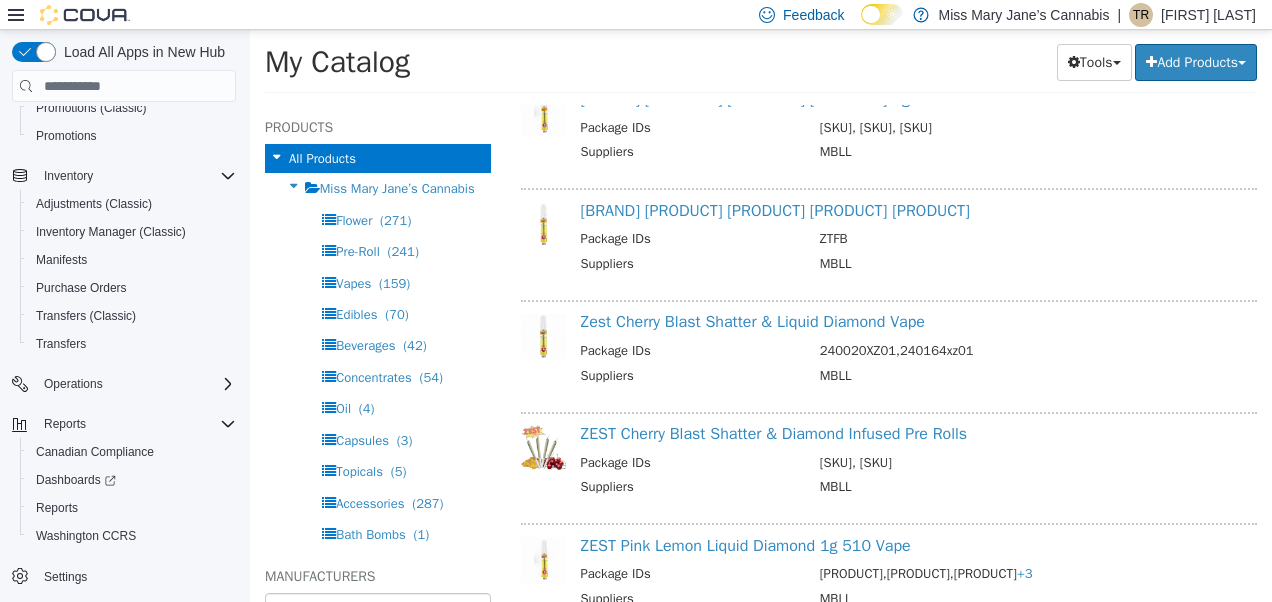 scroll, scrollTop: 226, scrollLeft: 0, axis: vertical 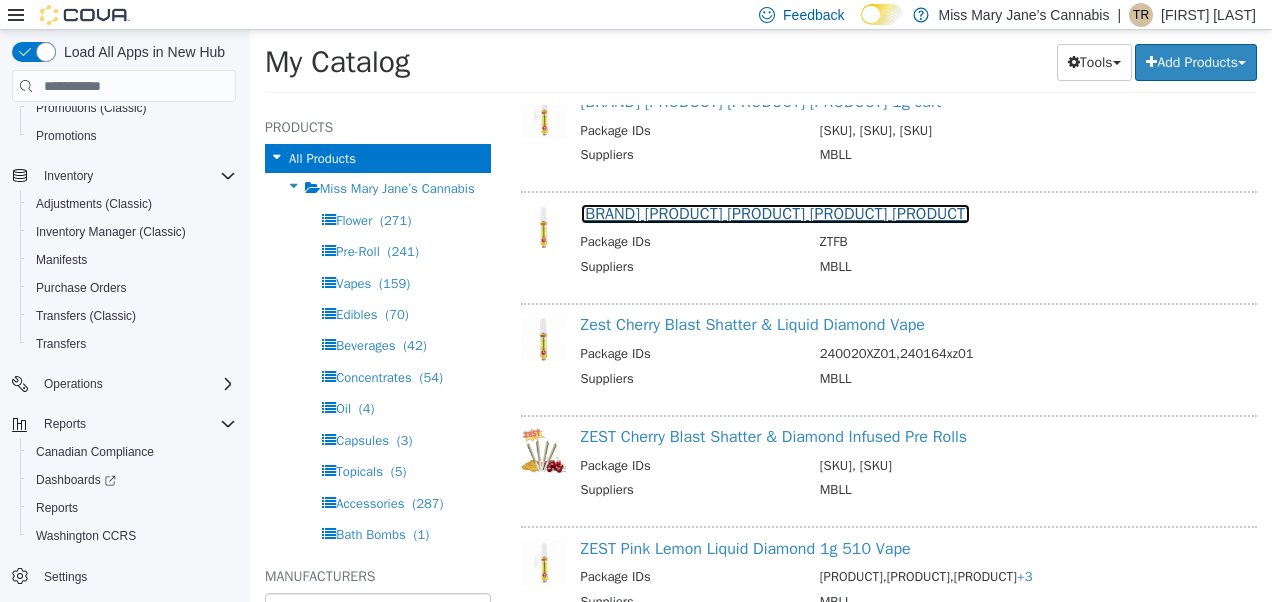 click on "[BRAND]  [PRODUCT] [PRODUCT] [PRODUCT] [PRODUCT]" at bounding box center [775, 214] 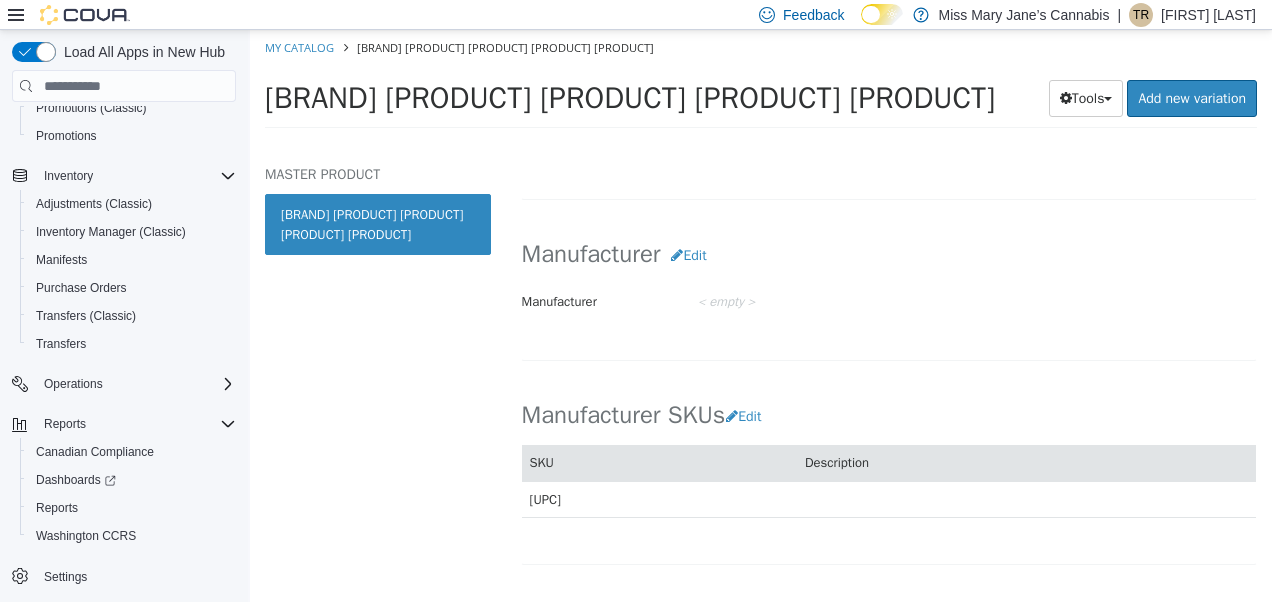 scroll, scrollTop: 1231, scrollLeft: 0, axis: vertical 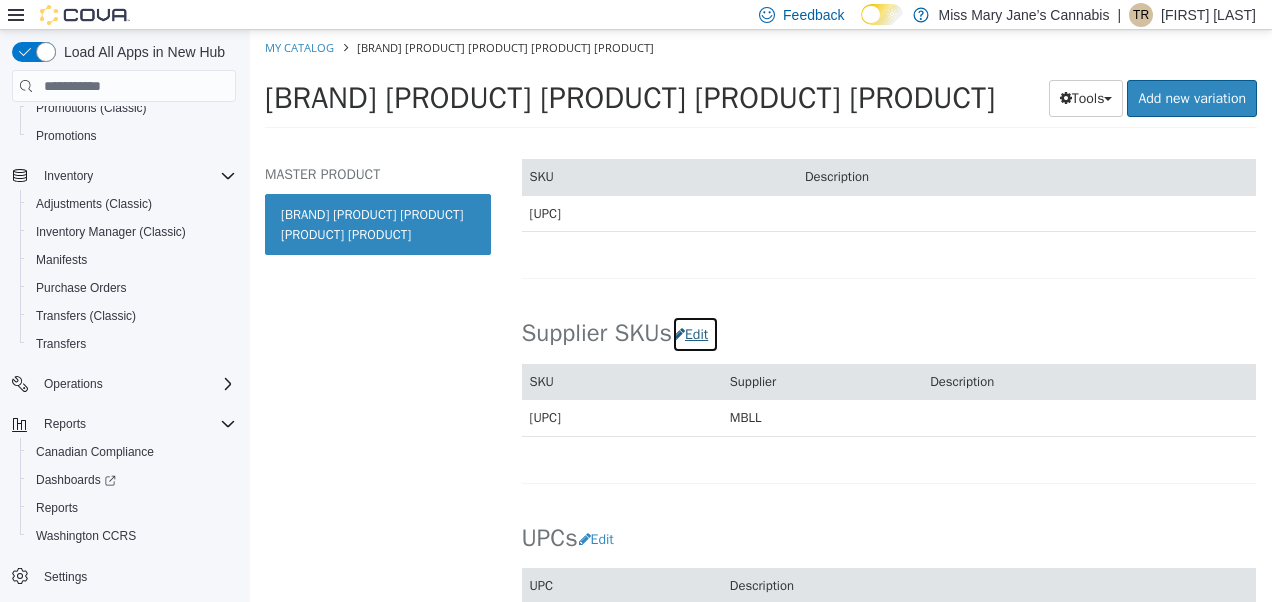 click on "Edit" at bounding box center (695, 334) 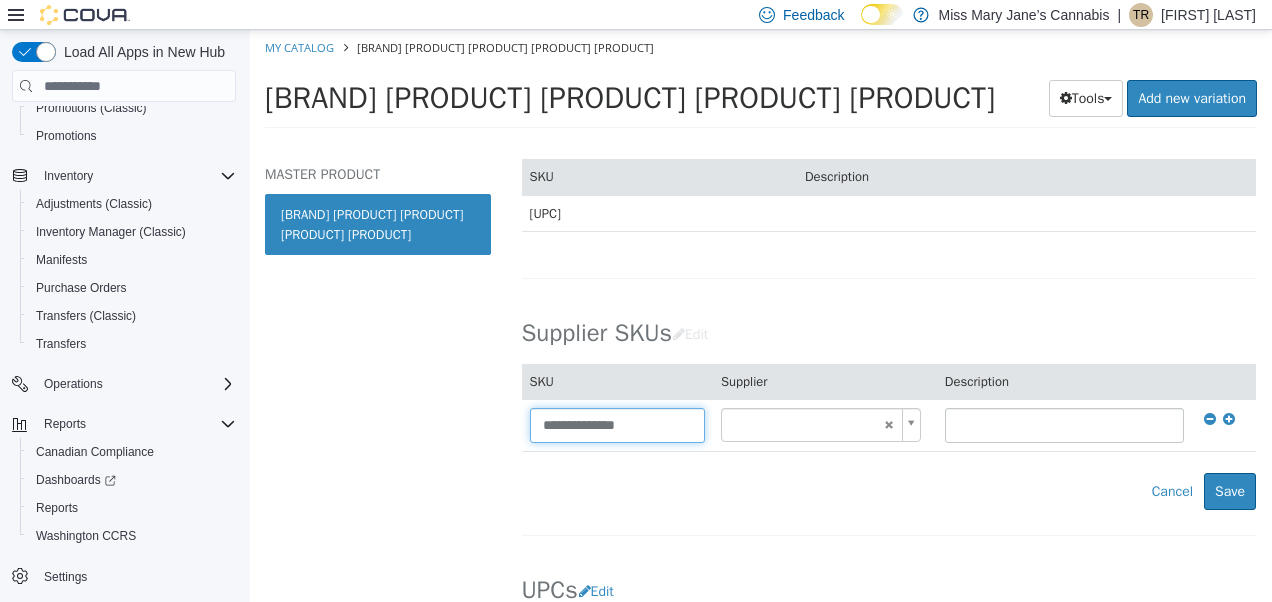 drag, startPoint x: 668, startPoint y: 430, endPoint x: 224, endPoint y: 400, distance: 445.01236 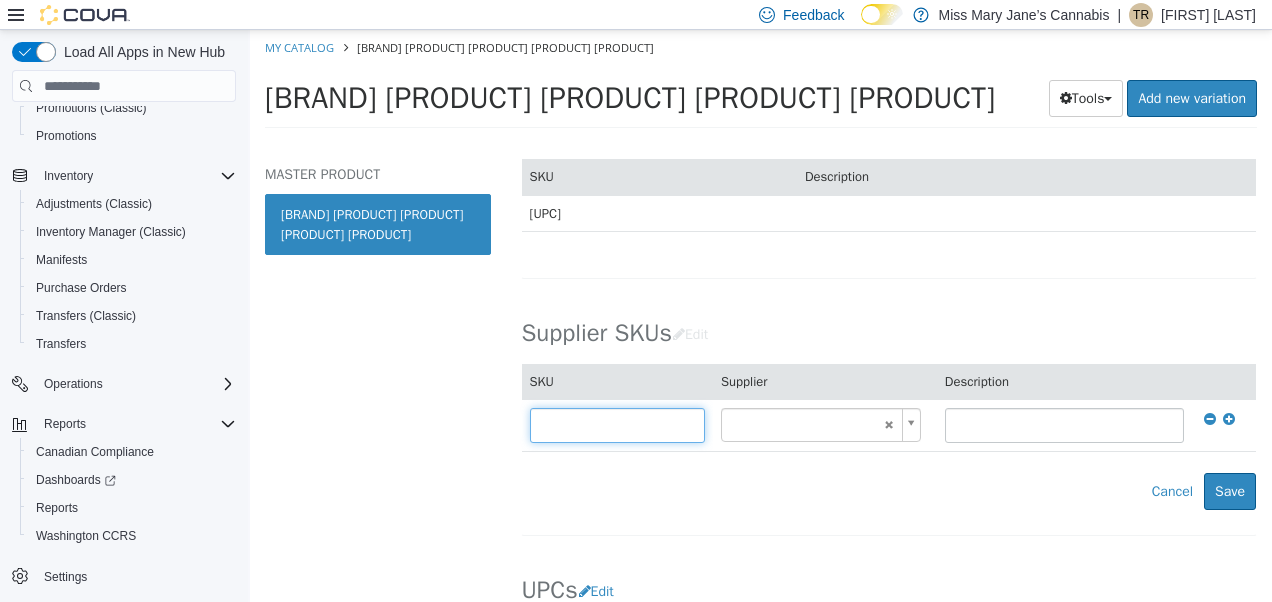 type on "******" 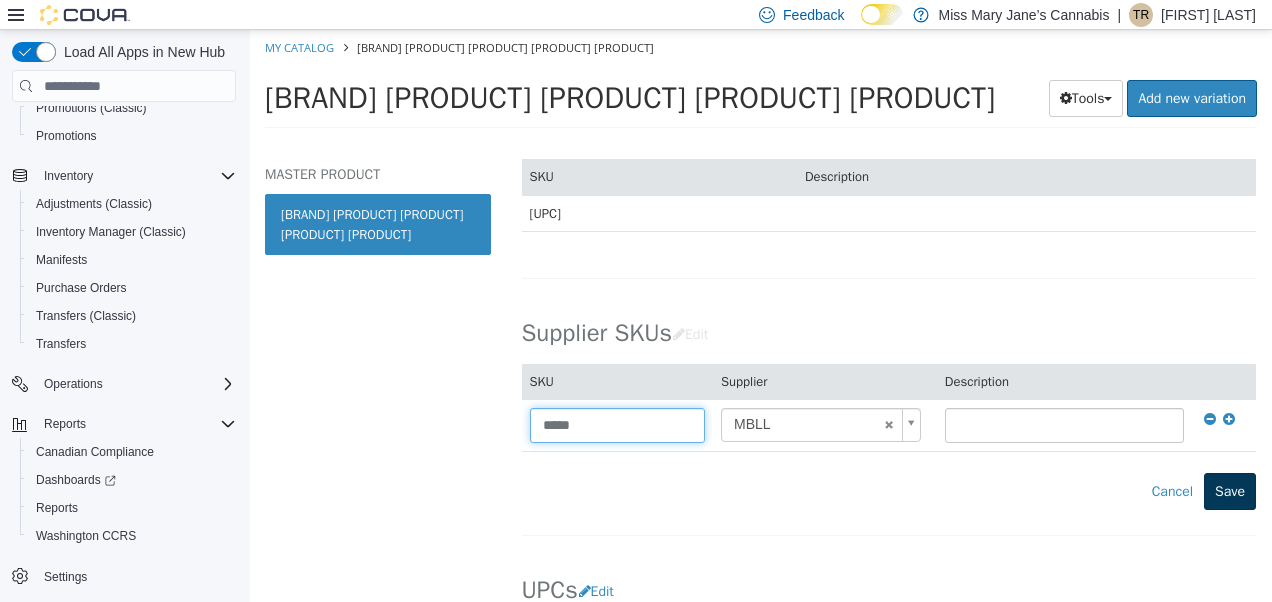 type on "*****" 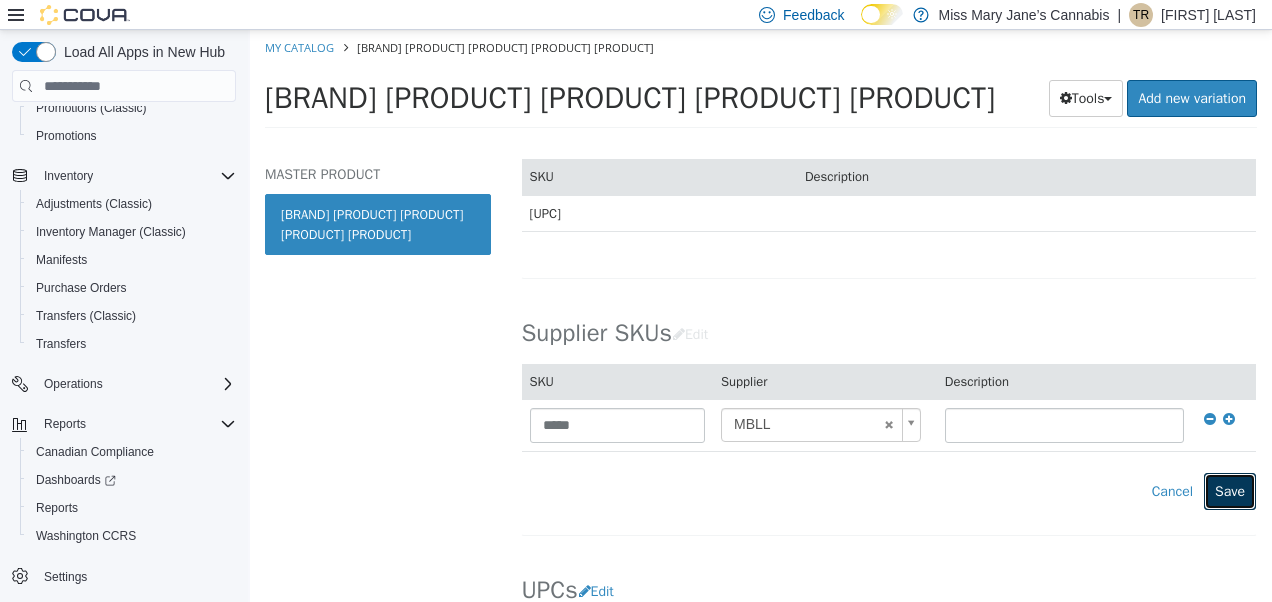 click on "Save" at bounding box center (1230, 491) 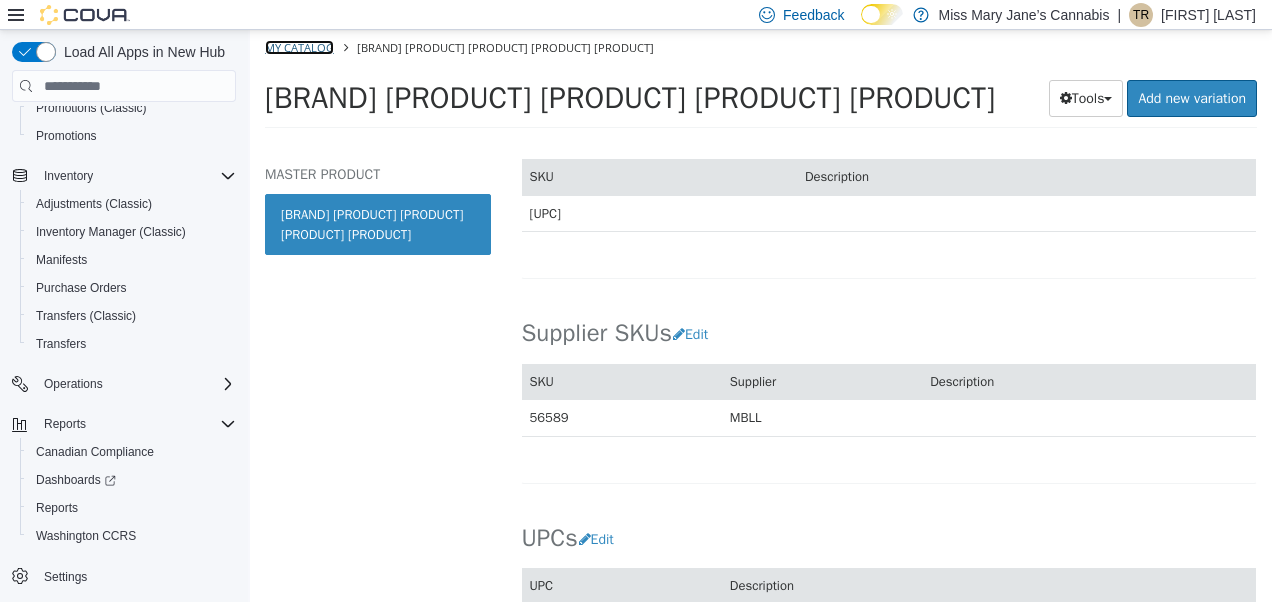 click on "My Catalog" at bounding box center (299, 47) 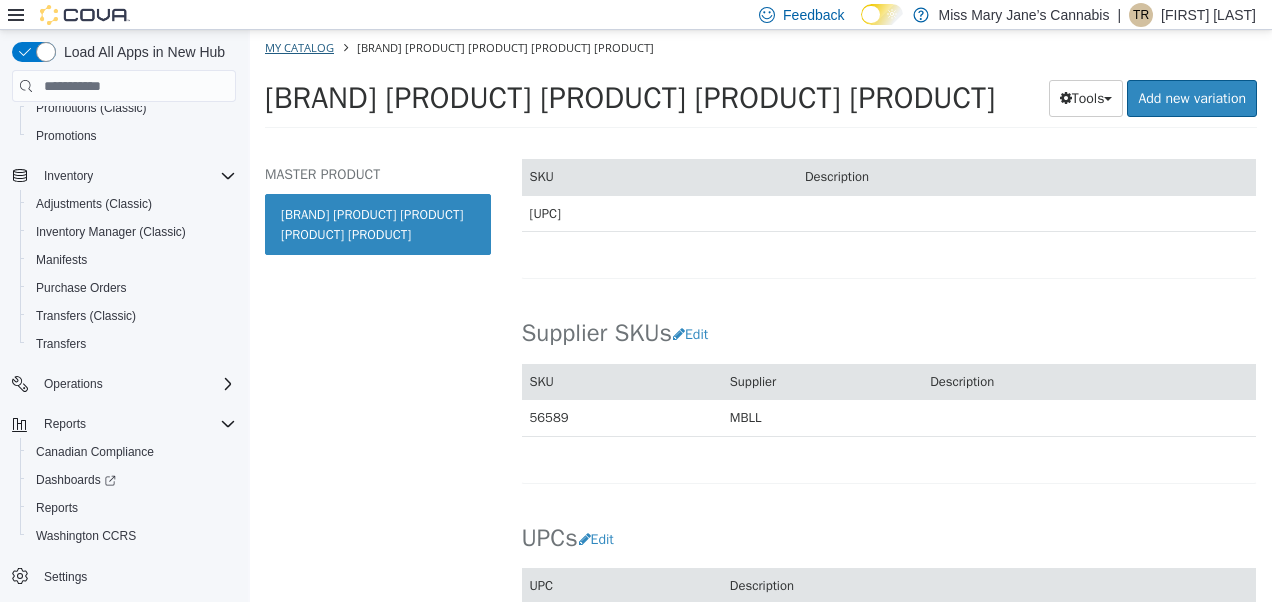 select on "**********" 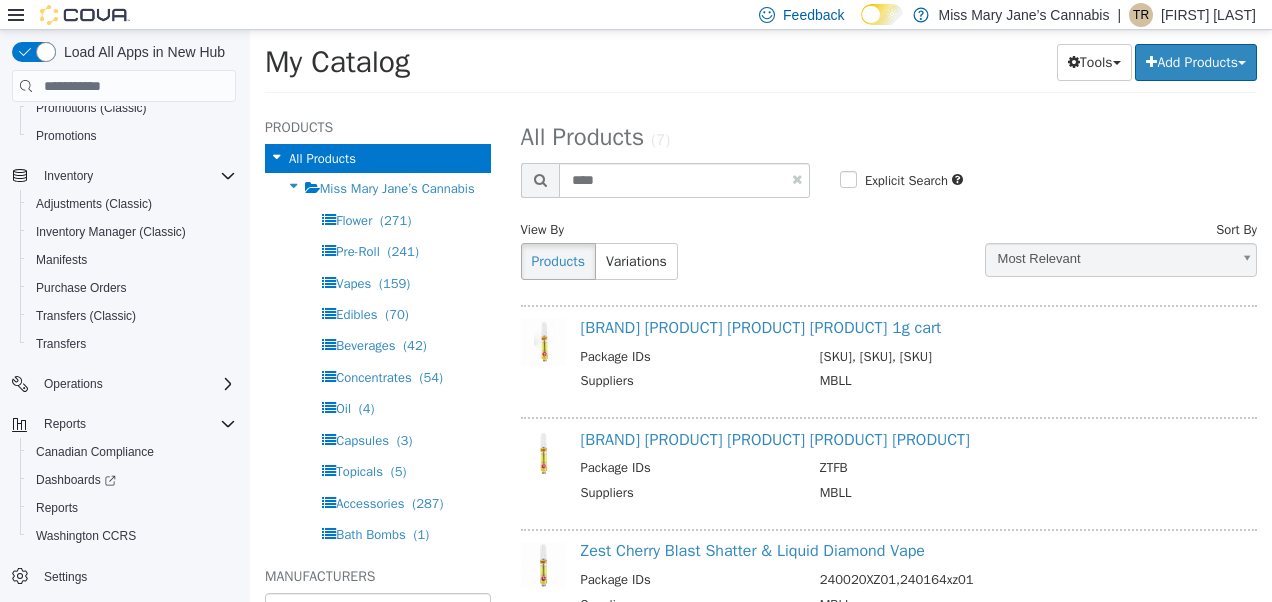 click at bounding box center [797, 179] 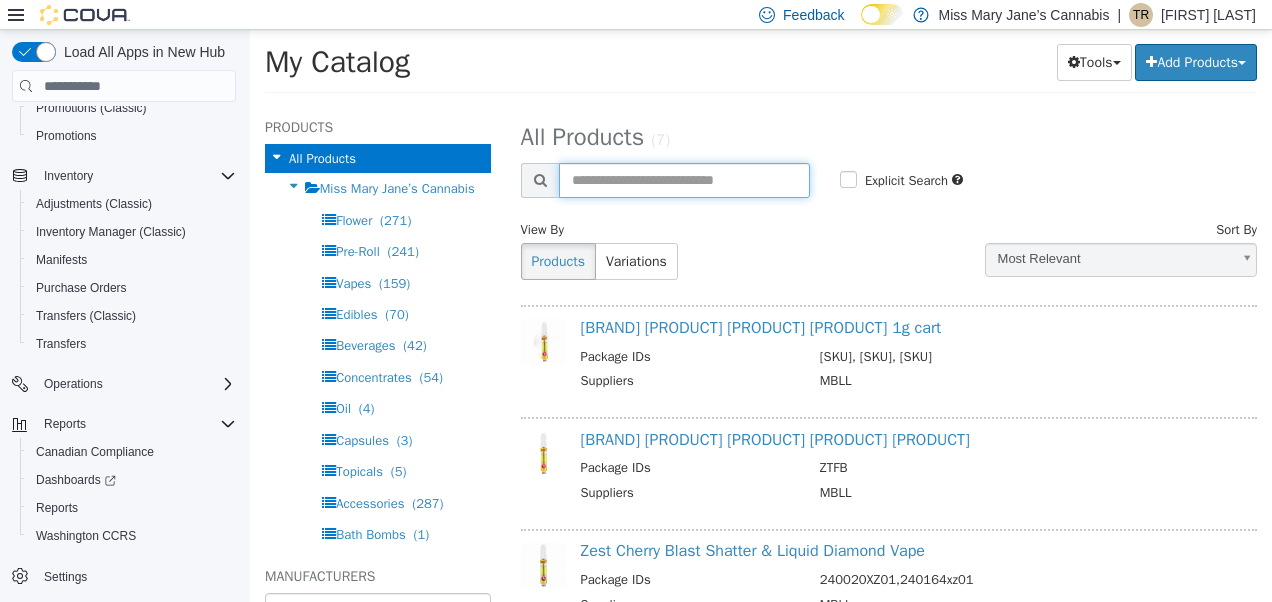 click at bounding box center (684, 180) 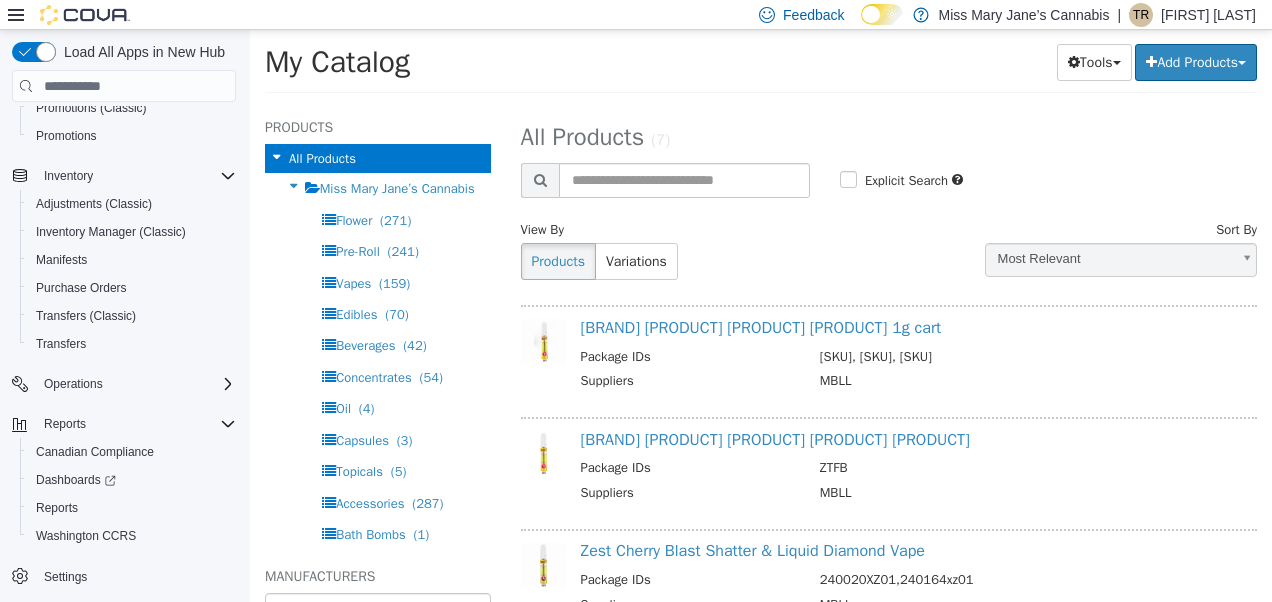 select on "**********" 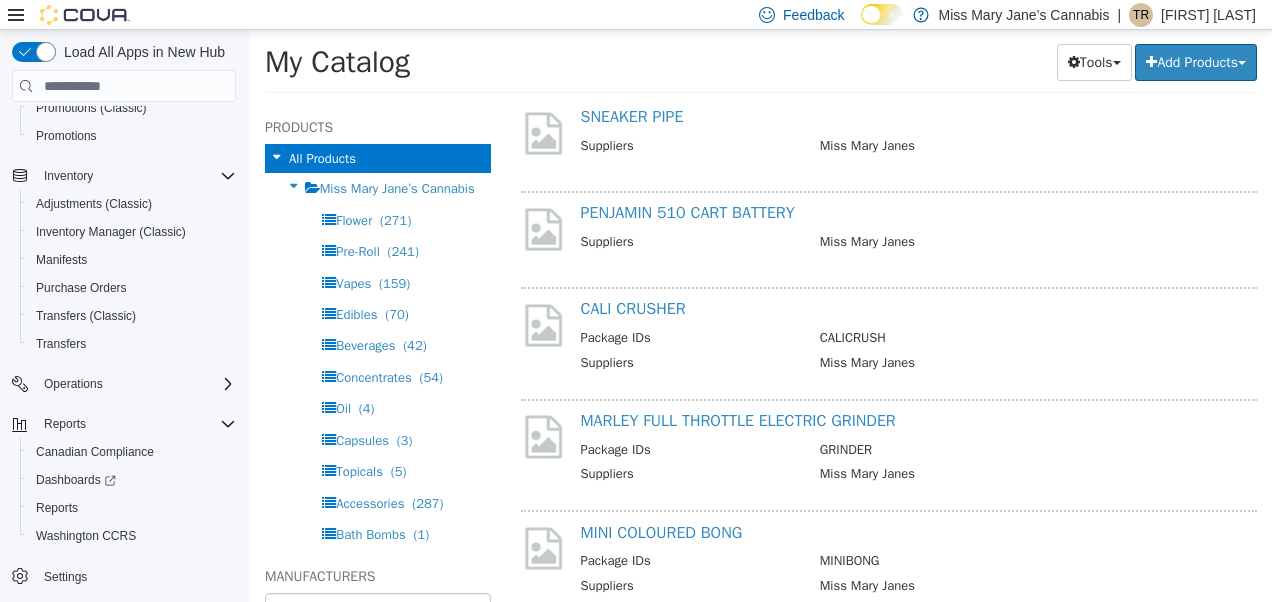 scroll, scrollTop: 0, scrollLeft: 0, axis: both 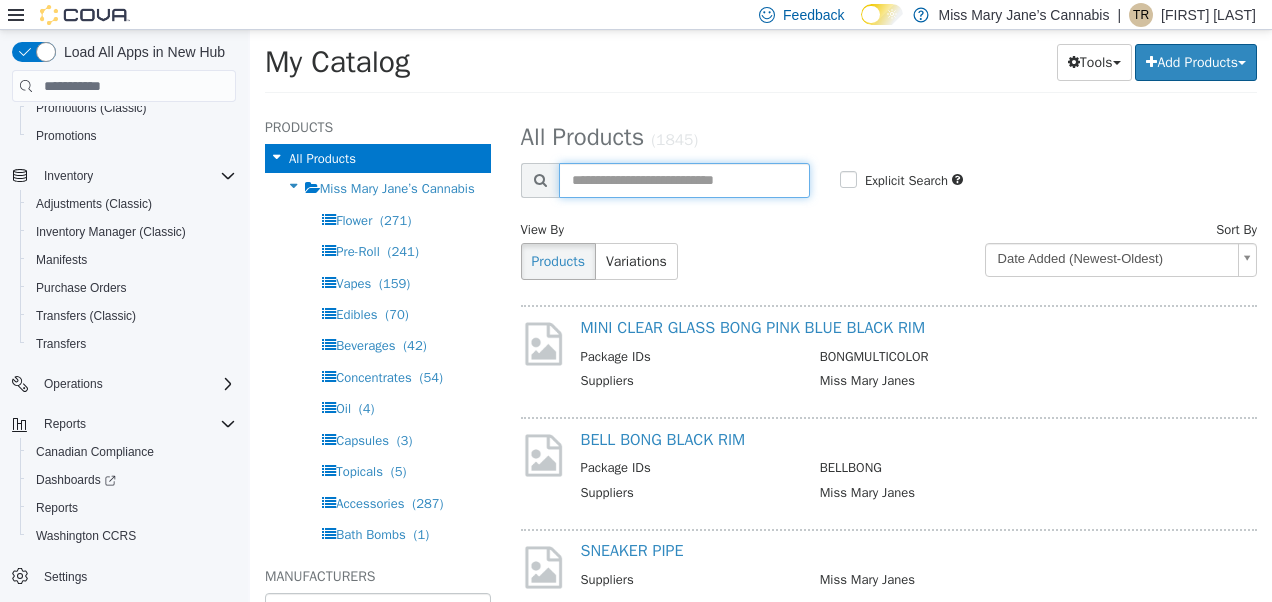 click at bounding box center (684, 180) 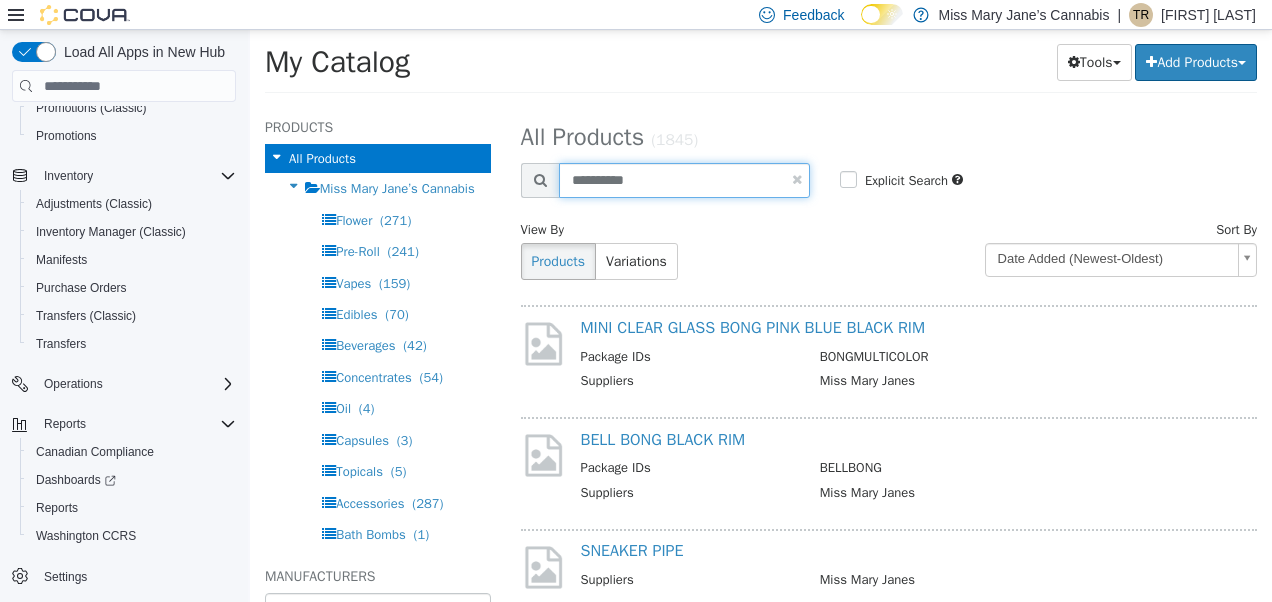 type on "**********" 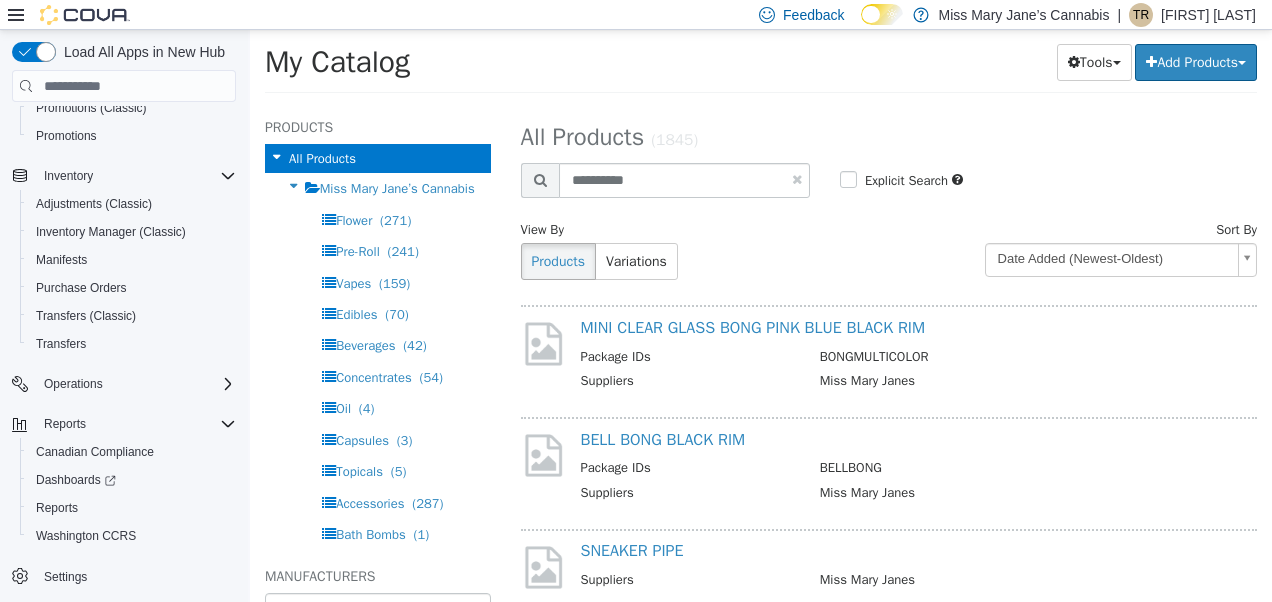 select on "**********" 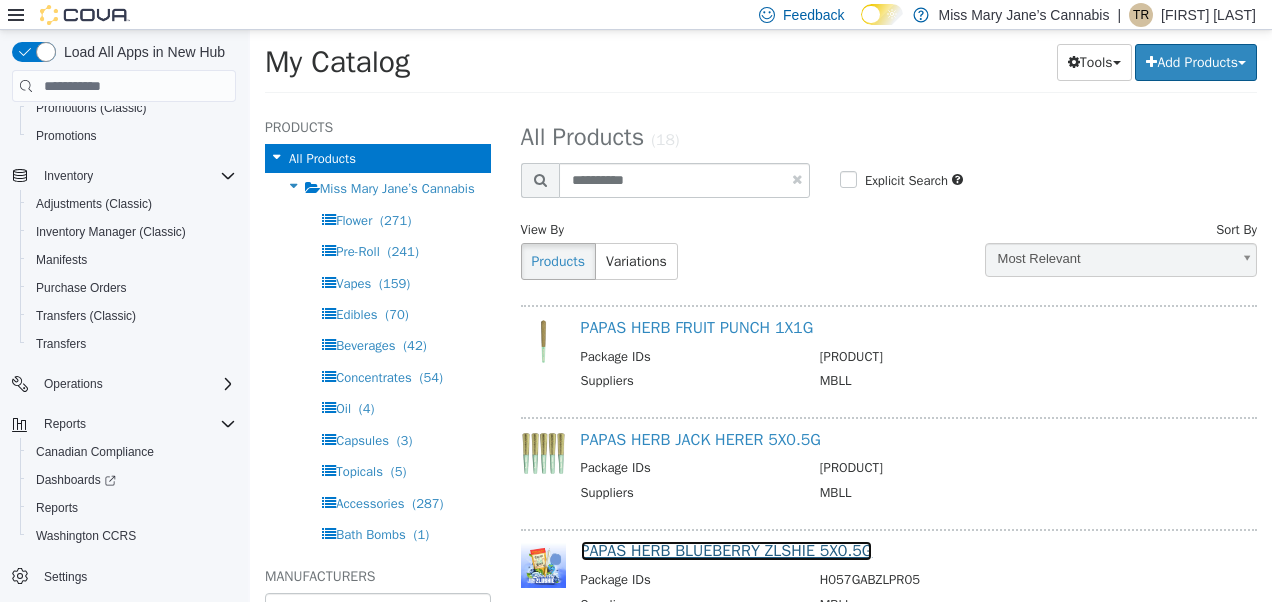 click on "PAPAS HERB BLUEBERRY ZLSHIE 5X0.5G" at bounding box center (727, 551) 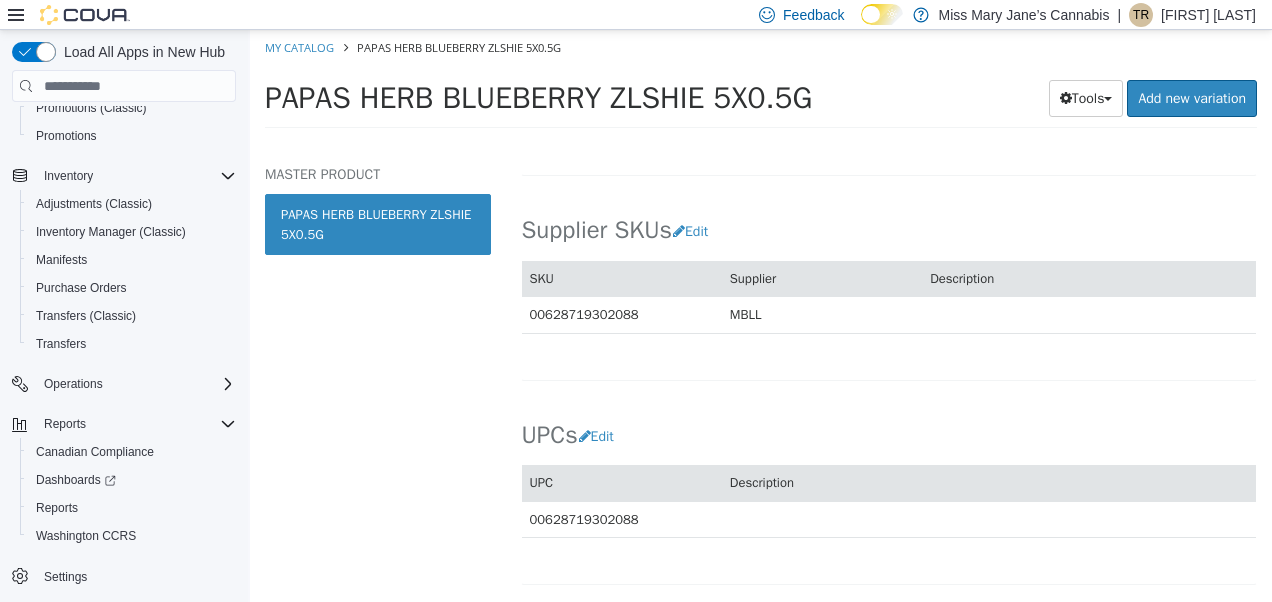 scroll, scrollTop: 1337, scrollLeft: 0, axis: vertical 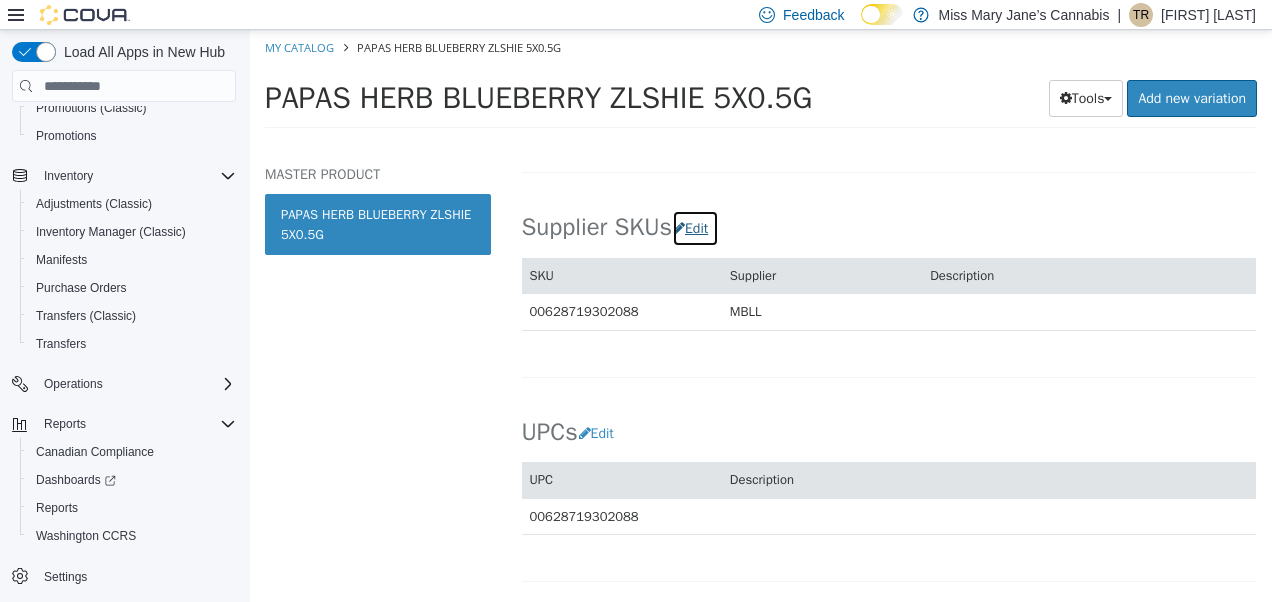 click on "Edit" at bounding box center (695, 228) 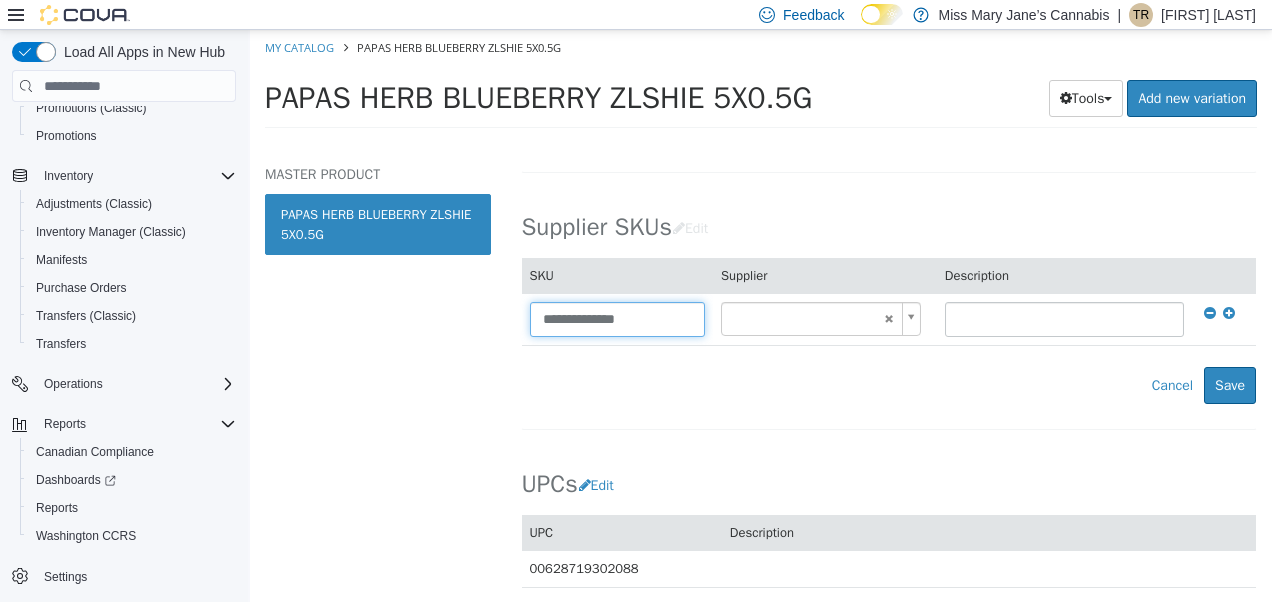 drag, startPoint x: 652, startPoint y: 325, endPoint x: 342, endPoint y: 329, distance: 310.02582 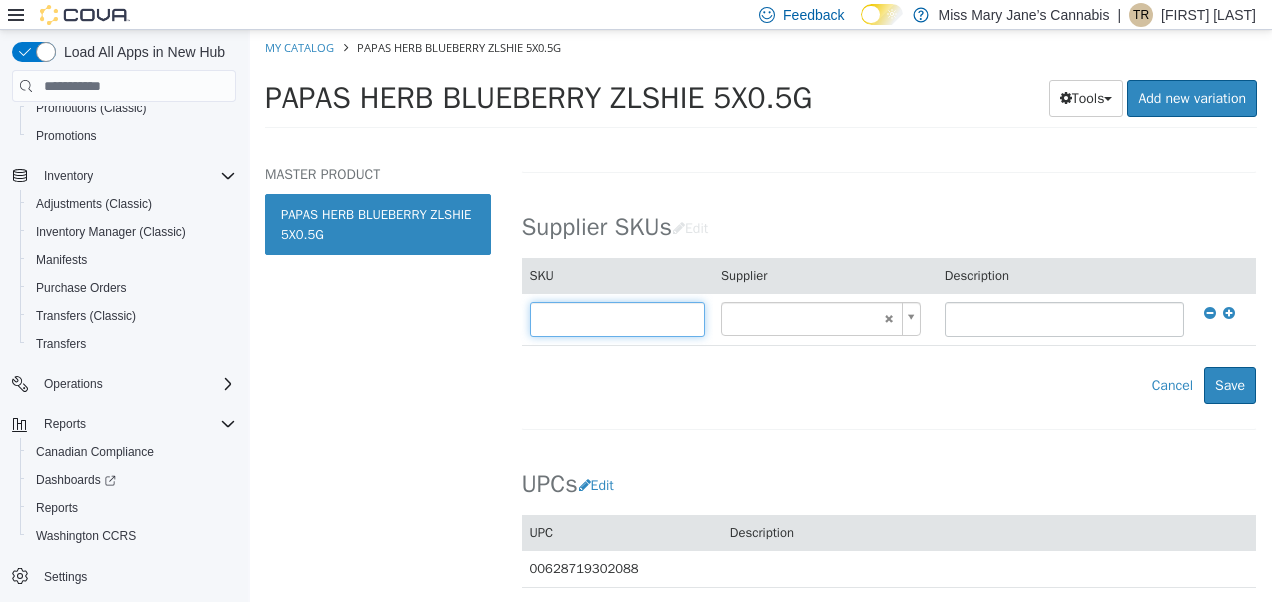 type on "******" 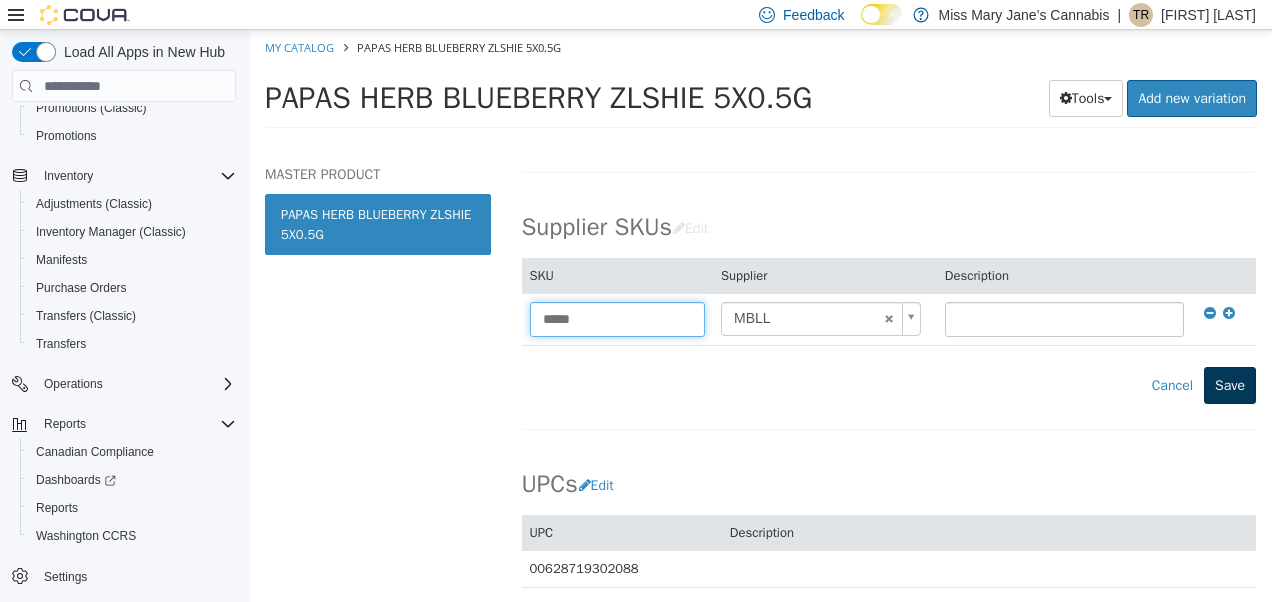 type on "*****" 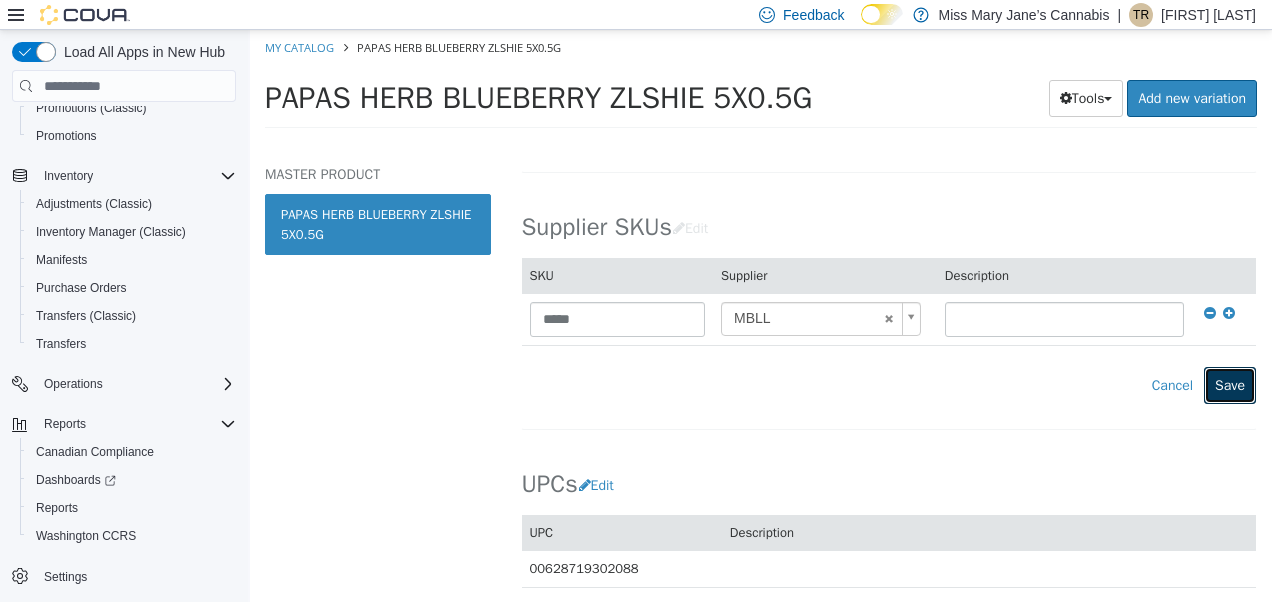 click on "Save" at bounding box center [1230, 385] 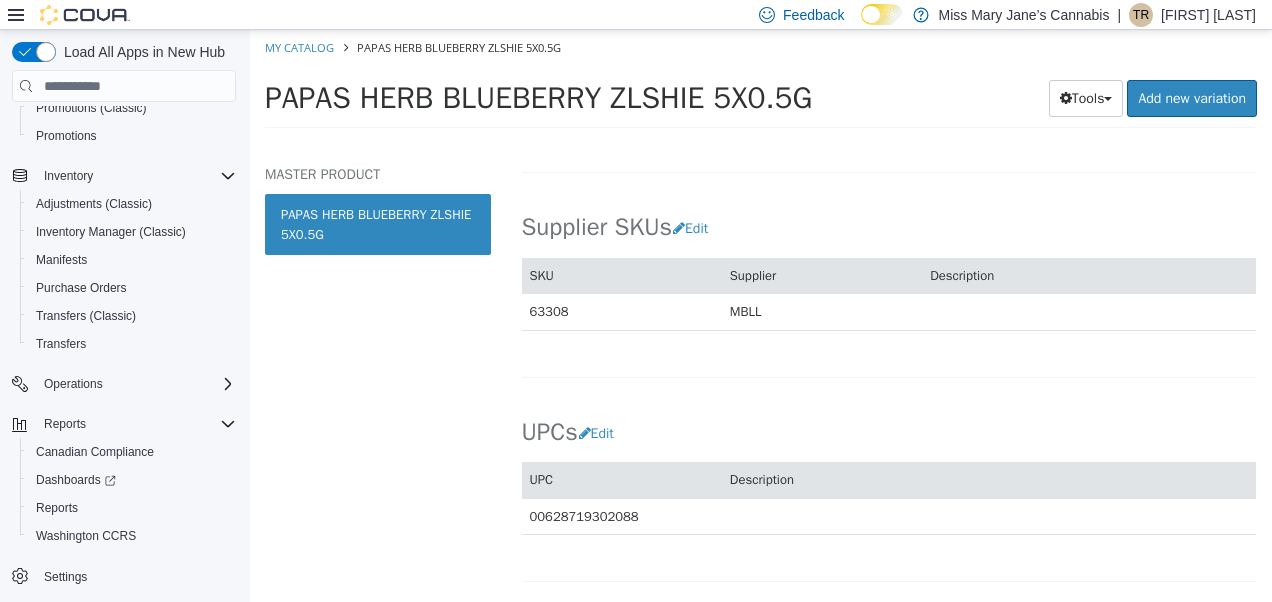 select on "**********" 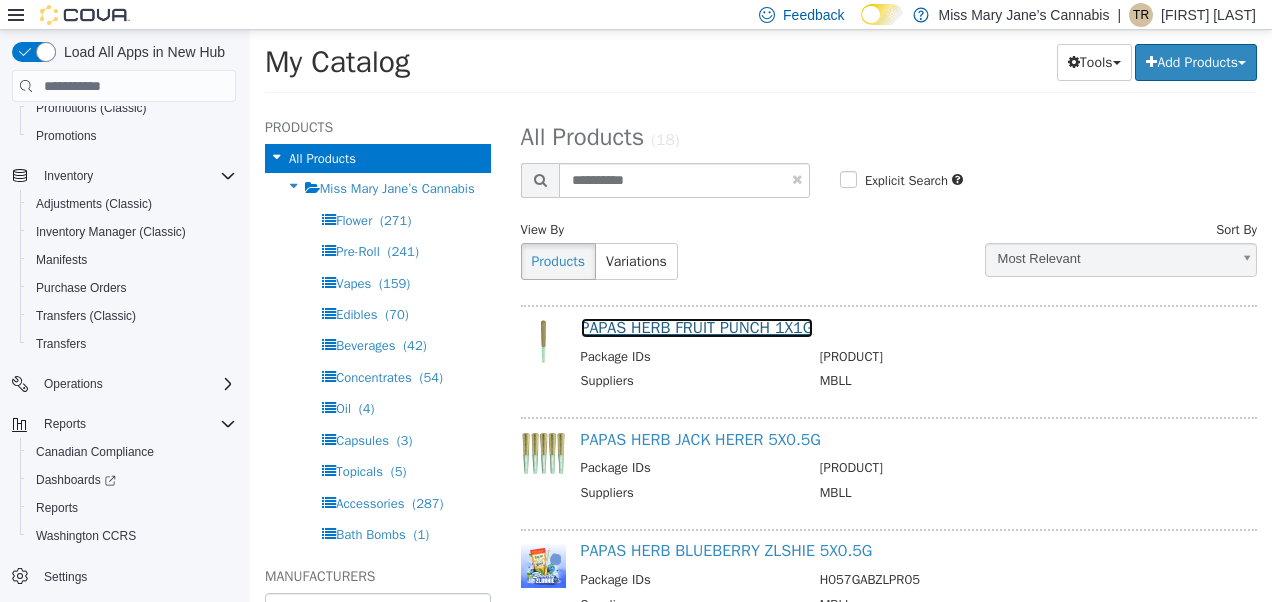 click on "PAPAS HERB FRUIT PUNCH 1X1G" at bounding box center [697, 328] 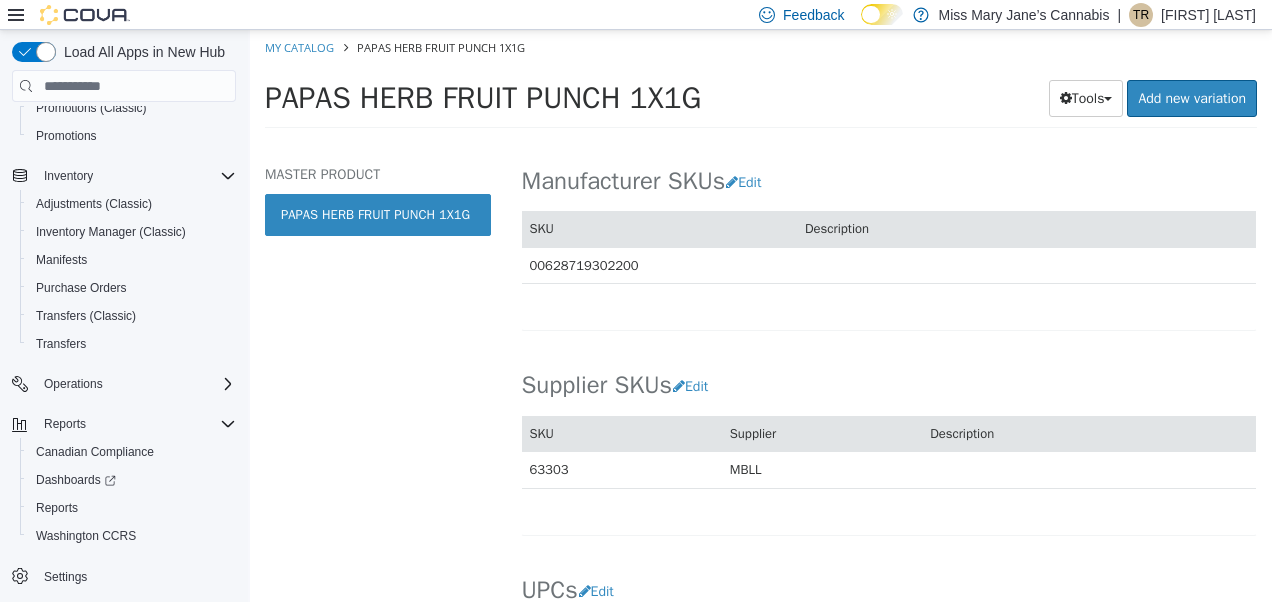 scroll, scrollTop: 1182, scrollLeft: 0, axis: vertical 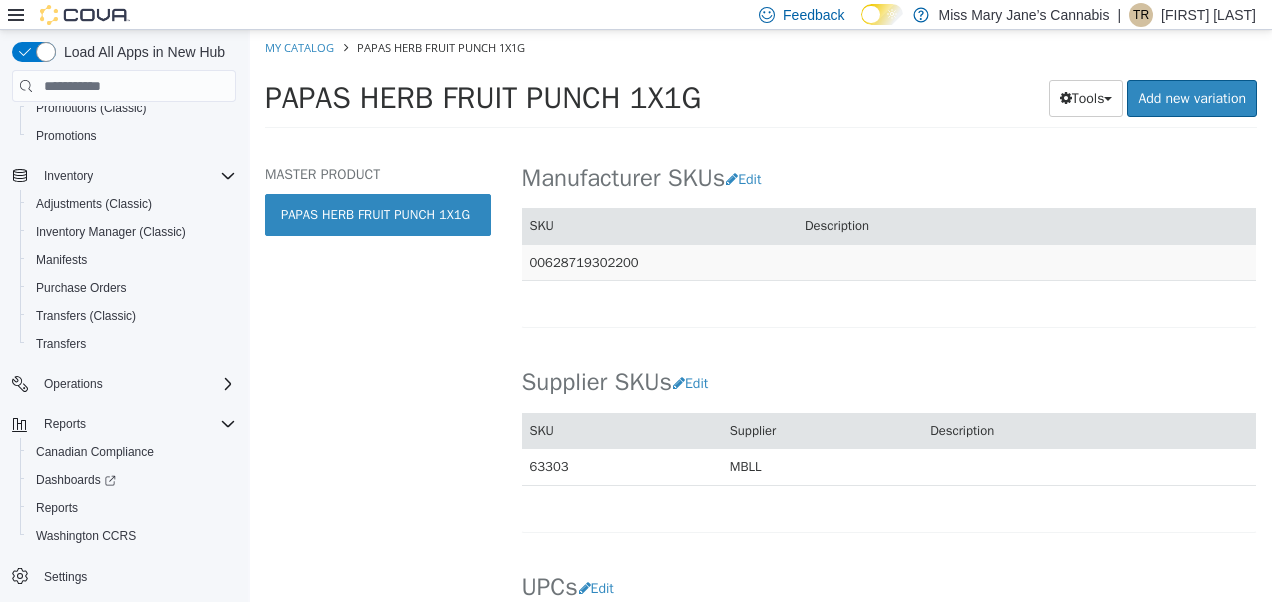 click on "00628719302200" at bounding box center (659, 262) 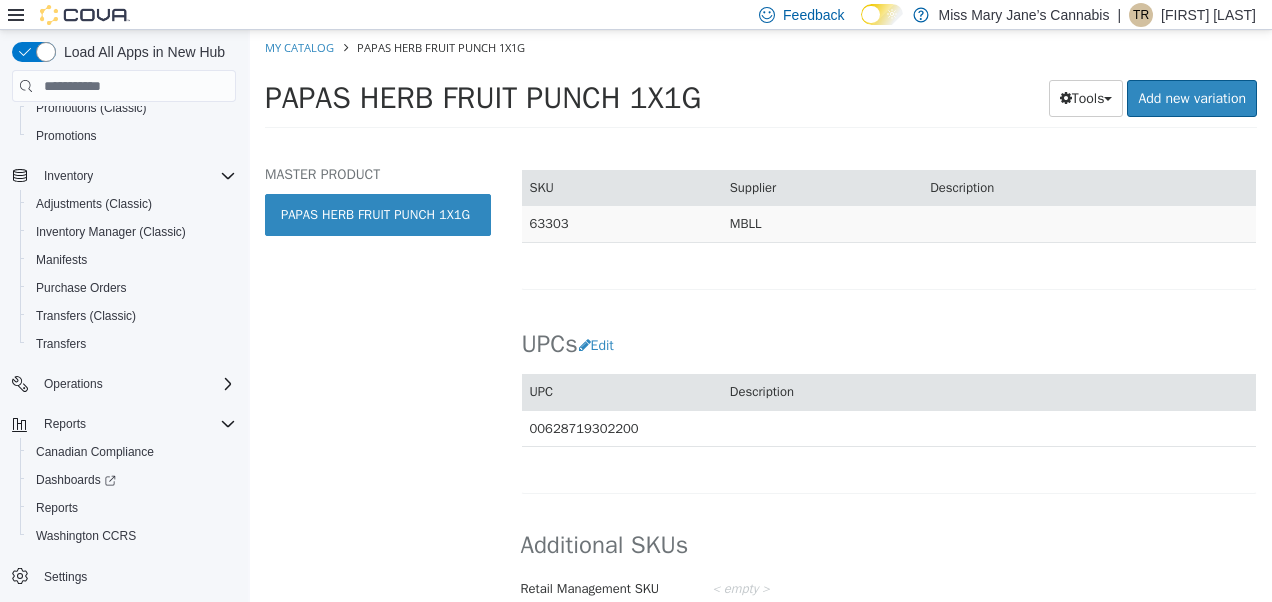 scroll, scrollTop: 1442, scrollLeft: 0, axis: vertical 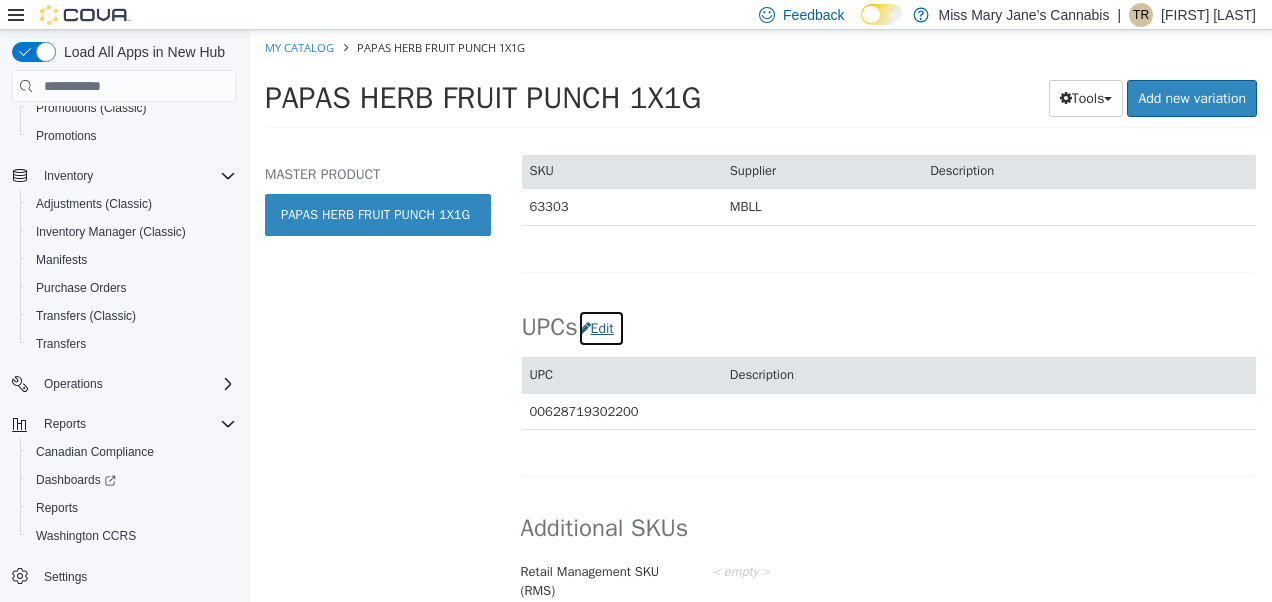 click on "Edit" at bounding box center (601, 328) 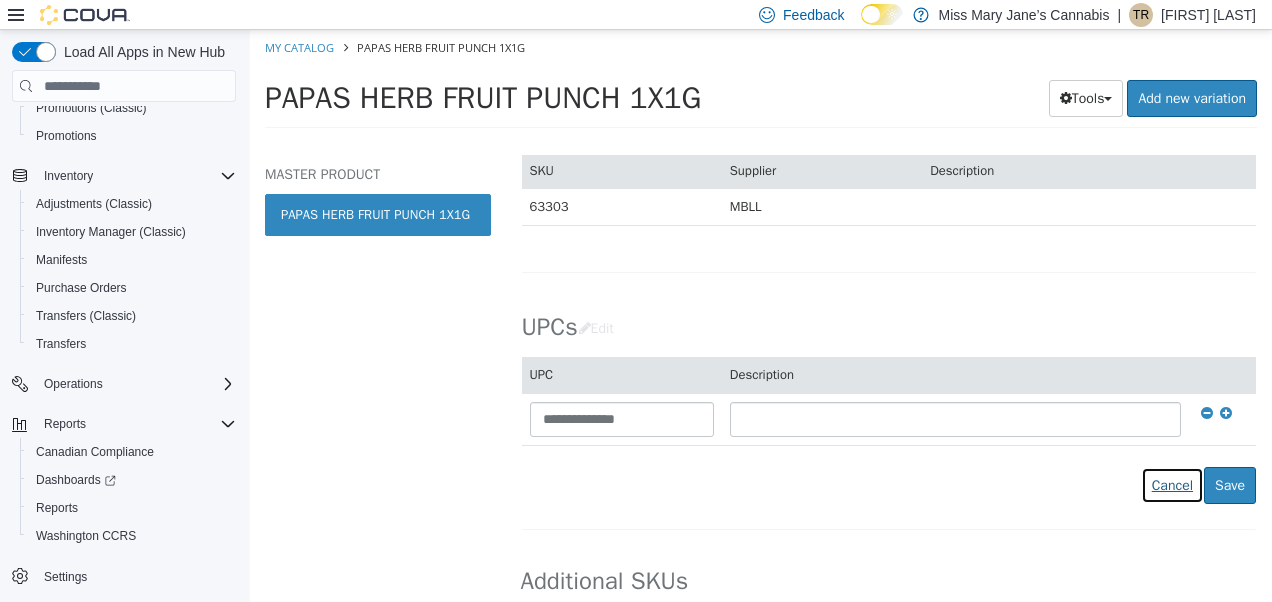click on "Cancel" at bounding box center [1172, 485] 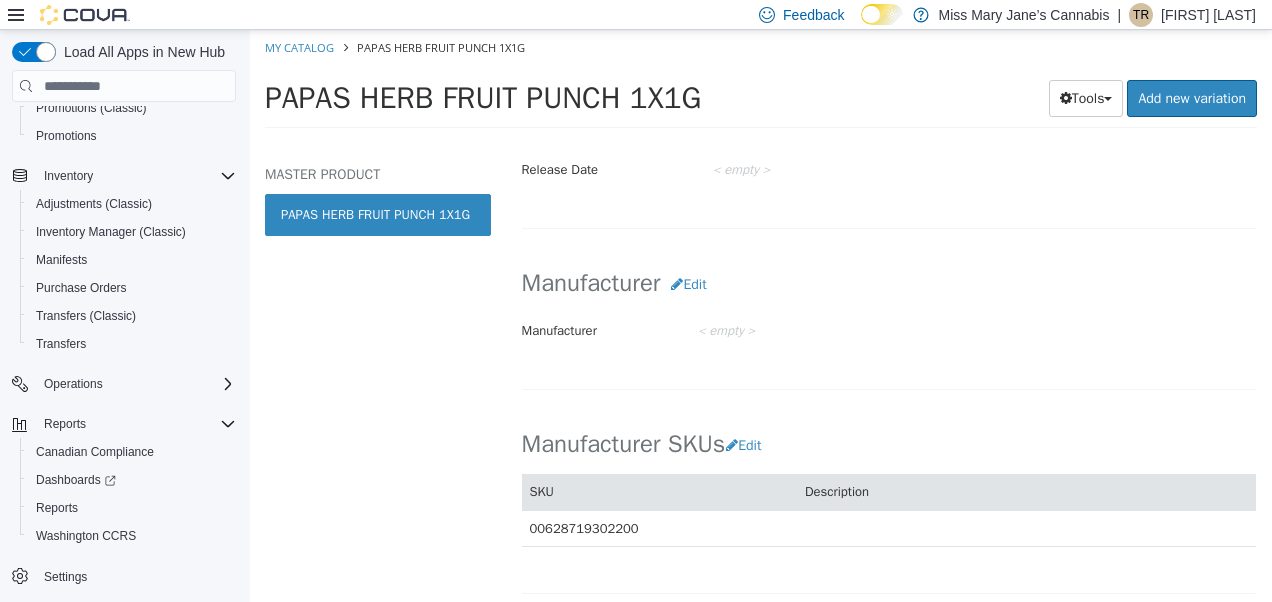 scroll, scrollTop: 917, scrollLeft: 0, axis: vertical 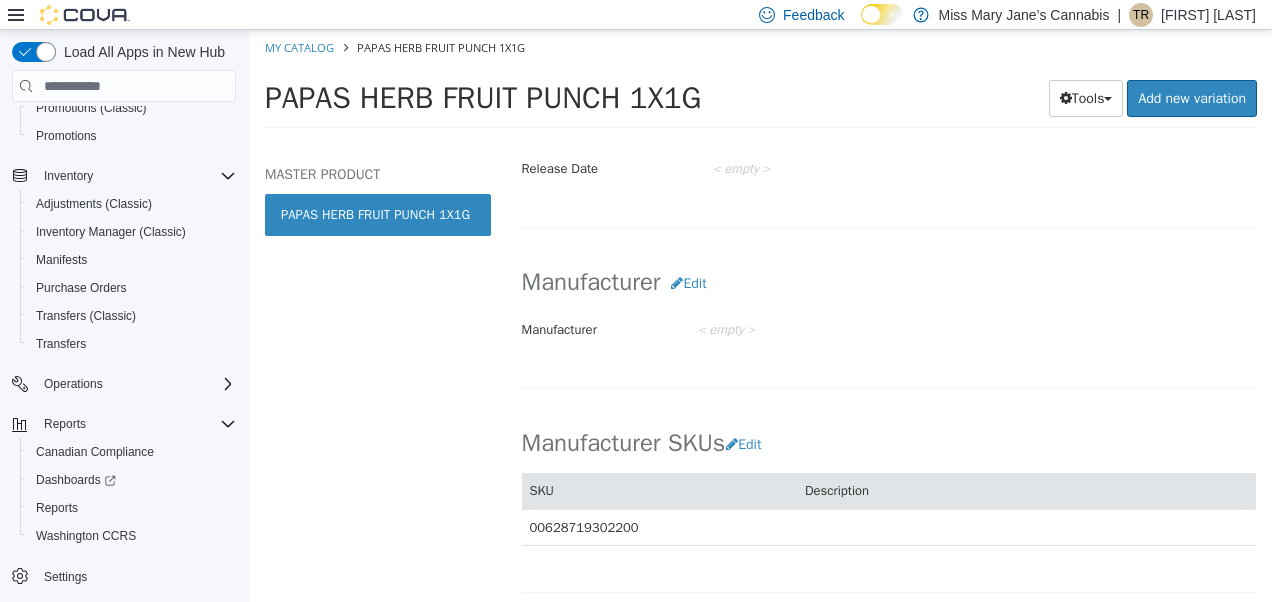 select on "**********" 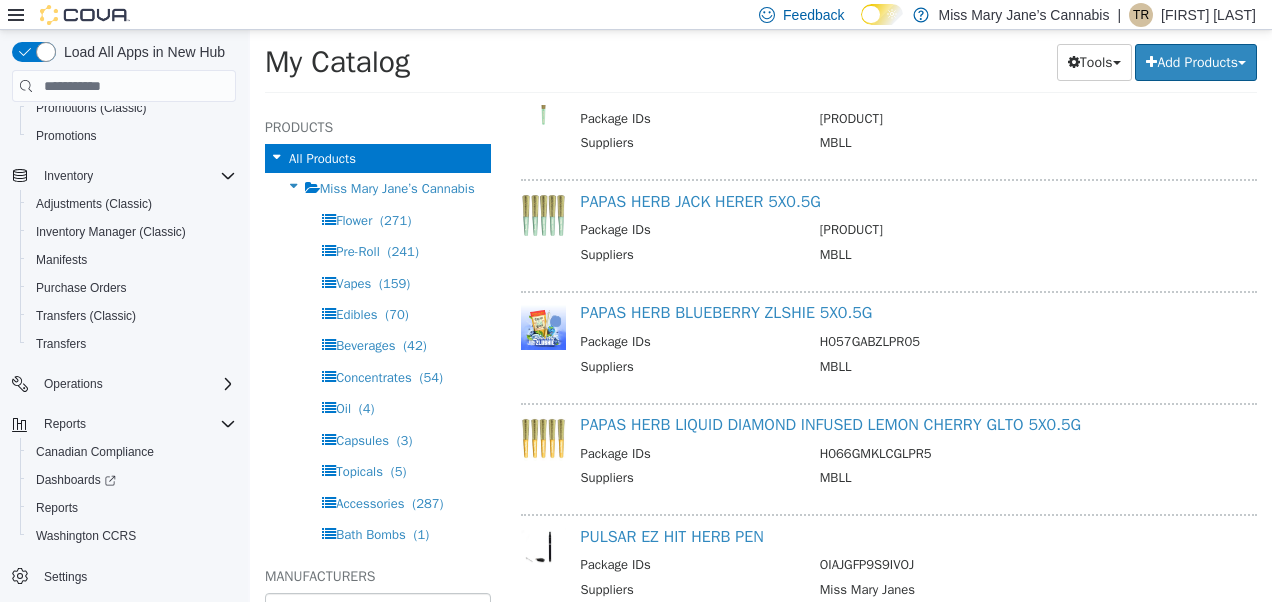 scroll, scrollTop: 248, scrollLeft: 0, axis: vertical 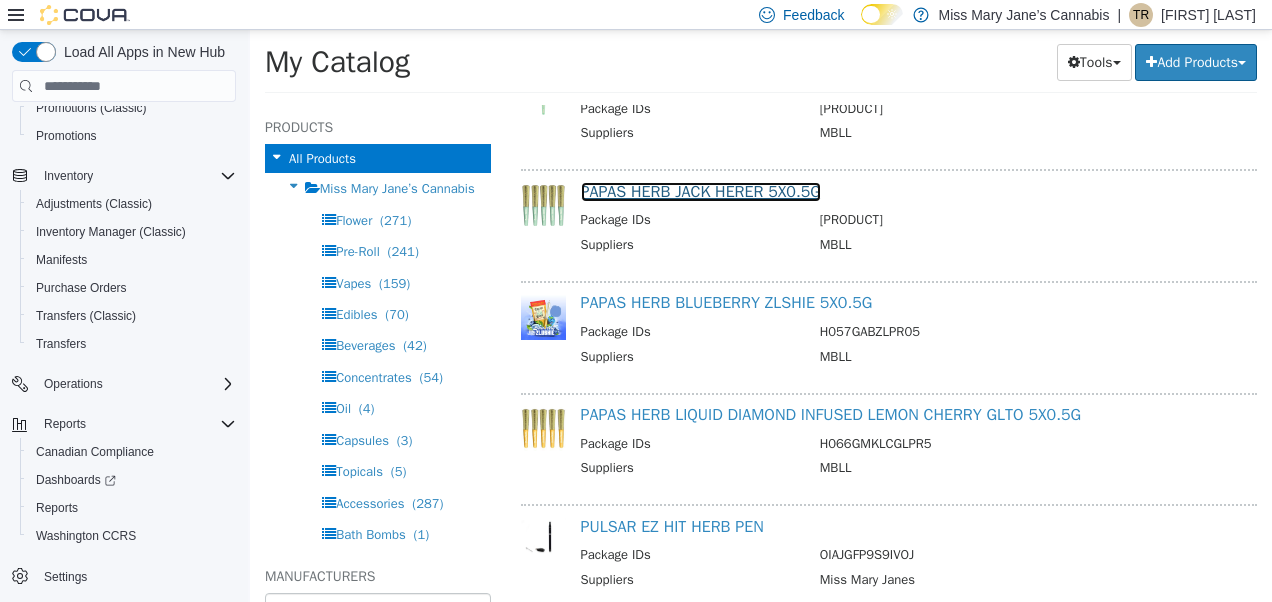 click on "PAPAS HERB JACK HERER 5X0.5G" at bounding box center (701, 192) 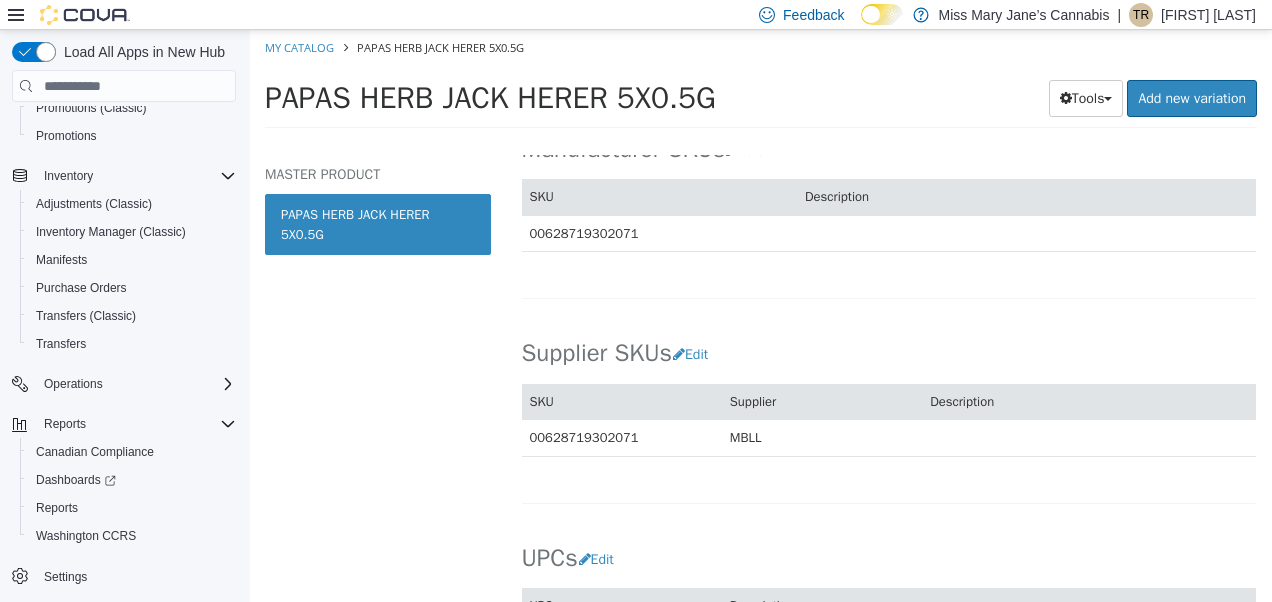 scroll, scrollTop: 1219, scrollLeft: 0, axis: vertical 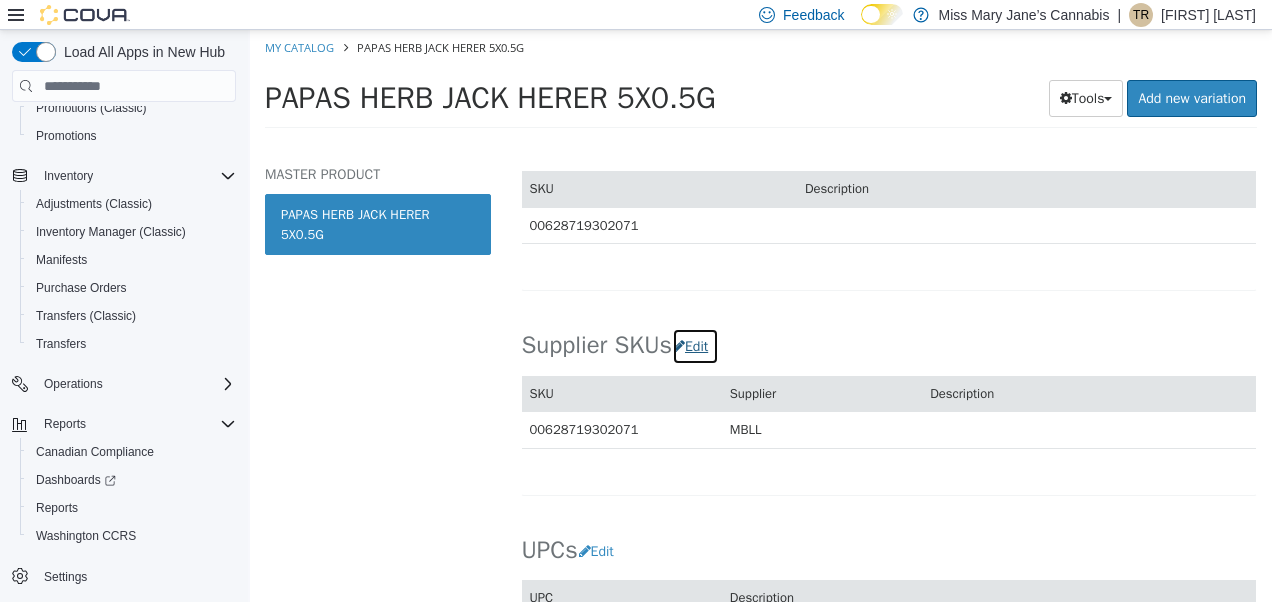 click on "Edit" at bounding box center [695, 346] 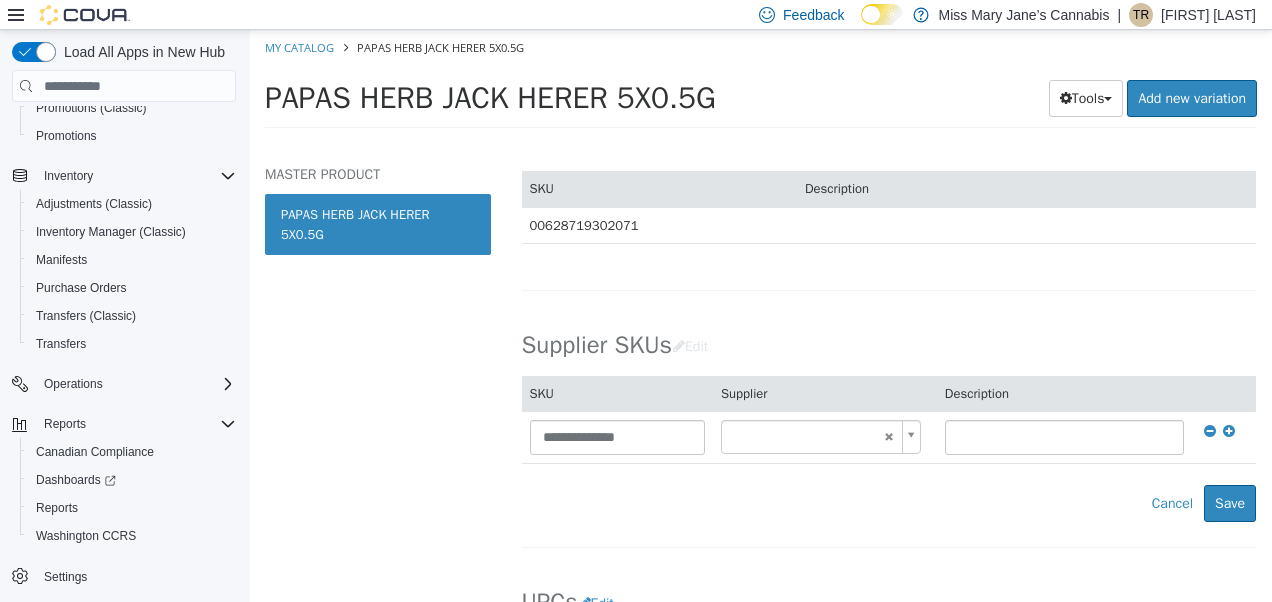 type on "******" 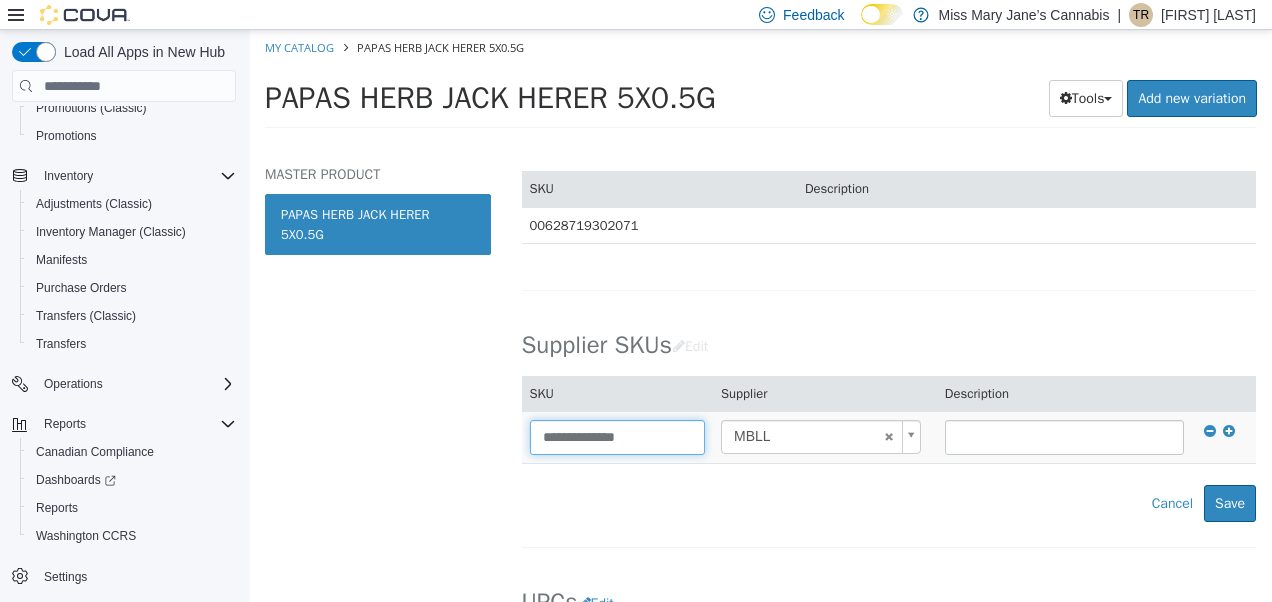 drag, startPoint x: 661, startPoint y: 431, endPoint x: 556, endPoint y: 433, distance: 105.01904 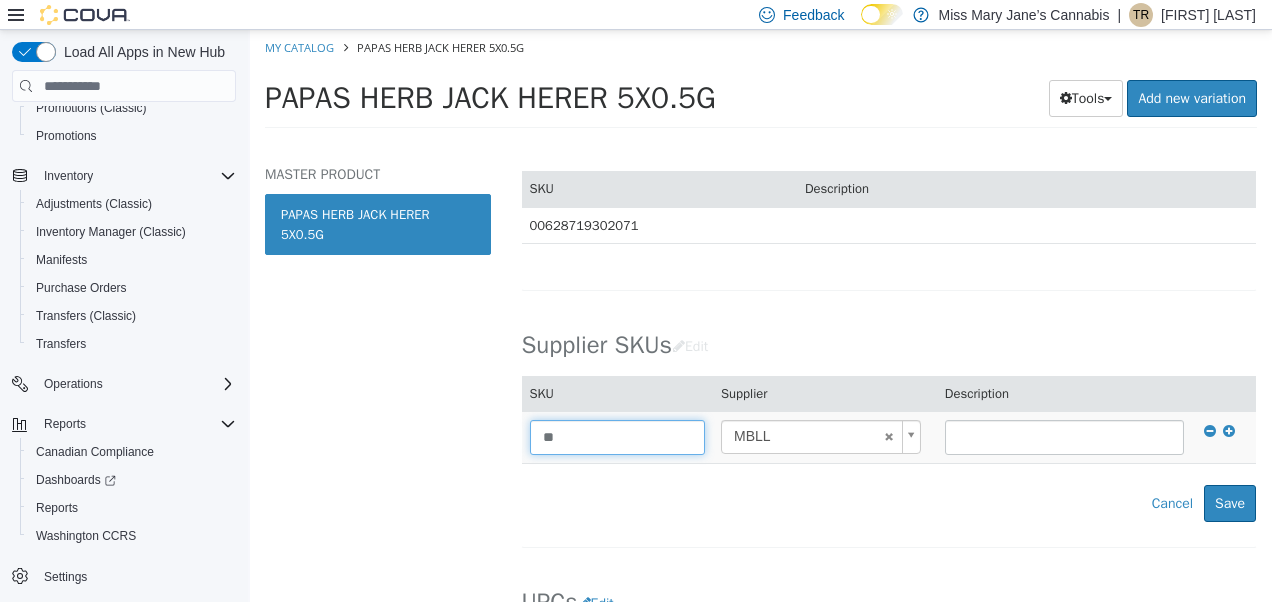 type on "*" 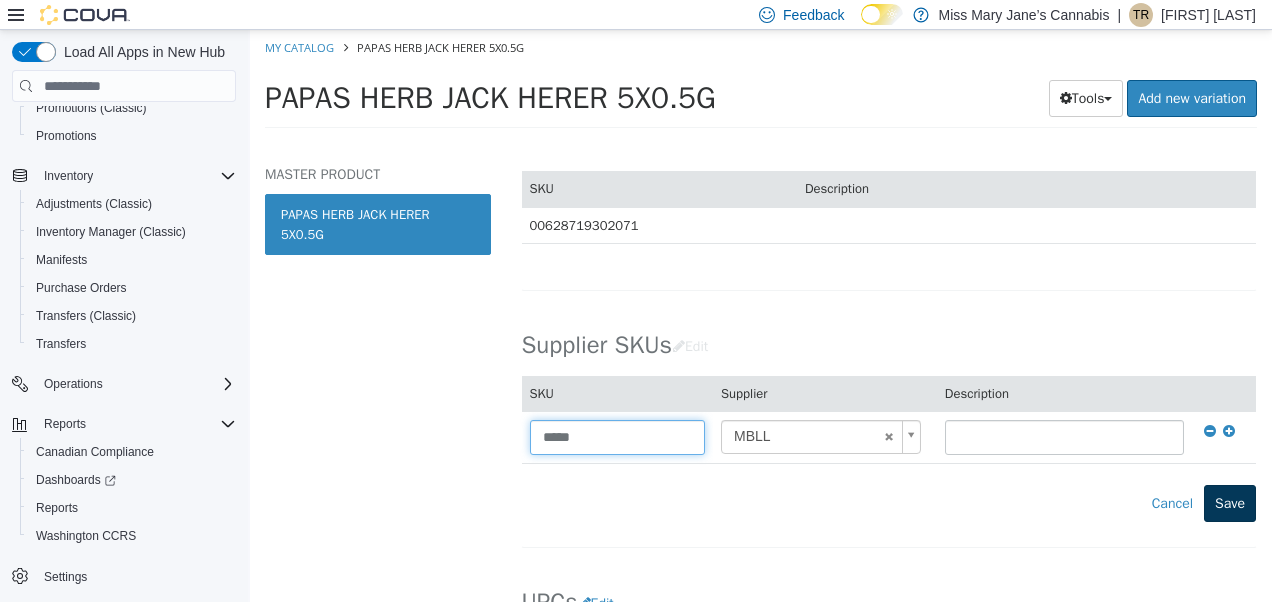type on "*****" 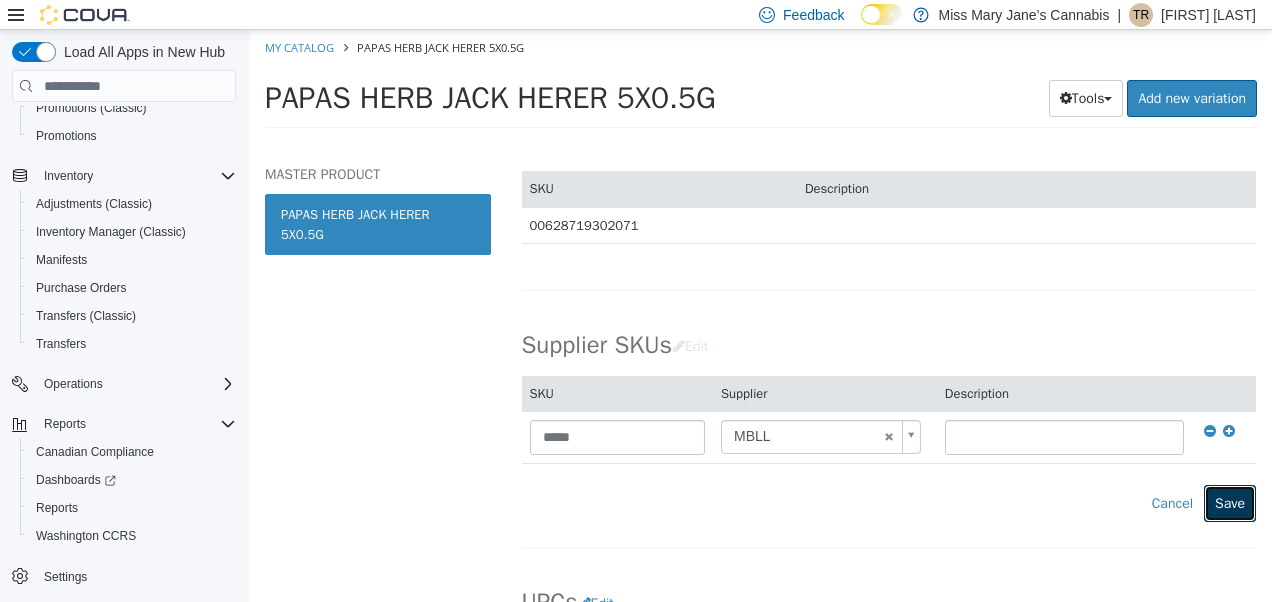 click on "Save" at bounding box center [1230, 503] 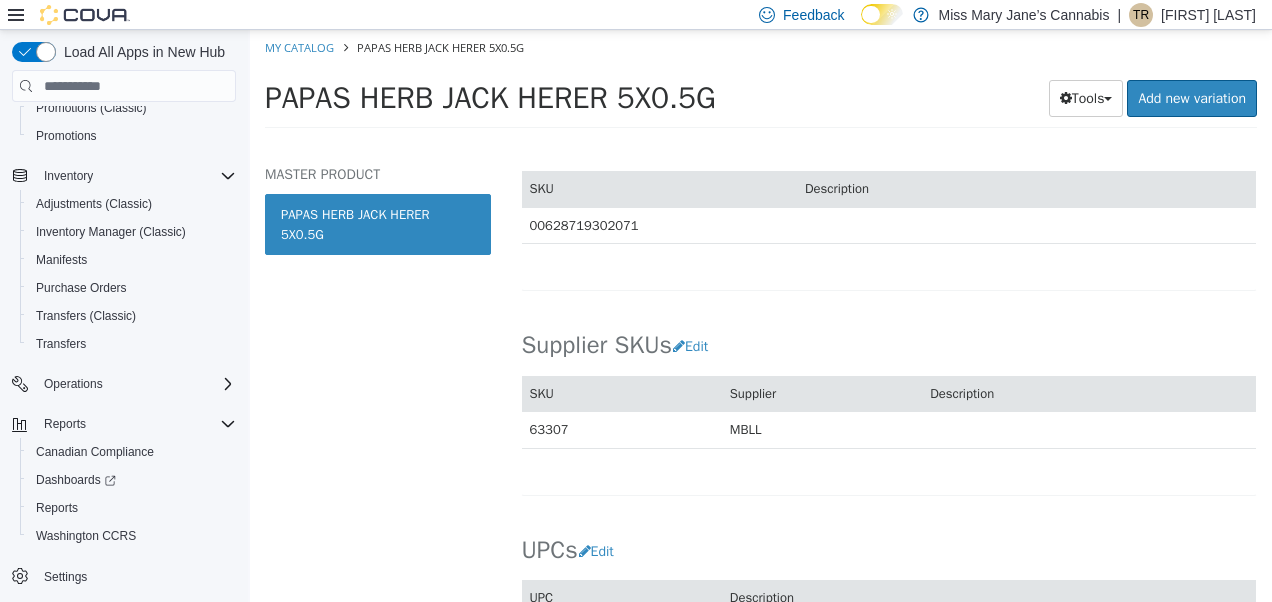 select on "**********" 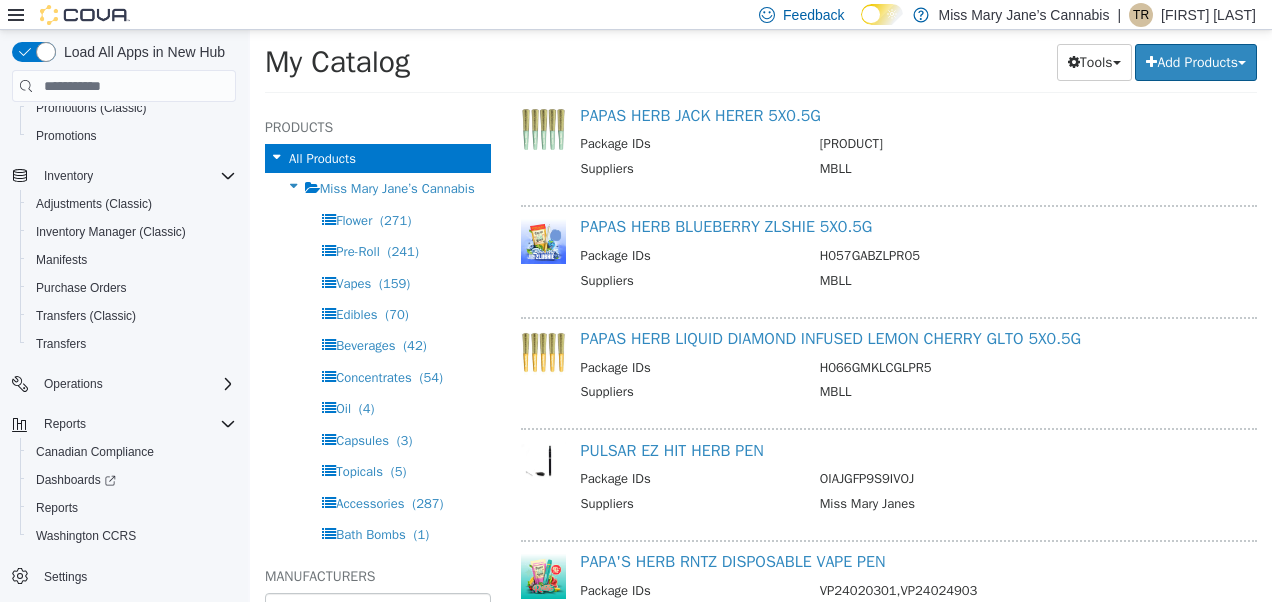 scroll, scrollTop: 326, scrollLeft: 0, axis: vertical 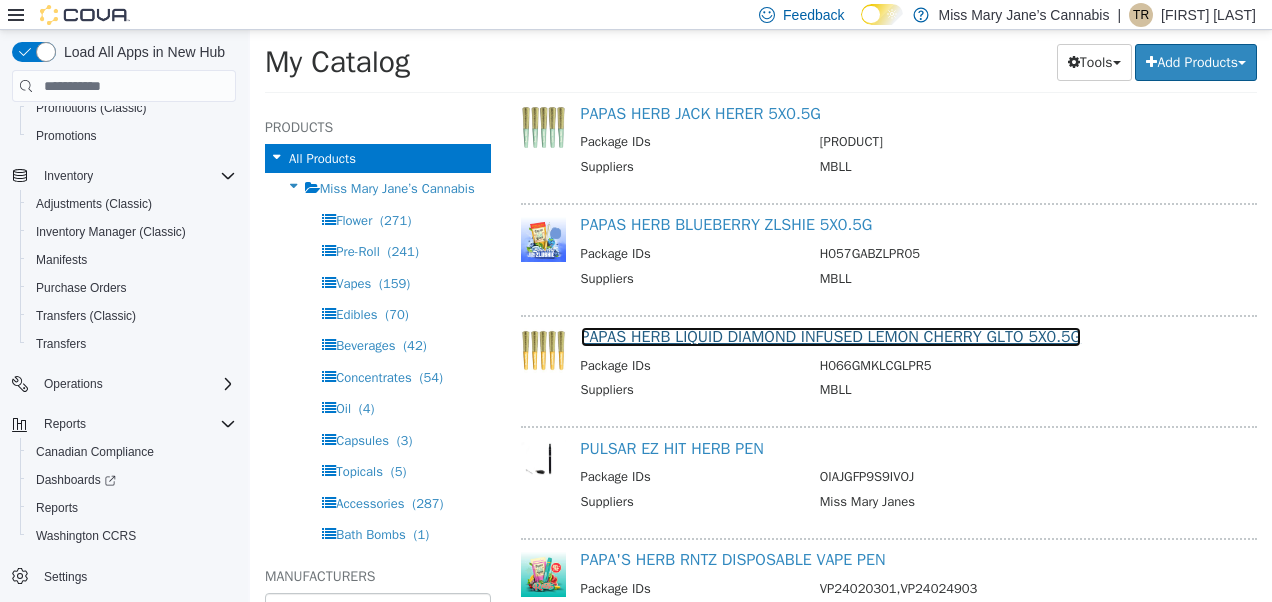 click on "PAPAS HERB LIQUID DIAMOND INFUSED LEMON CHERRY GLTO 5X0.5G" at bounding box center [831, 337] 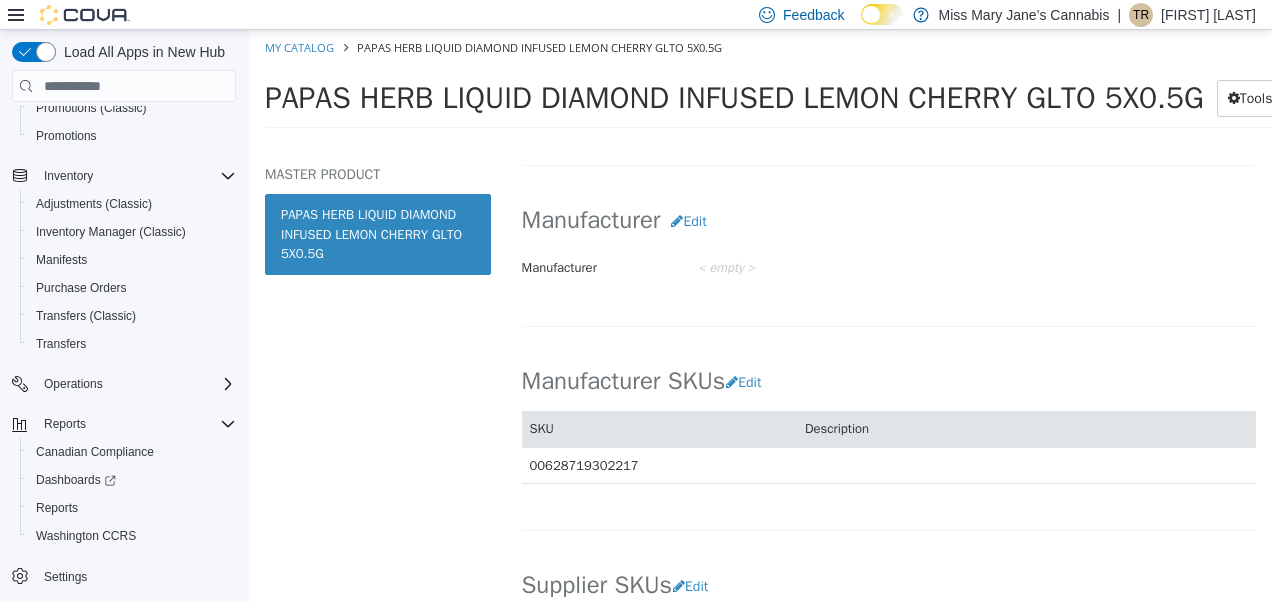 scroll, scrollTop: 978, scrollLeft: 0, axis: vertical 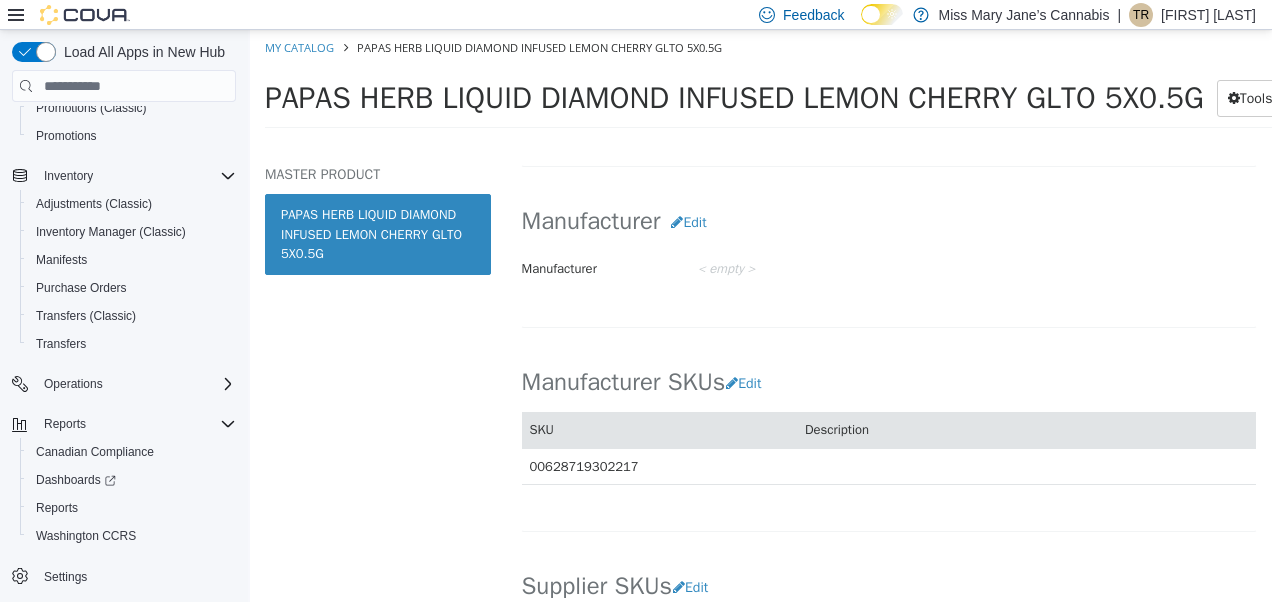 select on "**********" 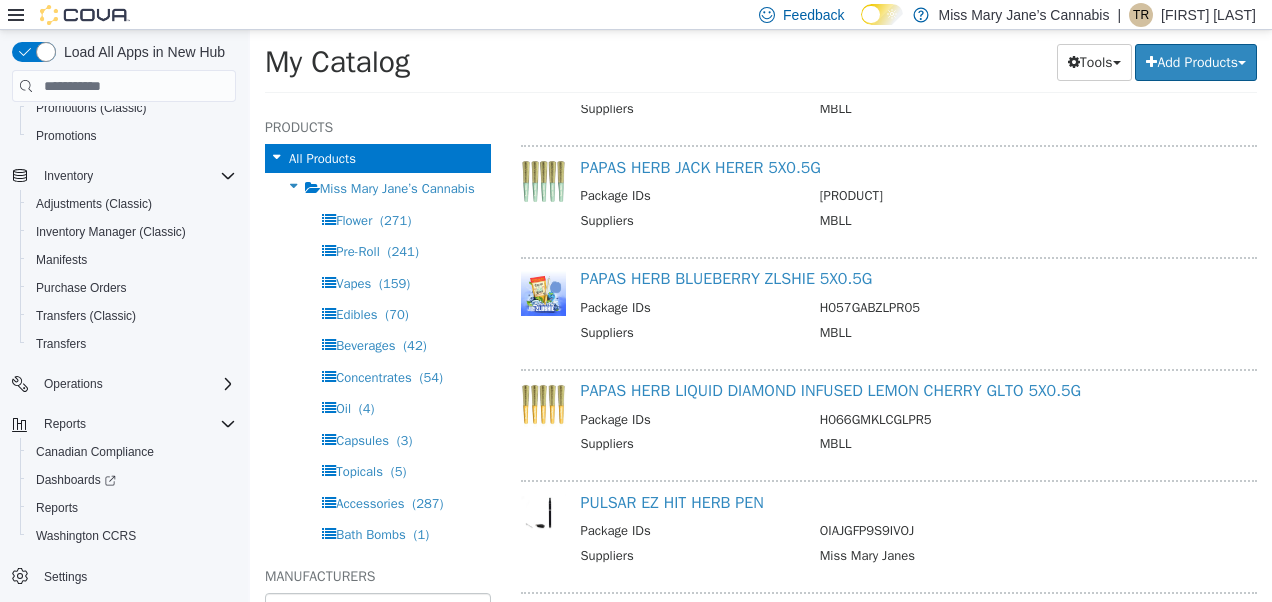 scroll, scrollTop: 0, scrollLeft: 0, axis: both 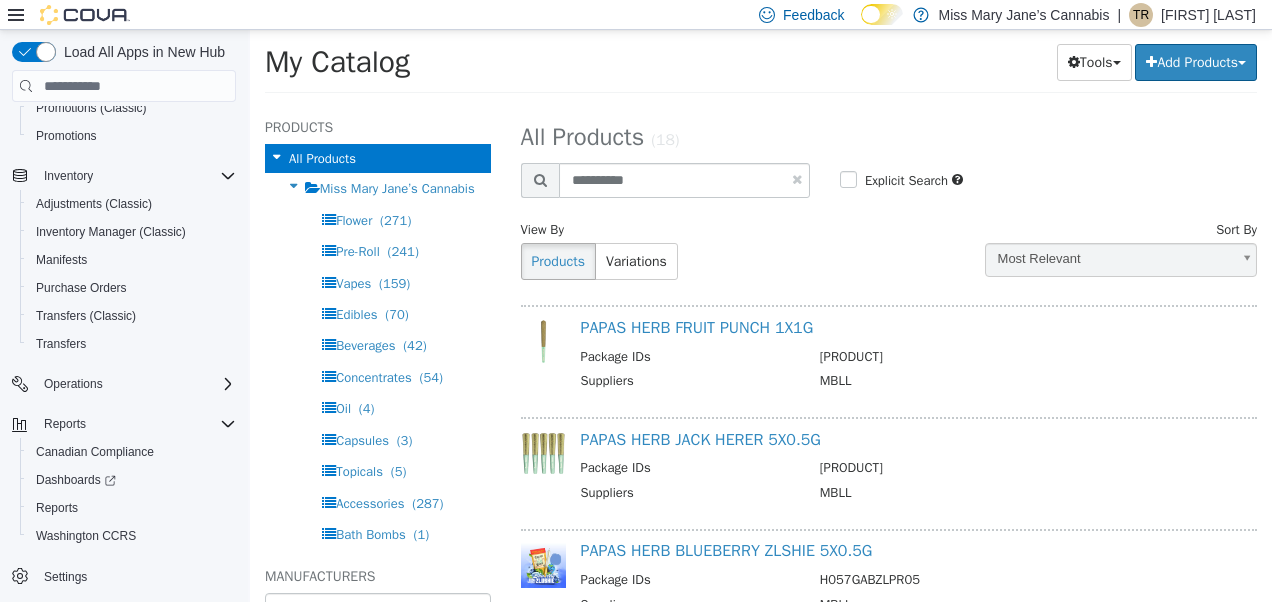 click at bounding box center (797, 179) 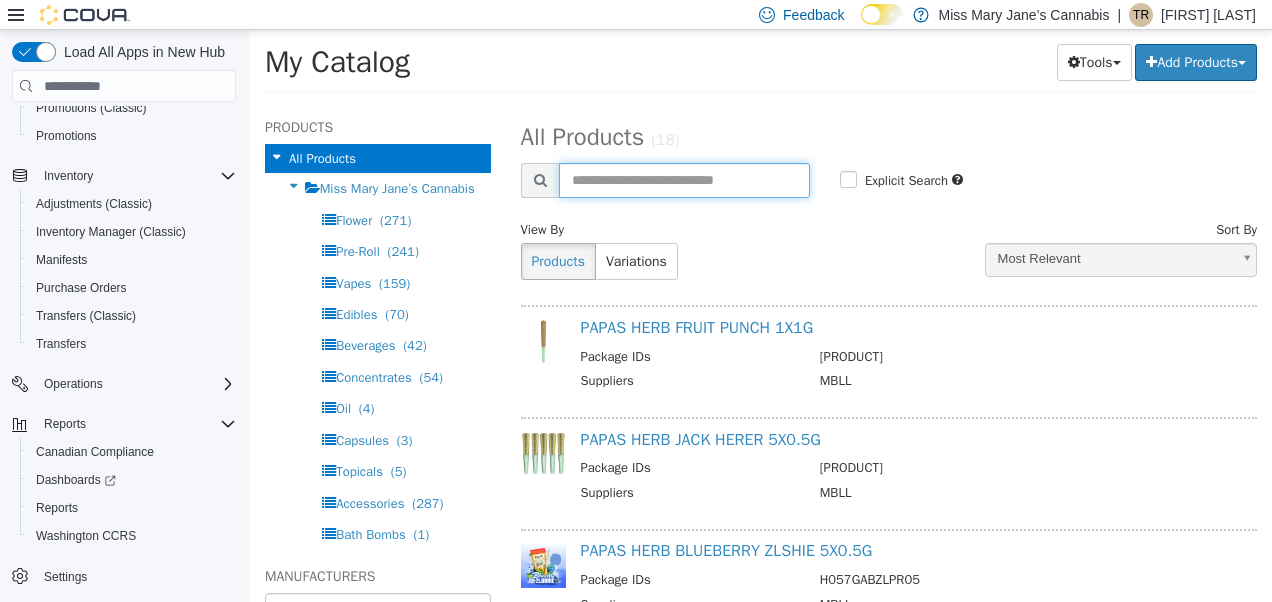 click at bounding box center [684, 180] 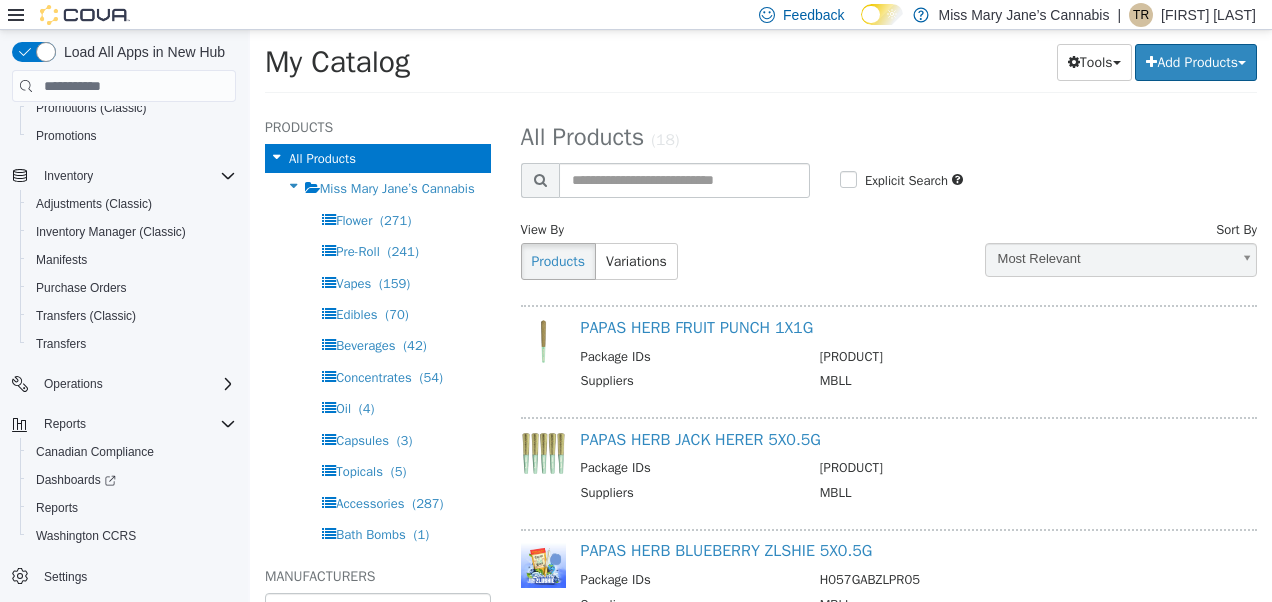 select on "**********" 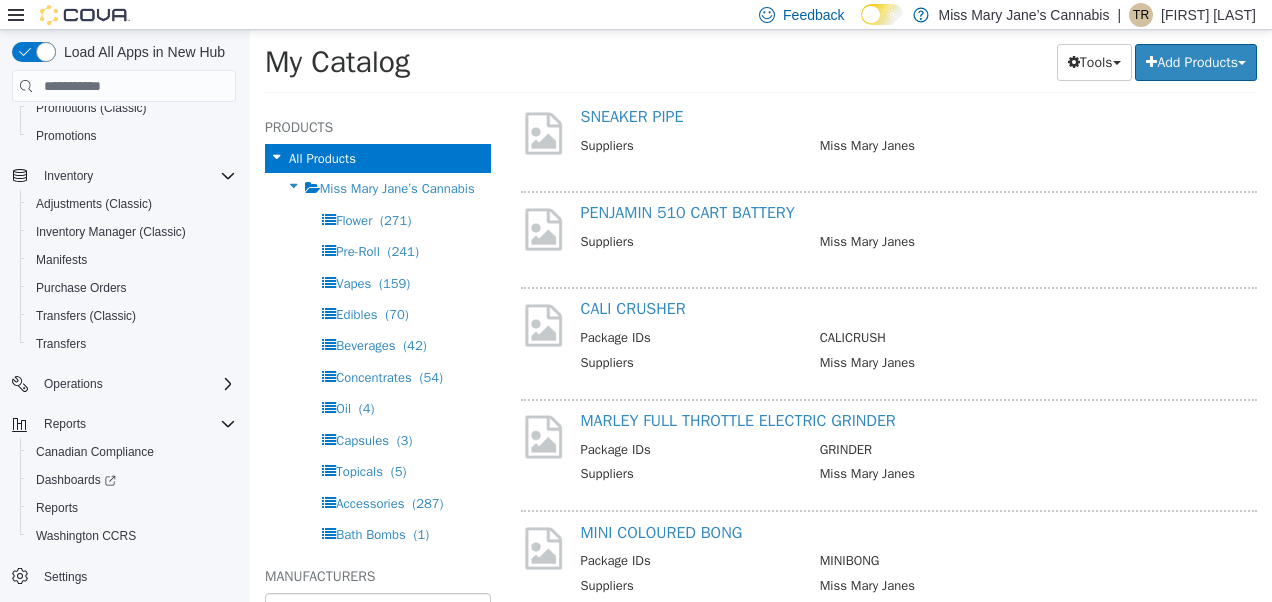 scroll, scrollTop: 0, scrollLeft: 0, axis: both 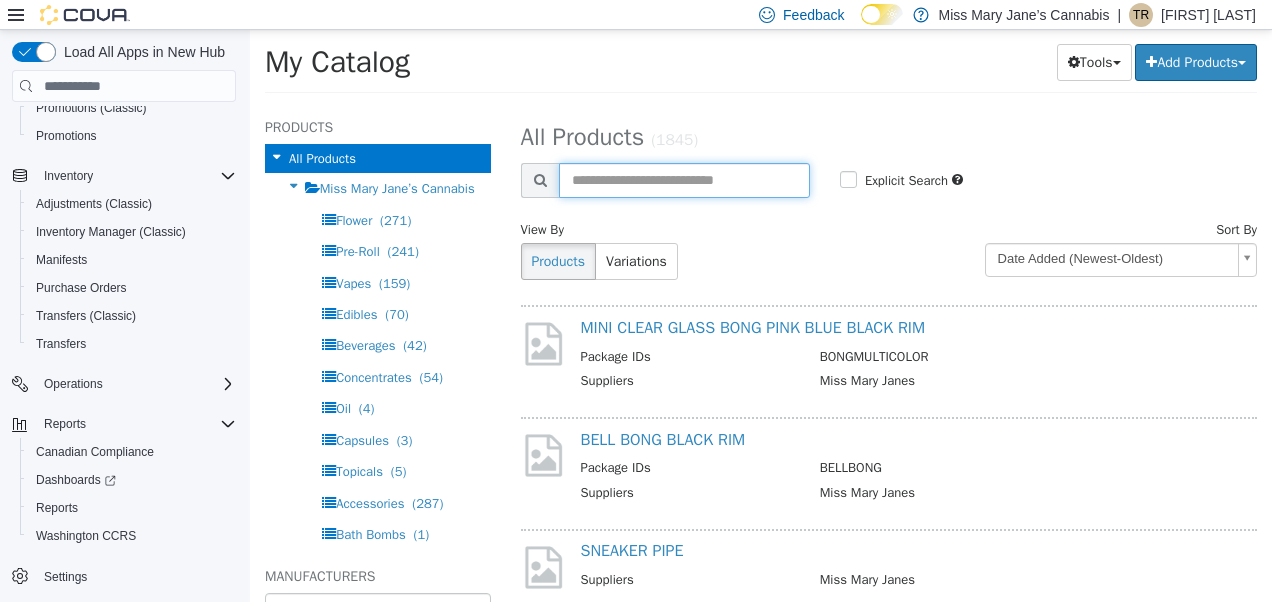 click at bounding box center [684, 180] 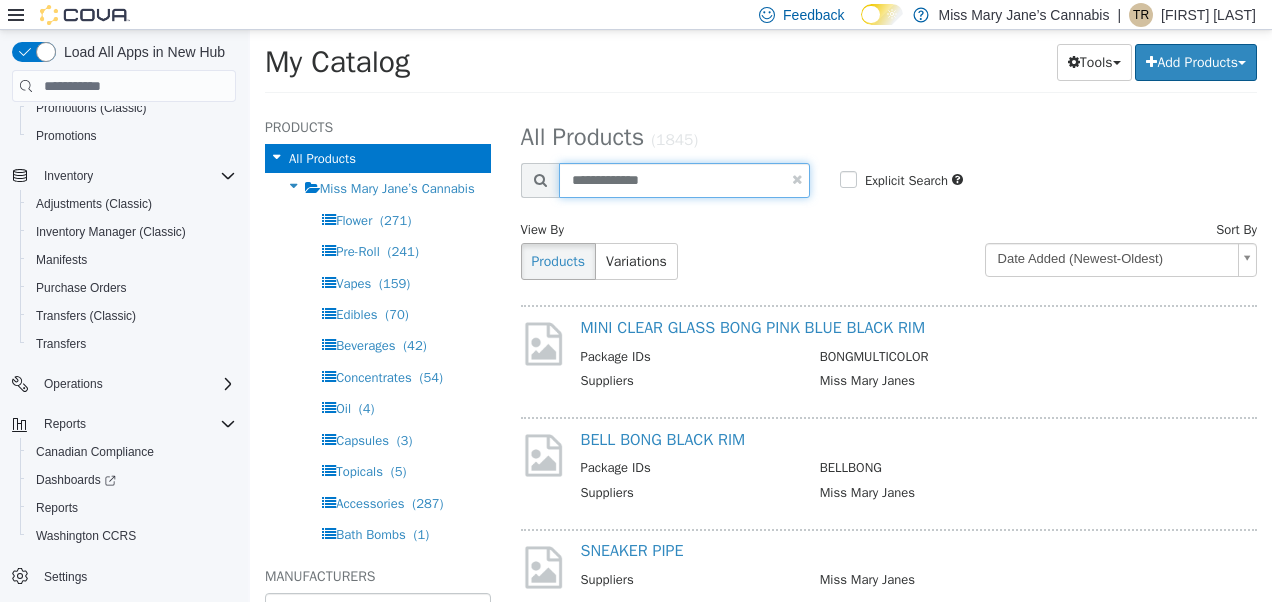 type on "**********" 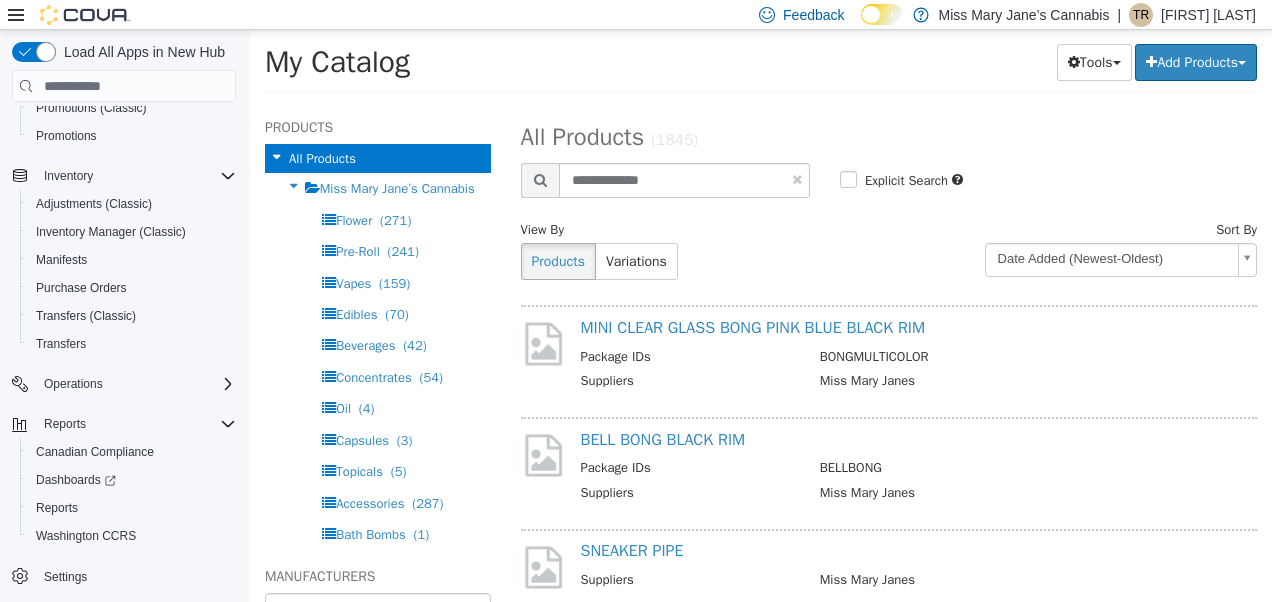 select on "**********" 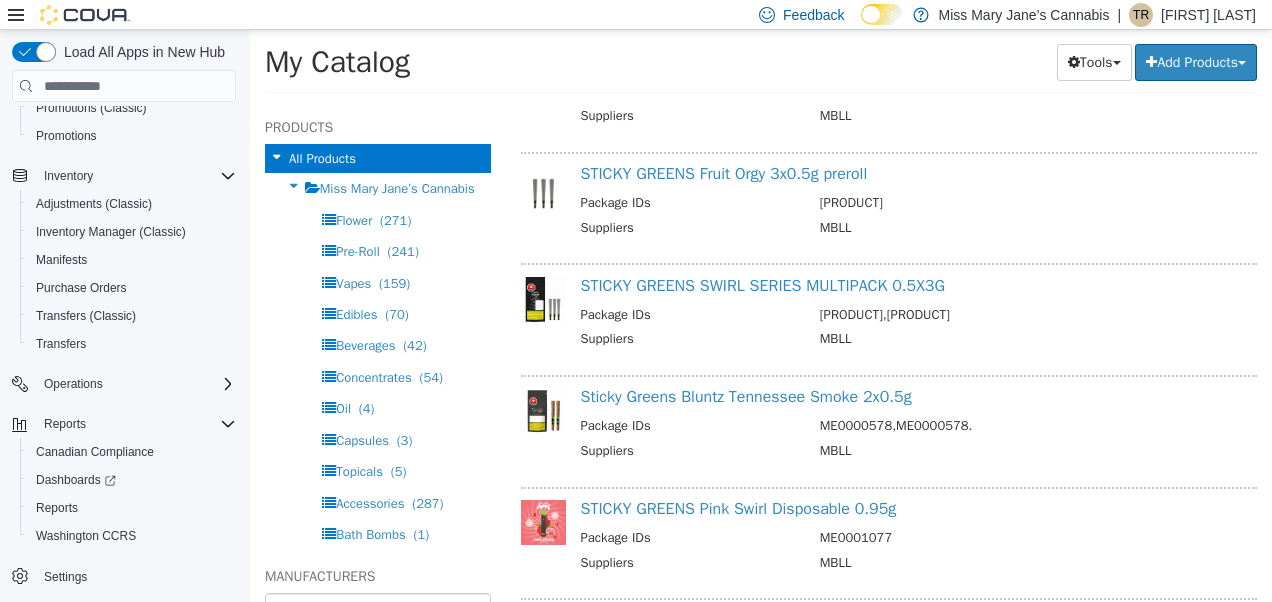 scroll, scrollTop: 1160, scrollLeft: 0, axis: vertical 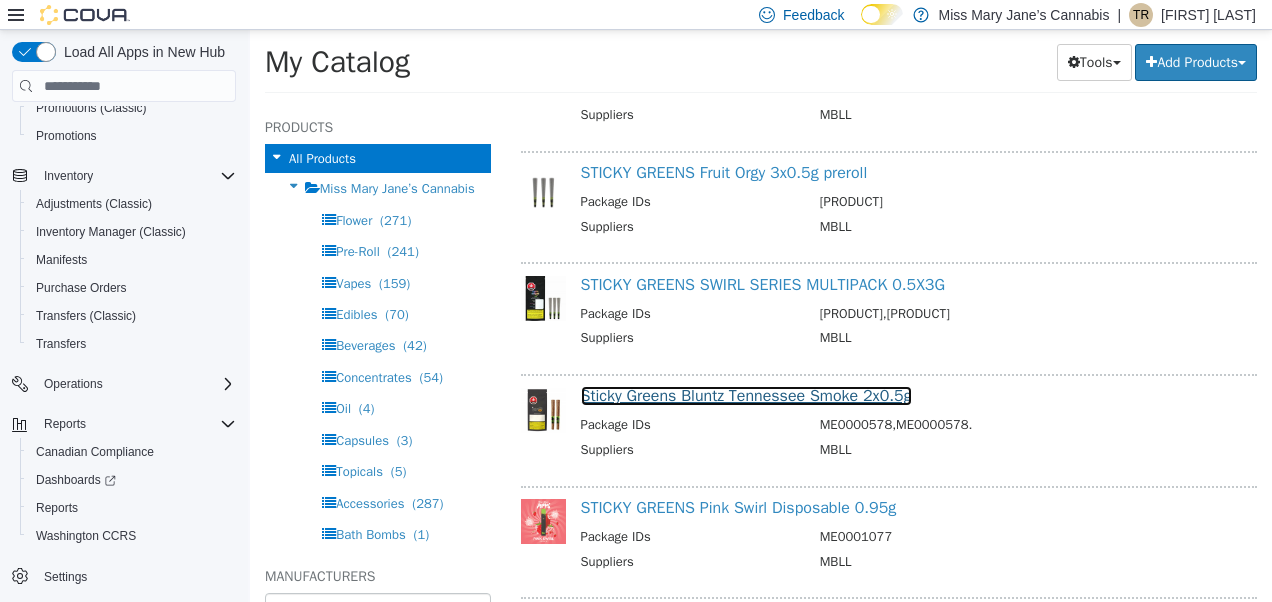 click on "Sticky Greens Bluntz Tennessee Smoke 2x0.5g" at bounding box center [746, 396] 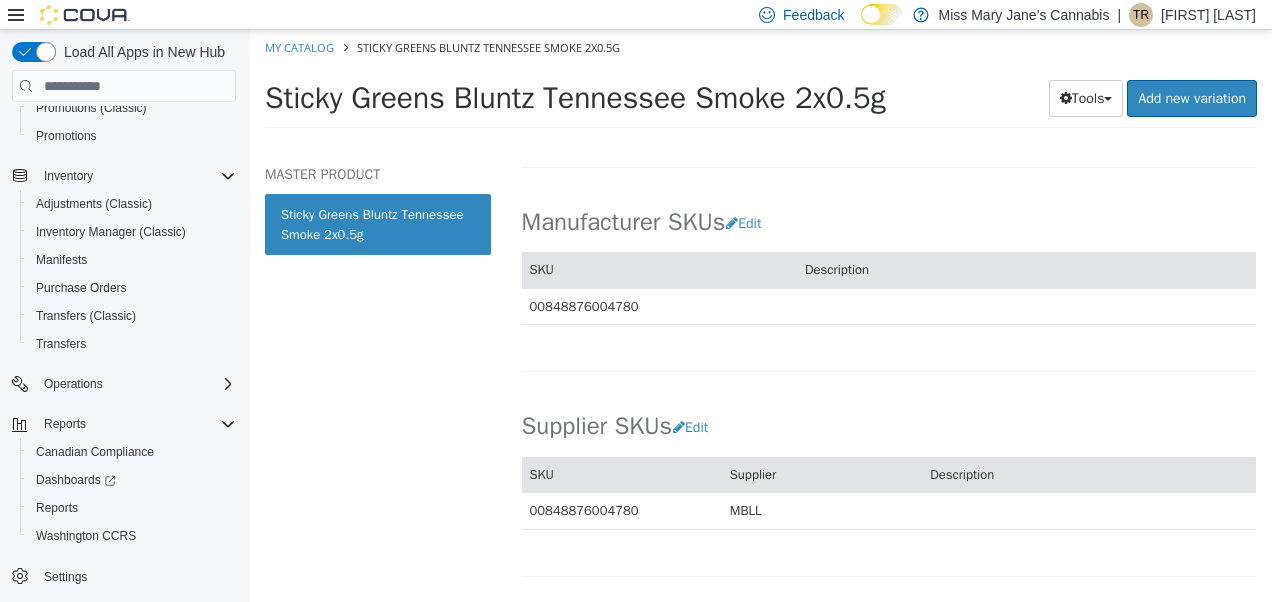scroll, scrollTop: 1142, scrollLeft: 0, axis: vertical 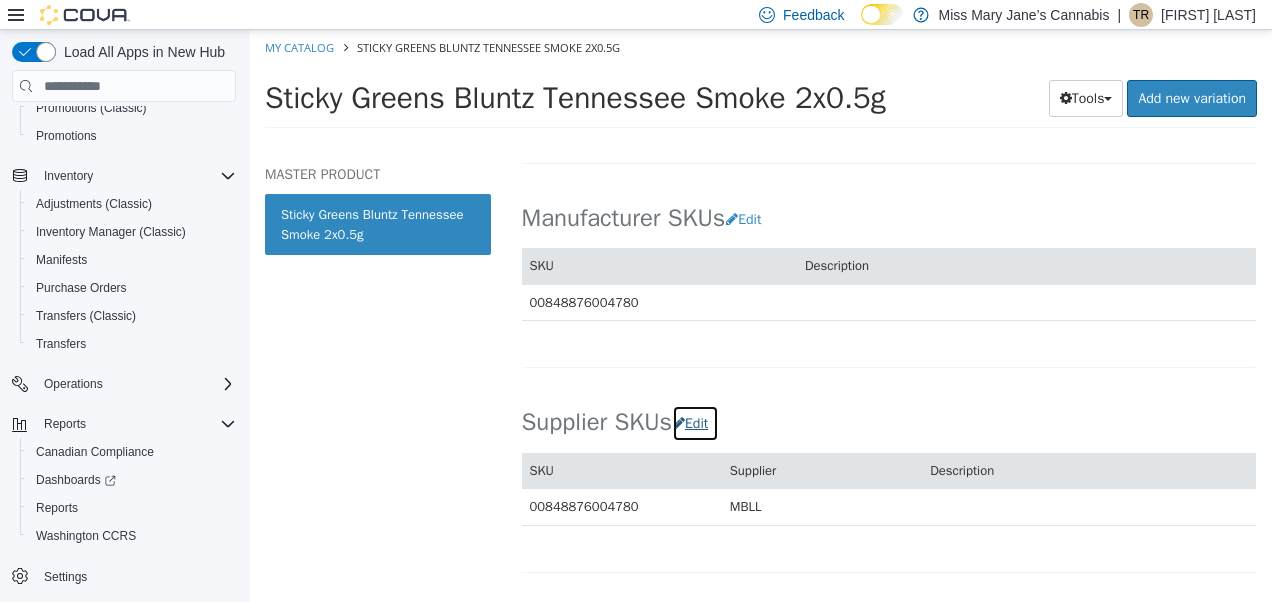 click on "Edit" at bounding box center (695, 423) 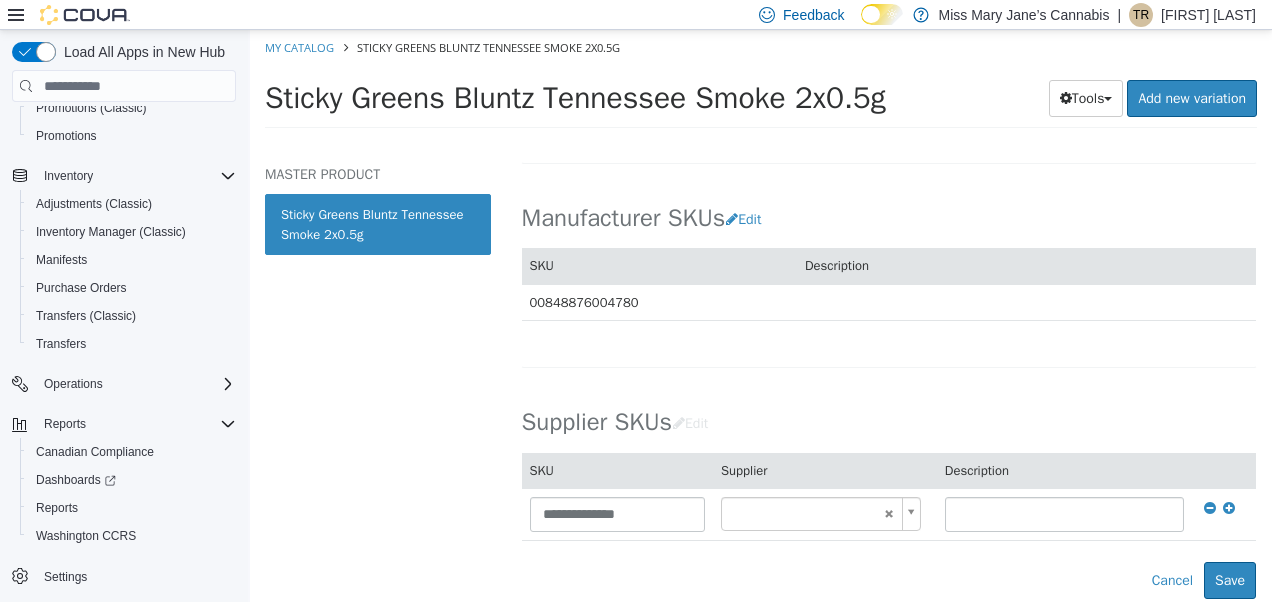 type on "******" 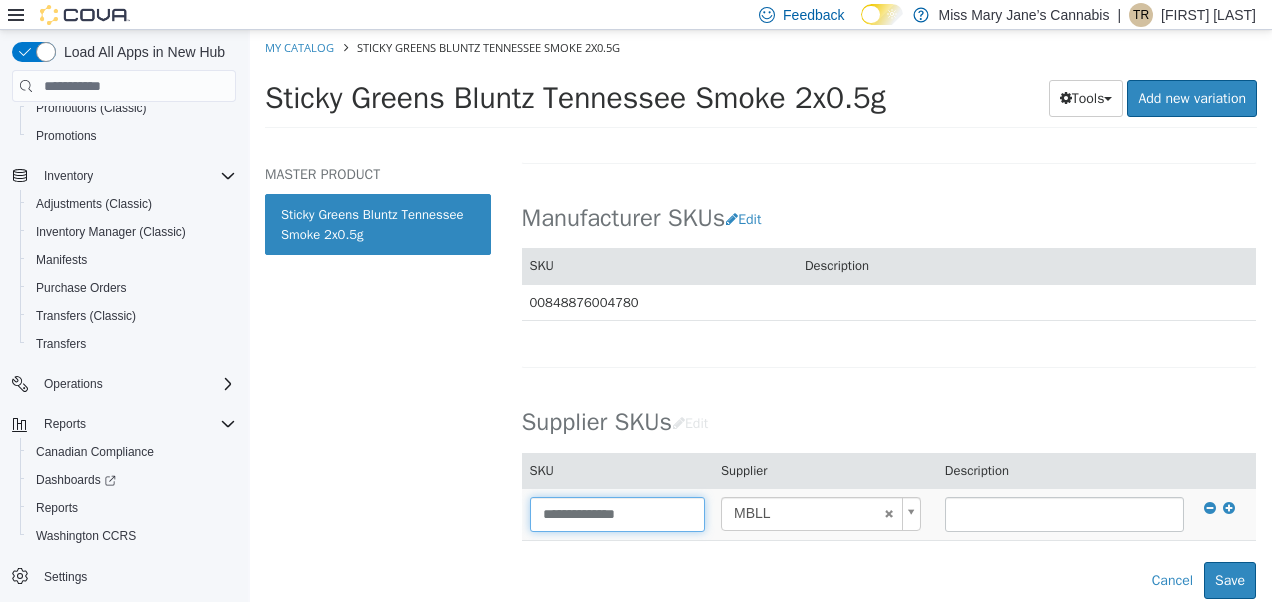 drag, startPoint x: 662, startPoint y: 508, endPoint x: 554, endPoint y: 508, distance: 108 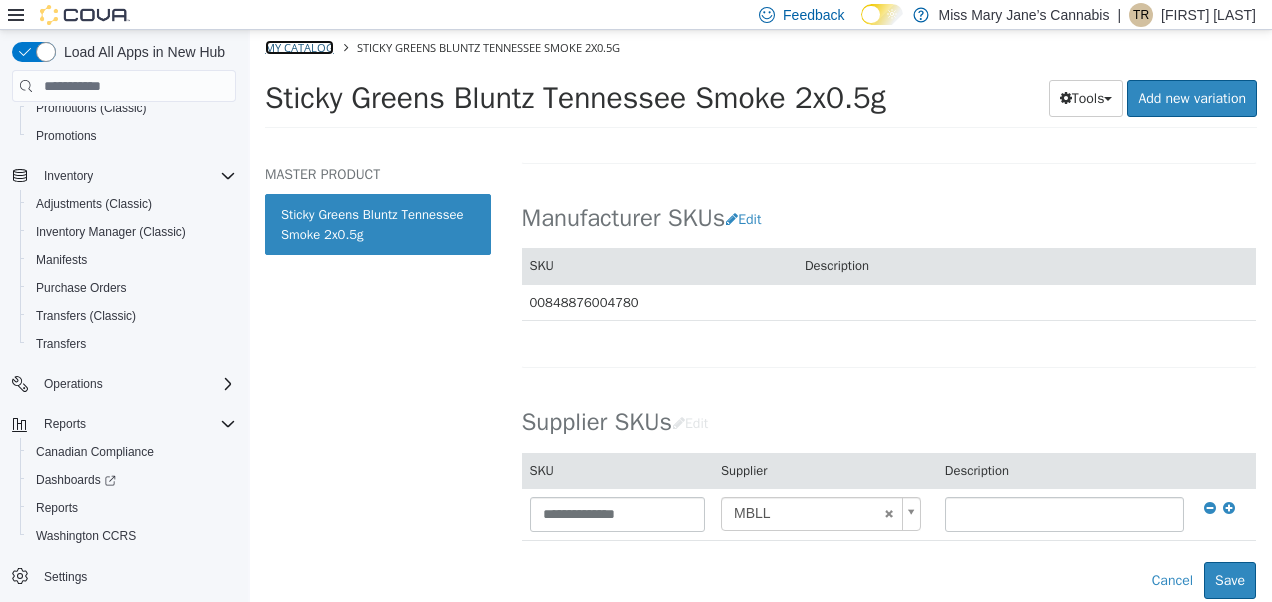 click on "My Catalog" at bounding box center (299, 47) 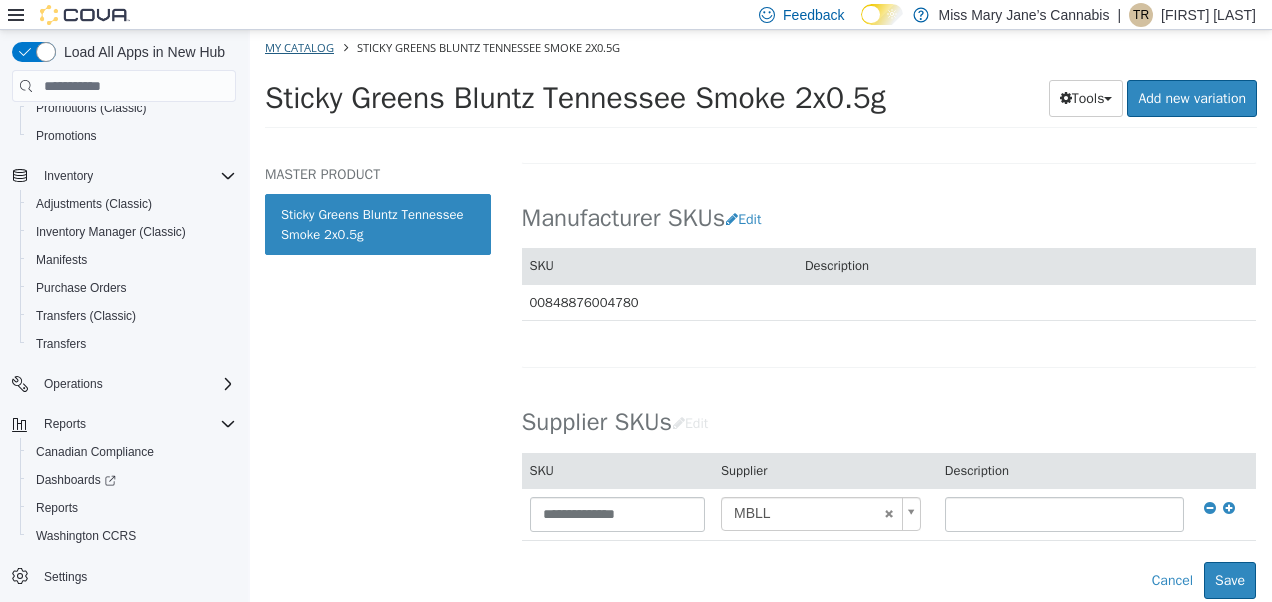 select on "**********" 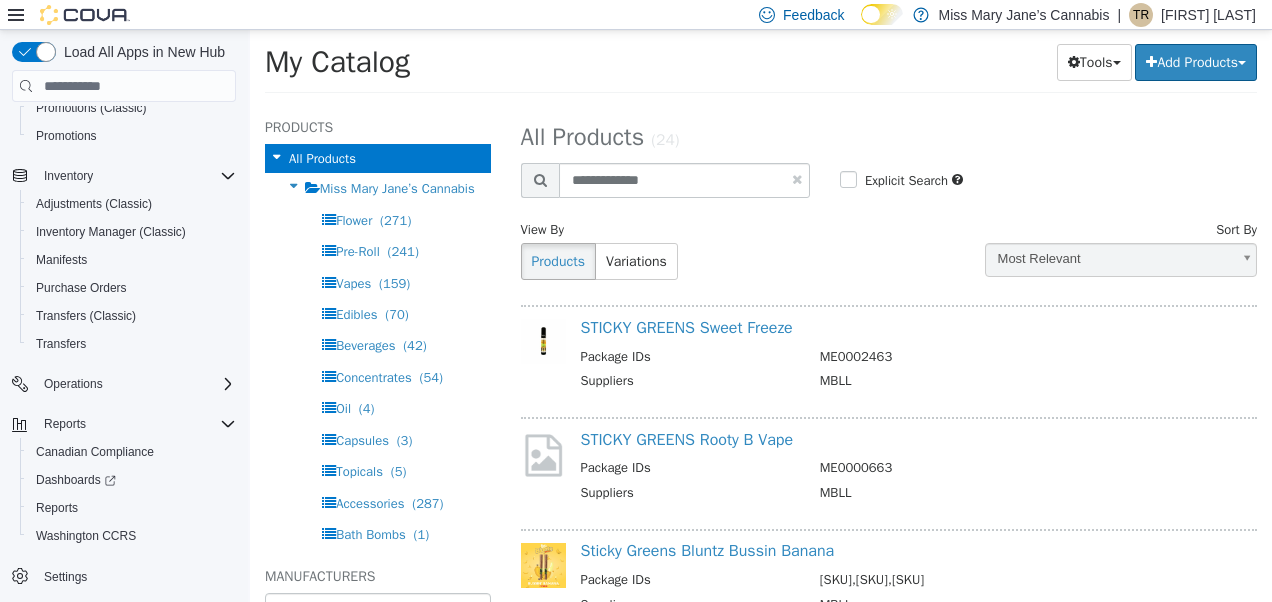 click at bounding box center [797, 179] 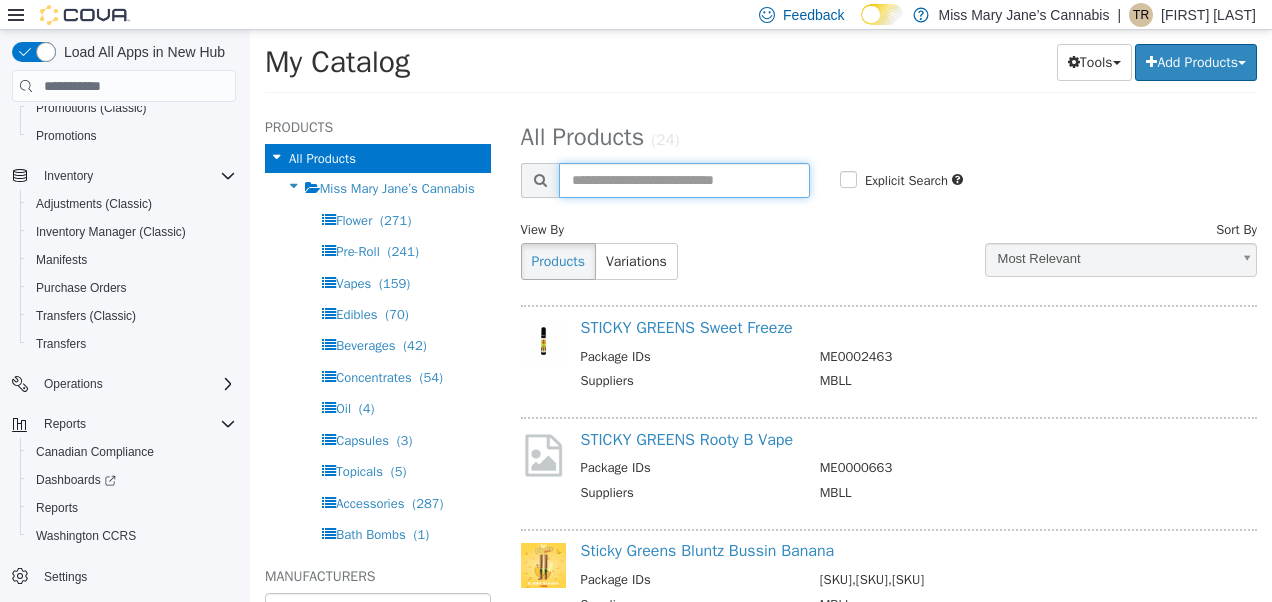 click at bounding box center [684, 180] 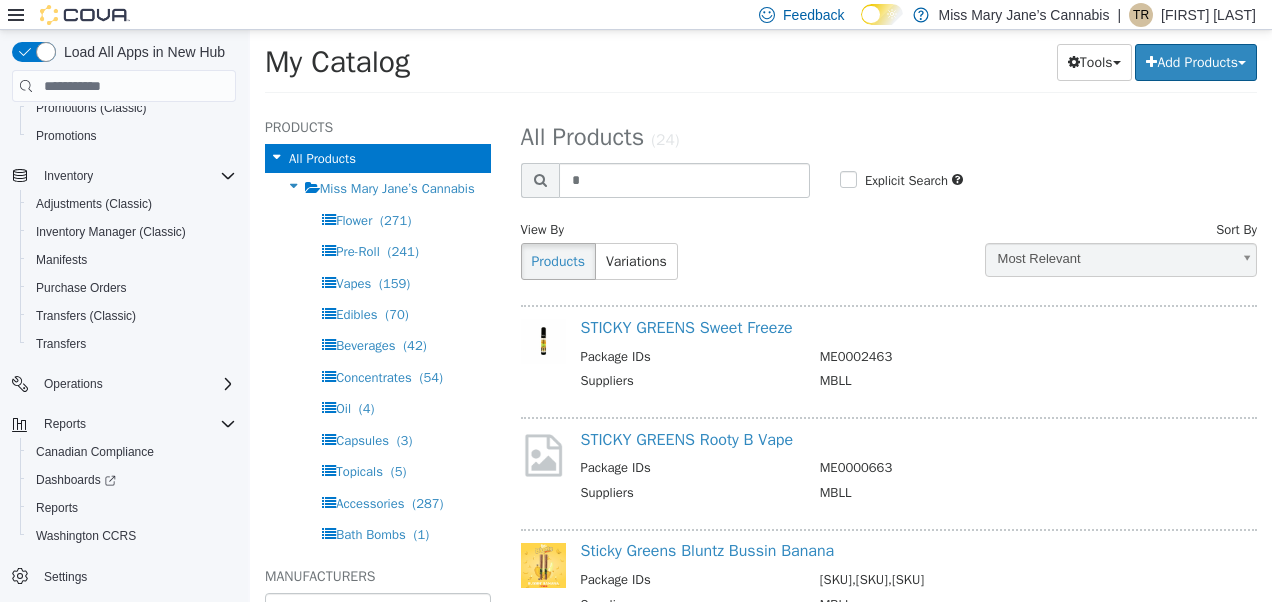 select on "**********" 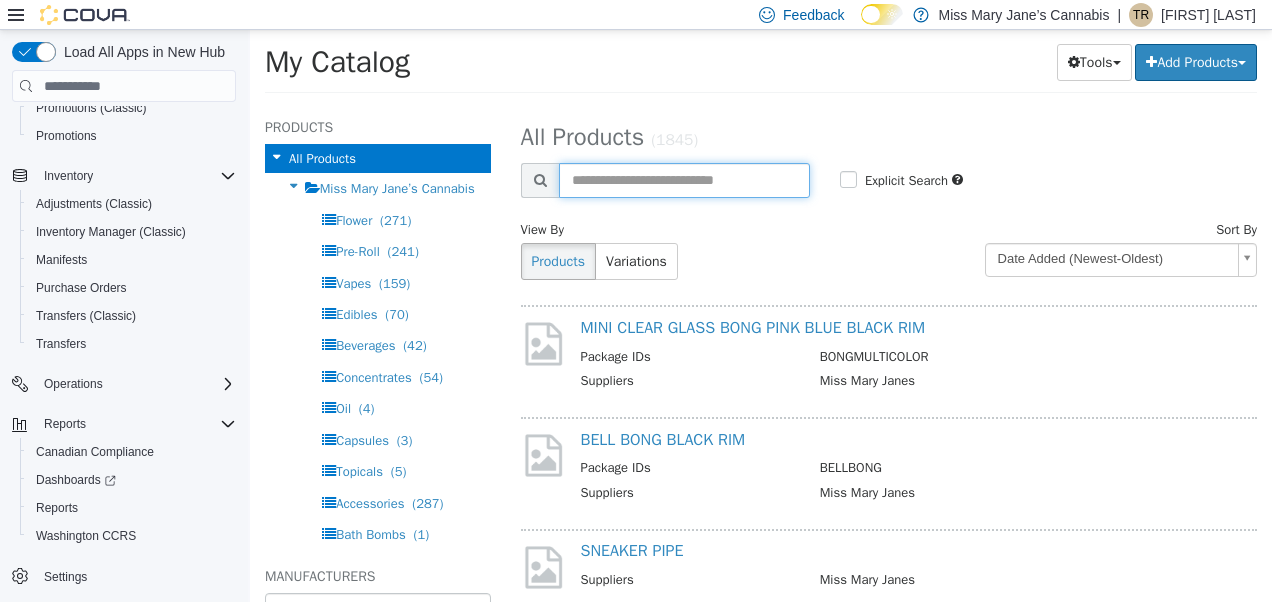 click at bounding box center [684, 180] 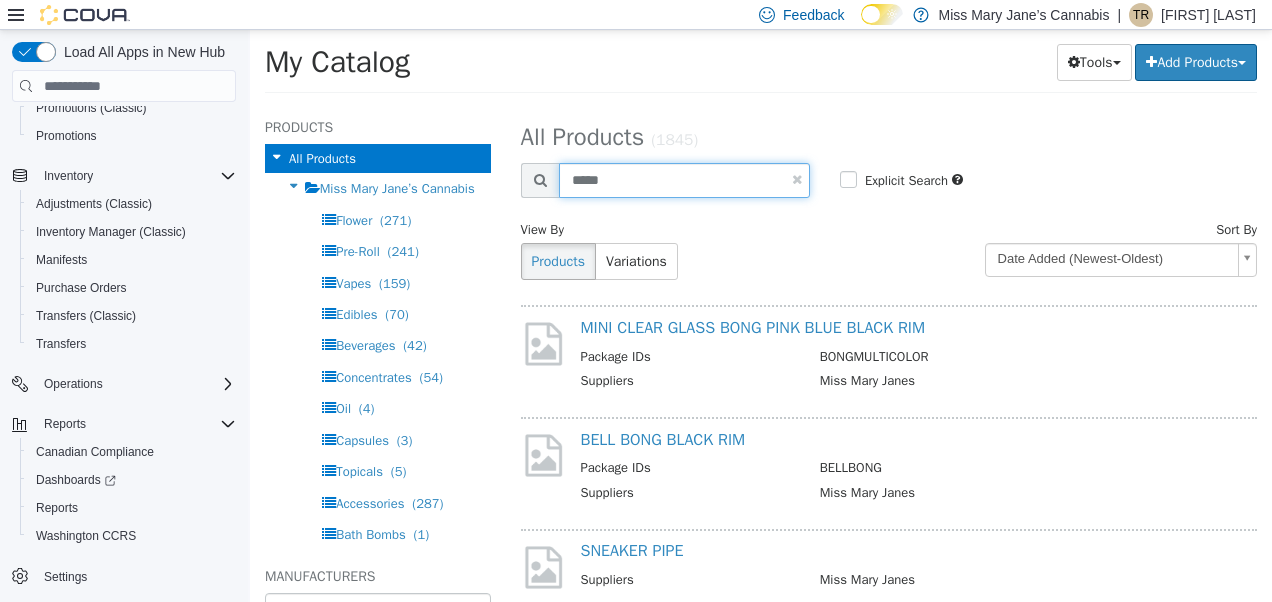 type on "*****" 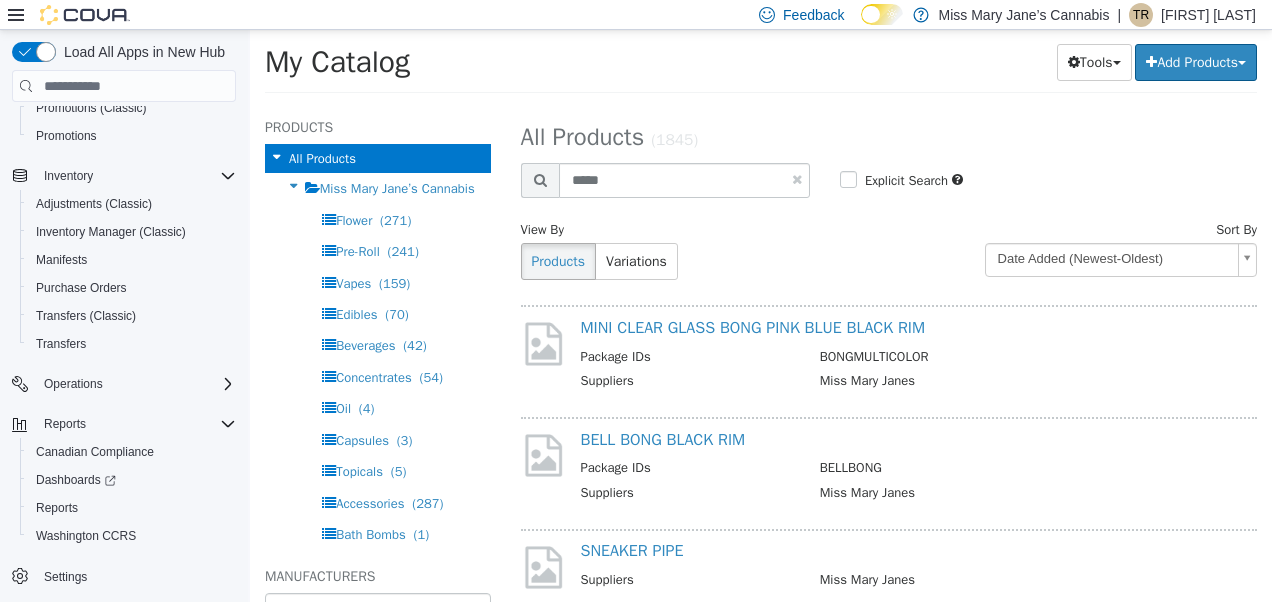select on "**********" 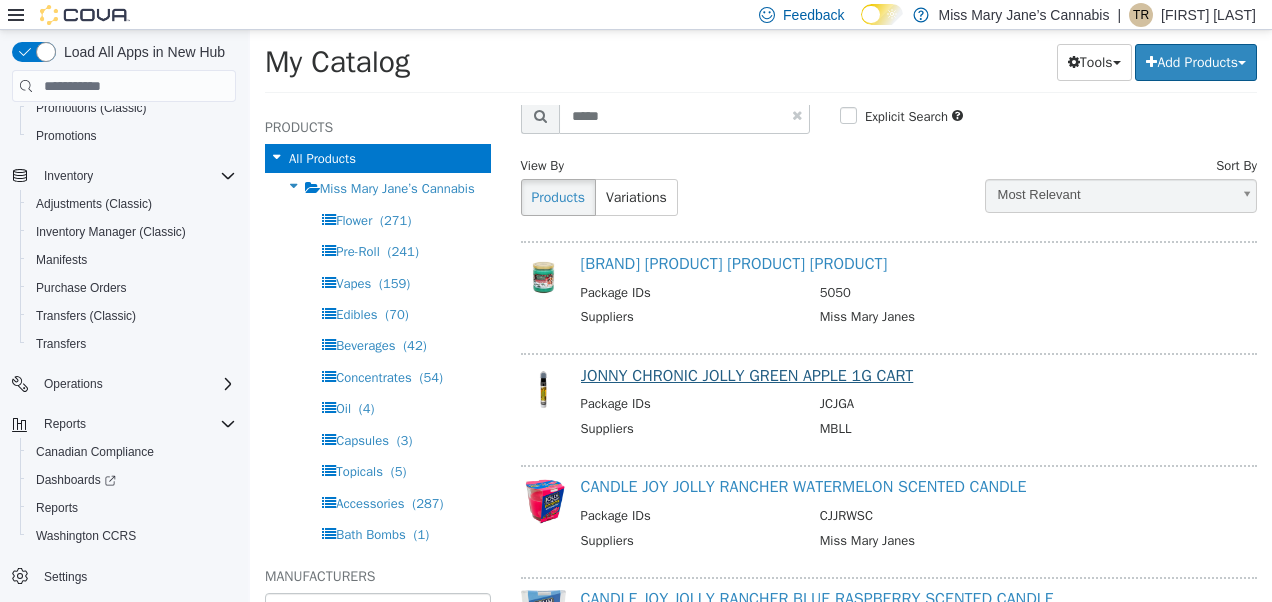 scroll, scrollTop: 68, scrollLeft: 0, axis: vertical 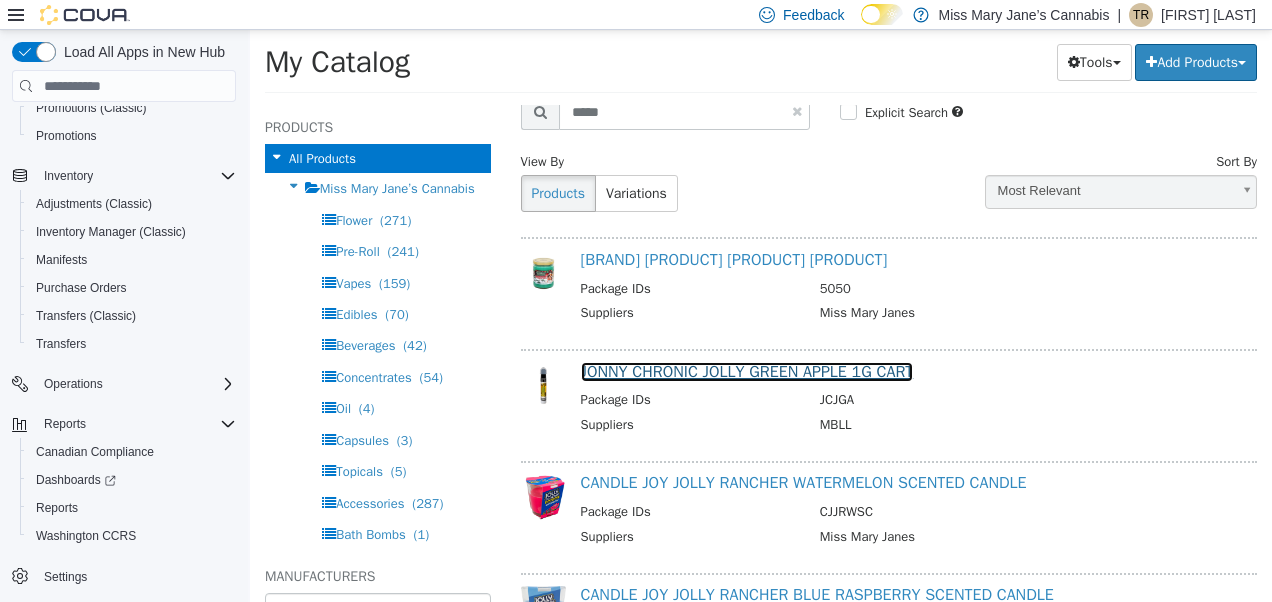 click on "JONNY CHRONIC JOLLY GREEN APPLE 1G CART" at bounding box center [747, 372] 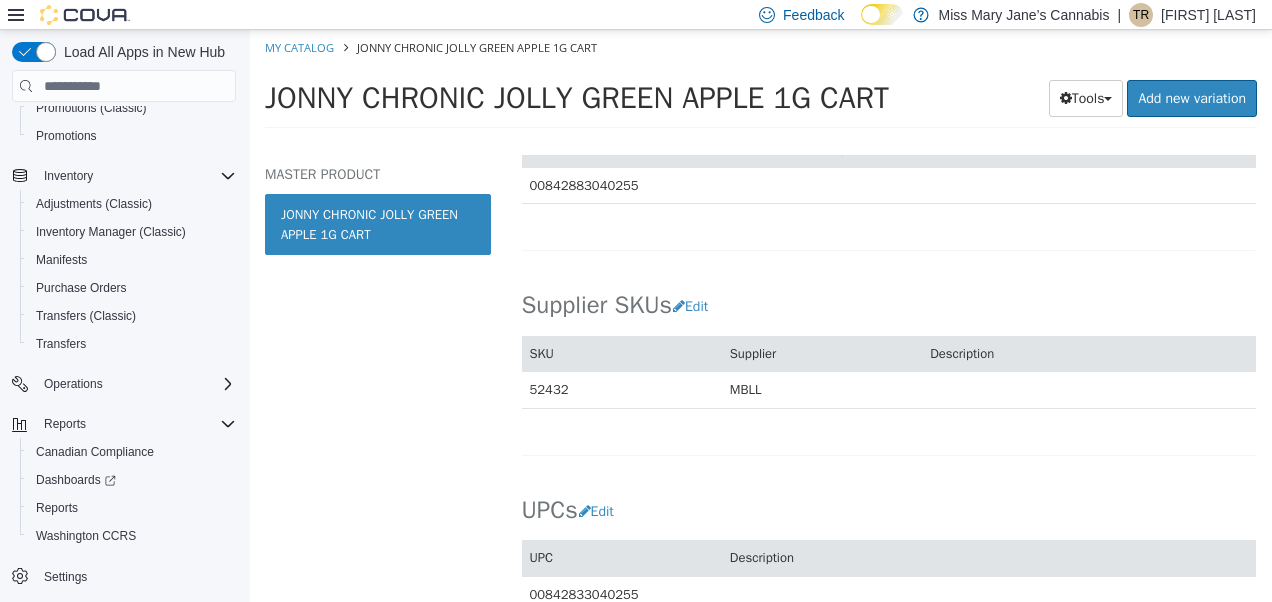 scroll, scrollTop: 1260, scrollLeft: 0, axis: vertical 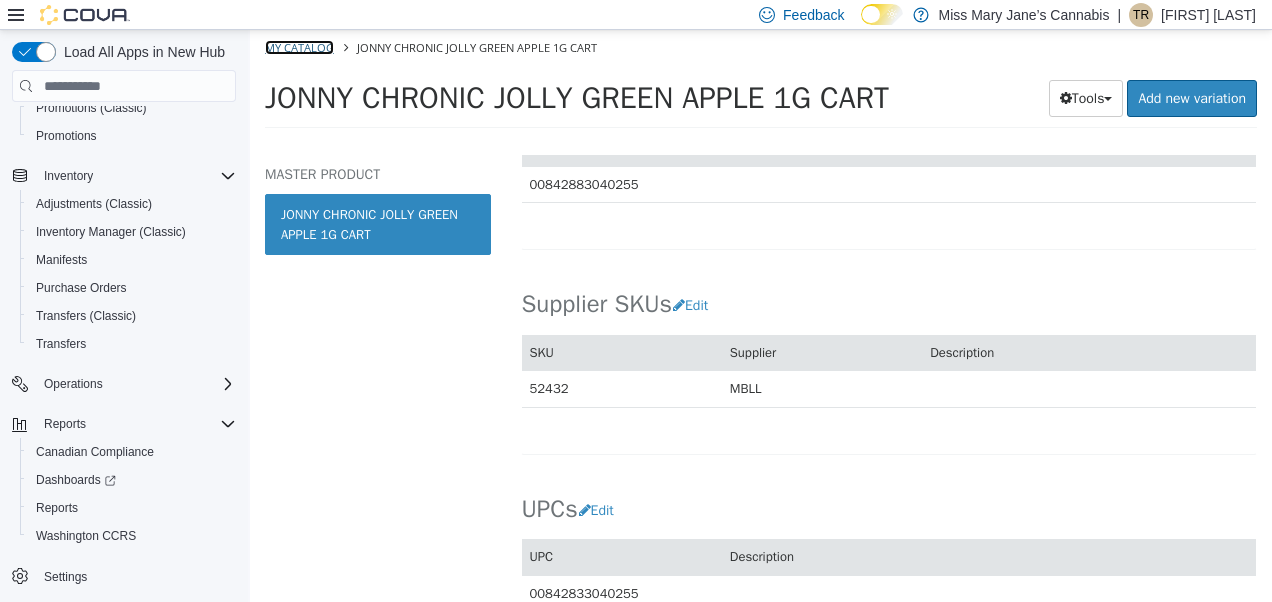 click on "My Catalog" at bounding box center [299, 47] 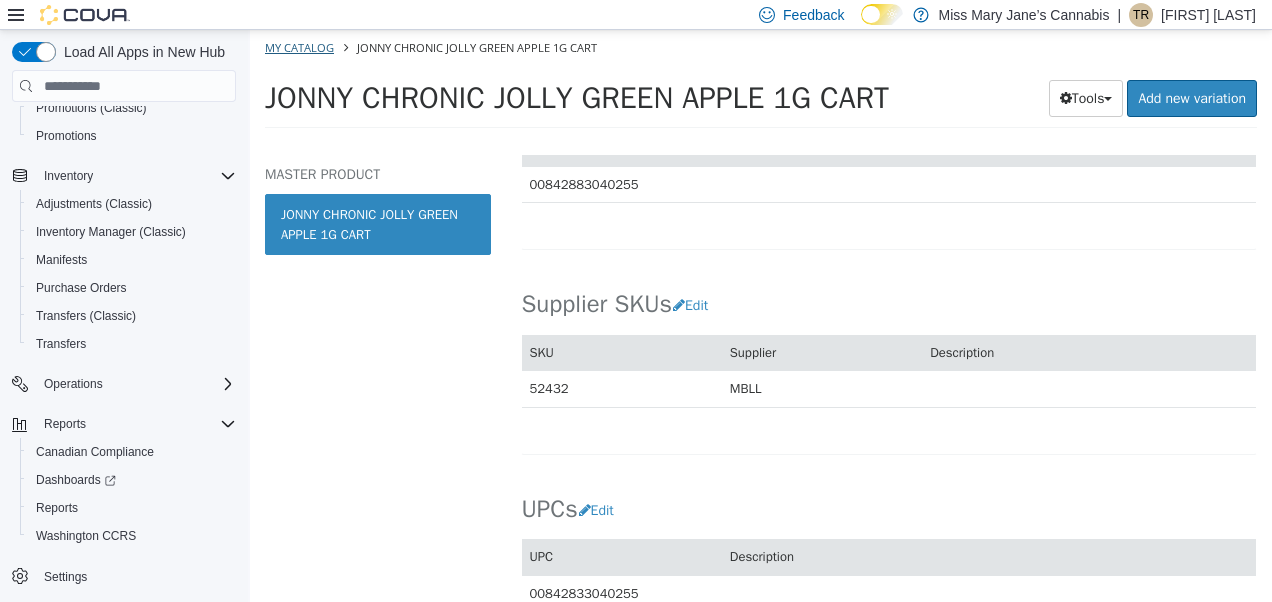 select on "**********" 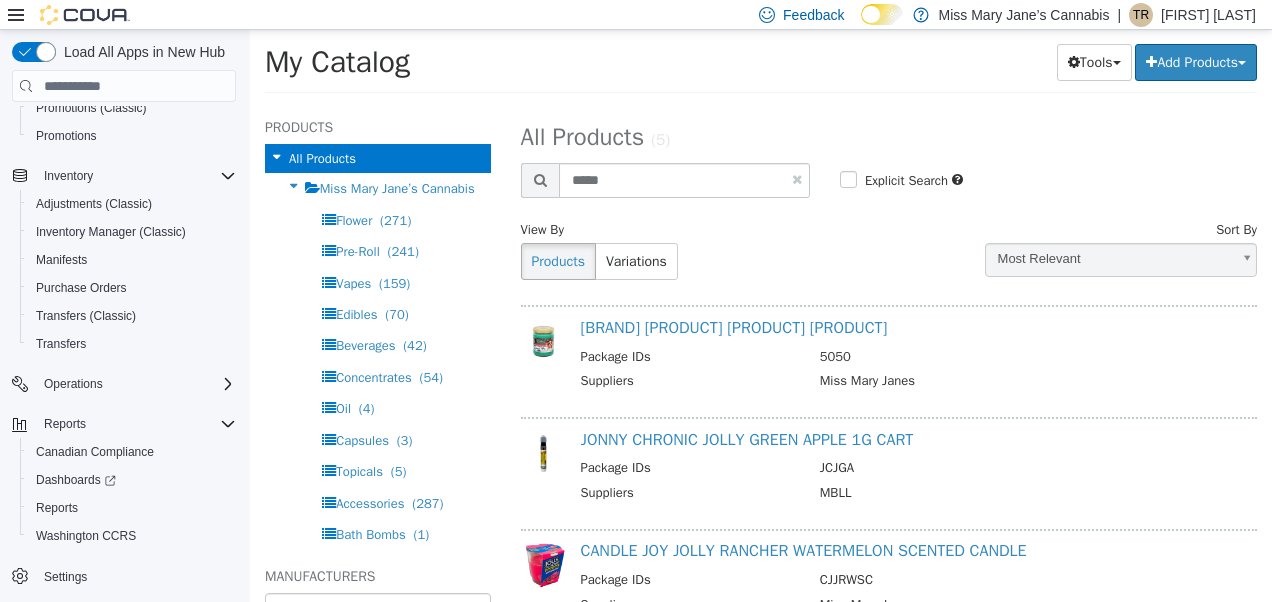 click at bounding box center [797, 179] 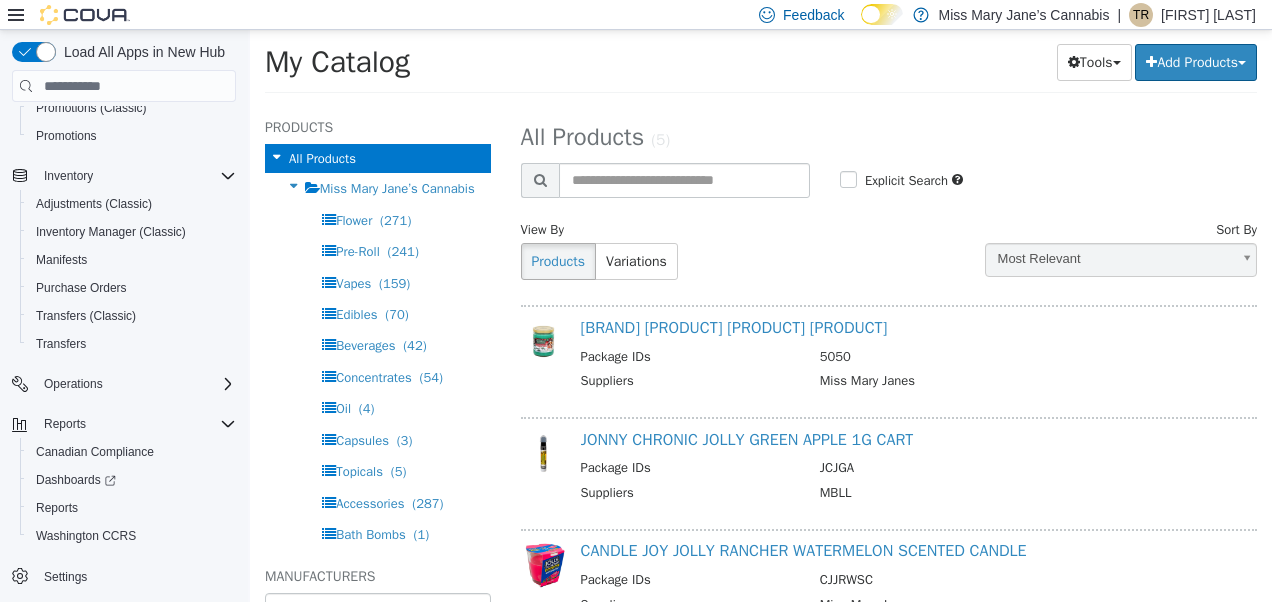 select on "**********" 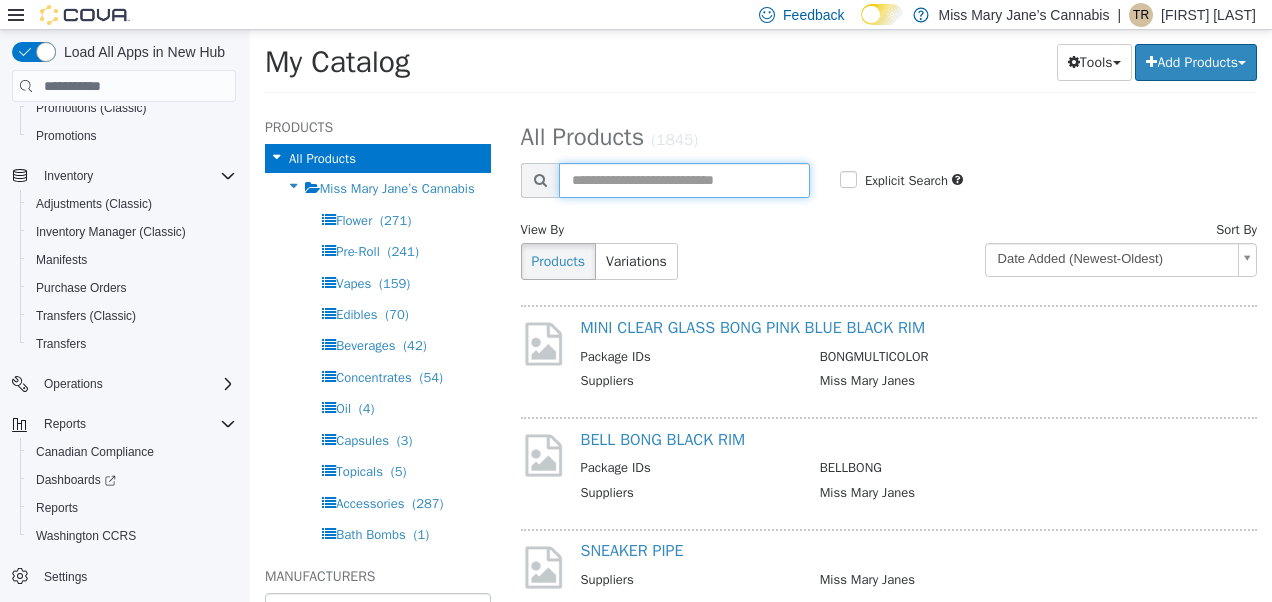click at bounding box center [684, 180] 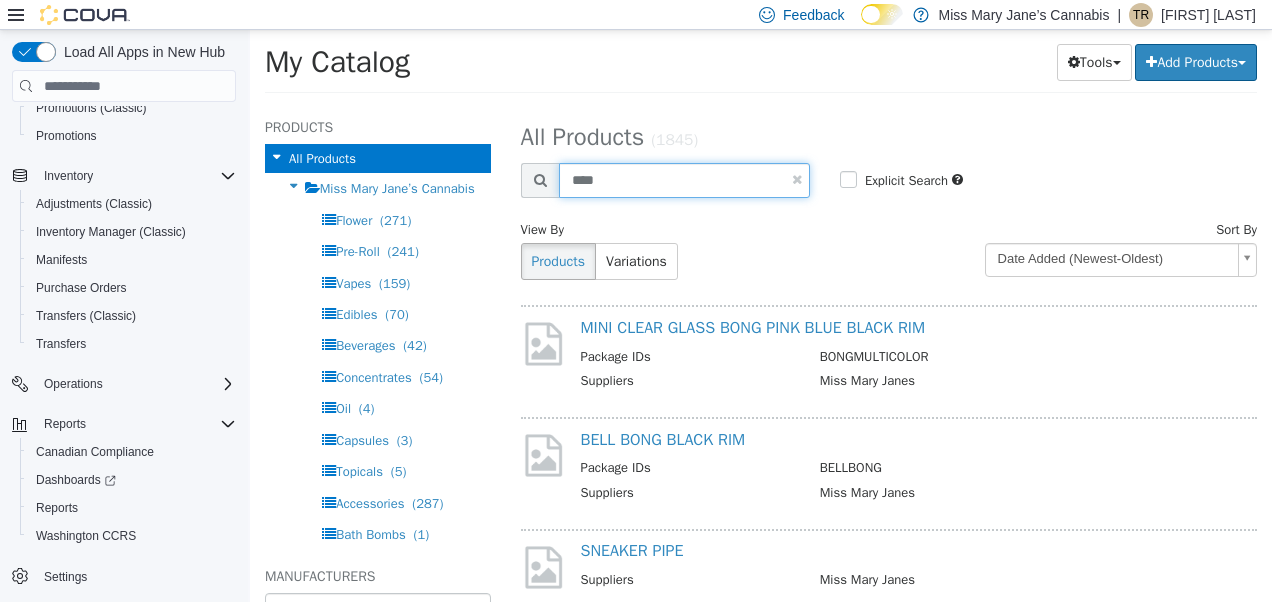 type on "****" 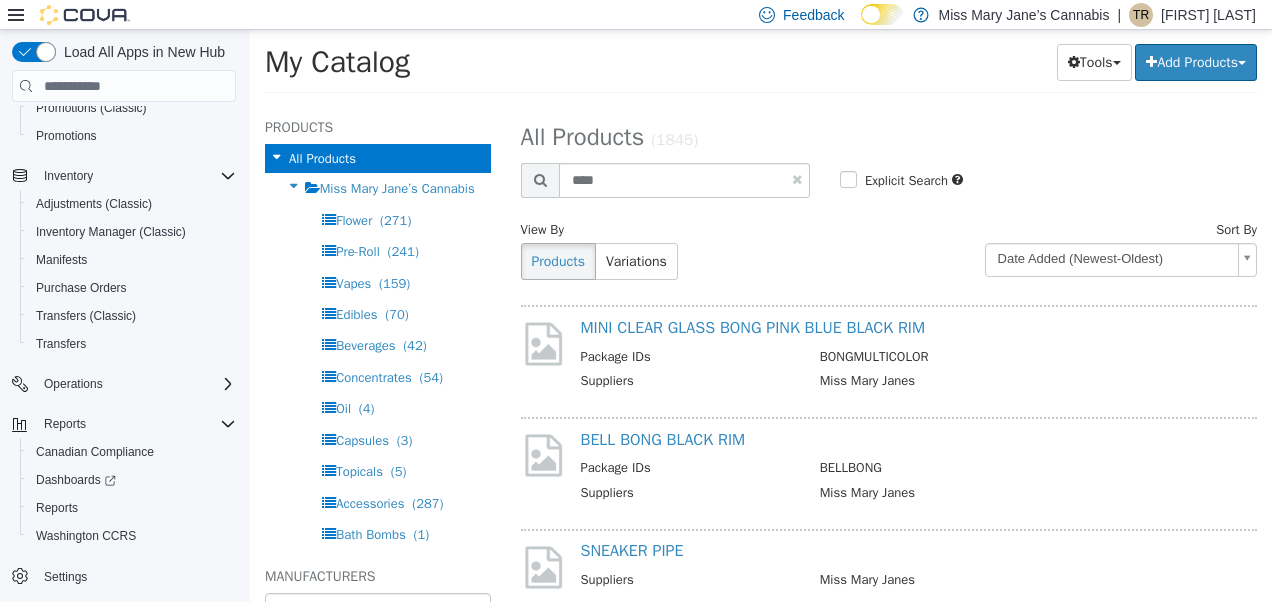 select on "**********" 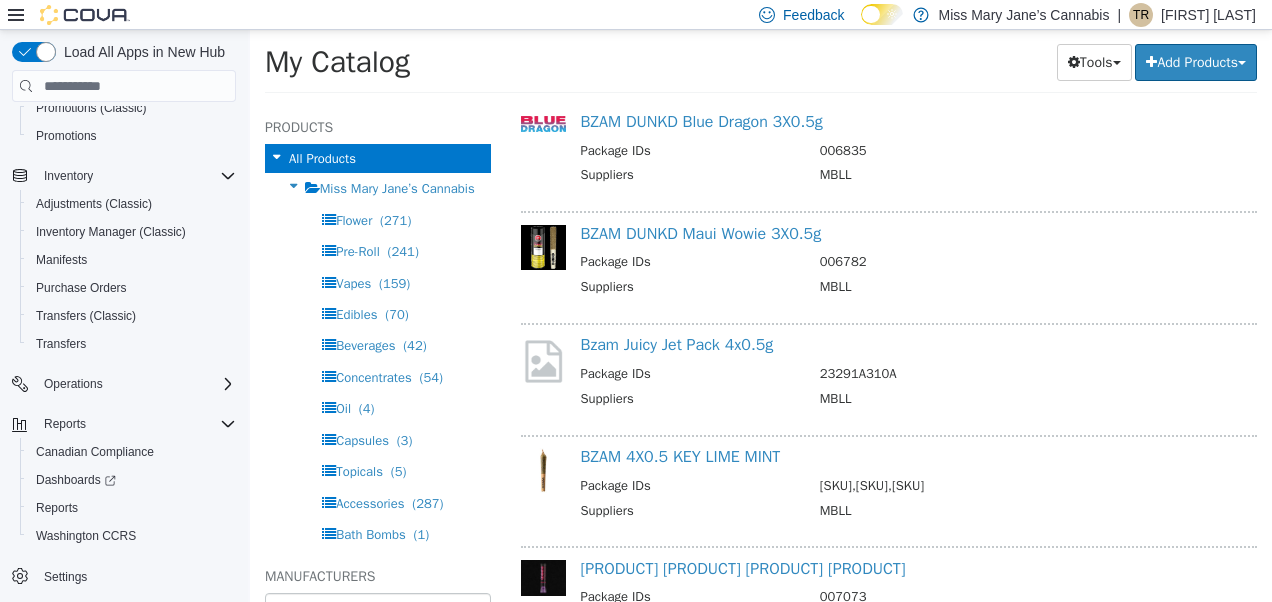 scroll, scrollTop: 728, scrollLeft: 0, axis: vertical 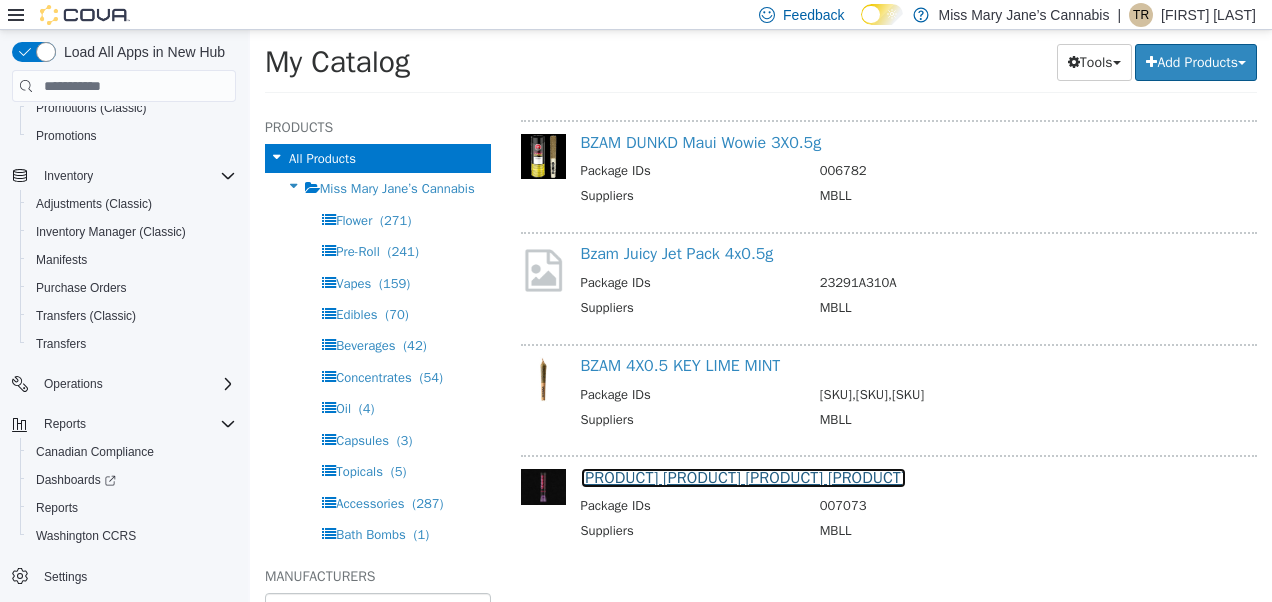 click on "[PRODUCT] [PRODUCT] [PRODUCT] [PRODUCT]" at bounding box center (743, 478) 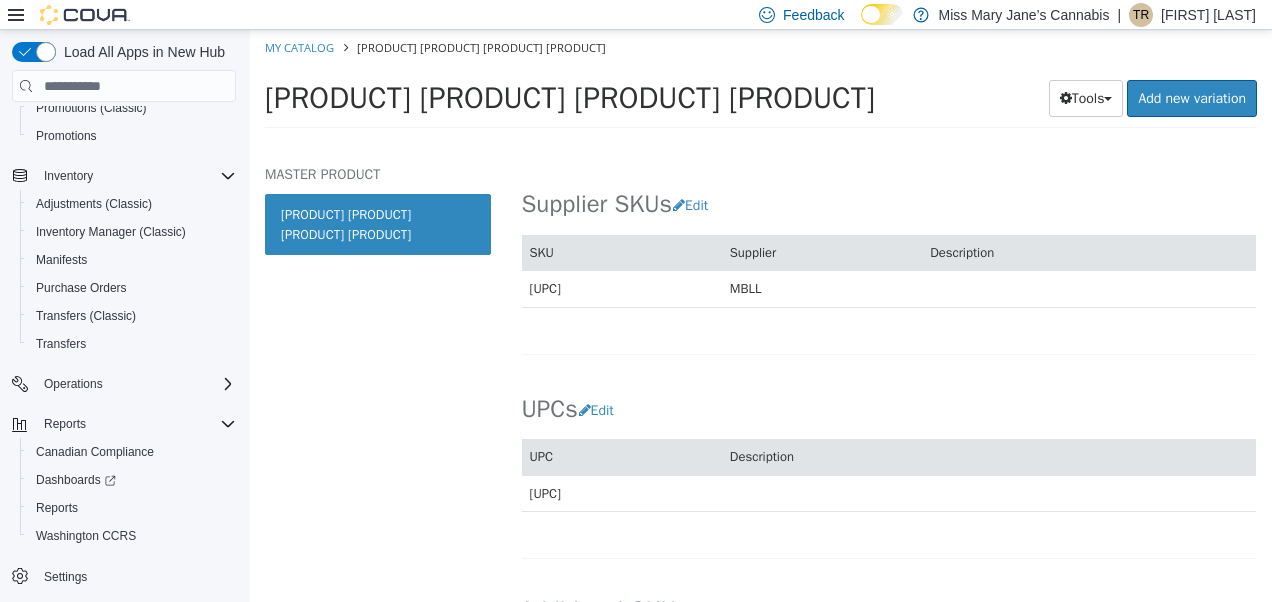 scroll, scrollTop: 1368, scrollLeft: 0, axis: vertical 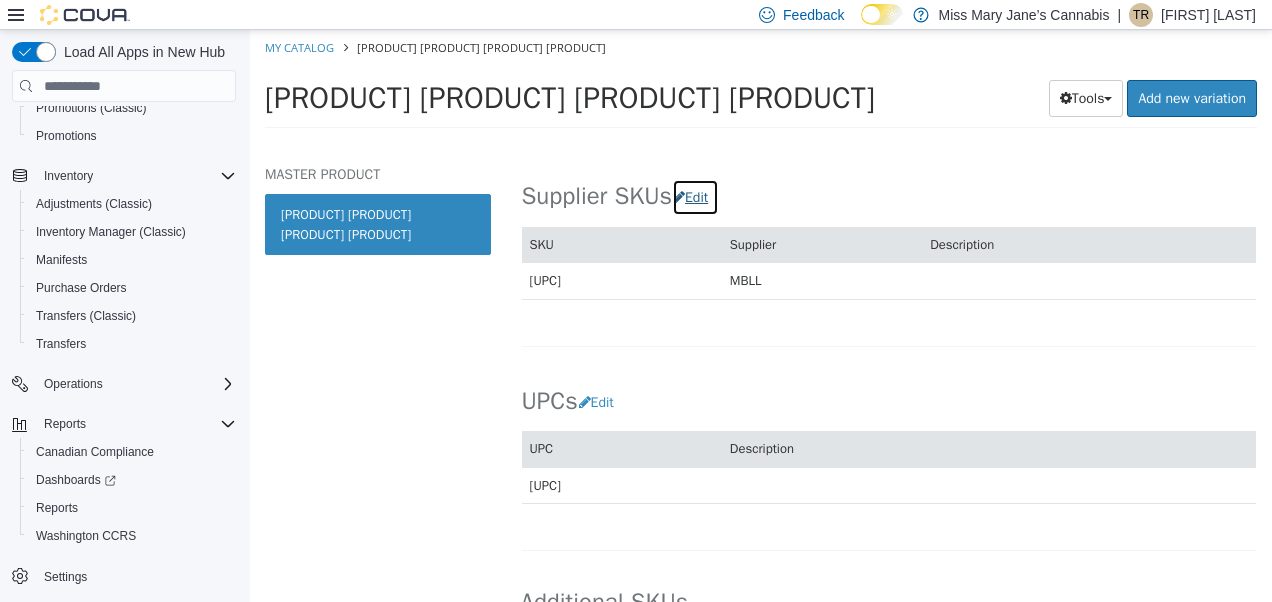 click on "Edit" at bounding box center [695, 197] 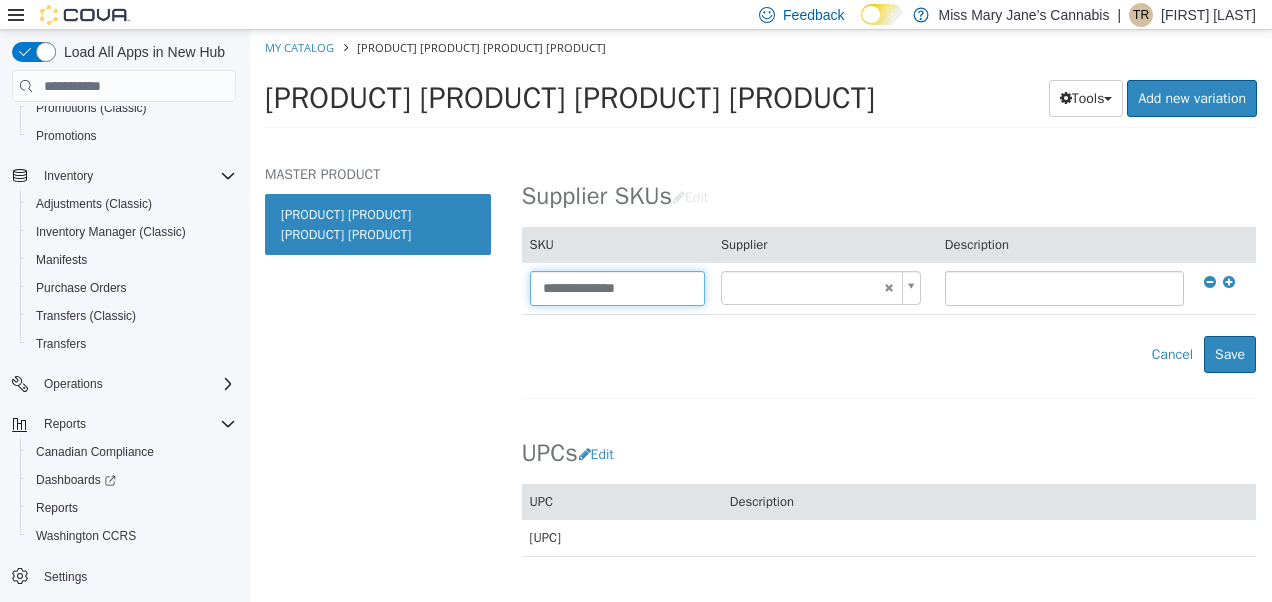 drag, startPoint x: 664, startPoint y: 287, endPoint x: 314, endPoint y: 273, distance: 350.27988 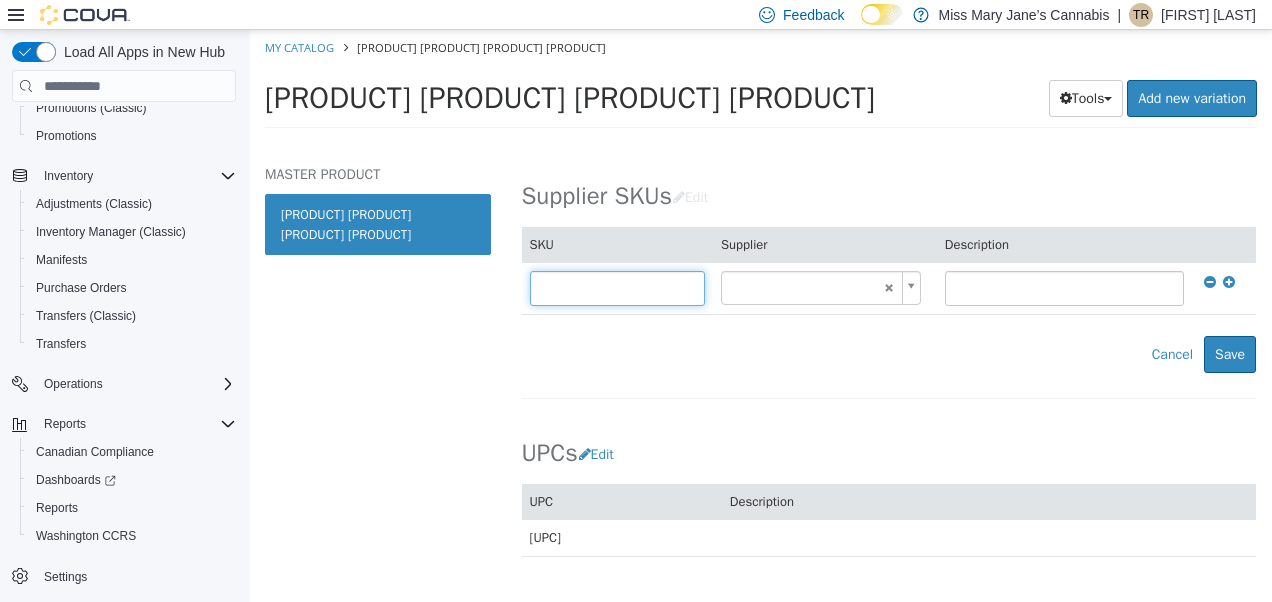 type on "******" 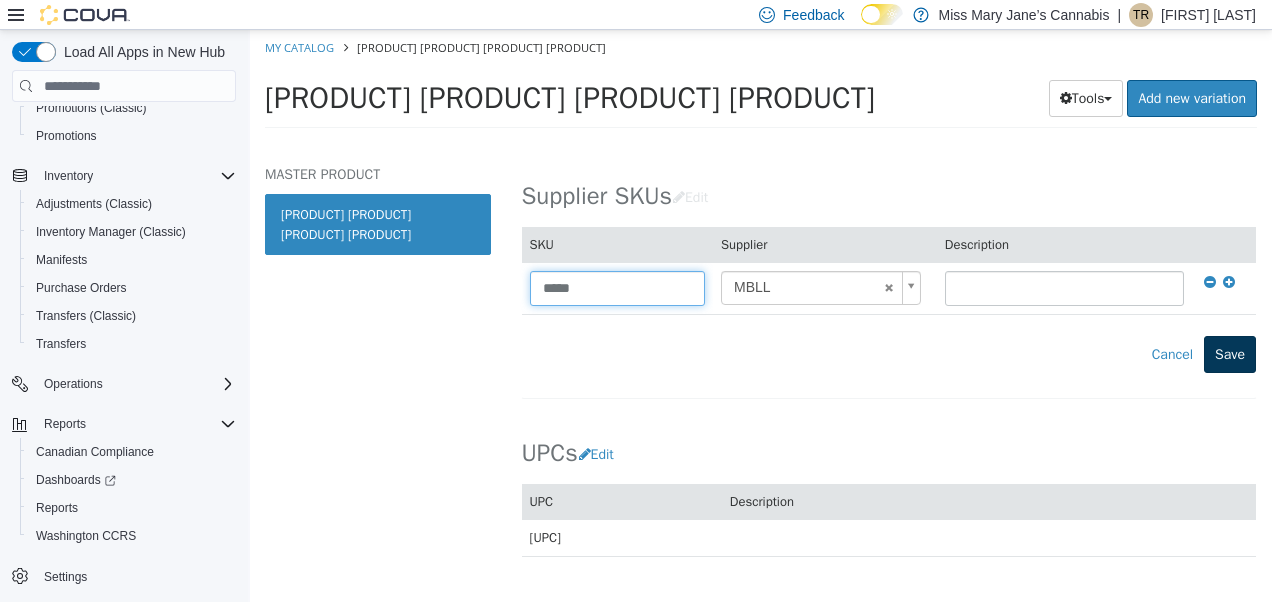 type on "*****" 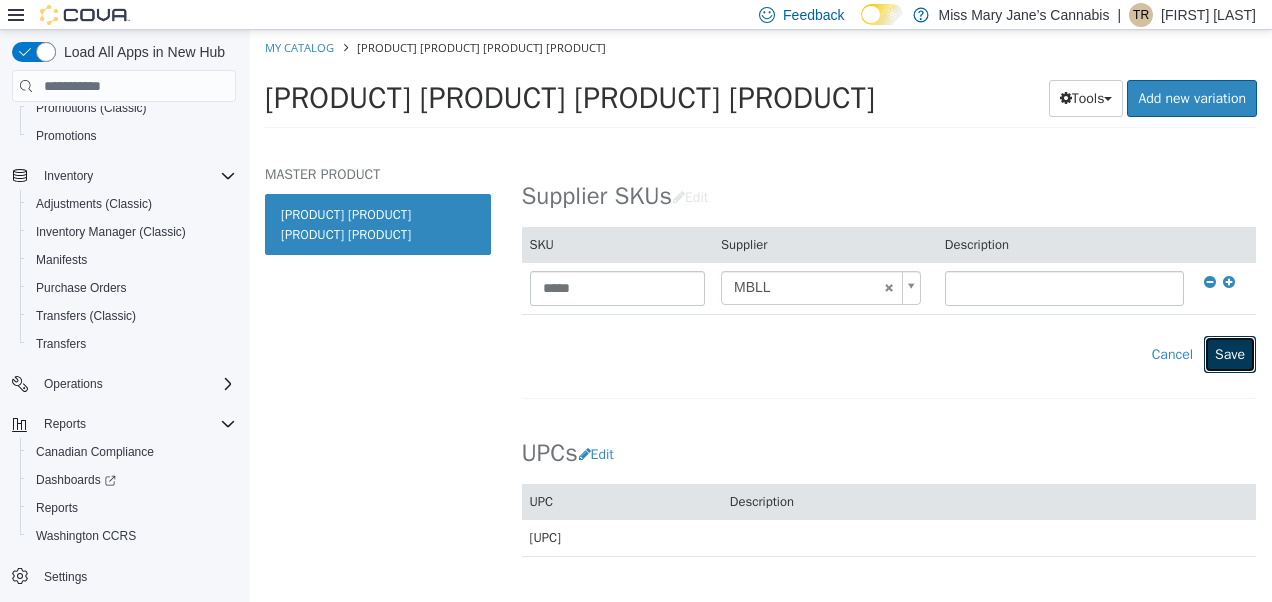 click on "Save" at bounding box center (1230, 354) 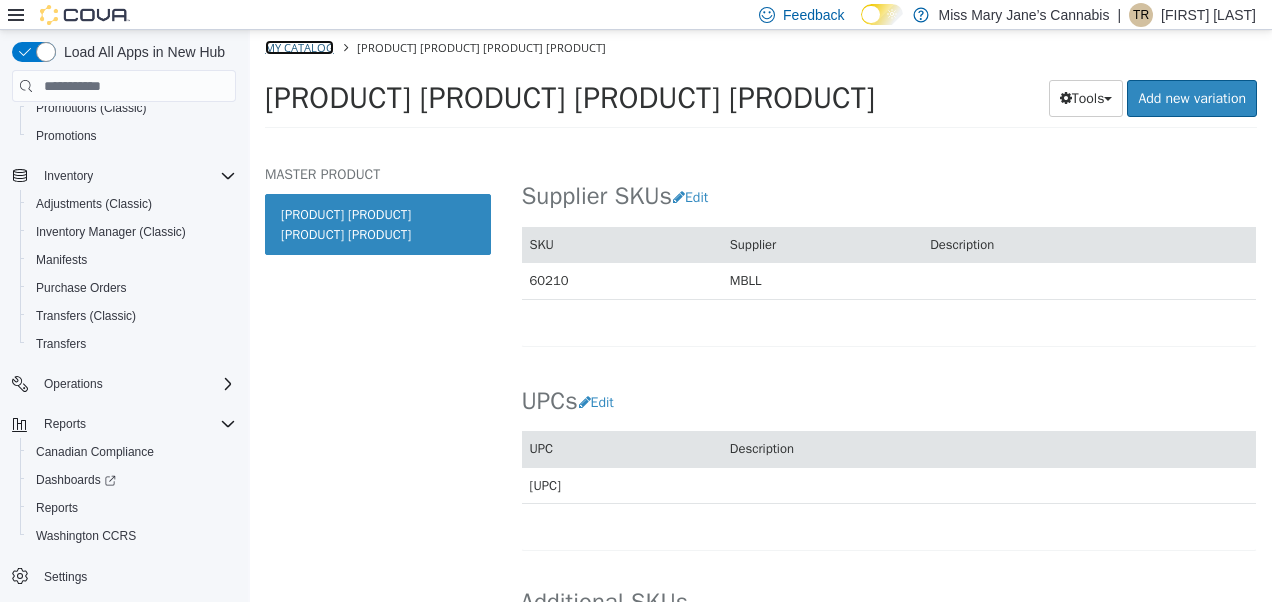 click on "My Catalog" at bounding box center [299, 47] 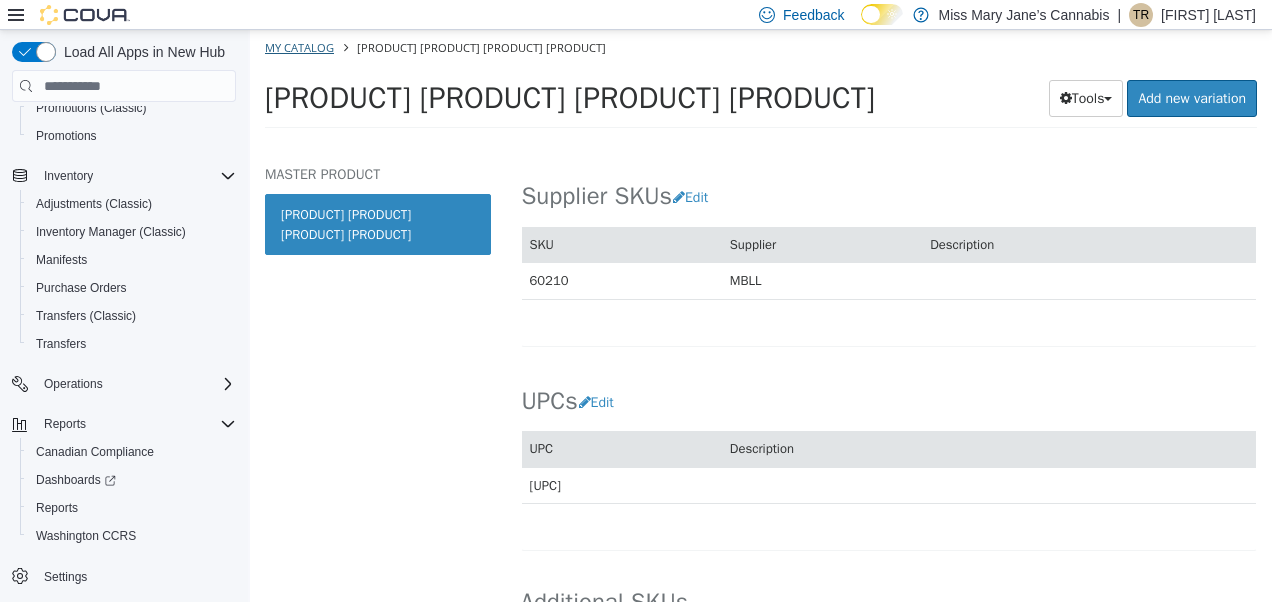 select on "**********" 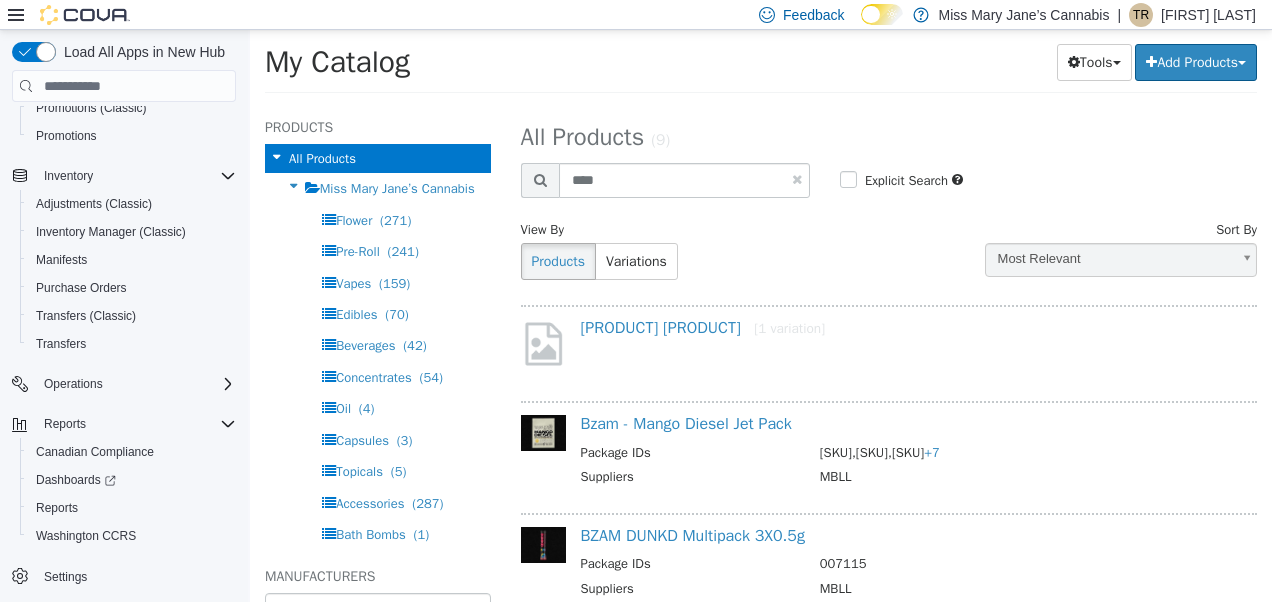 click at bounding box center (797, 179) 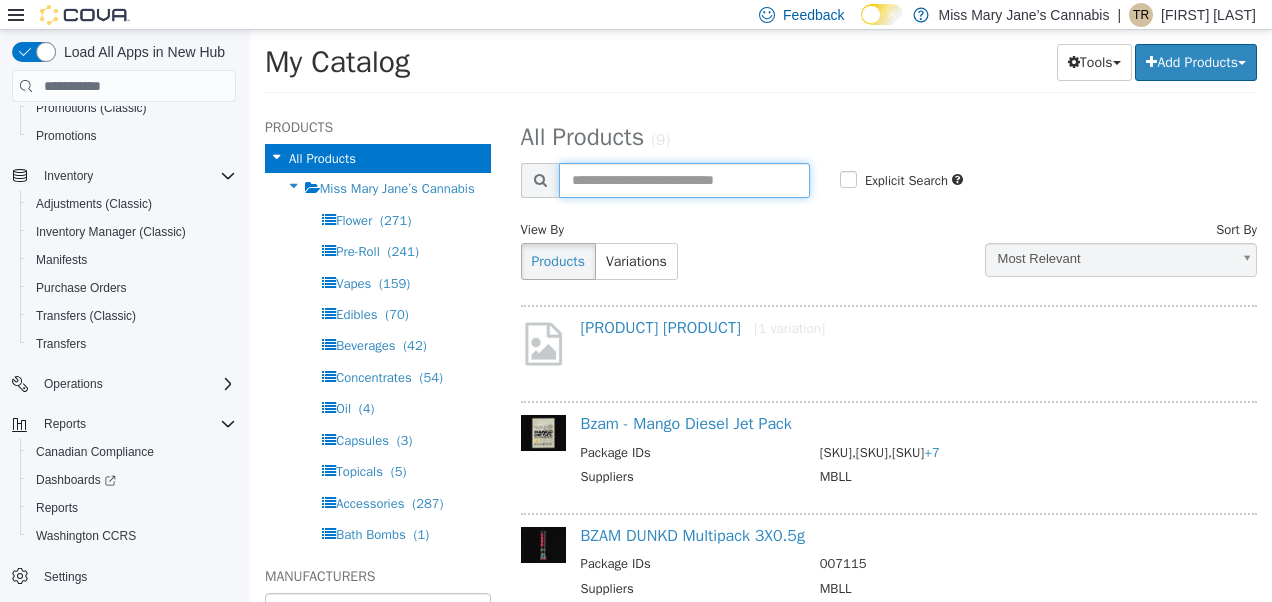 click at bounding box center [684, 180] 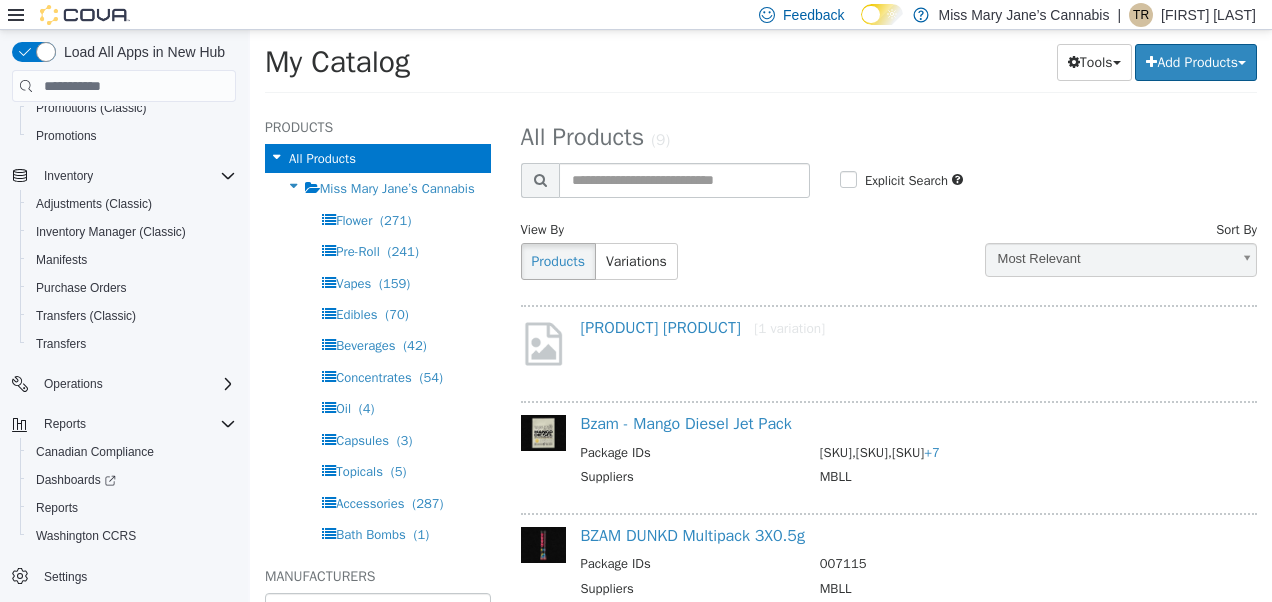 select on "**********" 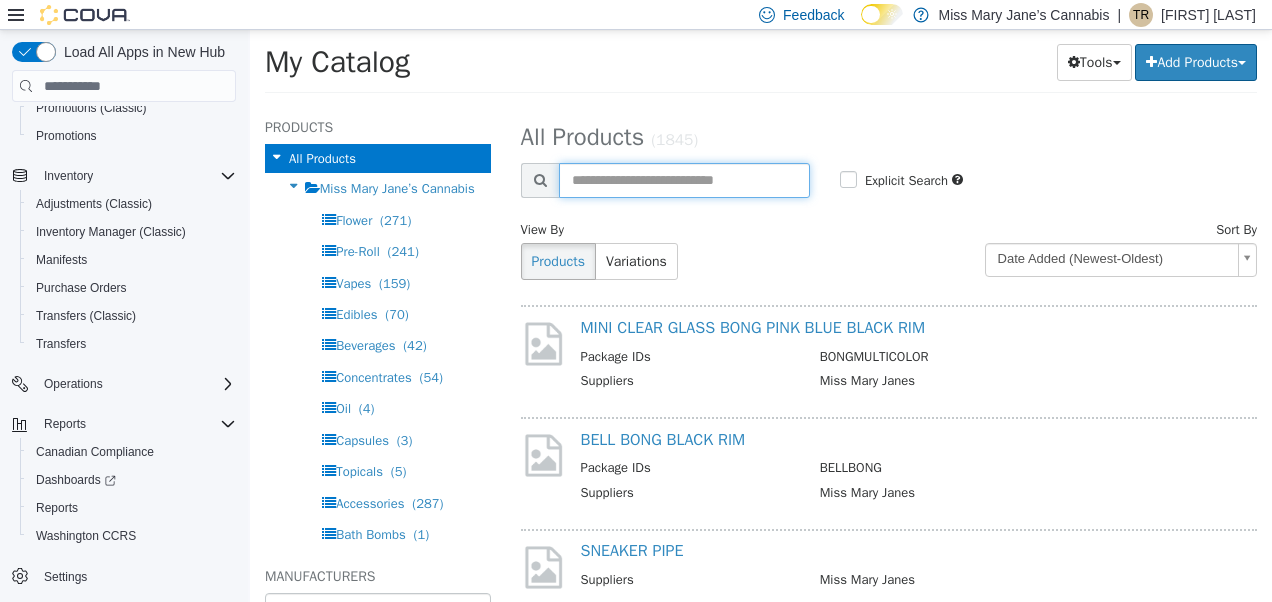 click at bounding box center (684, 180) 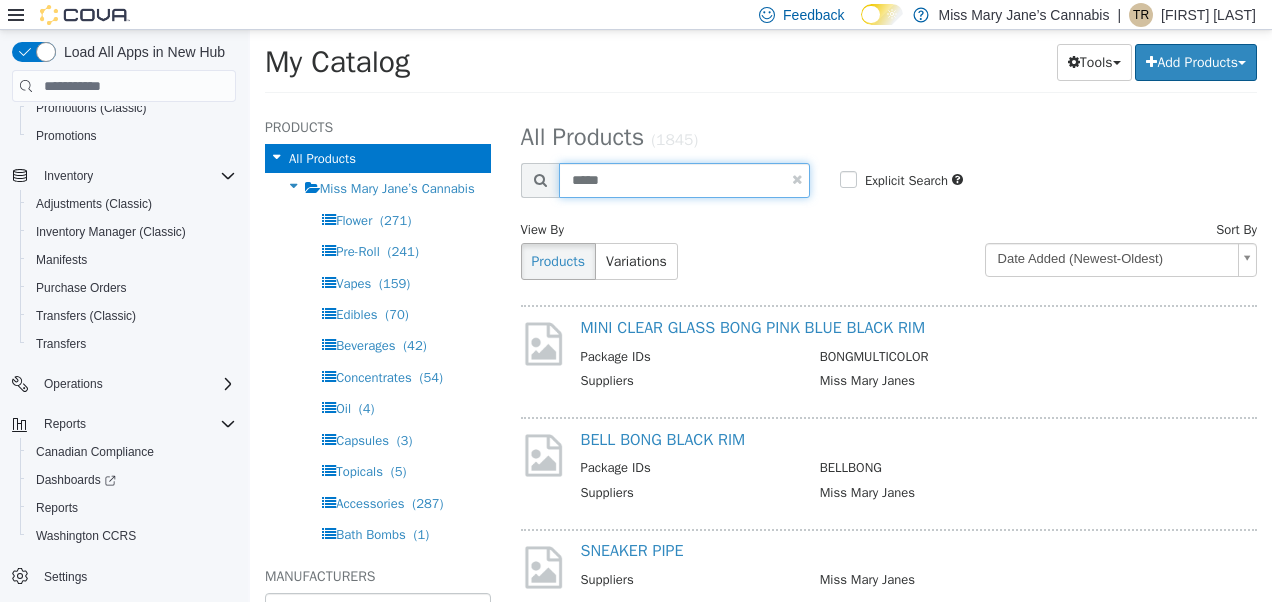 type on "*****" 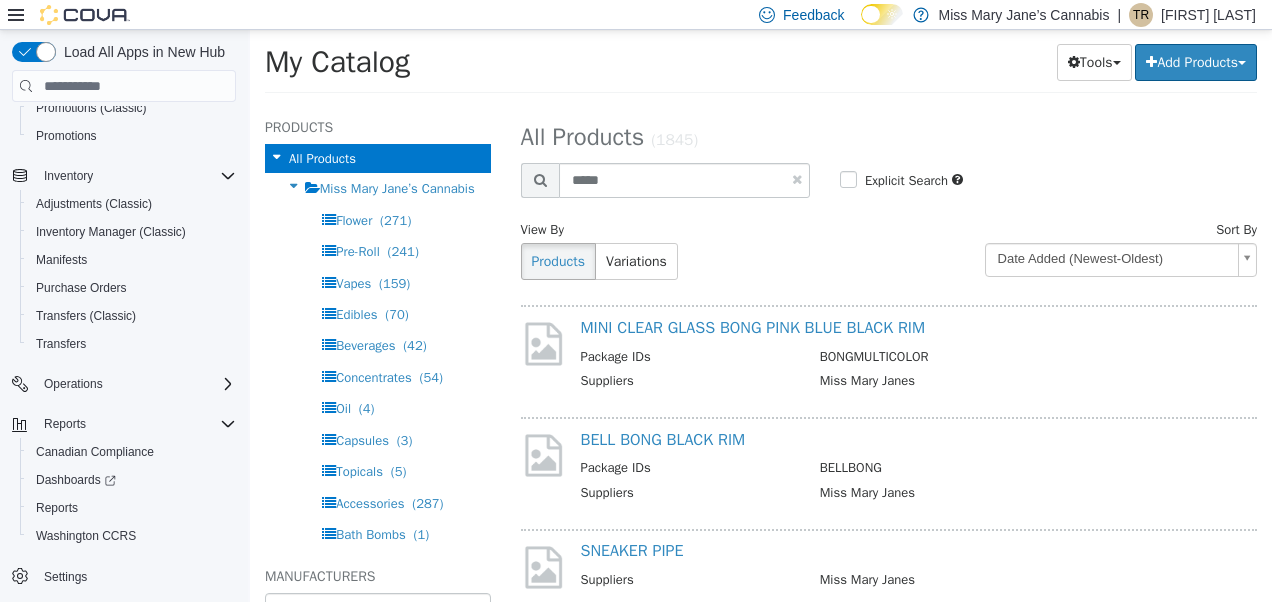 select on "**********" 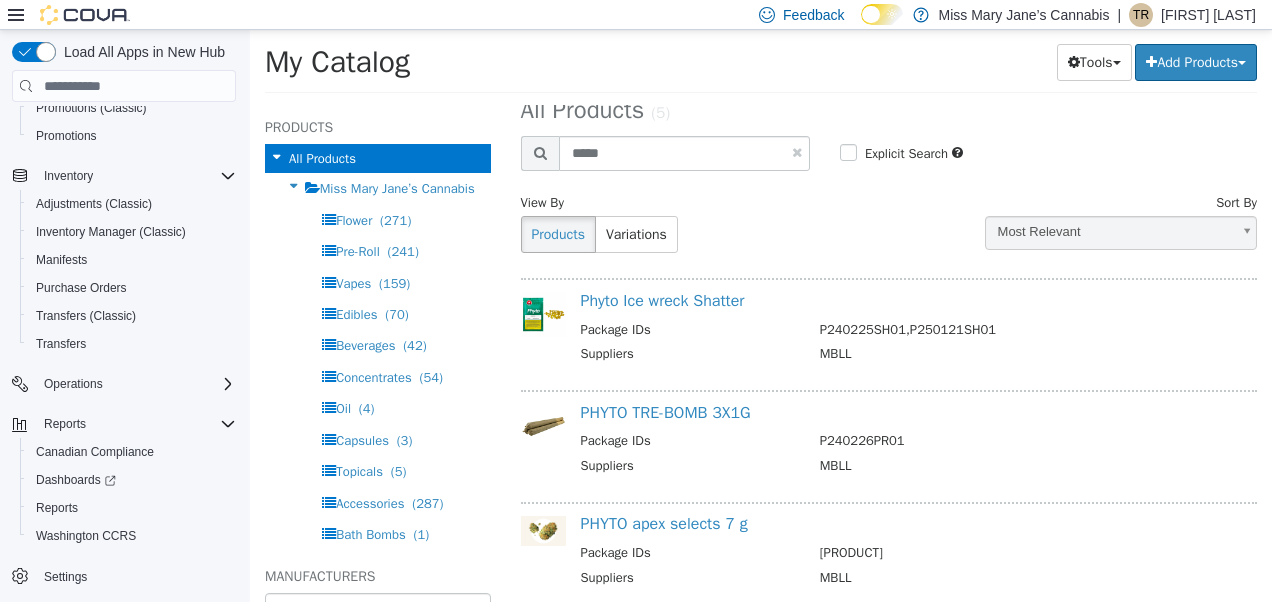 scroll, scrollTop: 23, scrollLeft: 0, axis: vertical 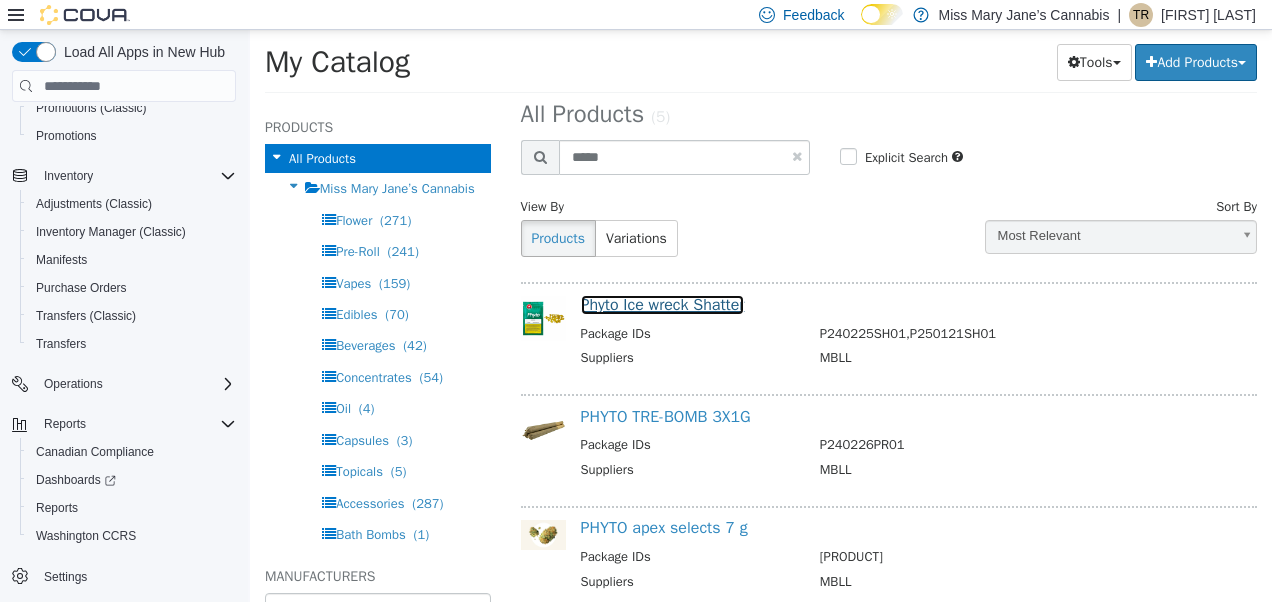 click on "Phyto Ice wreck Shatter" at bounding box center (663, 305) 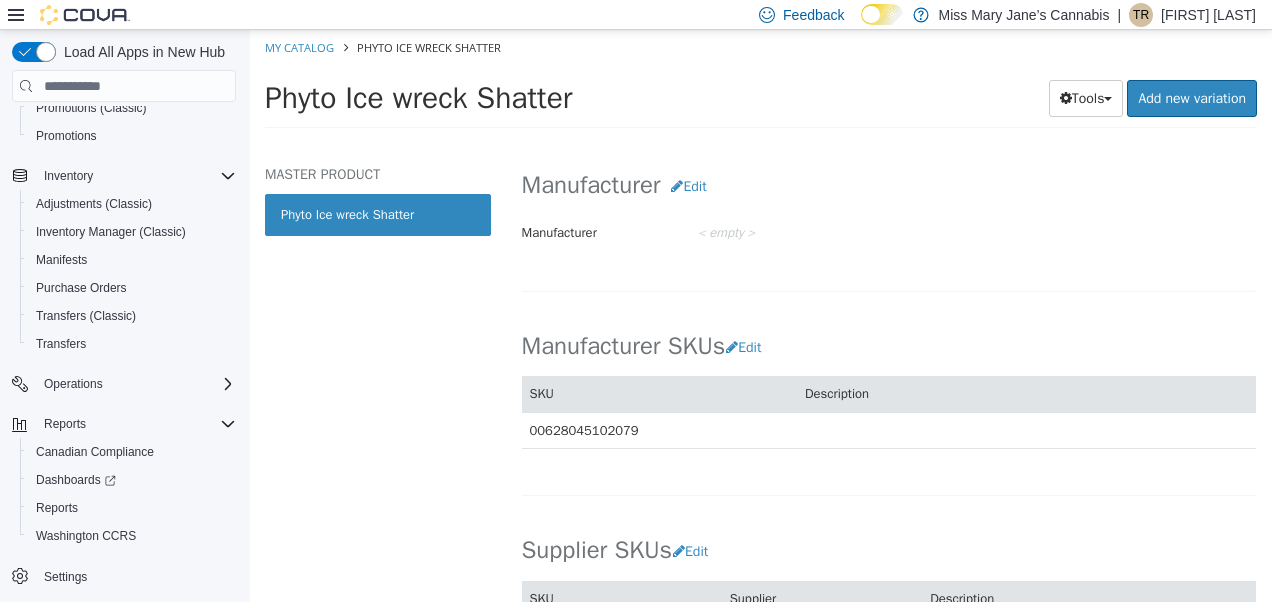 scroll, scrollTop: 1014, scrollLeft: 0, axis: vertical 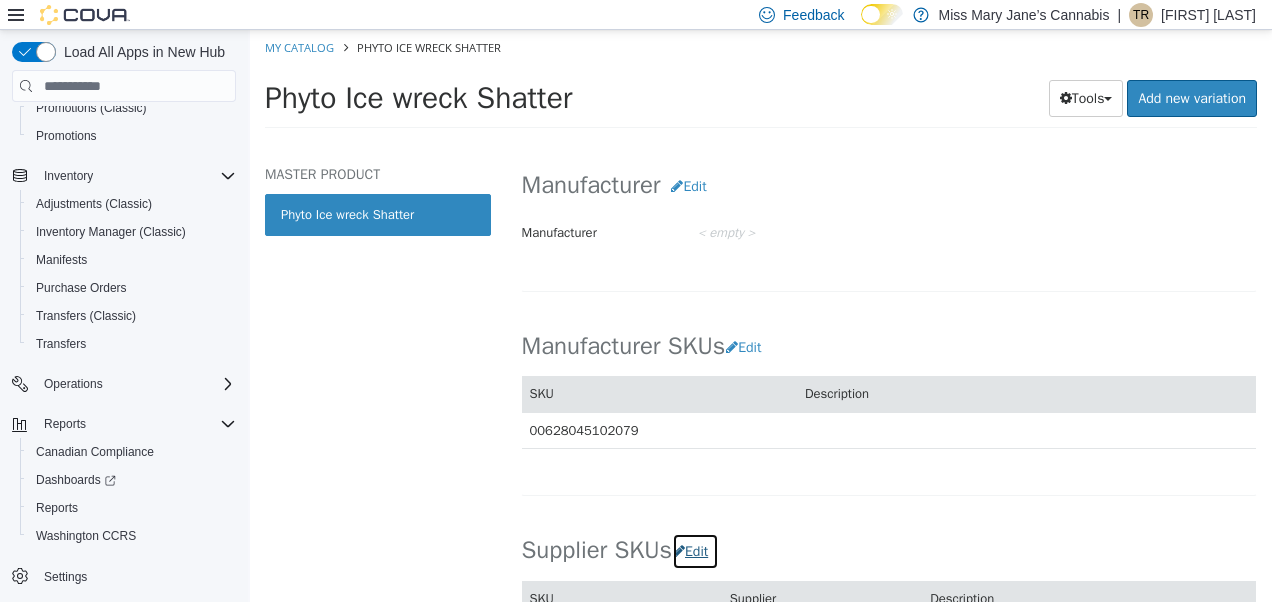click on "Edit" at bounding box center (695, 551) 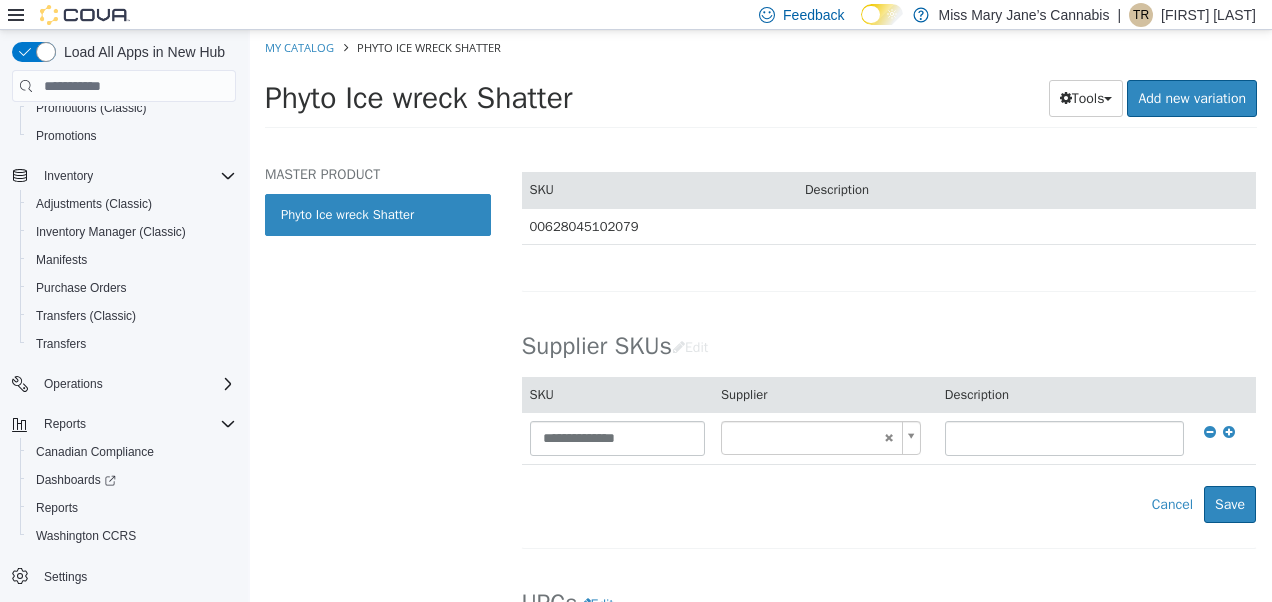 scroll, scrollTop: 1219, scrollLeft: 0, axis: vertical 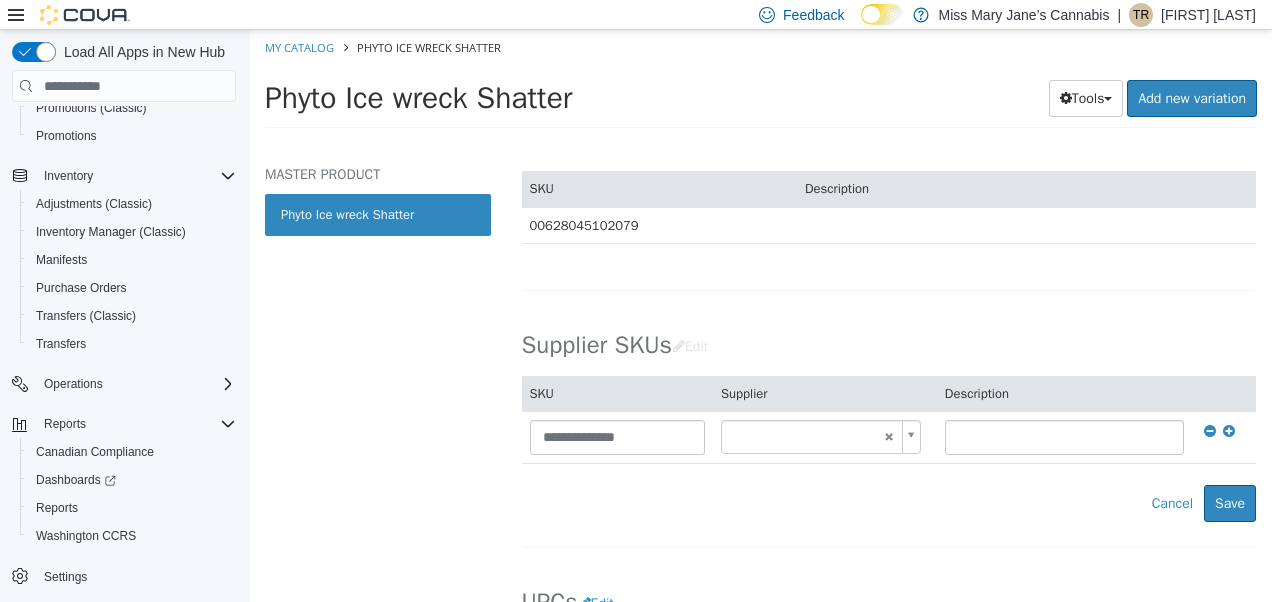 type on "******" 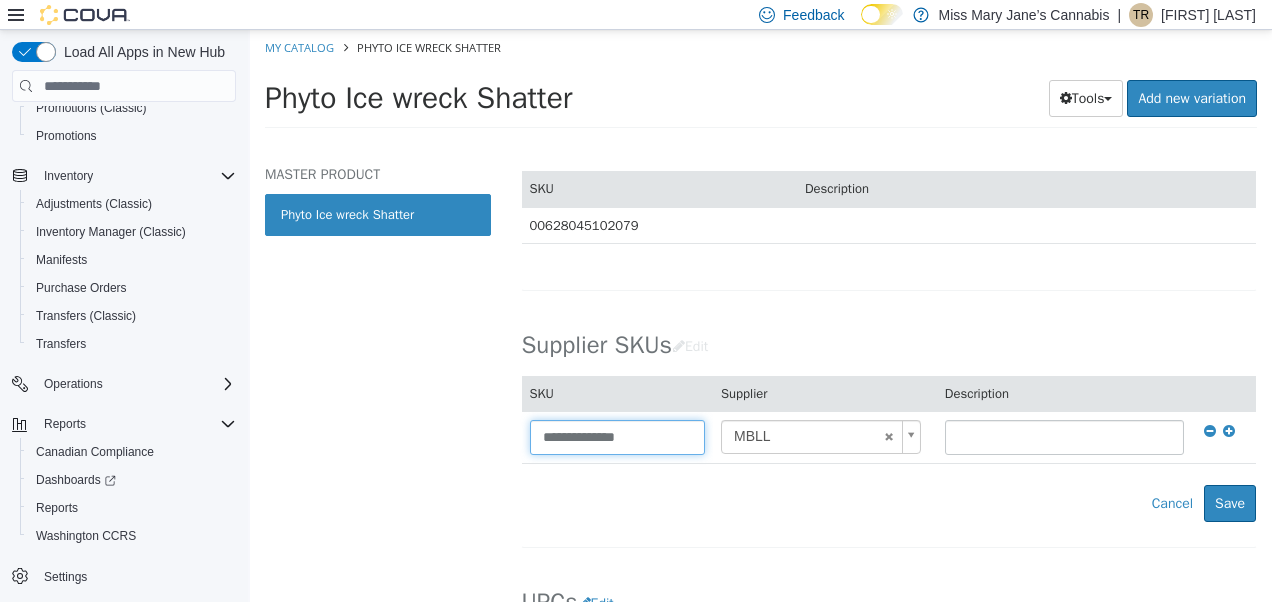 drag, startPoint x: 664, startPoint y: 439, endPoint x: 341, endPoint y: 427, distance: 323.22284 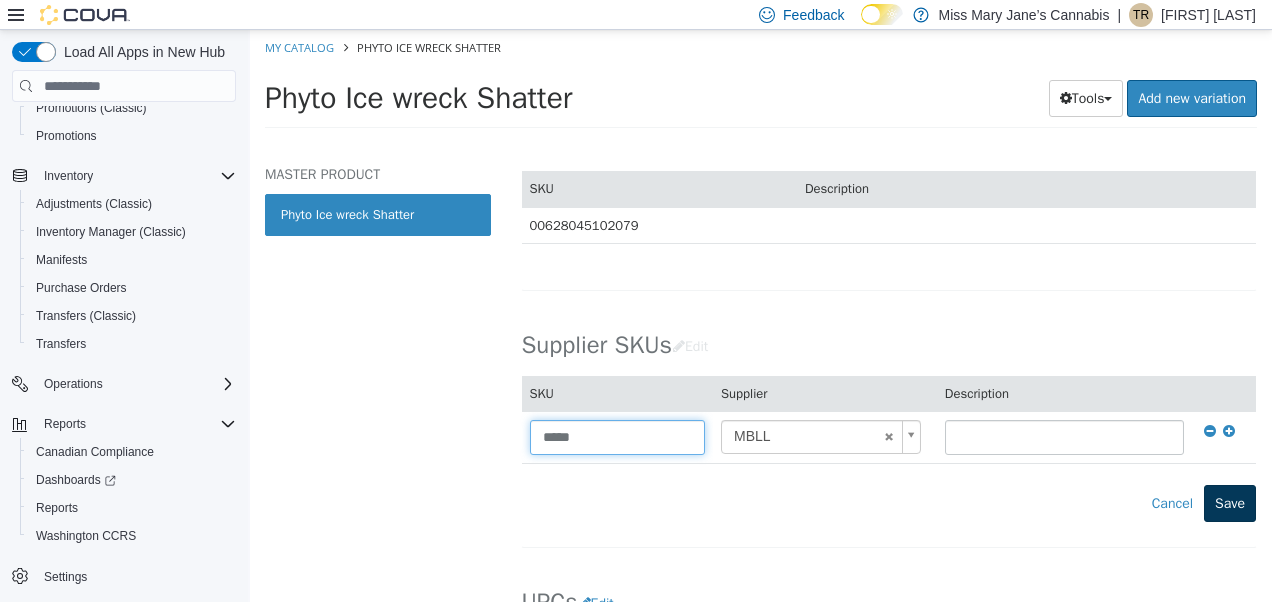 type on "*****" 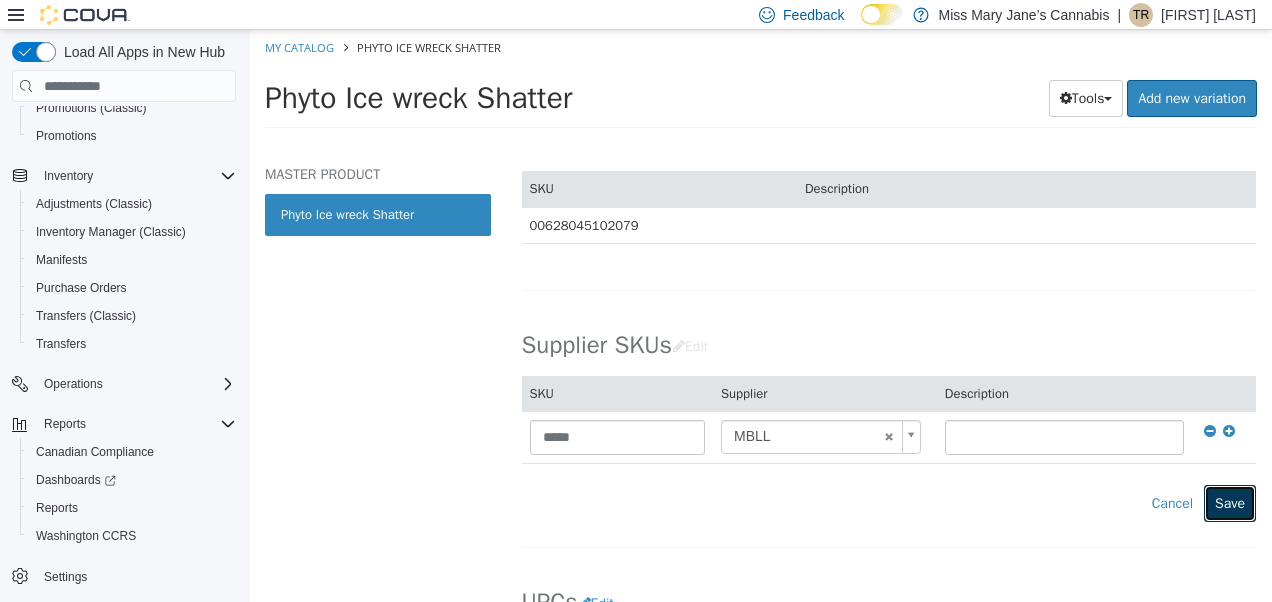 click on "Save" at bounding box center [1230, 503] 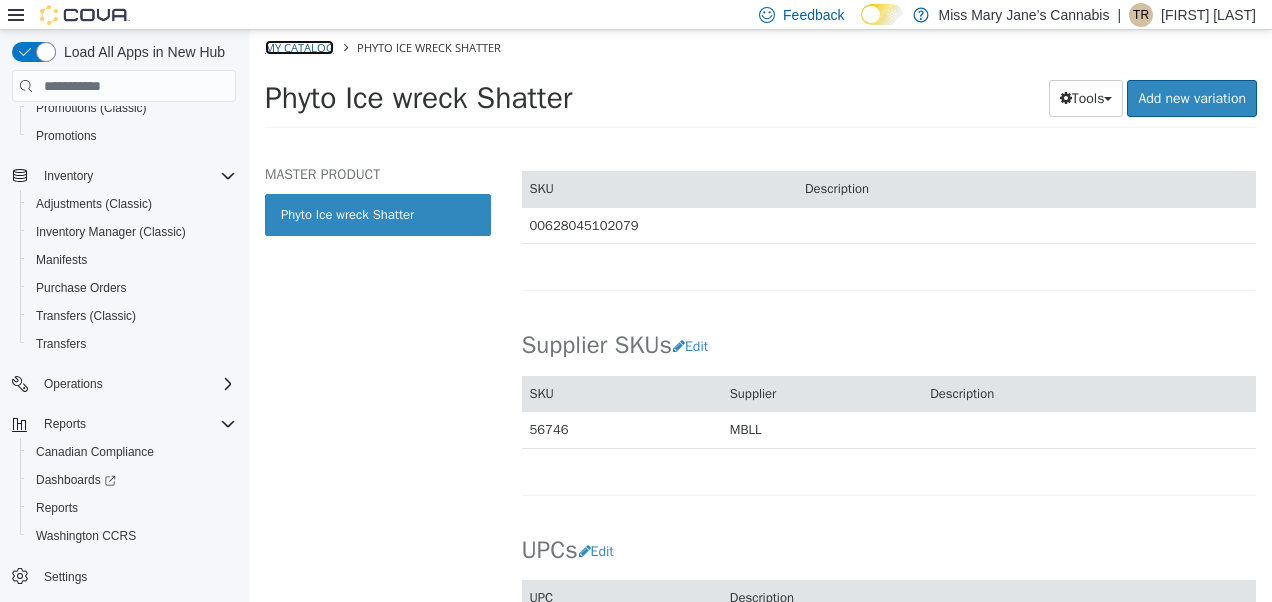 click on "My Catalog" at bounding box center (299, 47) 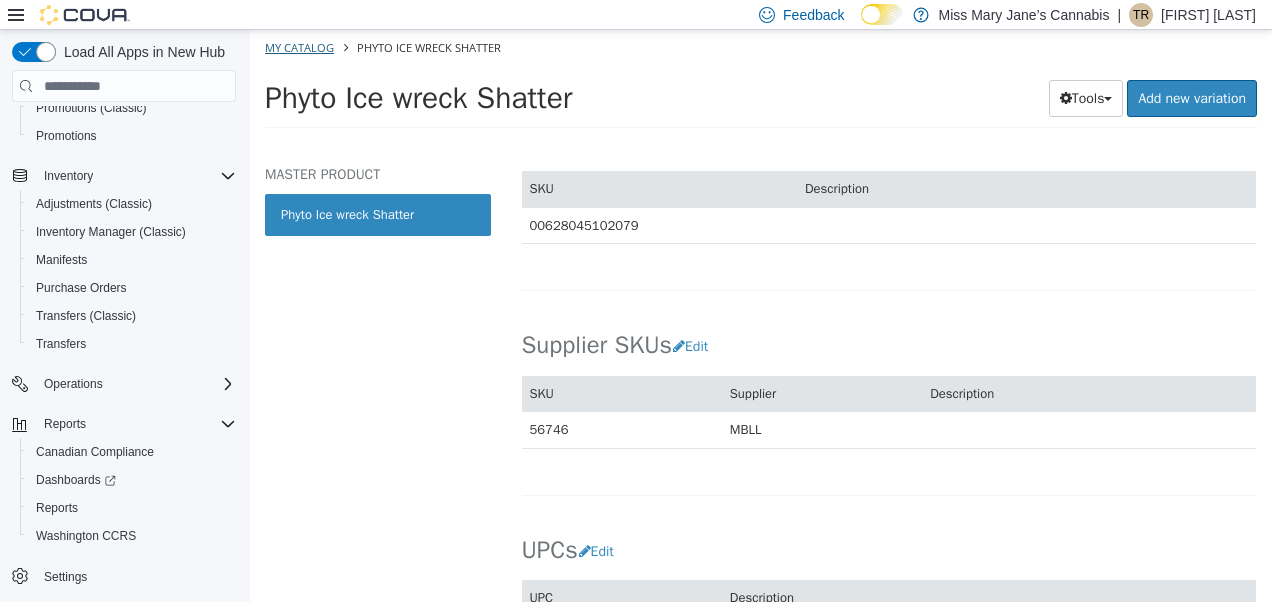 select on "**********" 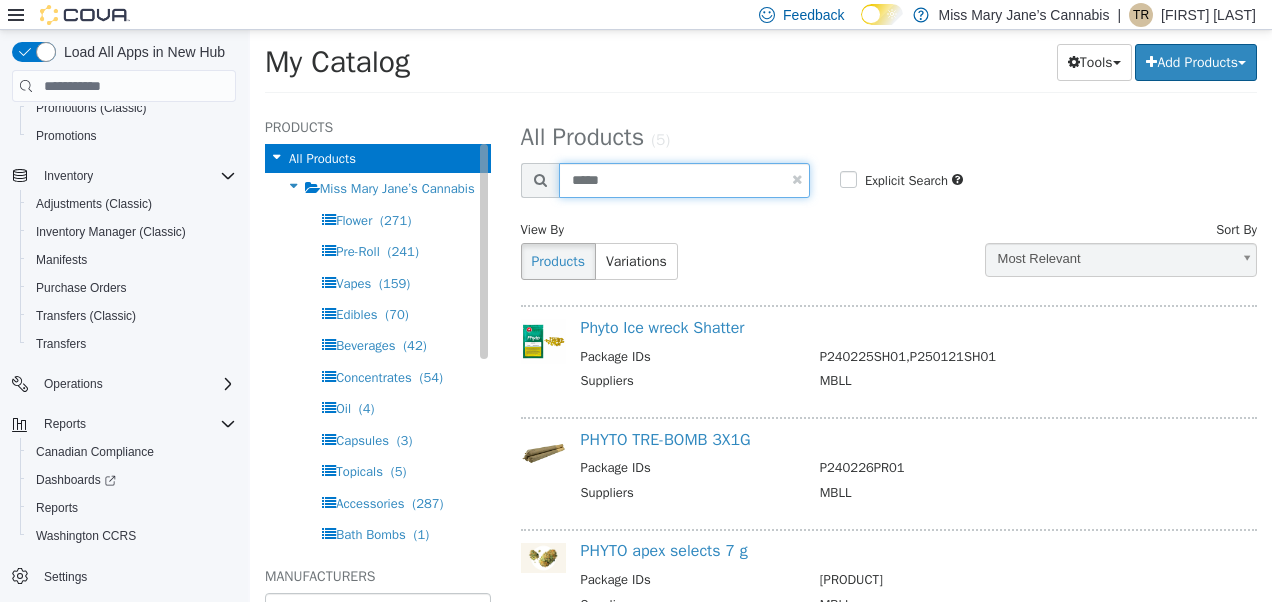 drag, startPoint x: 630, startPoint y: 181, endPoint x: 297, endPoint y: 163, distance: 333.48615 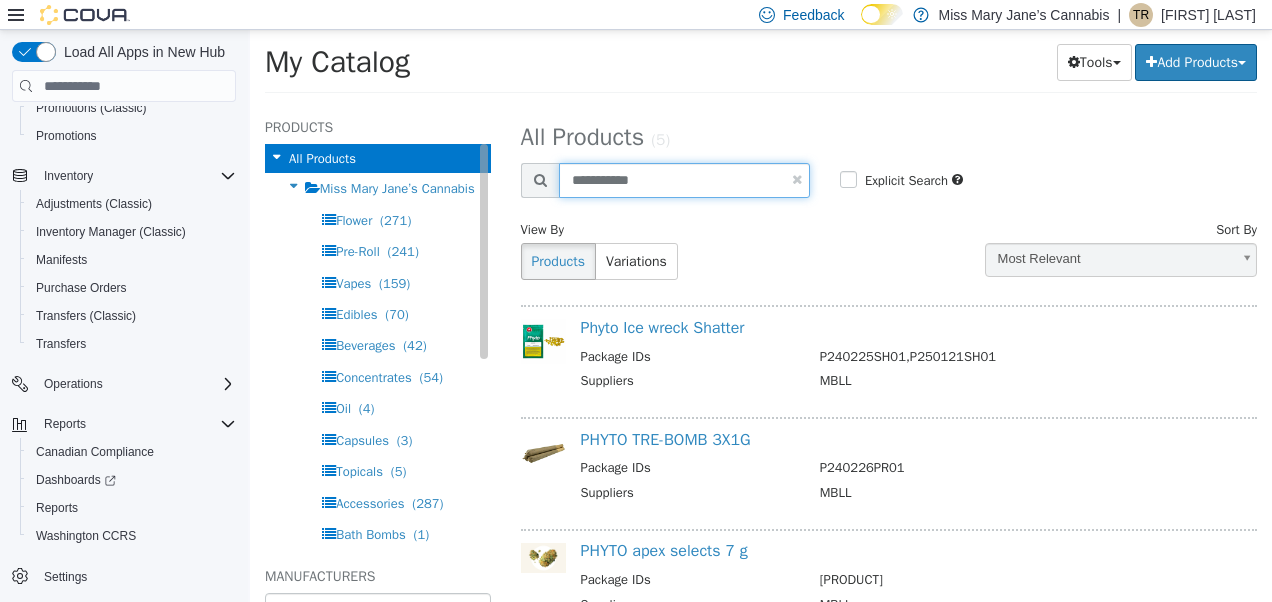 type on "**********" 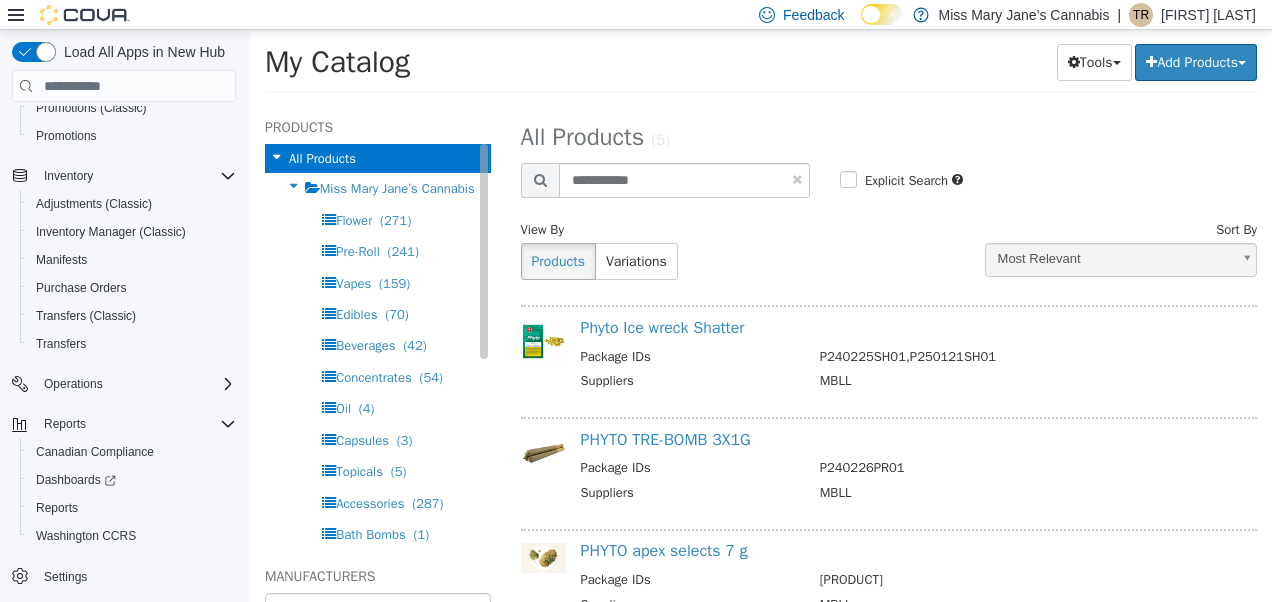 select on "**********" 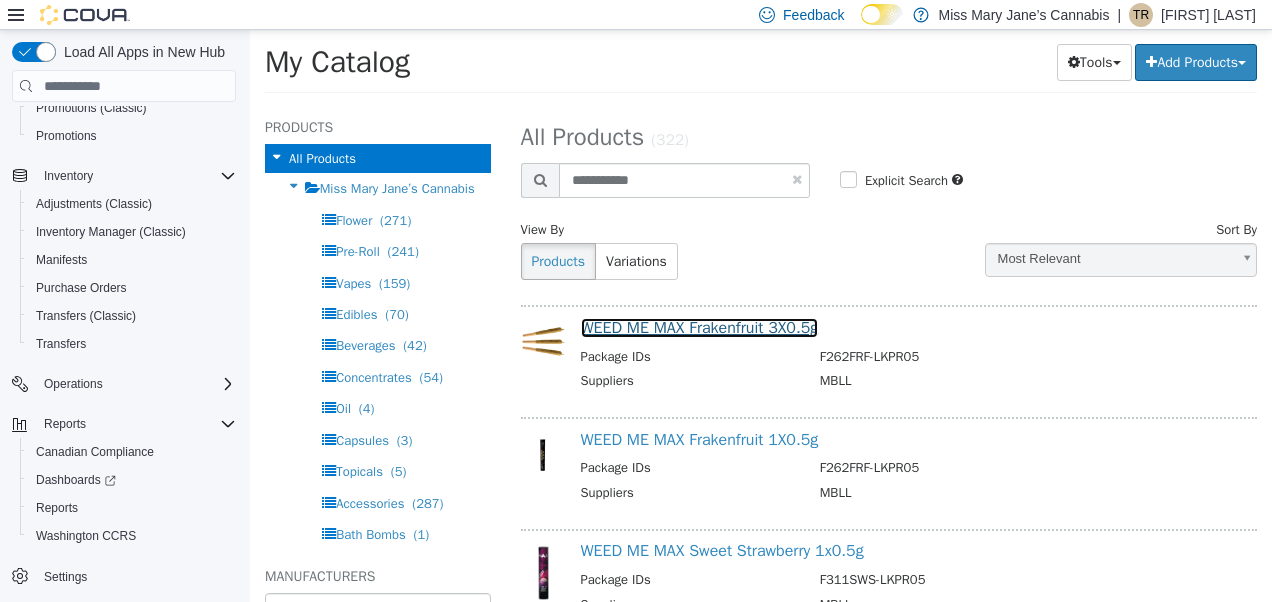 click on "WEED ME MAX Frakenfruit 3X0.5g" at bounding box center [700, 328] 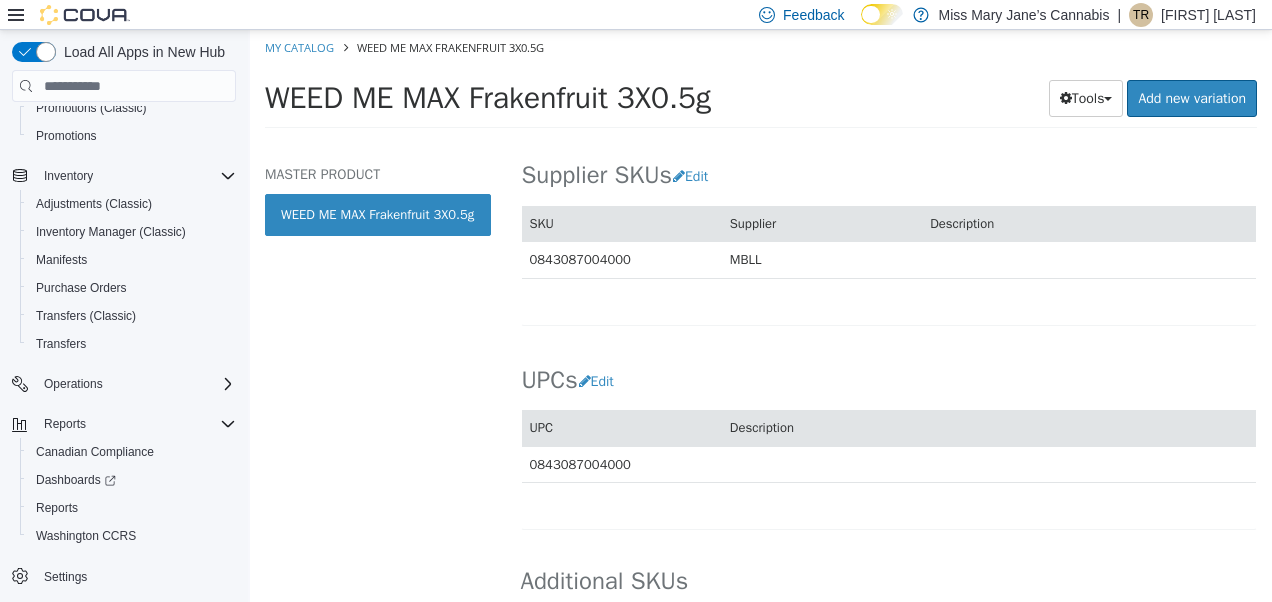 scroll, scrollTop: 1391, scrollLeft: 0, axis: vertical 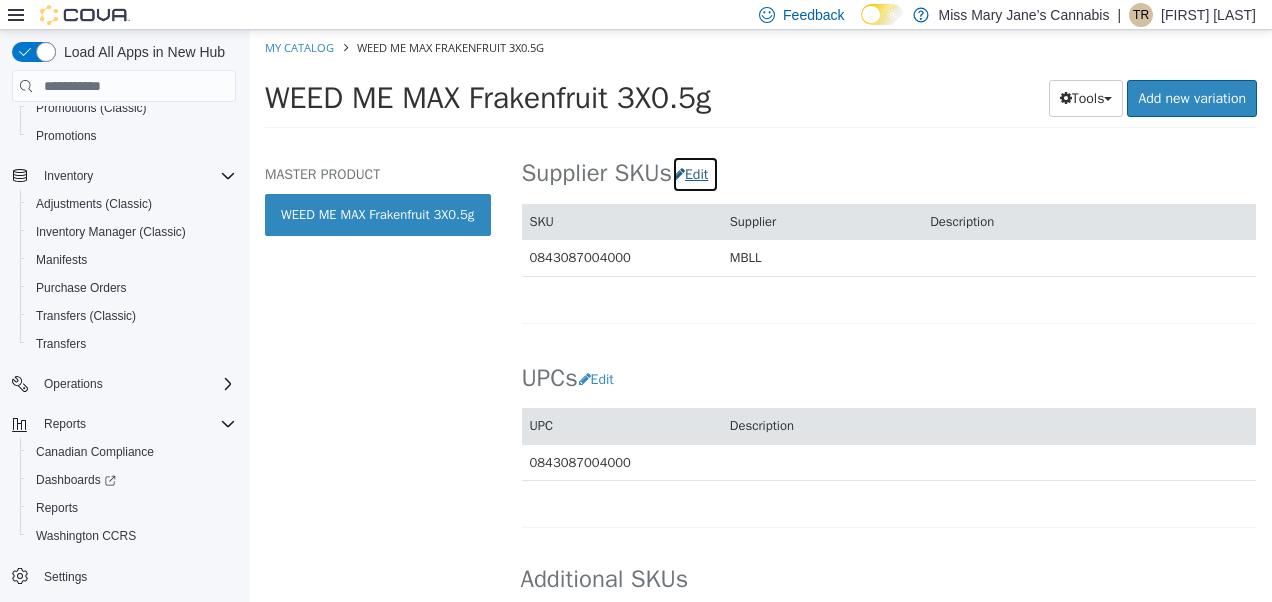 click on "Edit" at bounding box center (695, 174) 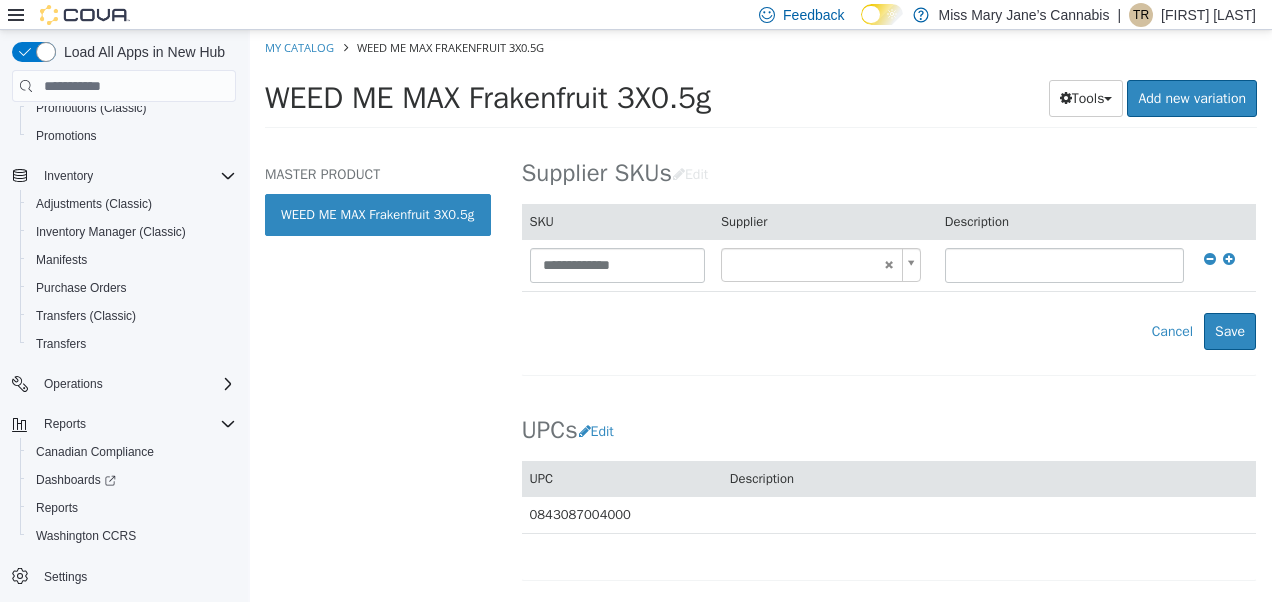 type on "******" 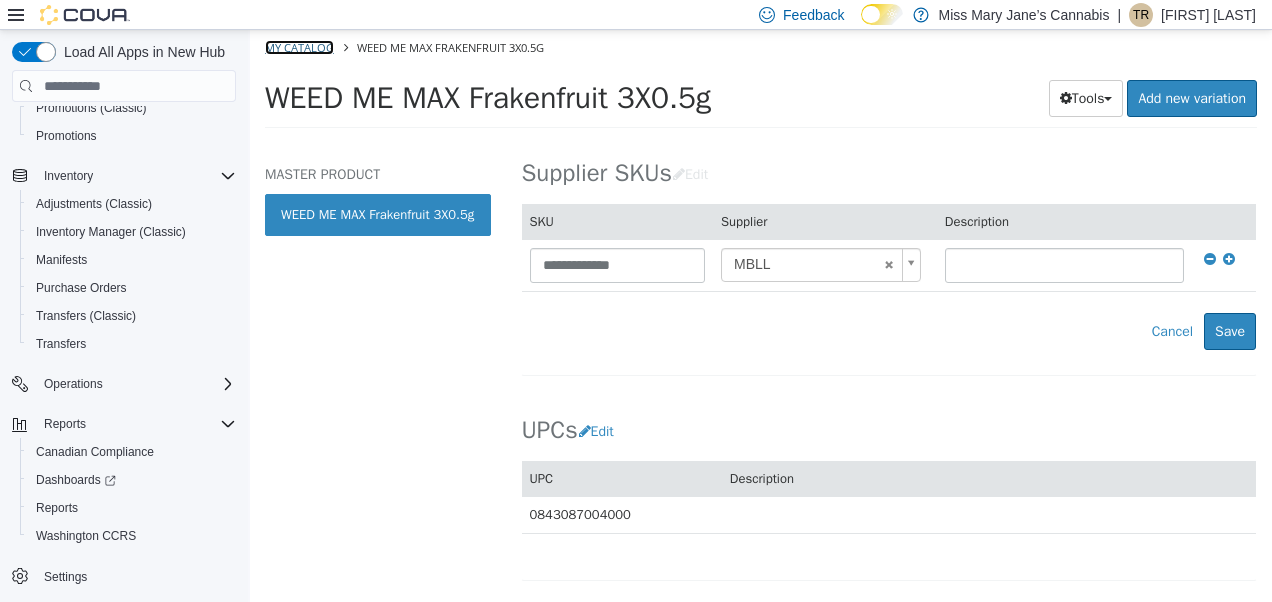 click on "My Catalog" at bounding box center [299, 47] 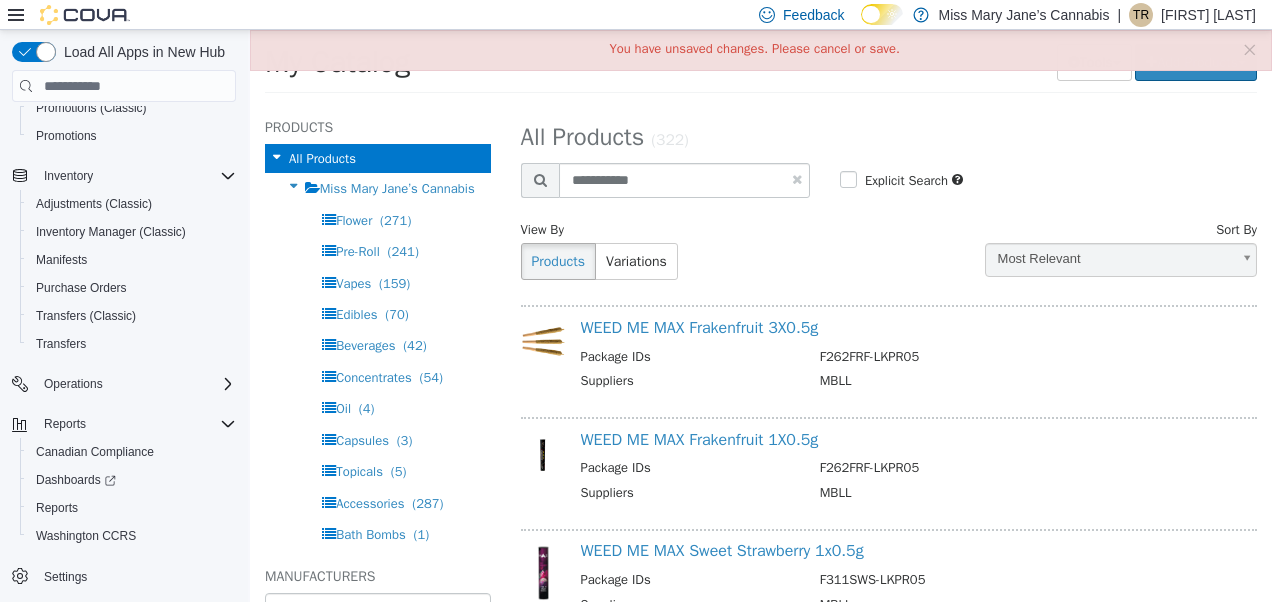 click at bounding box center [797, 179] 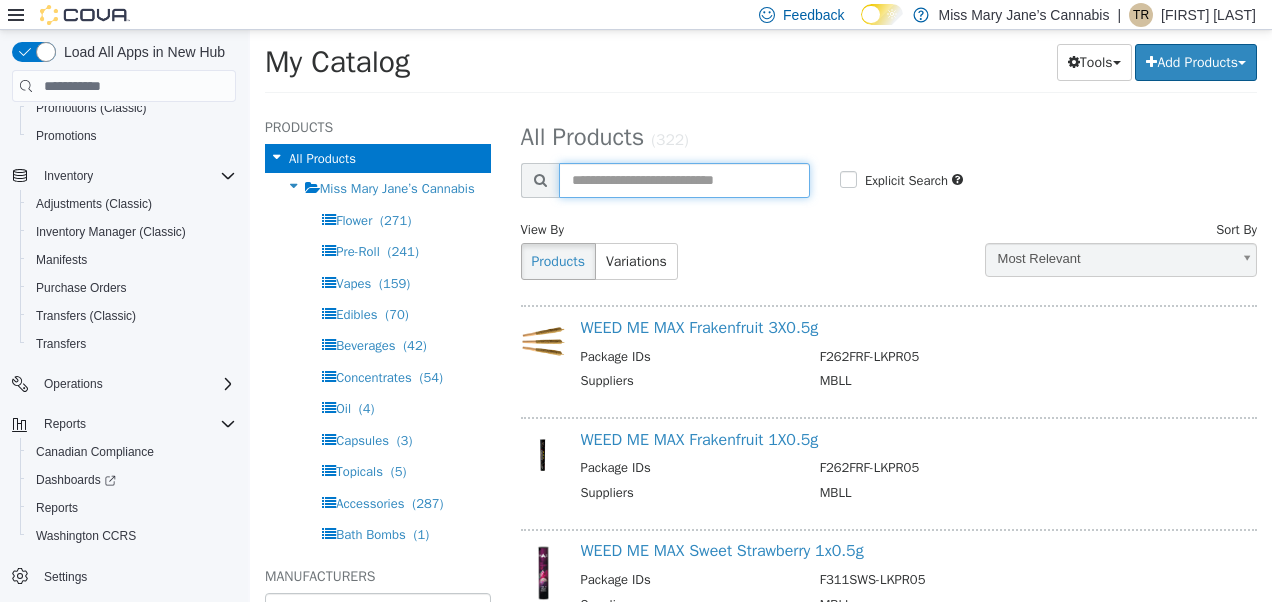 click at bounding box center (684, 180) 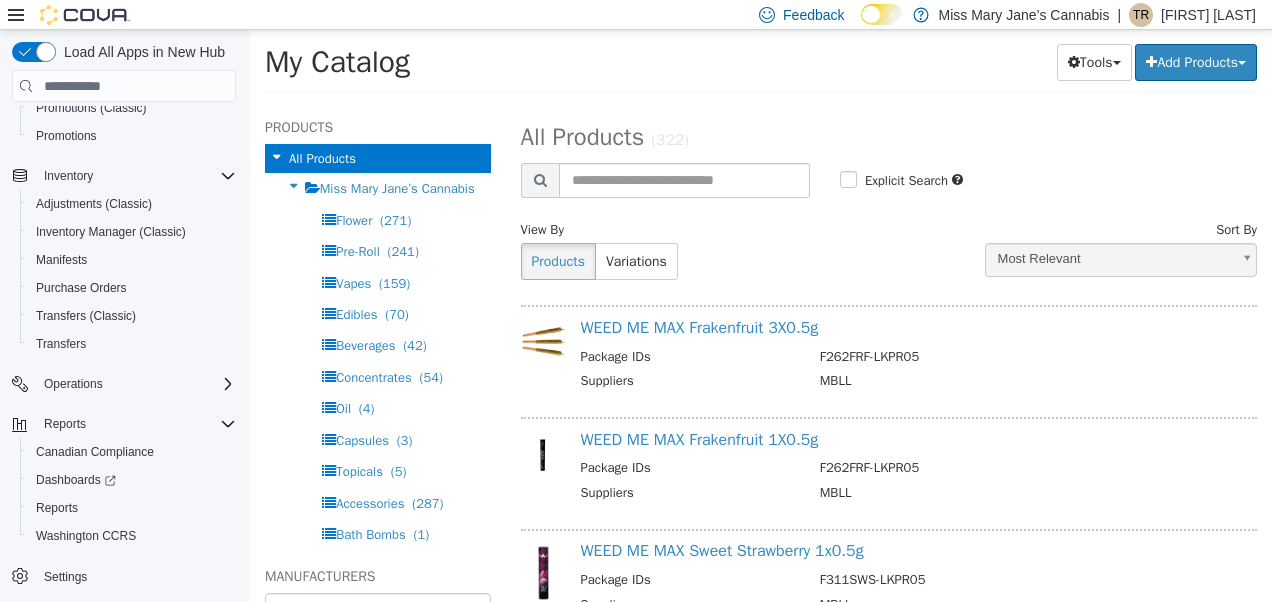 select on "**********" 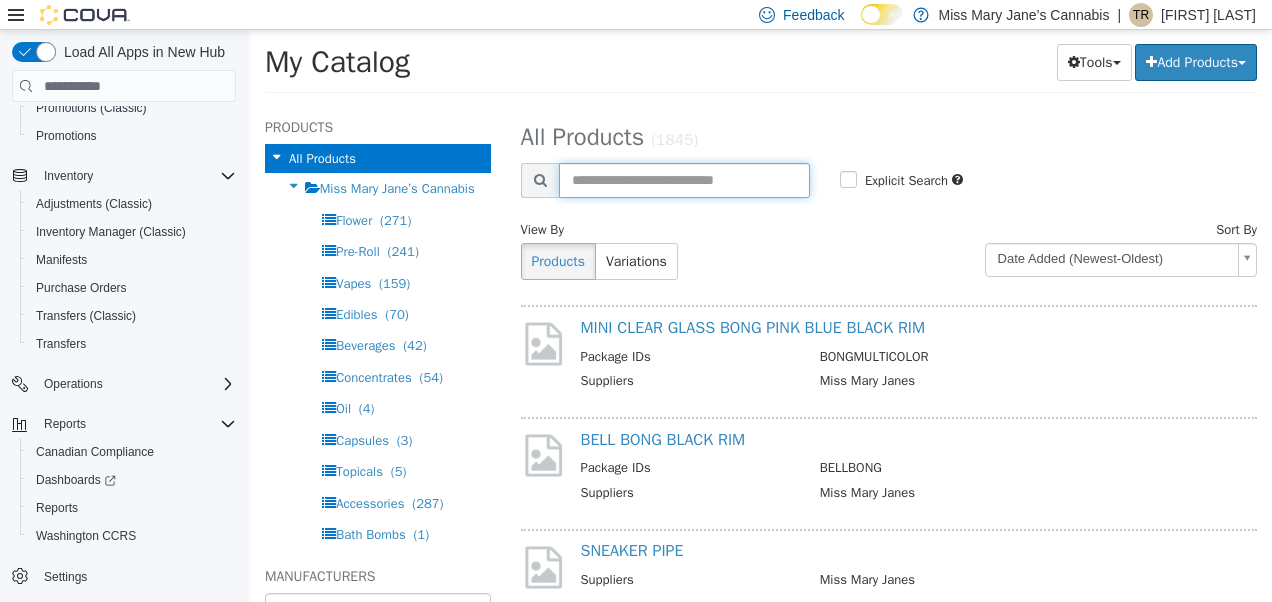 click at bounding box center (684, 180) 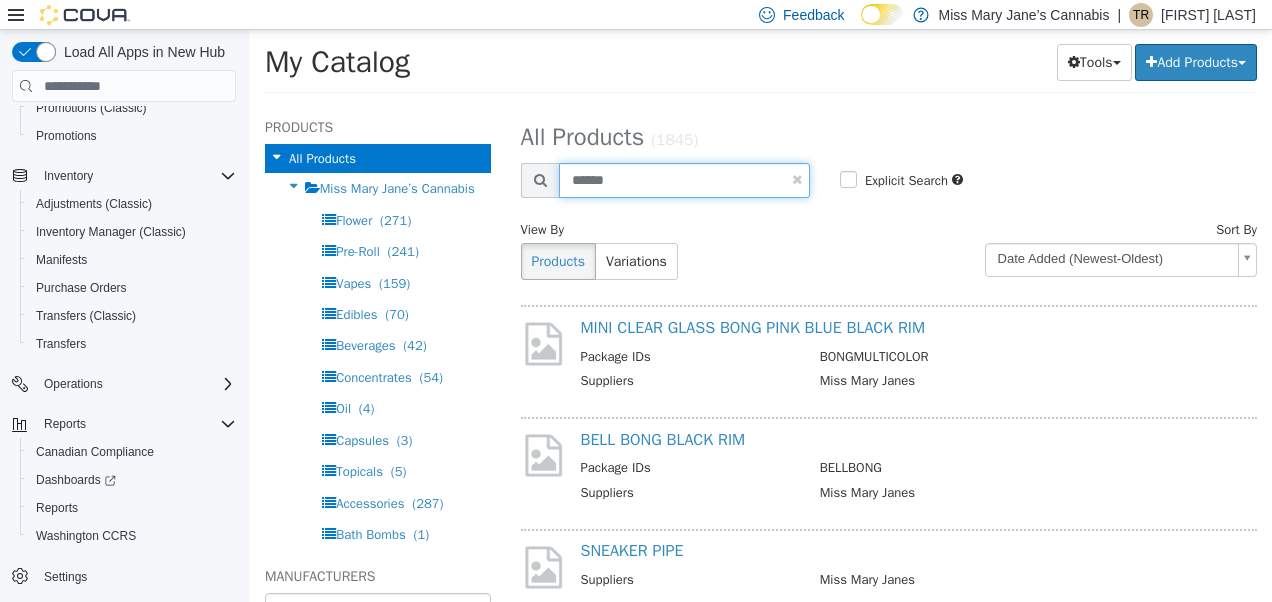 type on "******" 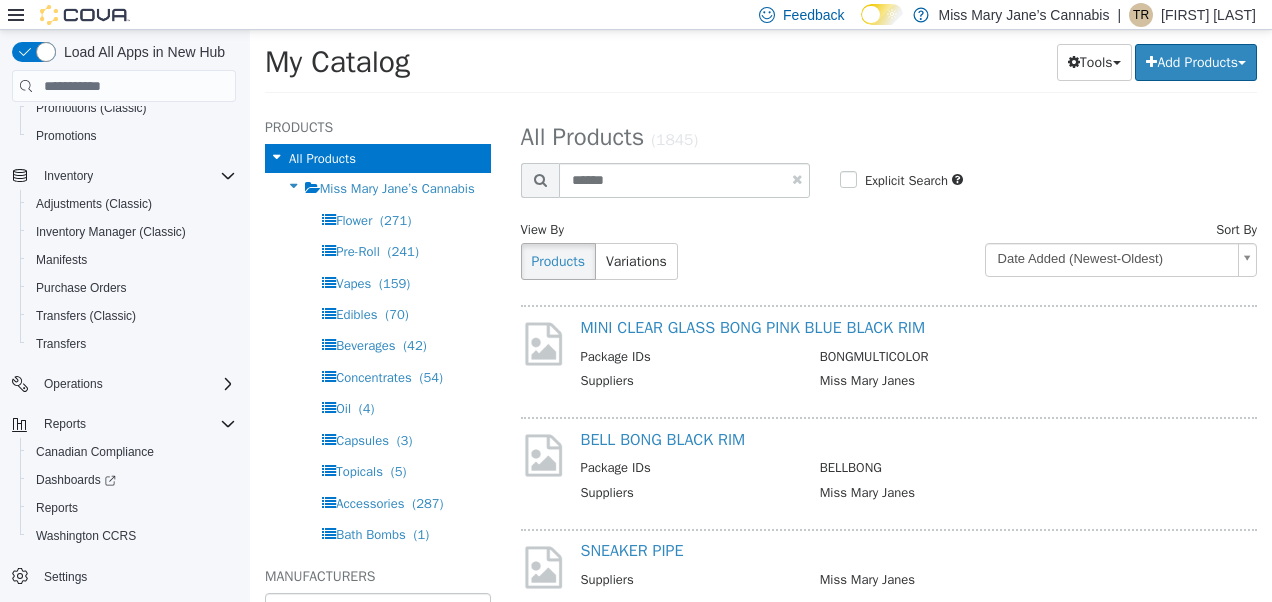 select on "**********" 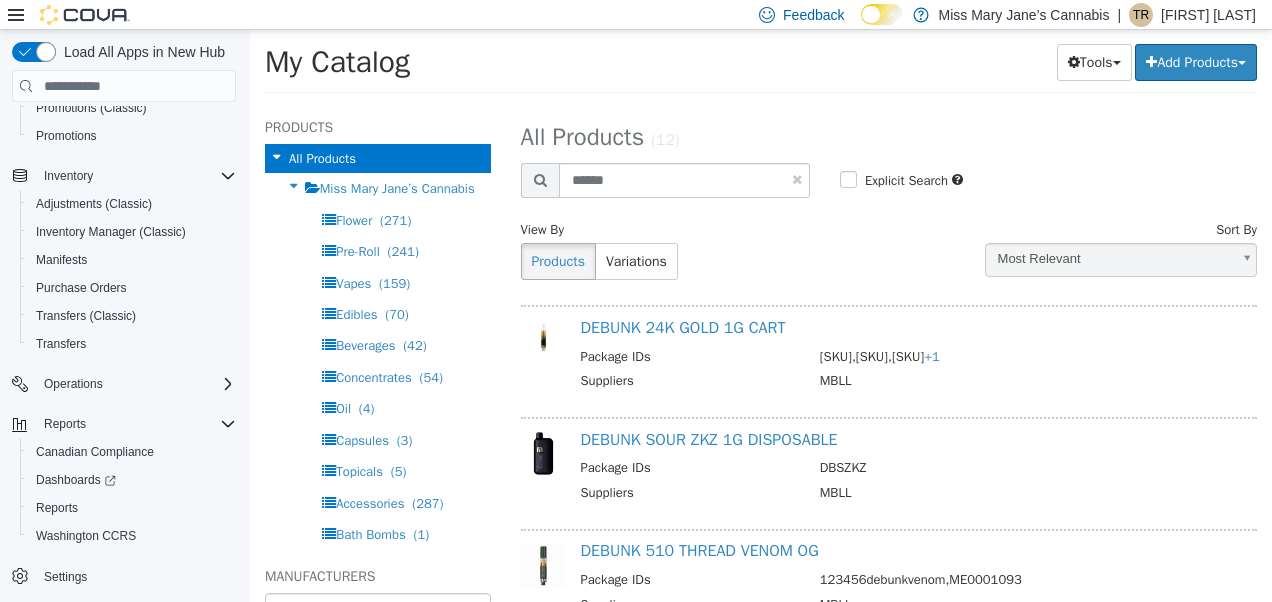 click at bounding box center (797, 179) 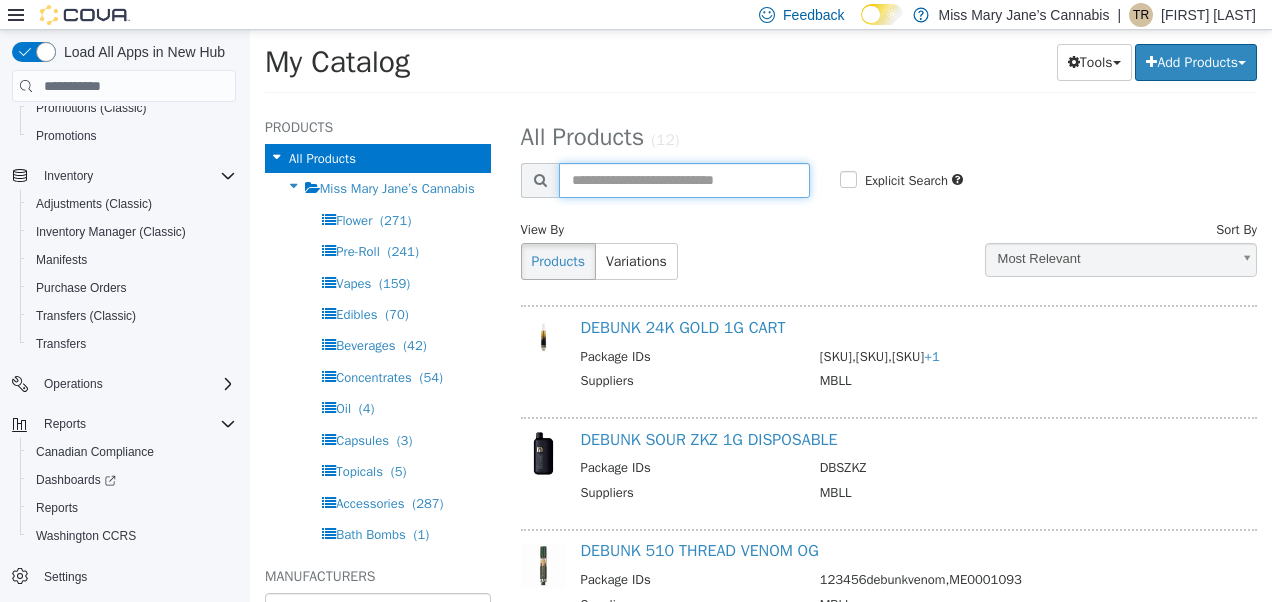click at bounding box center [684, 180] 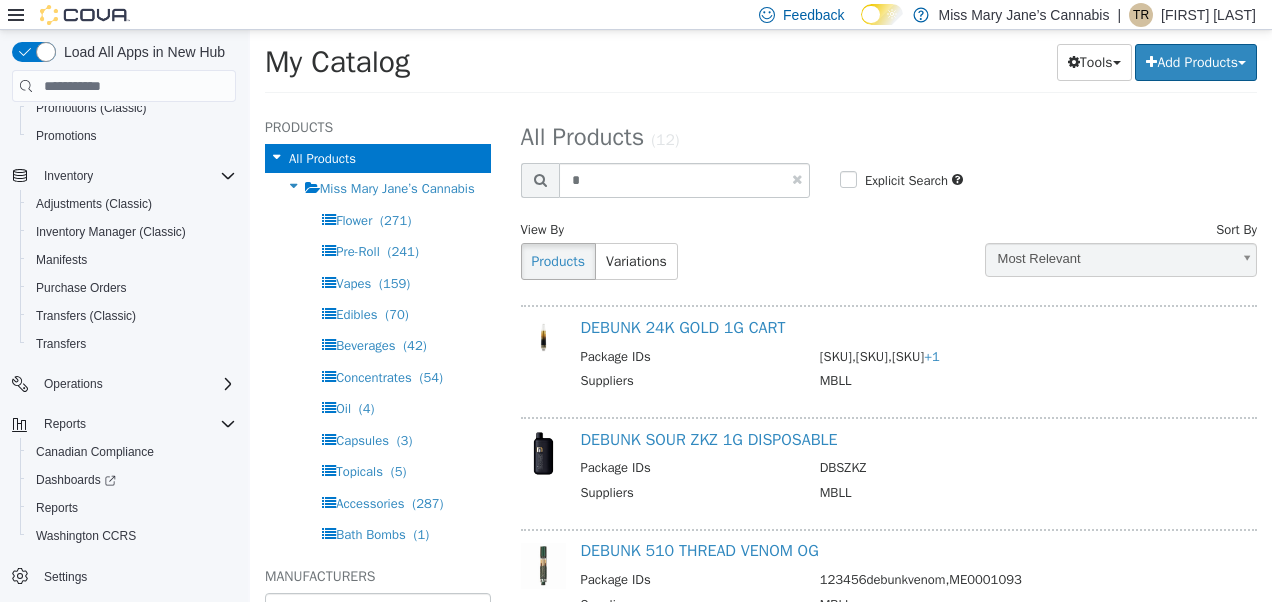 select on "**********" 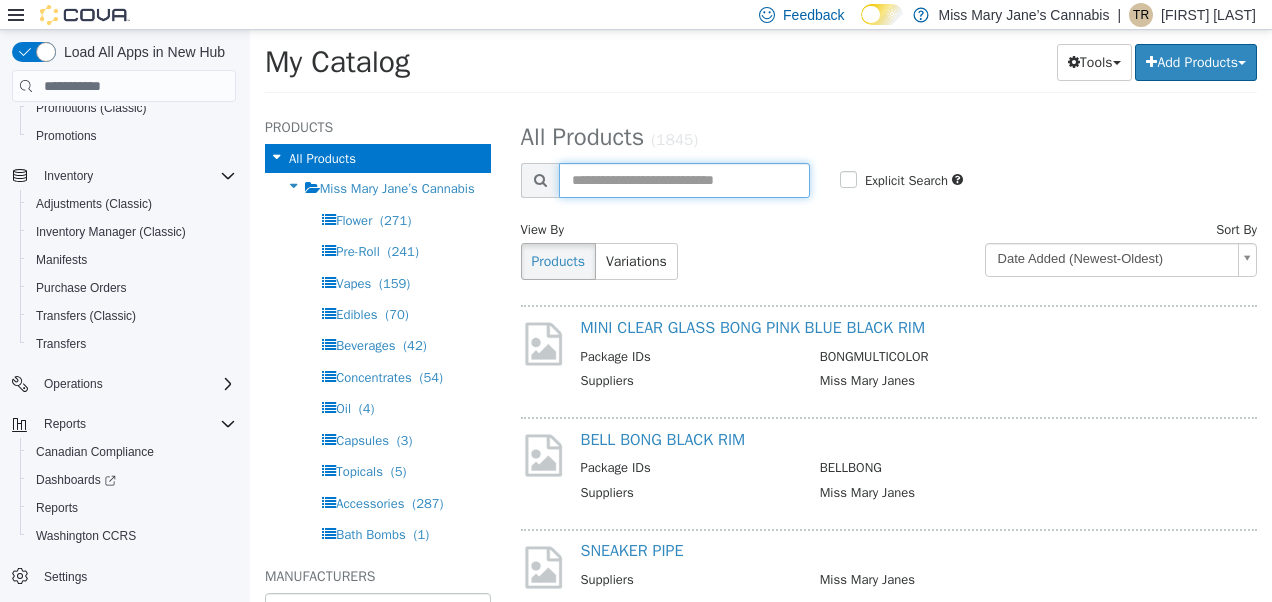 click at bounding box center (684, 180) 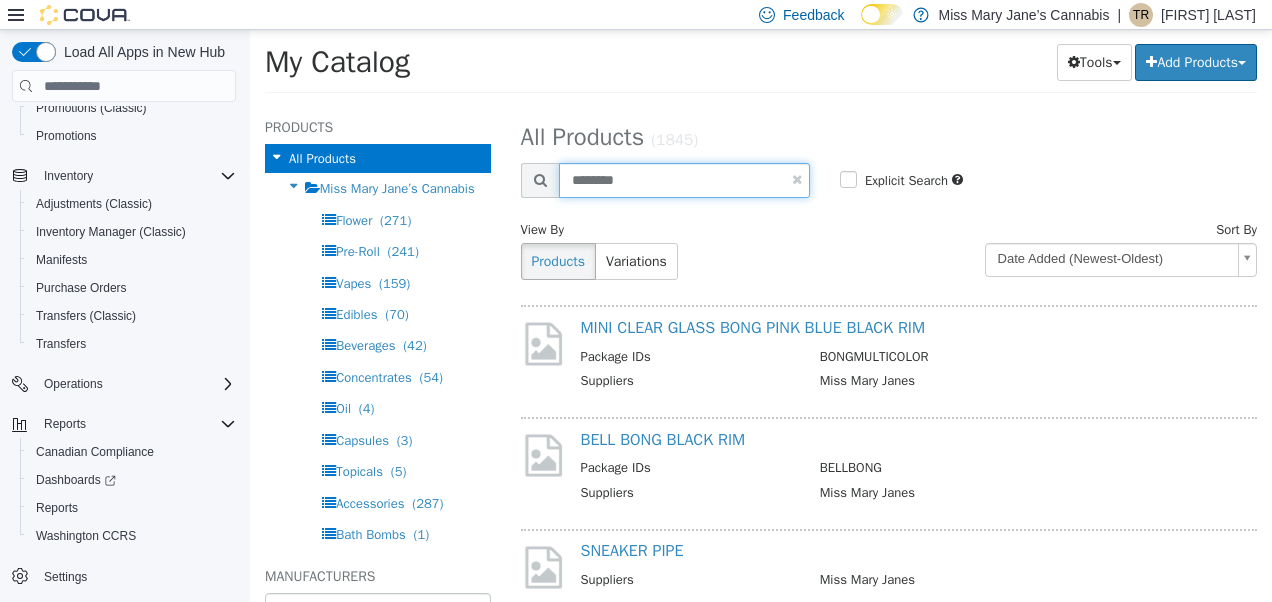 type on "********" 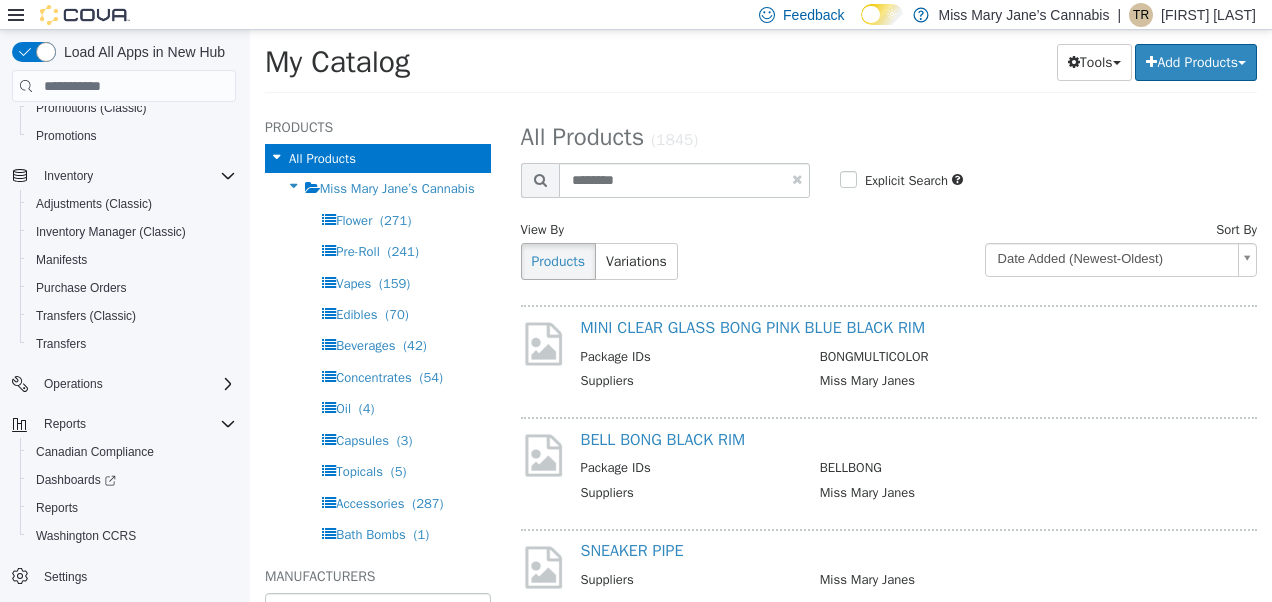 select on "**********" 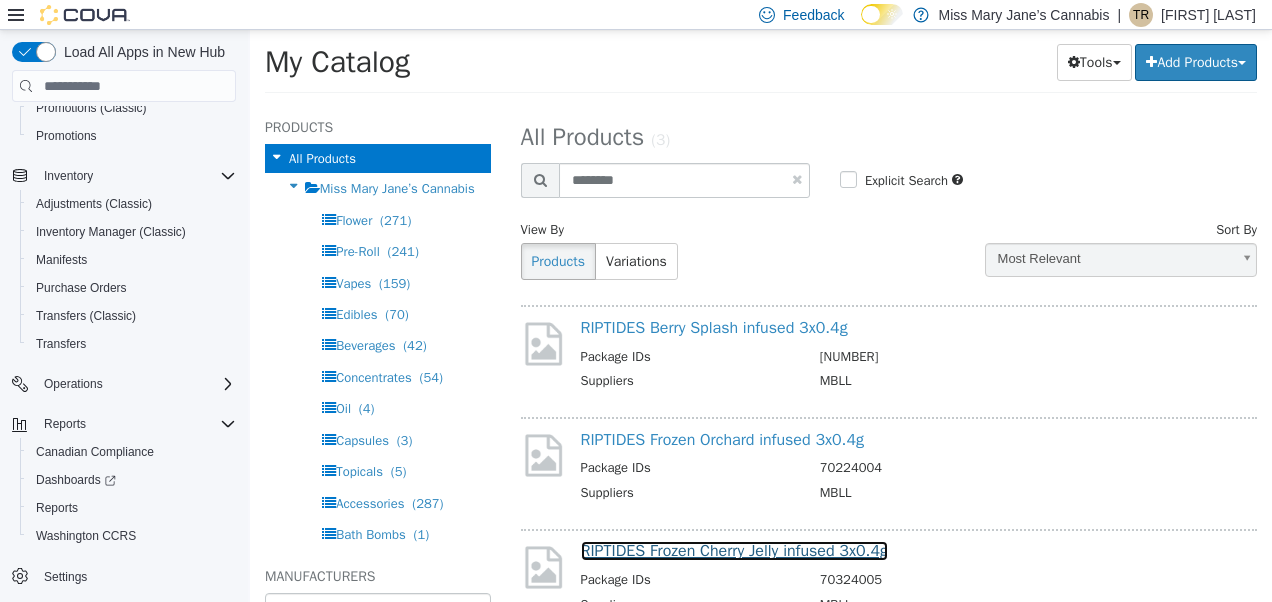 click on "RIPTIDES Frozen Cherry Jelly infused 3x0.4g" at bounding box center (734, 551) 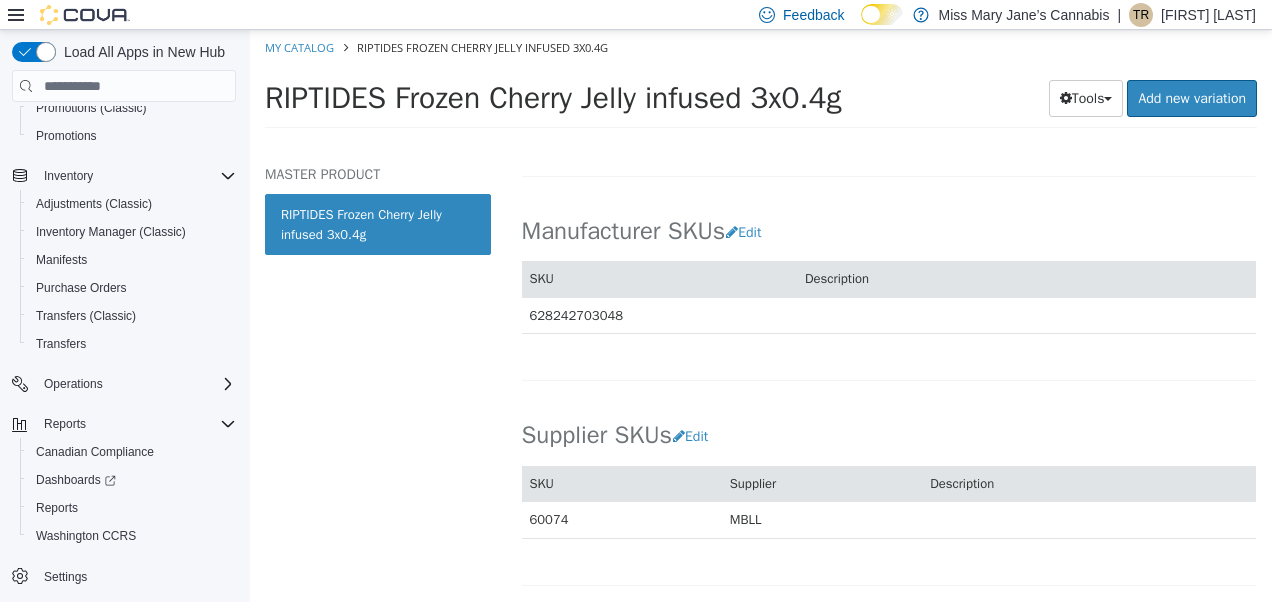 scroll, scrollTop: 1047, scrollLeft: 0, axis: vertical 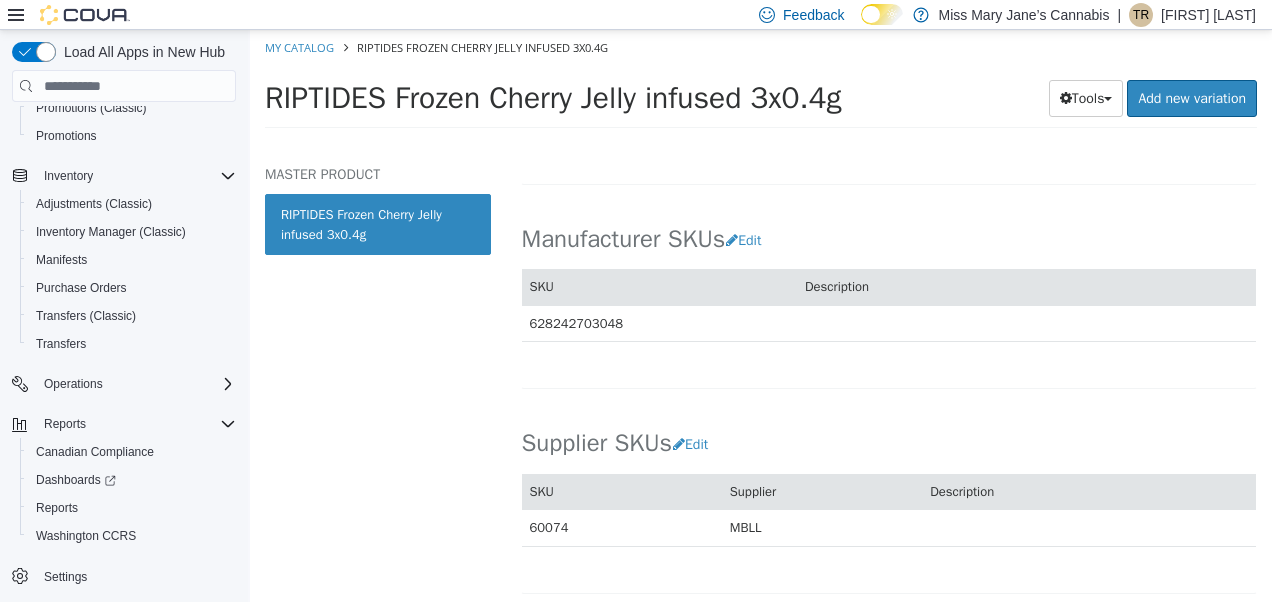 select on "**********" 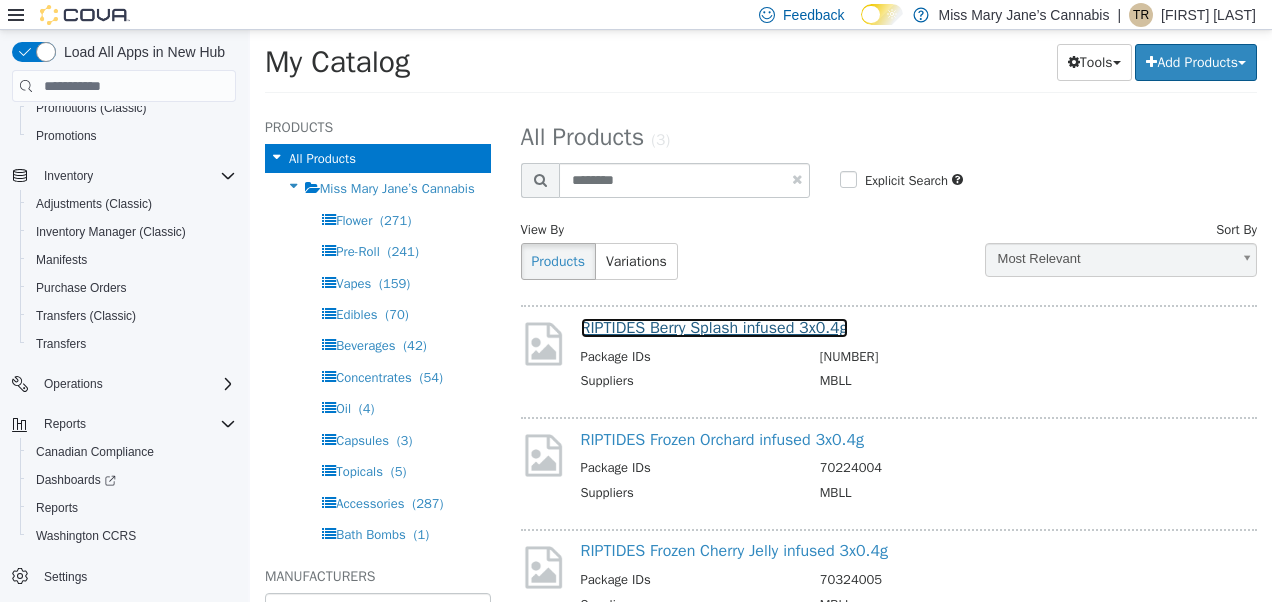 click on "RIPTIDES Berry Splash infused 3x0.4g" at bounding box center [714, 328] 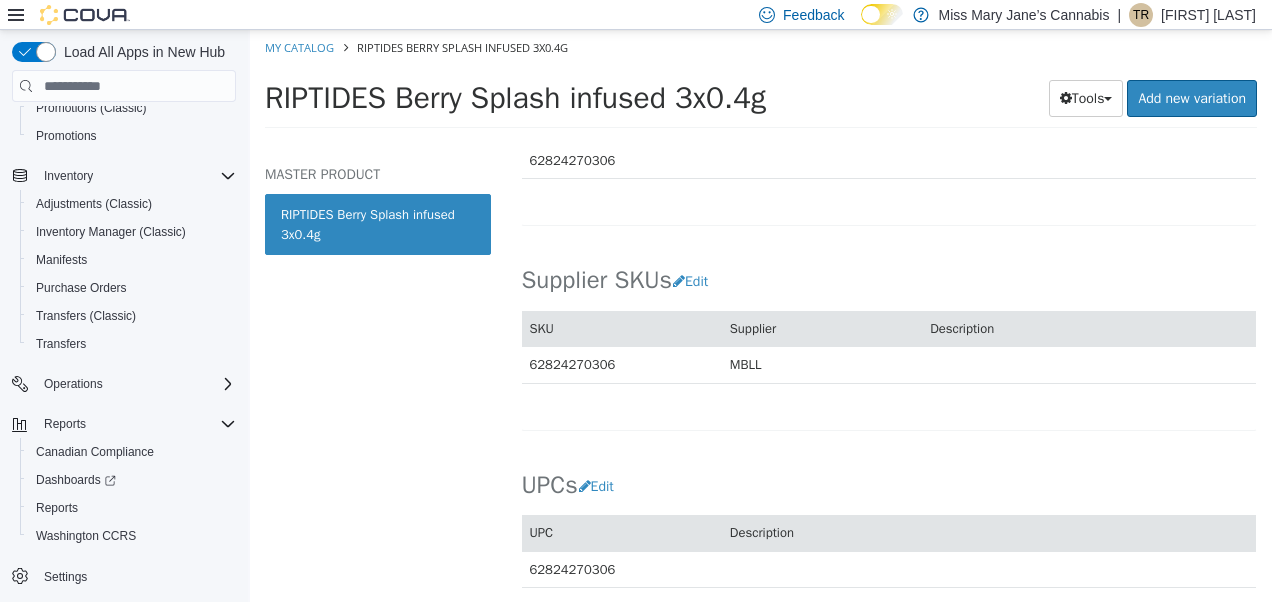 scroll, scrollTop: 1212, scrollLeft: 0, axis: vertical 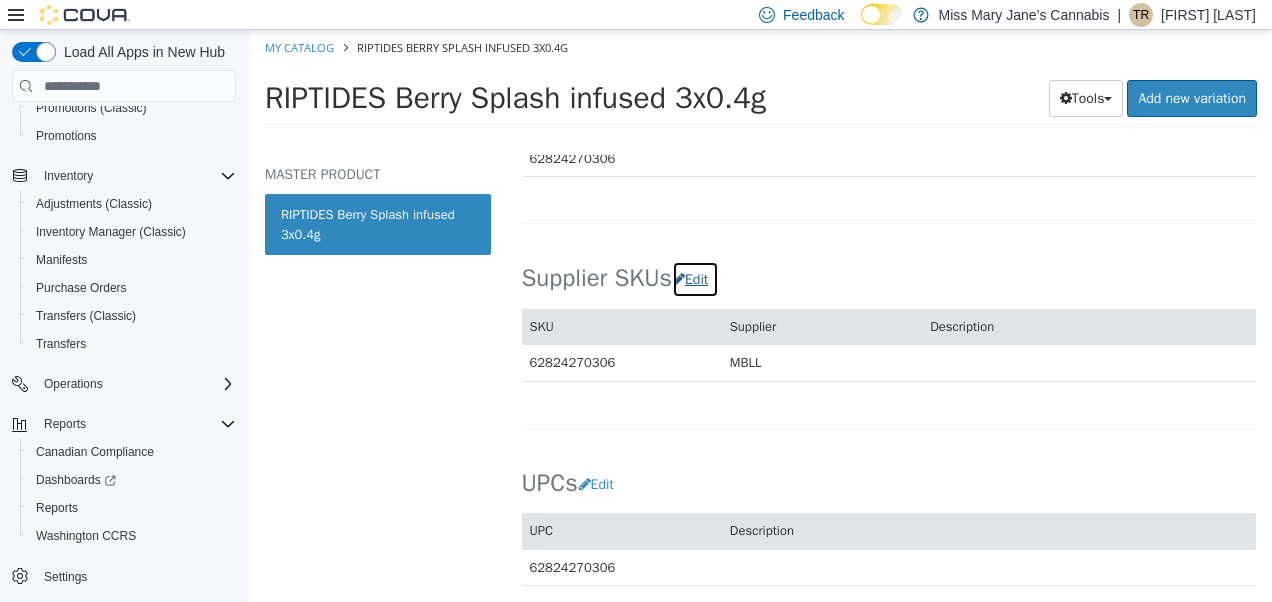 click on "Edit" at bounding box center (695, 279) 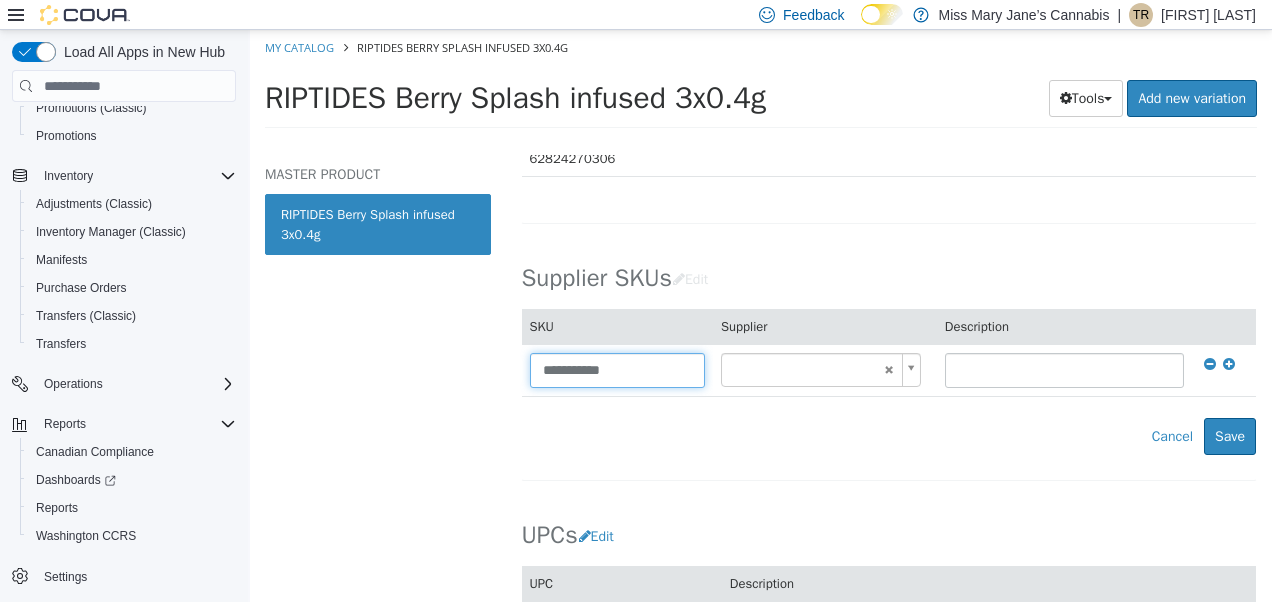 drag, startPoint x: 649, startPoint y: 367, endPoint x: 242, endPoint y: 366, distance: 407.00122 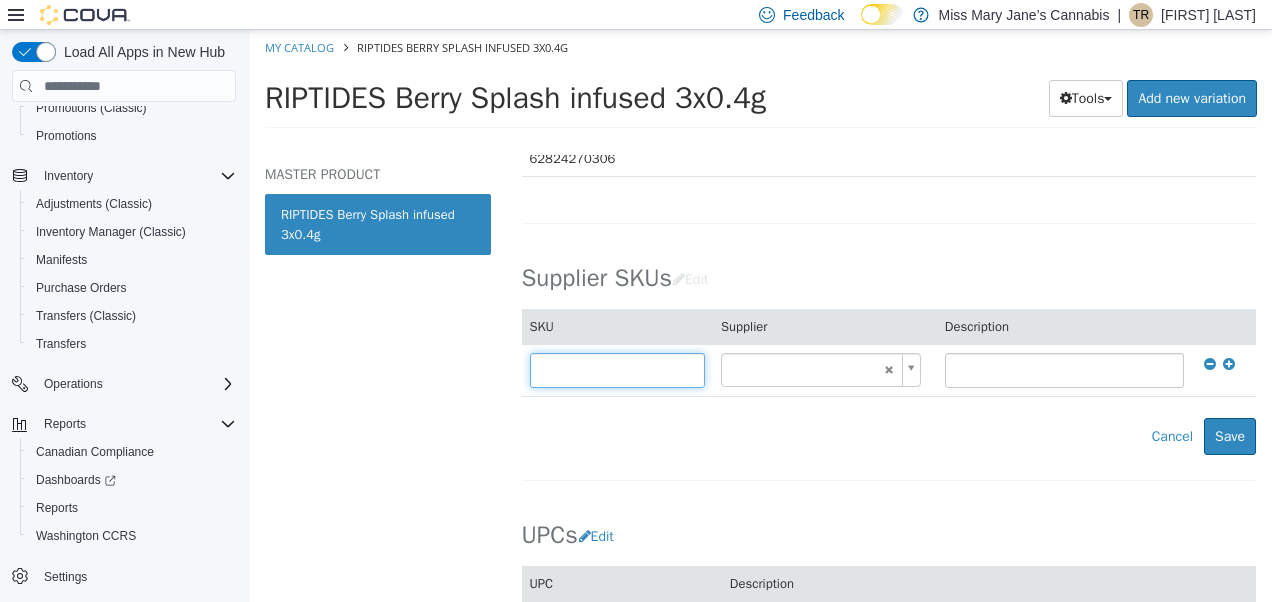 type on "******" 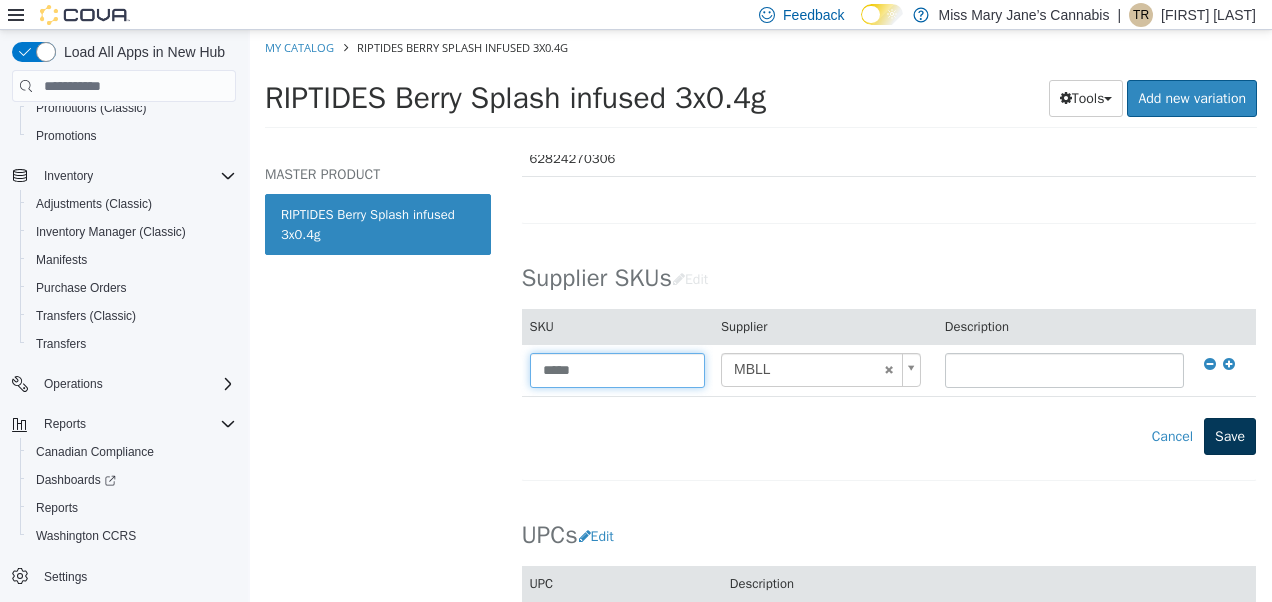 type on "*****" 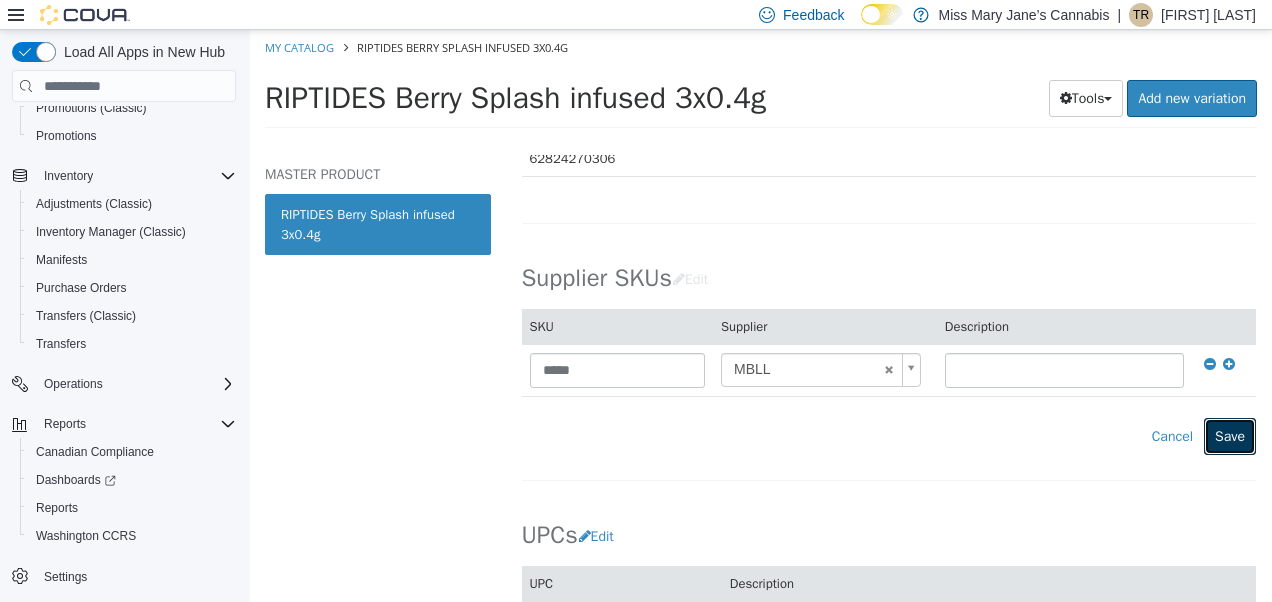 click on "Save" at bounding box center (1230, 436) 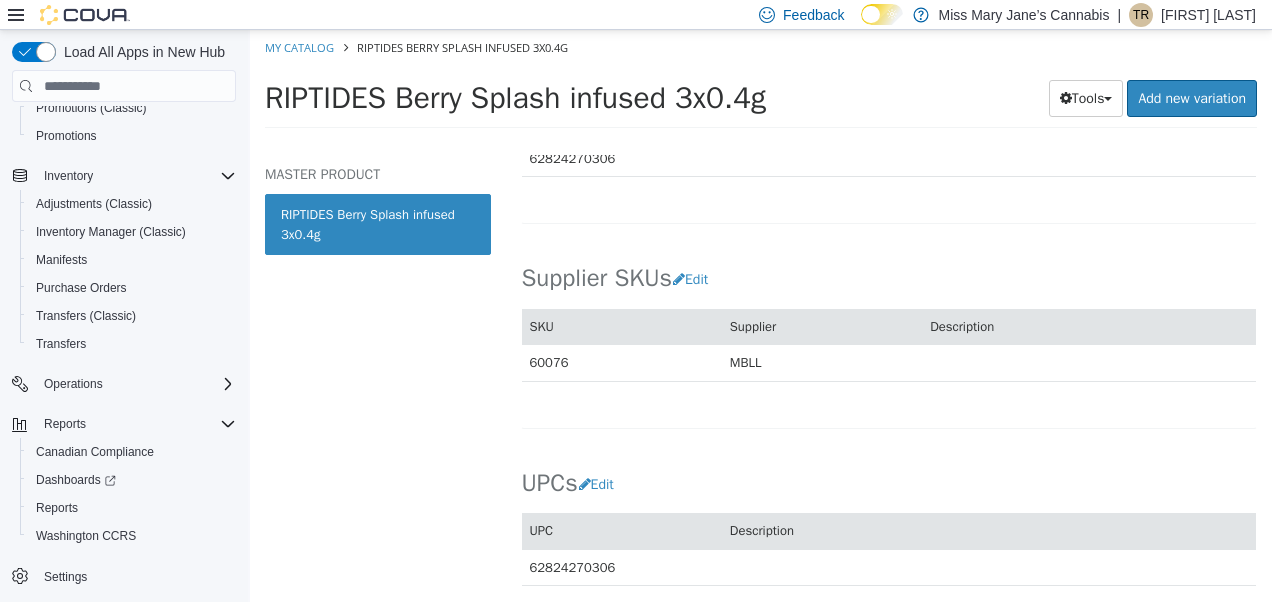 select on "**********" 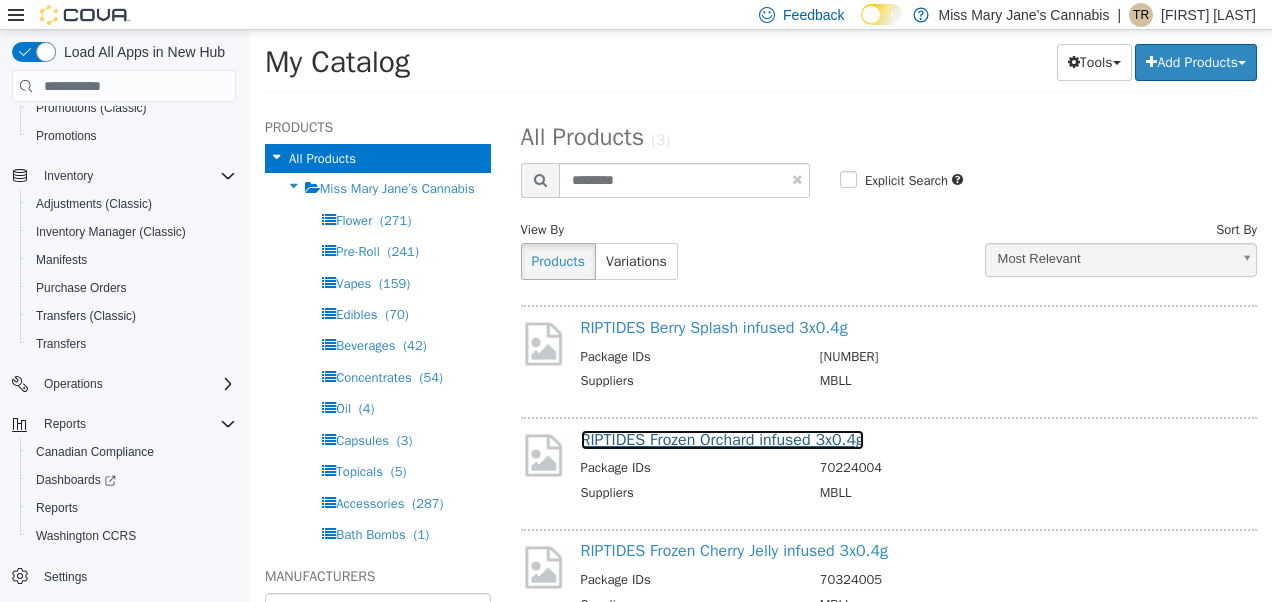 click on "RIPTIDES Frozen Orchard infused 3x0.4g" at bounding box center (723, 440) 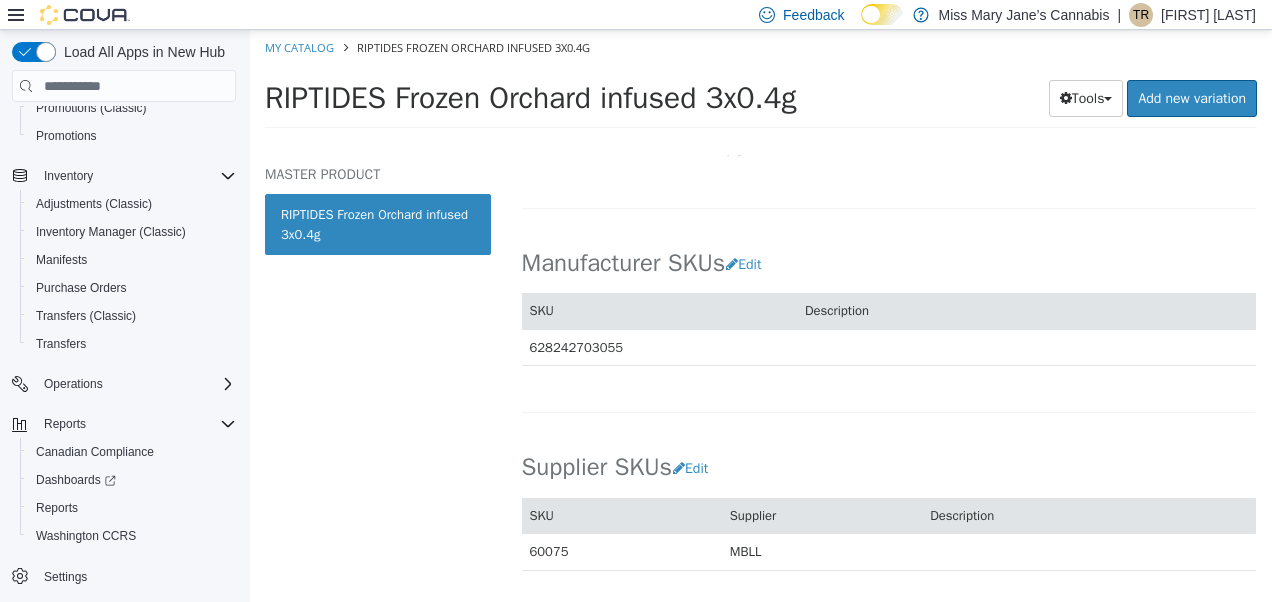 scroll, scrollTop: 1024, scrollLeft: 0, axis: vertical 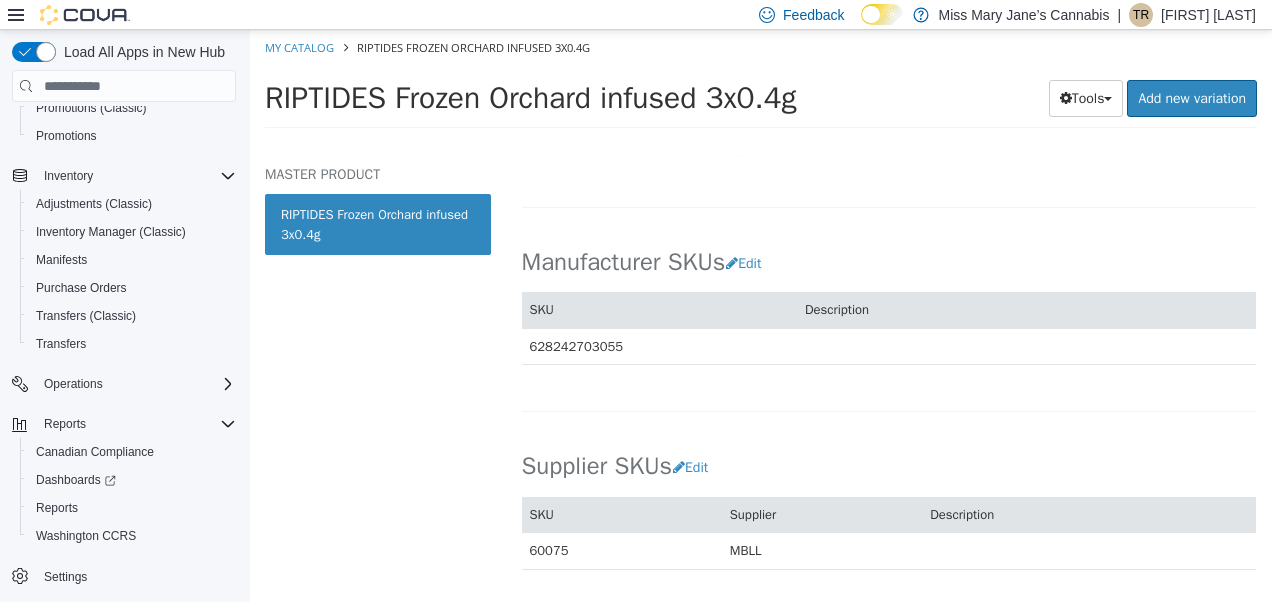 select on "**********" 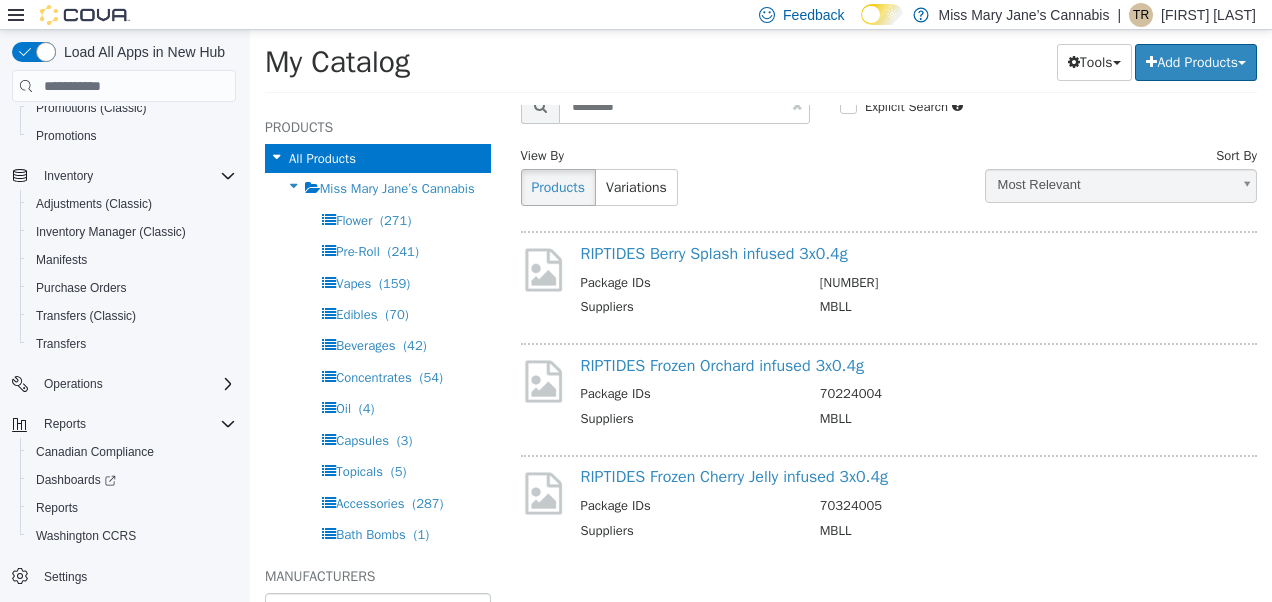 scroll, scrollTop: 0, scrollLeft: 0, axis: both 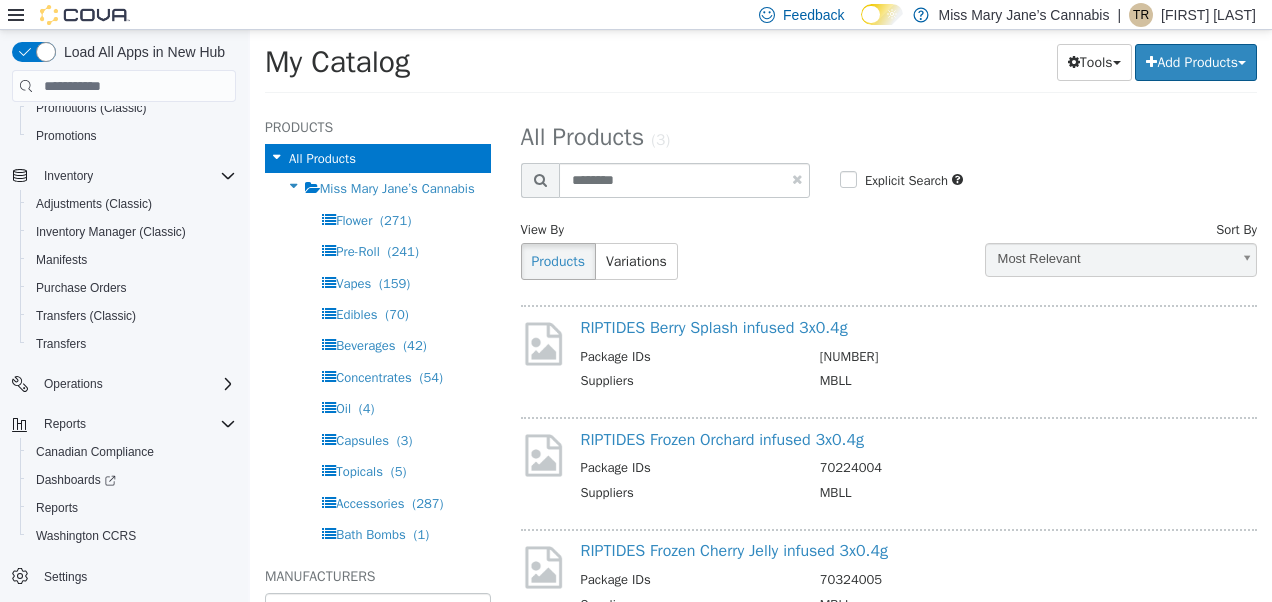 click at bounding box center (797, 179) 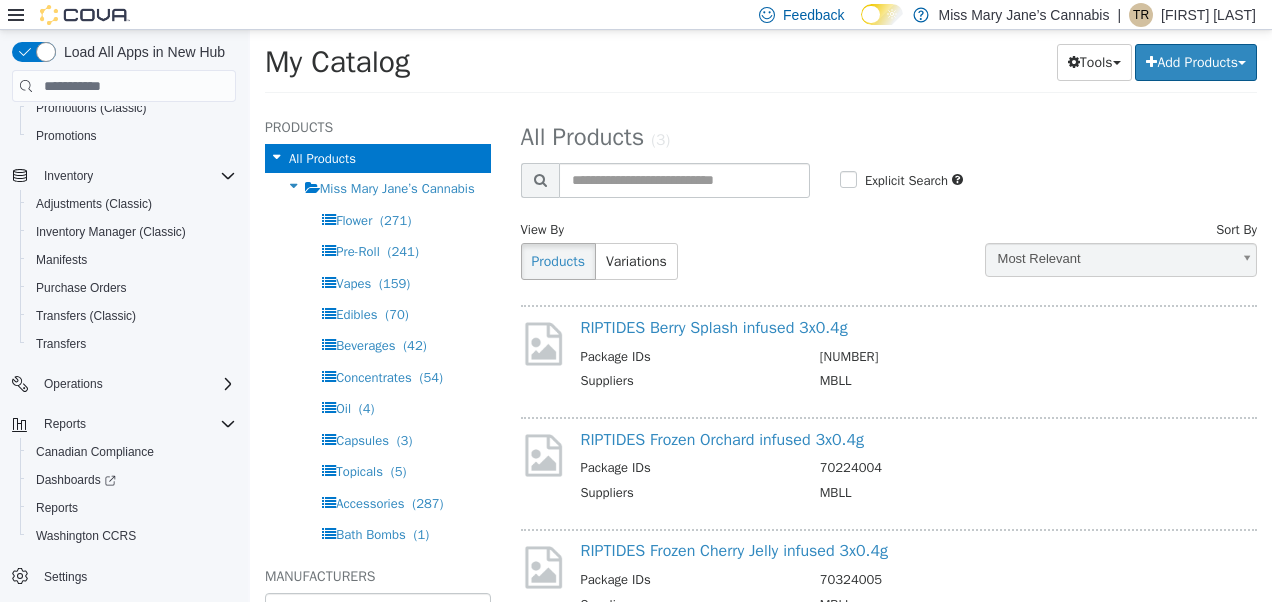 select on "**********" 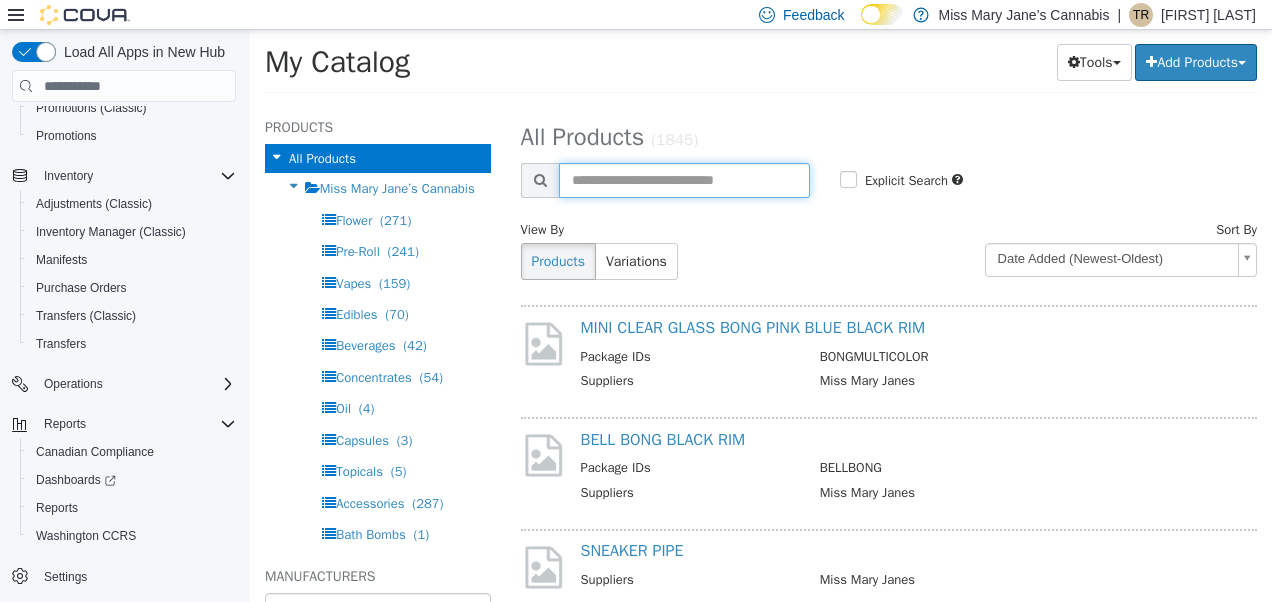 click at bounding box center (684, 180) 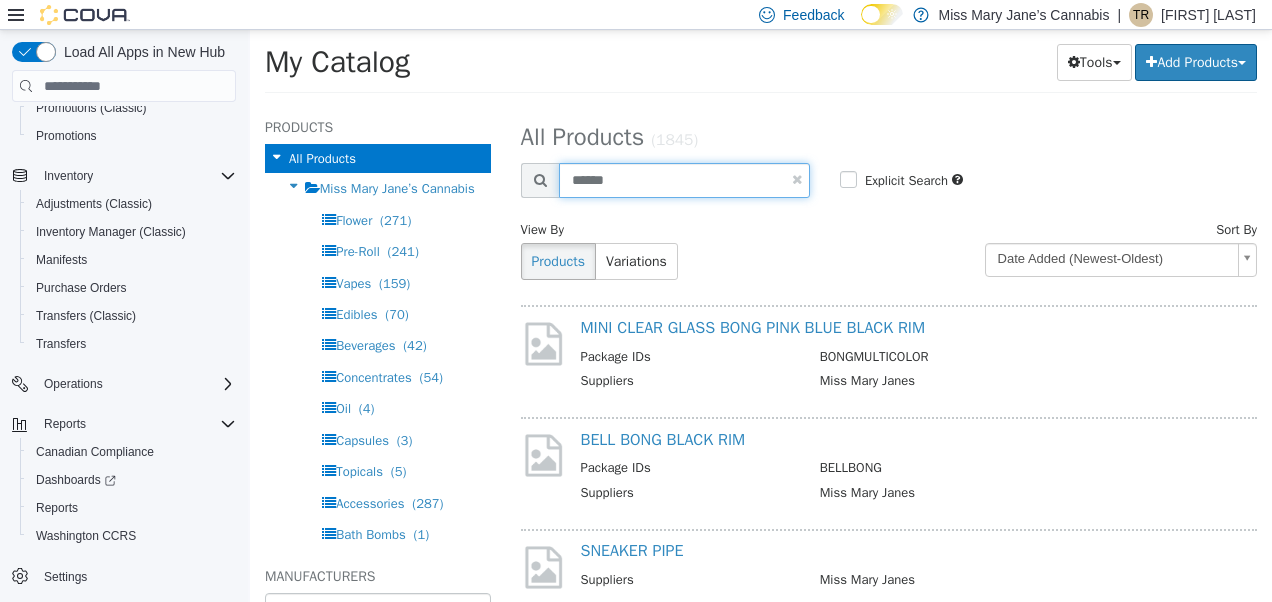 type on "******" 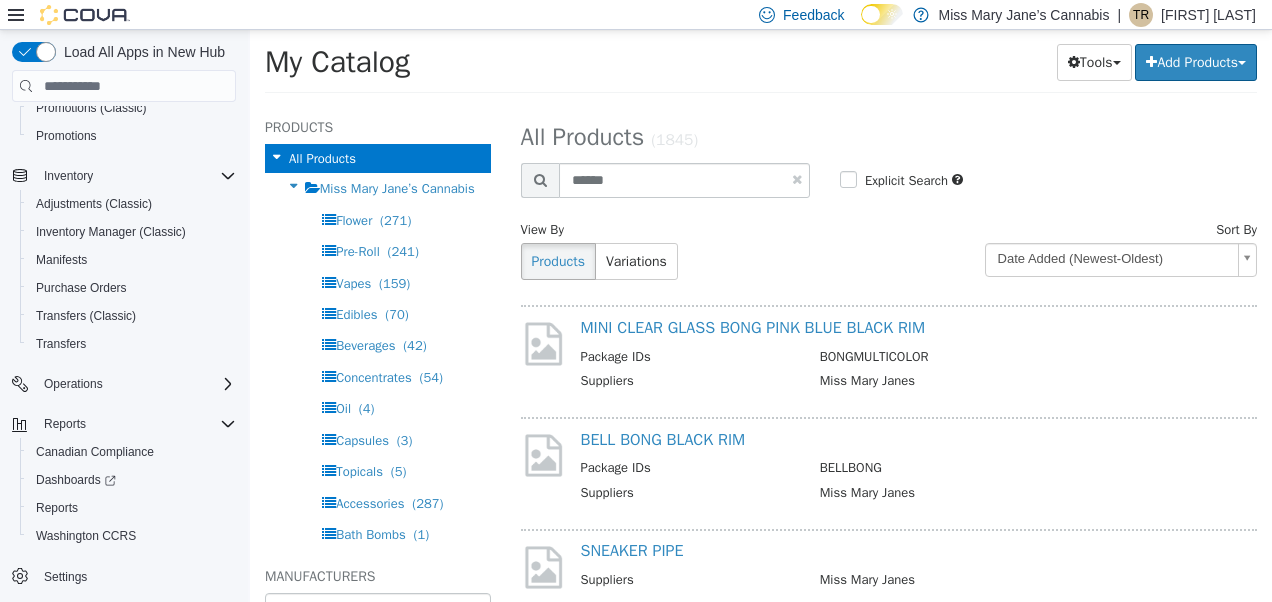select on "**********" 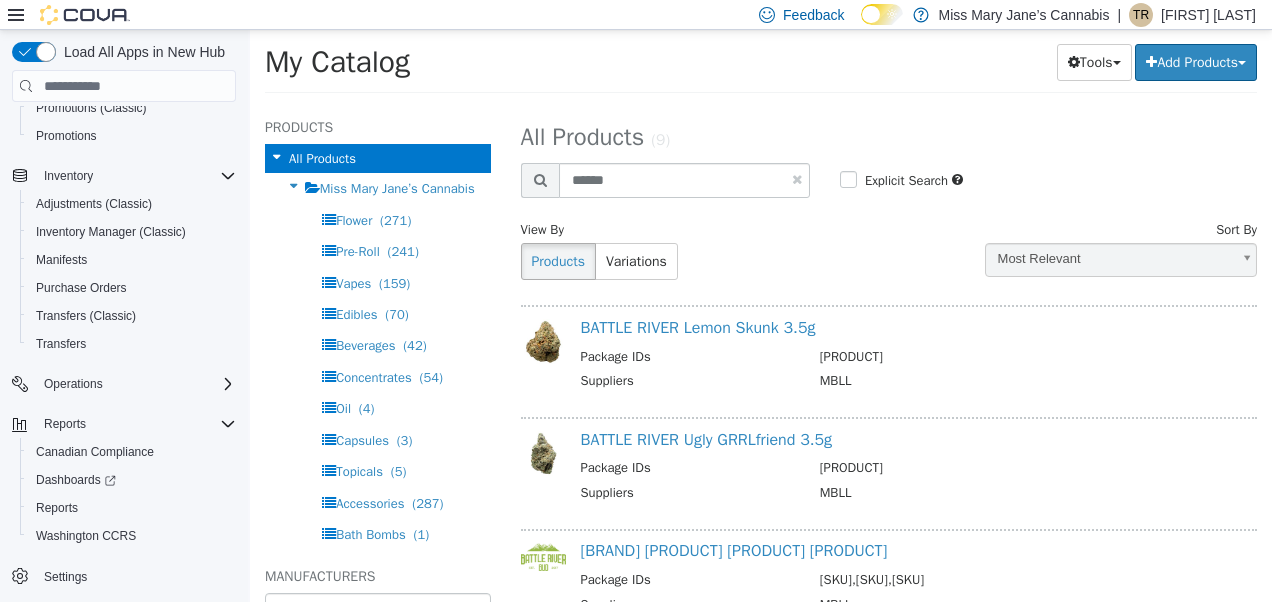 click on "BATTLE RIVER Lemon Skunk 3.5g
Package IDs lema-20
Suppliers MBLL" at bounding box center [917, 362] 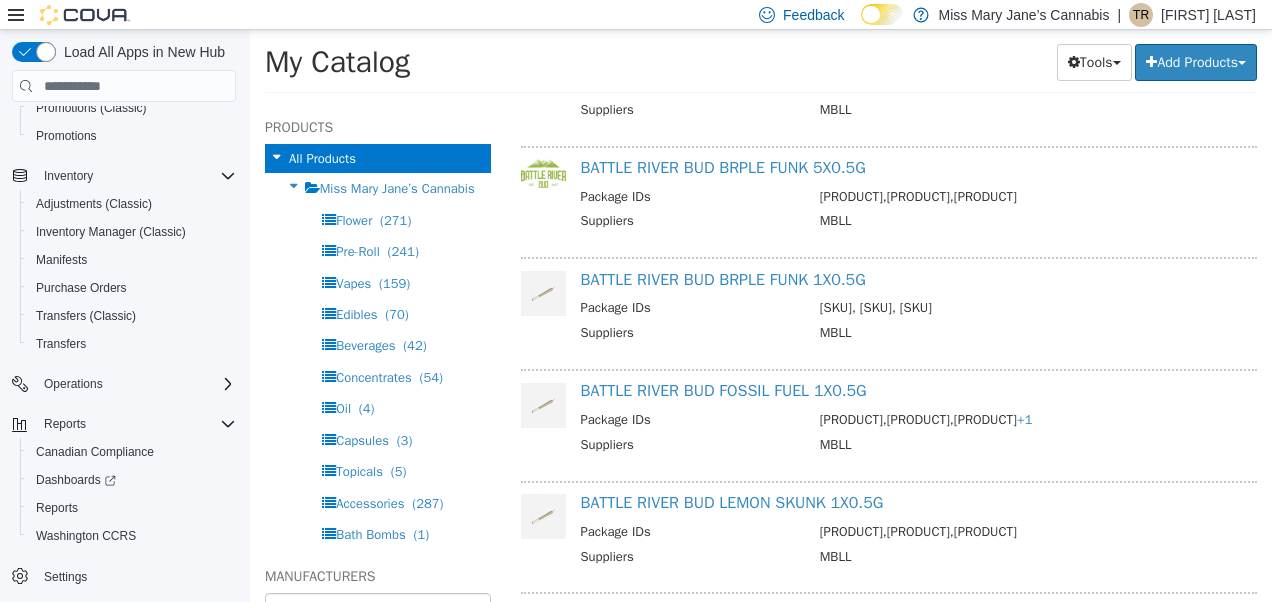 scroll, scrollTop: 499, scrollLeft: 0, axis: vertical 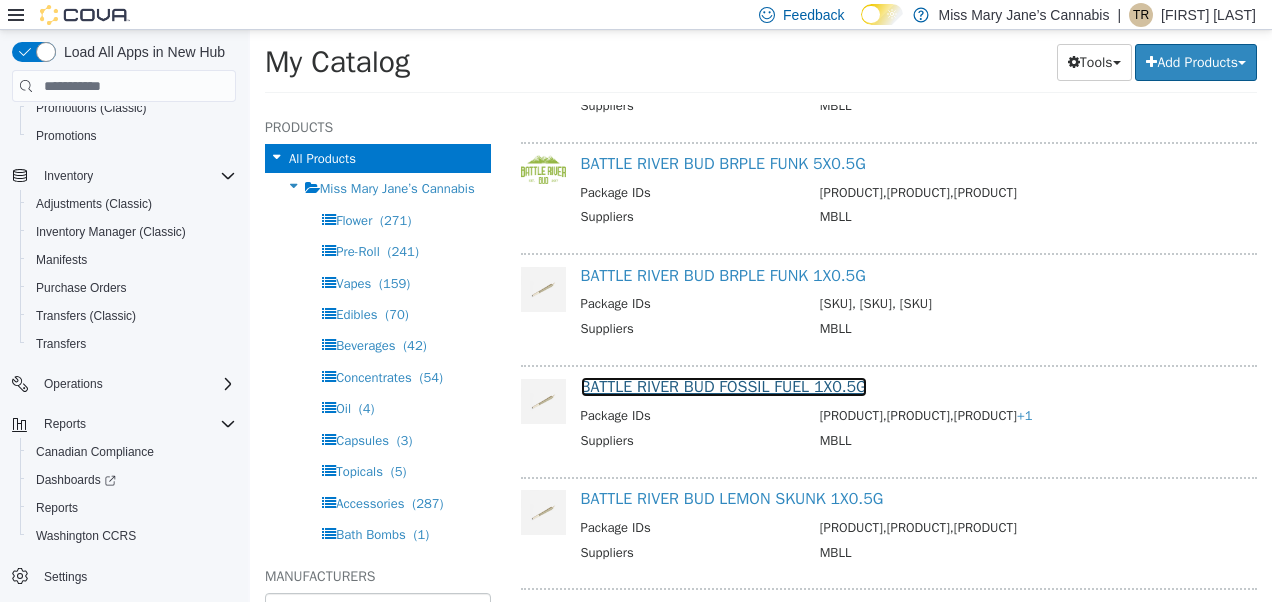 click on "BATTLE RIVER BUD FOSSIL FUEL 1X0.5G" at bounding box center [724, 387] 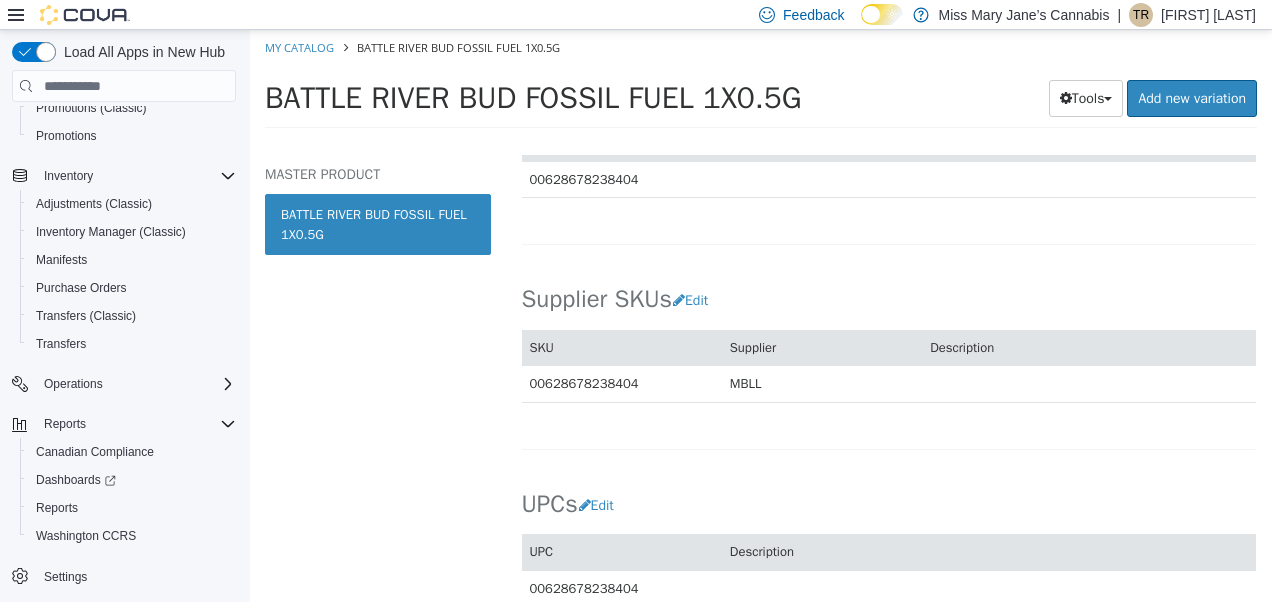 scroll, scrollTop: 1270, scrollLeft: 0, axis: vertical 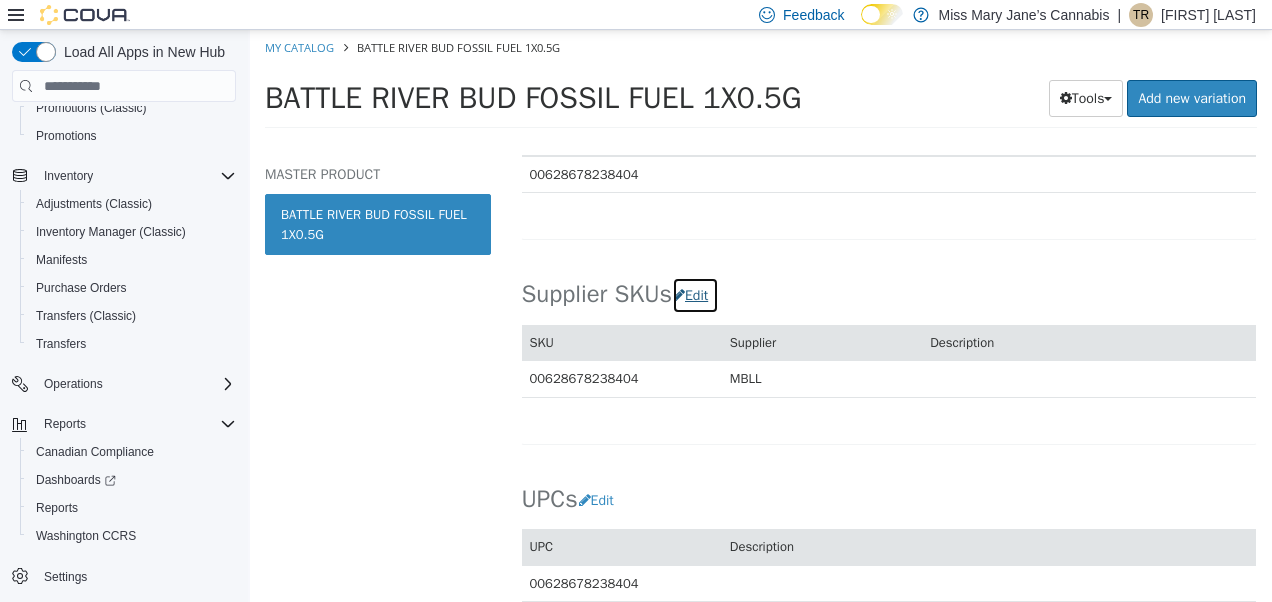 click on "Edit" at bounding box center (695, 295) 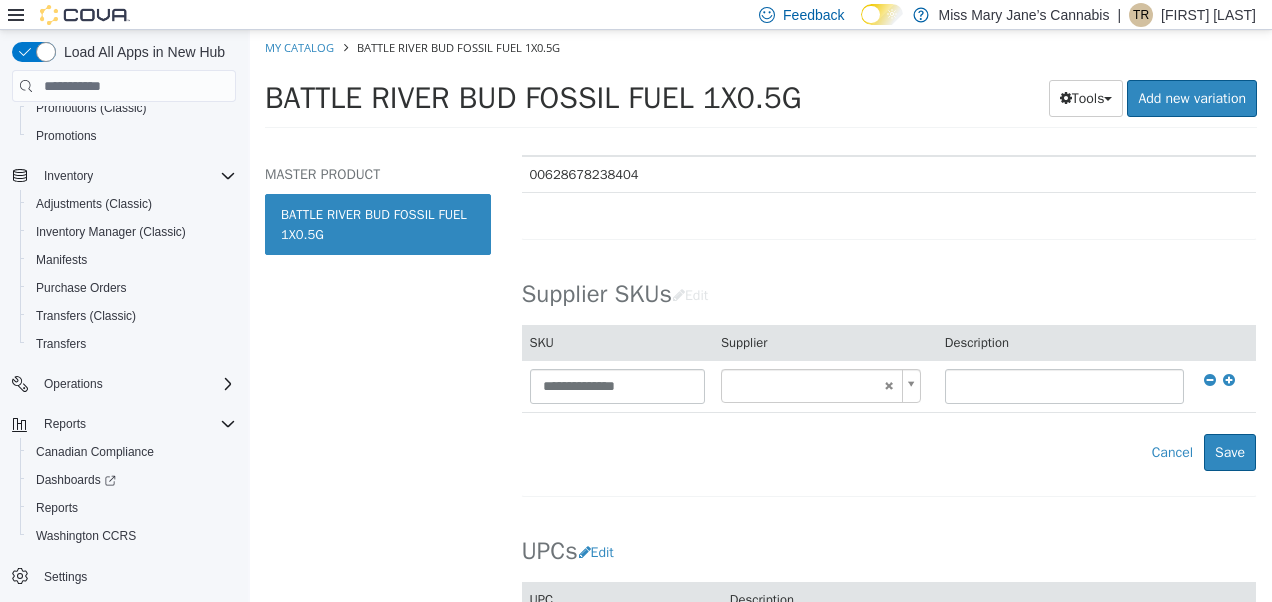 type on "******" 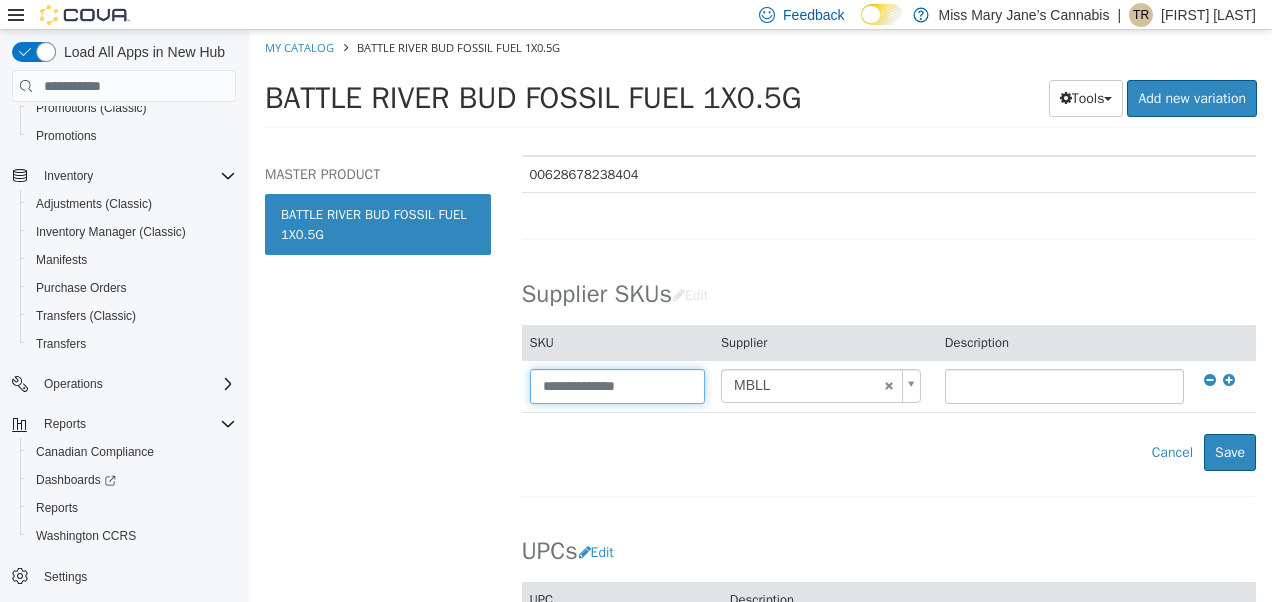 drag, startPoint x: 670, startPoint y: 385, endPoint x: 306, endPoint y: 377, distance: 364.0879 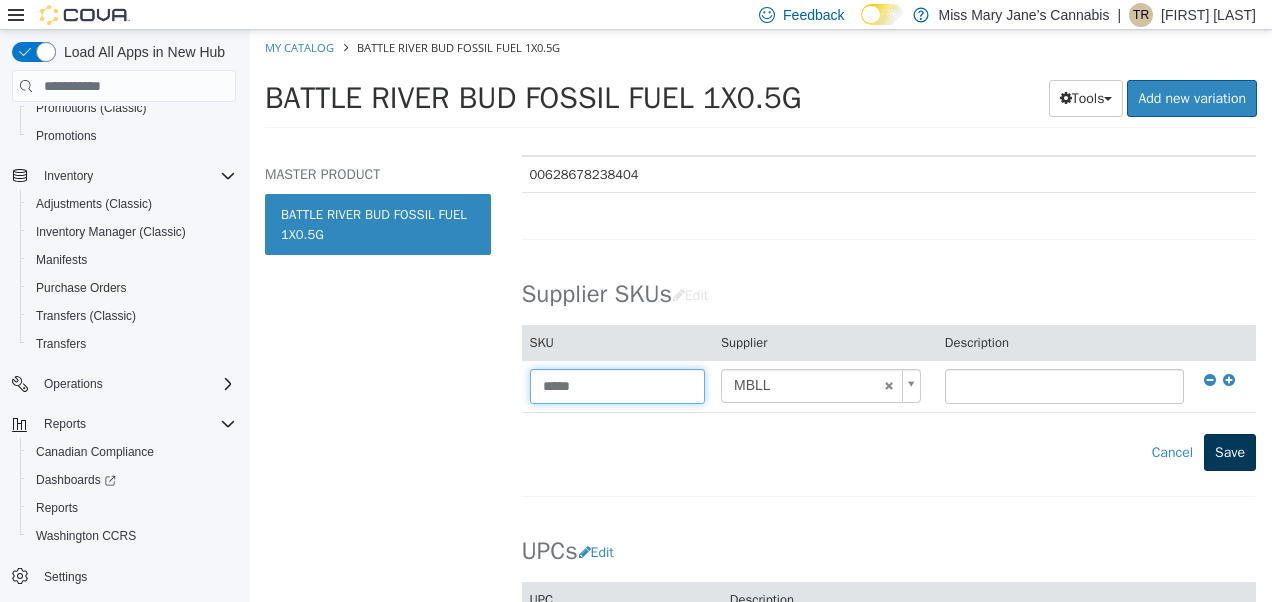 type on "*****" 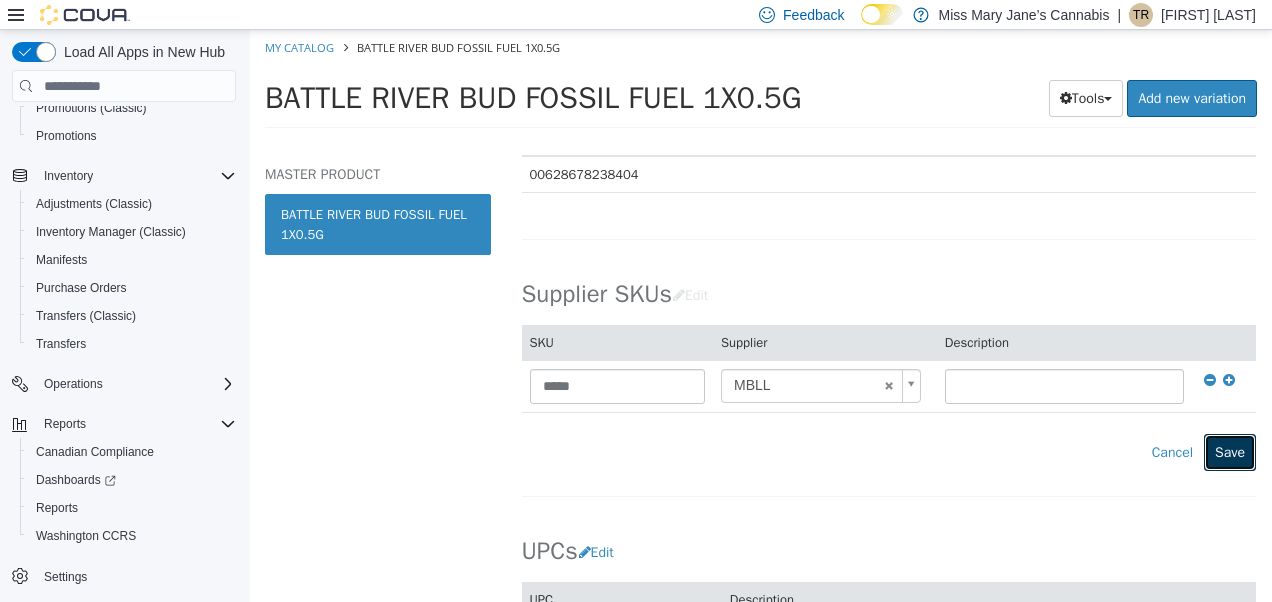 click on "Save" at bounding box center [1230, 452] 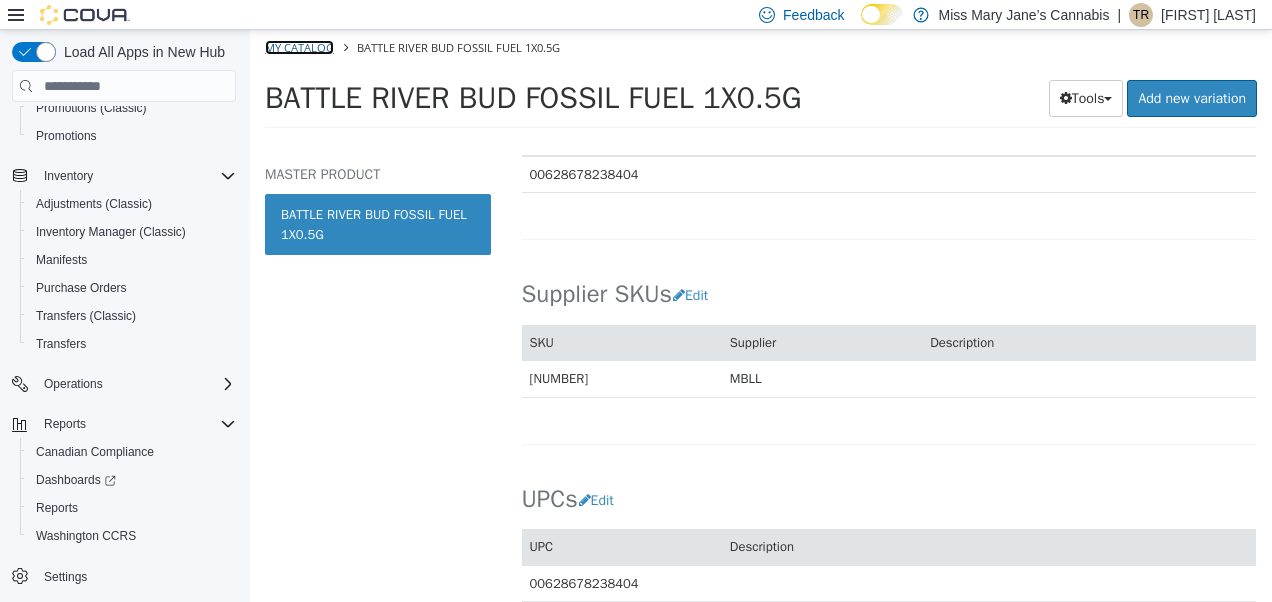 click on "My Catalog" at bounding box center [299, 47] 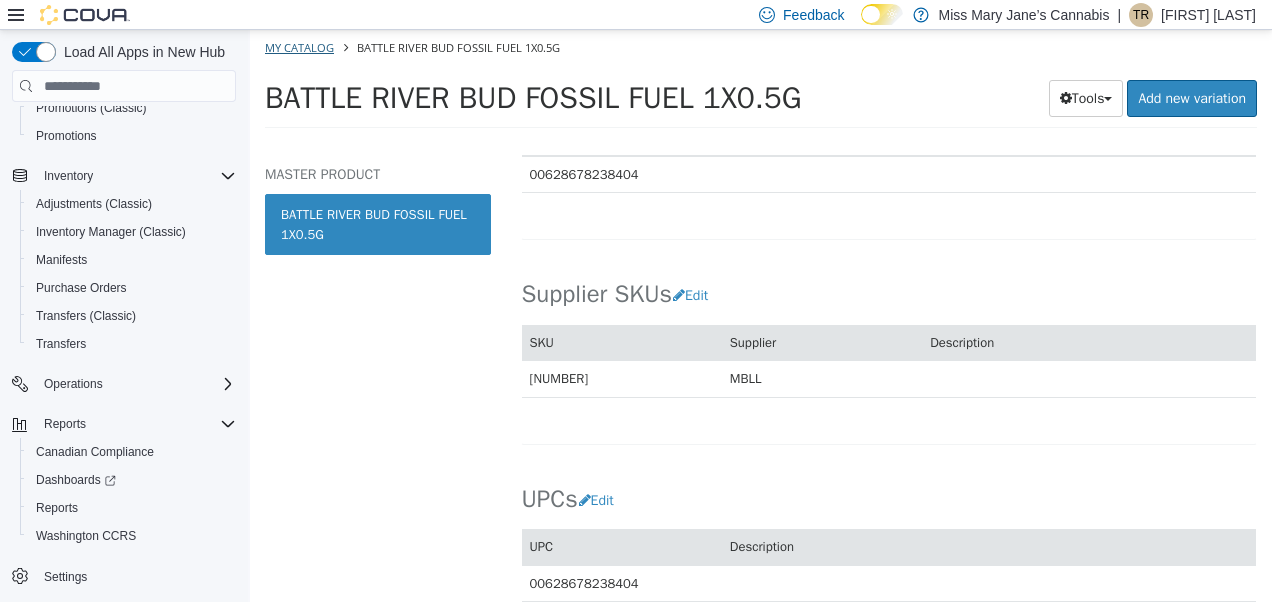 select on "**********" 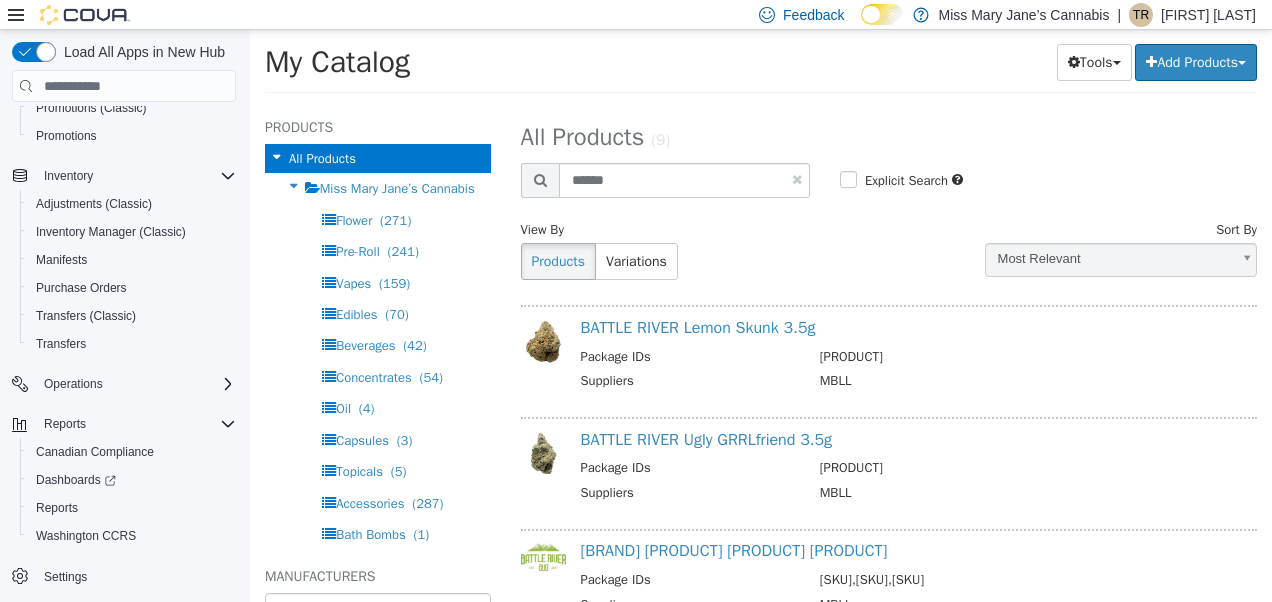 click at bounding box center [797, 179] 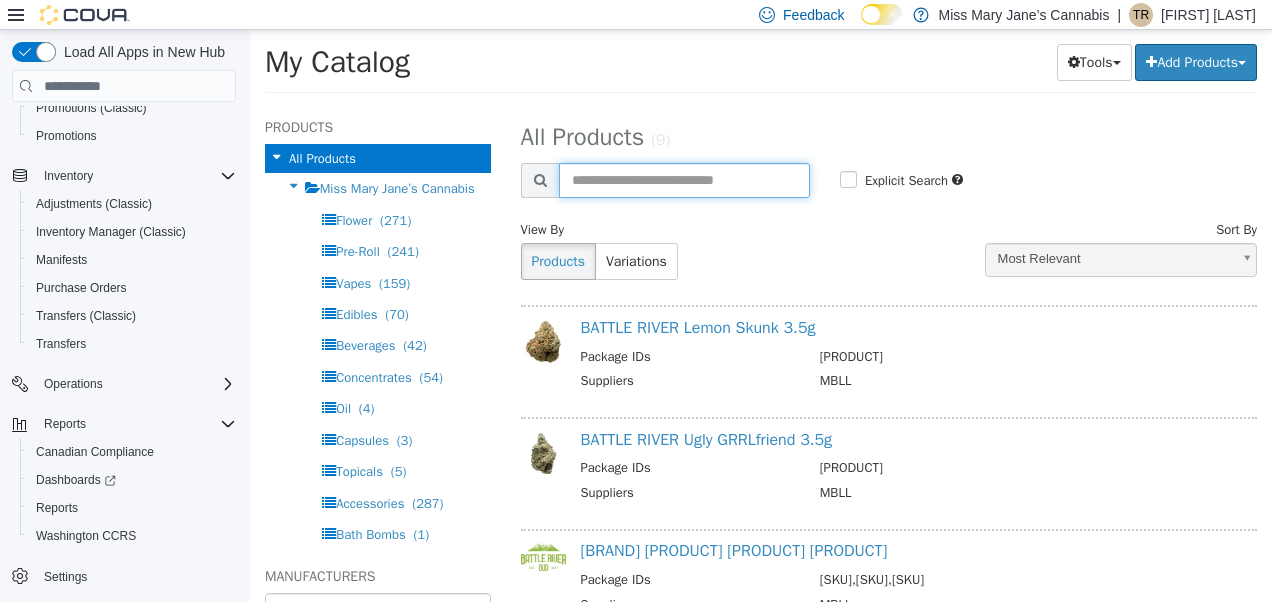 click at bounding box center [684, 180] 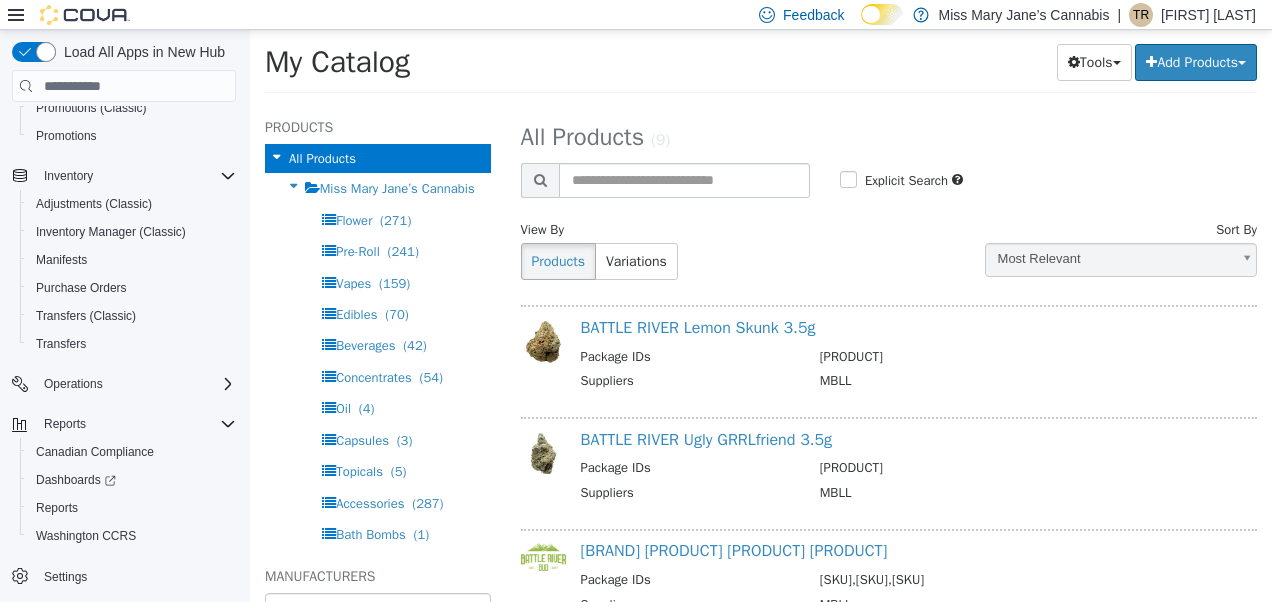 select on "**********" 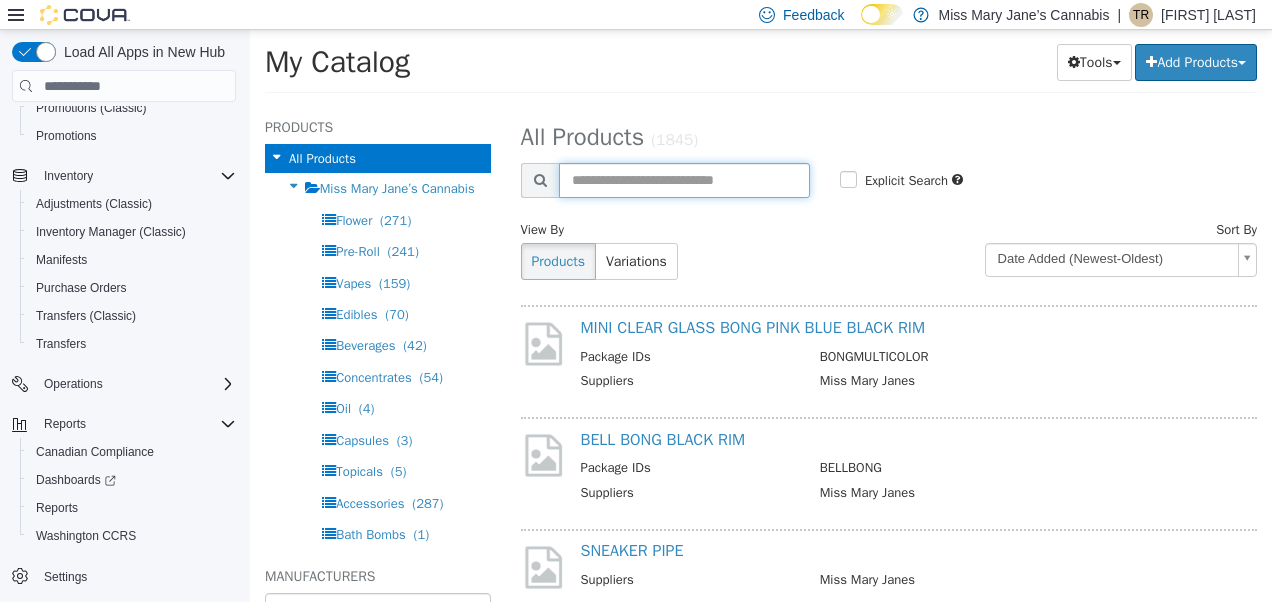 click at bounding box center [684, 180] 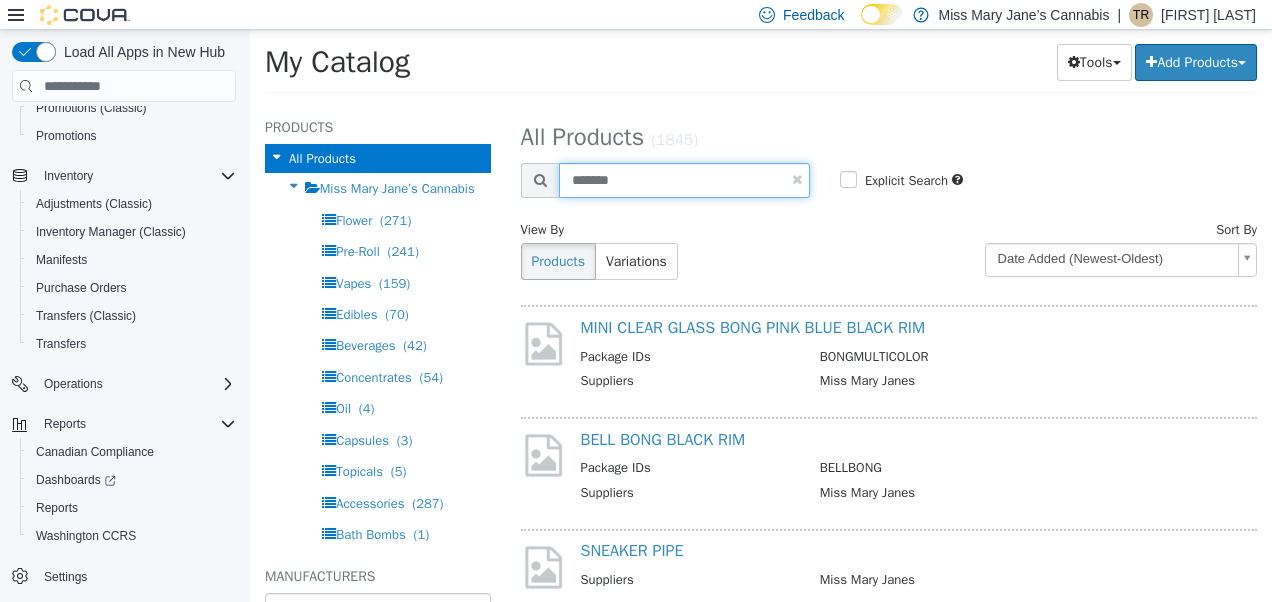 type on "*******" 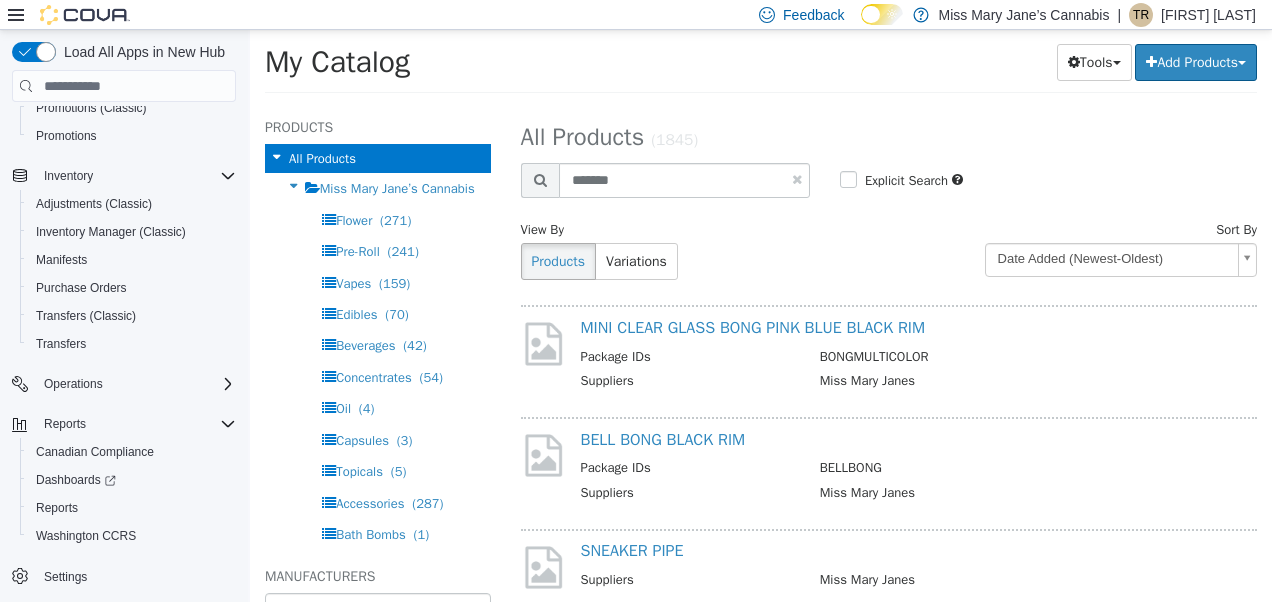 select on "**********" 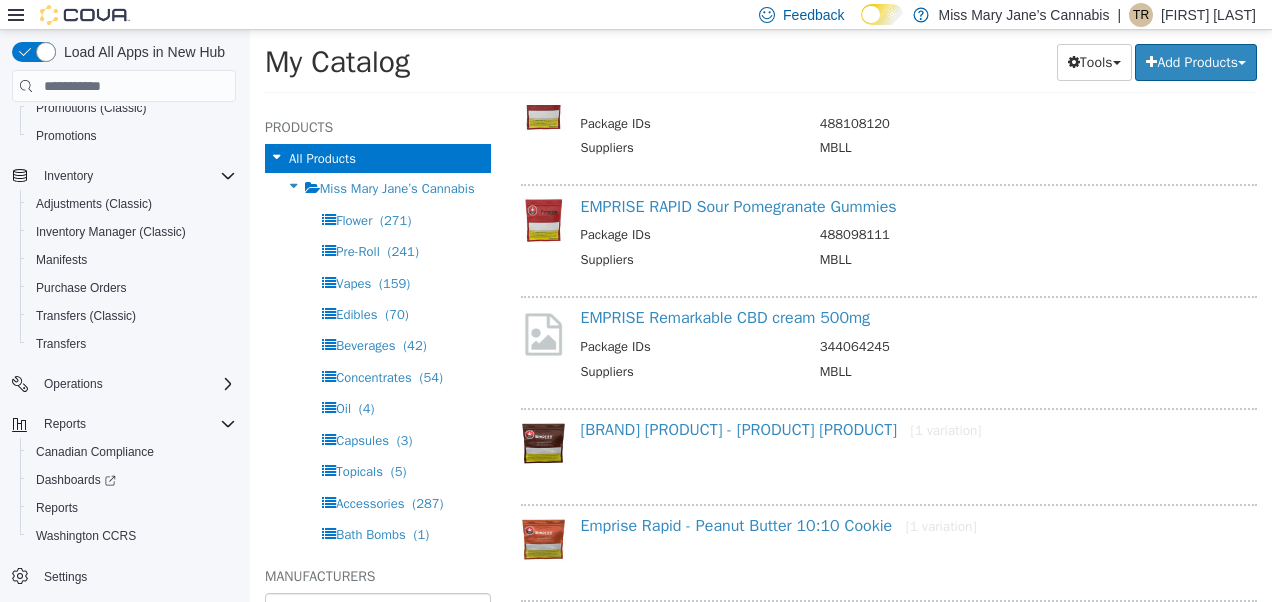 scroll, scrollTop: 234, scrollLeft: 0, axis: vertical 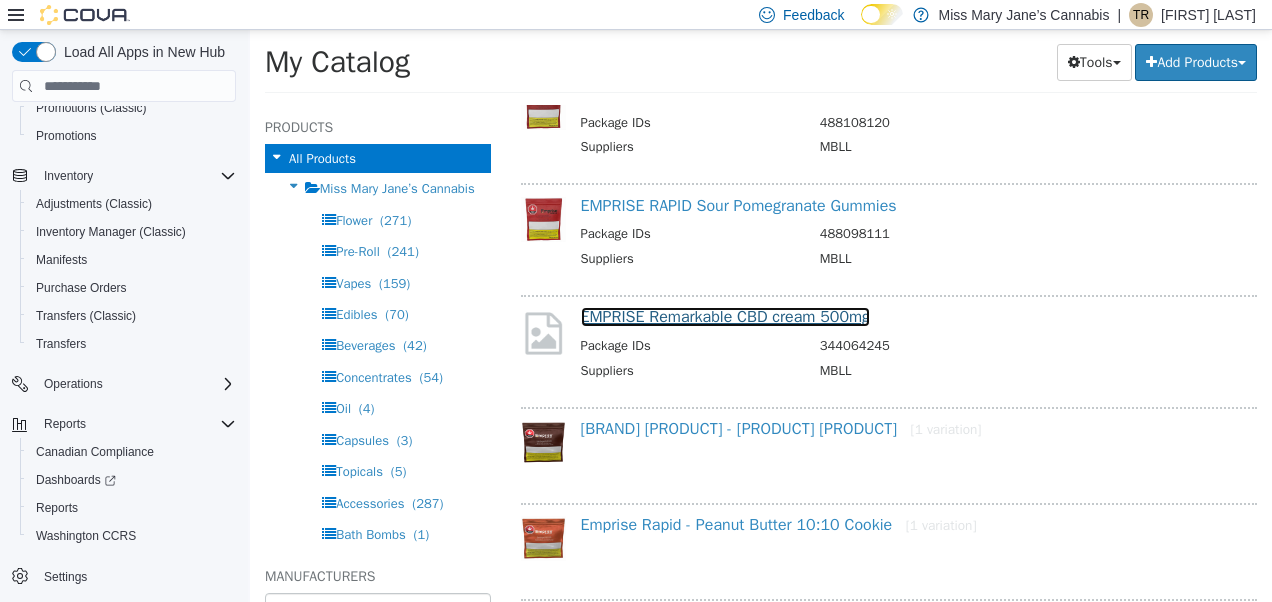 click on "EMPRISE Remarkable CBD cream 500mg" at bounding box center [726, 317] 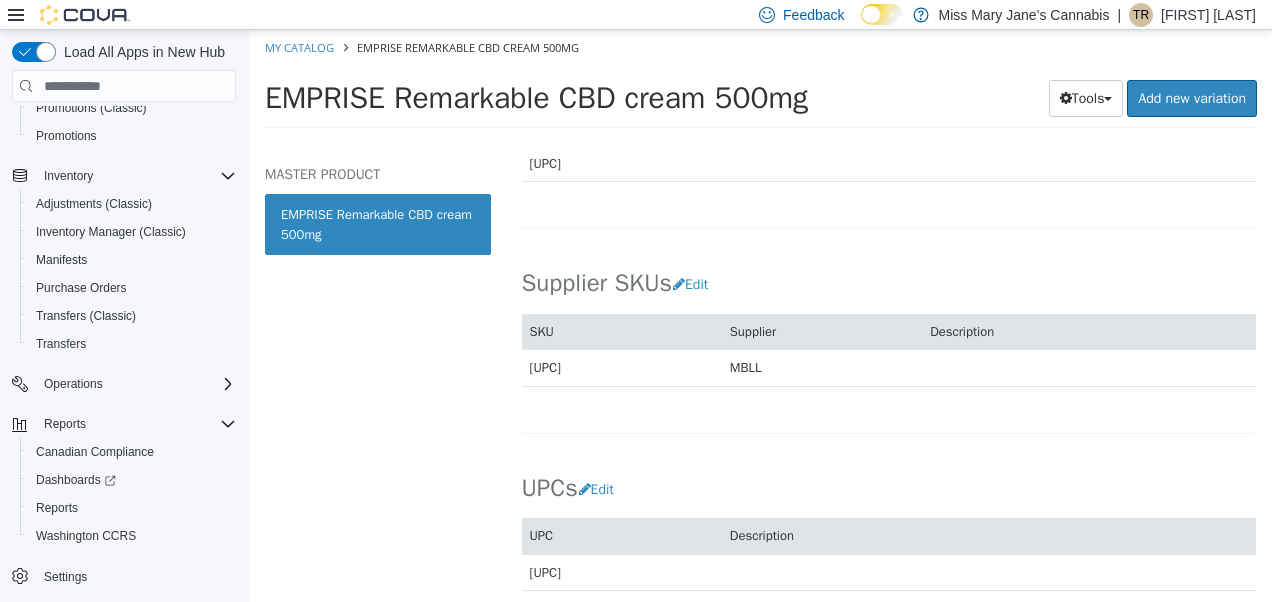 scroll, scrollTop: 1208, scrollLeft: 0, axis: vertical 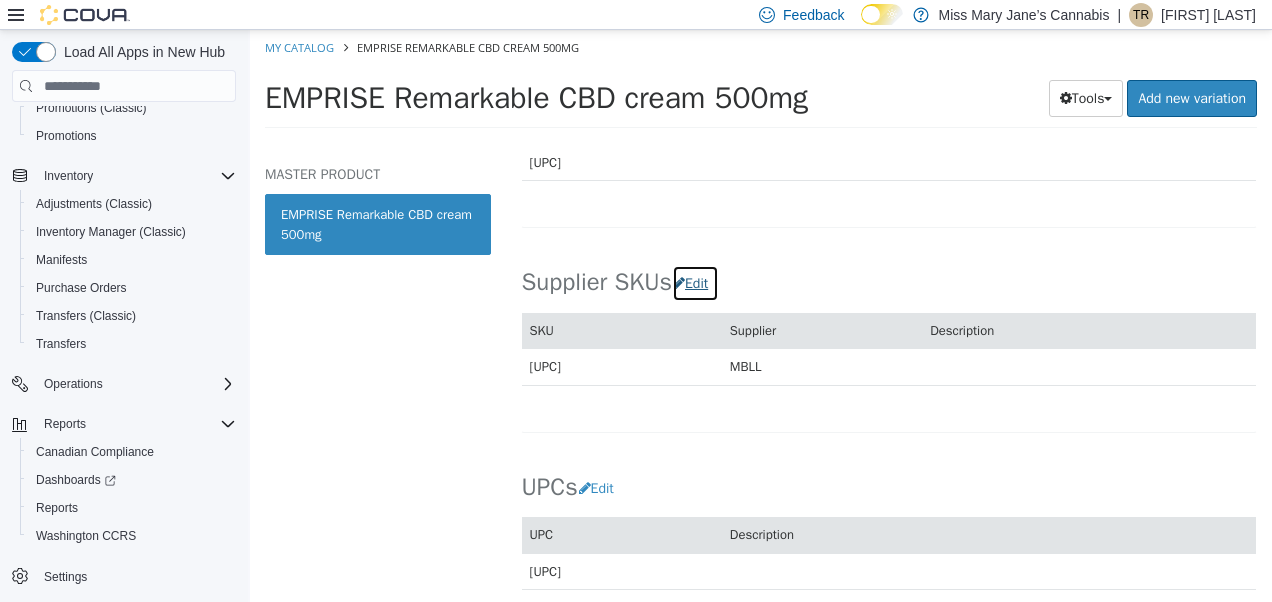 click on "Edit" at bounding box center (695, 283) 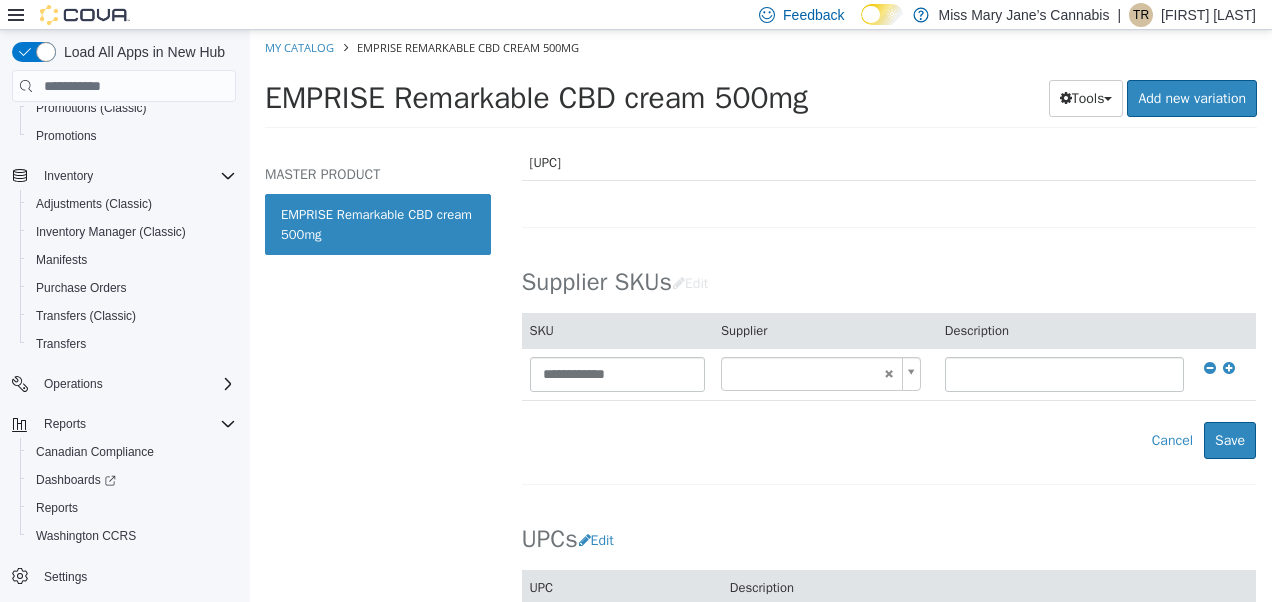 type on "******" 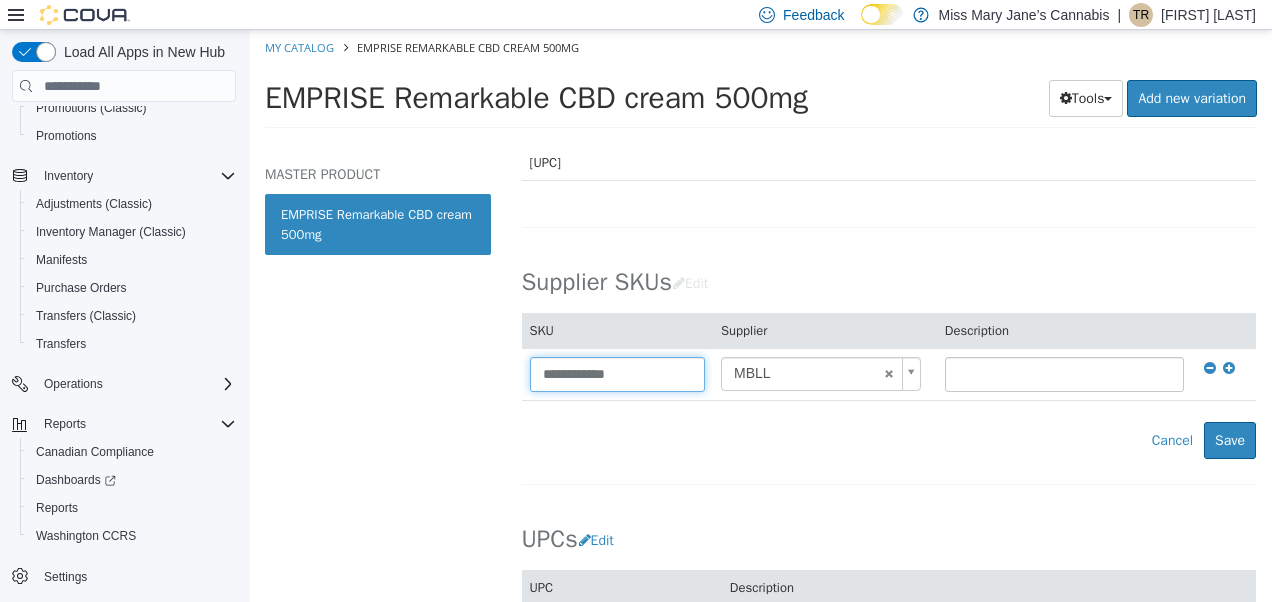drag, startPoint x: 645, startPoint y: 371, endPoint x: 151, endPoint y: 383, distance: 494.14572 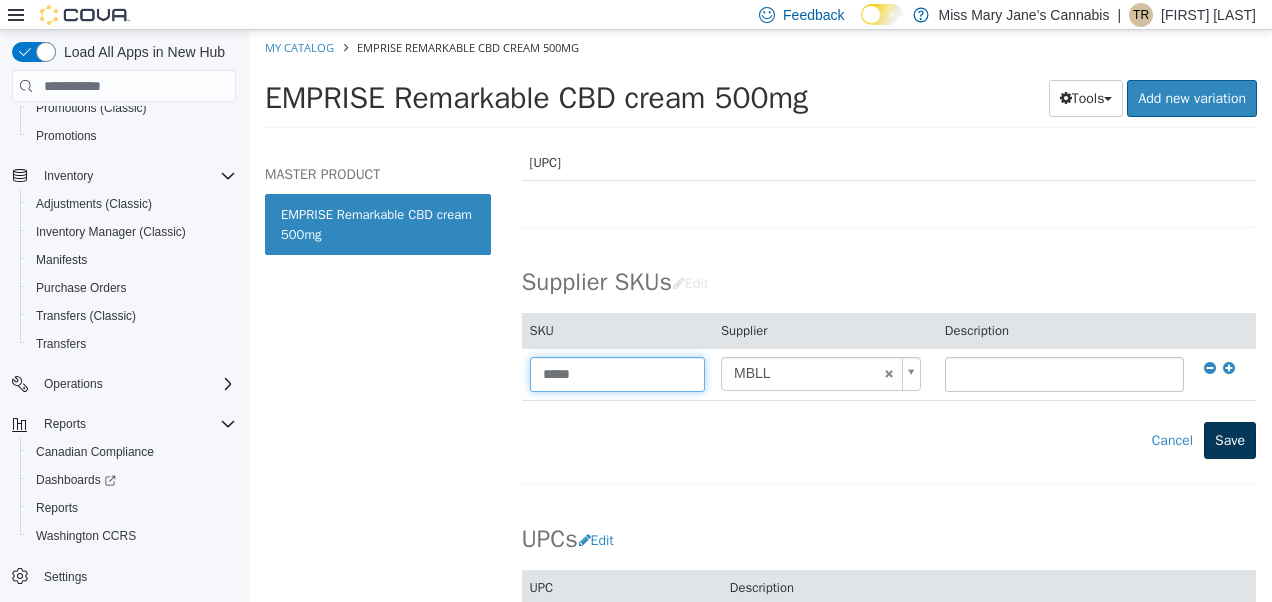 type on "*****" 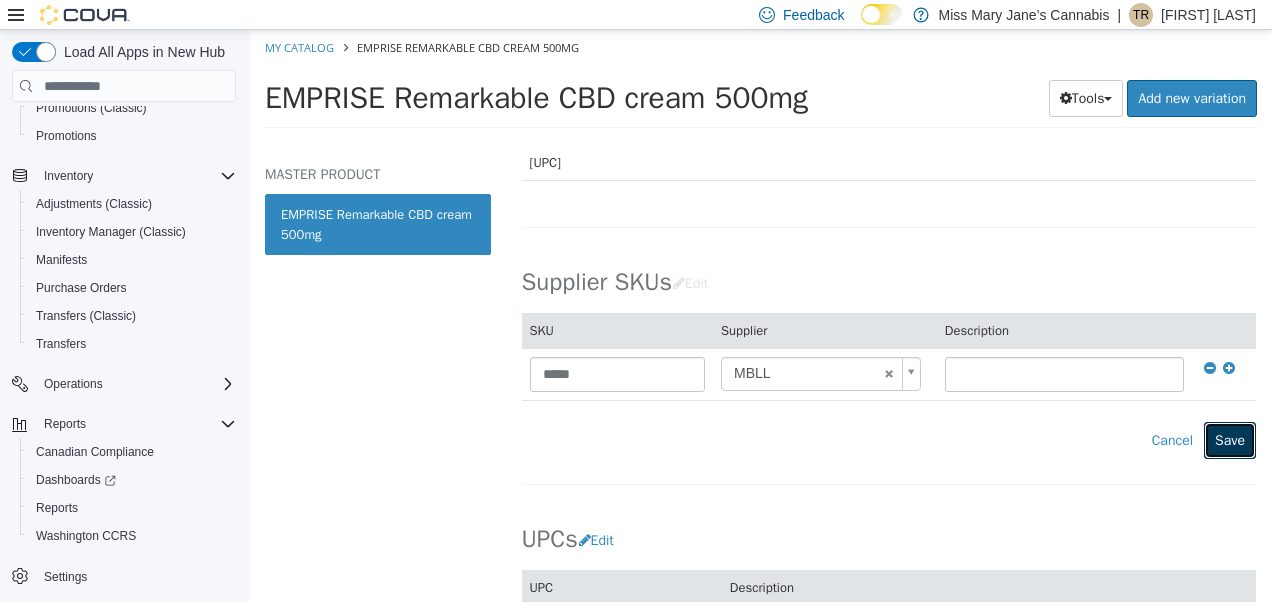 click on "Save" at bounding box center (1230, 440) 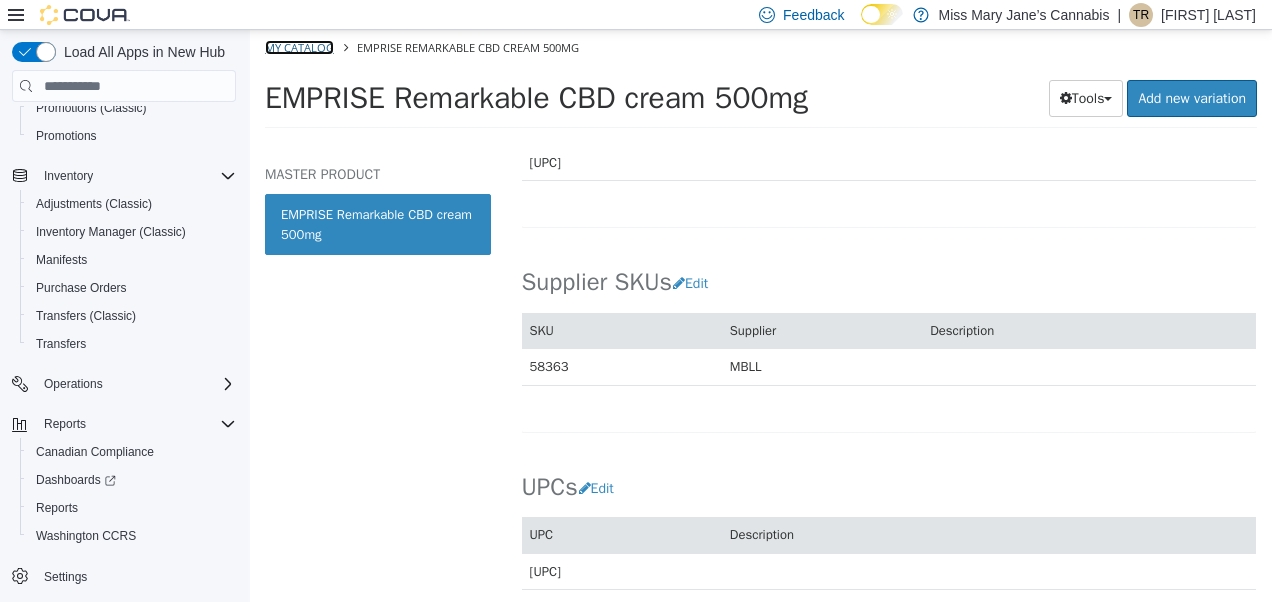 click on "My Catalog" at bounding box center [299, 47] 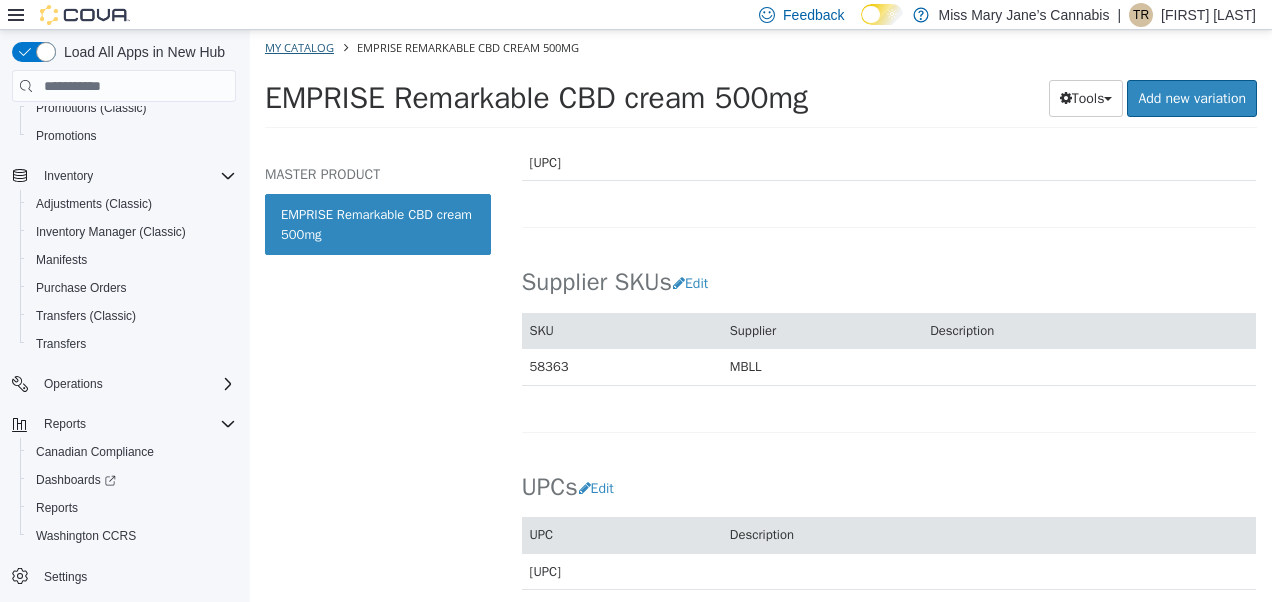 select on "**********" 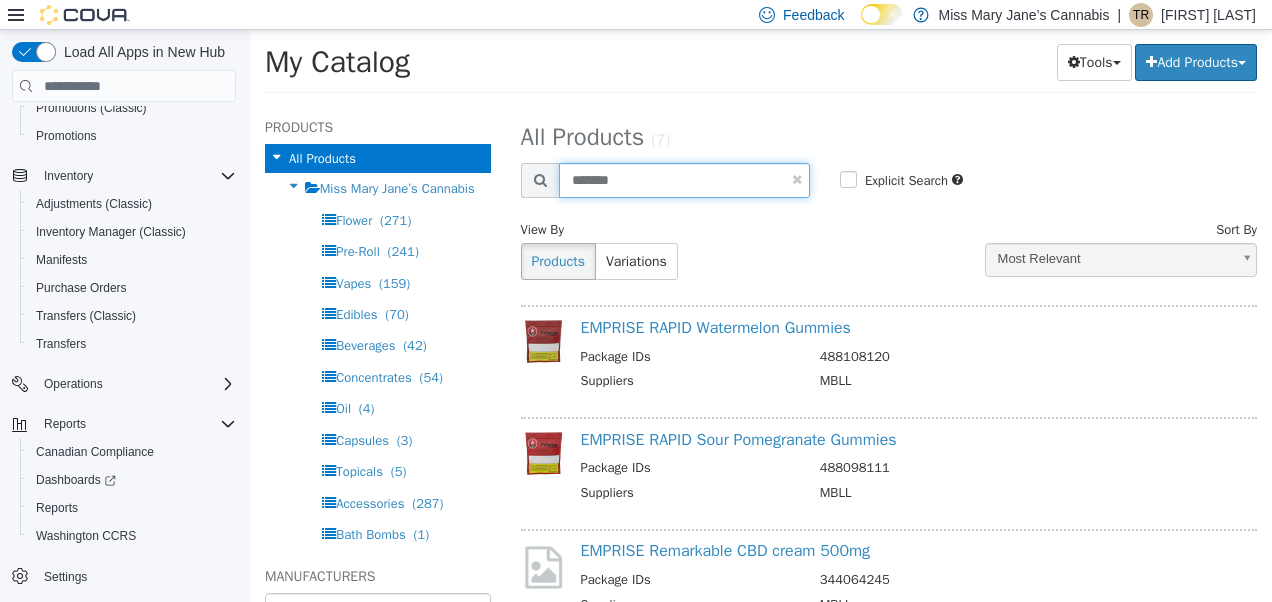 click on "*******" at bounding box center [684, 180] 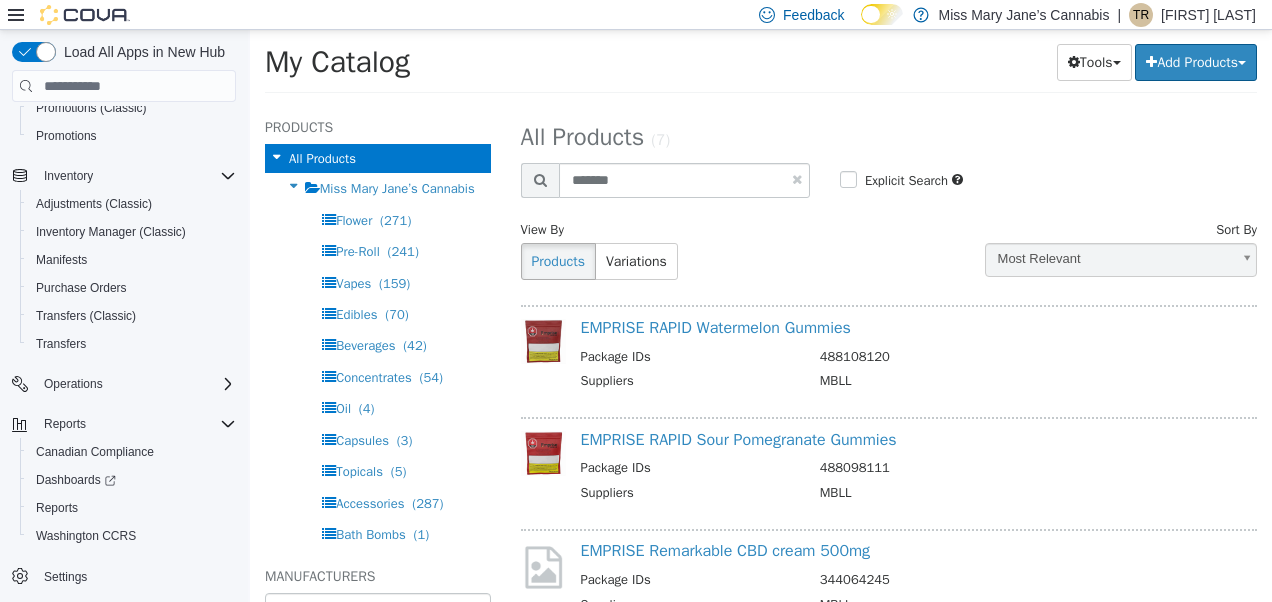 click at bounding box center (797, 179) 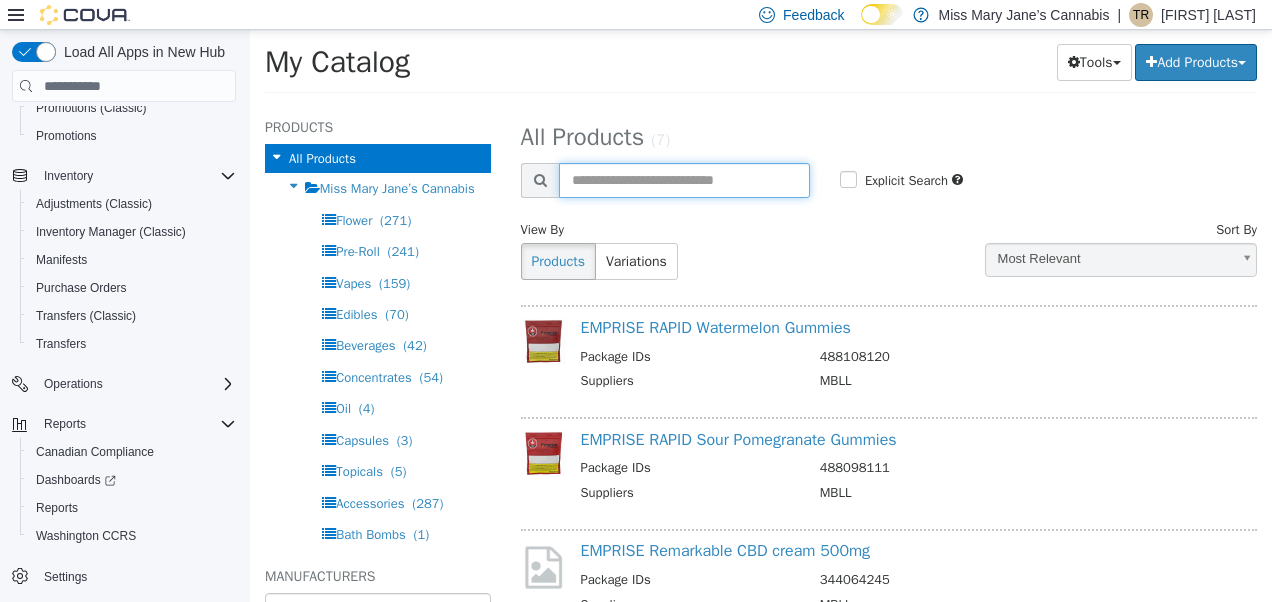 click at bounding box center [684, 180] 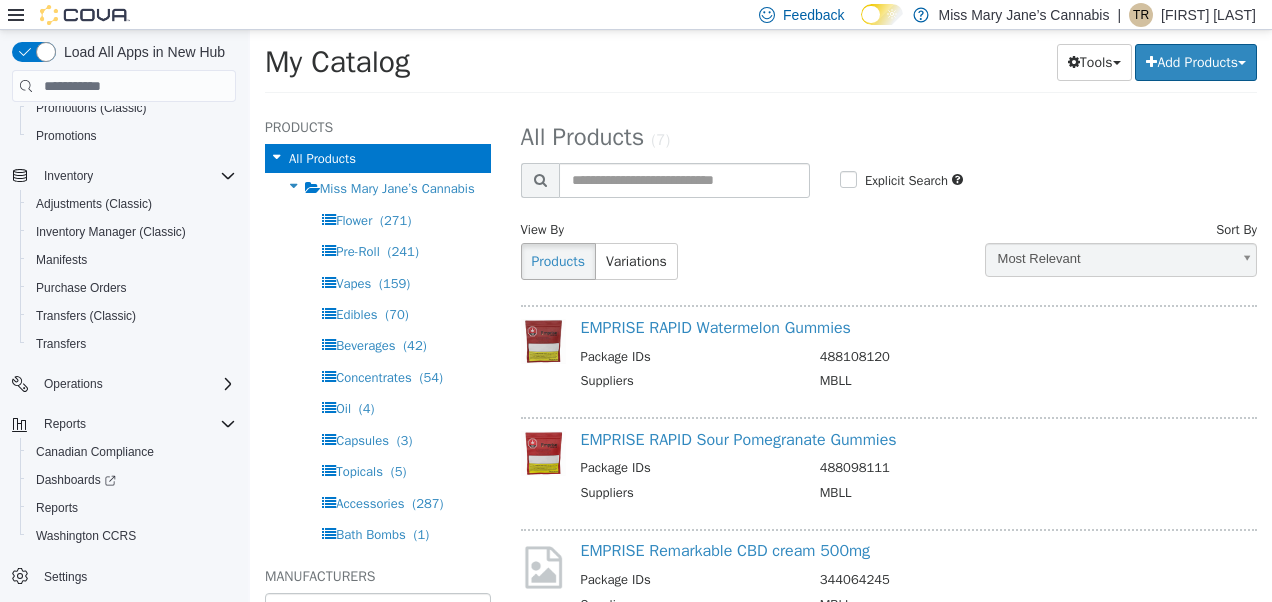 select on "**********" 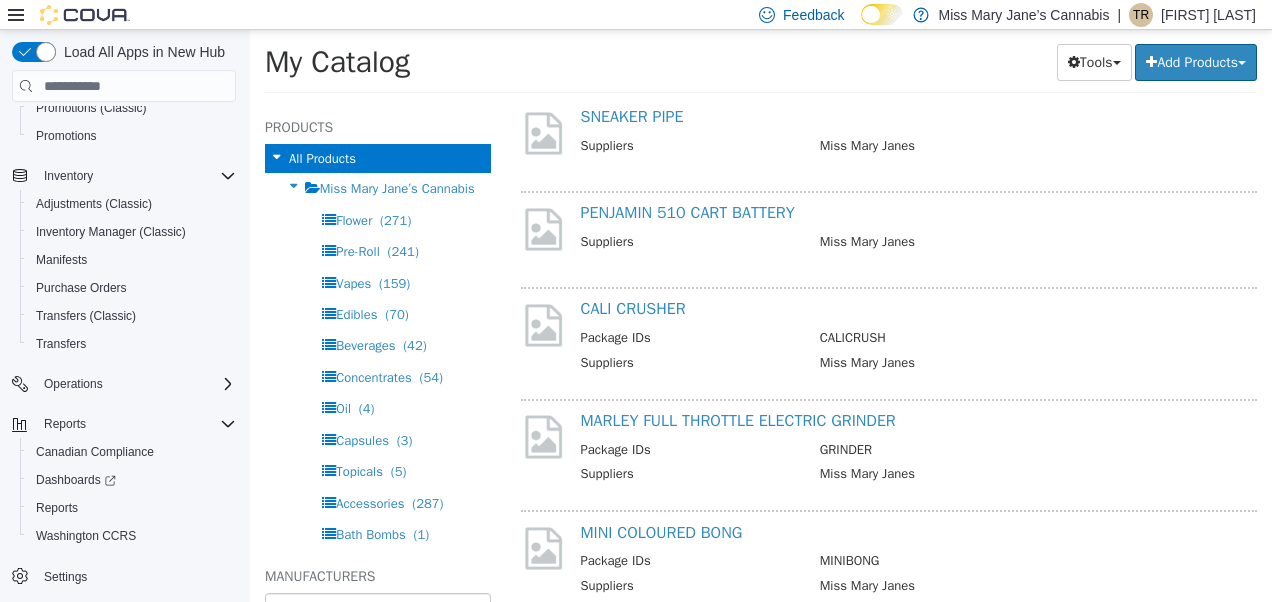 scroll, scrollTop: 0, scrollLeft: 0, axis: both 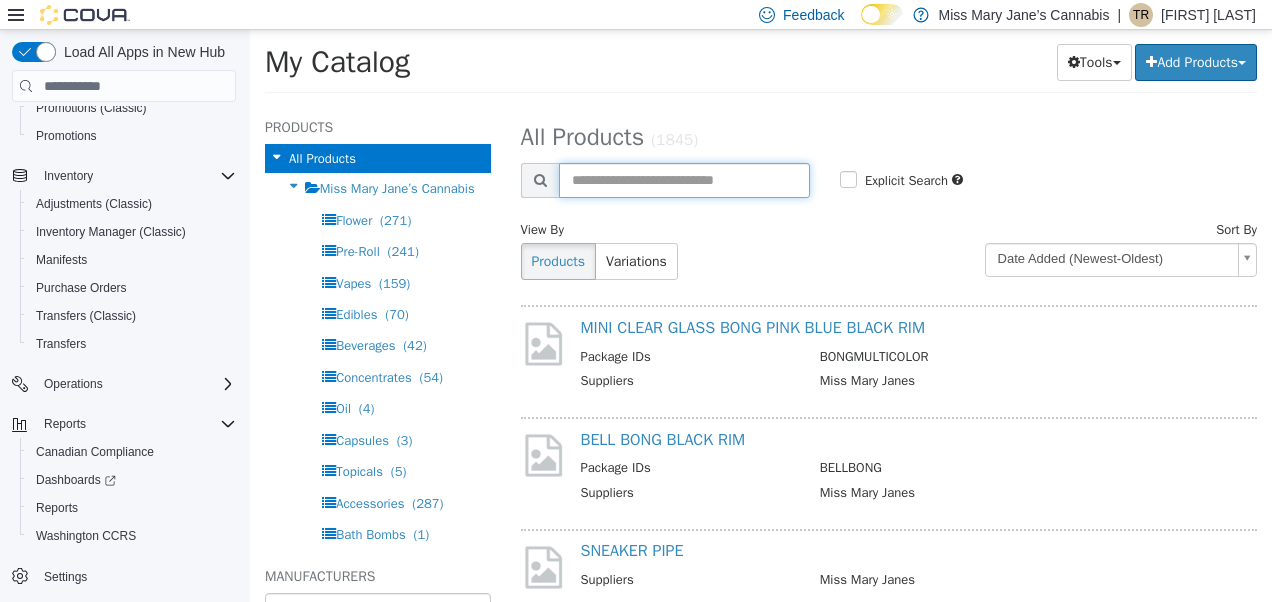 click at bounding box center [684, 180] 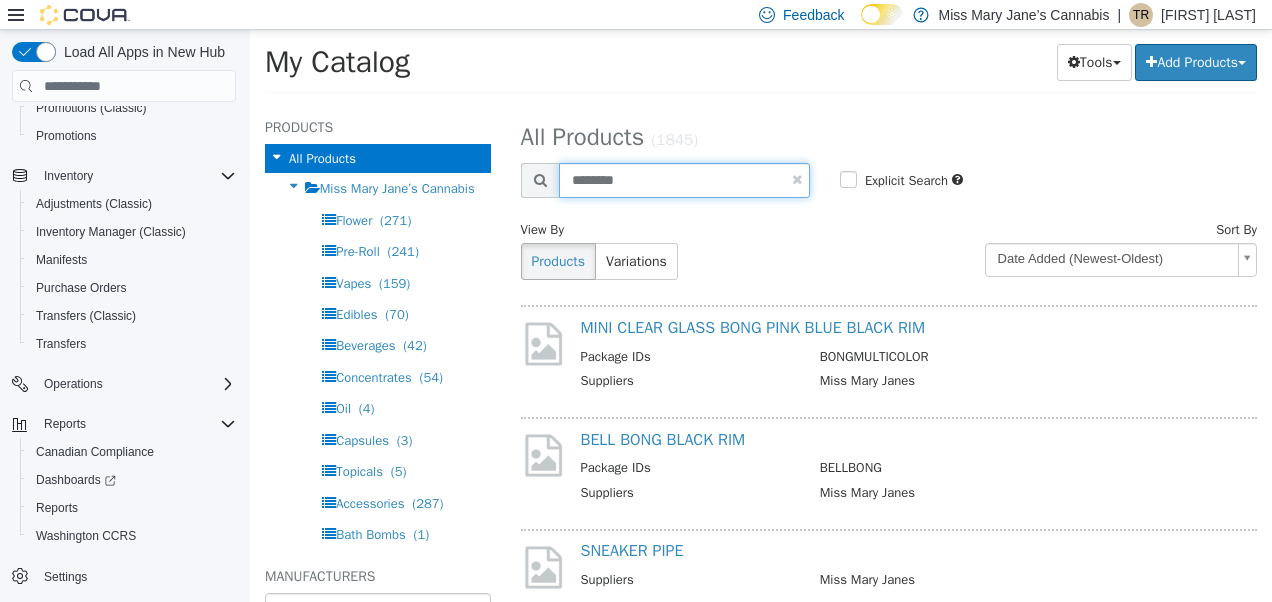 type on "********" 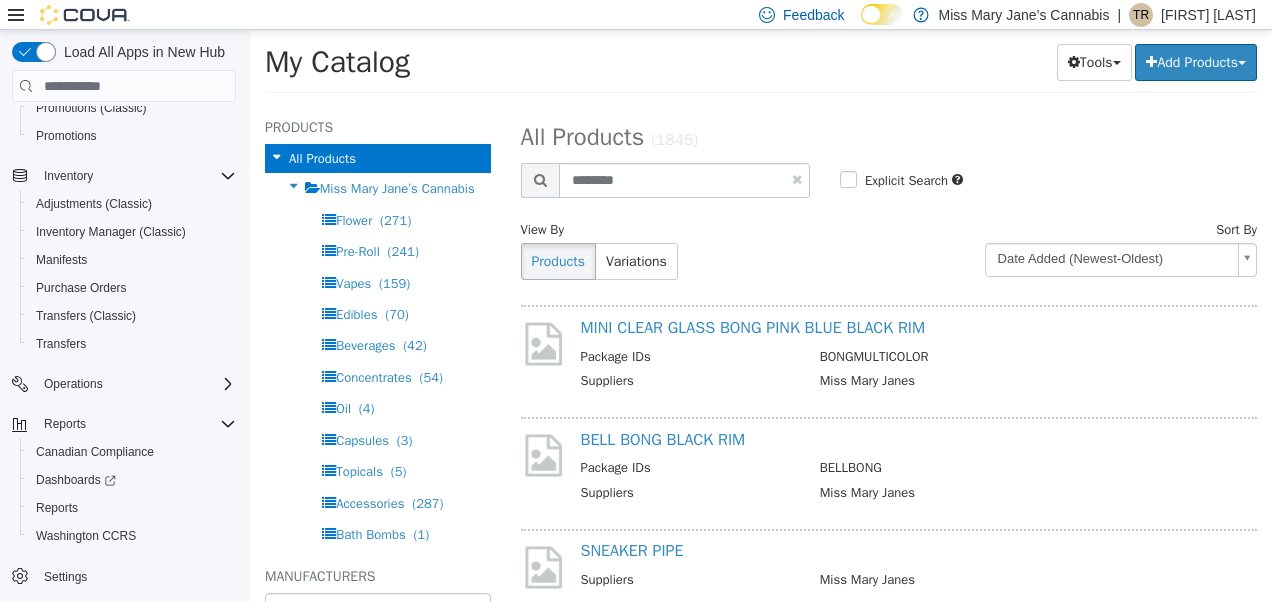 select on "**********" 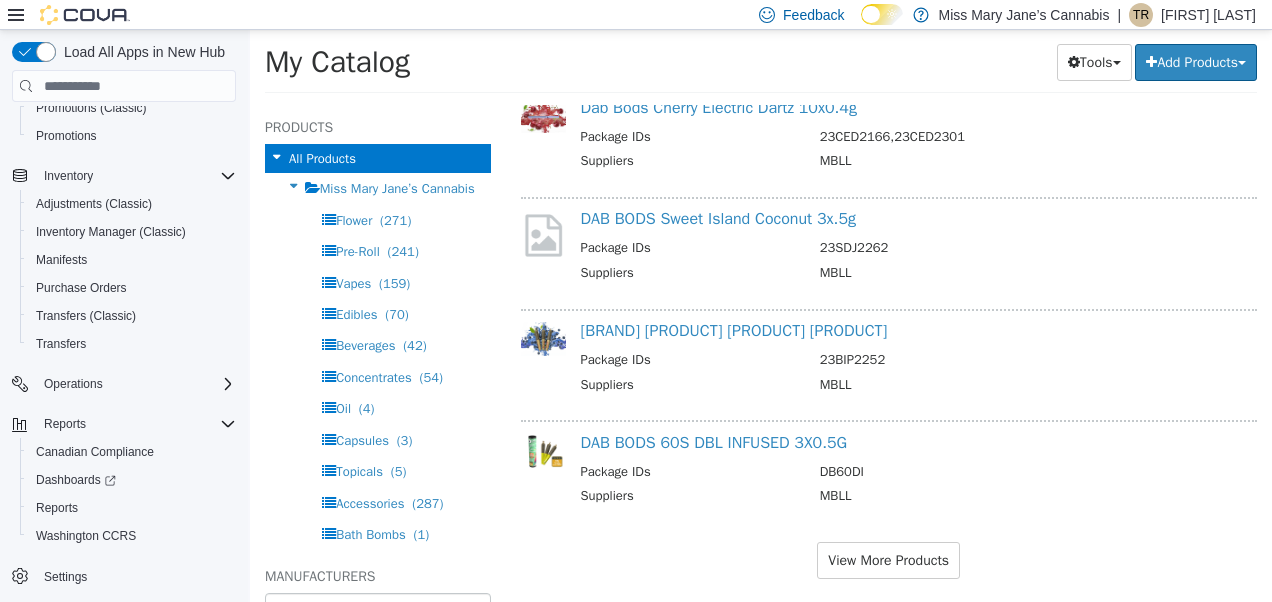 scroll, scrollTop: 1983, scrollLeft: 0, axis: vertical 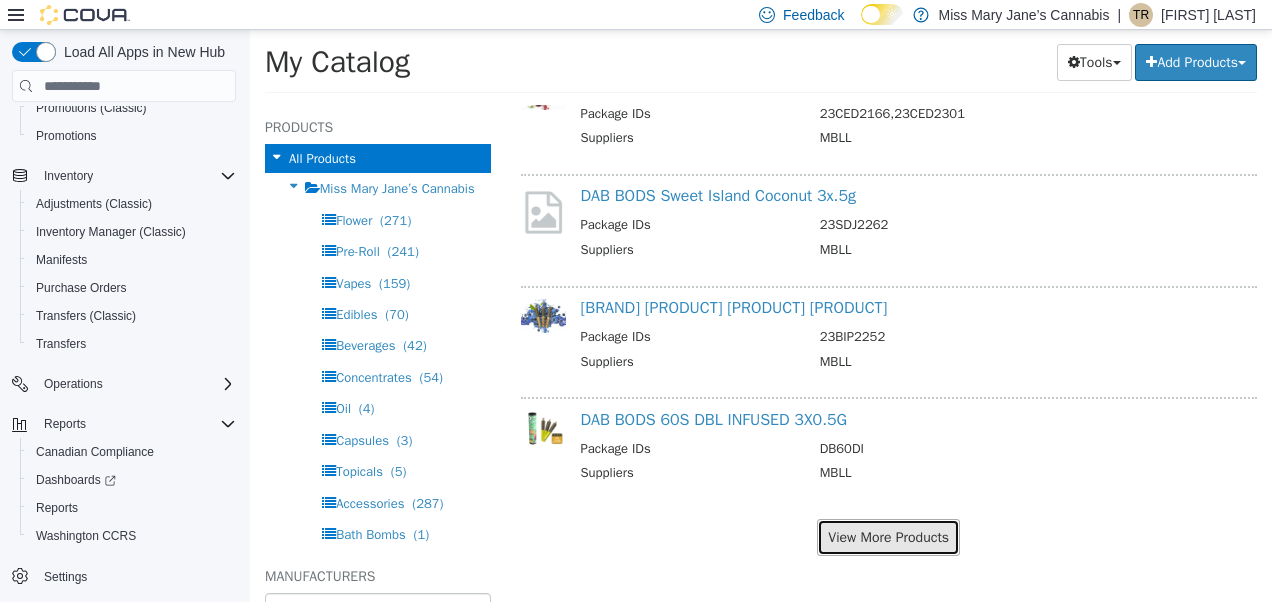 click on "View More Products" at bounding box center (888, 537) 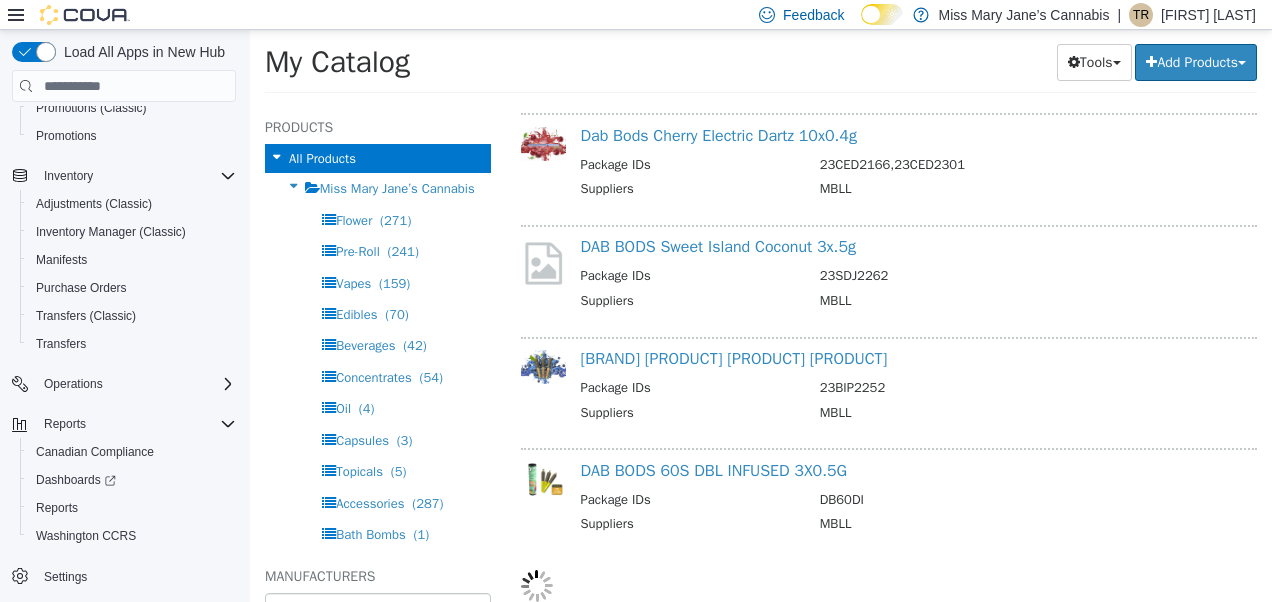 scroll, scrollTop: 1932, scrollLeft: 0, axis: vertical 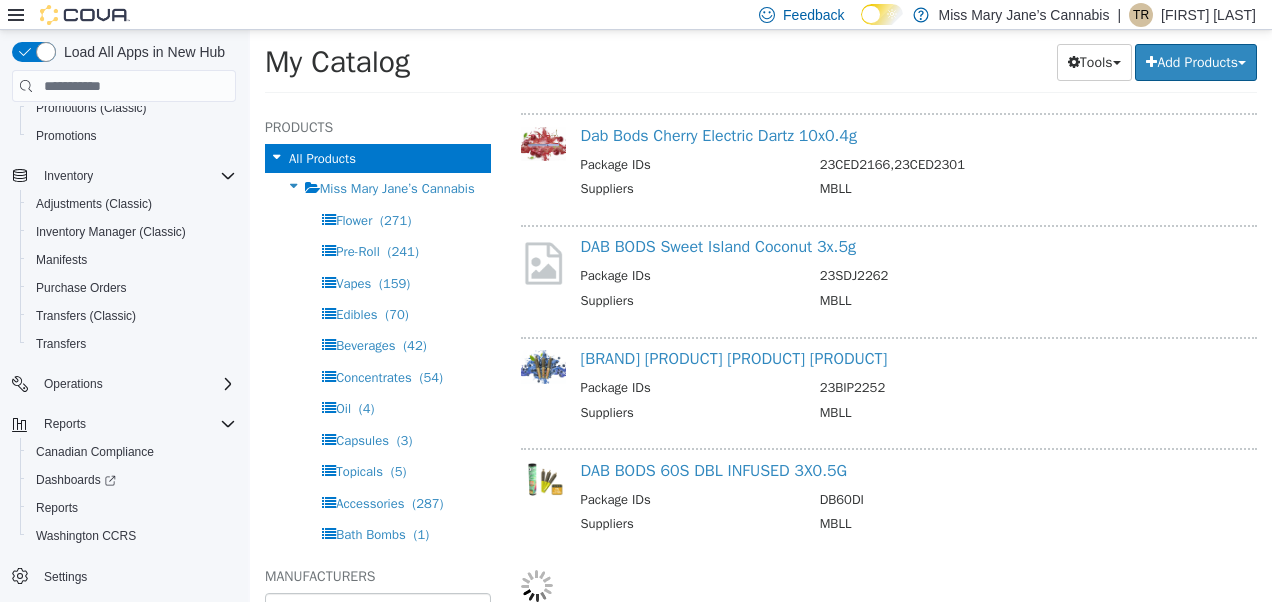 select on "**********" 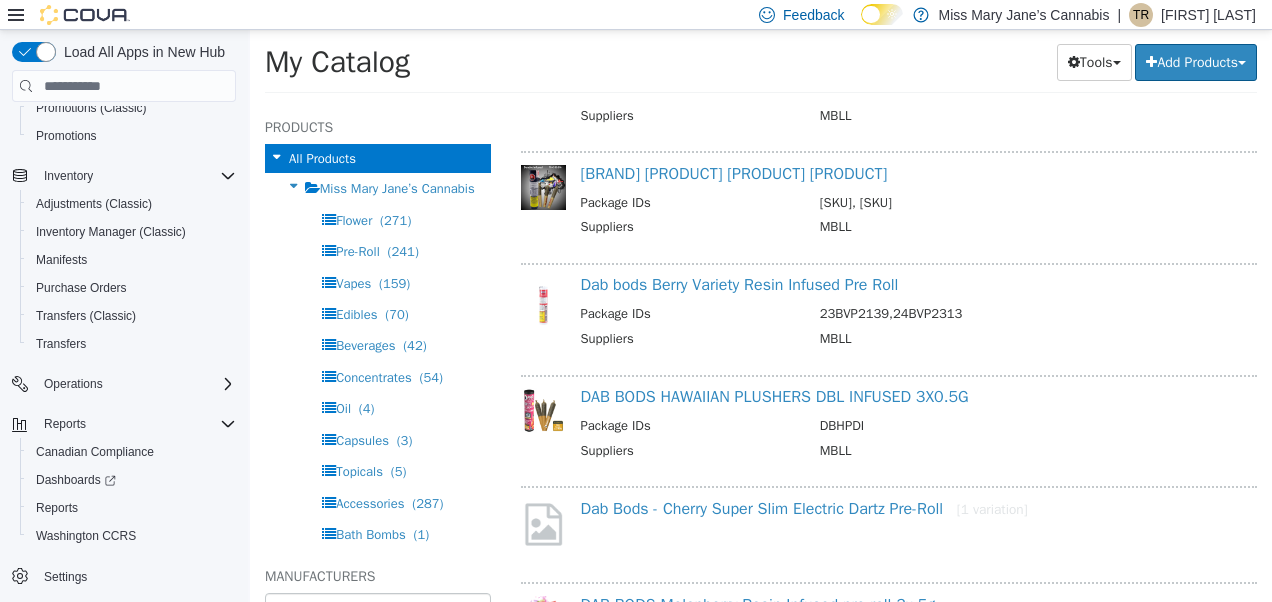 scroll, scrollTop: 2902, scrollLeft: 0, axis: vertical 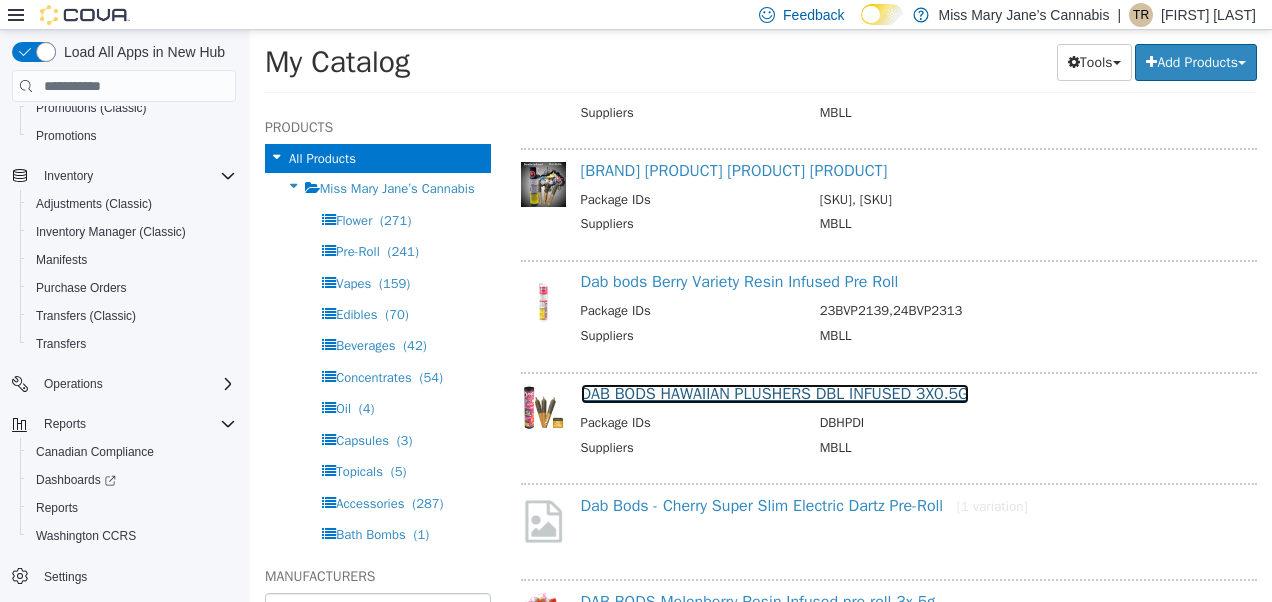 click on "DAB BODS HAWAIIAN PLUSHERS DBL INFUSED 3X0.5G" at bounding box center (775, 394) 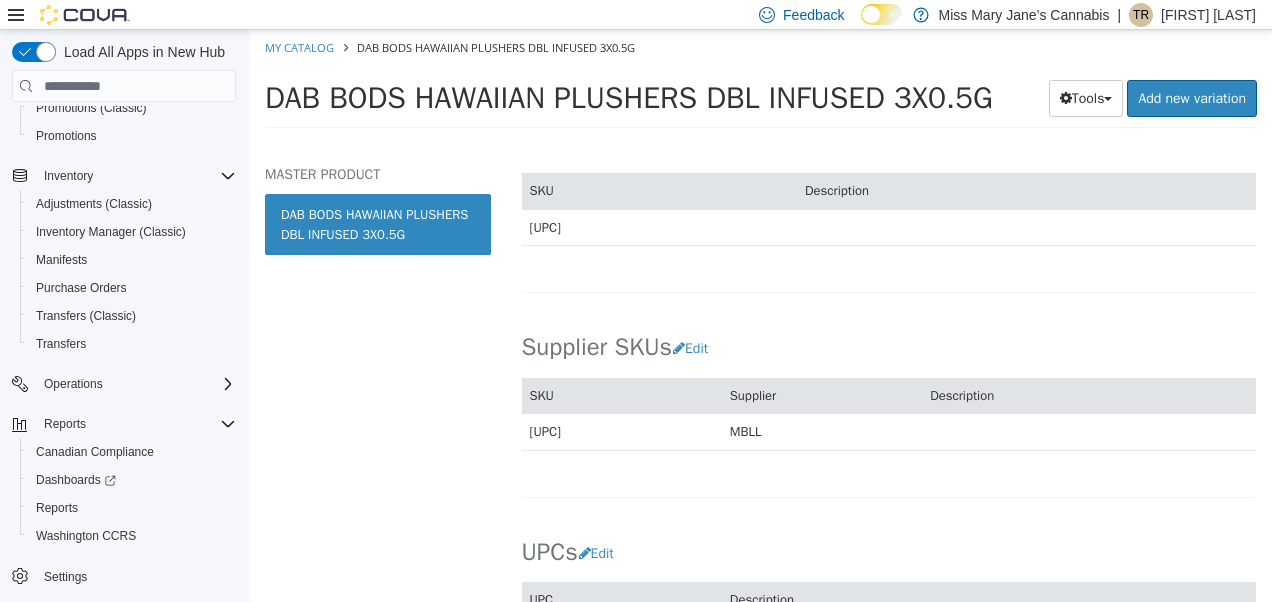 scroll, scrollTop: 1218, scrollLeft: 0, axis: vertical 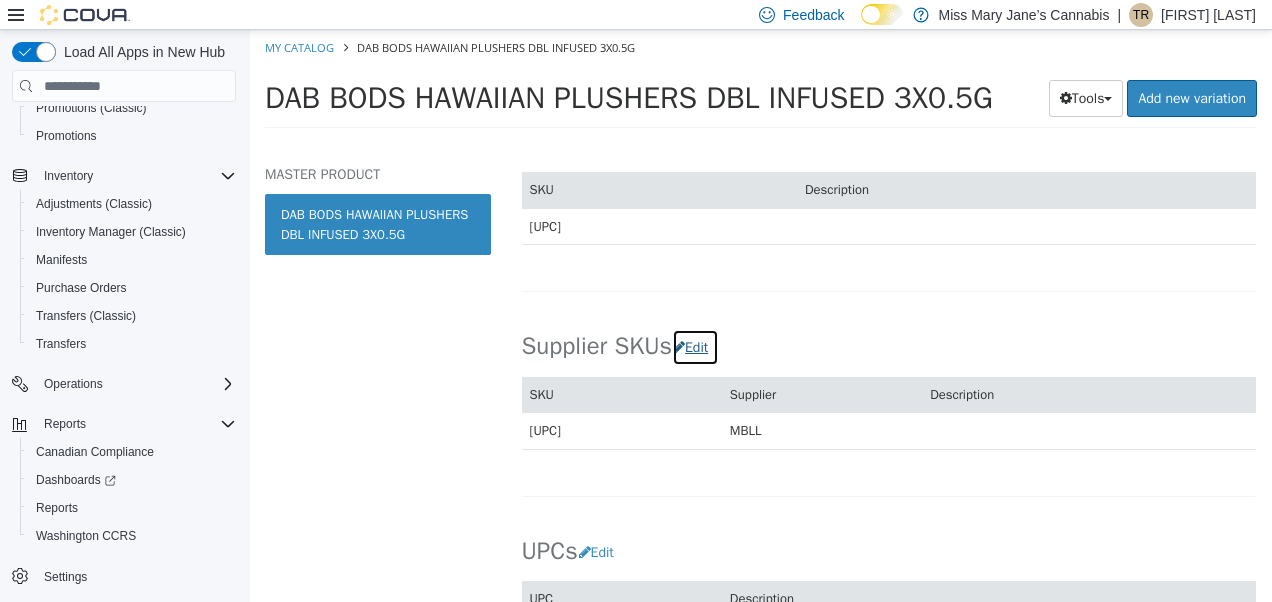 click on "Edit" at bounding box center (695, 347) 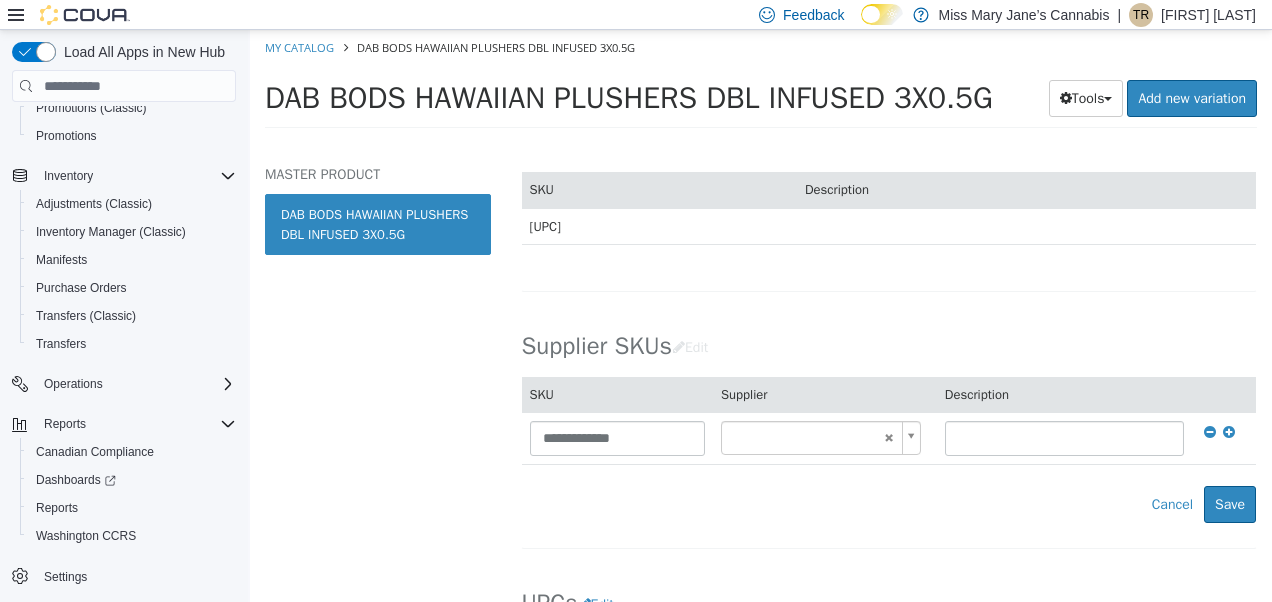 type on "******" 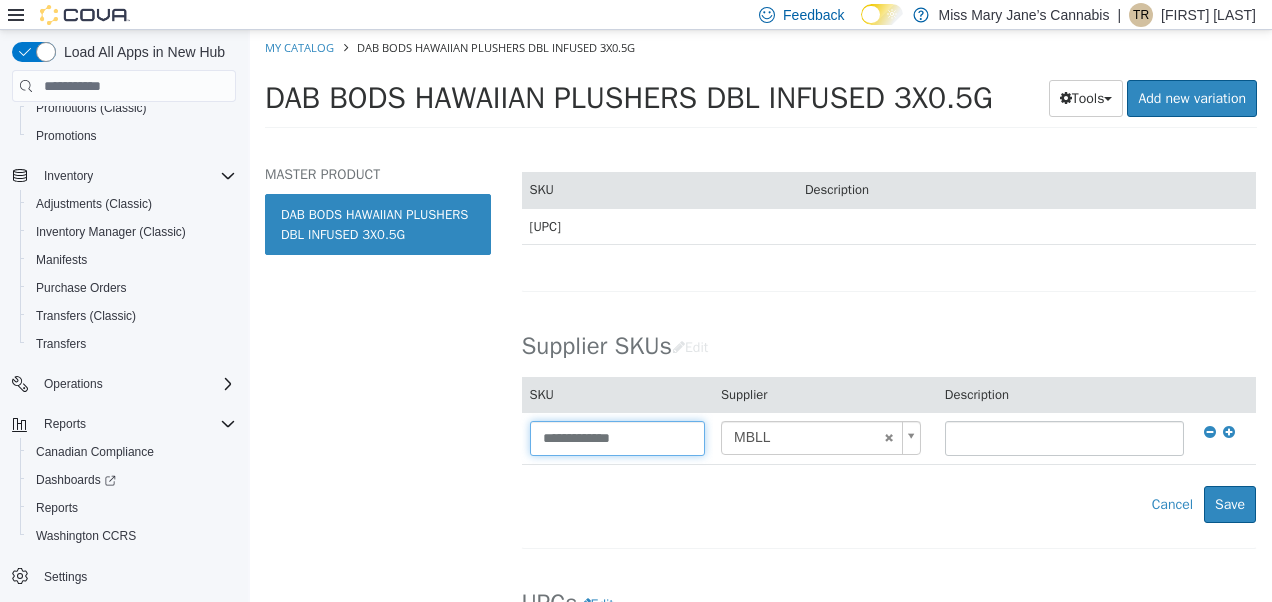drag, startPoint x: 671, startPoint y: 427, endPoint x: 312, endPoint y: 431, distance: 359.02228 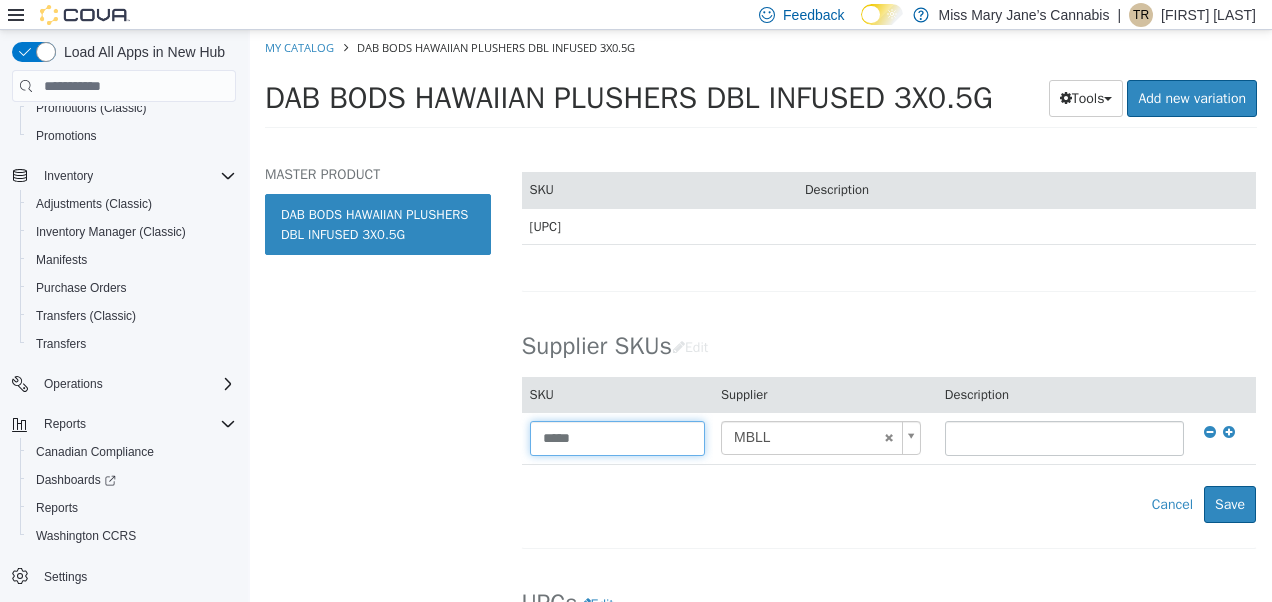 type on "*****" 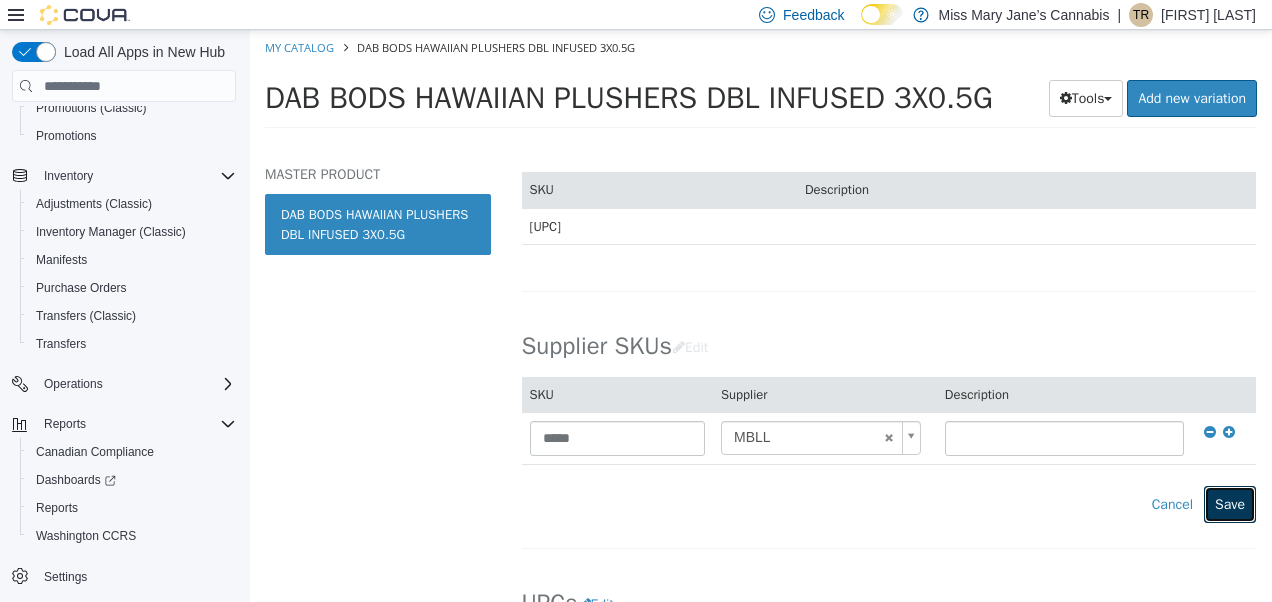 click on "Save" at bounding box center [1230, 504] 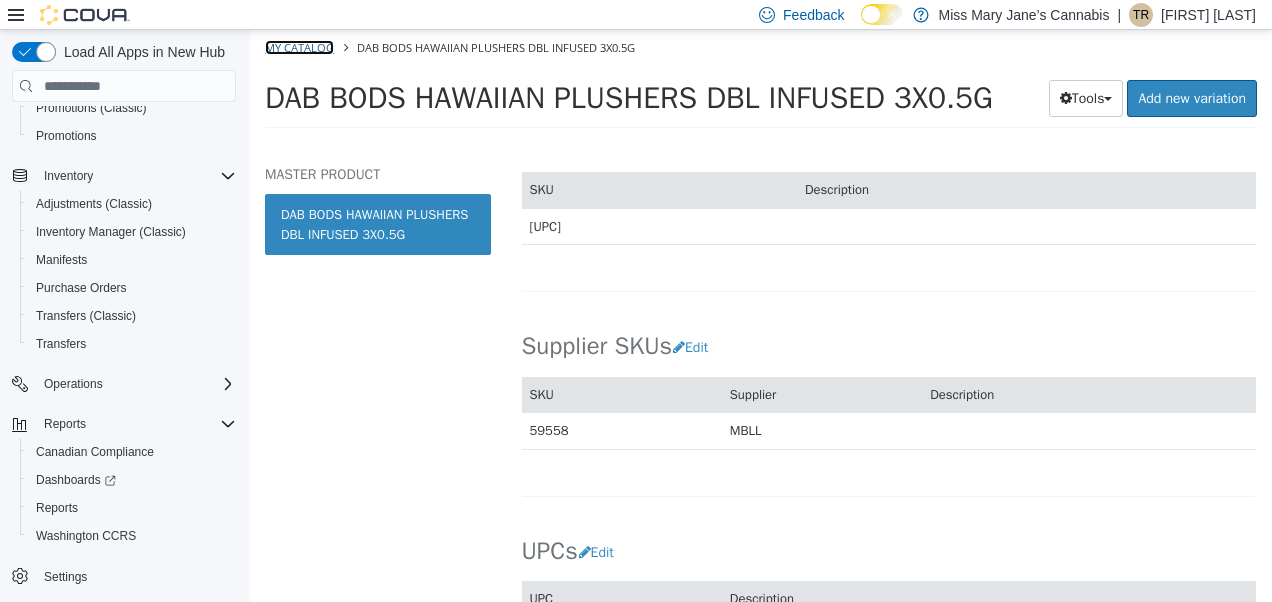 click on "My Catalog" at bounding box center [299, 47] 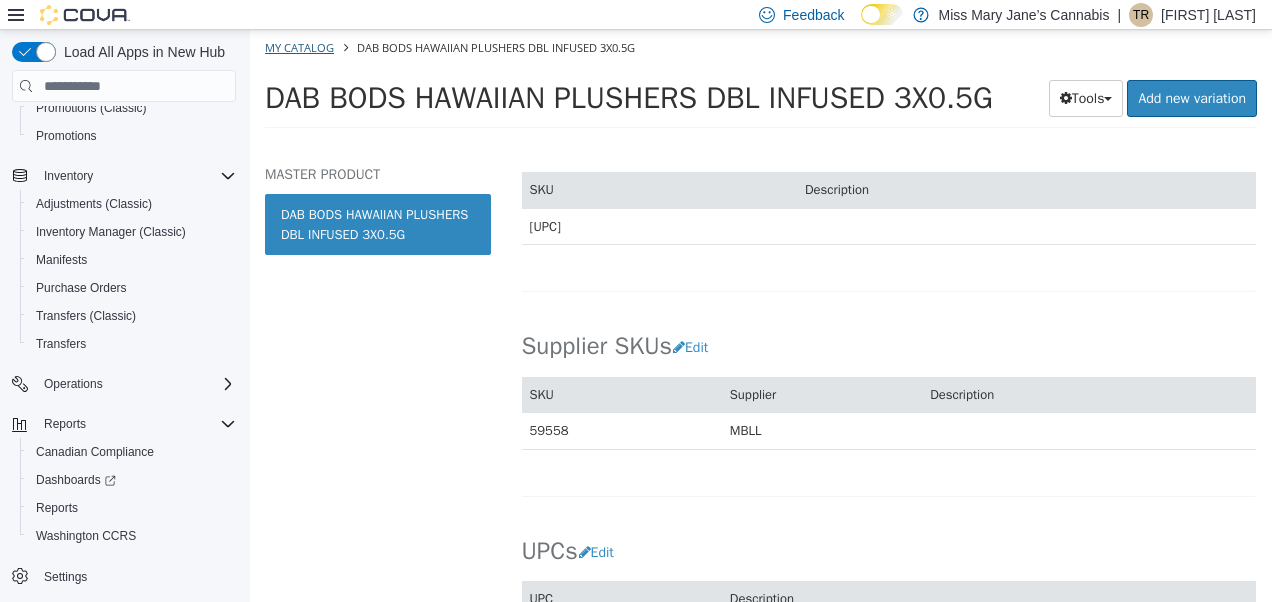 select on "**********" 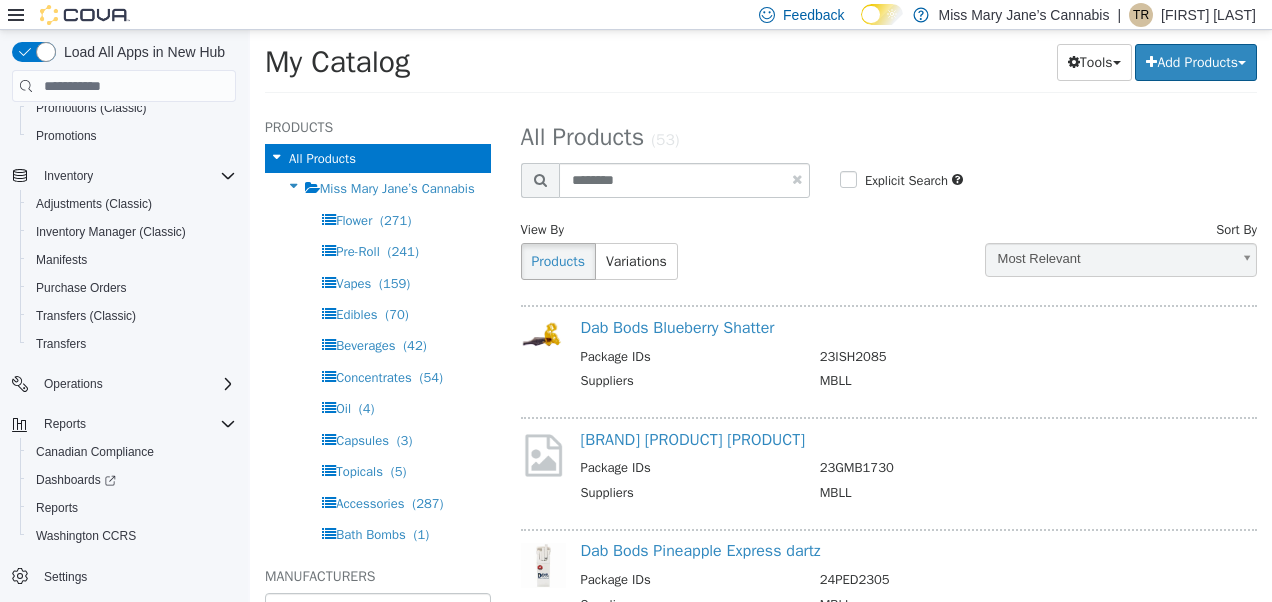 click at bounding box center [797, 179] 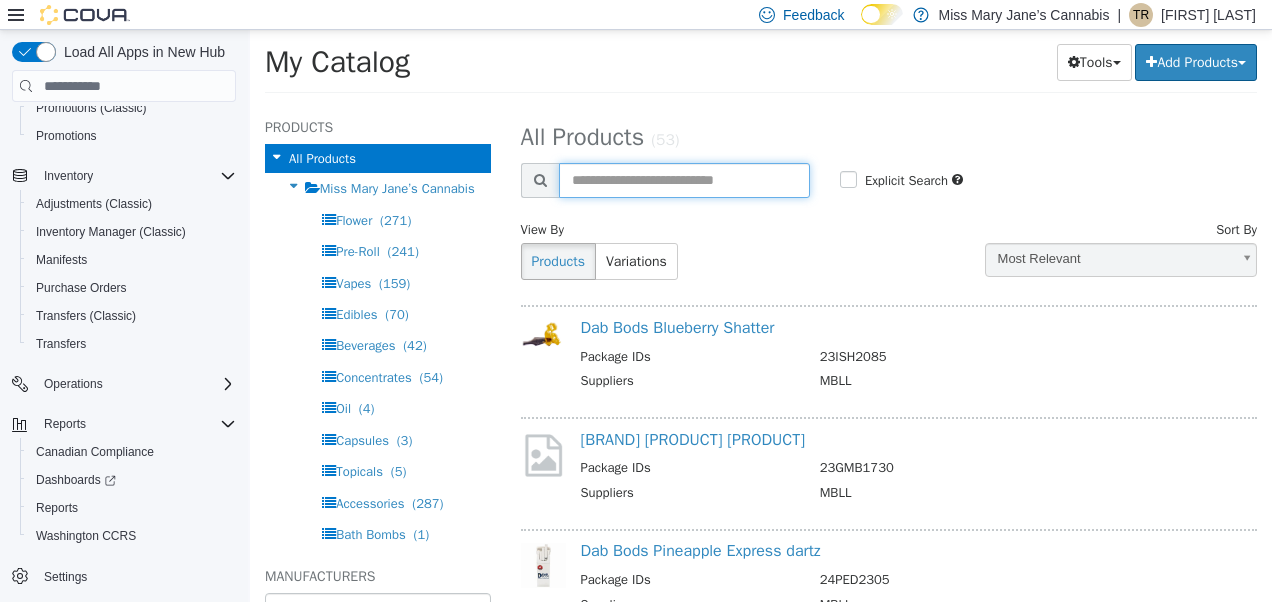 click at bounding box center (684, 180) 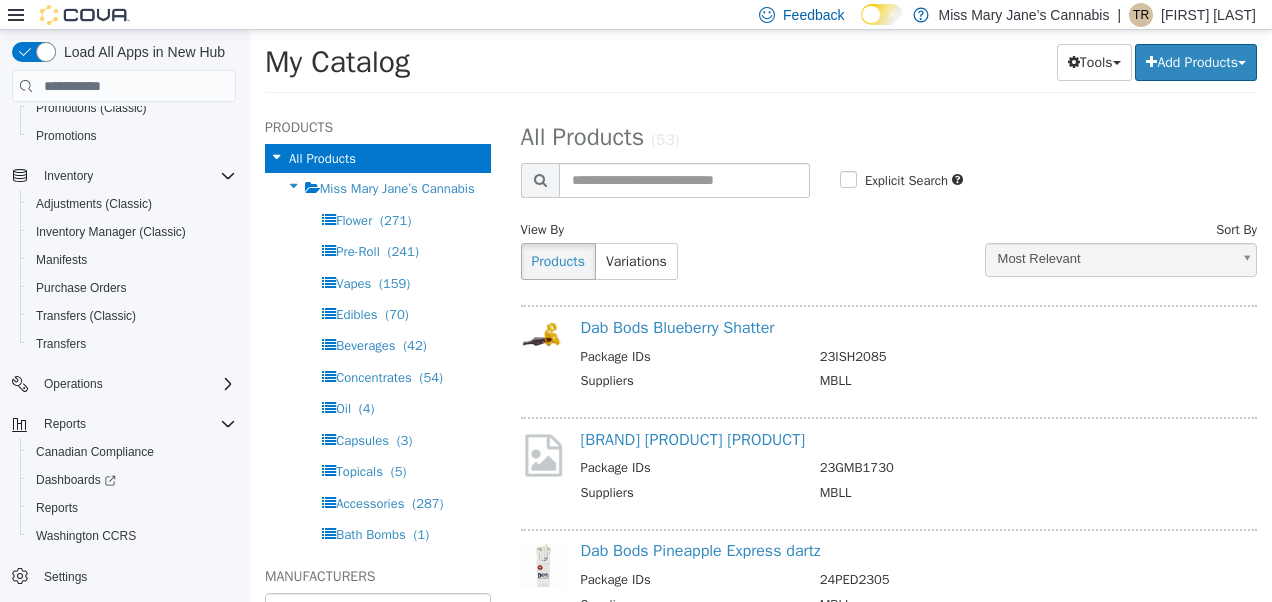 select on "**********" 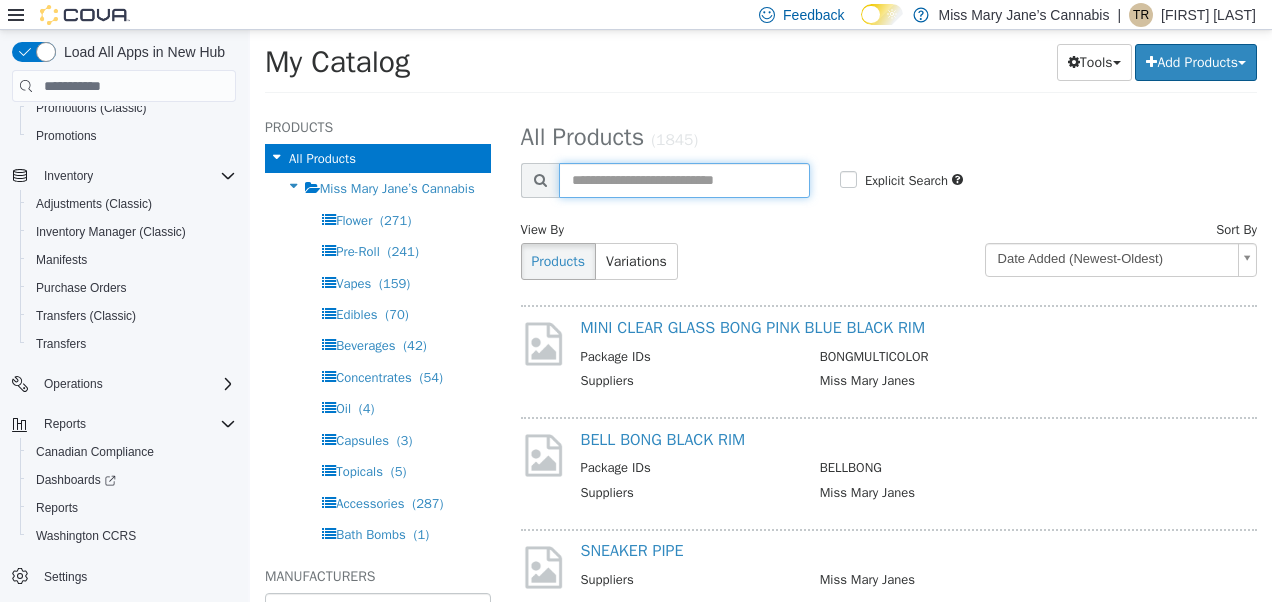 click at bounding box center (684, 180) 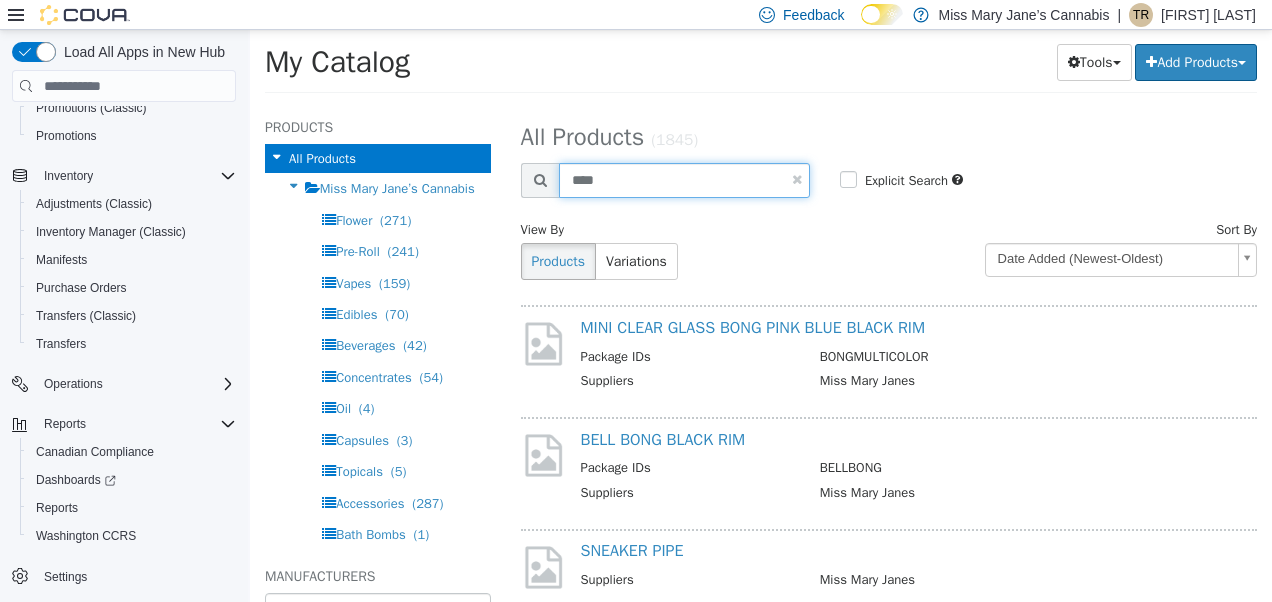 type on "****" 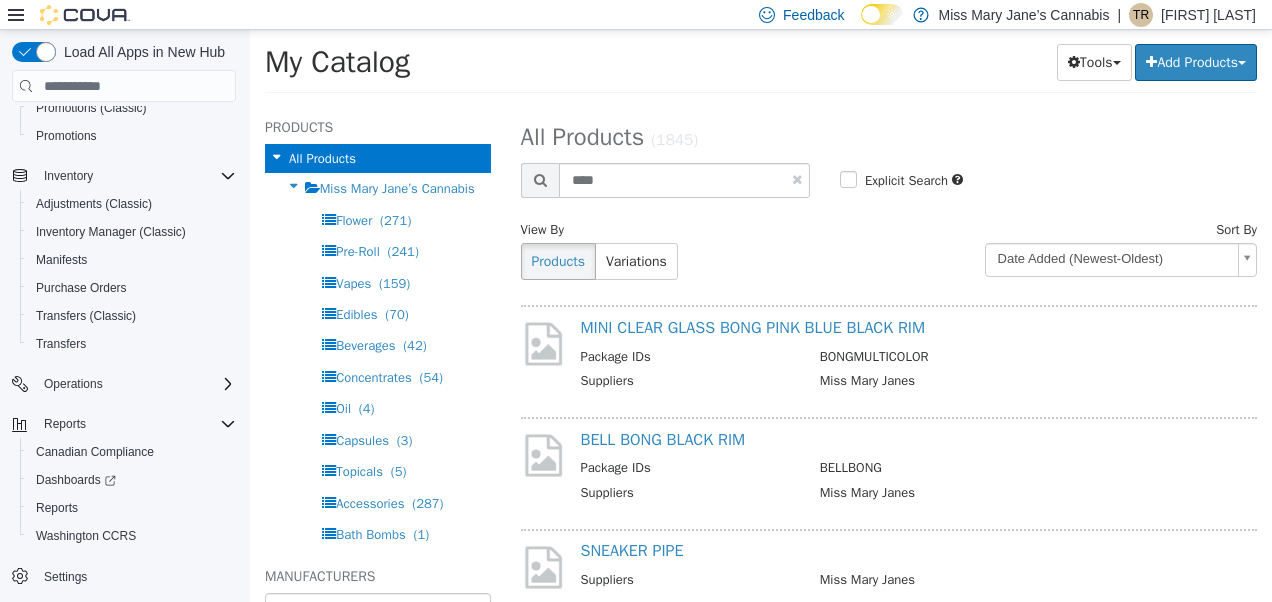 select on "**********" 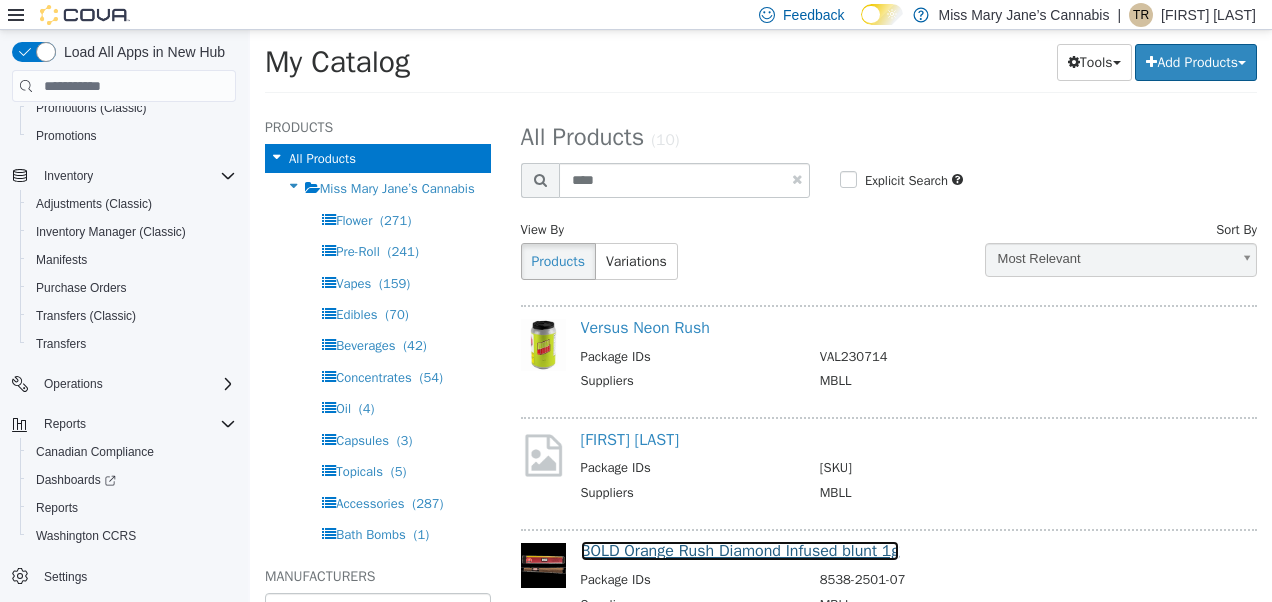 click on "BOLD Orange Rush Diamond Infused blunt 1g" at bounding box center (740, 551) 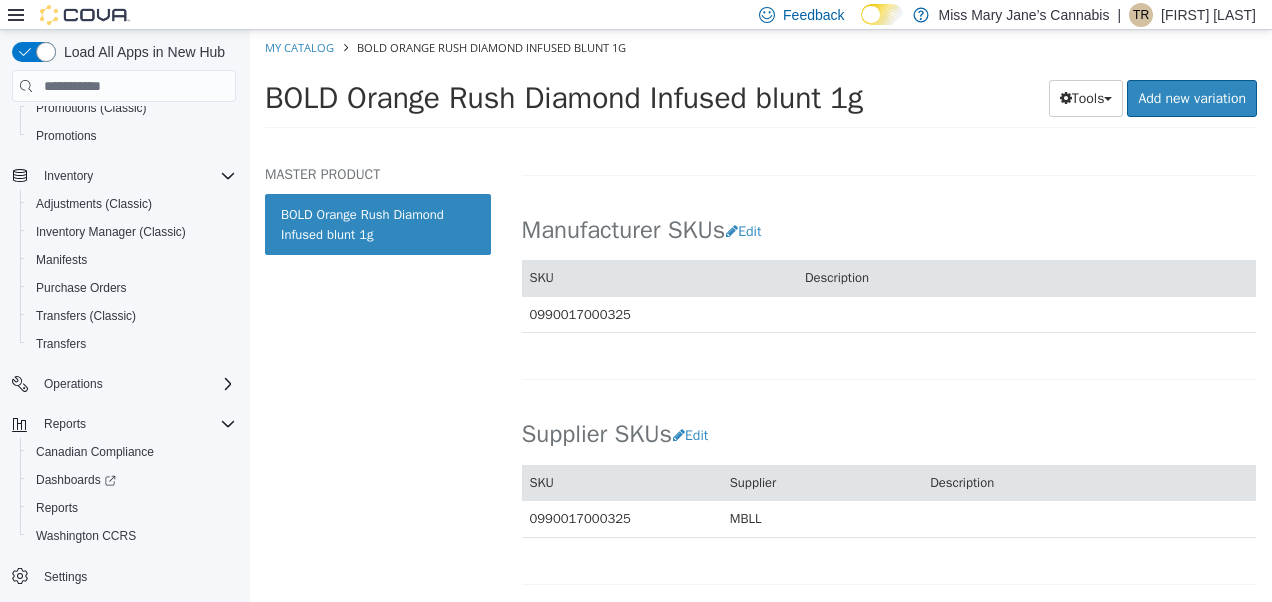 scroll, scrollTop: 1134, scrollLeft: 0, axis: vertical 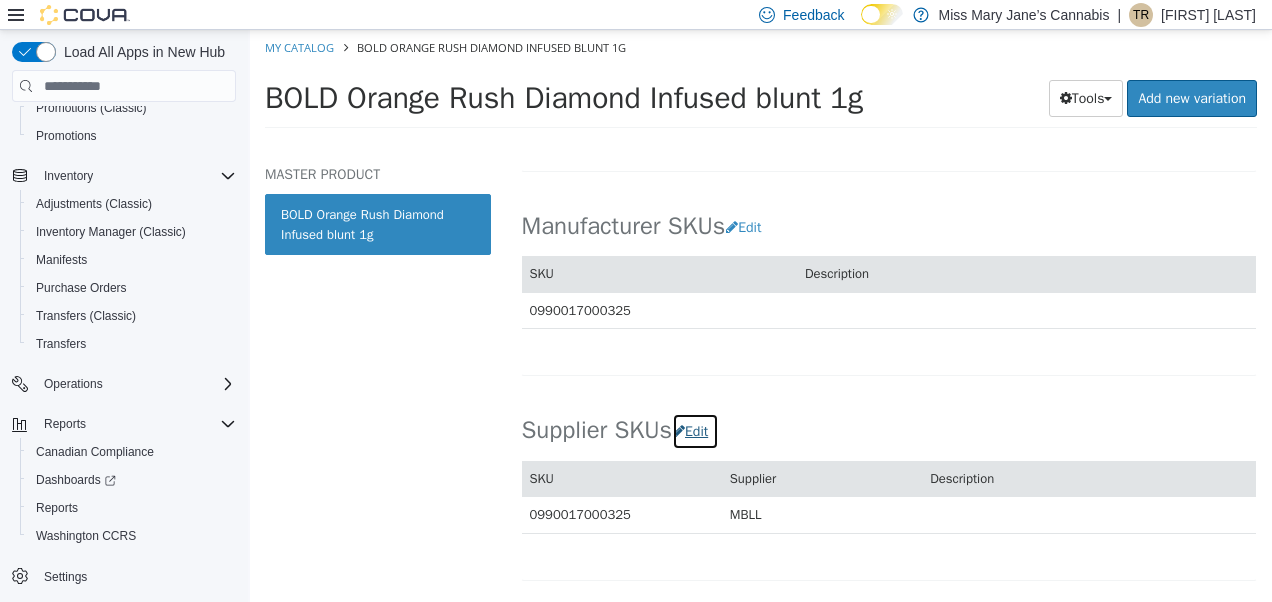 click on "Edit" at bounding box center (695, 431) 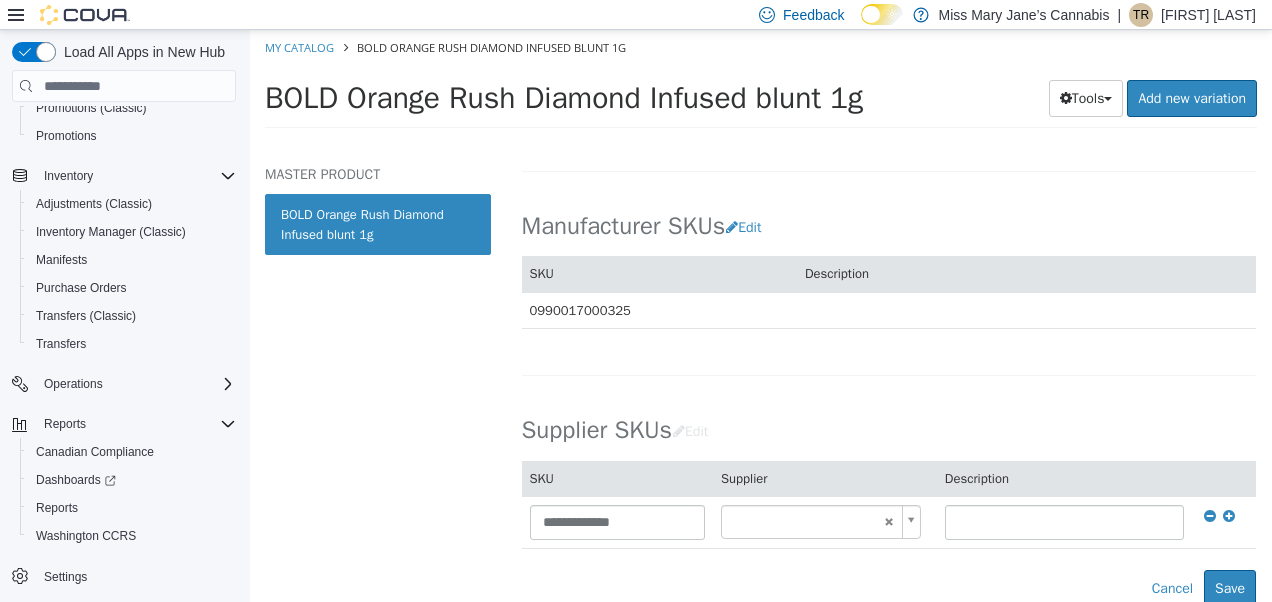 type on "******" 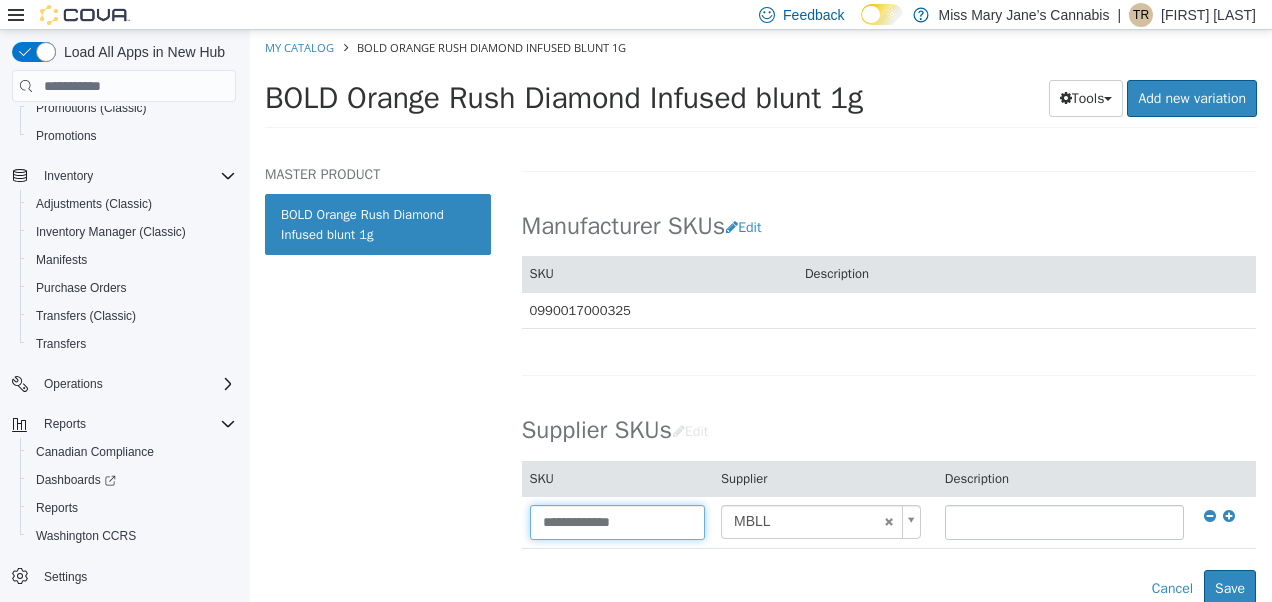 drag, startPoint x: 653, startPoint y: 521, endPoint x: 386, endPoint y: 514, distance: 267.09174 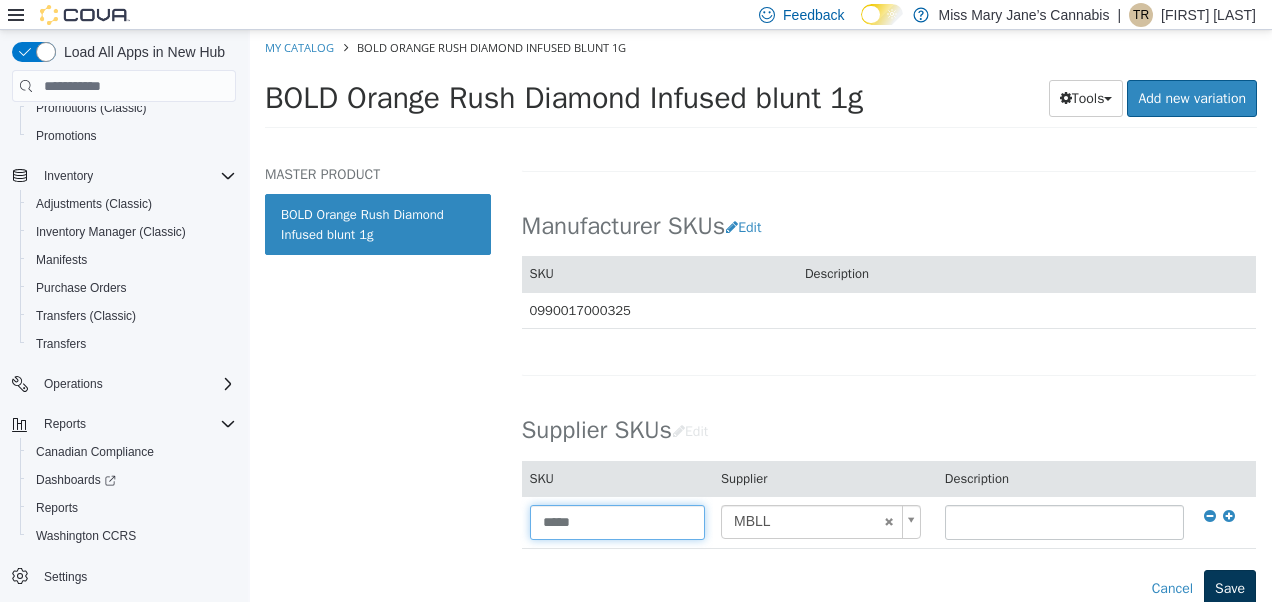 type on "*****" 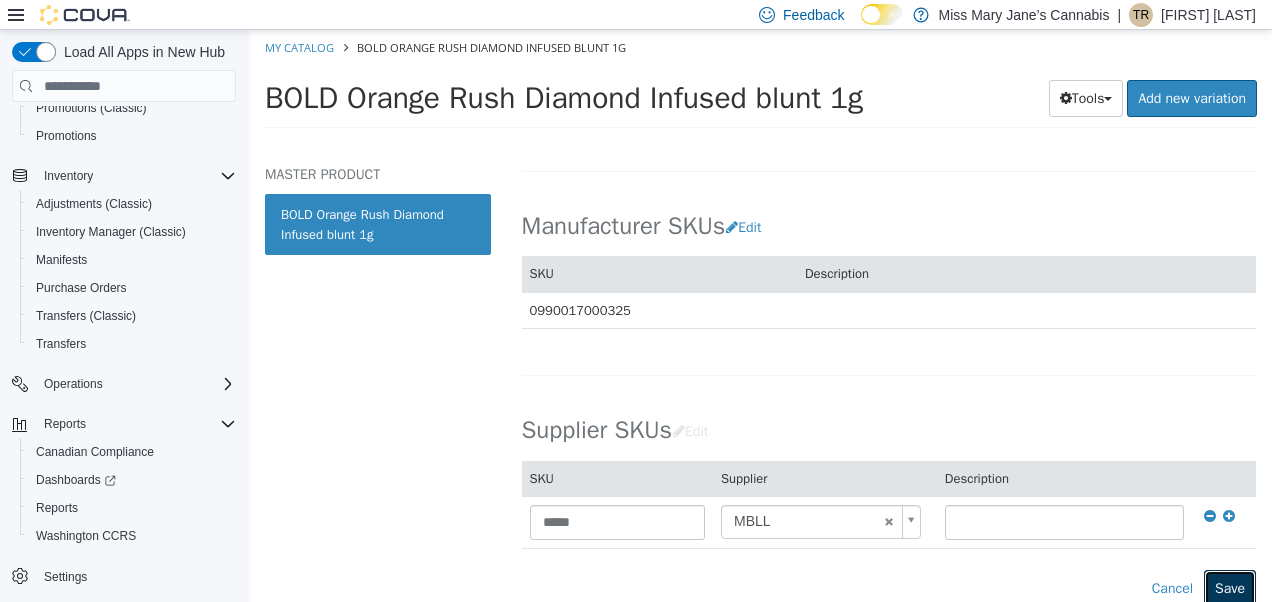 click on "Save" at bounding box center (1230, 588) 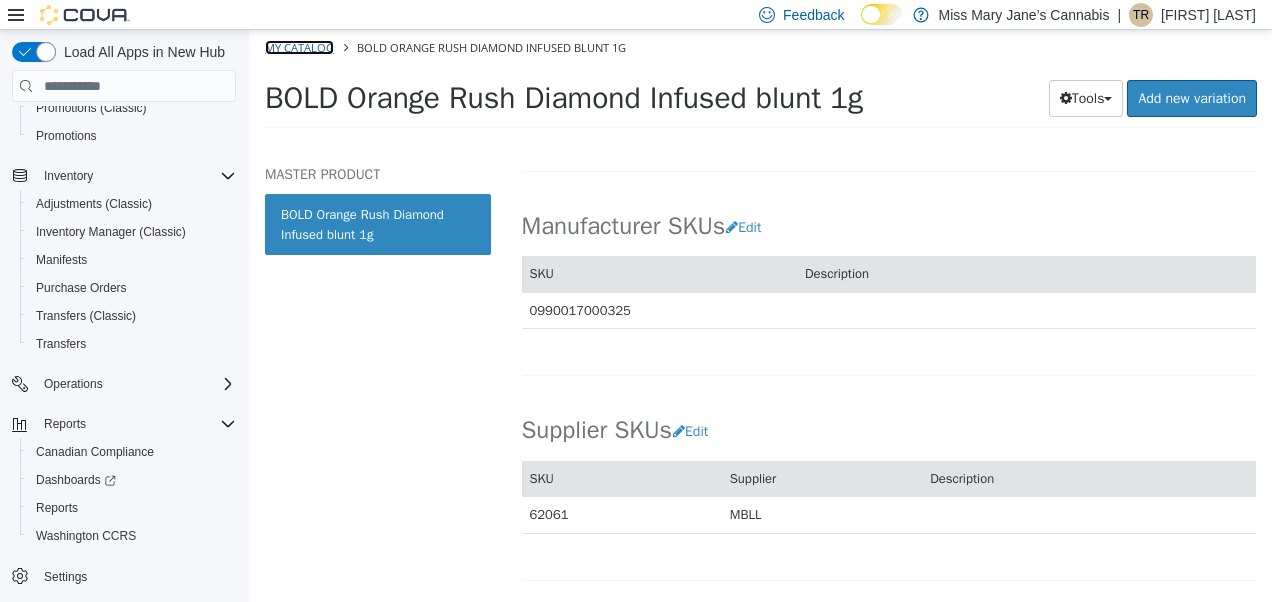 click on "My Catalog" at bounding box center [299, 47] 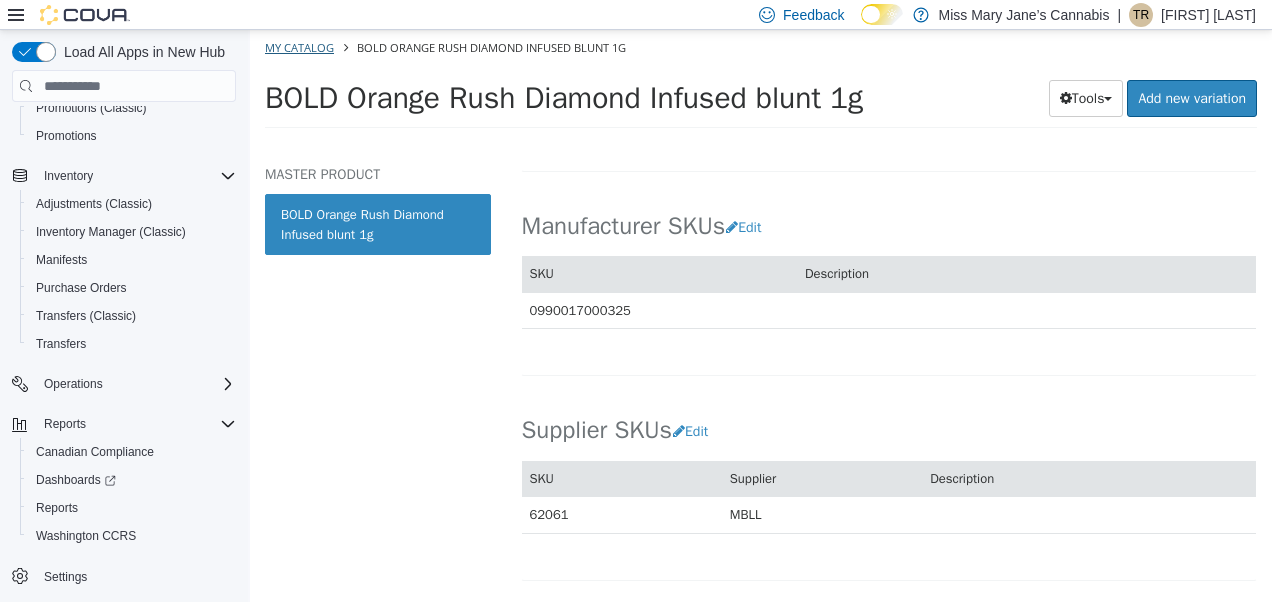 select on "**********" 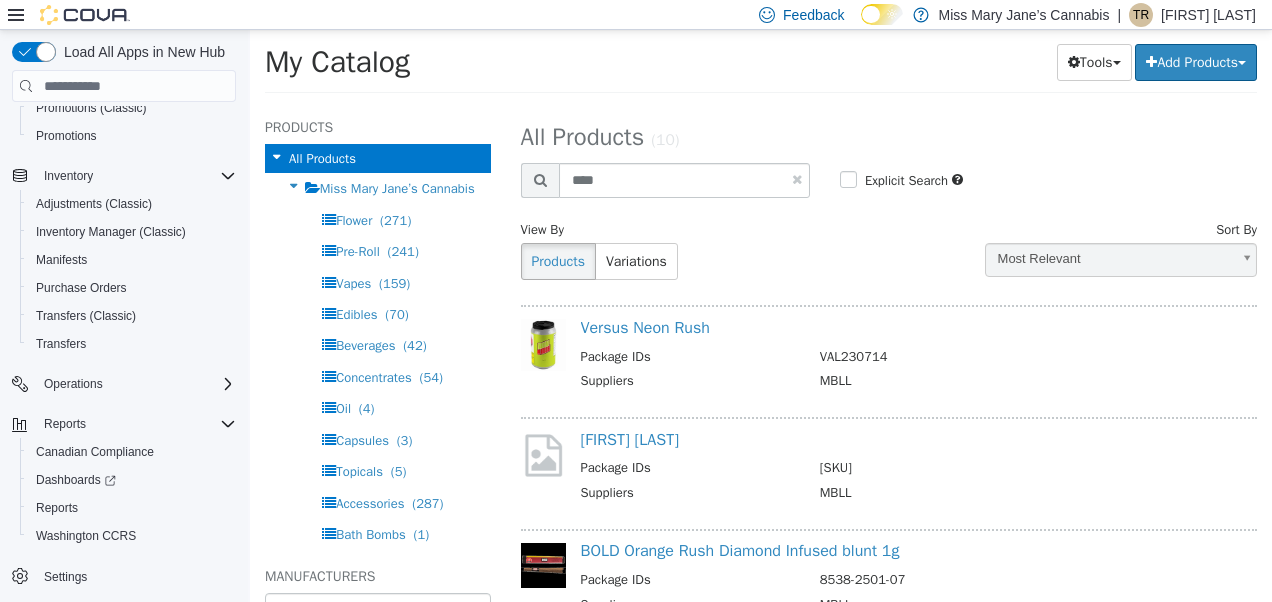 click at bounding box center [797, 179] 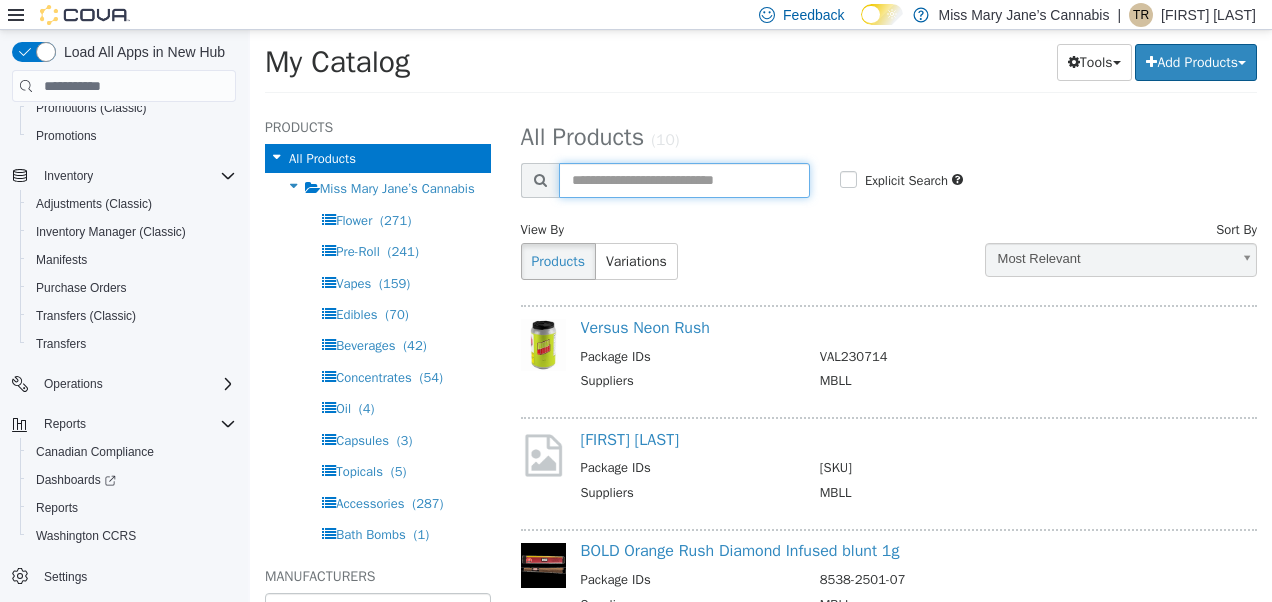 click at bounding box center [684, 180] 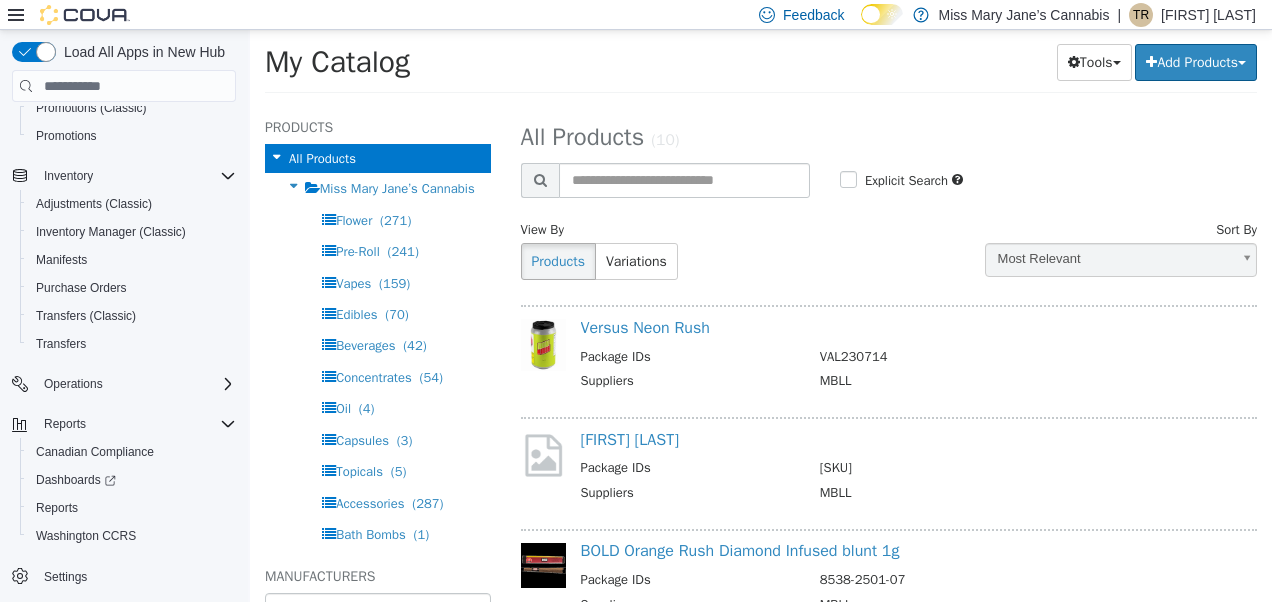 select on "**********" 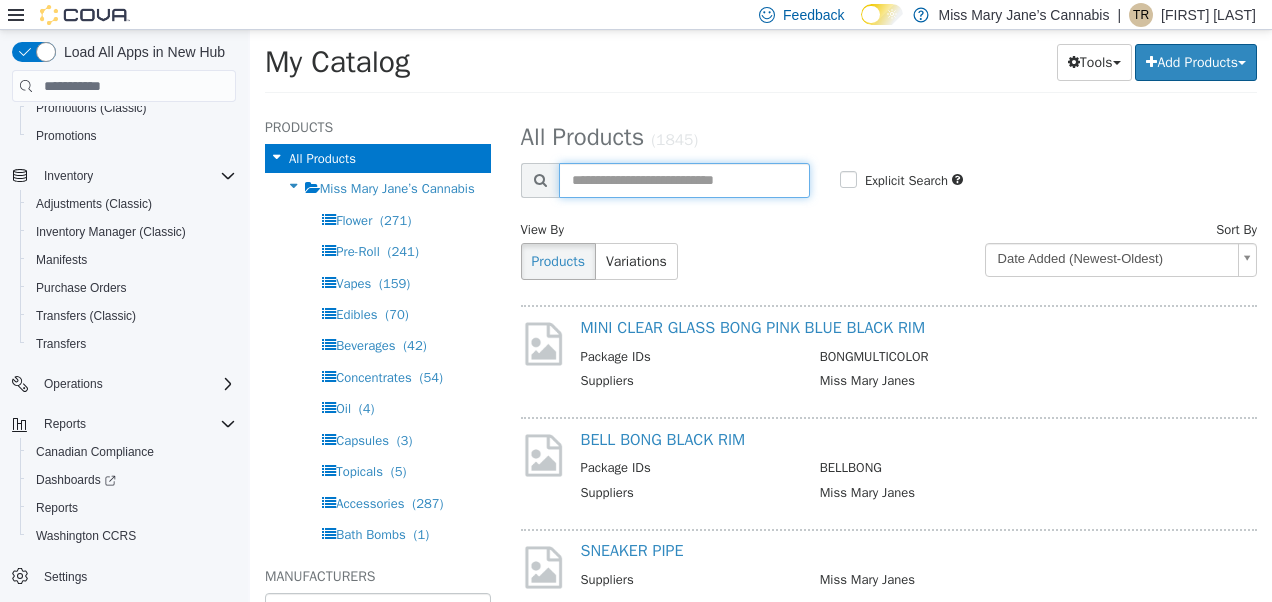 click at bounding box center [684, 180] 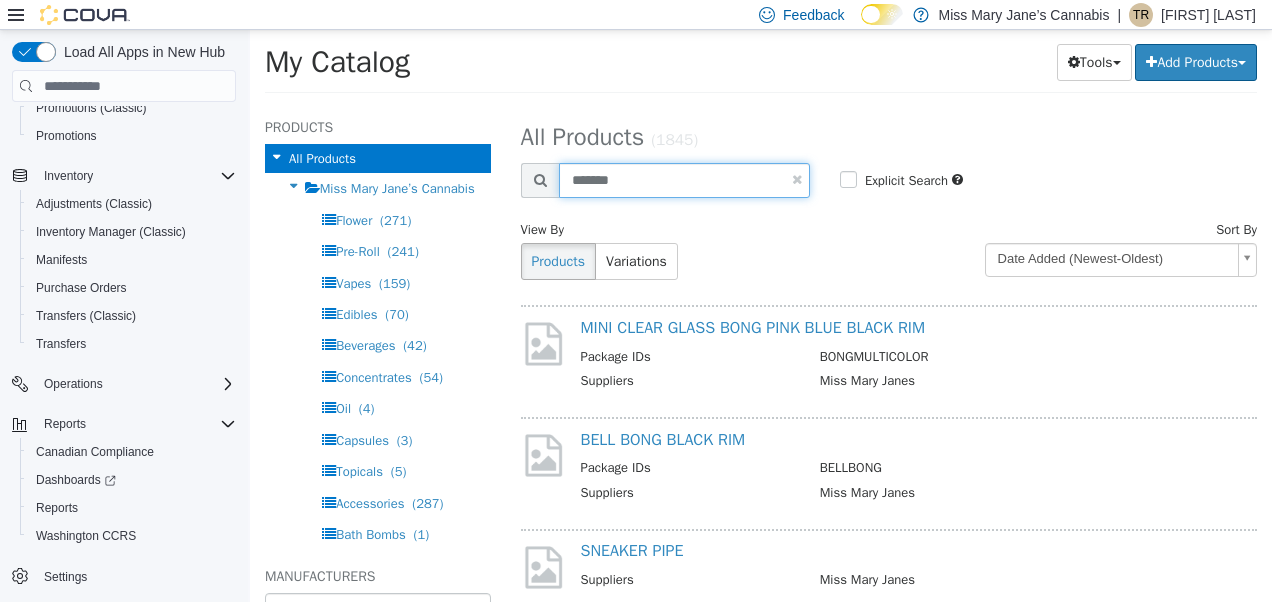 type on "*******" 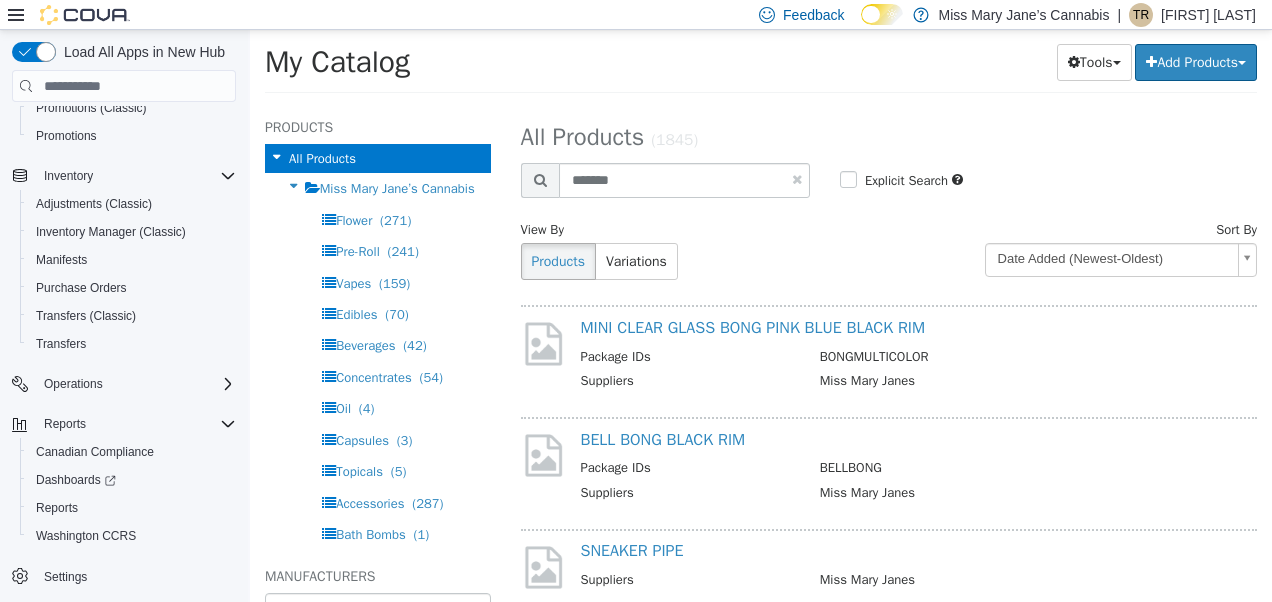 select on "**********" 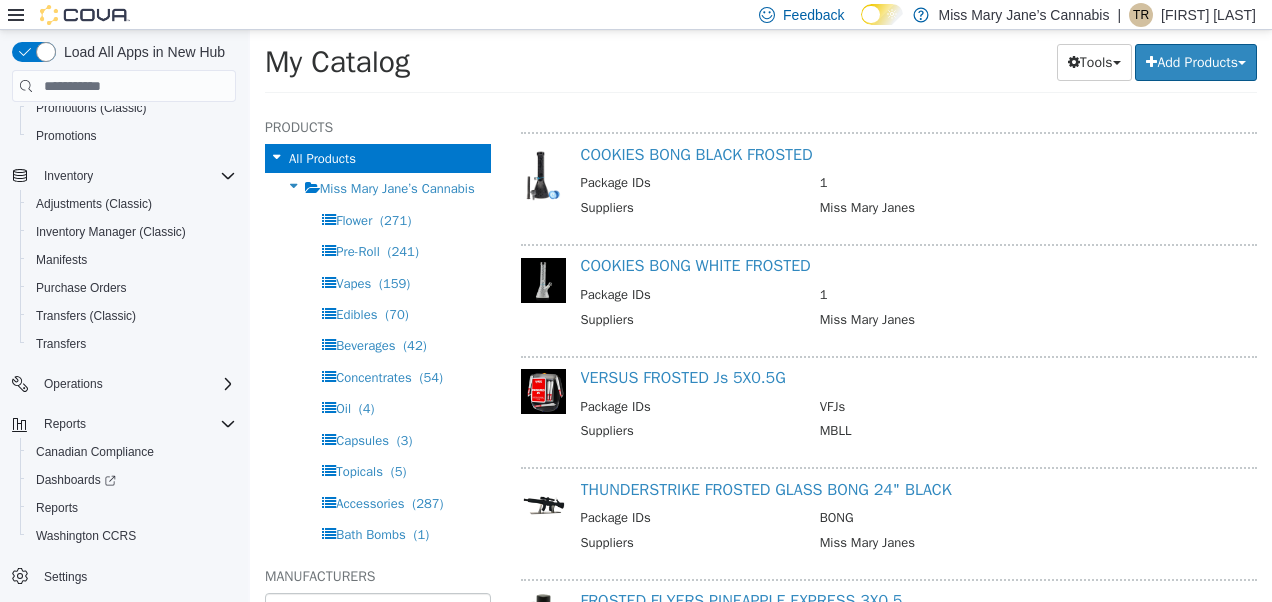 scroll, scrollTop: 288, scrollLeft: 0, axis: vertical 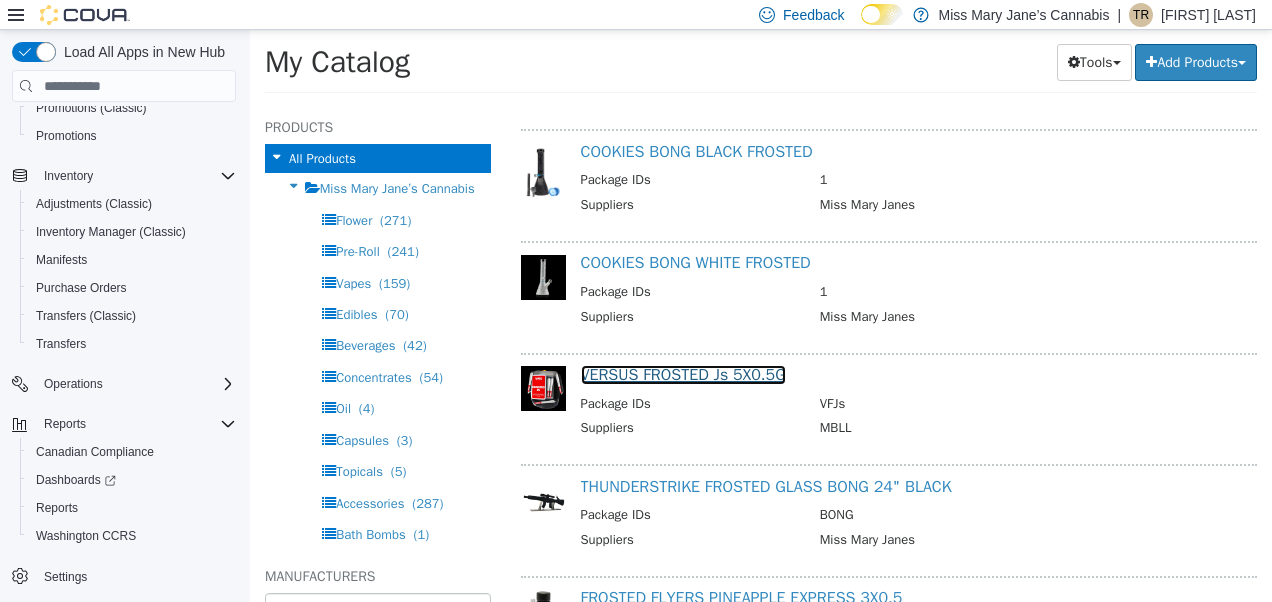 click on "VERSUS FROSTED Js 5X0.5G" at bounding box center [683, 375] 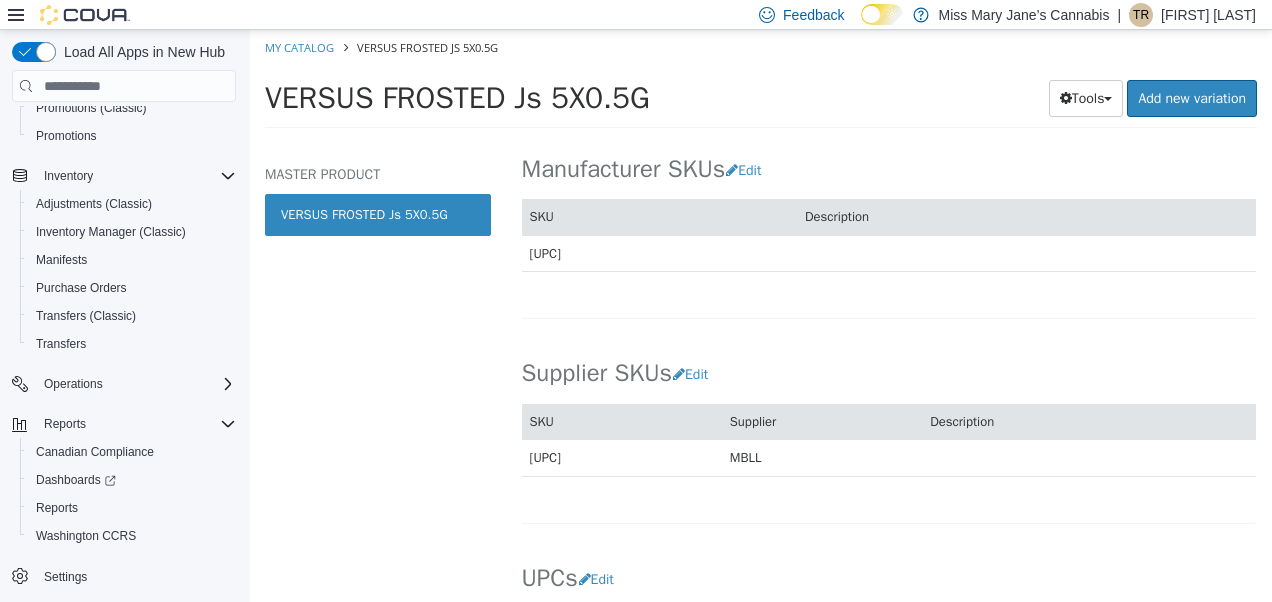 scroll, scrollTop: 1192, scrollLeft: 0, axis: vertical 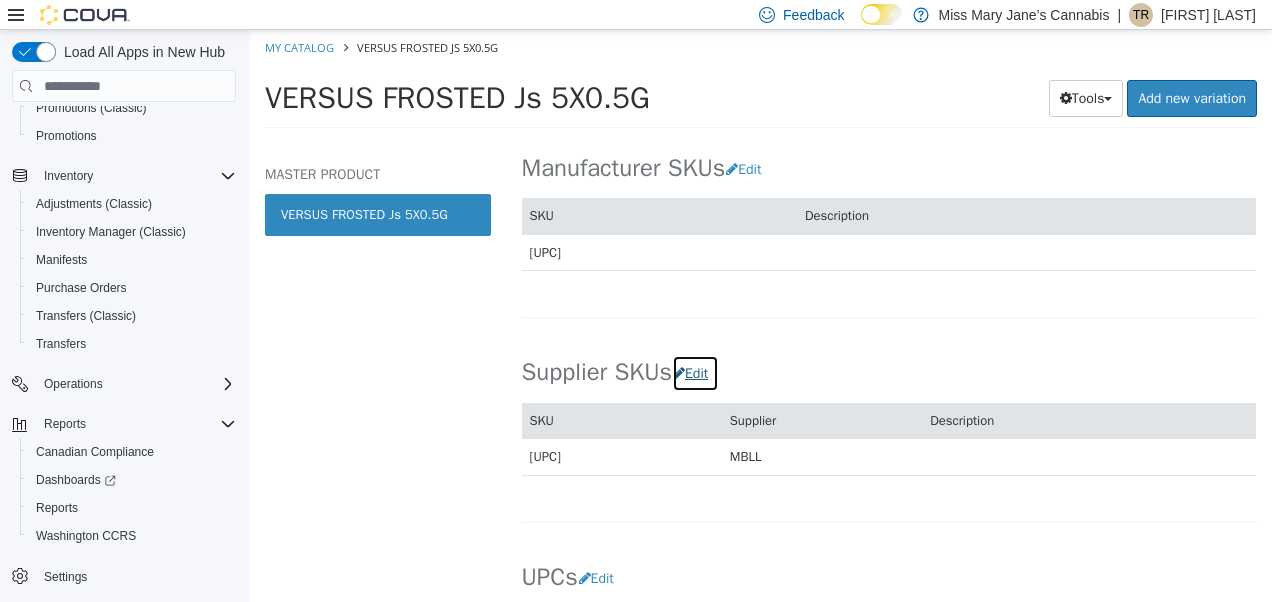 click on "Edit" at bounding box center (695, 373) 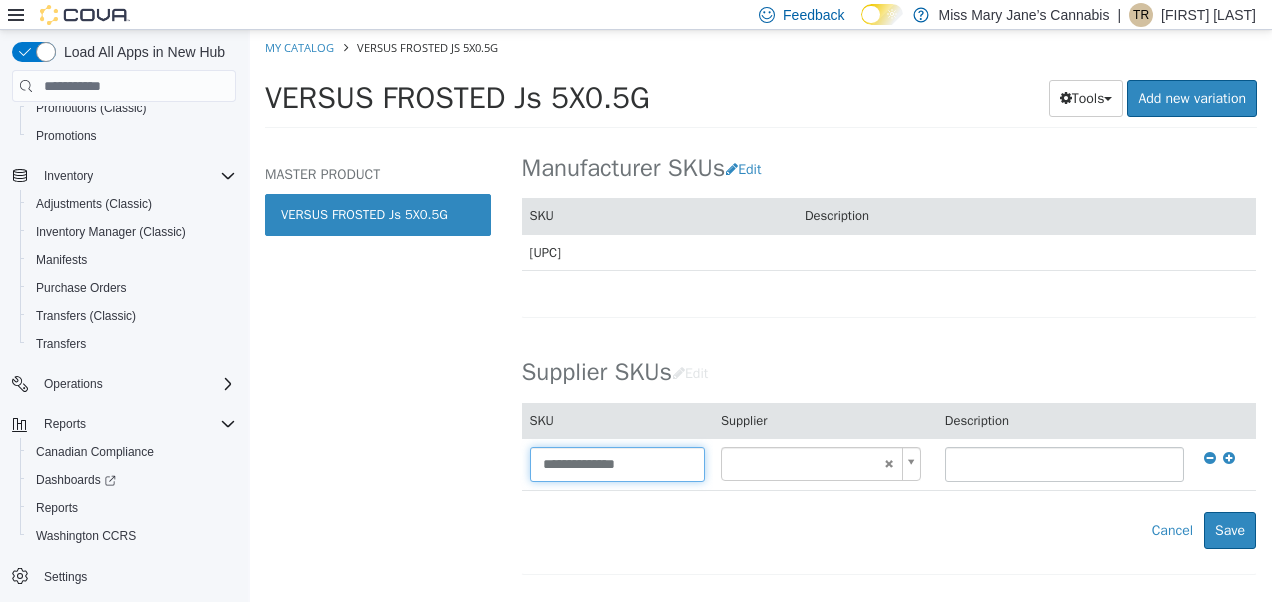 drag, startPoint x: 670, startPoint y: 458, endPoint x: 323, endPoint y: 467, distance: 347.1167 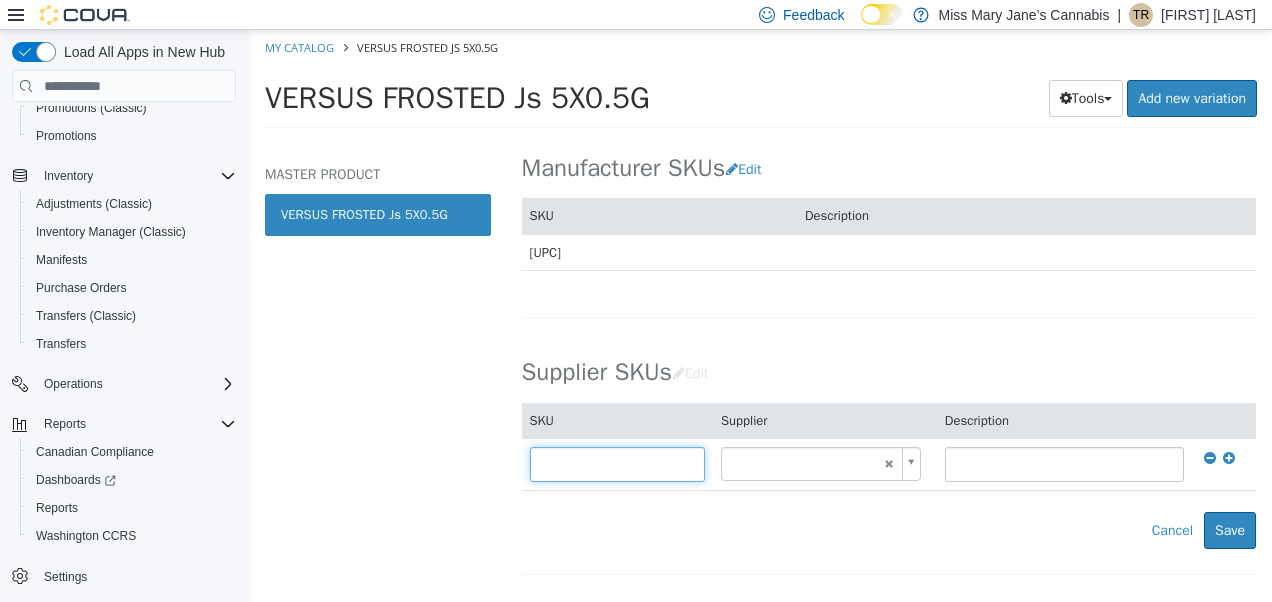 type on "******" 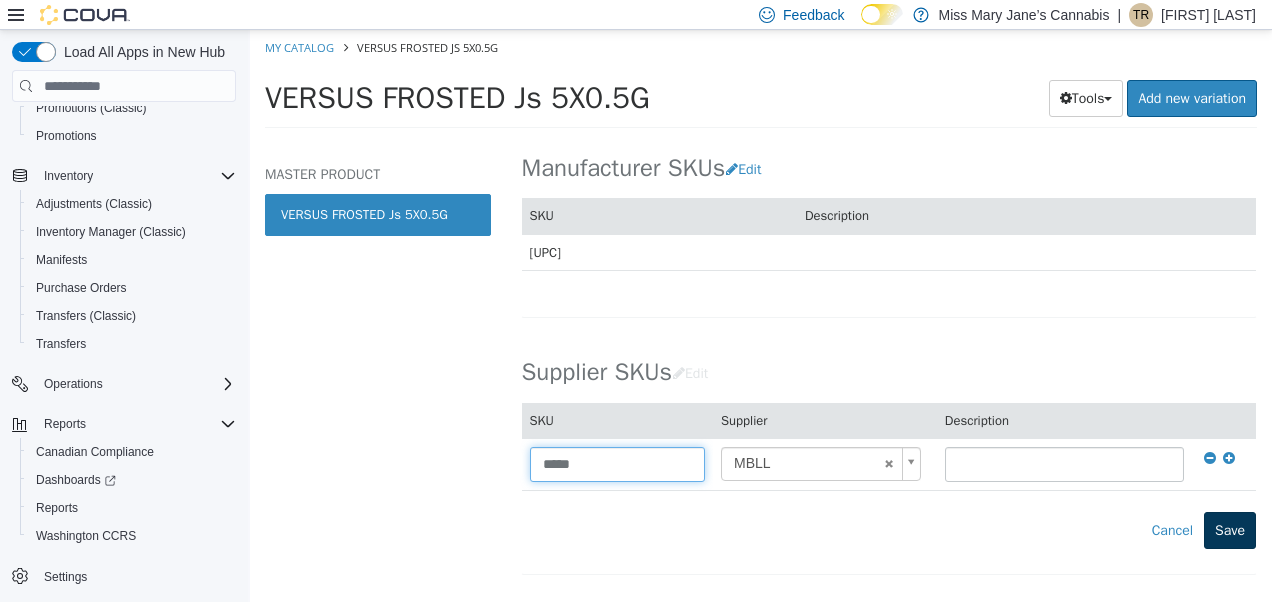 type on "*****" 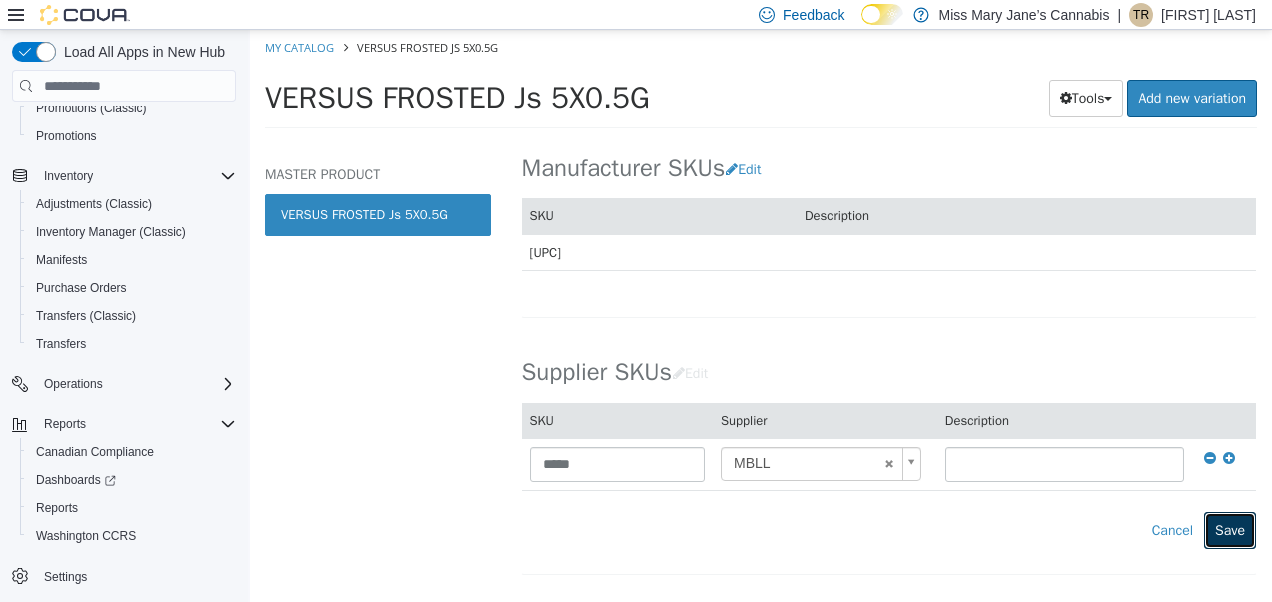 click on "Save" at bounding box center [1230, 530] 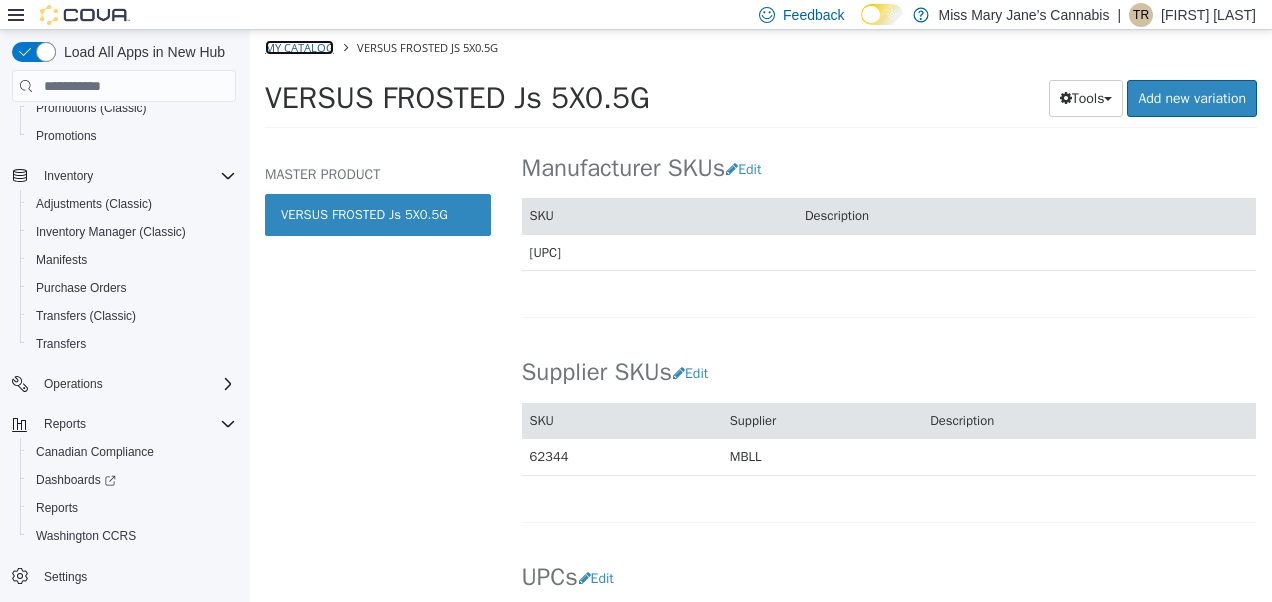 click on "My Catalog" at bounding box center [299, 47] 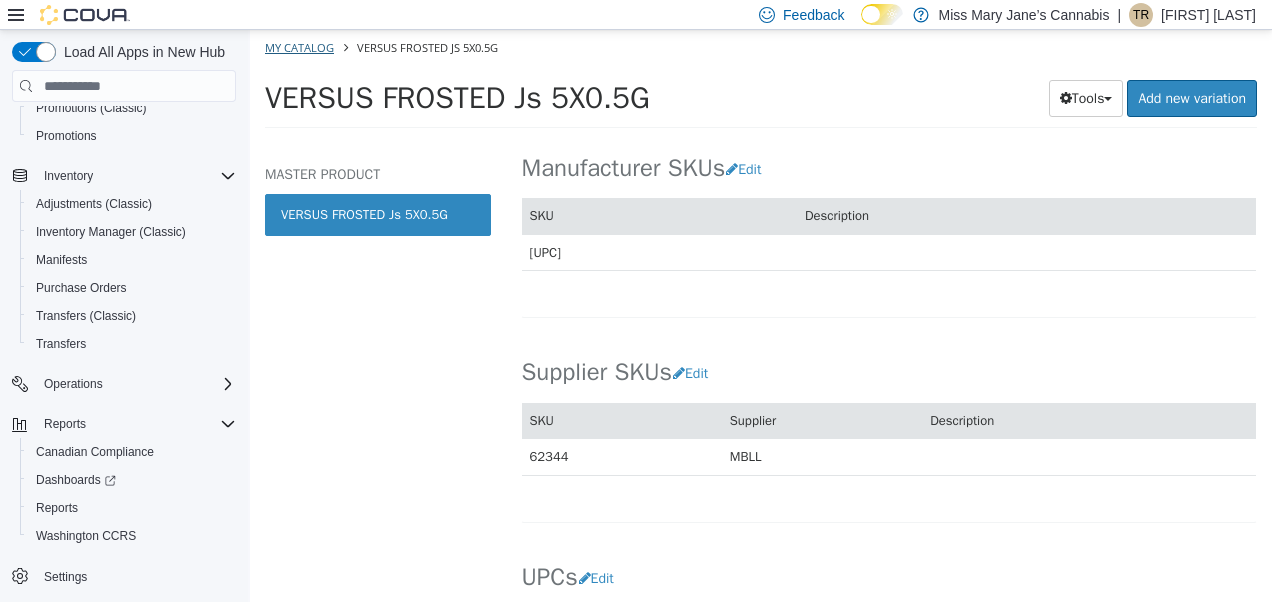 select on "**********" 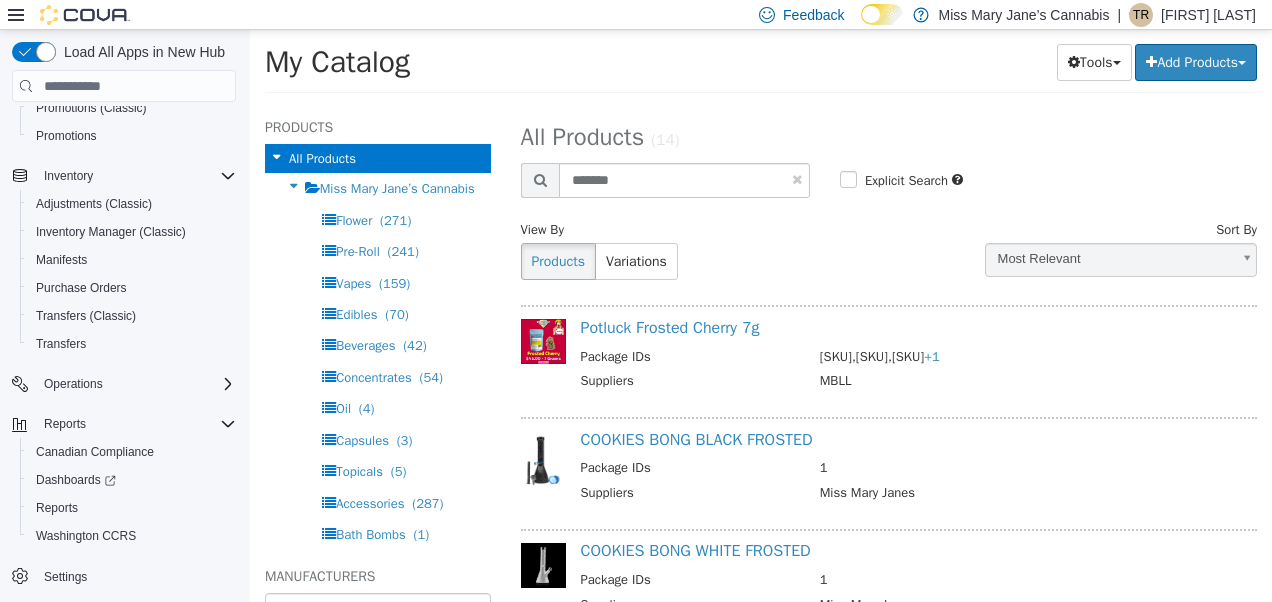 click at bounding box center (797, 179) 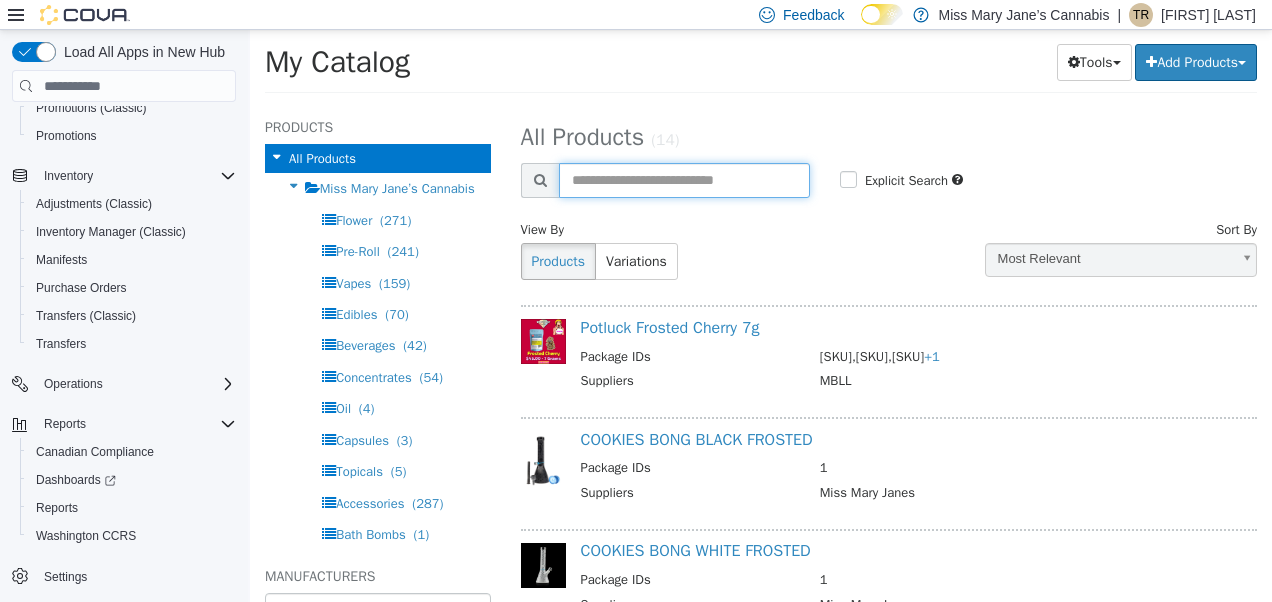 click at bounding box center (684, 180) 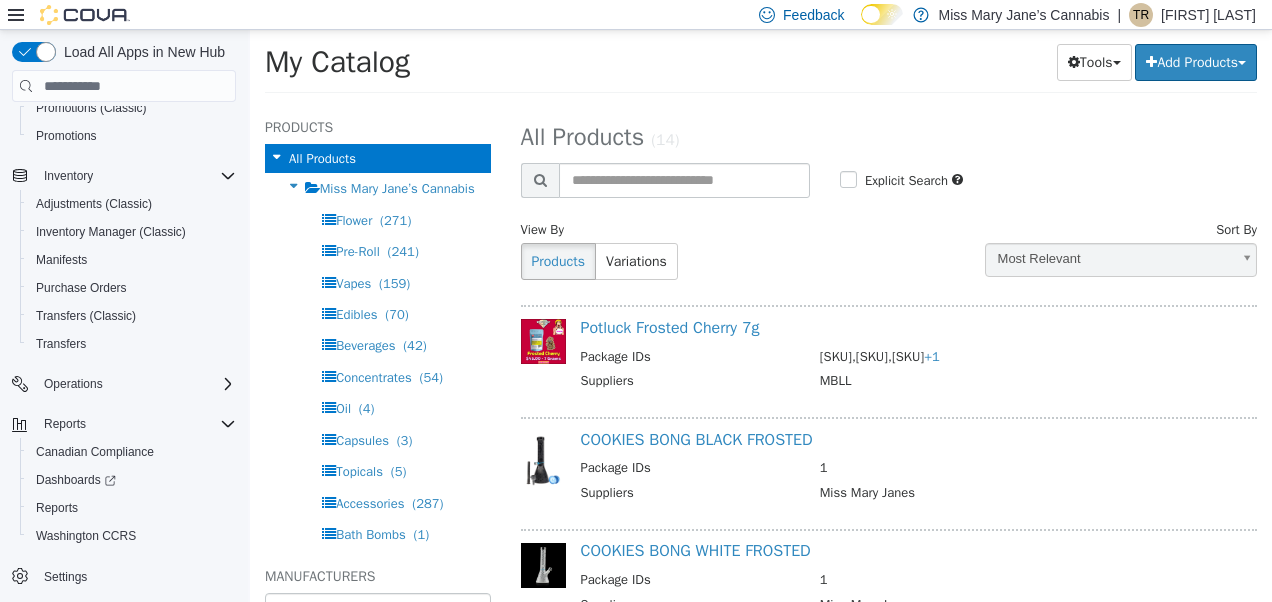 select on "**********" 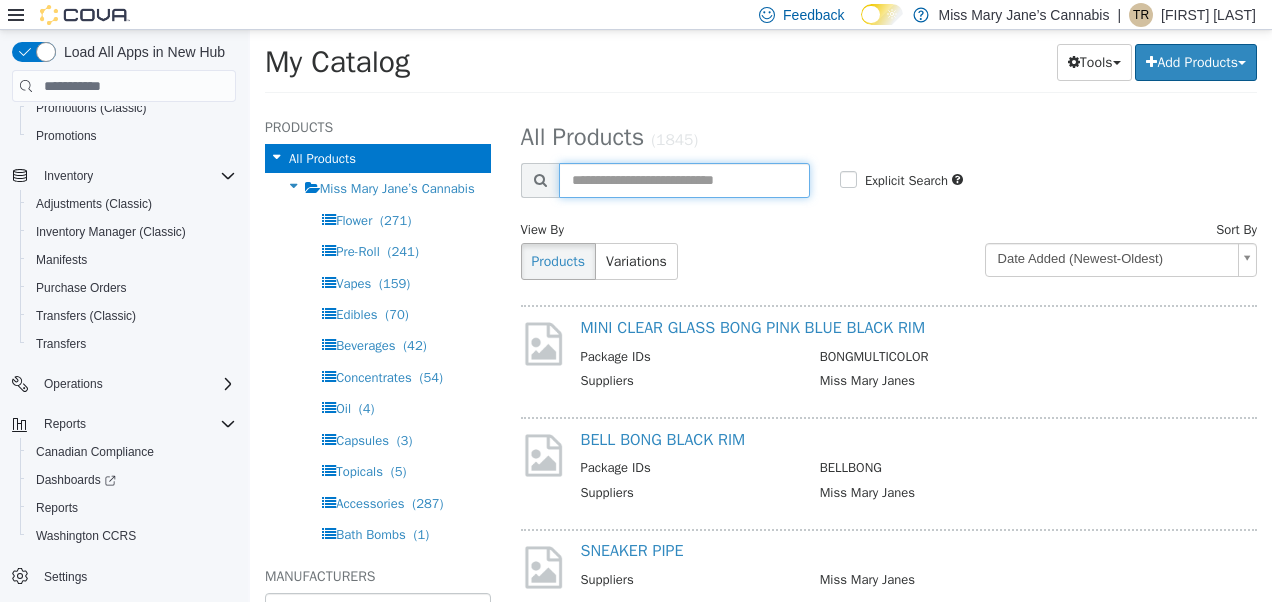 click at bounding box center [684, 180] 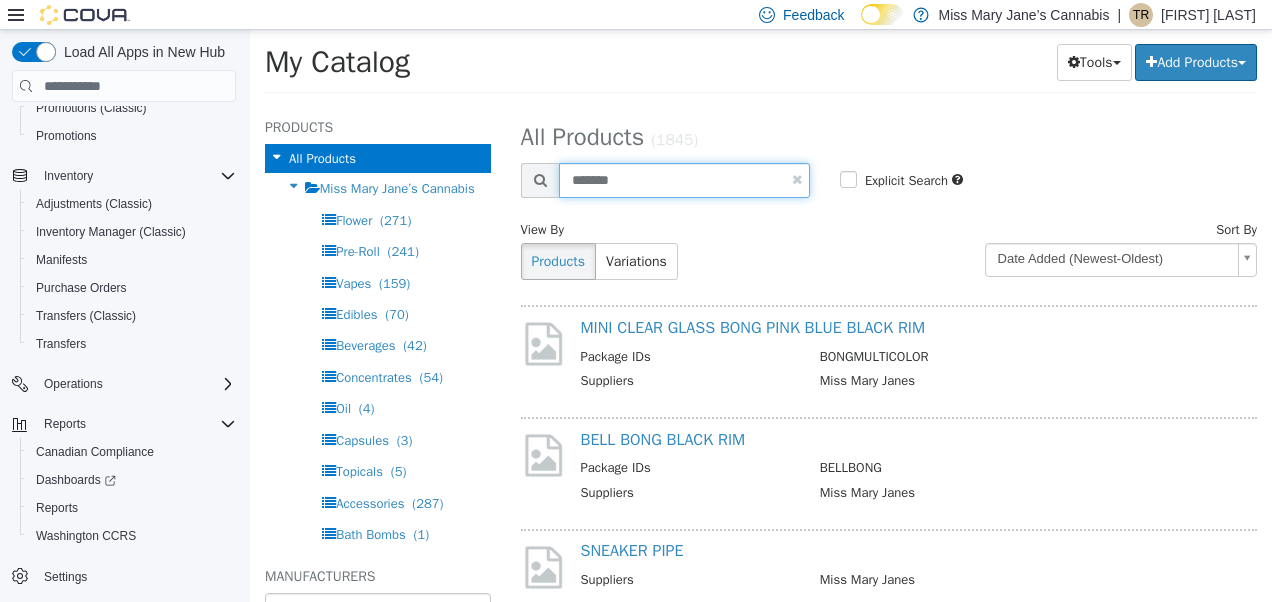 type on "*******" 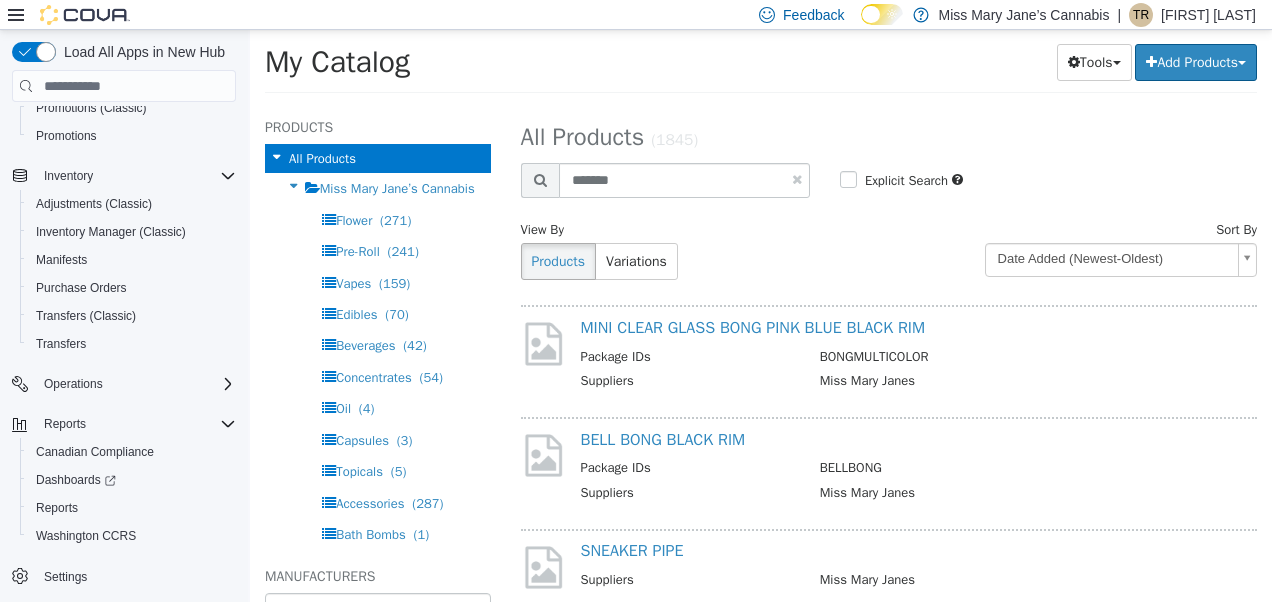 select on "**********" 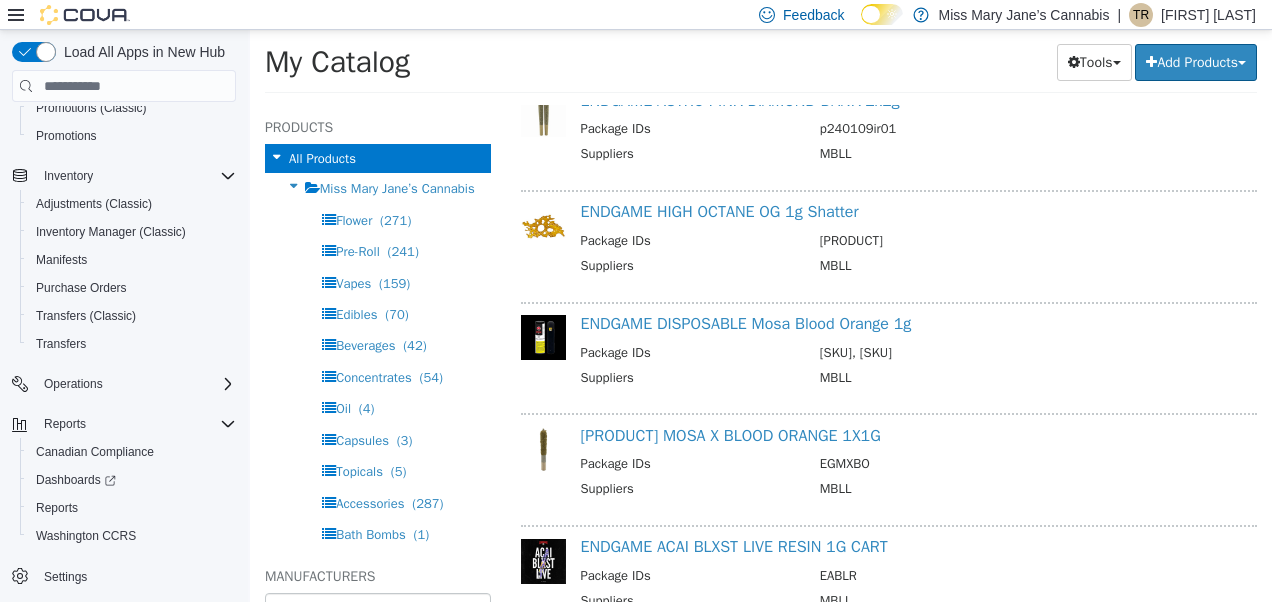 scroll, scrollTop: 678, scrollLeft: 0, axis: vertical 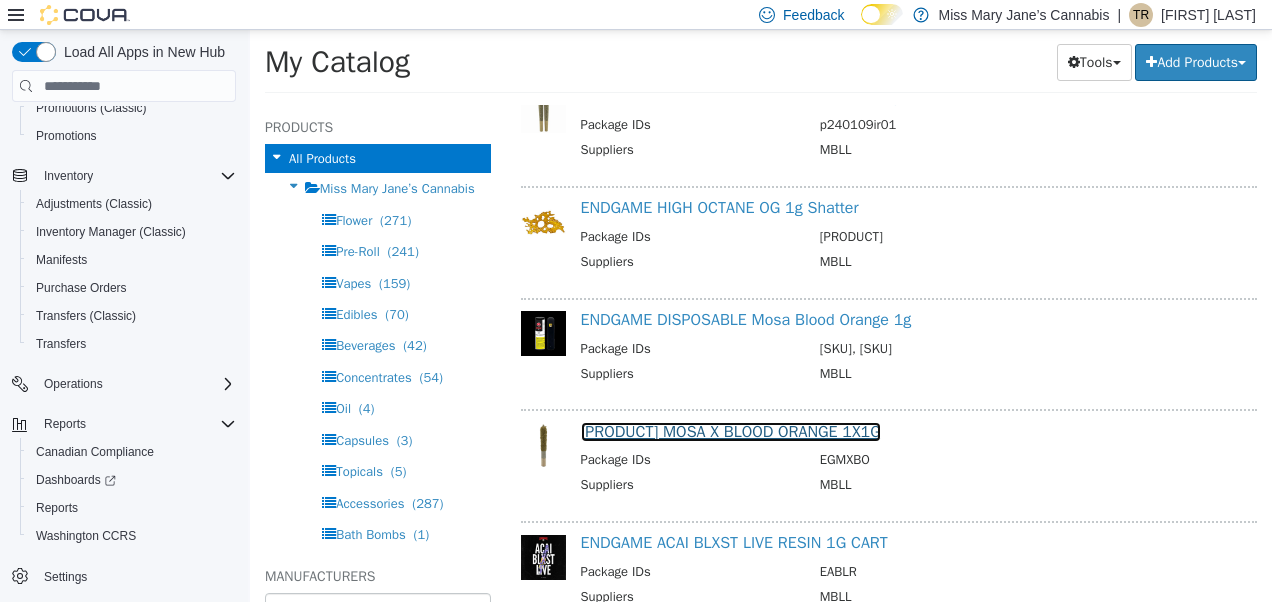 click on "[PRODUCT] MOSA X BLOOD ORANGE 1X1G" at bounding box center (731, 432) 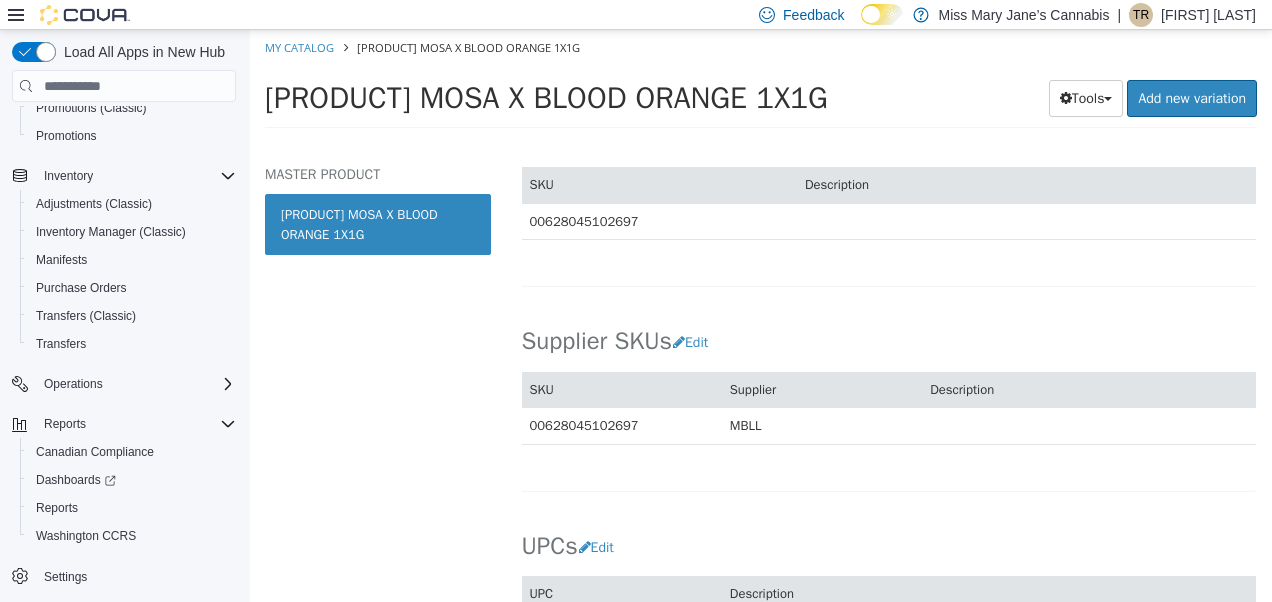 scroll, scrollTop: 1226, scrollLeft: 0, axis: vertical 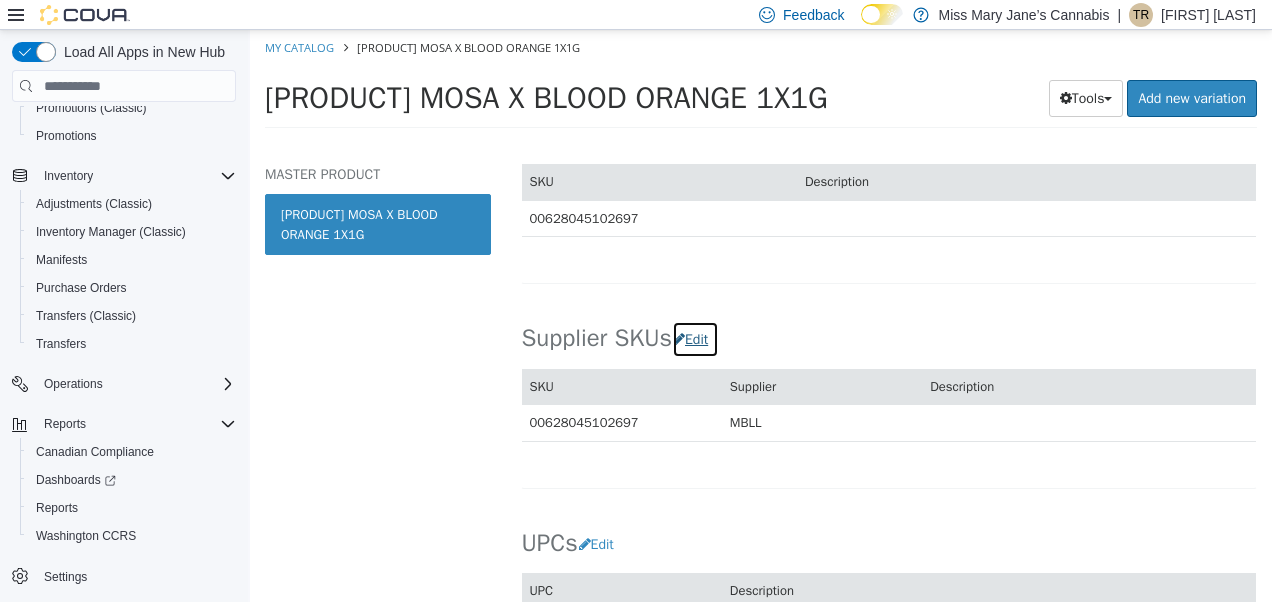 click on "Edit" at bounding box center (695, 339) 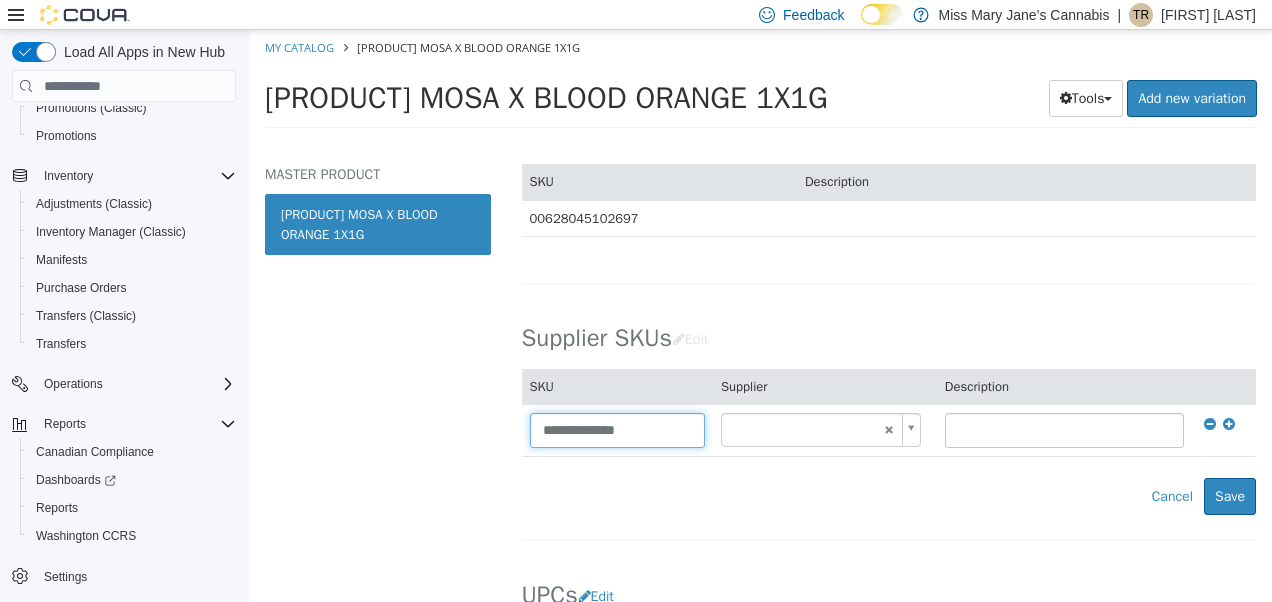 drag, startPoint x: 653, startPoint y: 423, endPoint x: 421, endPoint y: 403, distance: 232.86047 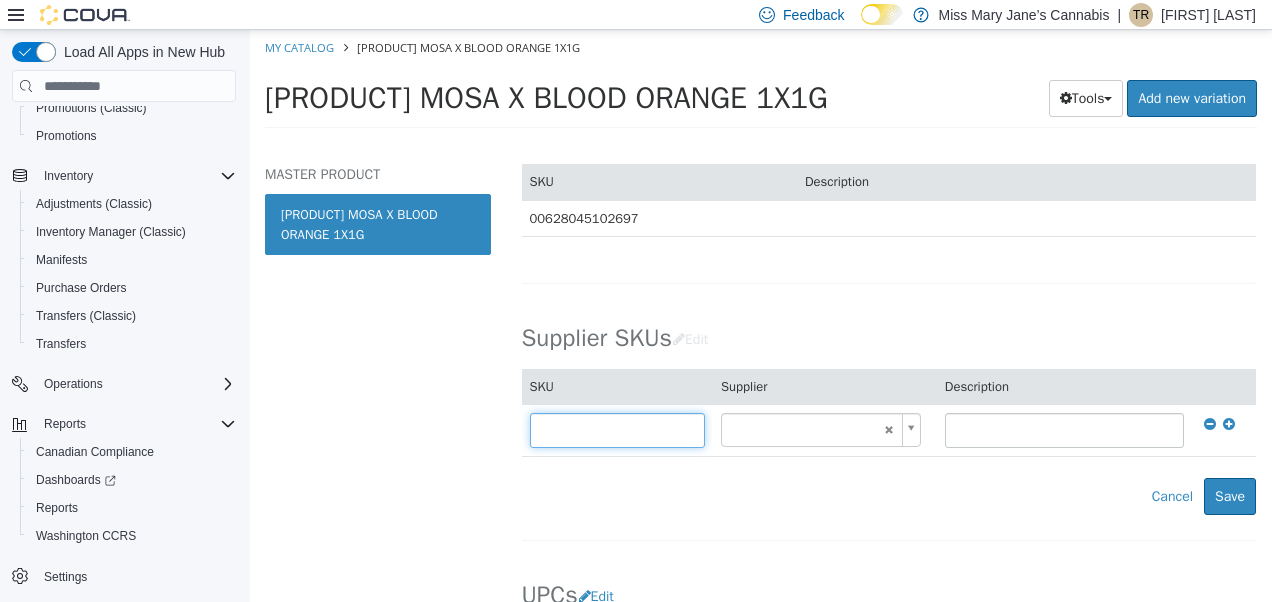 type on "******" 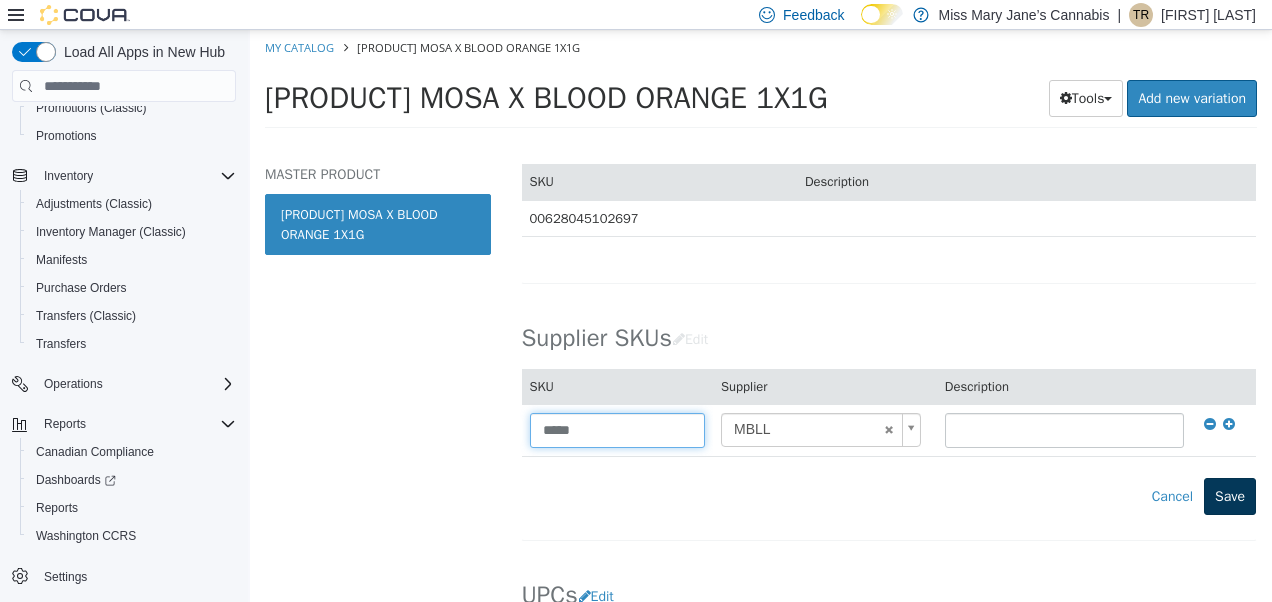 type on "*****" 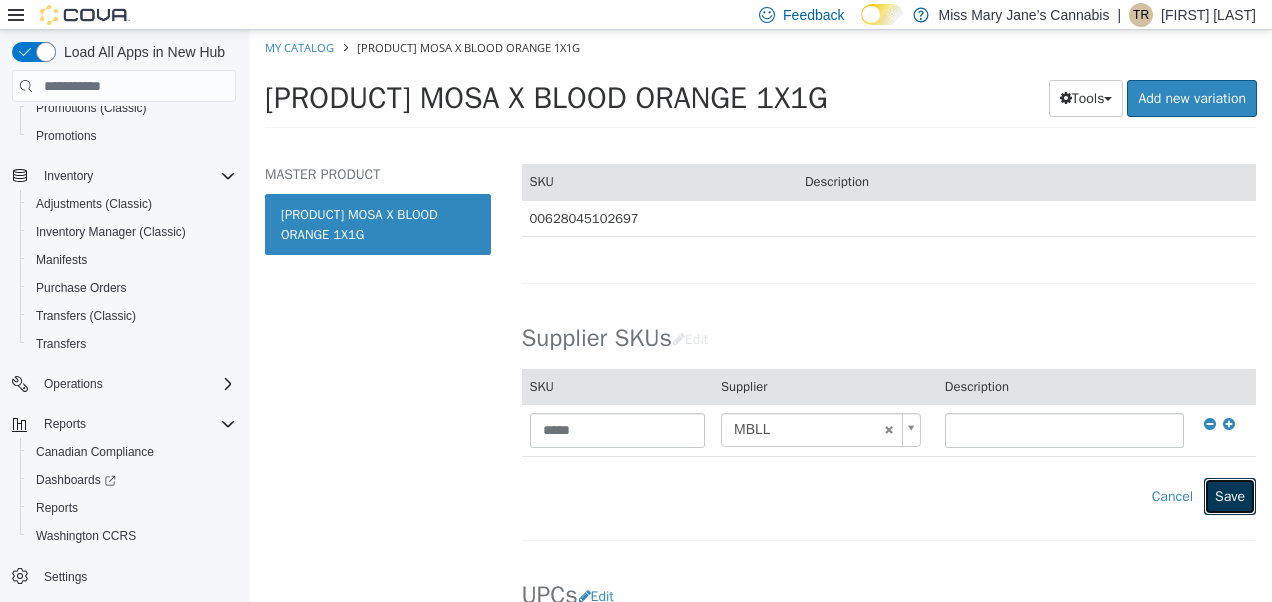 click on "Save" at bounding box center [1230, 496] 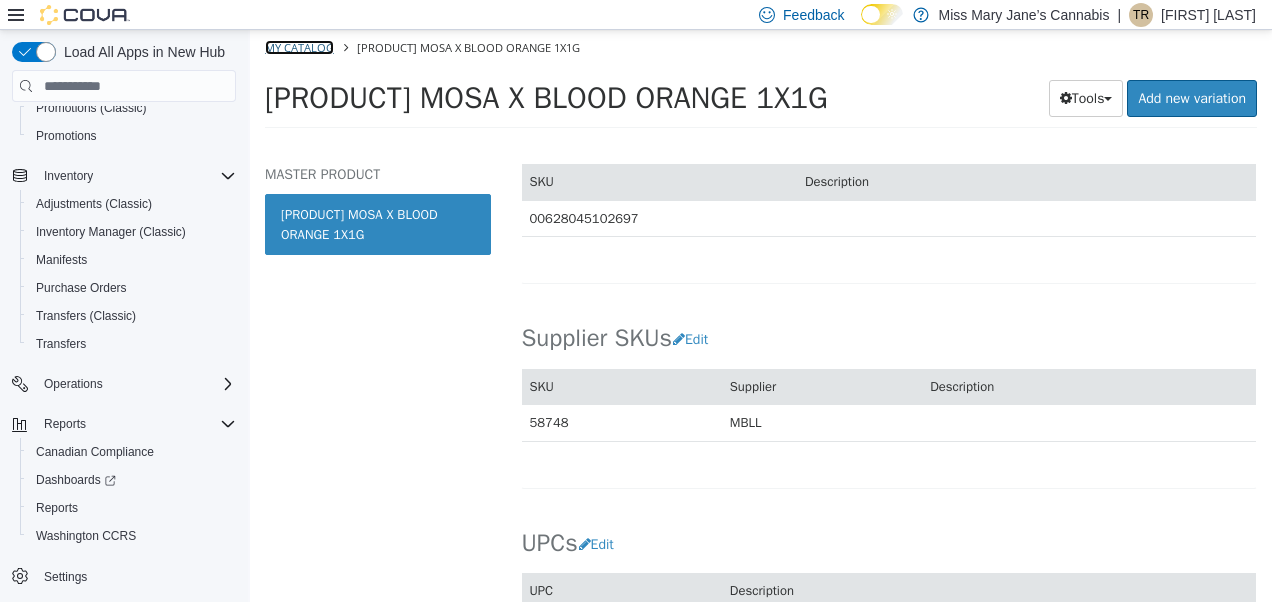 click on "My Catalog" at bounding box center (299, 47) 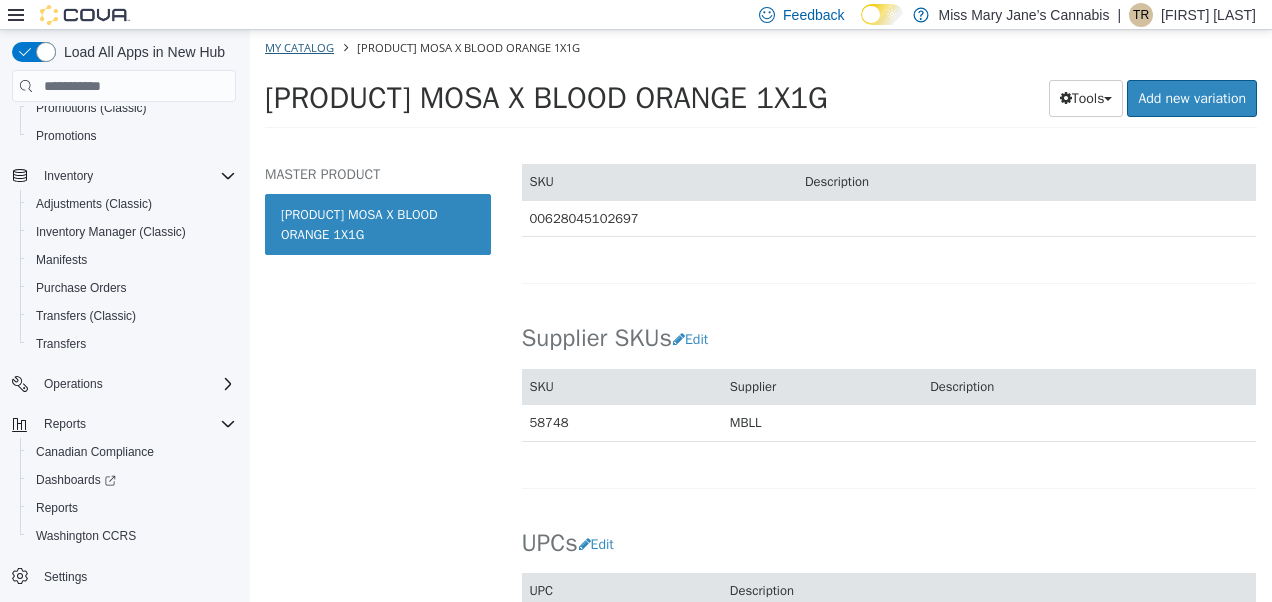 select on "**********" 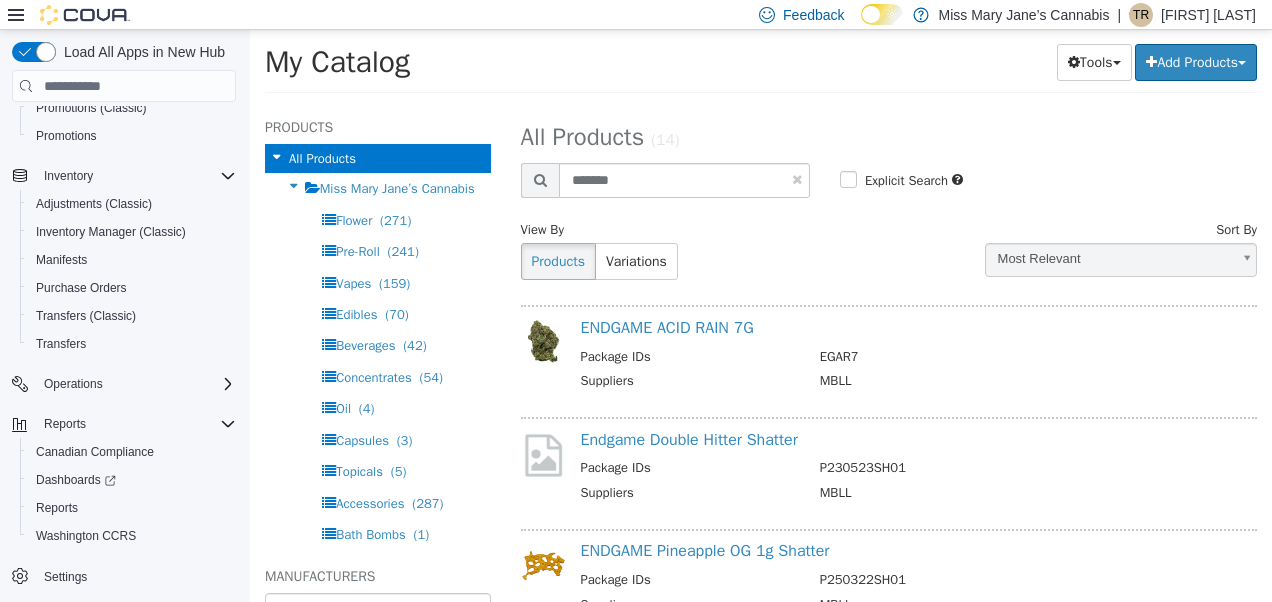 click at bounding box center [797, 179] 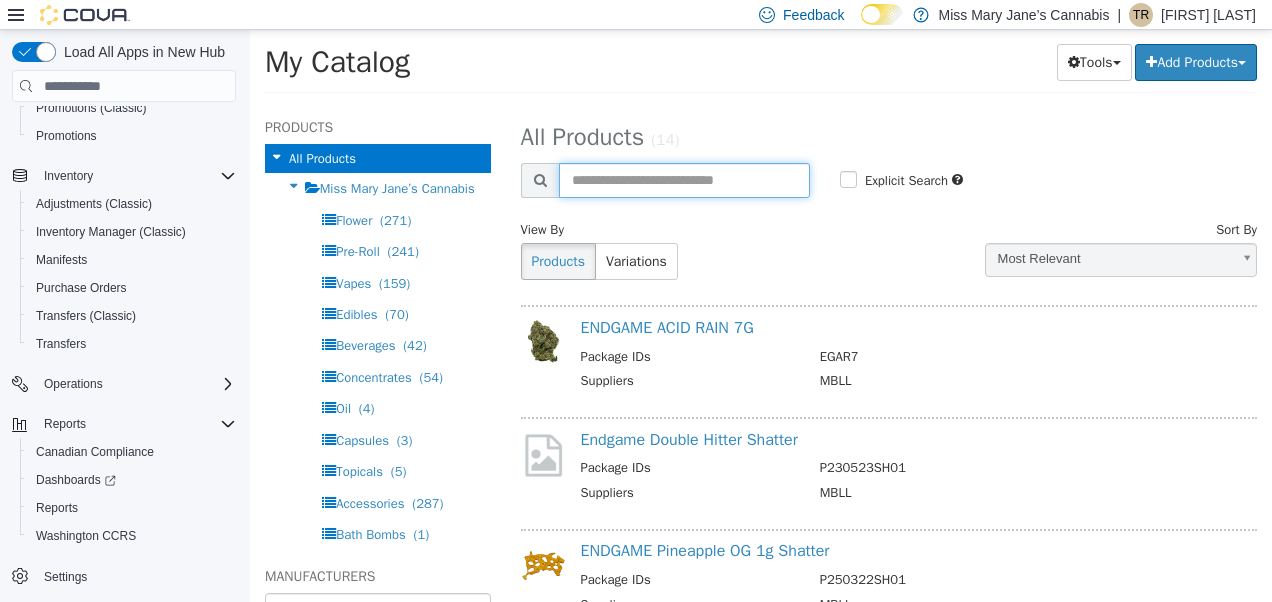 click at bounding box center [684, 180] 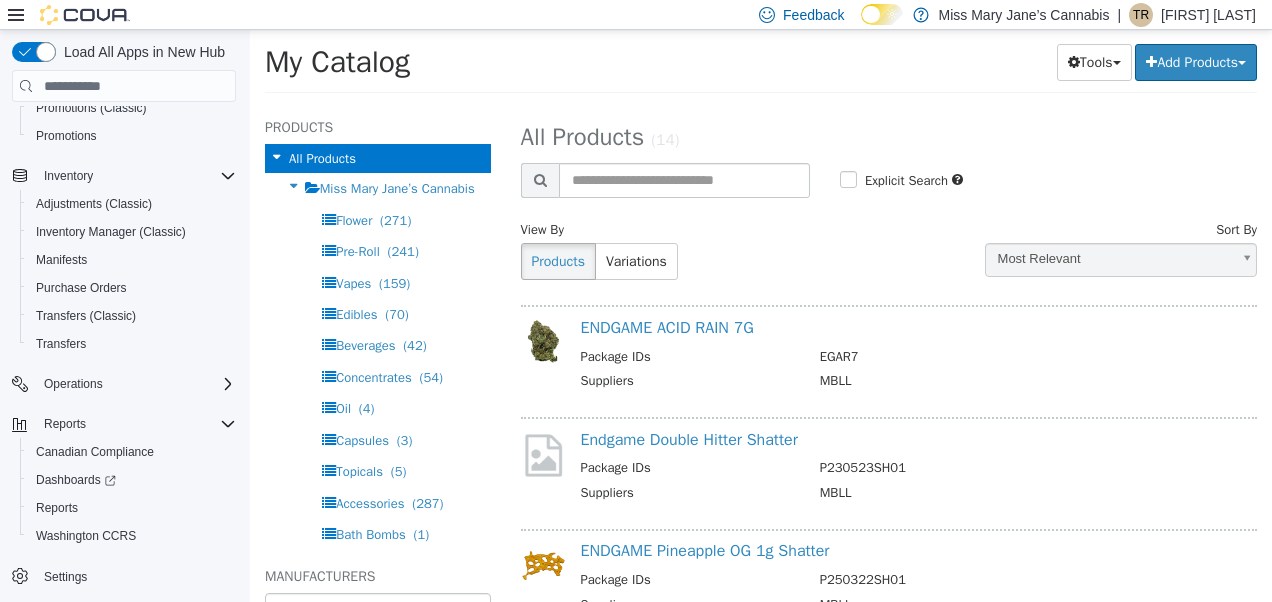select on "**********" 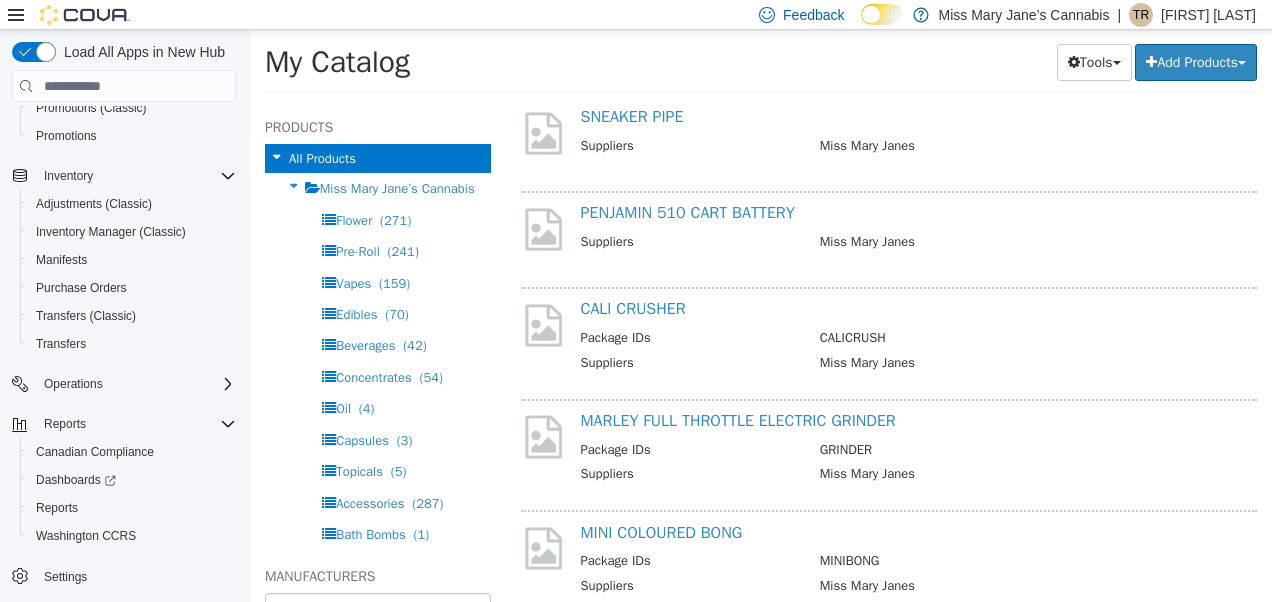 scroll, scrollTop: 0, scrollLeft: 0, axis: both 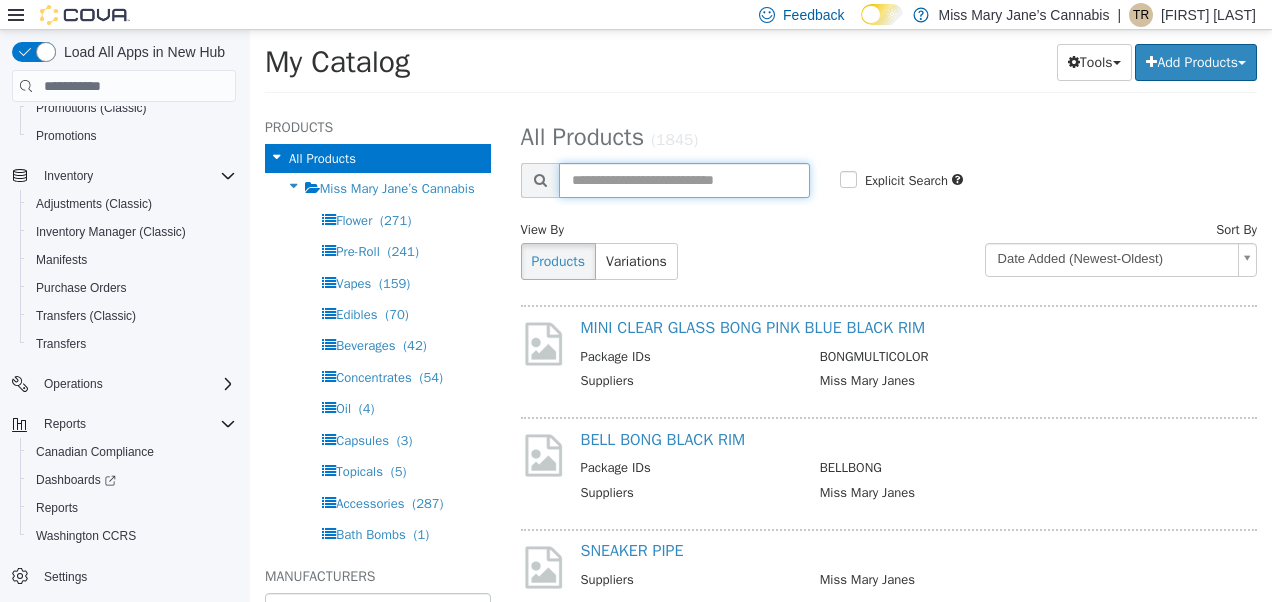 click at bounding box center [684, 180] 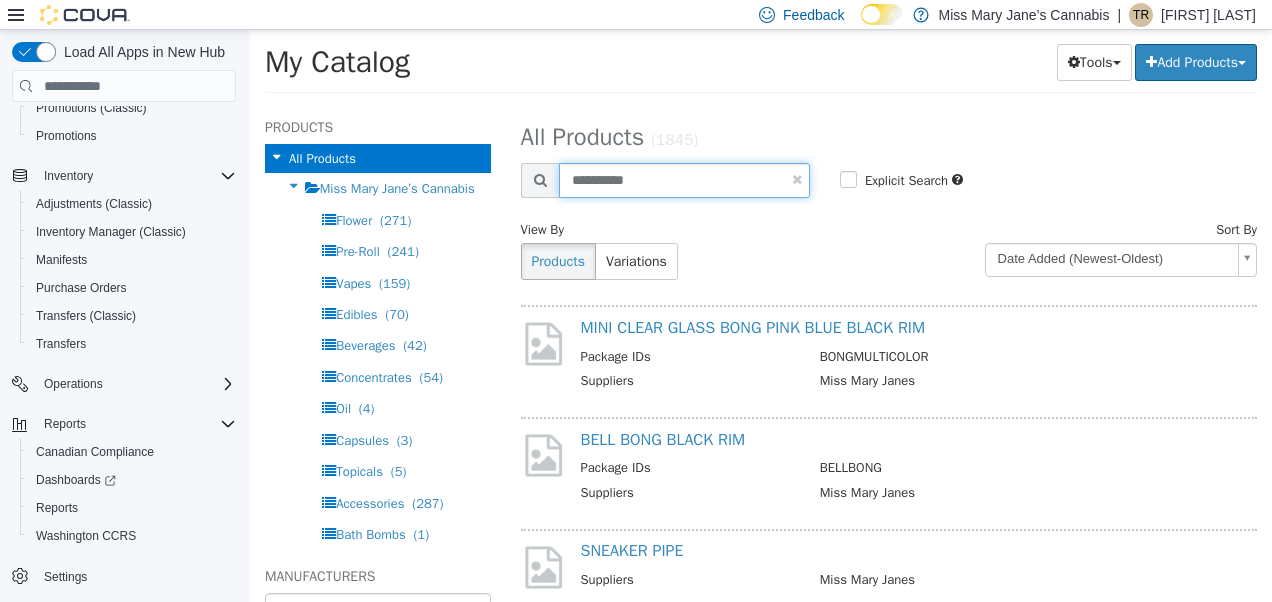type on "**********" 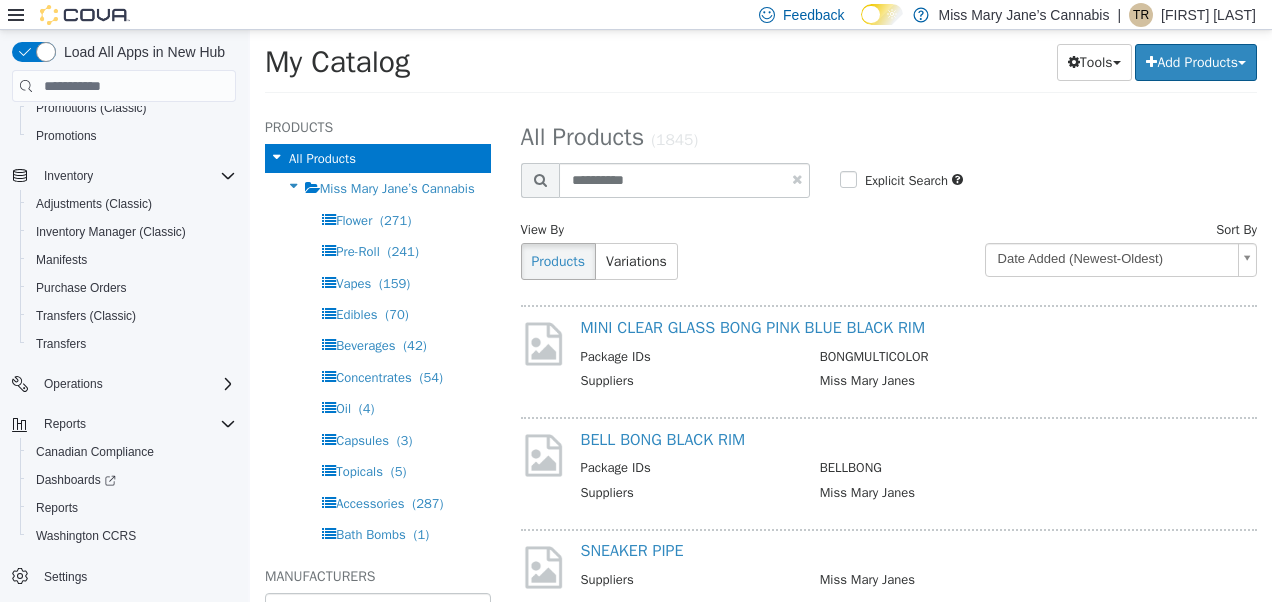 select on "**********" 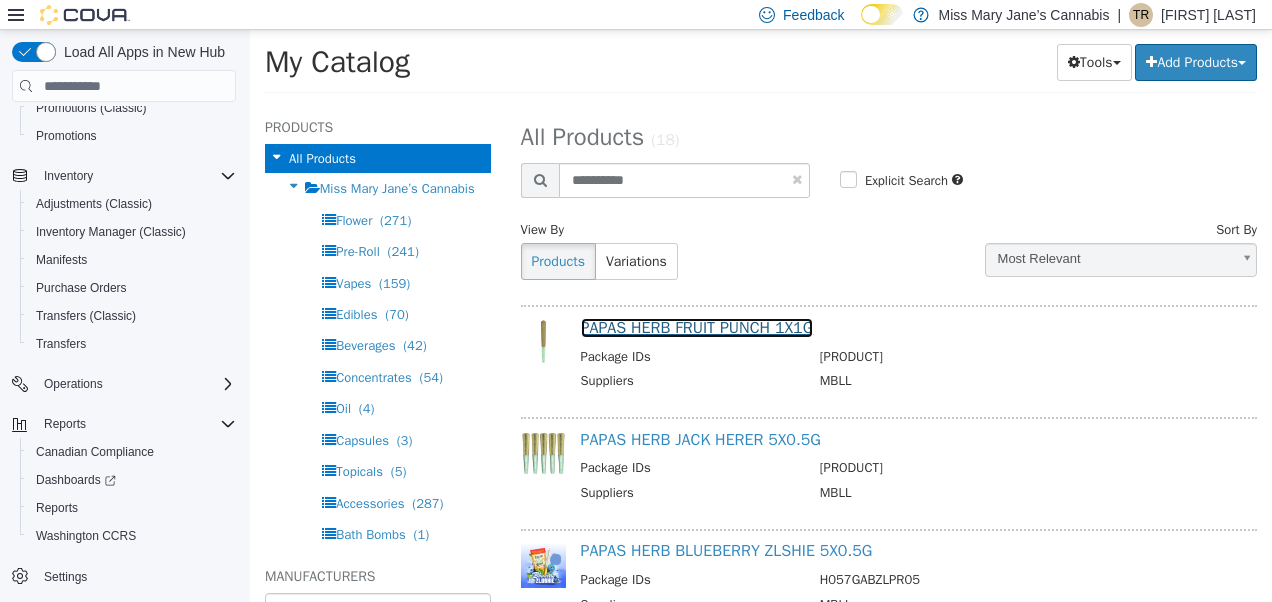 click on "PAPAS HERB FRUIT PUNCH 1X1G" at bounding box center [697, 328] 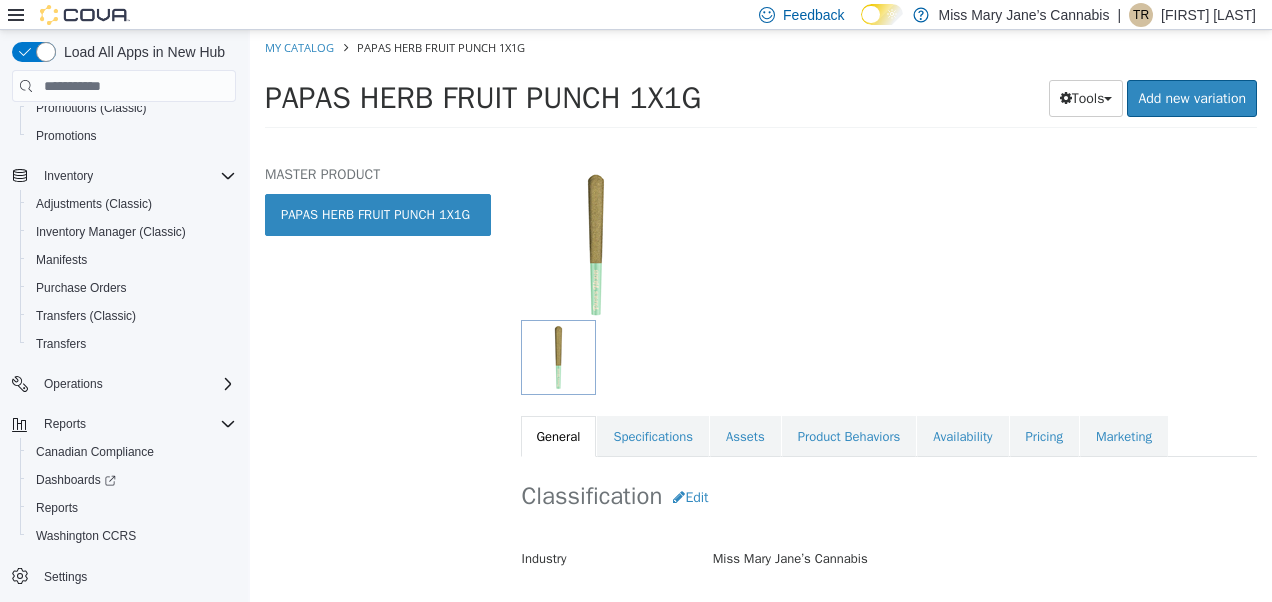 scroll, scrollTop: 0, scrollLeft: 0, axis: both 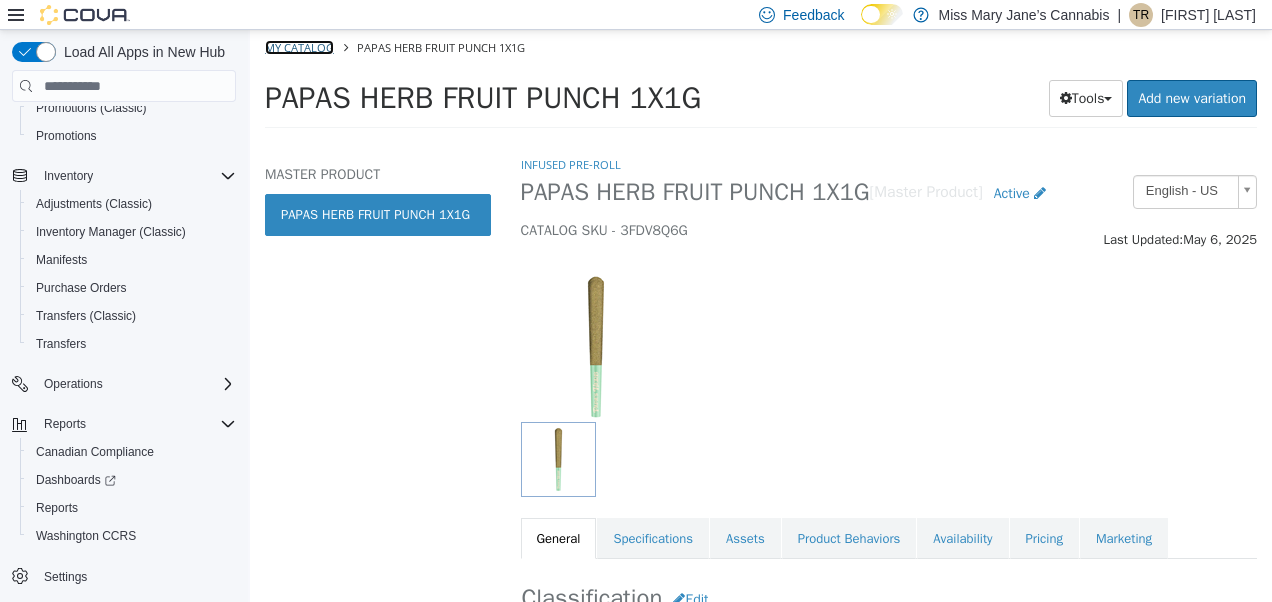 click on "My Catalog" at bounding box center [299, 47] 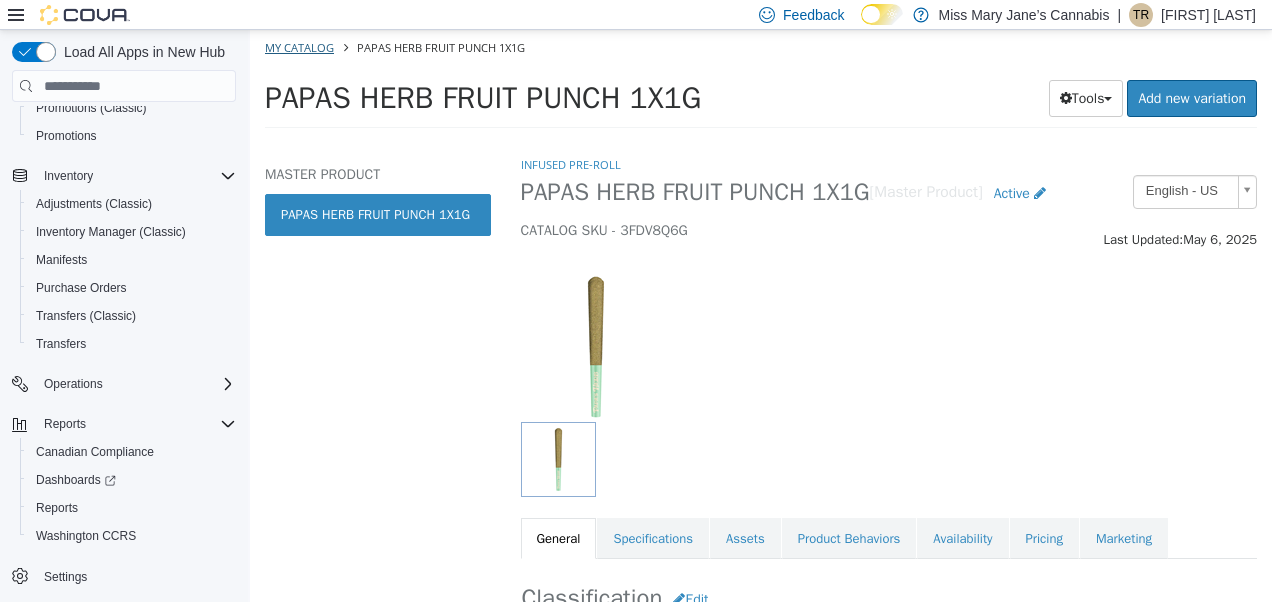 select on "**********" 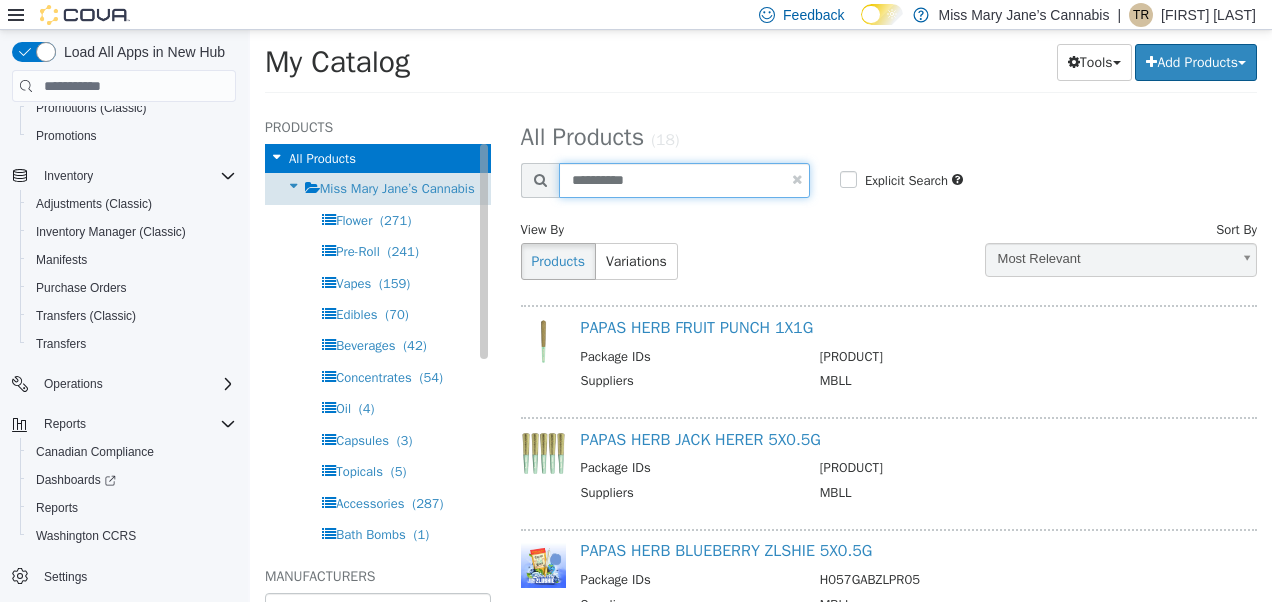 drag, startPoint x: 668, startPoint y: 187, endPoint x: 318, endPoint y: 184, distance: 350.01285 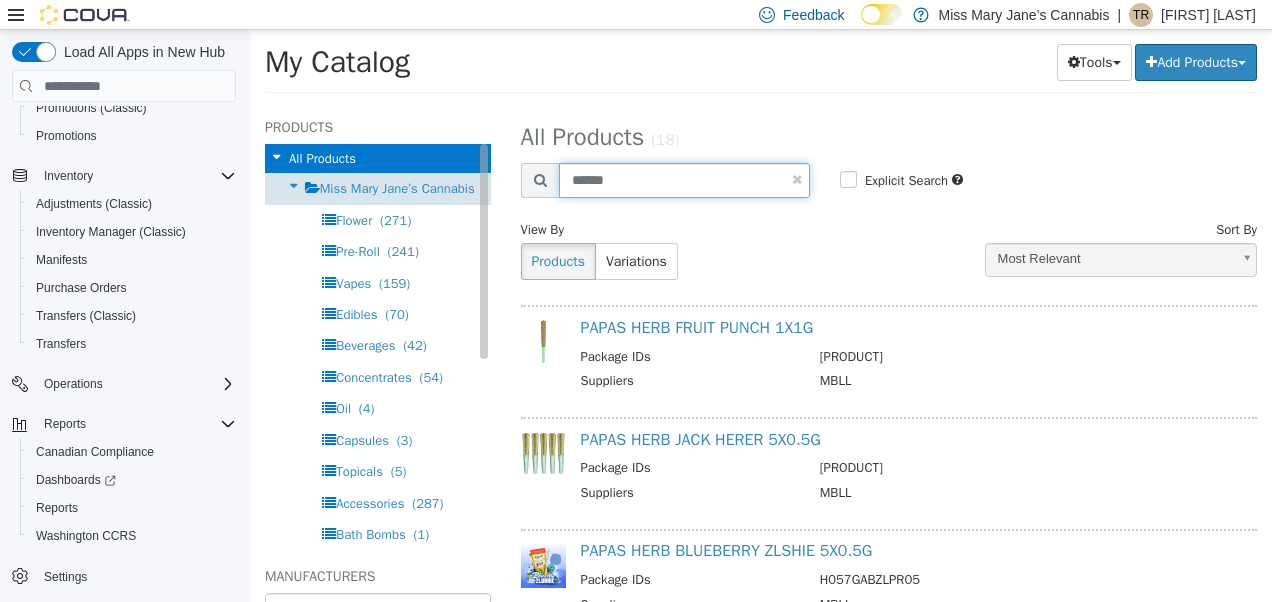type on "******" 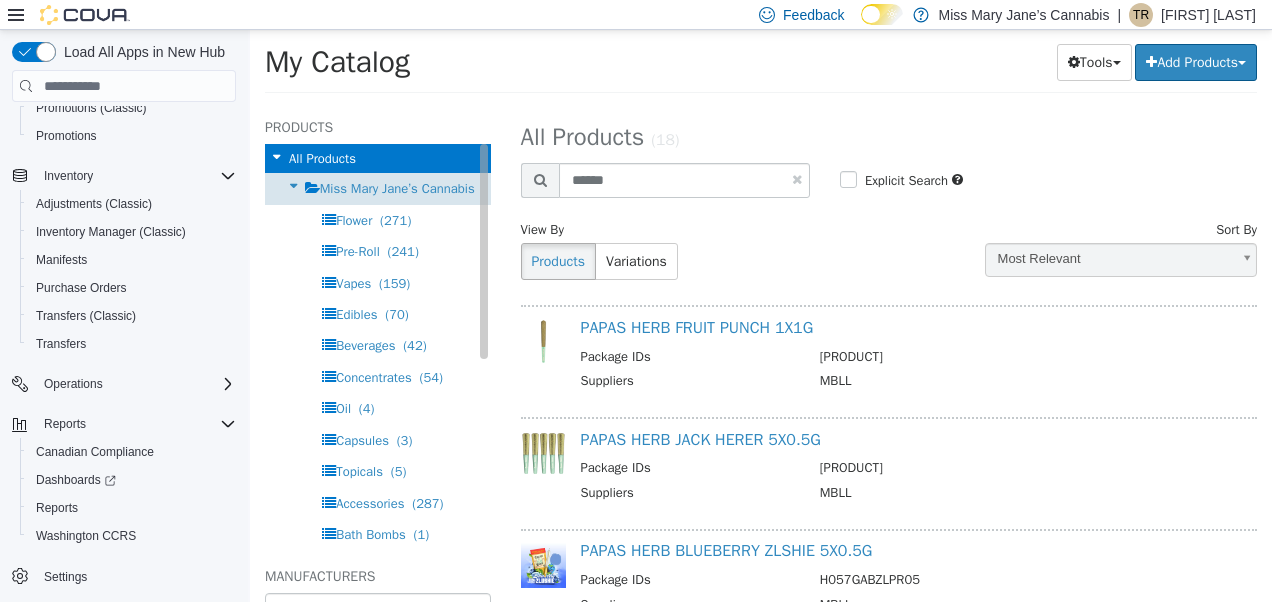 select on "**********" 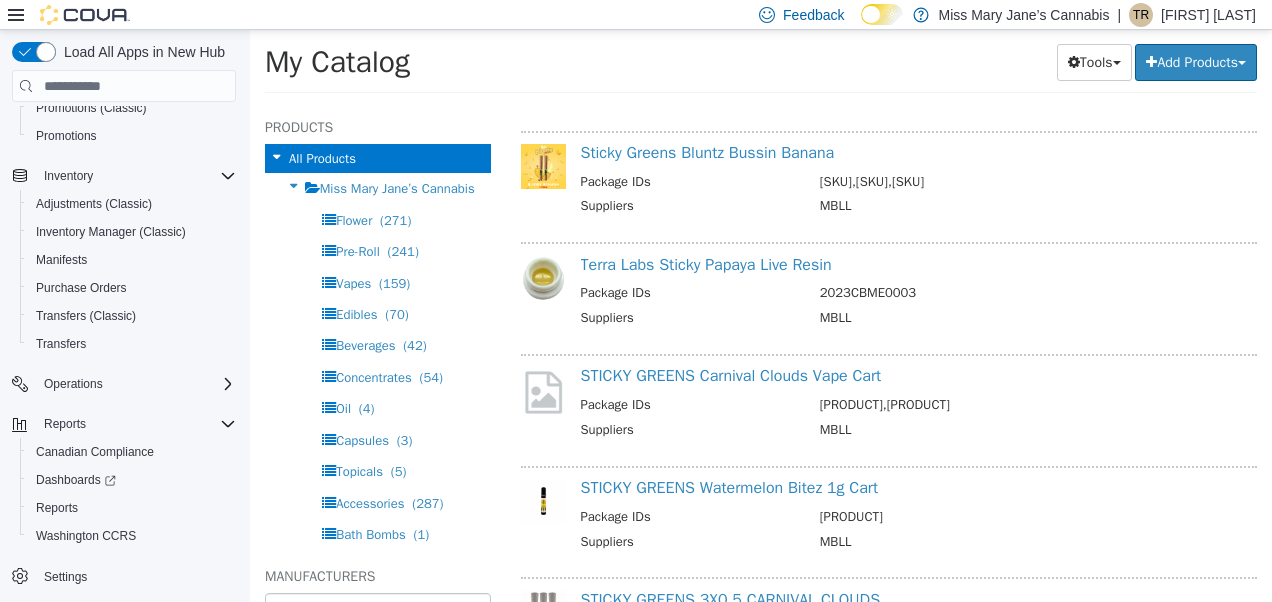 scroll, scrollTop: 522, scrollLeft: 0, axis: vertical 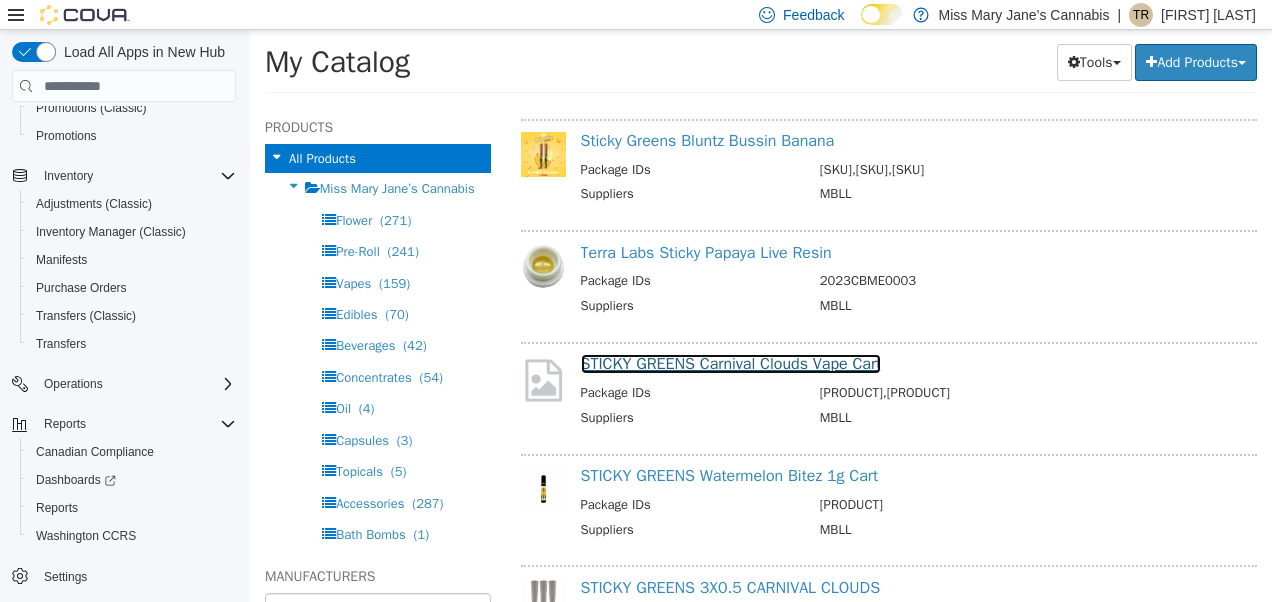 click on "STICKY GREENS Carnival Clouds Vape Cart" at bounding box center (731, 364) 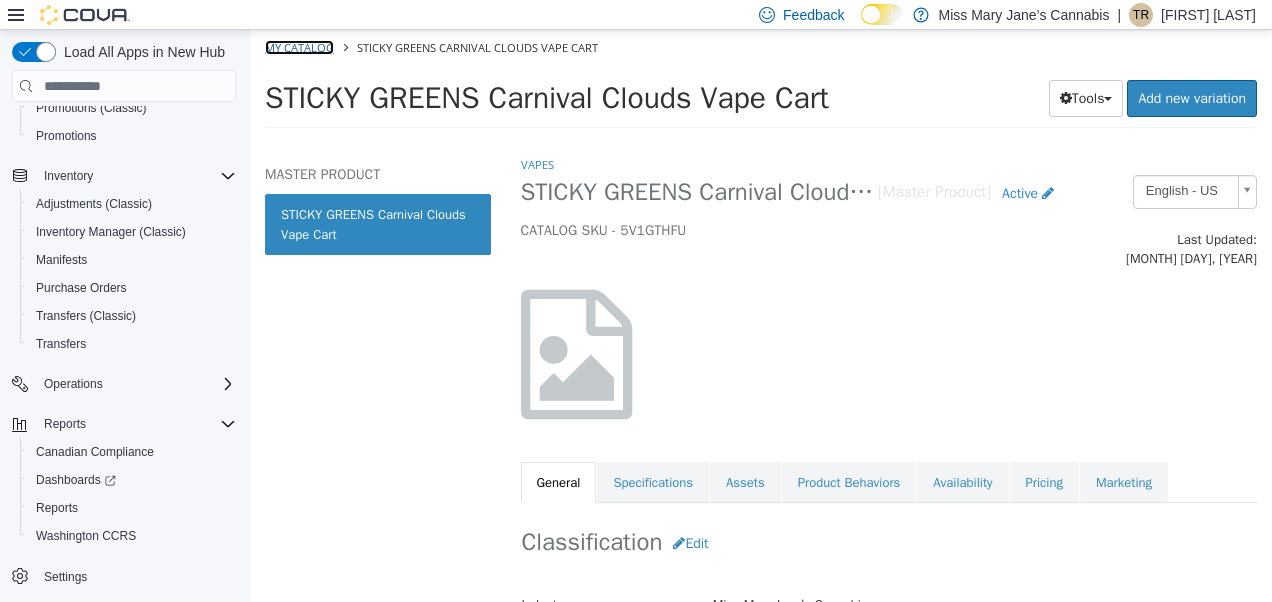 click on "My Catalog" at bounding box center [299, 47] 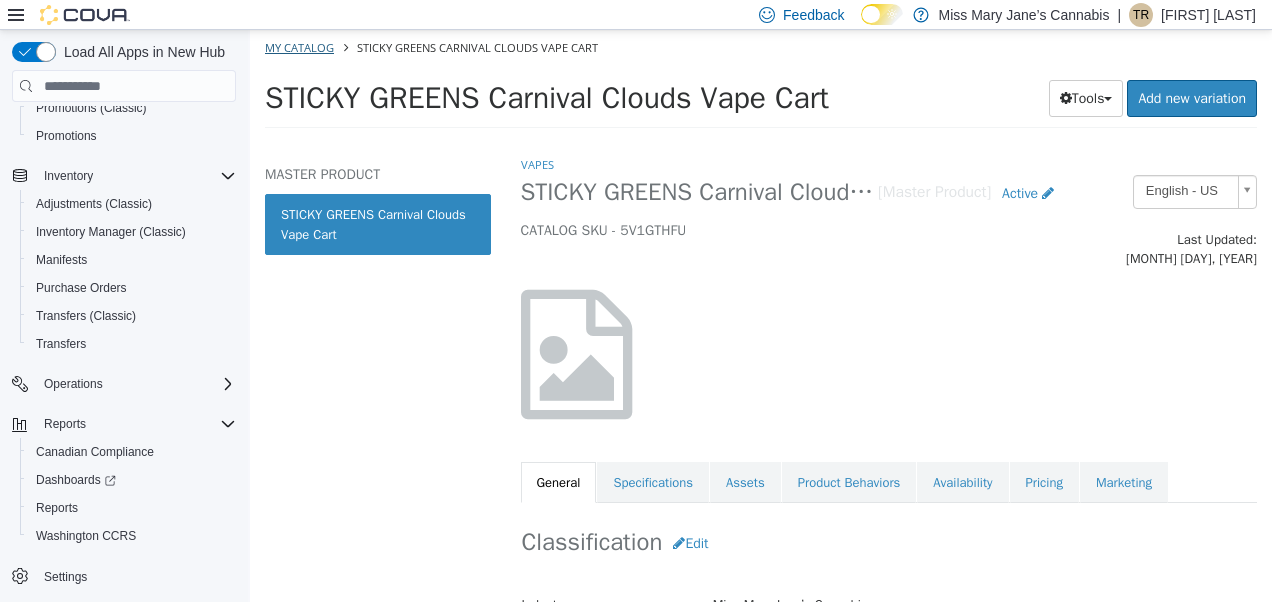 select on "**********" 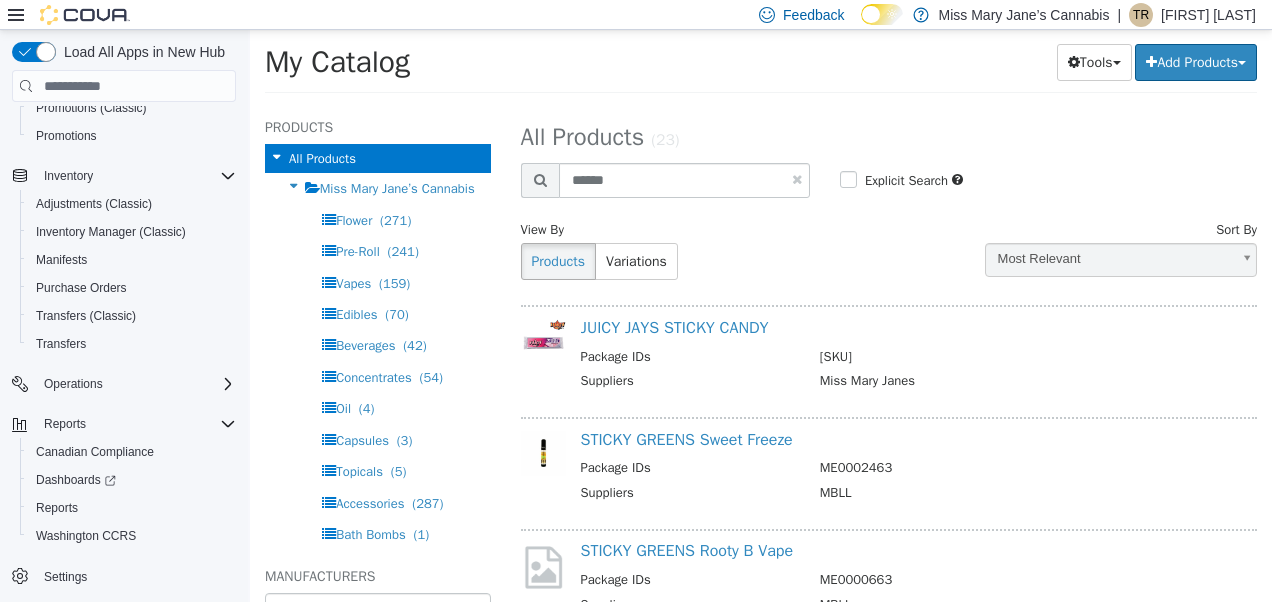 click at bounding box center [797, 179] 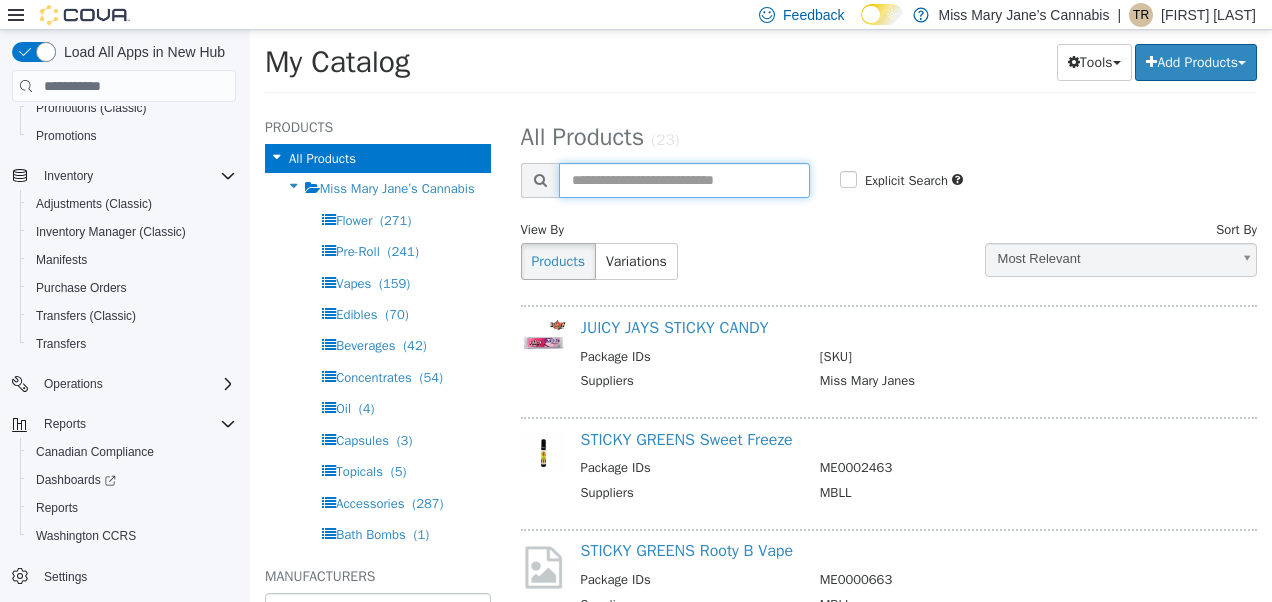 click at bounding box center (684, 180) 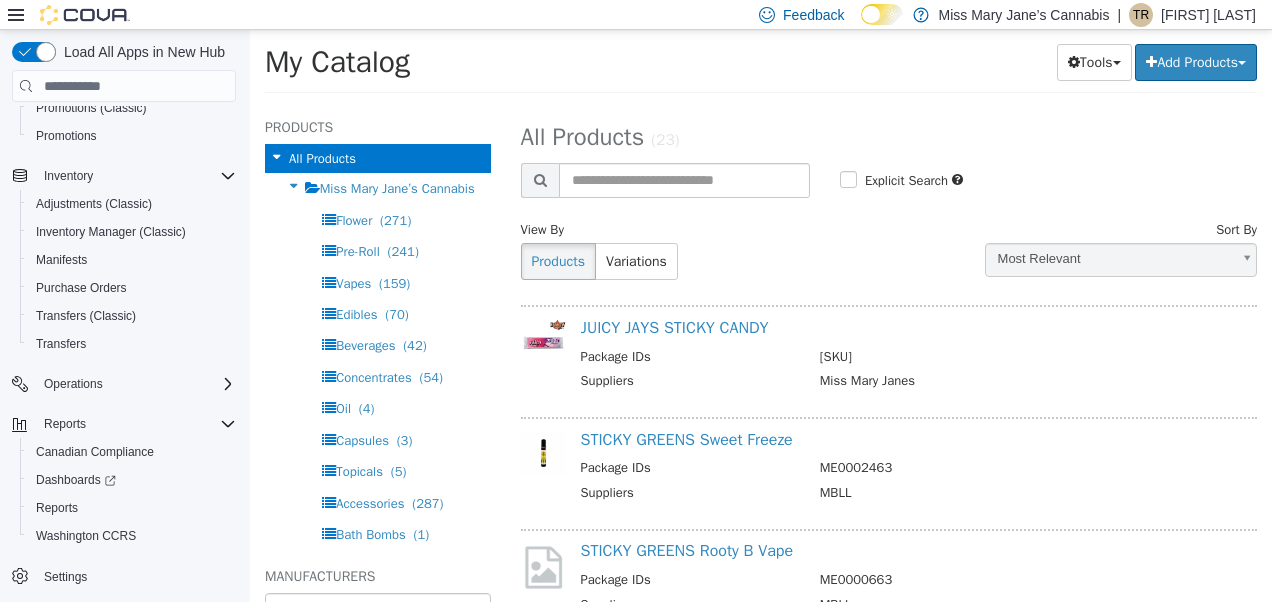select on "**********" 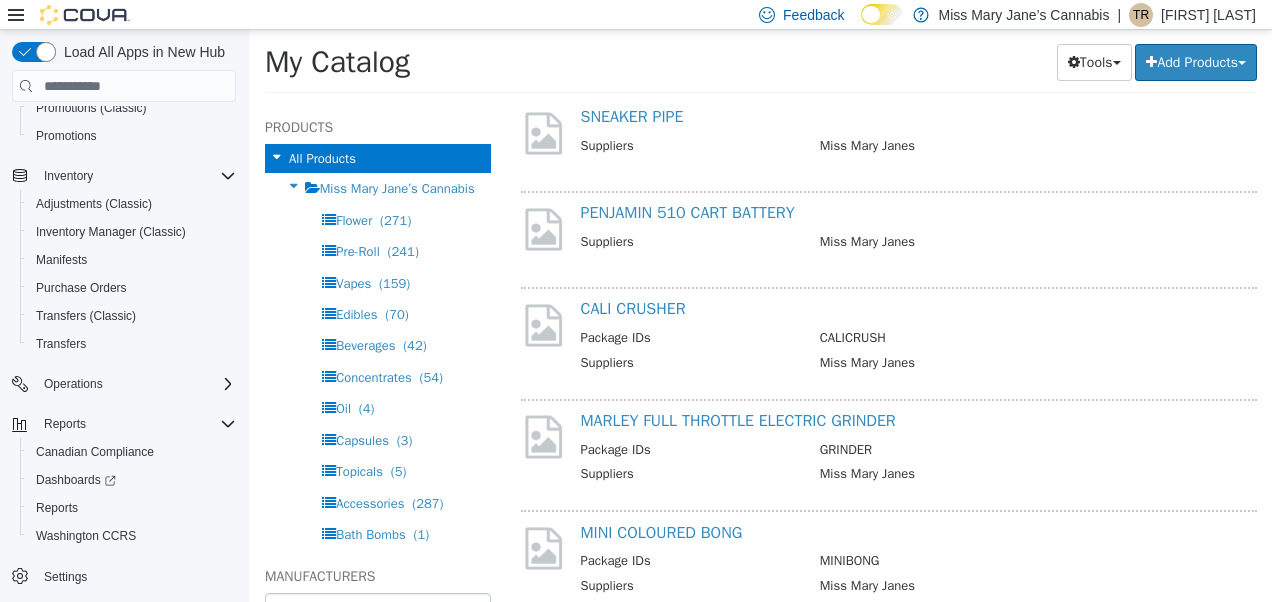 scroll, scrollTop: 0, scrollLeft: 0, axis: both 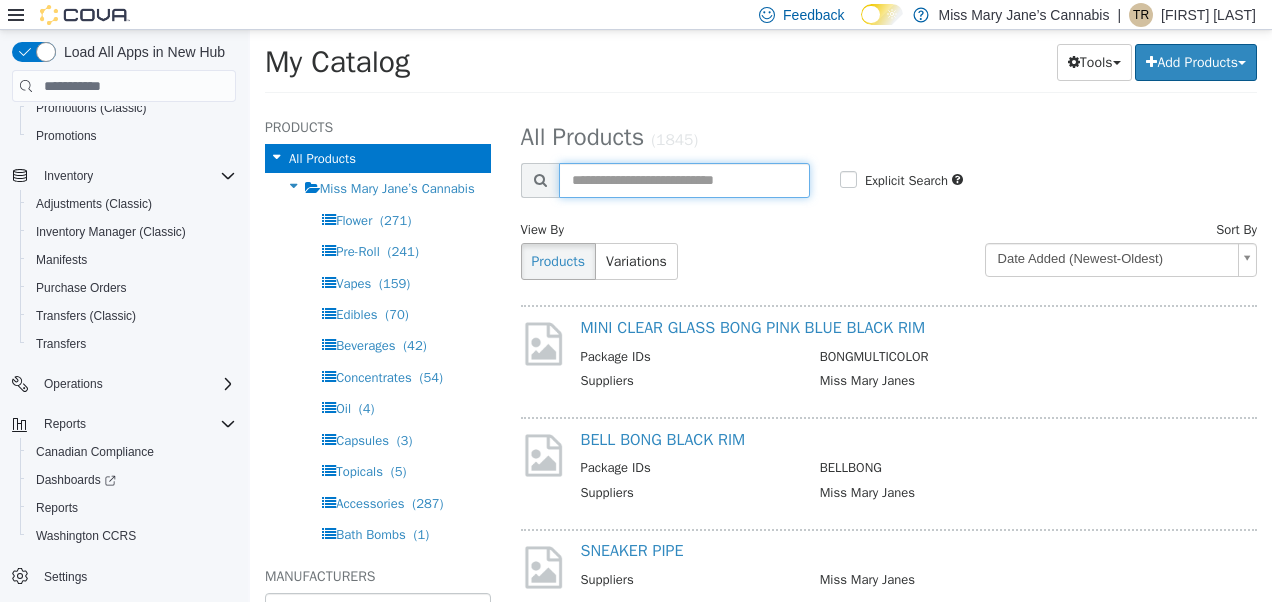 click at bounding box center (684, 180) 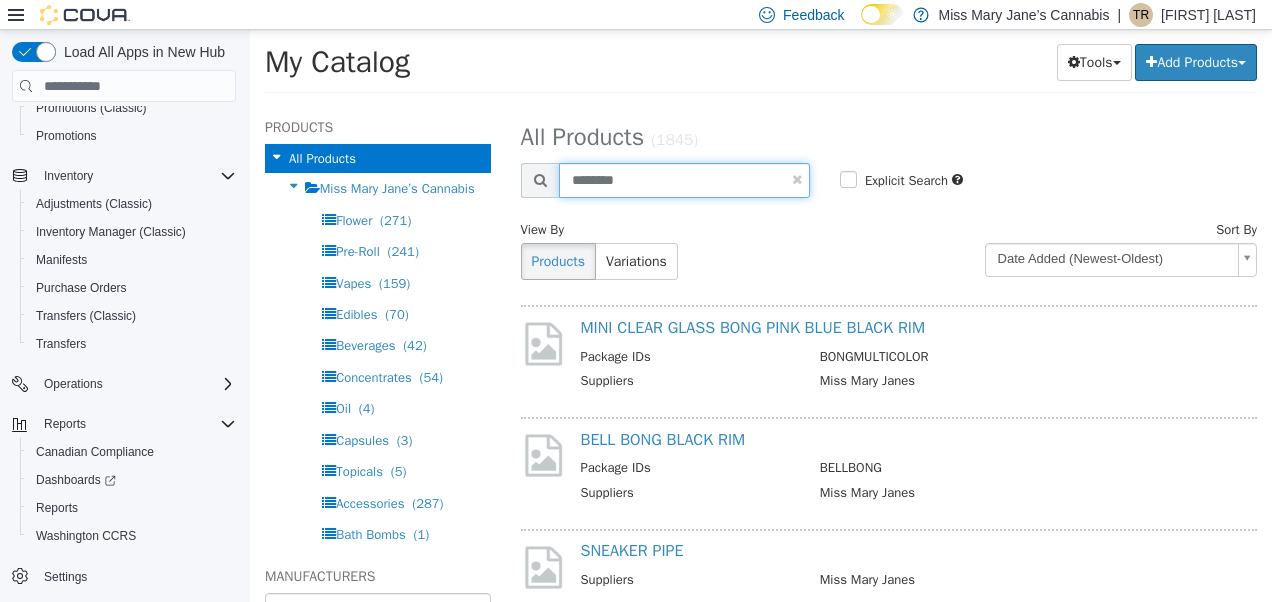 type on "********" 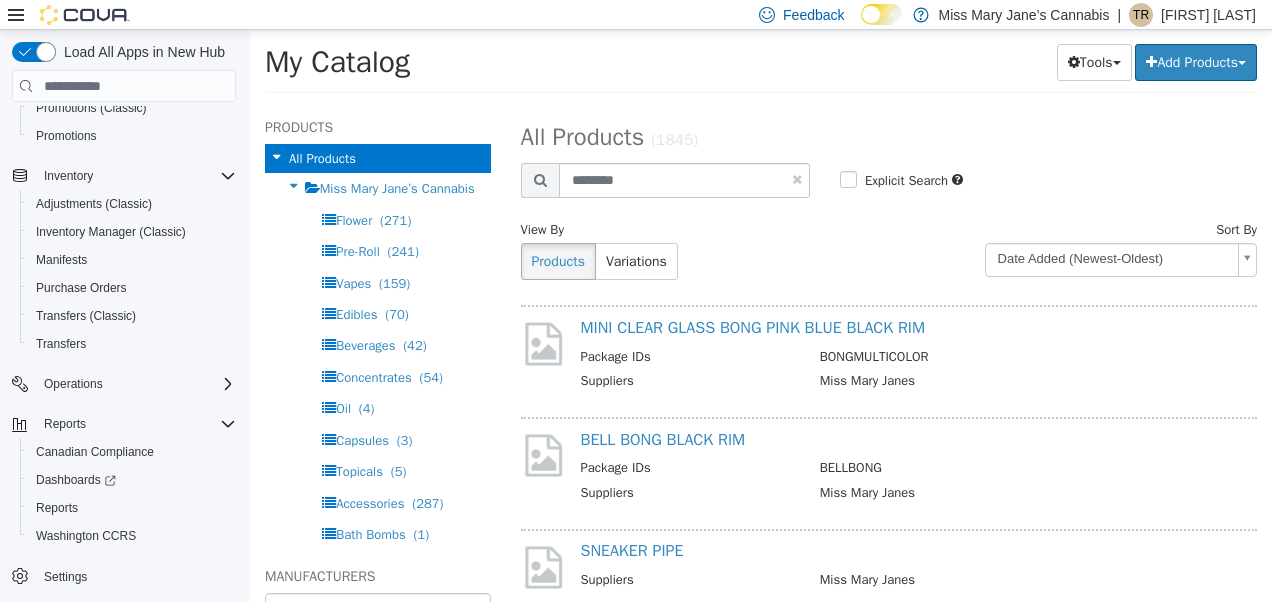 select on "**********" 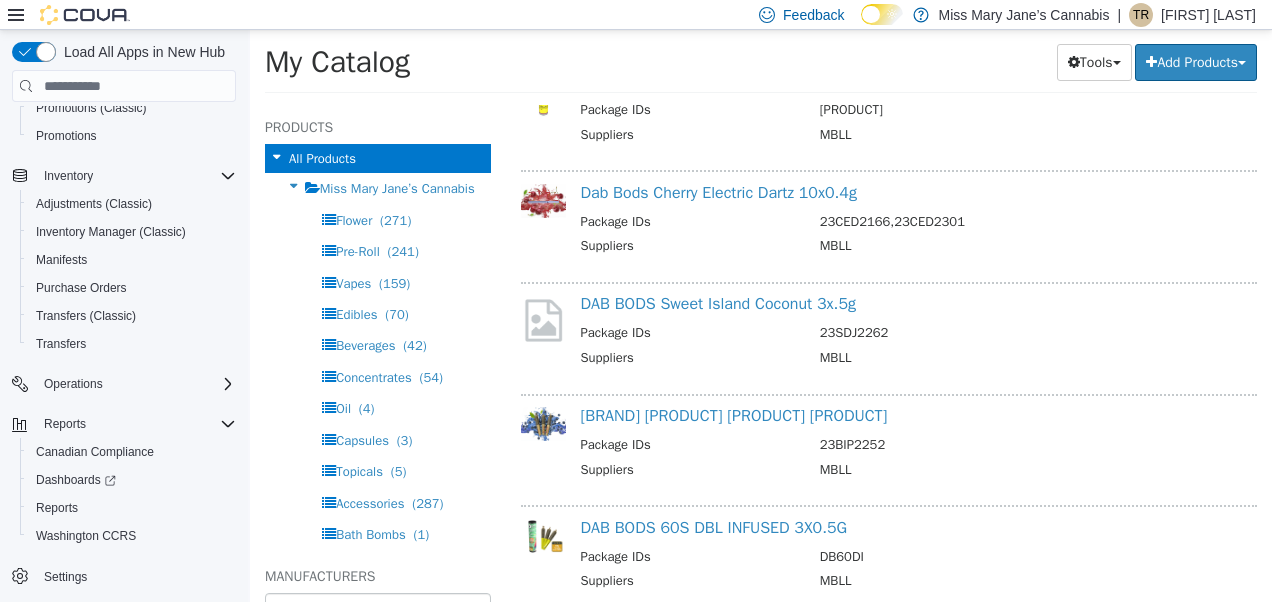 scroll, scrollTop: 1983, scrollLeft: 0, axis: vertical 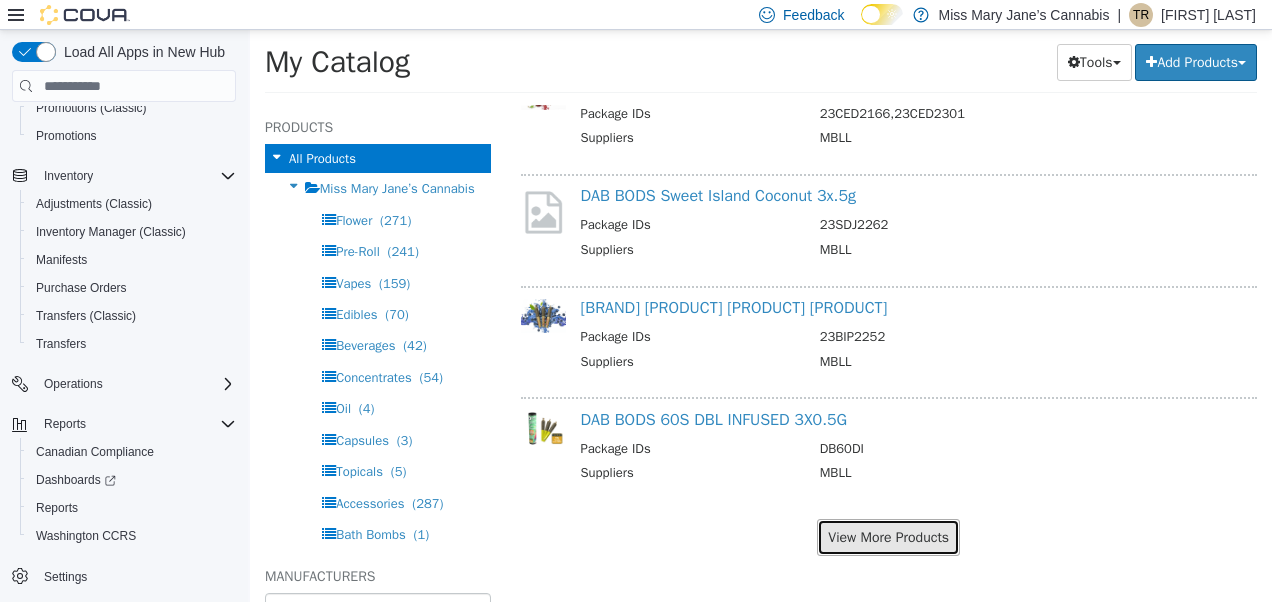 click on "View More Products" at bounding box center (888, 537) 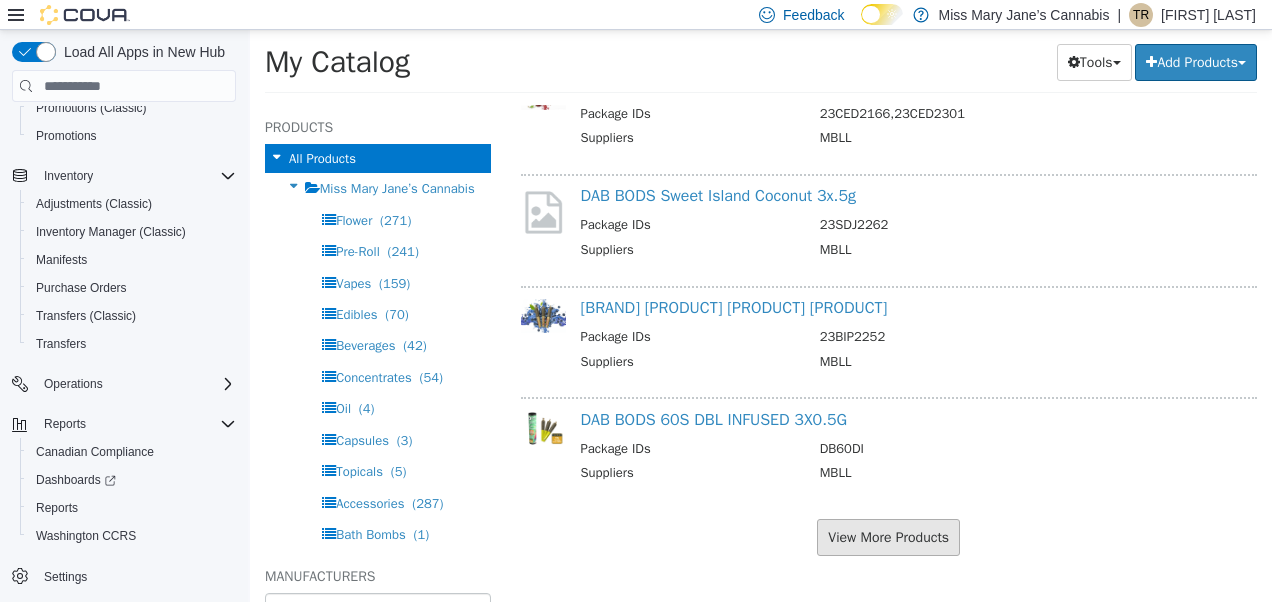 scroll, scrollTop: 1932, scrollLeft: 0, axis: vertical 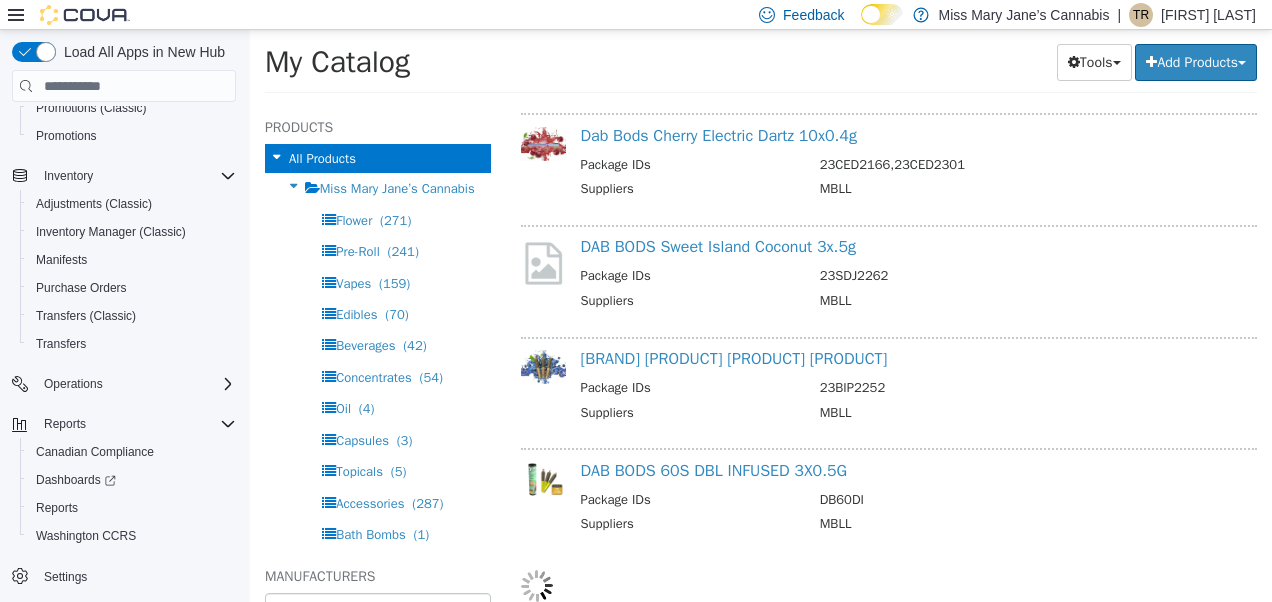 select on "**********" 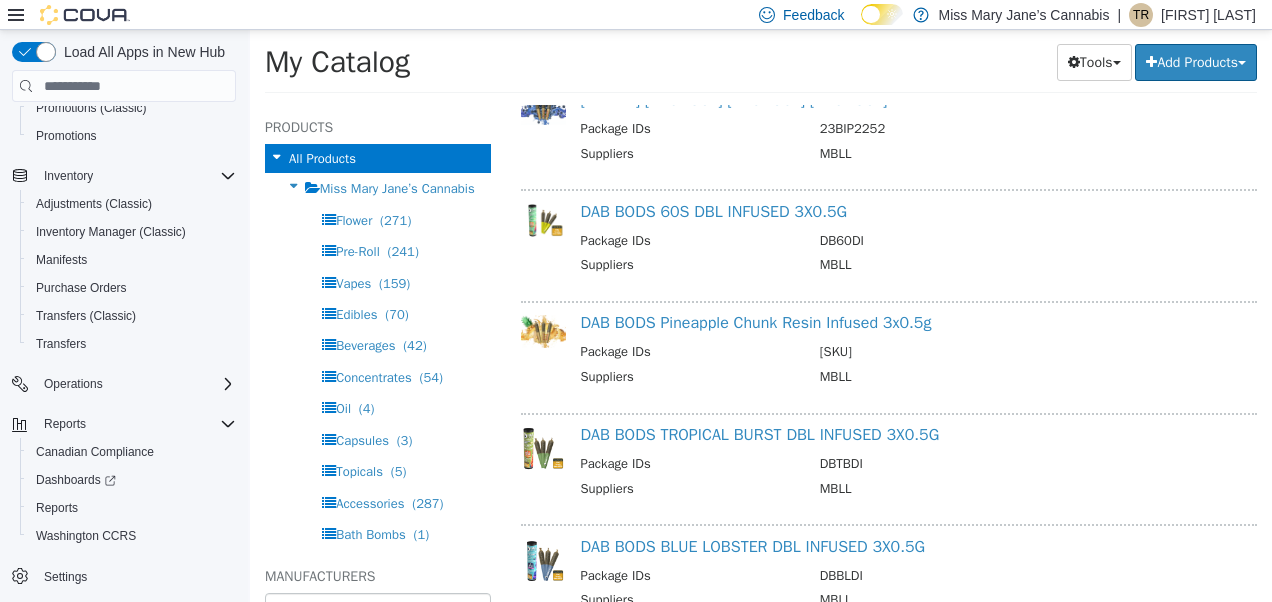 scroll, scrollTop: 2193, scrollLeft: 0, axis: vertical 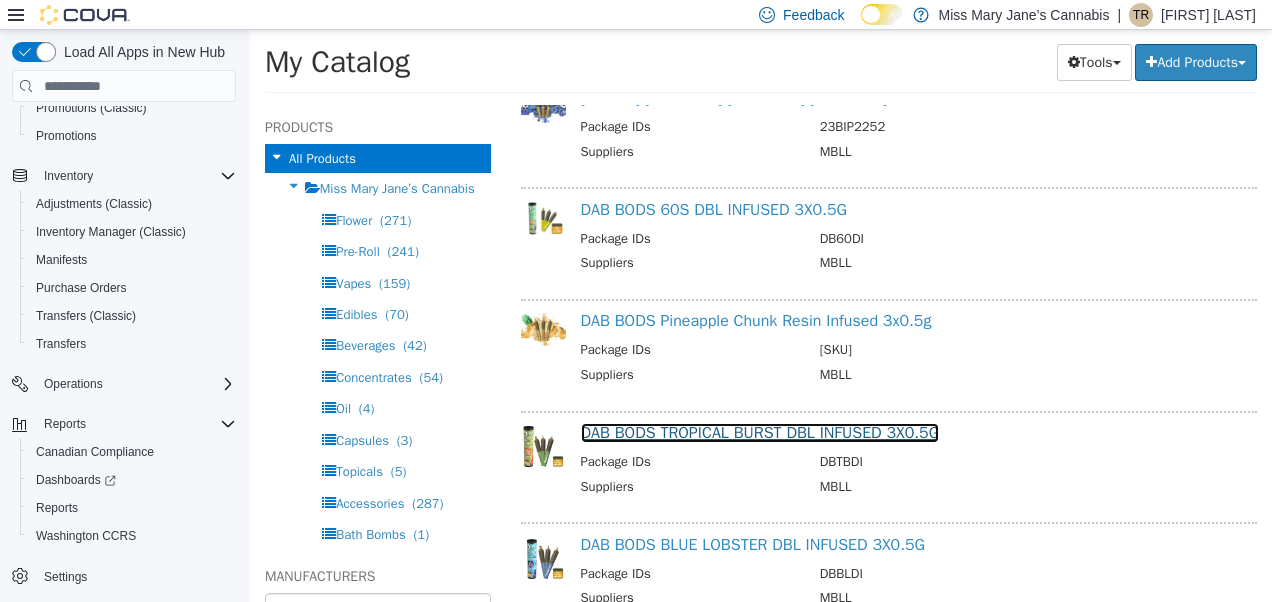 click on "DAB BODS TROPICAL BURST DBL INFUSED 3X0.5G" at bounding box center (760, 433) 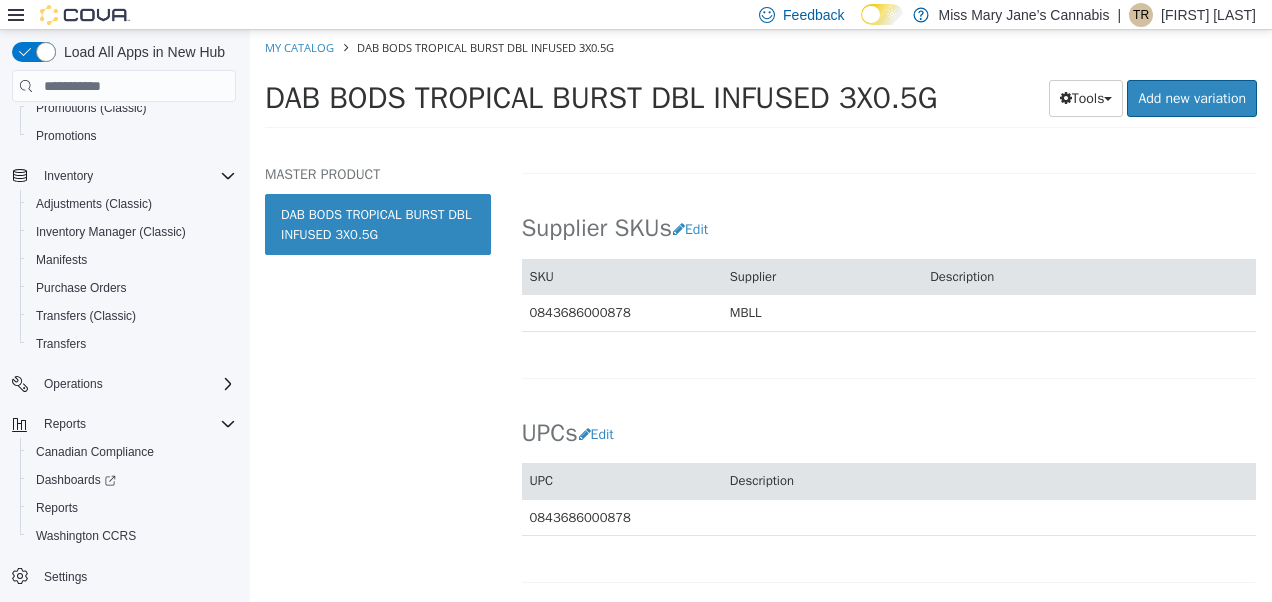 scroll, scrollTop: 1337, scrollLeft: 0, axis: vertical 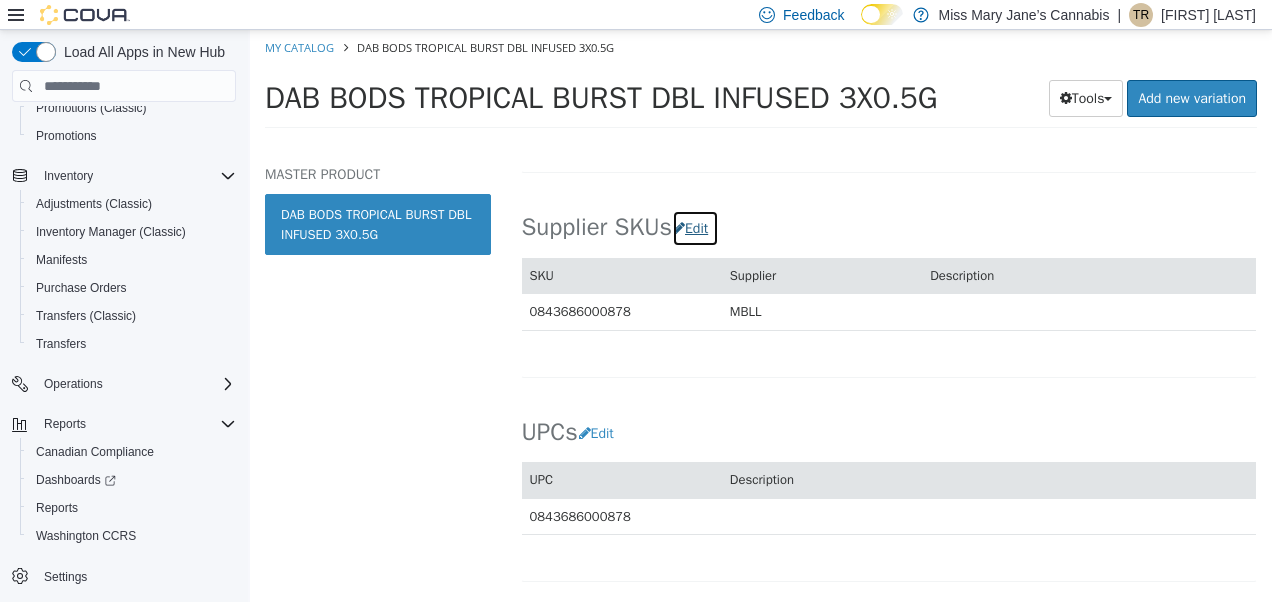 click on "Edit" at bounding box center [695, 228] 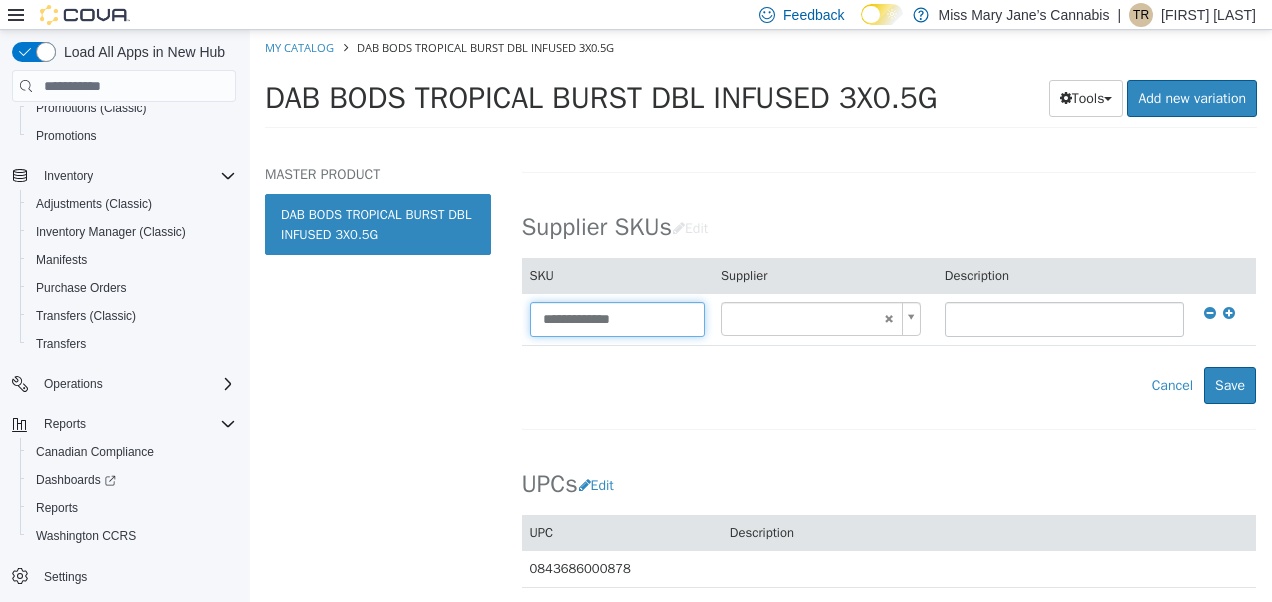 drag, startPoint x: 646, startPoint y: 307, endPoint x: 430, endPoint y: 309, distance: 216.00926 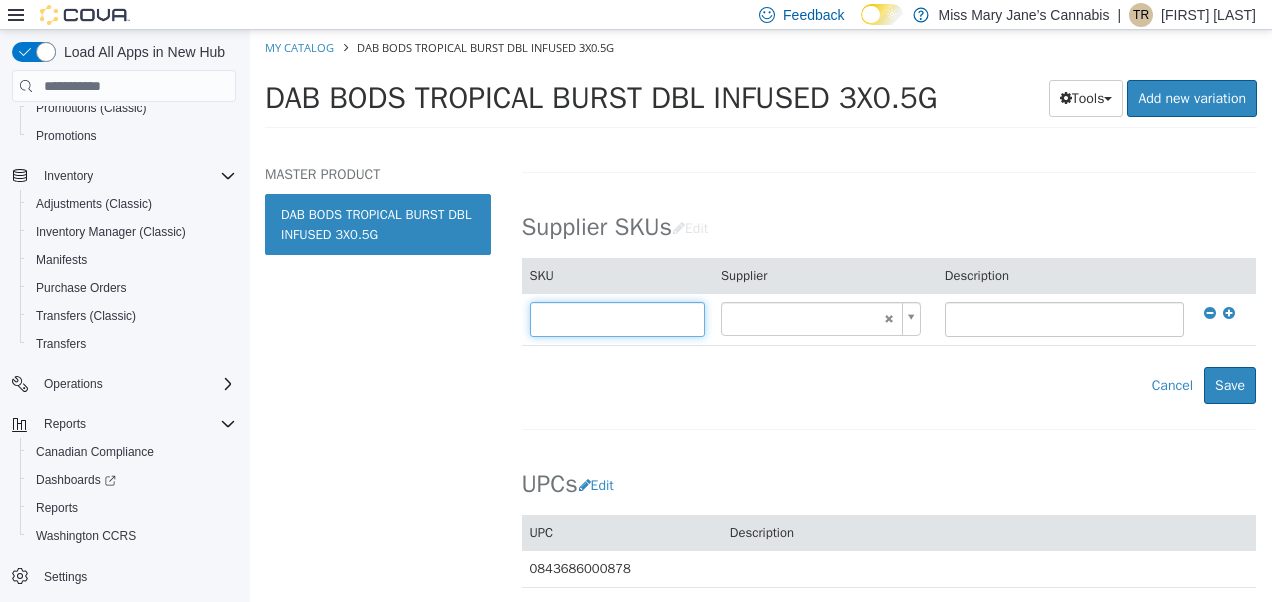 type on "******" 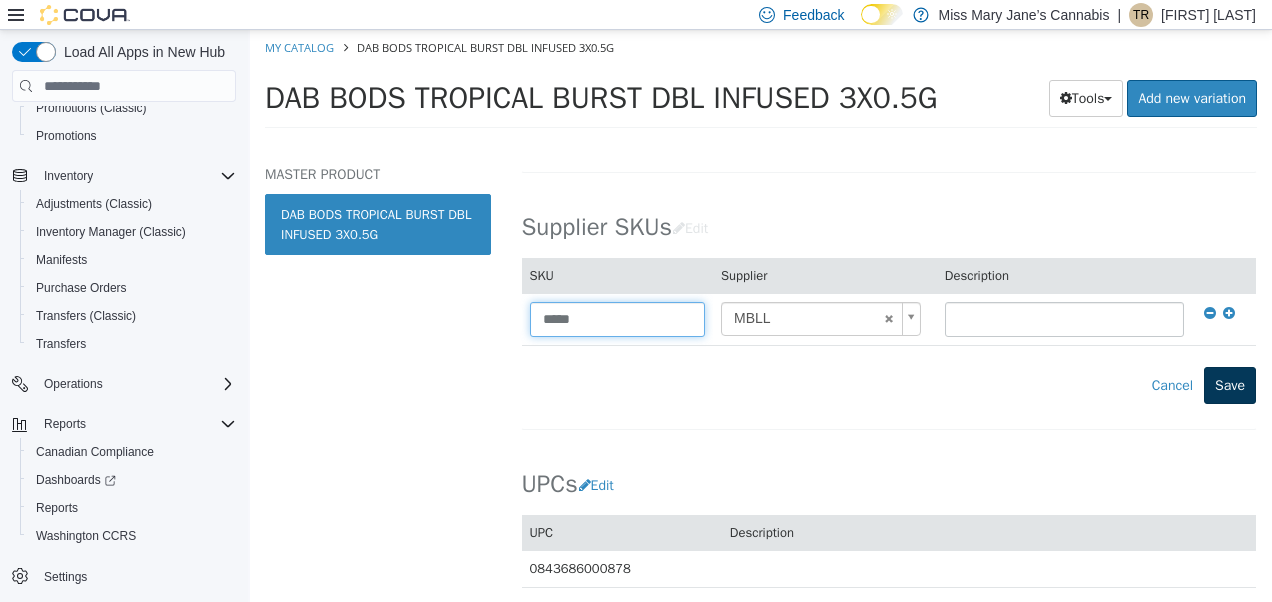 type on "*****" 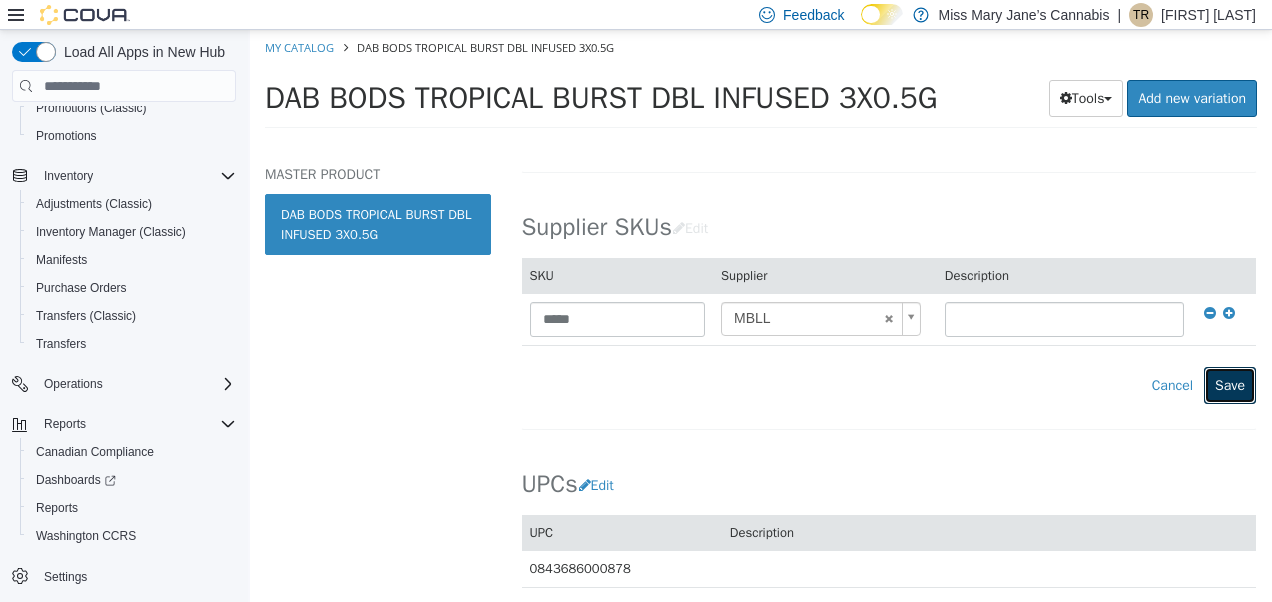 click on "Save" at bounding box center (1230, 385) 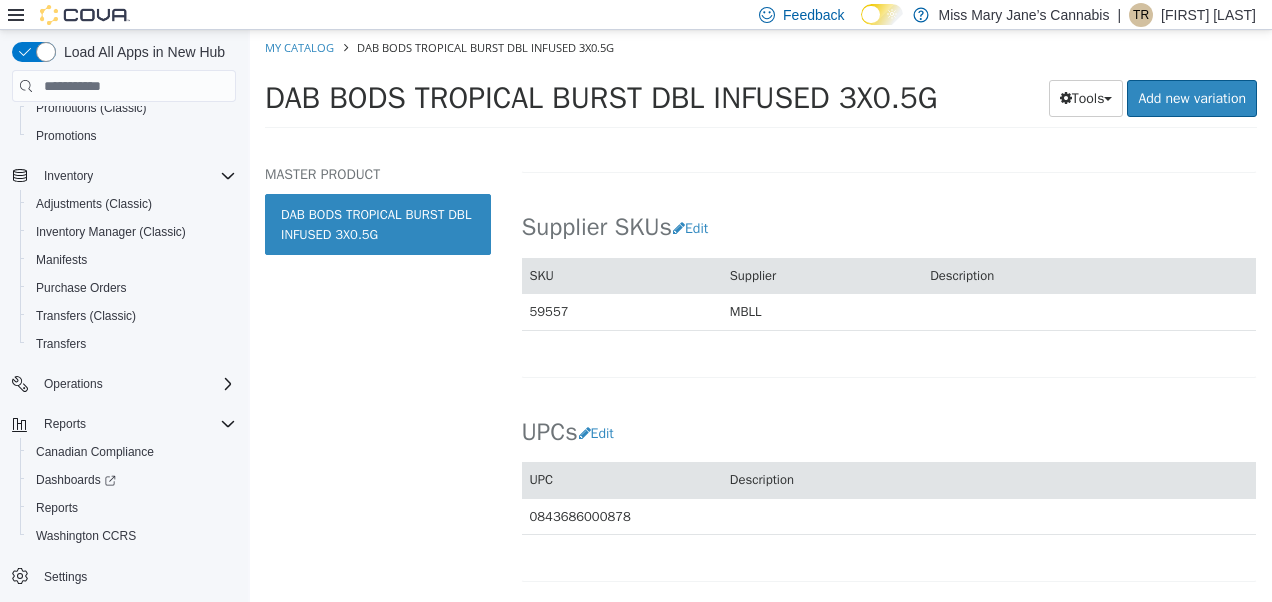 select on "**********" 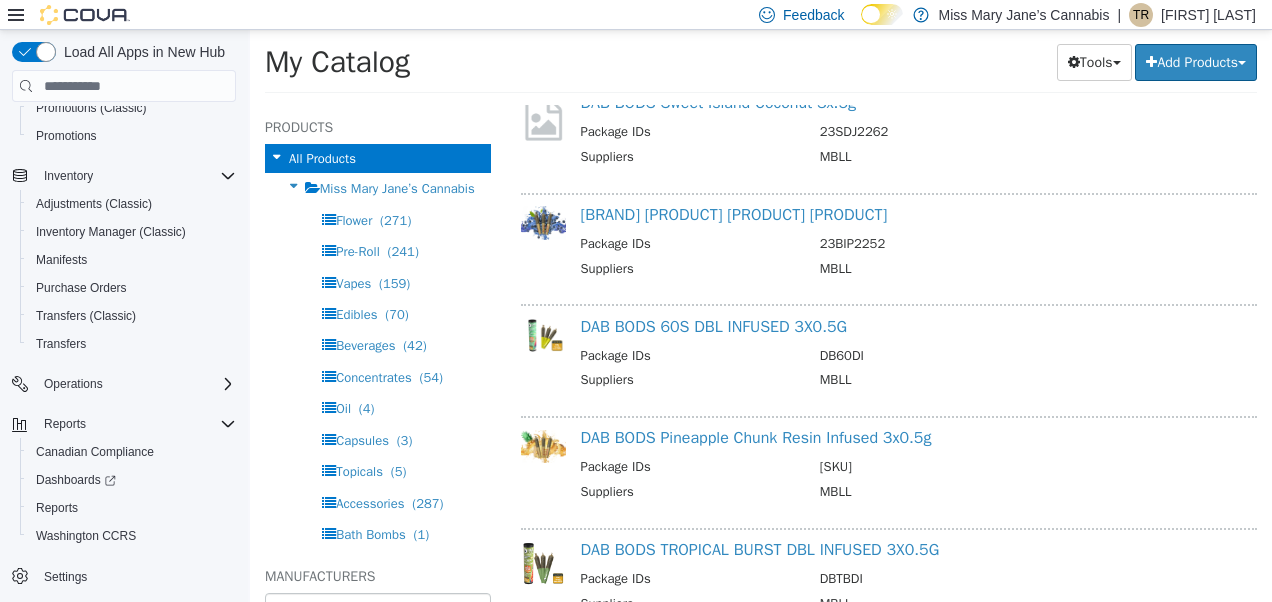 scroll, scrollTop: 2083, scrollLeft: 0, axis: vertical 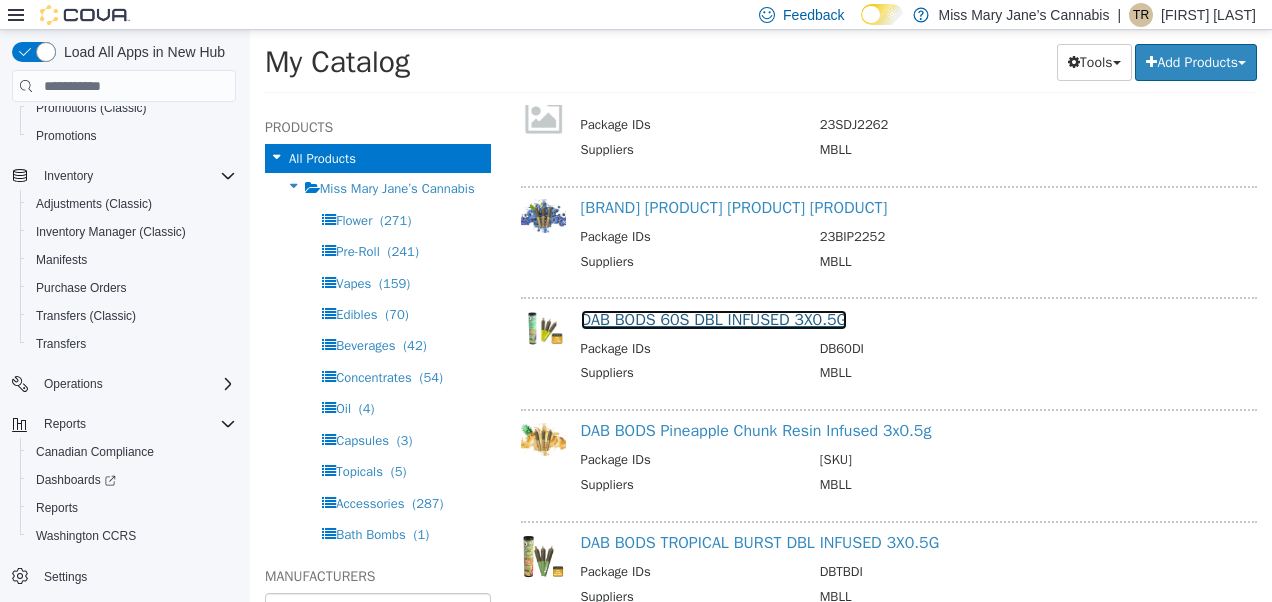 click on "DAB BODS 60S DBL INFUSED 3X0.5G" at bounding box center (714, 320) 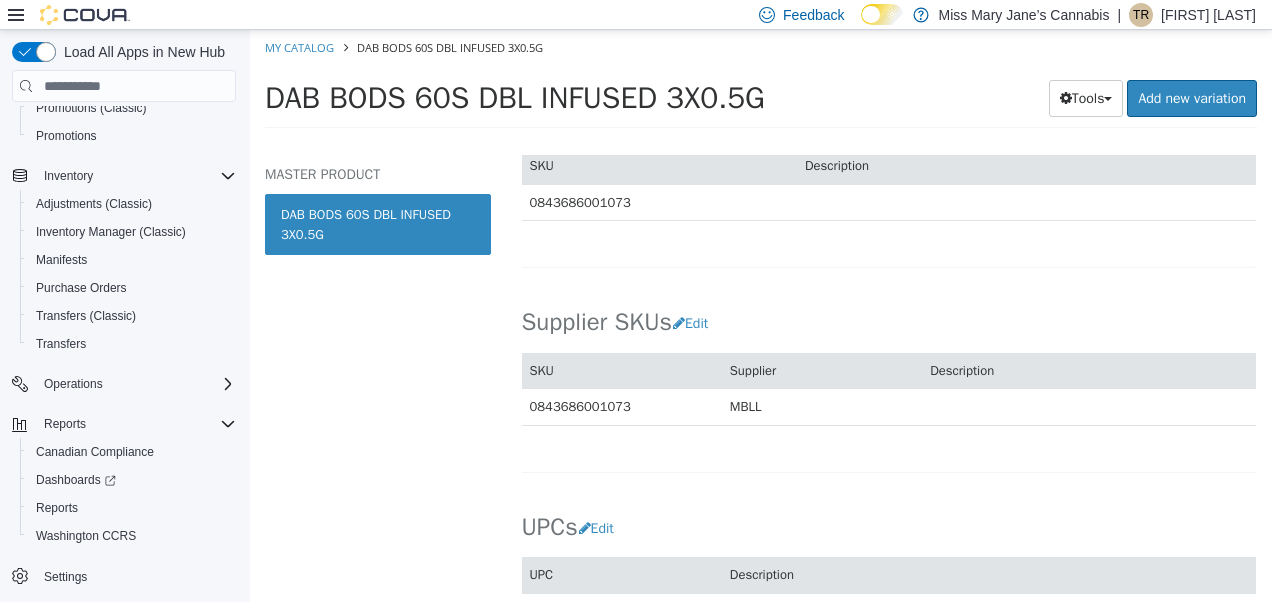scroll, scrollTop: 1244, scrollLeft: 0, axis: vertical 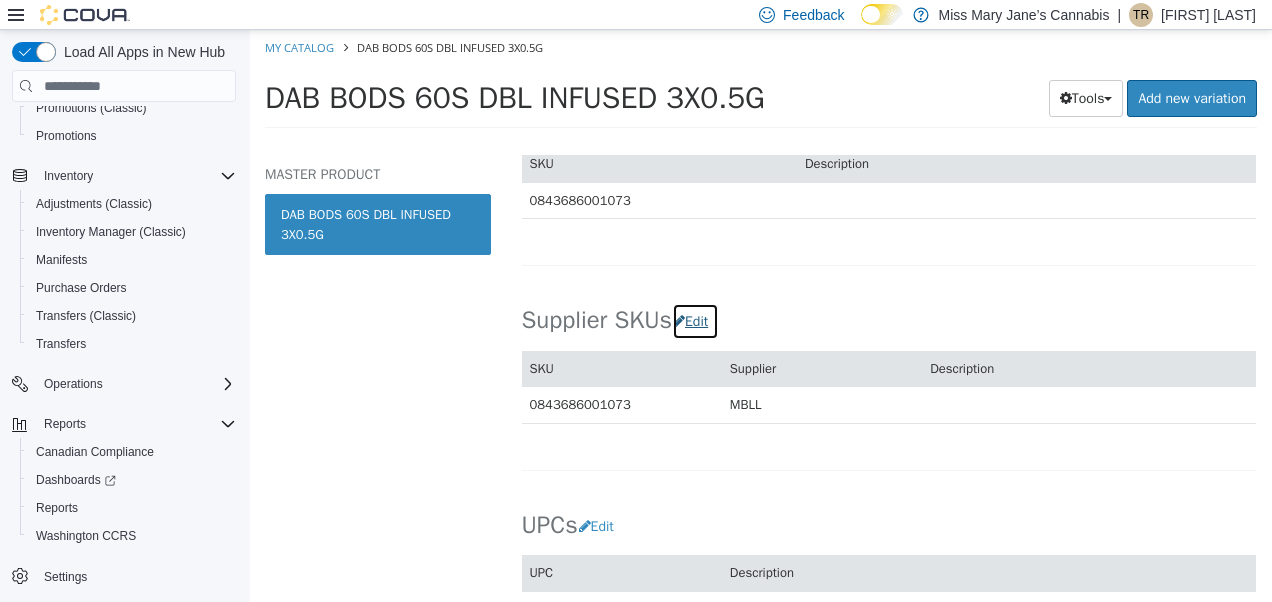 click on "Edit" at bounding box center (695, 321) 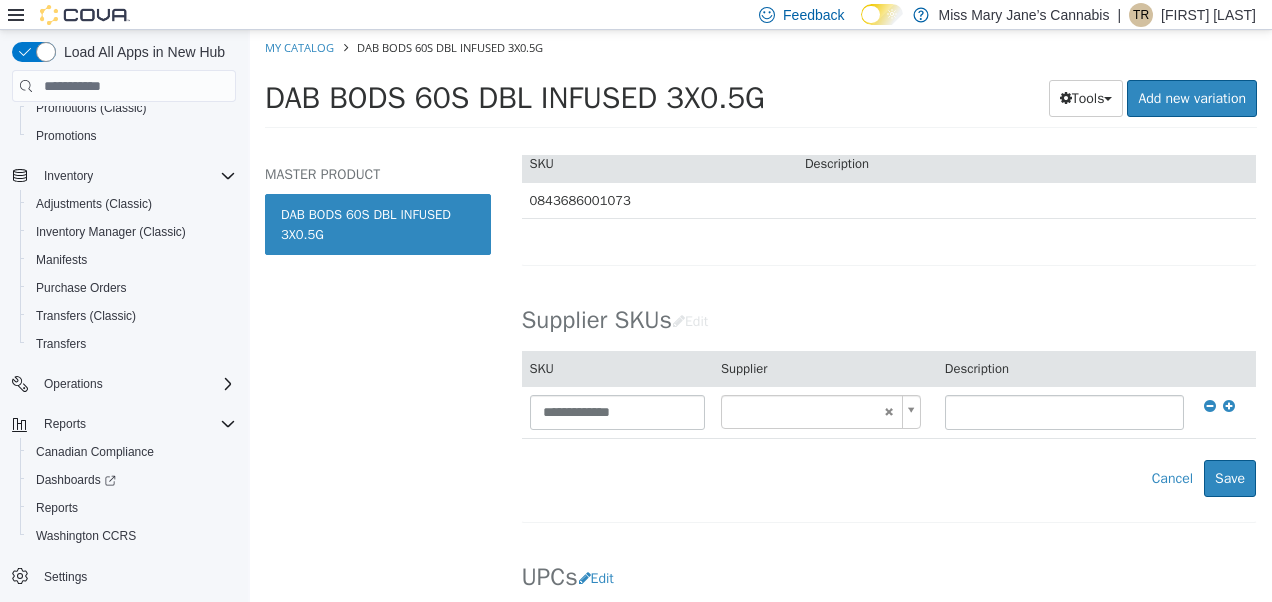 type on "******" 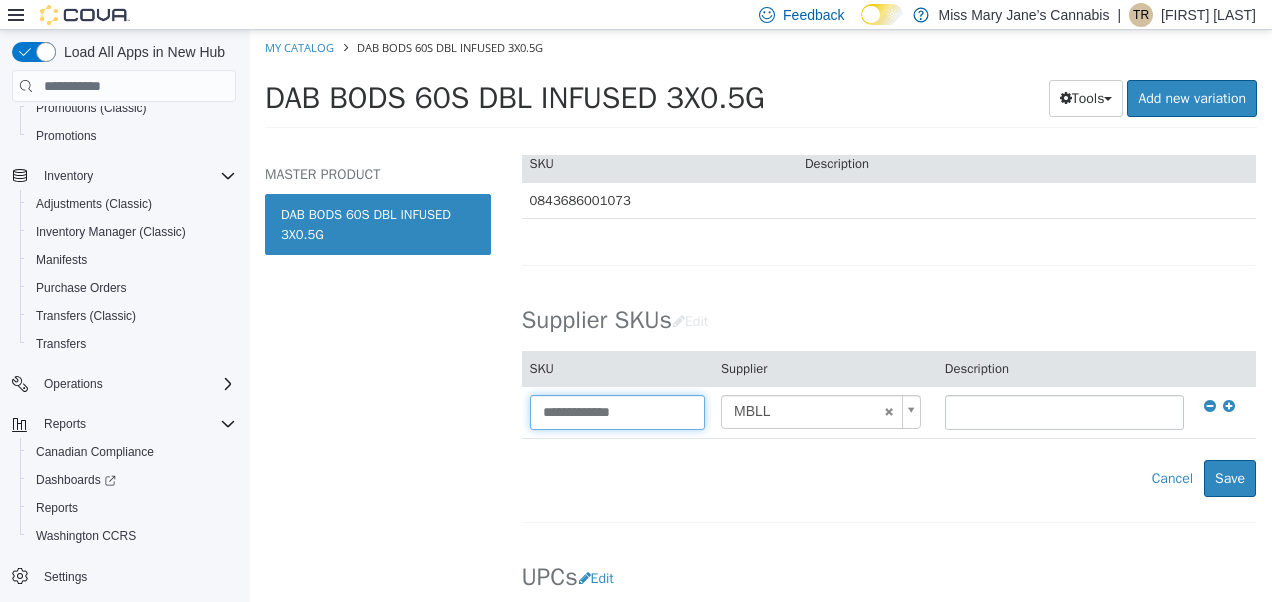 drag, startPoint x: 671, startPoint y: 405, endPoint x: 389, endPoint y: 383, distance: 282.85684 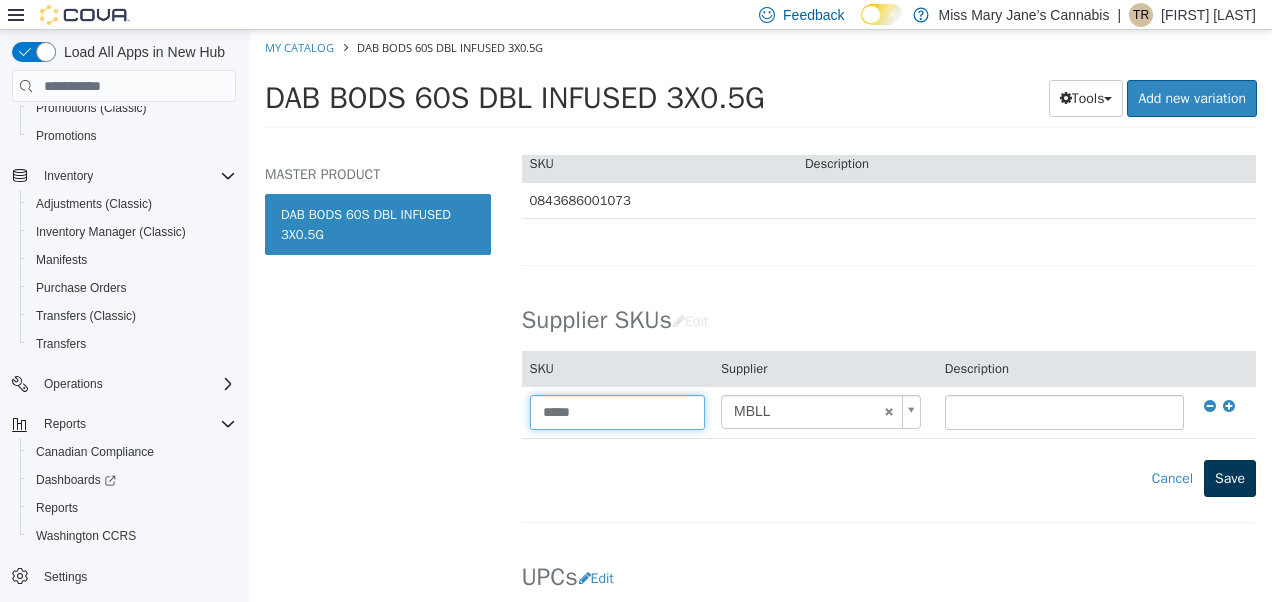 type on "*****" 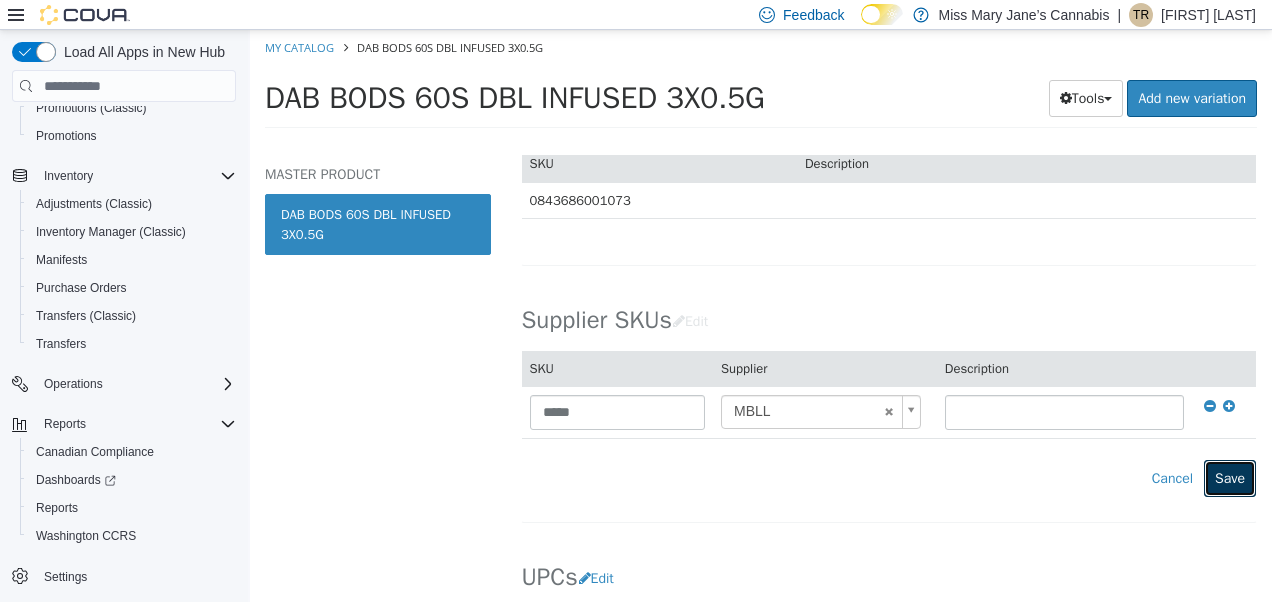 click on "Save" at bounding box center [1230, 478] 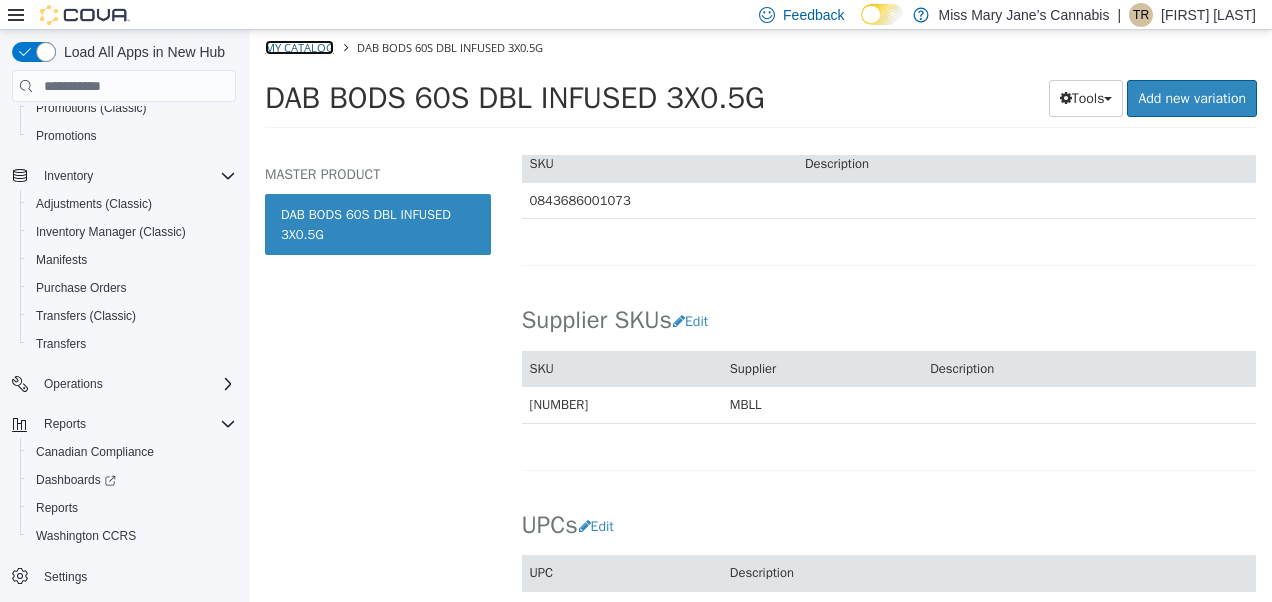 click on "My Catalog" at bounding box center (299, 47) 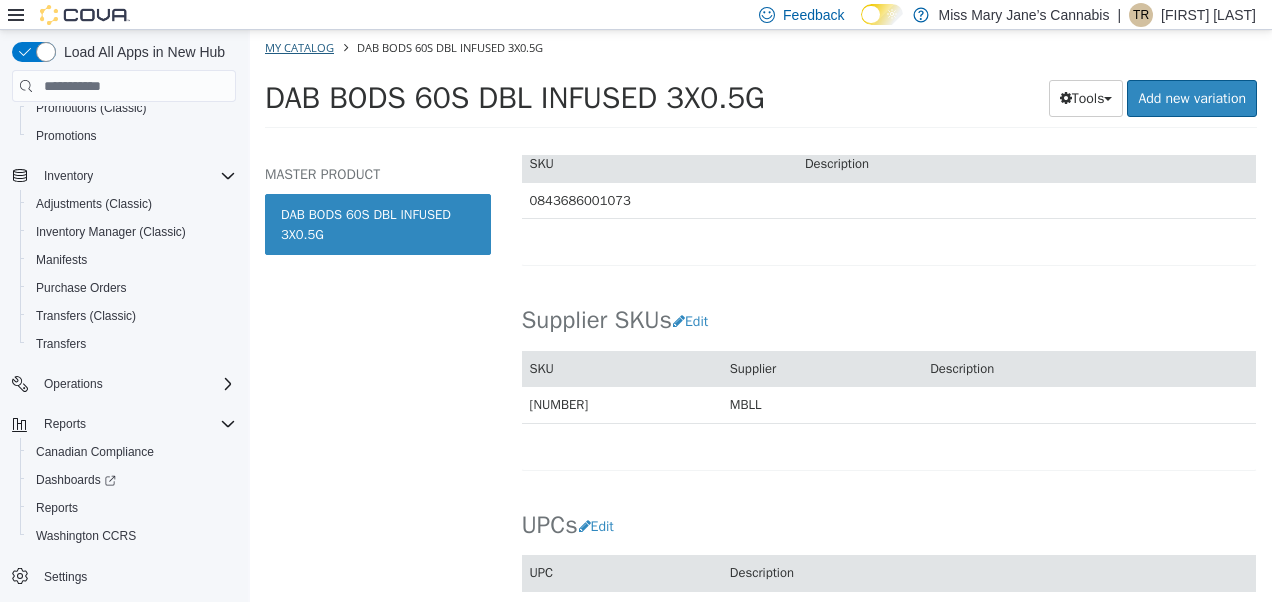 select on "**********" 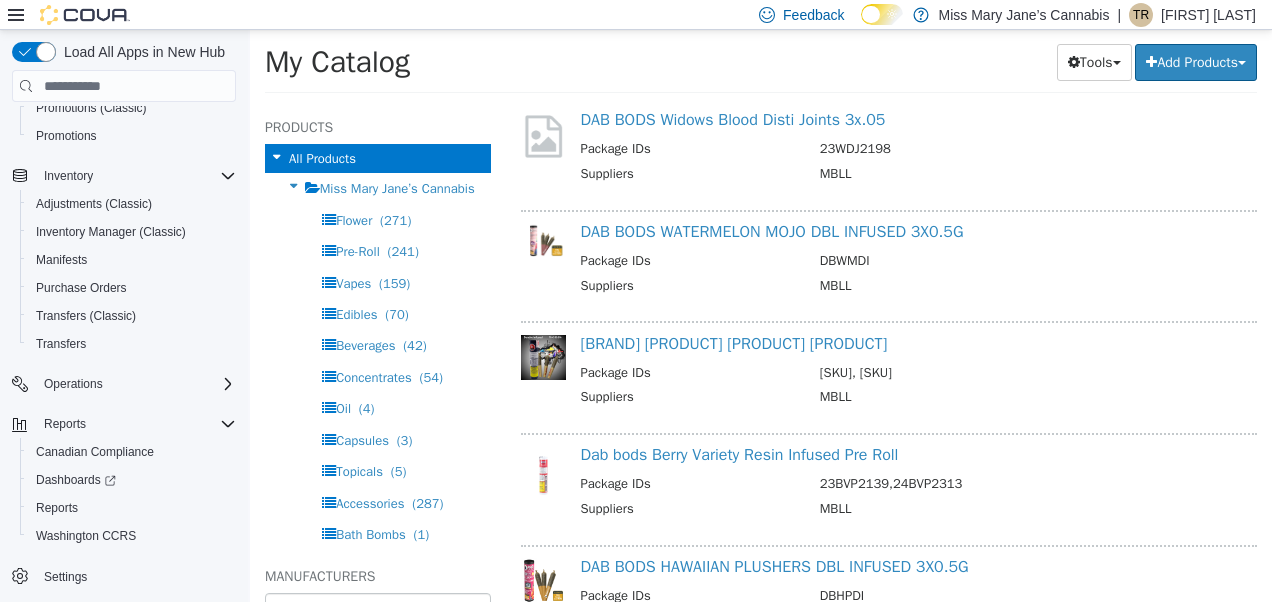 scroll, scrollTop: 2734, scrollLeft: 0, axis: vertical 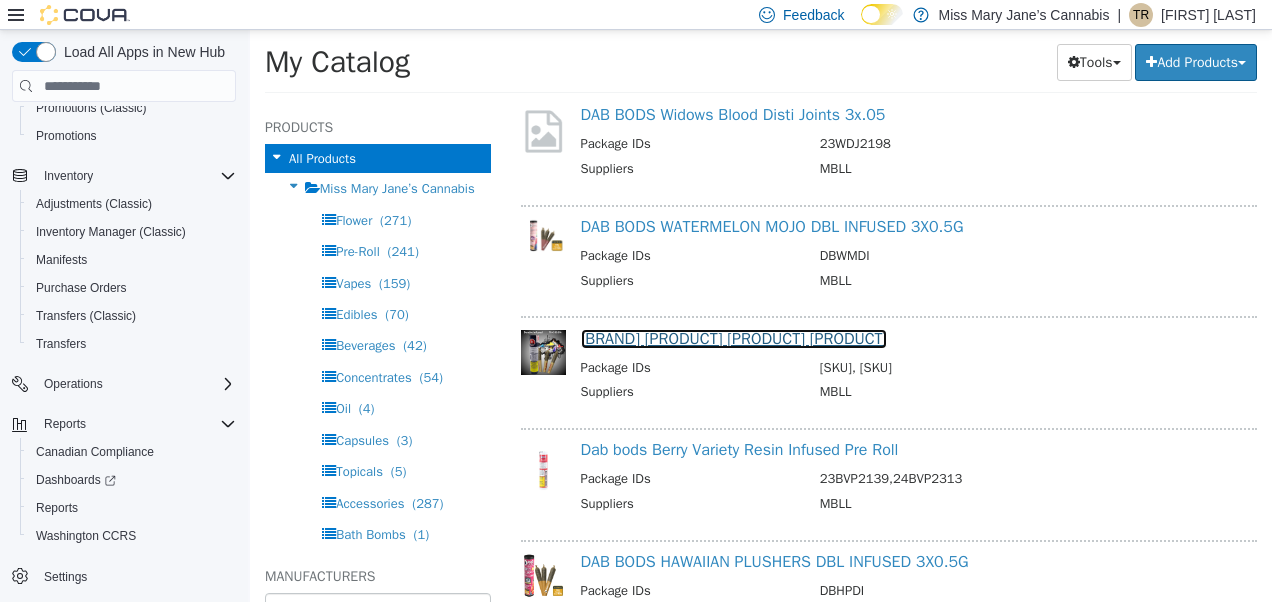 click on "[BRAND] [PRODUCT] [PRODUCT] [PRODUCT]" at bounding box center [734, 339] 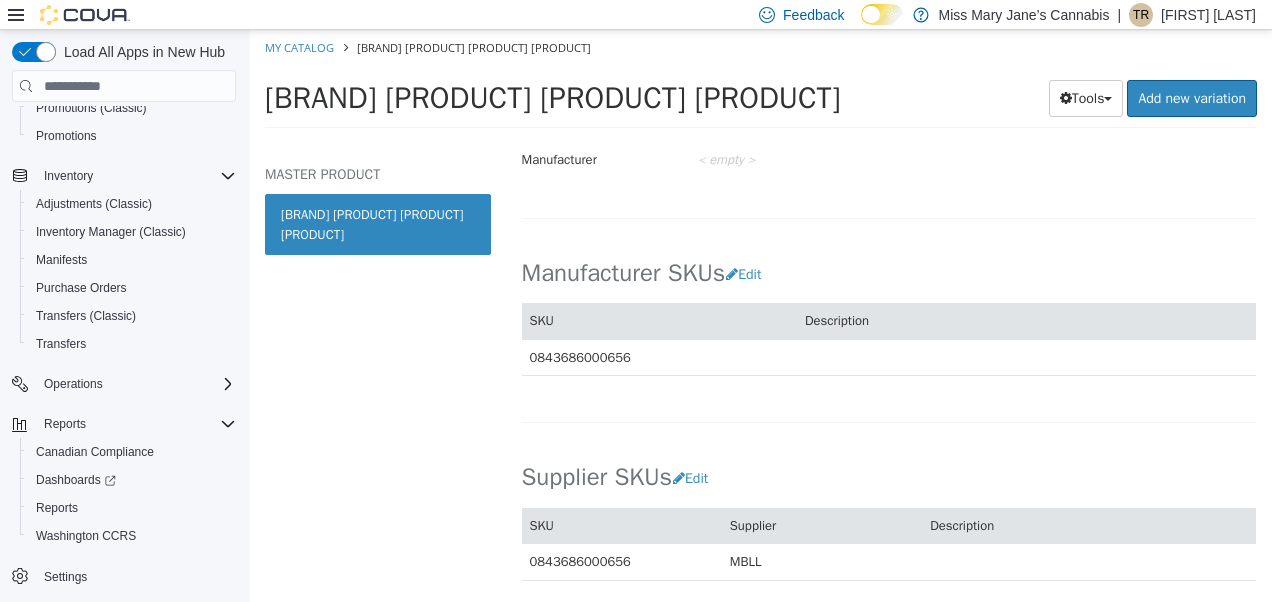 scroll, scrollTop: 1131, scrollLeft: 0, axis: vertical 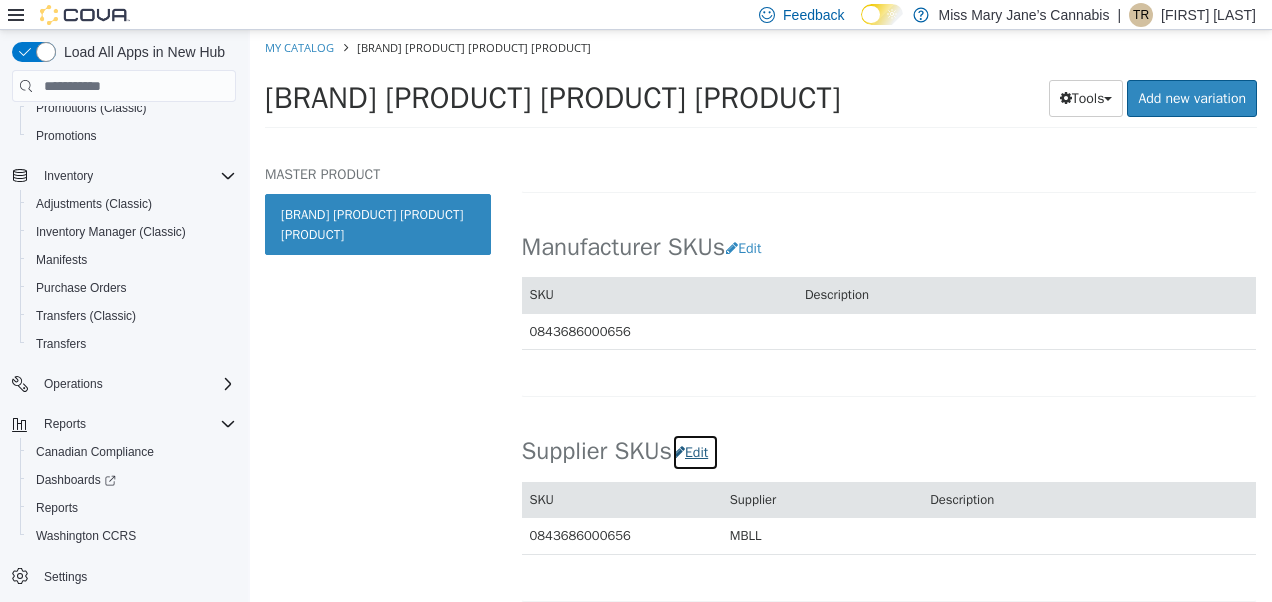 click on "Edit" at bounding box center (695, 452) 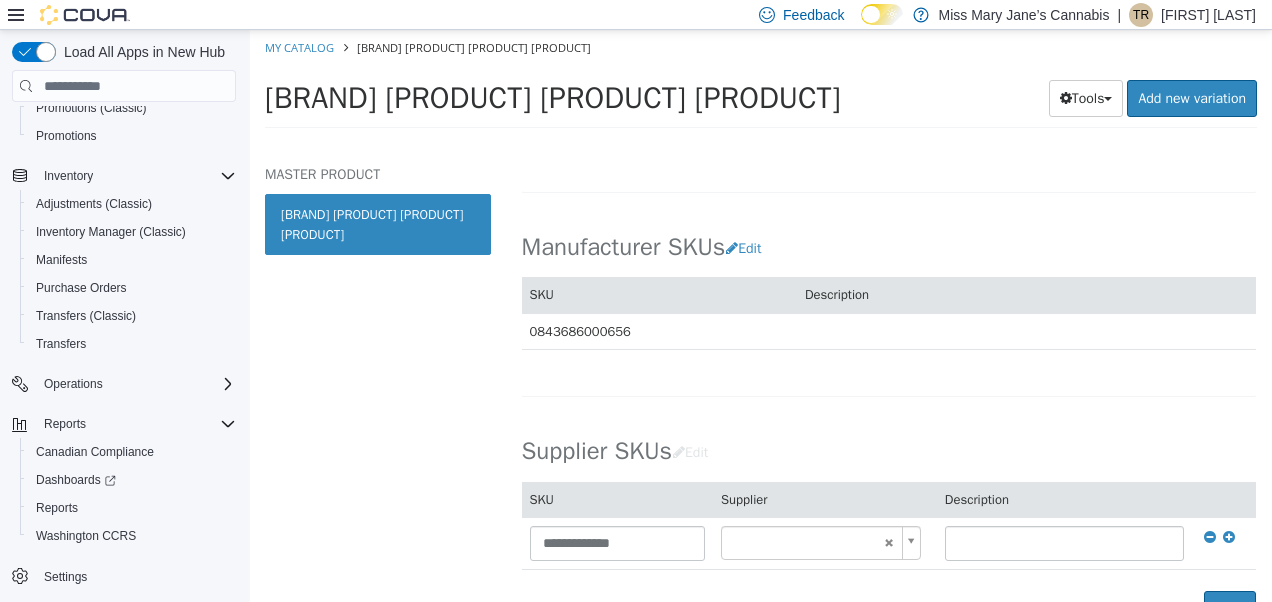 type on "******" 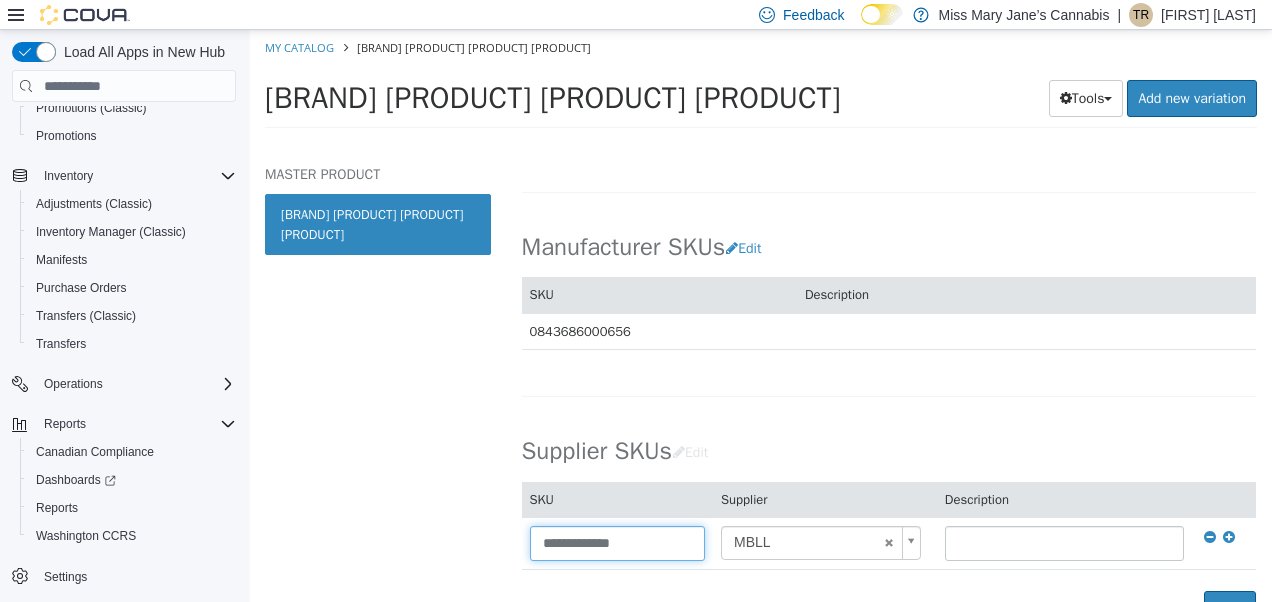 drag, startPoint x: 664, startPoint y: 531, endPoint x: 310, endPoint y: 510, distance: 354.62234 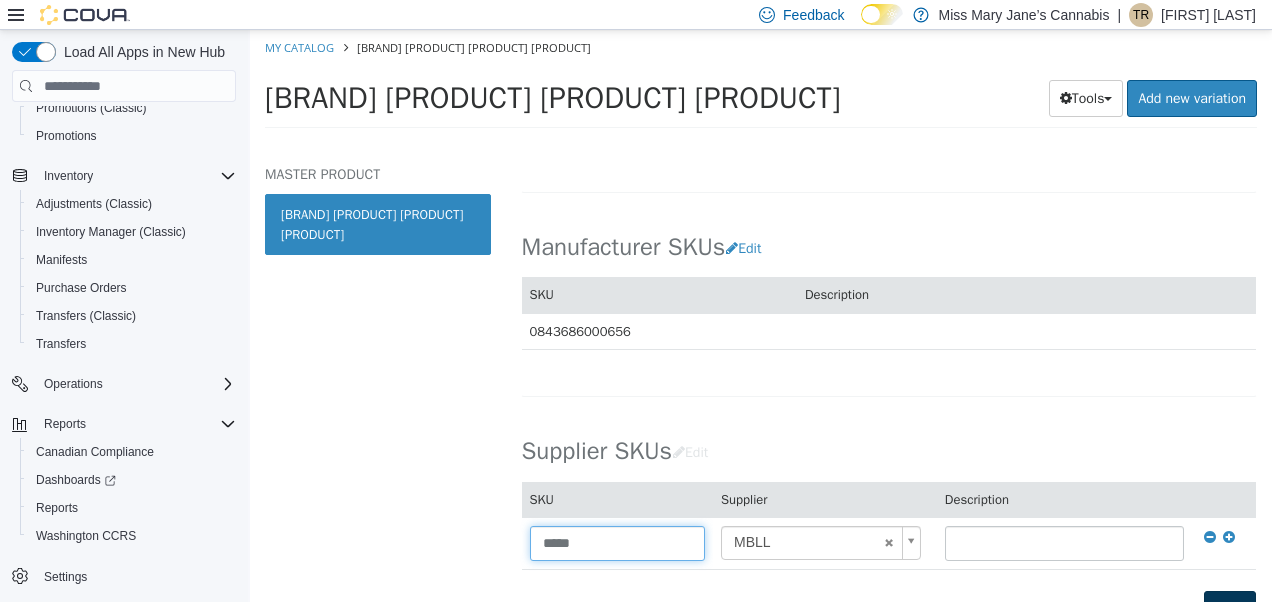 type on "*****" 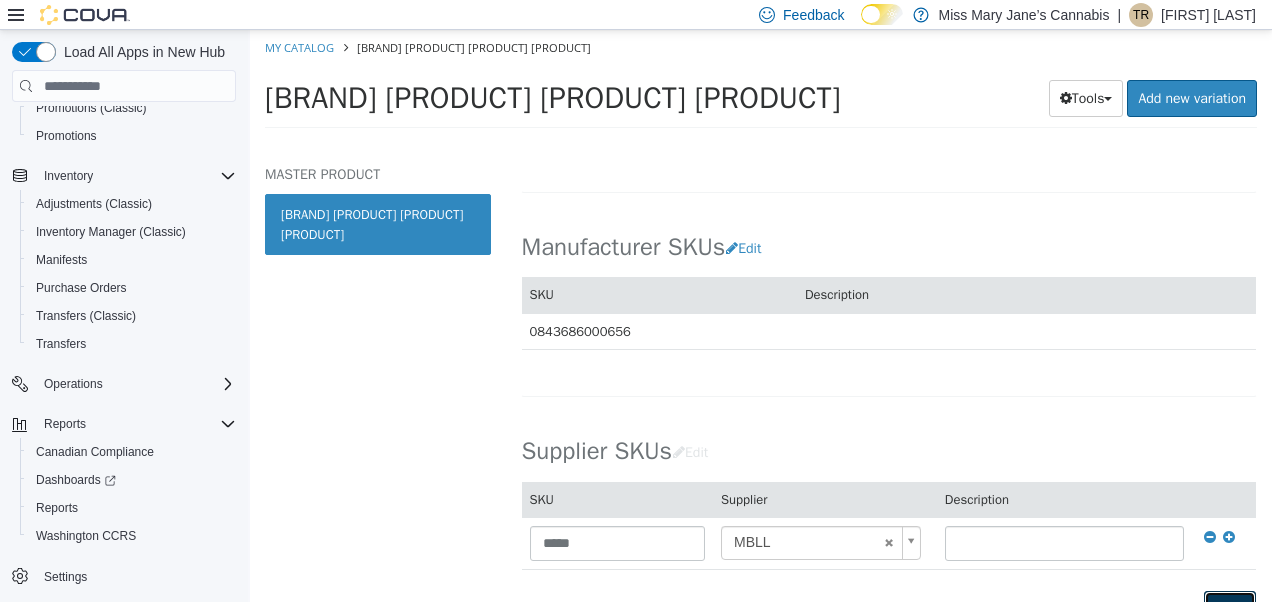 click on "Save" at bounding box center [1230, 609] 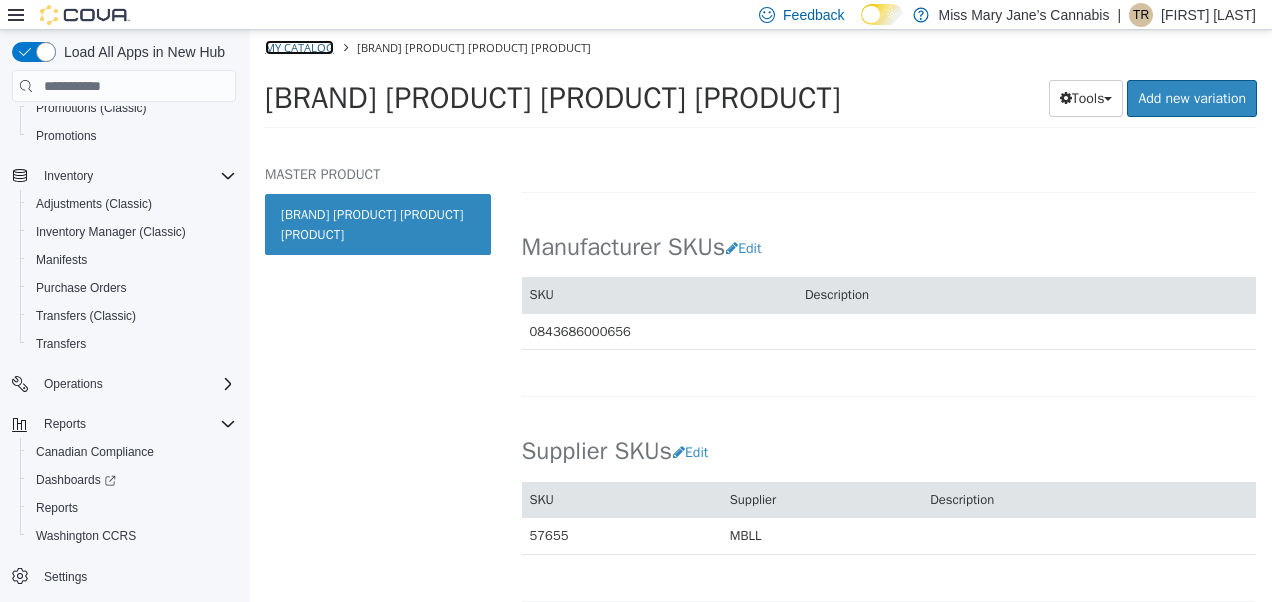 click on "My Catalog" at bounding box center (299, 47) 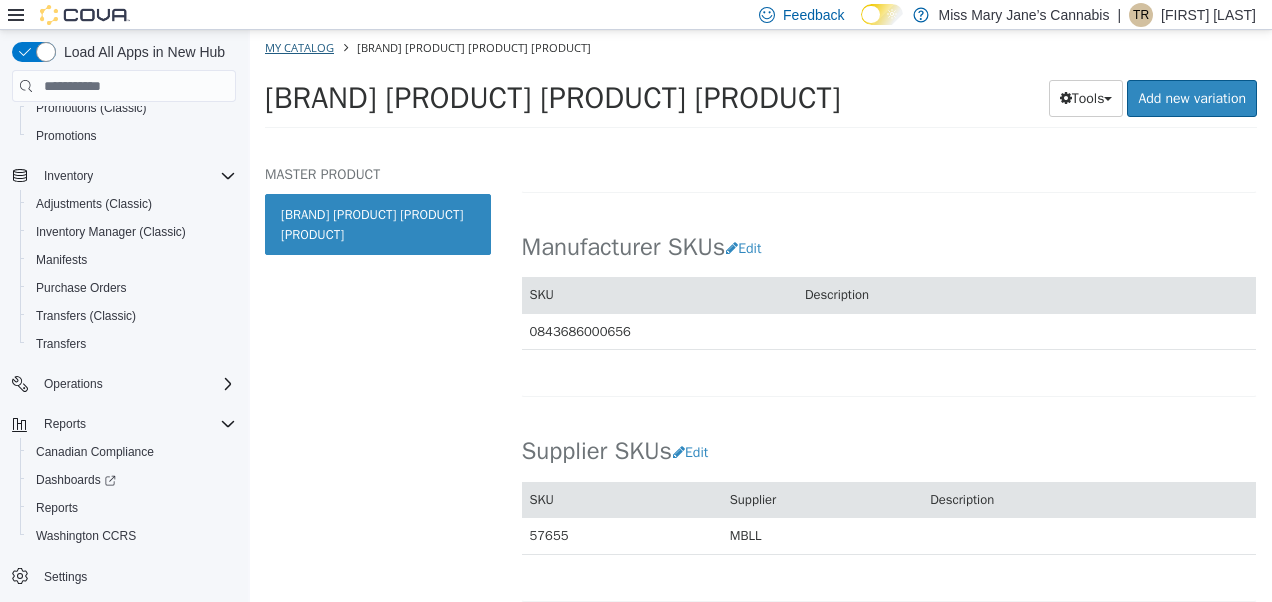 select on "**********" 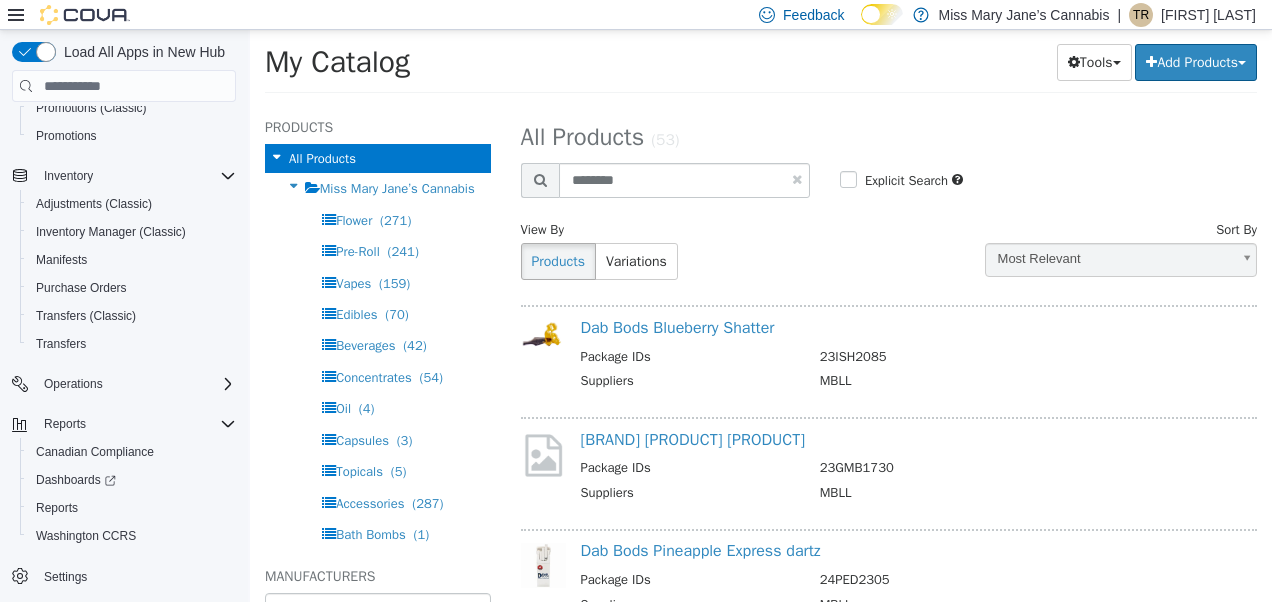 click at bounding box center [797, 179] 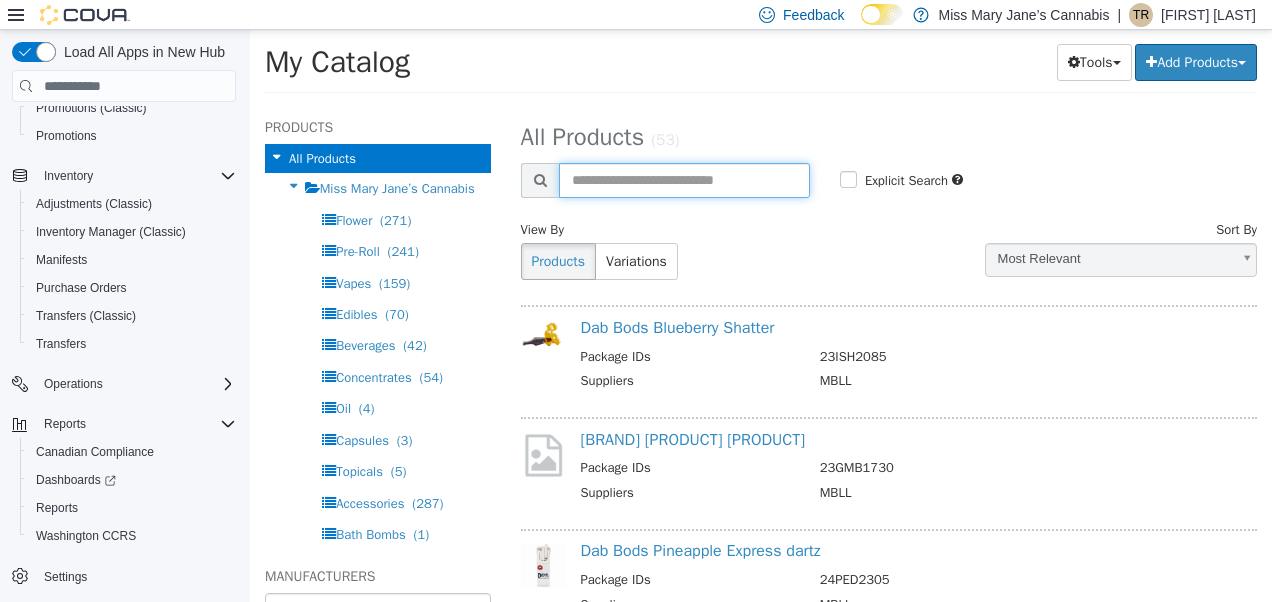 click at bounding box center [684, 180] 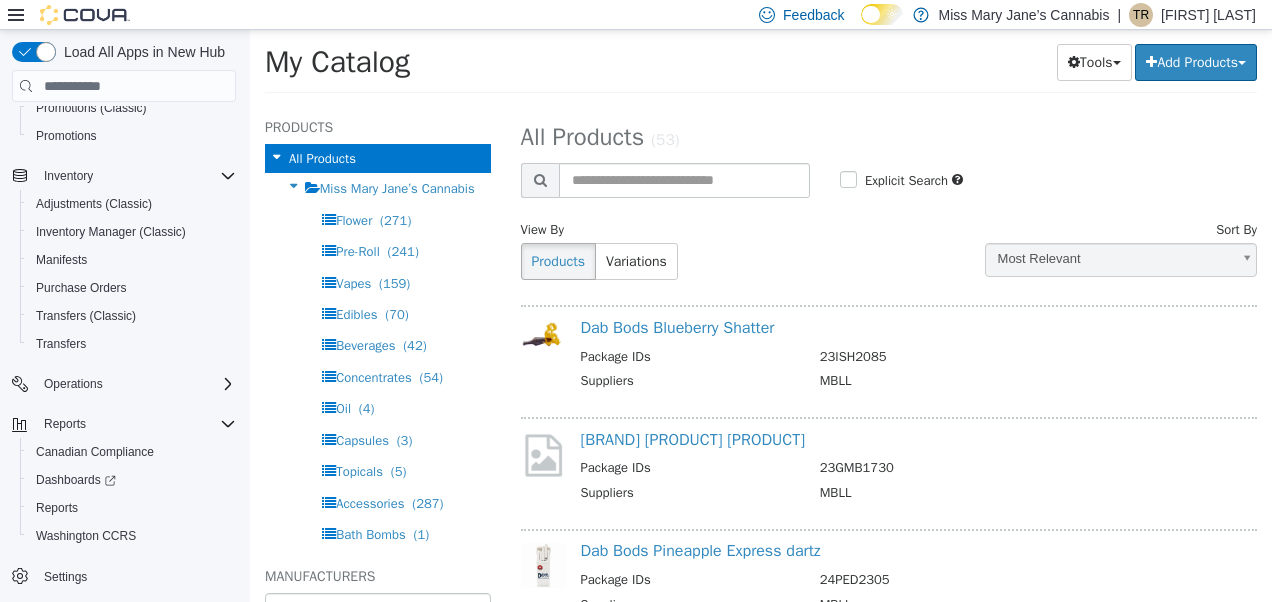 select on "**********" 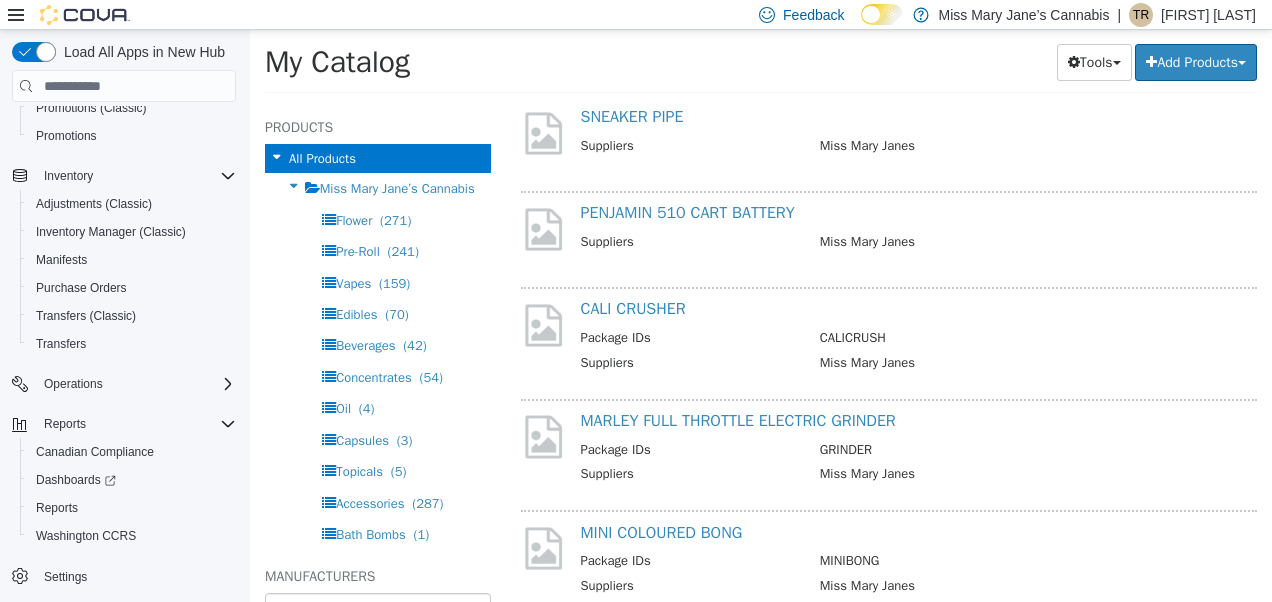 scroll, scrollTop: 0, scrollLeft: 0, axis: both 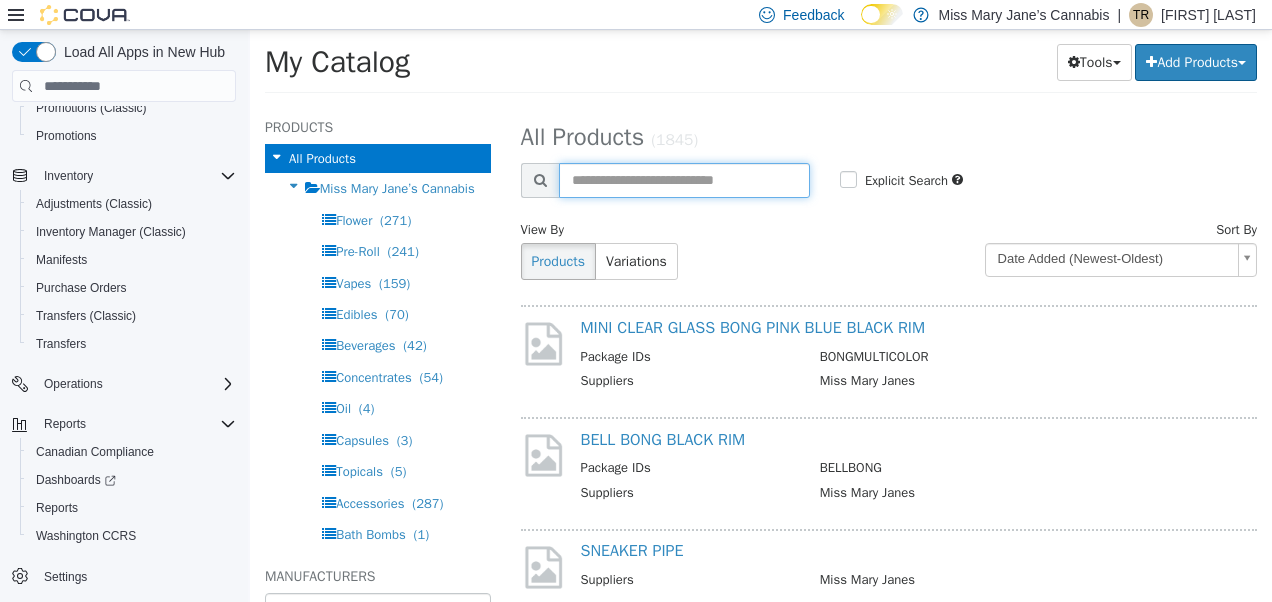click at bounding box center [684, 180] 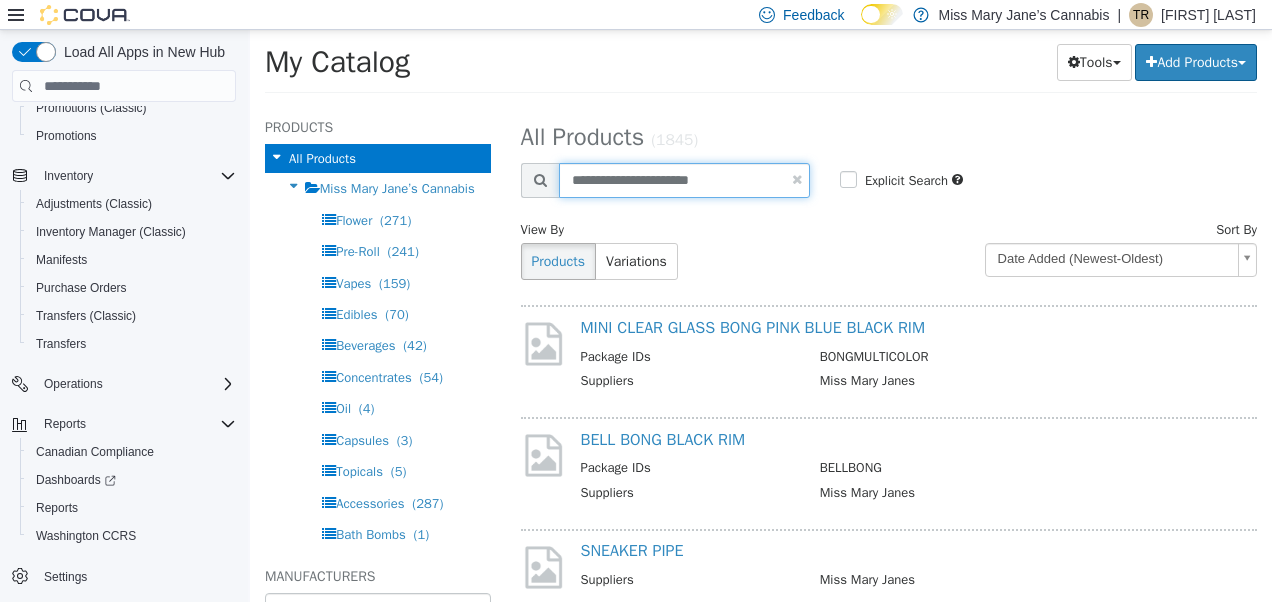 type on "**********" 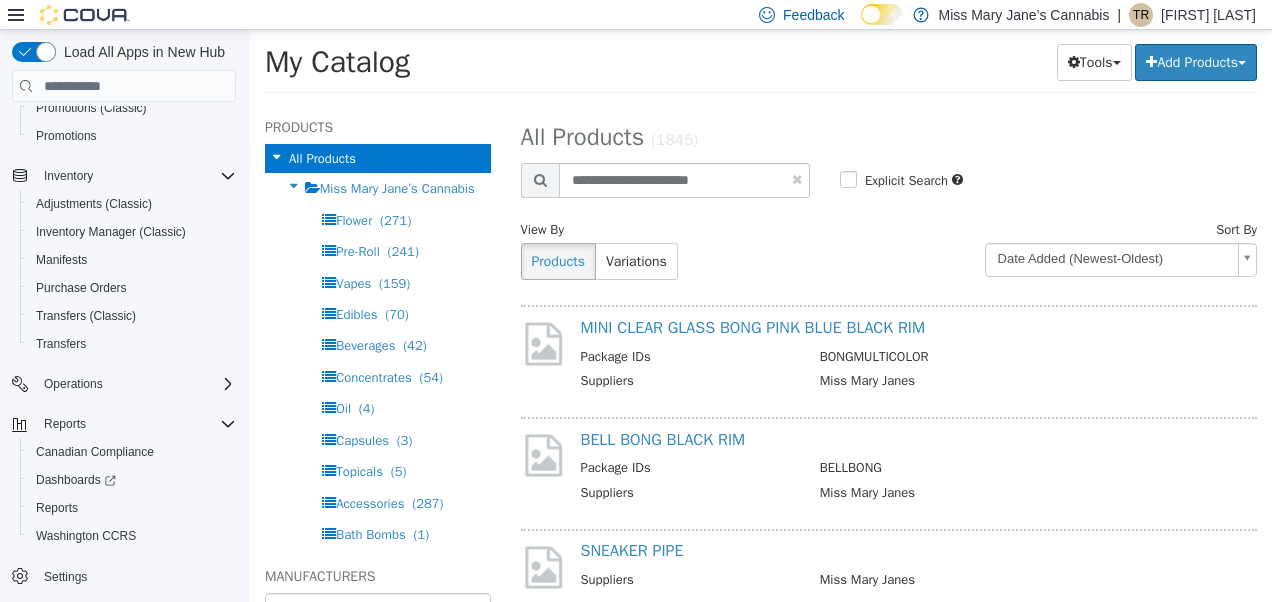 select on "**********" 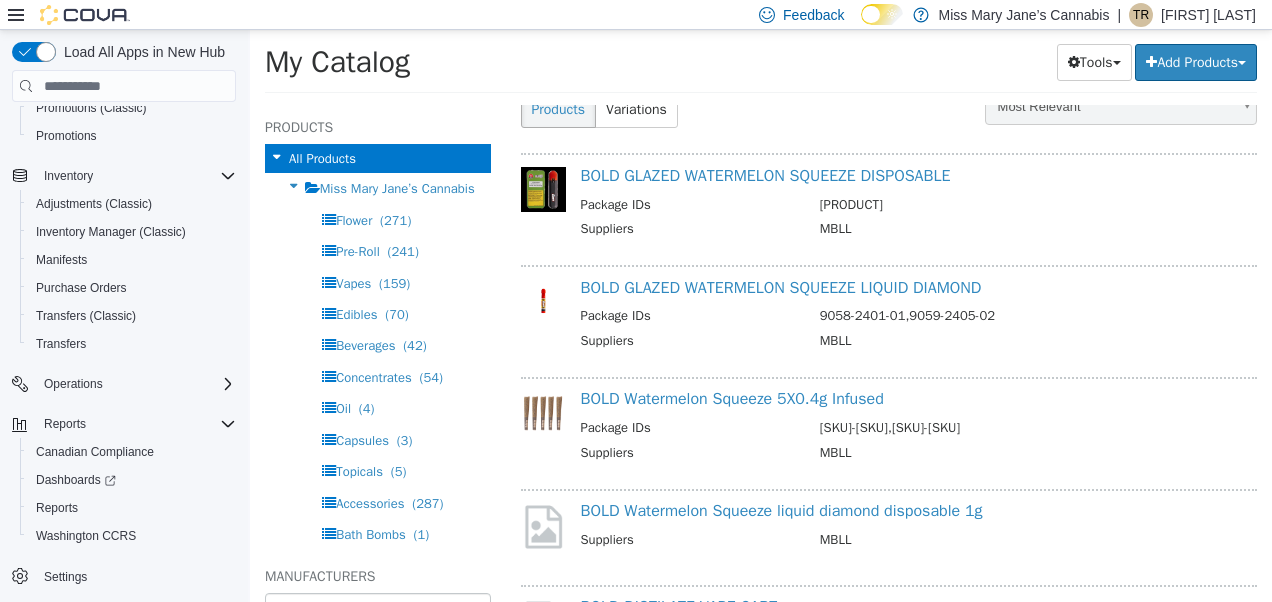 scroll, scrollTop: 167, scrollLeft: 0, axis: vertical 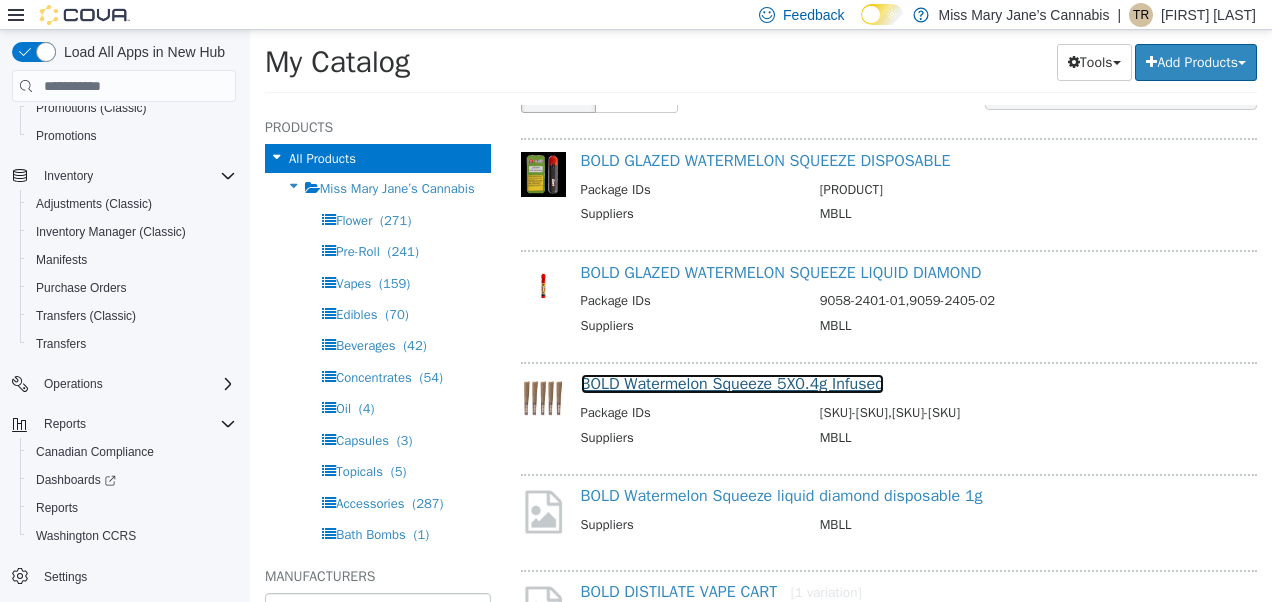 click on "BOLD Watermelon Squeeze 5X0.4g Infused" at bounding box center [732, 384] 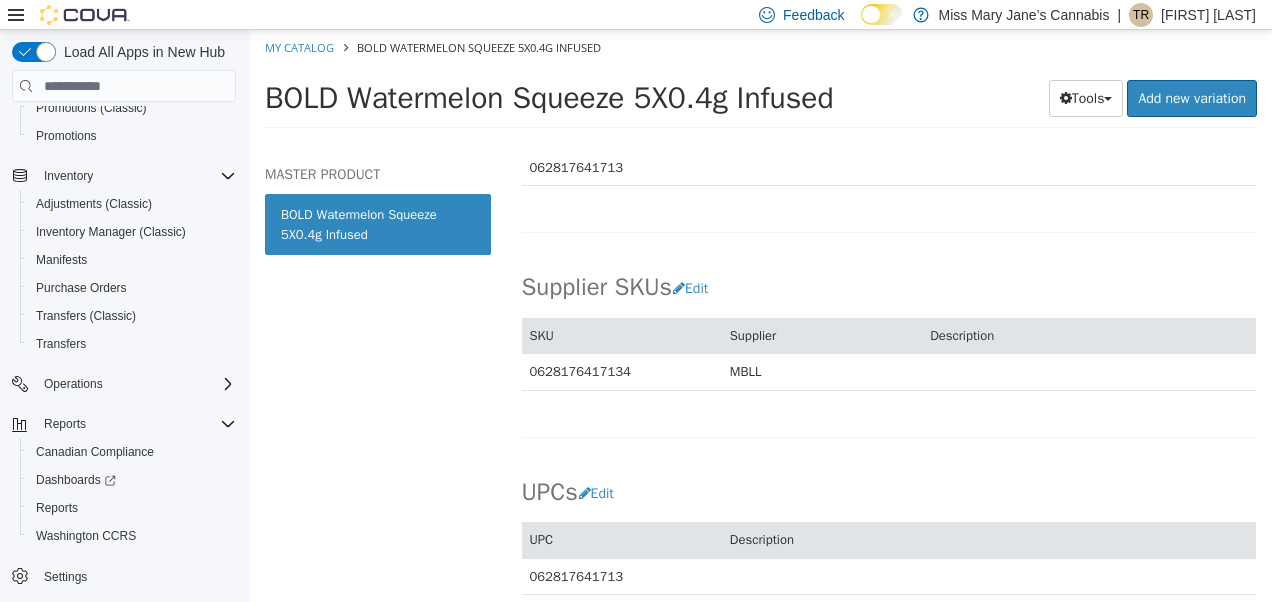 scroll, scrollTop: 1279, scrollLeft: 0, axis: vertical 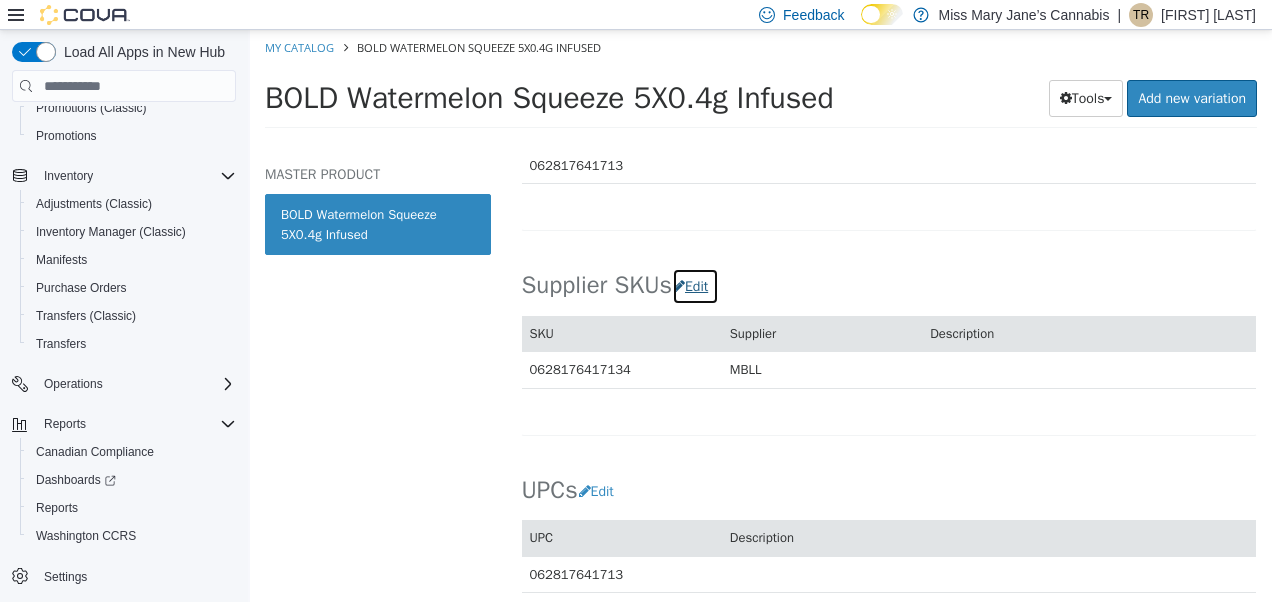 click on "Edit" at bounding box center [695, 286] 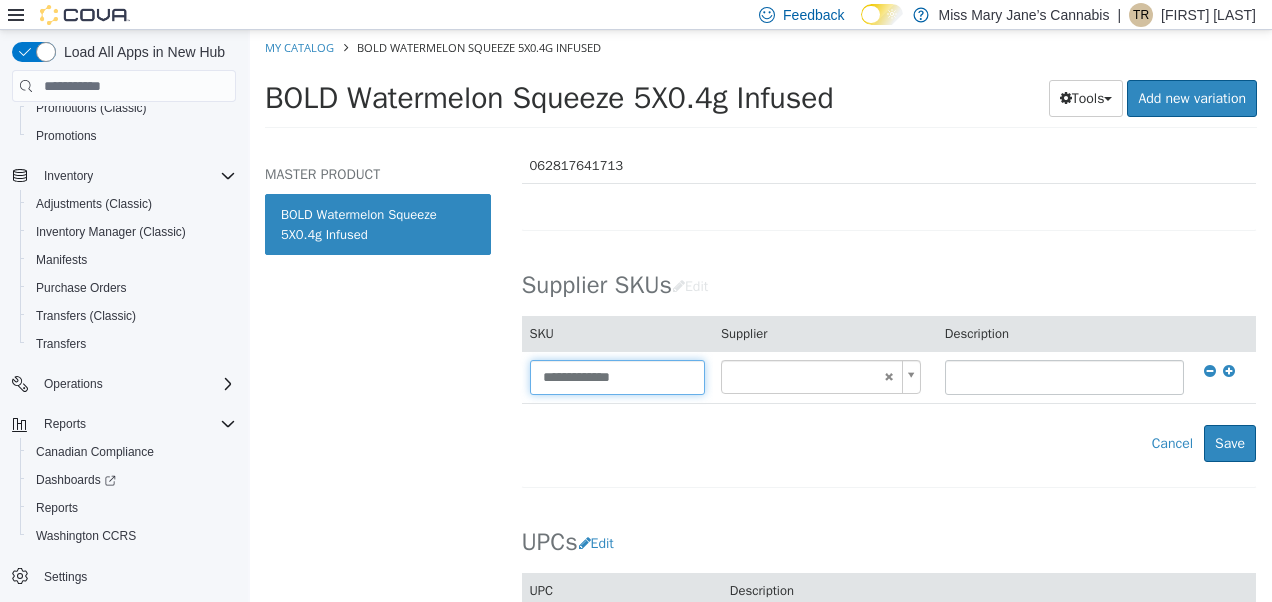 drag, startPoint x: 651, startPoint y: 375, endPoint x: 204, endPoint y: 374, distance: 447.00113 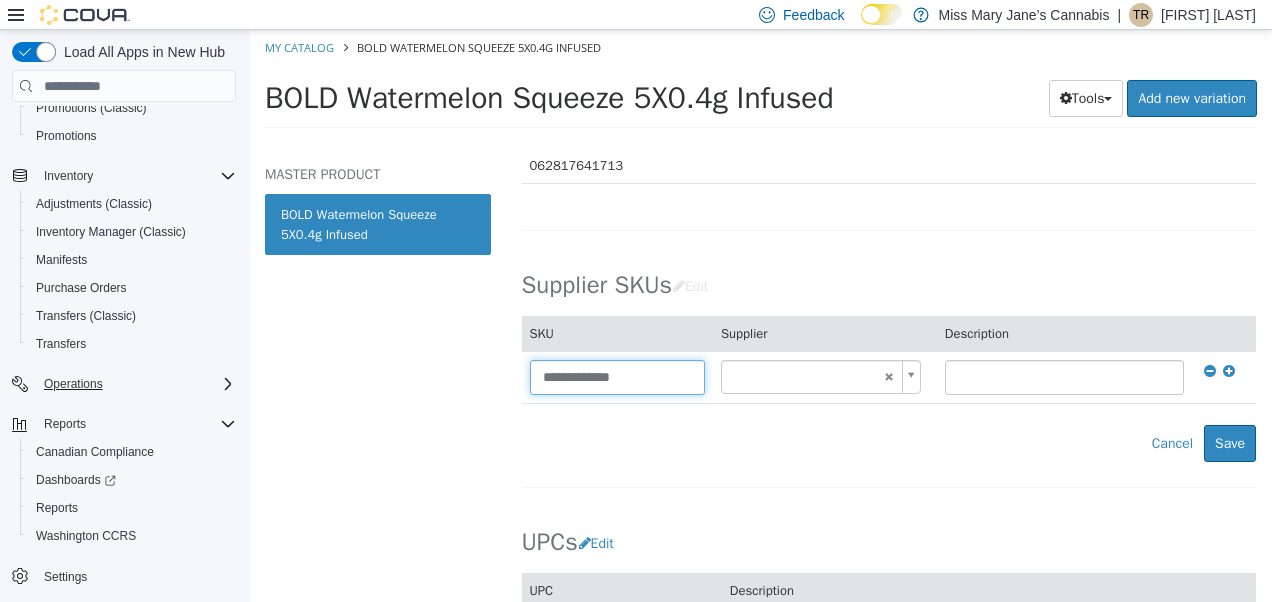 type 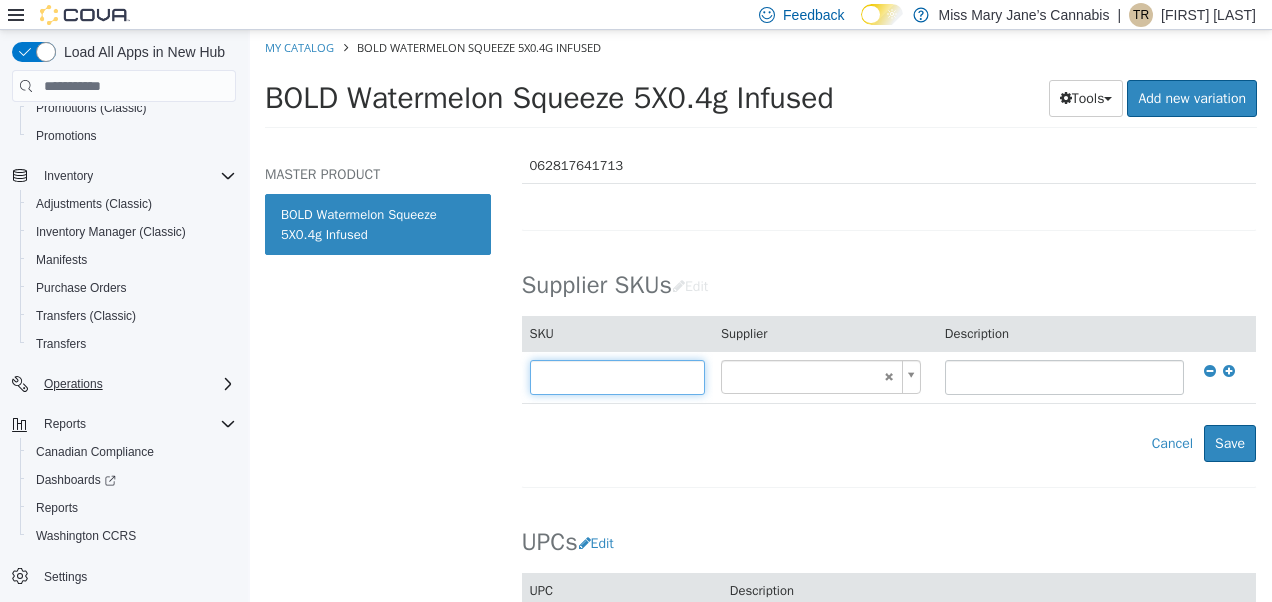 type on "******" 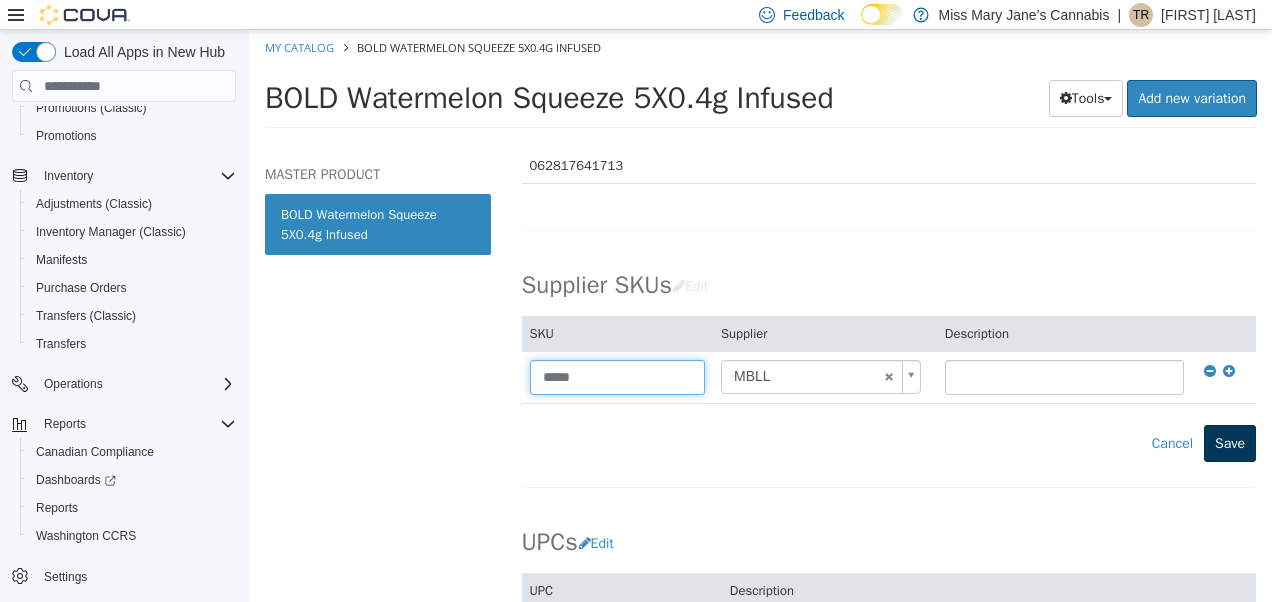 type on "*****" 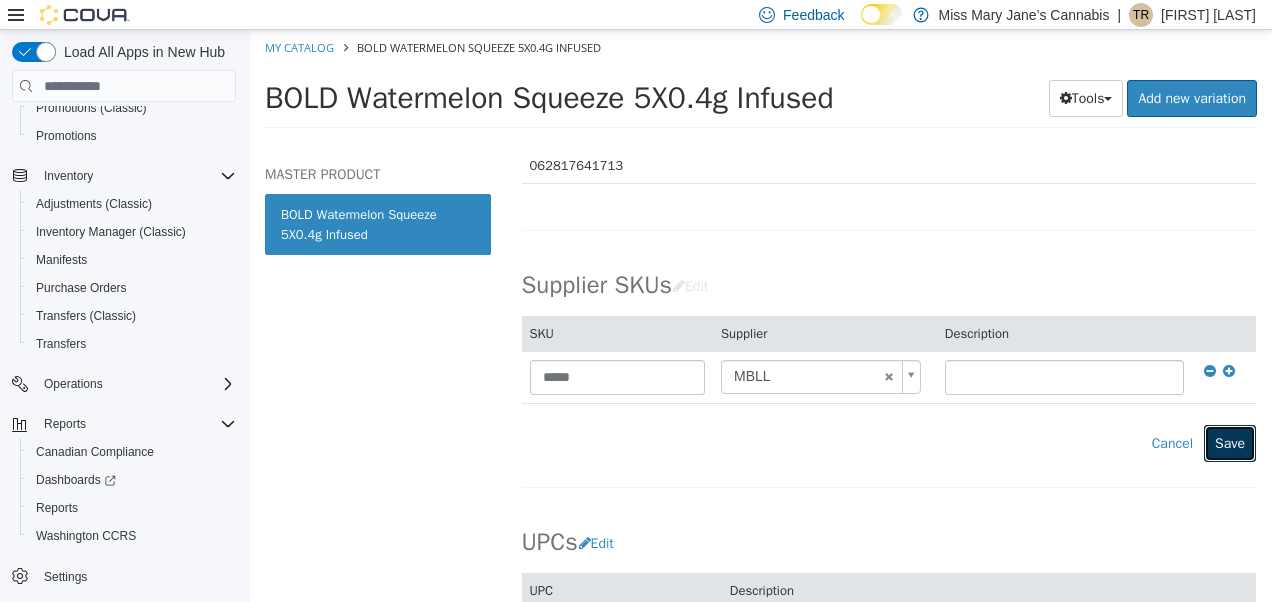 click on "Save" at bounding box center [1230, 443] 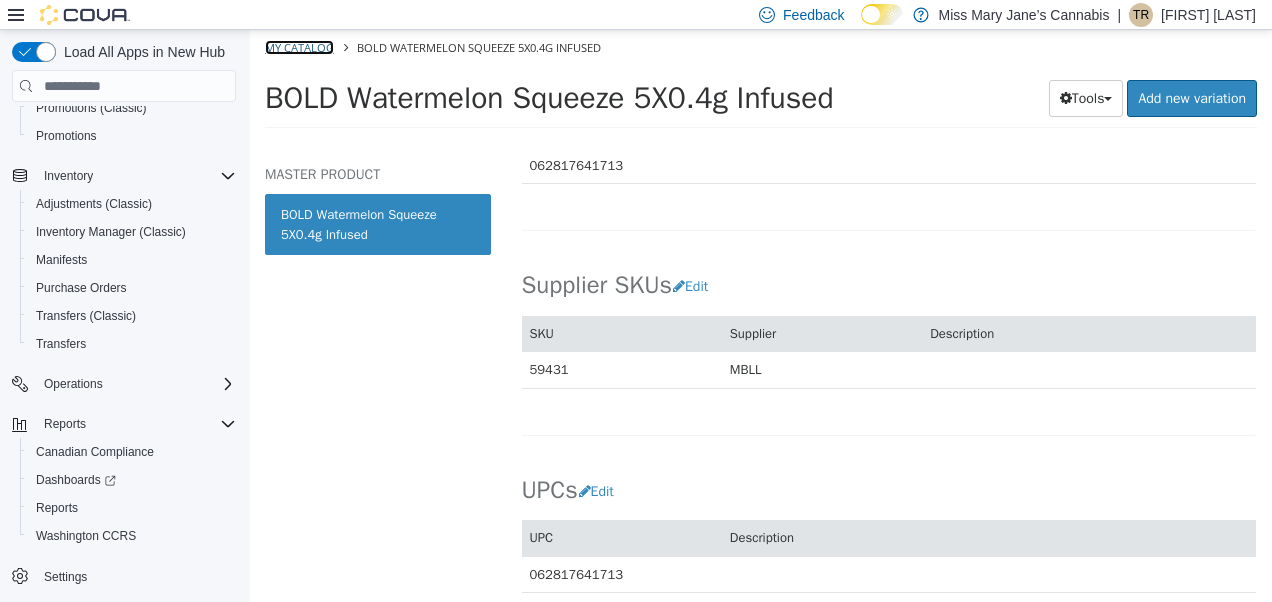click on "My Catalog" at bounding box center [299, 47] 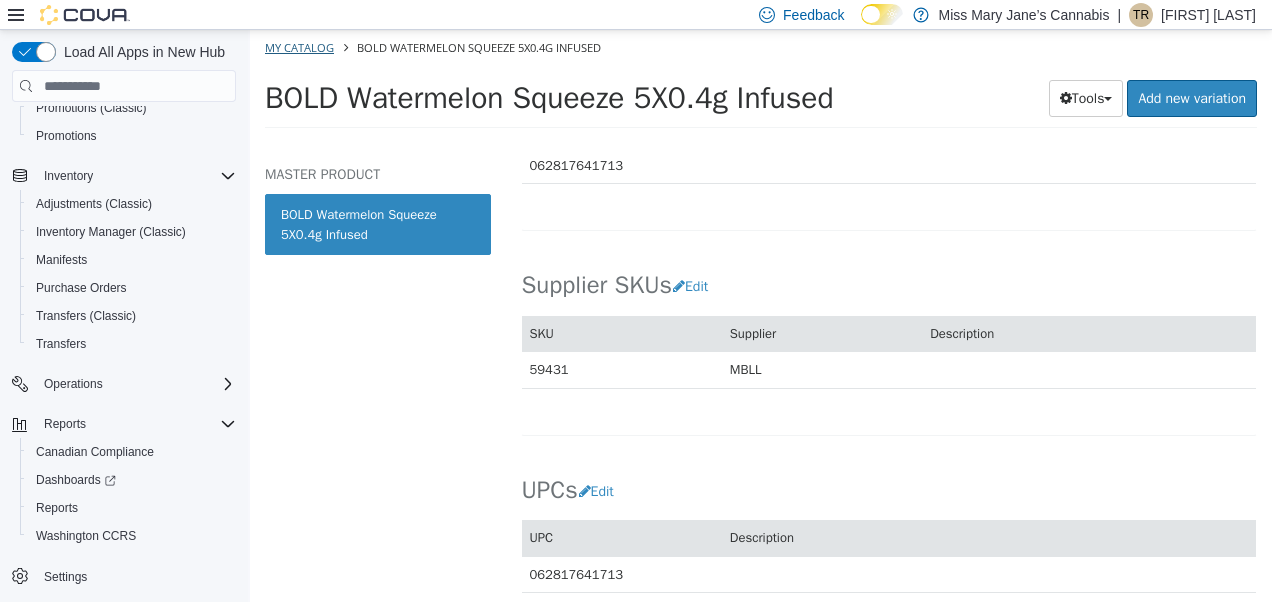 select on "**********" 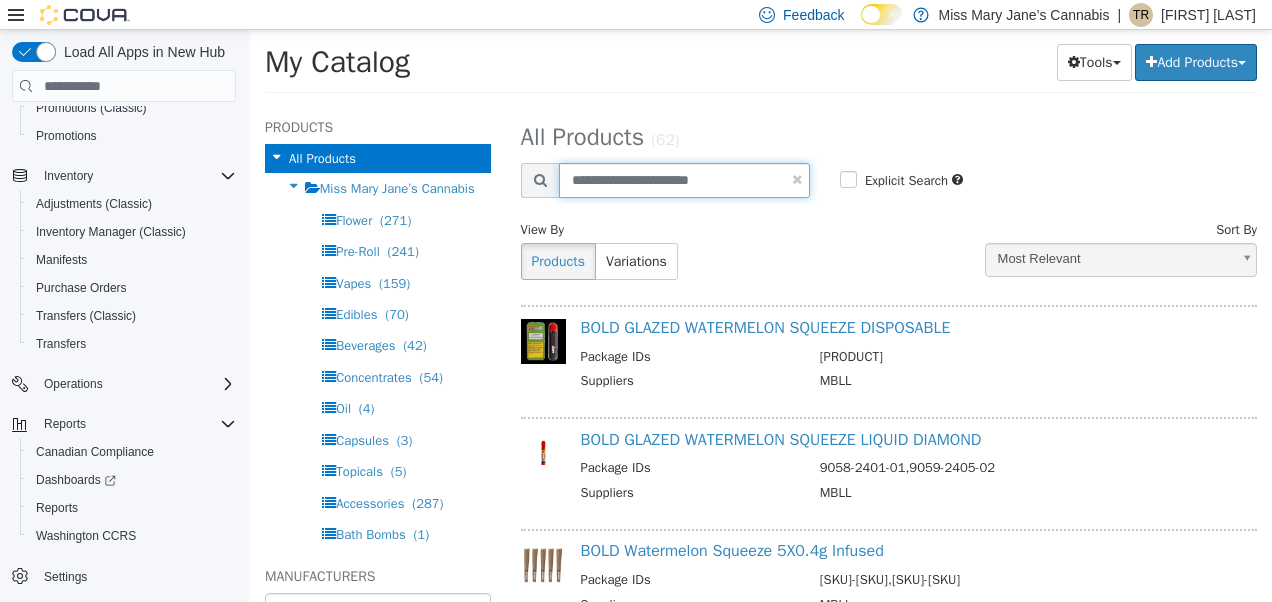 click on "**********" at bounding box center [684, 180] 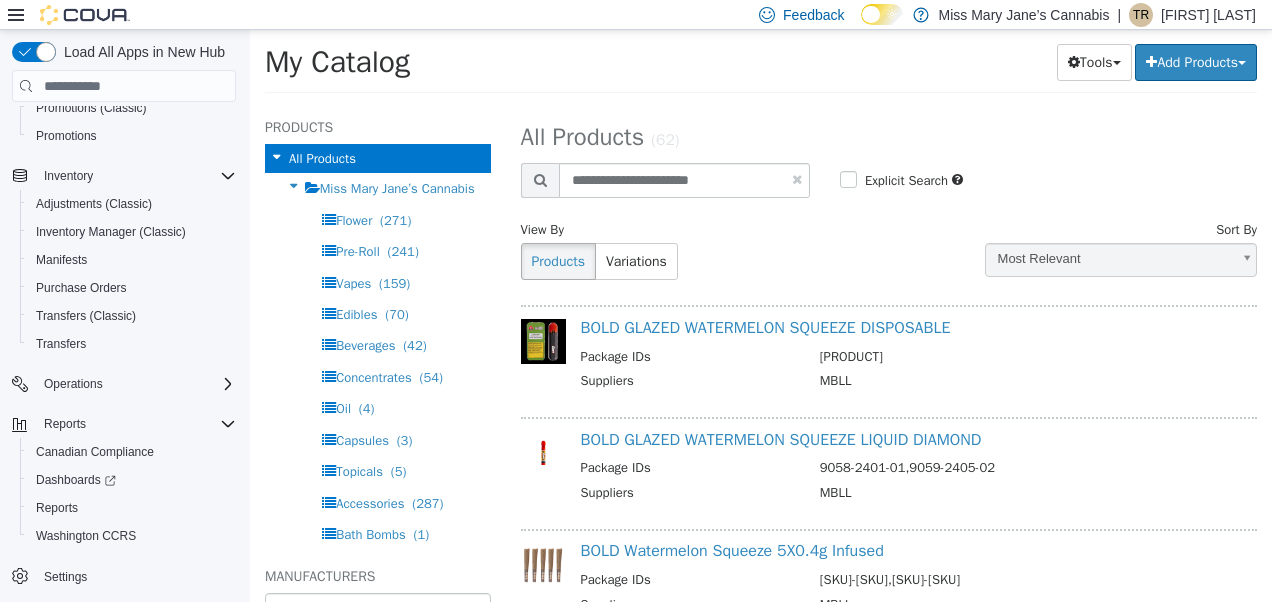 click at bounding box center (797, 179) 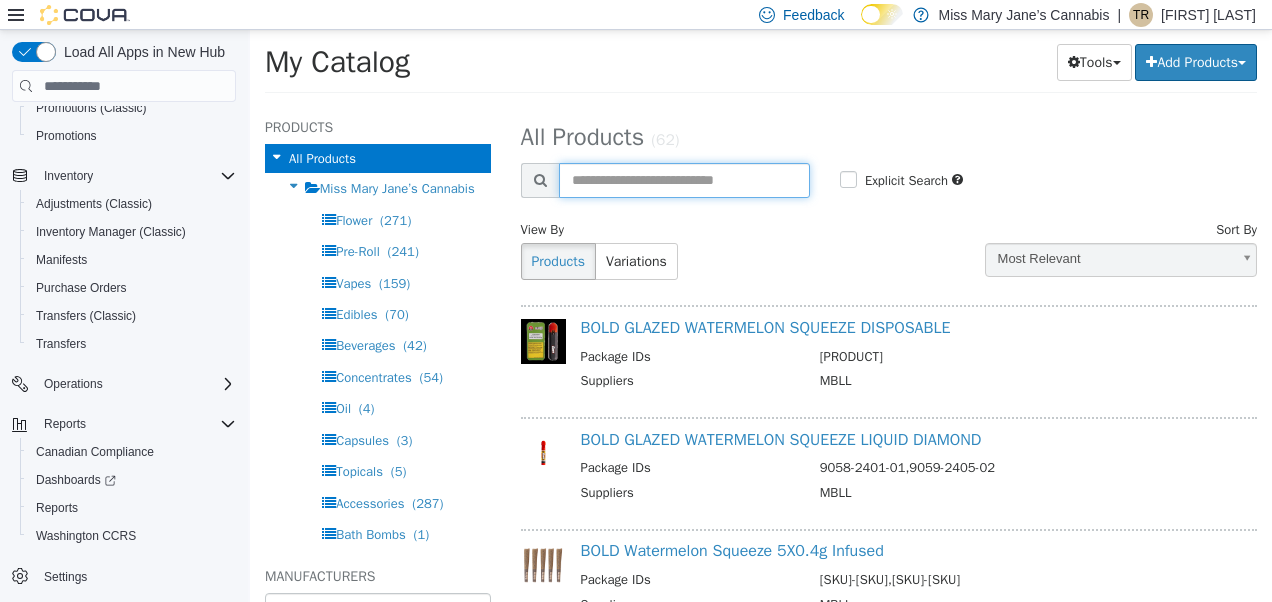 click at bounding box center [684, 180] 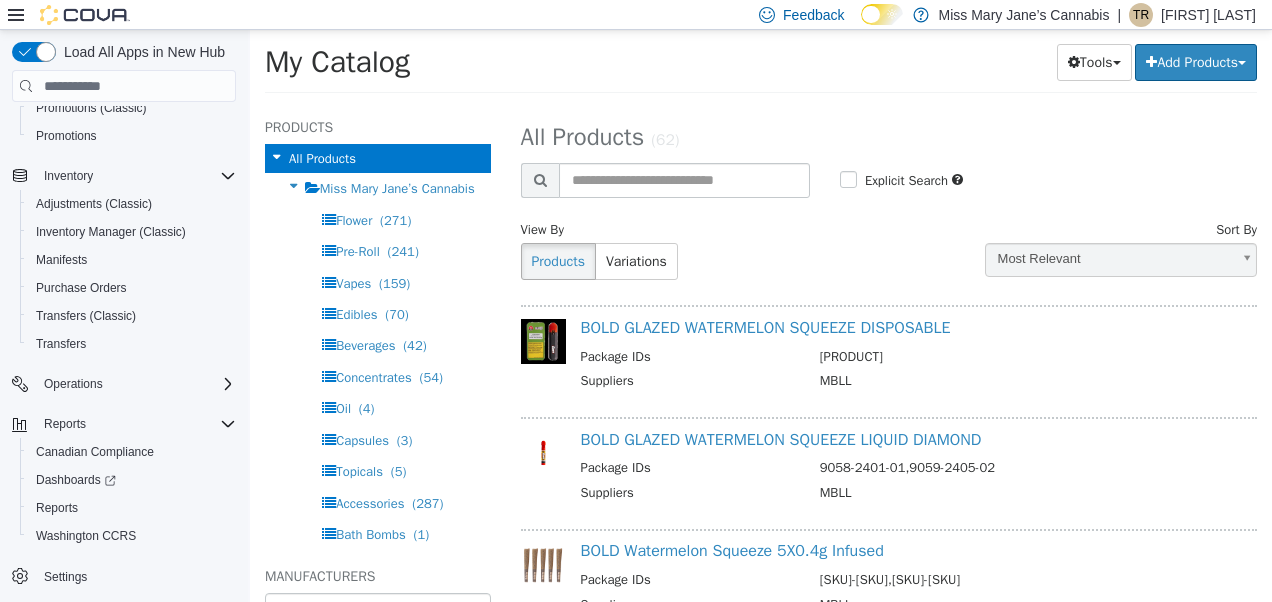 select on "**********" 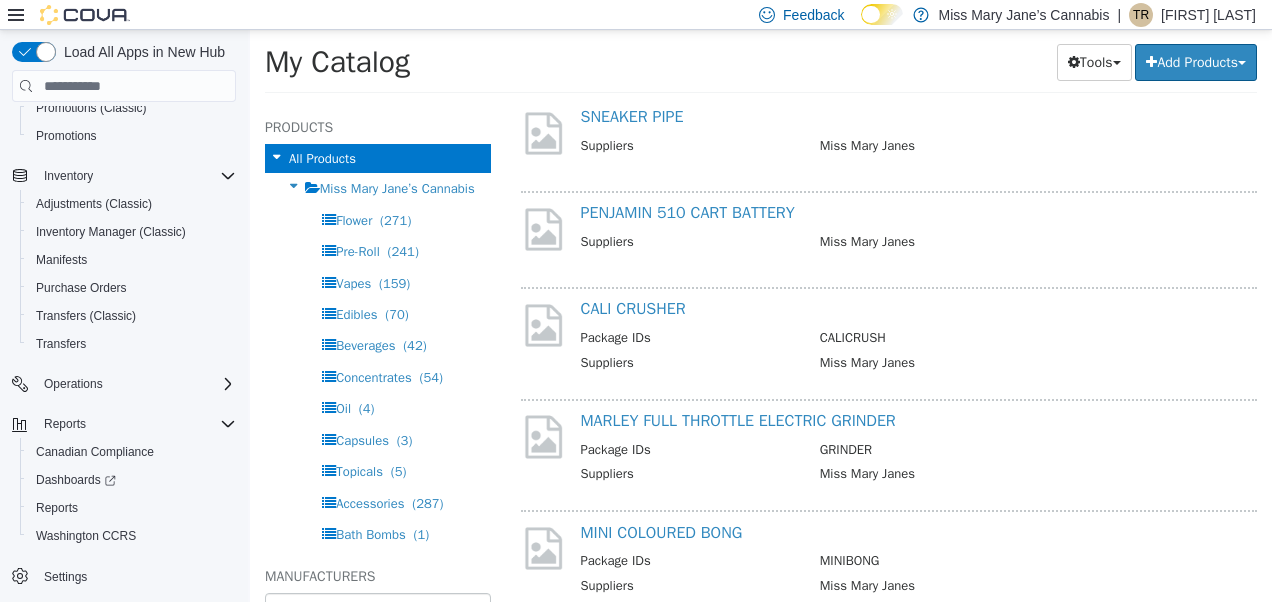scroll, scrollTop: 0, scrollLeft: 0, axis: both 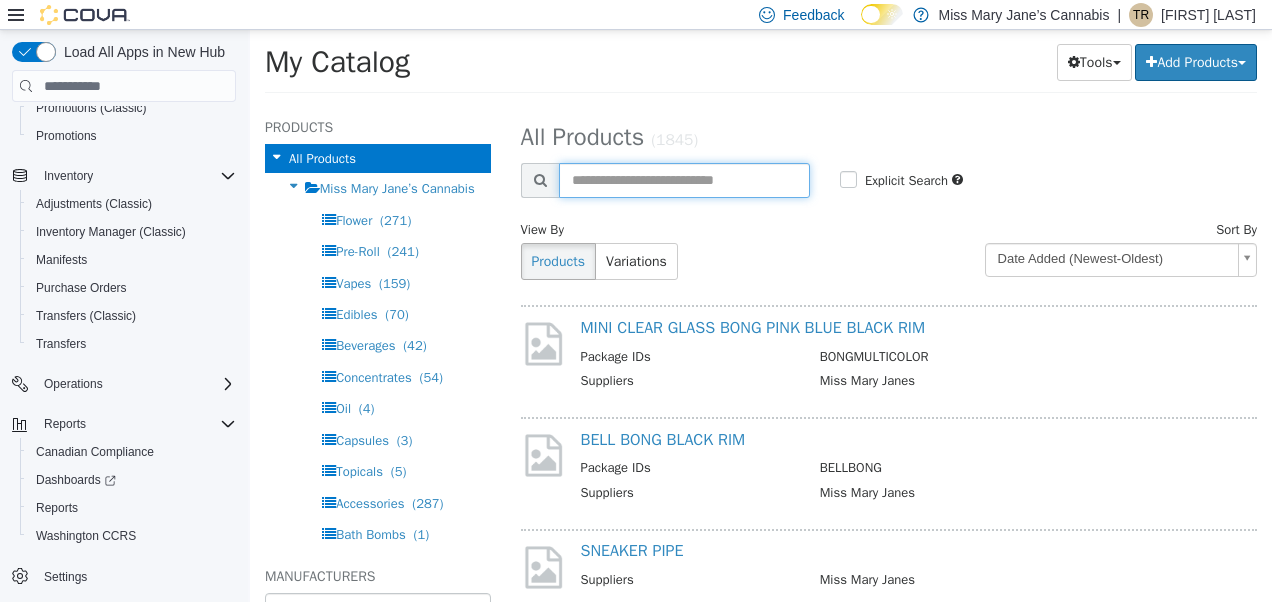 click at bounding box center (684, 180) 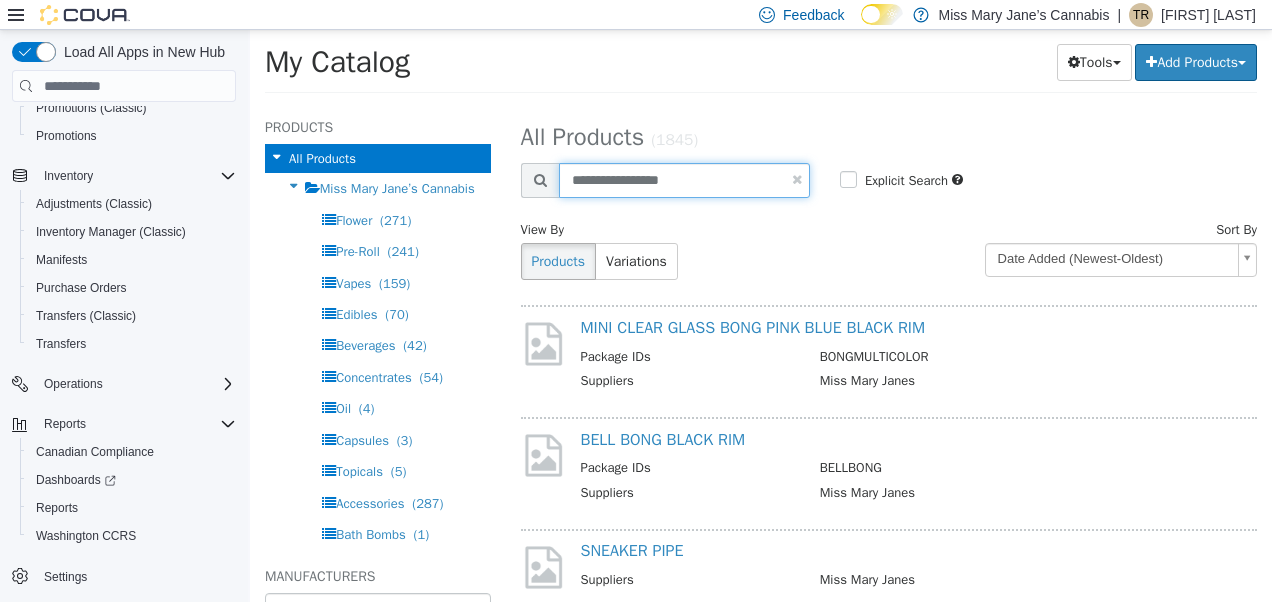 type on "**********" 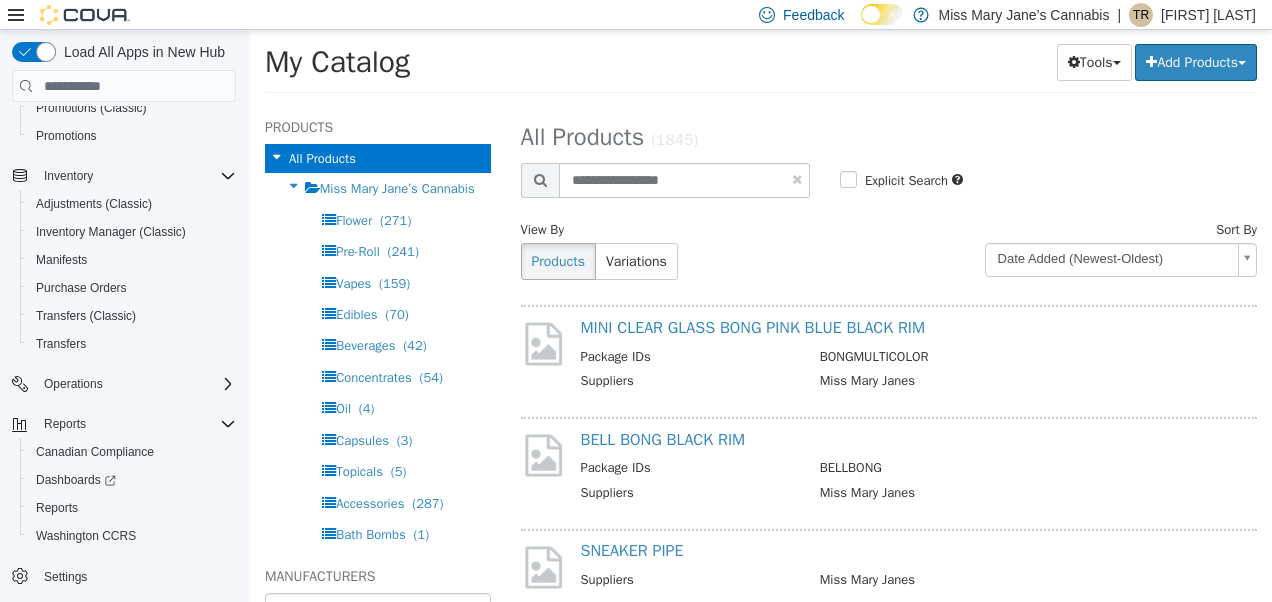 select on "**********" 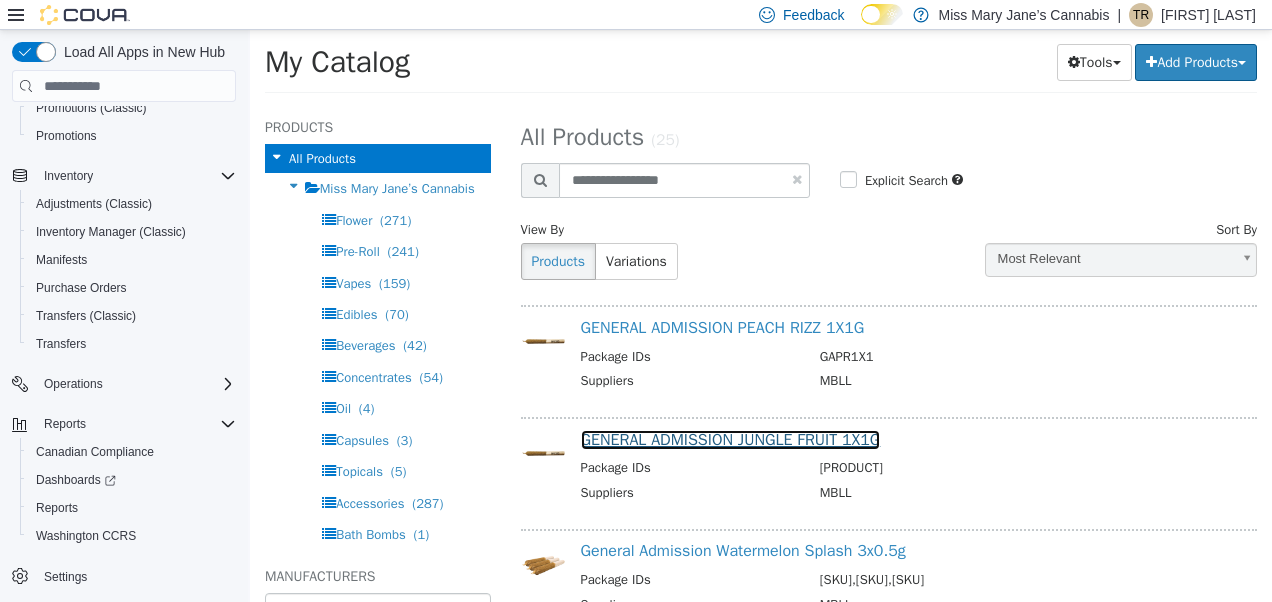 click on "GENERAL ADMISSION JUNGLE FRUIT 1X1G" at bounding box center [731, 440] 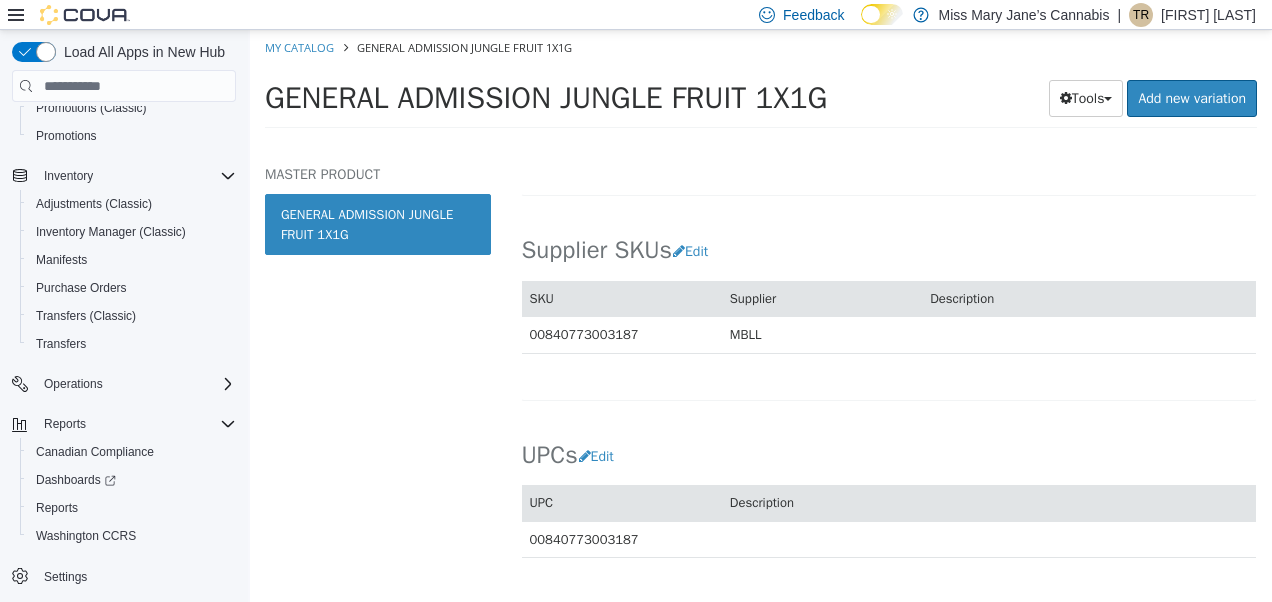 scroll, scrollTop: 1306, scrollLeft: 0, axis: vertical 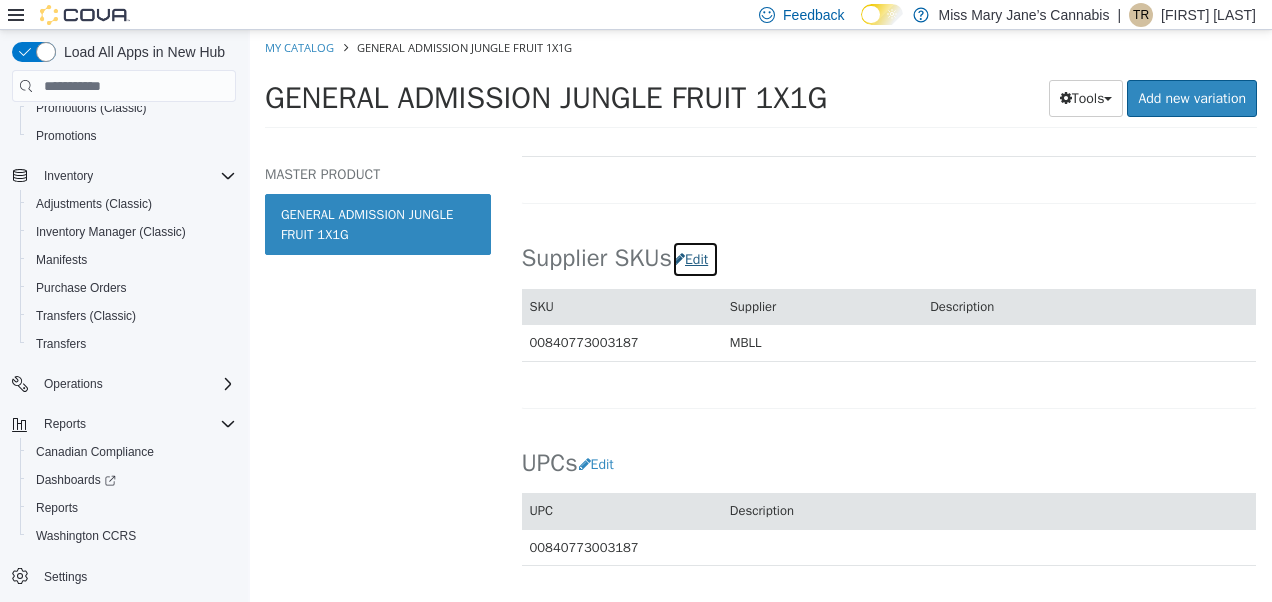 click on "Edit" at bounding box center (695, 259) 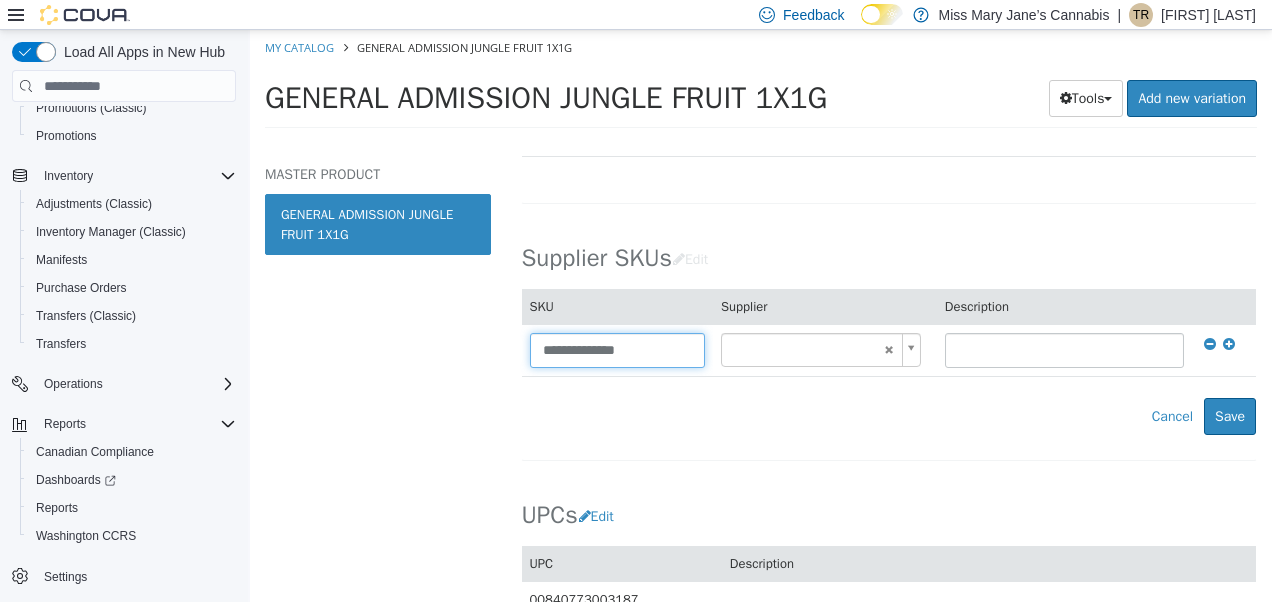 drag, startPoint x: 646, startPoint y: 350, endPoint x: 124, endPoint y: 364, distance: 522.1877 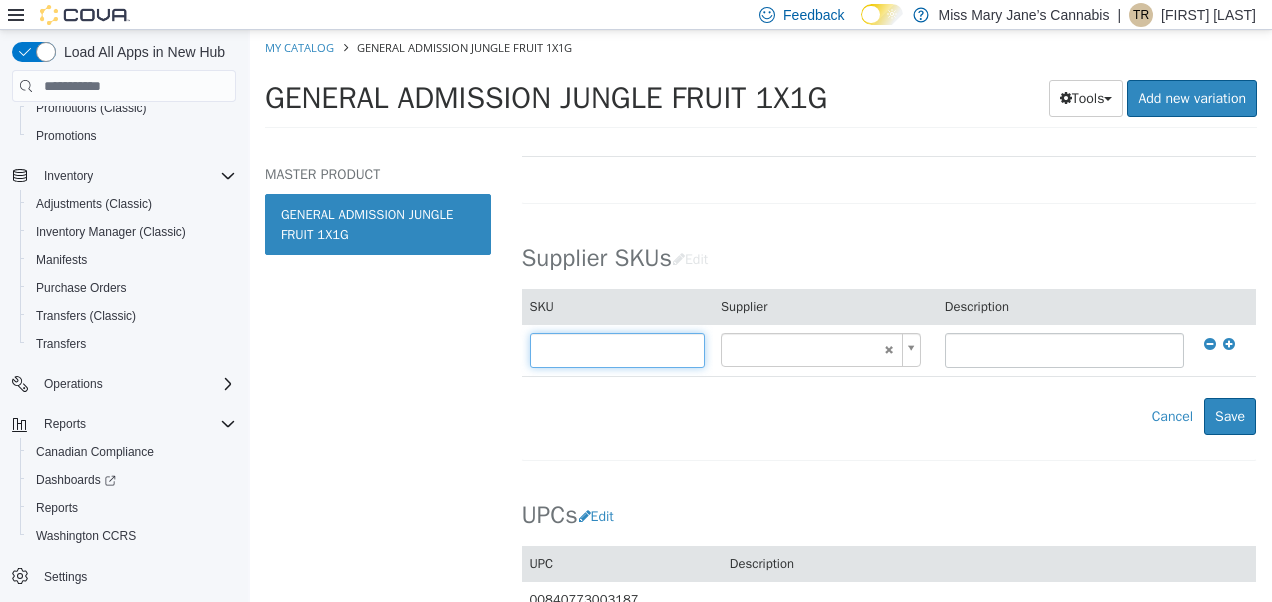 type on "******" 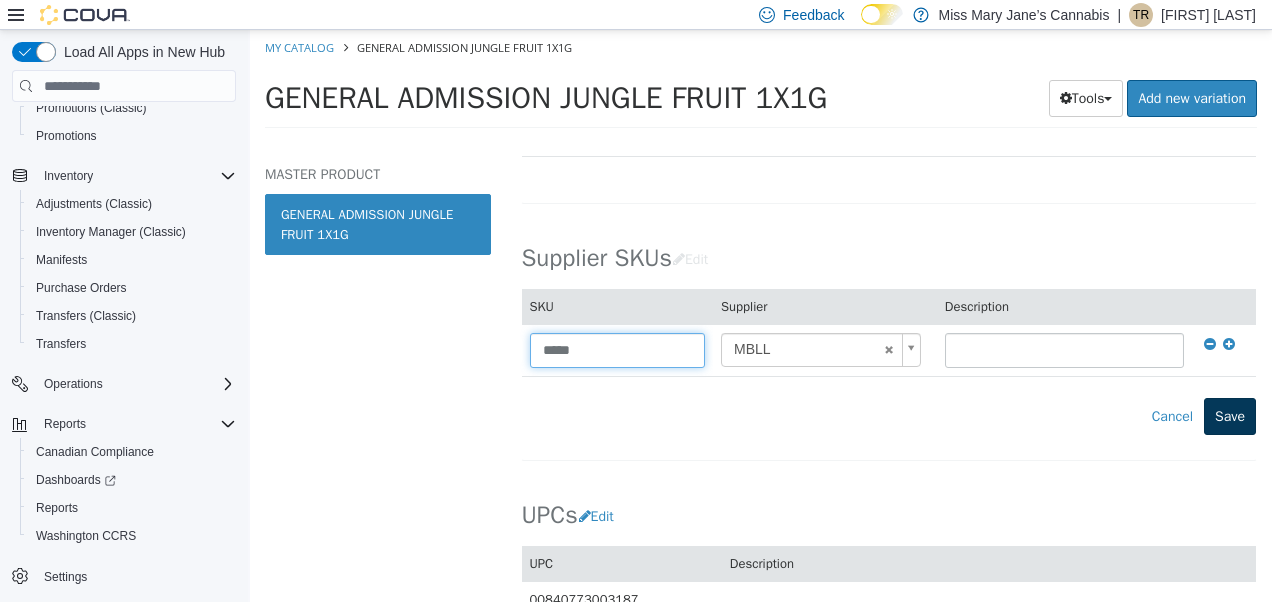 type on "*****" 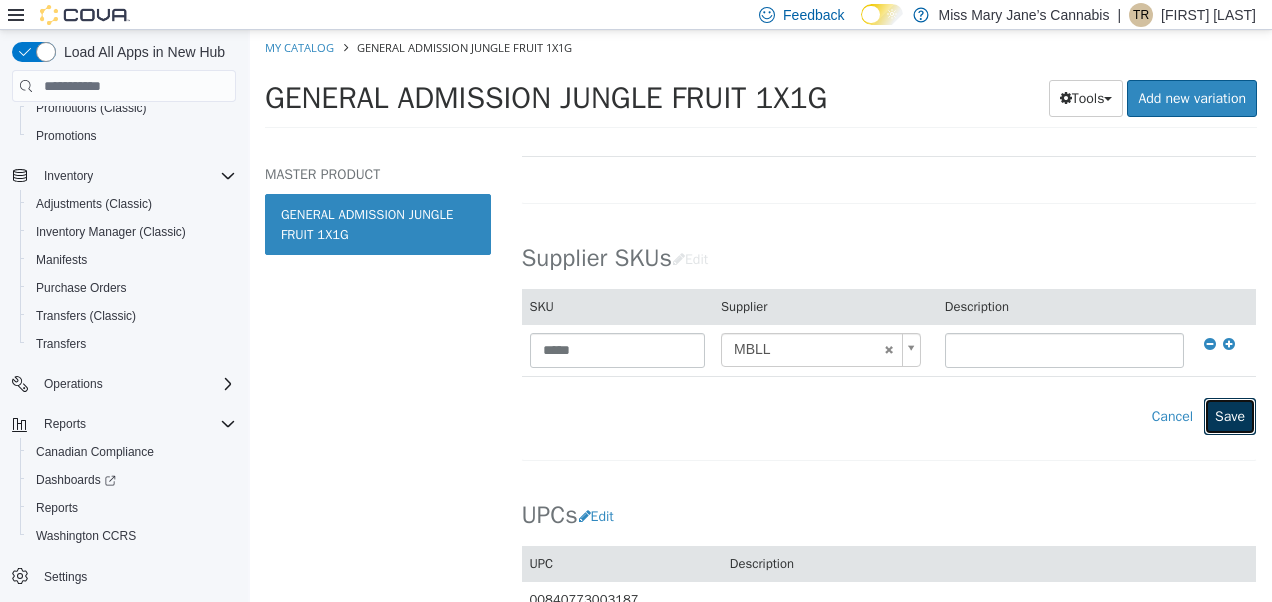 click on "Save" at bounding box center [1230, 416] 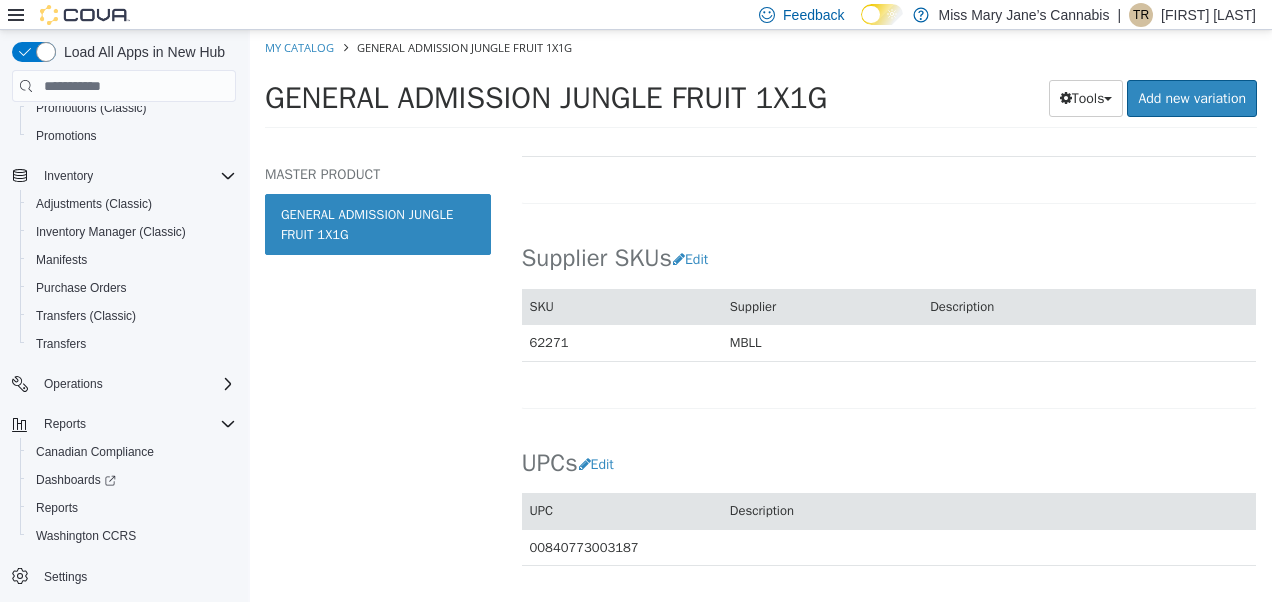 select on "**********" 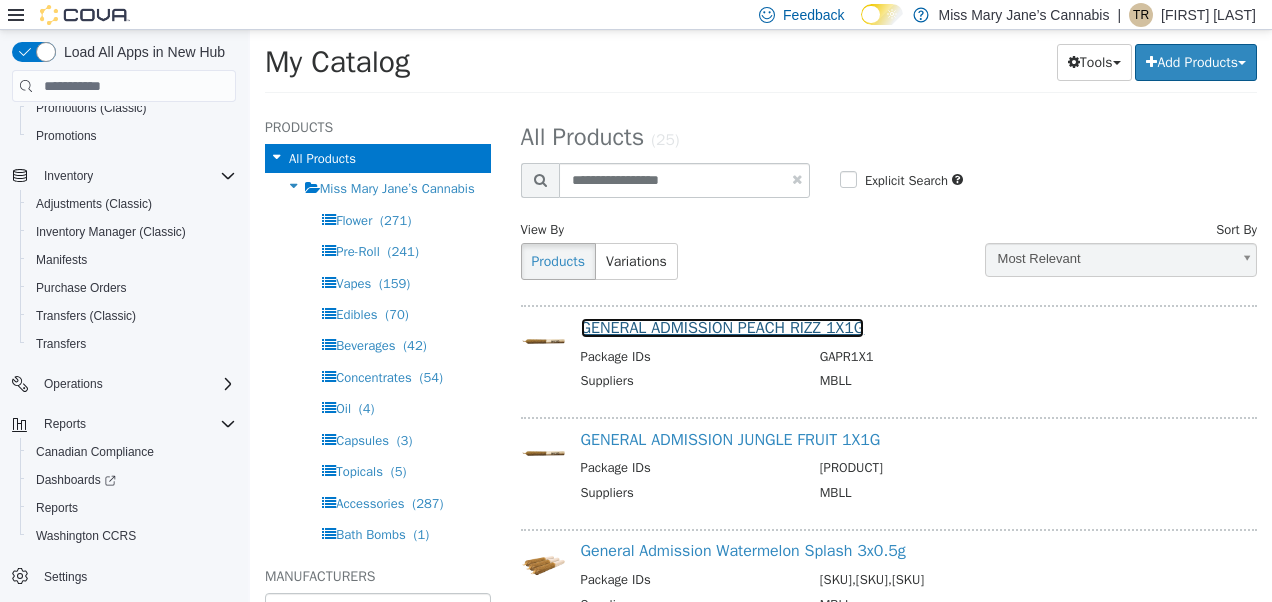 click on "GENERAL ADMISSION PEACH RIZZ 1X1G" at bounding box center [723, 328] 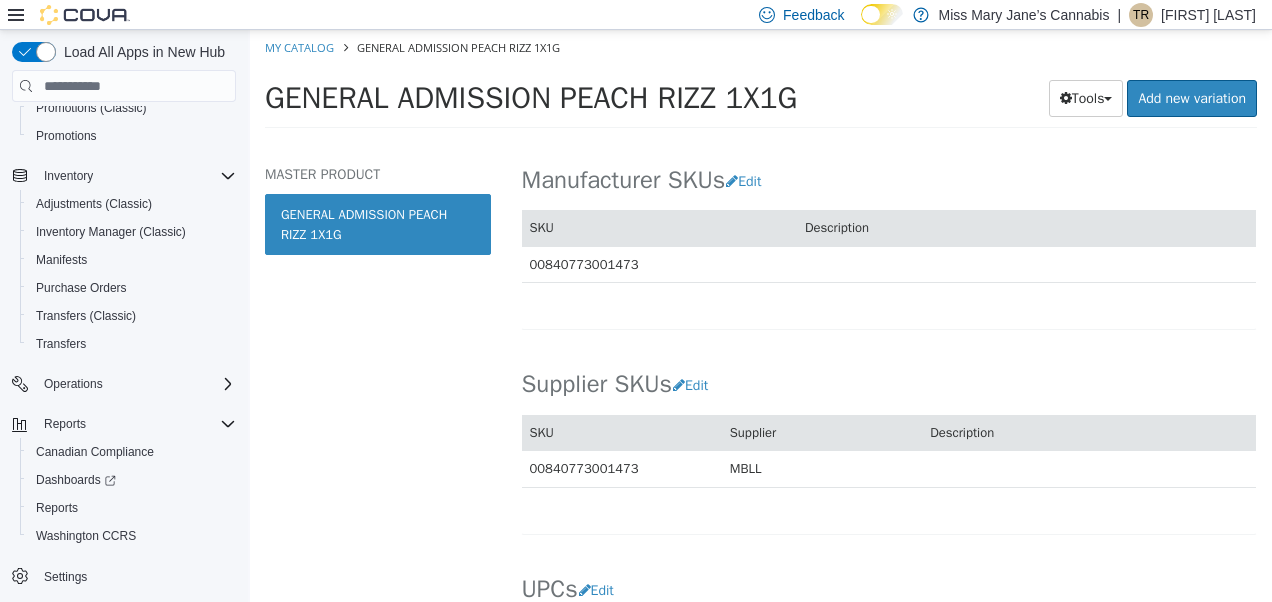 scroll, scrollTop: 1182, scrollLeft: 0, axis: vertical 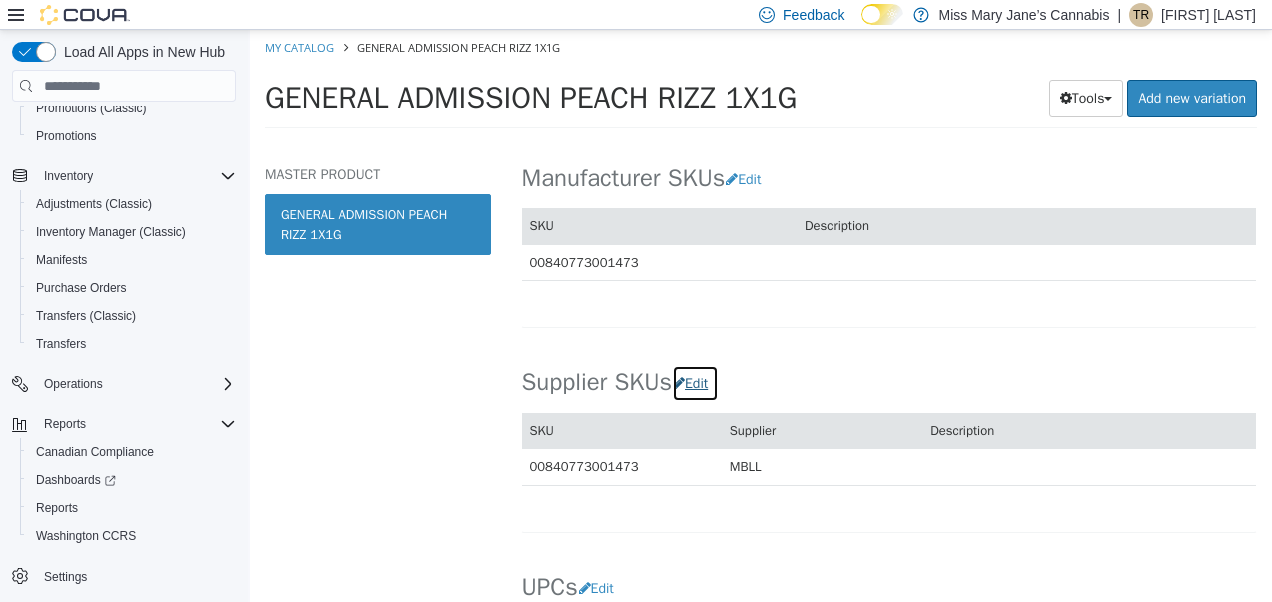 click on "Edit" at bounding box center (695, 383) 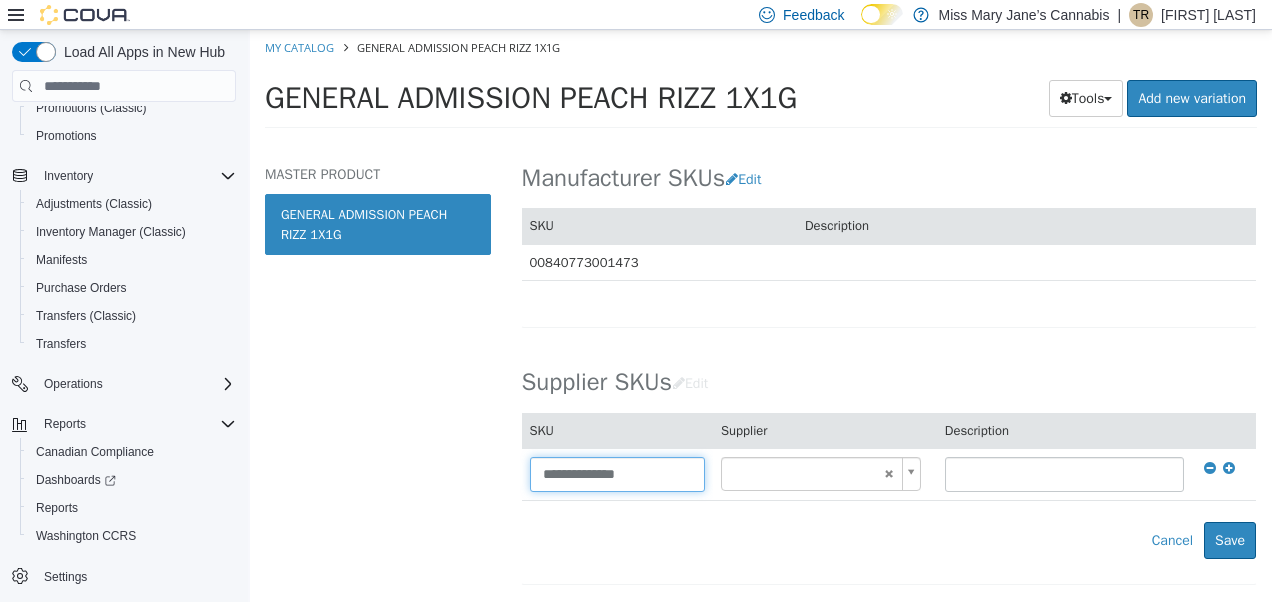 drag, startPoint x: 656, startPoint y: 467, endPoint x: 108, endPoint y: 454, distance: 548.1542 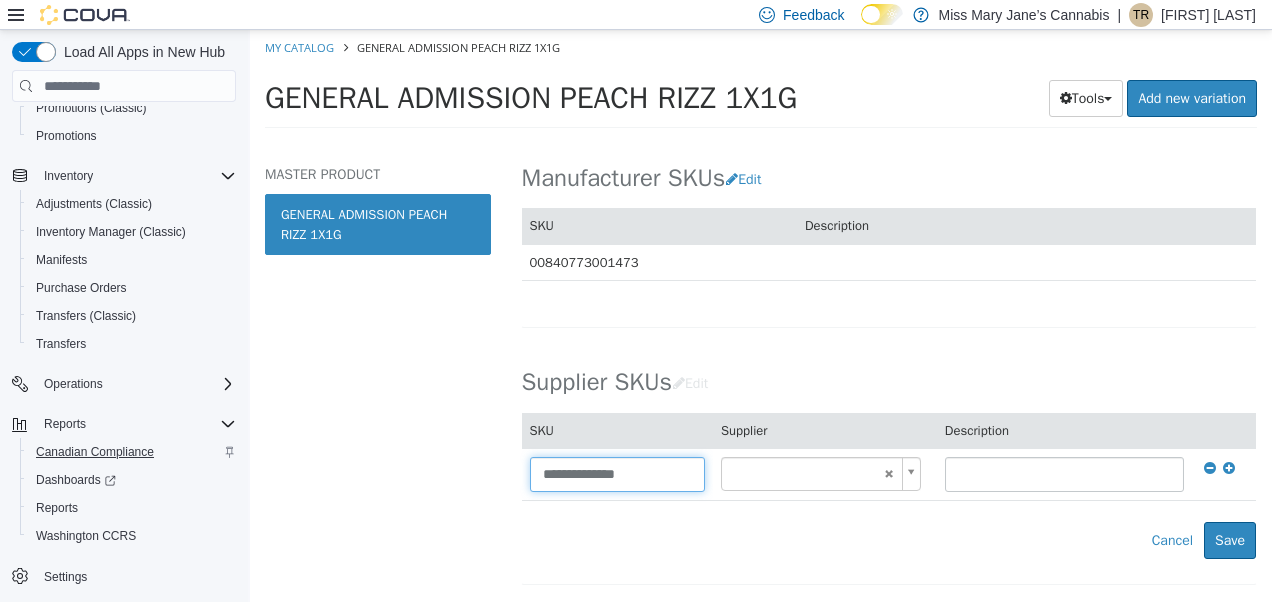type 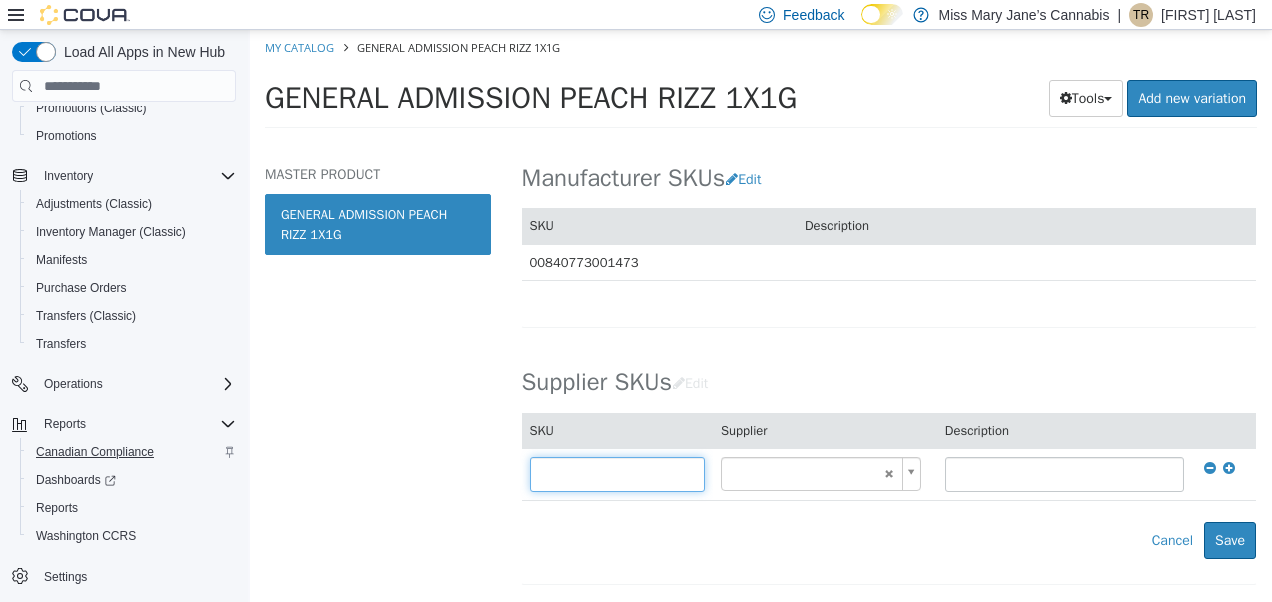 type 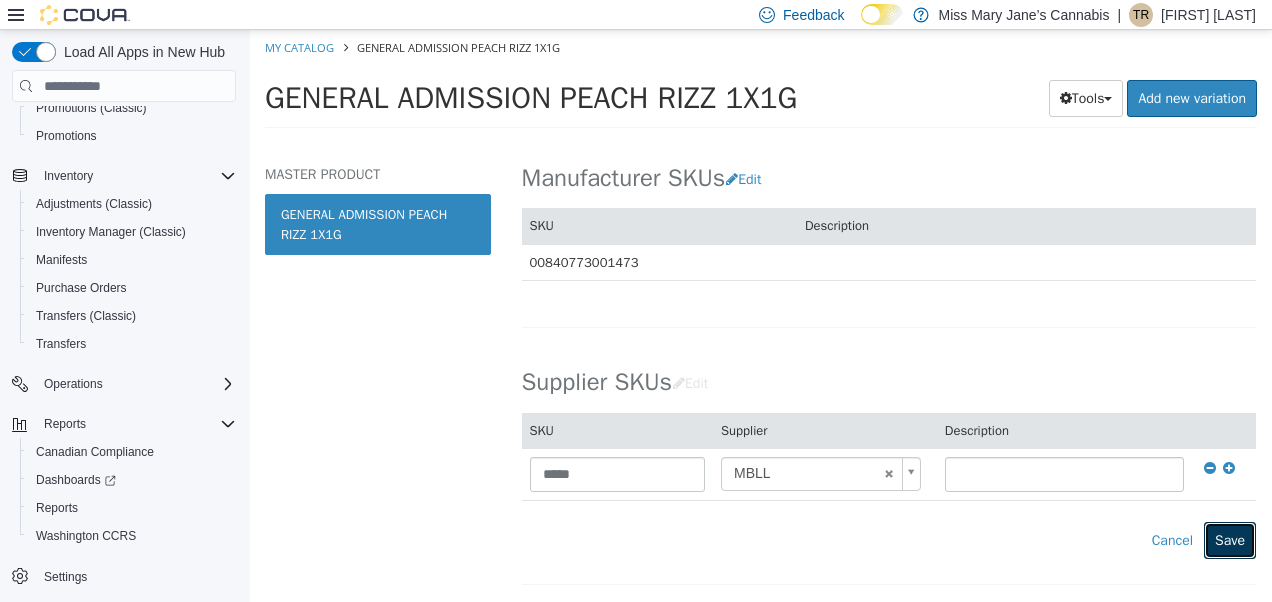 click on "Save" at bounding box center (1230, 540) 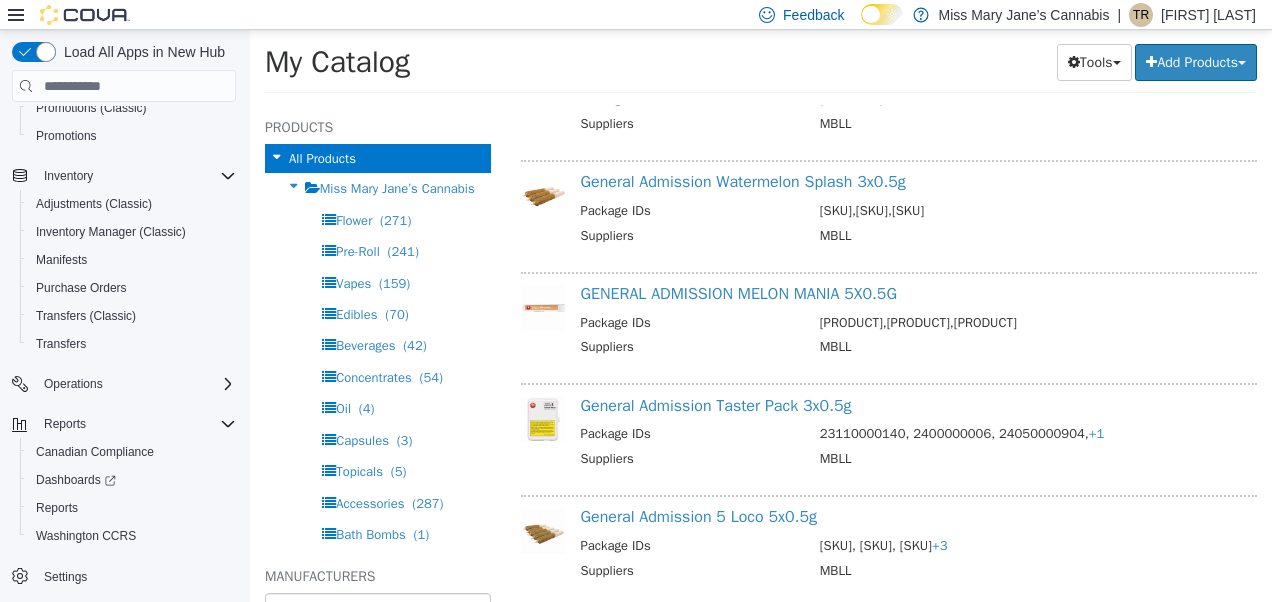 scroll, scrollTop: 371, scrollLeft: 0, axis: vertical 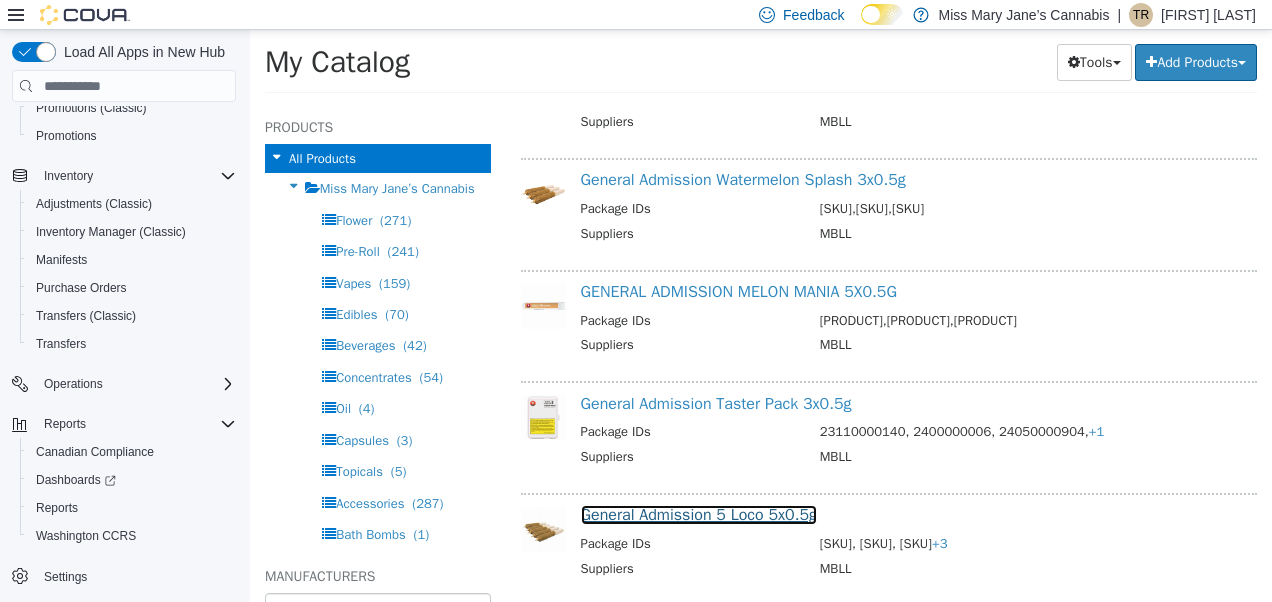 click on "General Admission 5 Loco 5x0.5g" at bounding box center [699, 515] 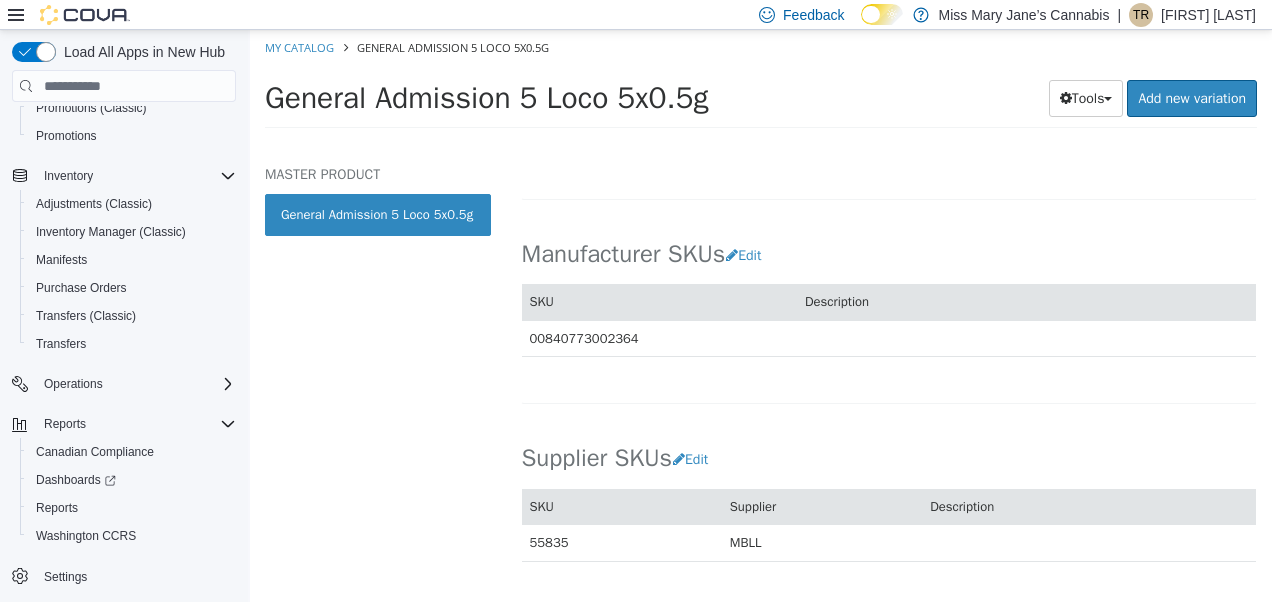 scroll, scrollTop: 1105, scrollLeft: 0, axis: vertical 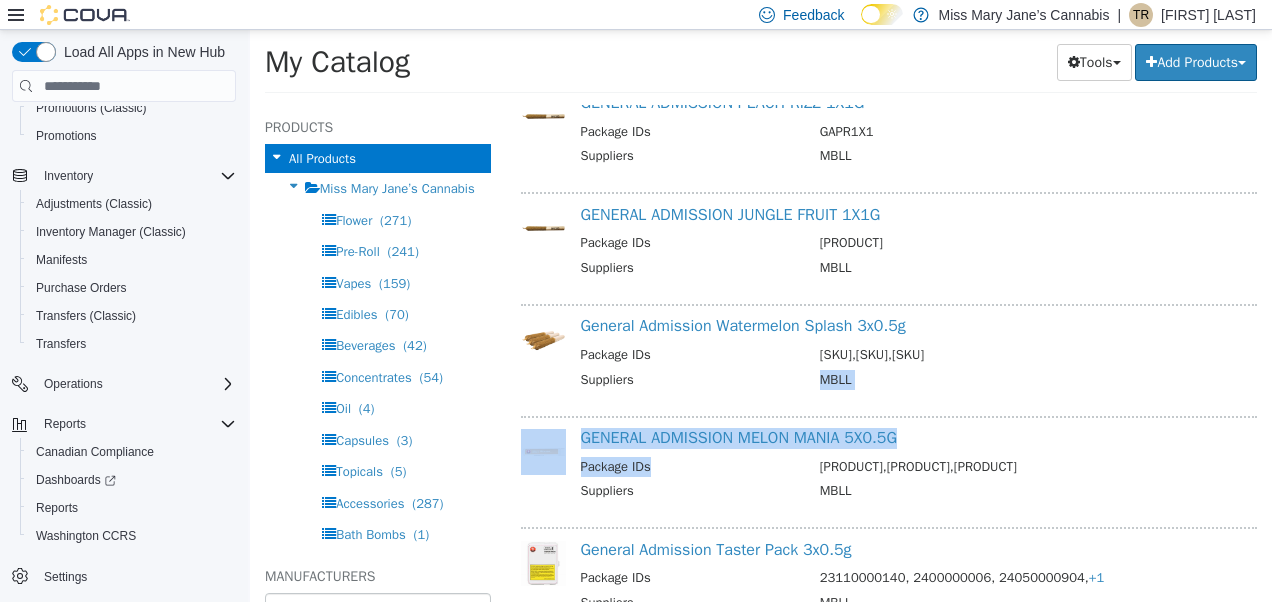 drag, startPoint x: 724, startPoint y: 472, endPoint x: 726, endPoint y: 378, distance: 94.02127 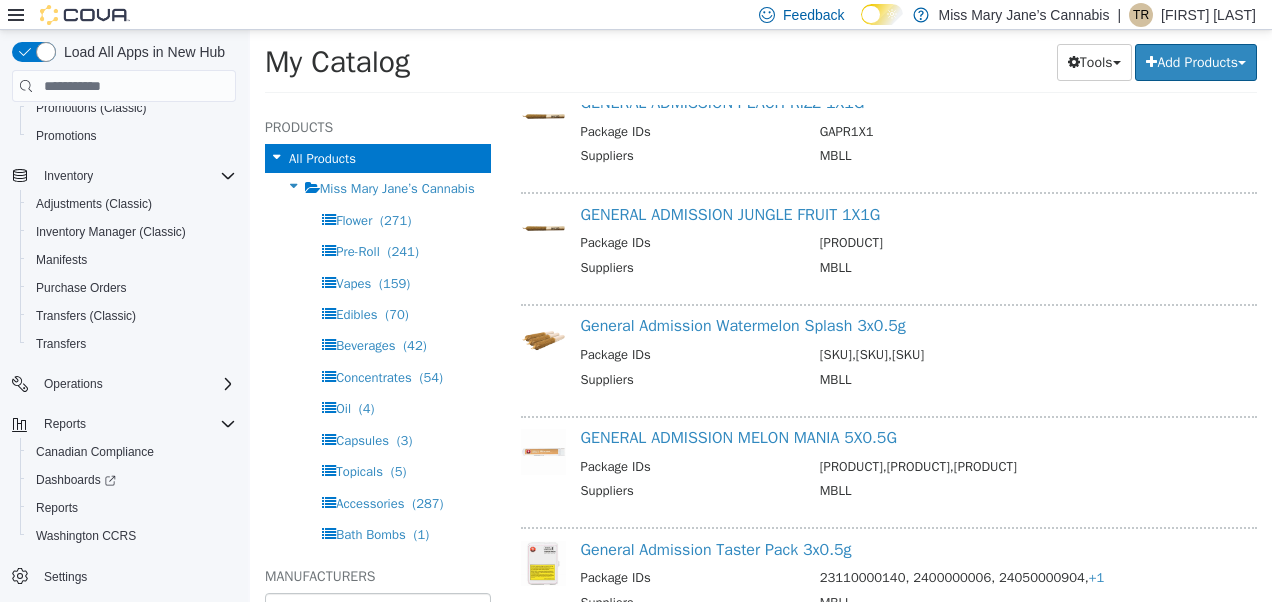 click on "GENERAL ADMISSION PEACH RIZZ 1X1G
Package IDs GAPR1X1
Suppliers MBLL  GENERAL ADMISSION JUNGLE FRUIT 1X1G
Package IDs GAJF1X1
Suppliers MBLL  General Admission Watermelon Splash 3x0.5g
Package IDs 24010200009,24020000611,wsplsh24
Suppliers MBLL  GENERAL ADMISSION MELON MANIA 5X0.5G
Package IDs 24110000350,GAMM,GAMM24
Suppliers MBLL  General Admission Taster Pack 3x0.5g
Package IDs 23110000140, 2400000006, 24050000904,  +1
Suppliers MBLL  General Admission 5 Loco 5x0.5g
Package IDs 23100000788, 23100000788., 24090000599,  +3
Suppliers MBLL  General Admission Maui Wowie Distillate Infused
Package IDs 2305000685
Suppliers MBLL  General Admission Tiger Blood 3x0.5g
Package IDs 23110000645A, 24050000790, 24090000452,  +1
Suppliers MBLL  GENERAL ADMISSION HIGH KEY KIWI 1X1G
Package IDs GAHKK
Suppliers MBLL  GENERAL ADMISSION CRIMSON TORO 5X0.5G
Package IDs 24110000060,25010000321,GACT
Suppliers MBLL  General Admission Mango Chew Distillate Infused
Package IDs +1" at bounding box center (889, 1191) 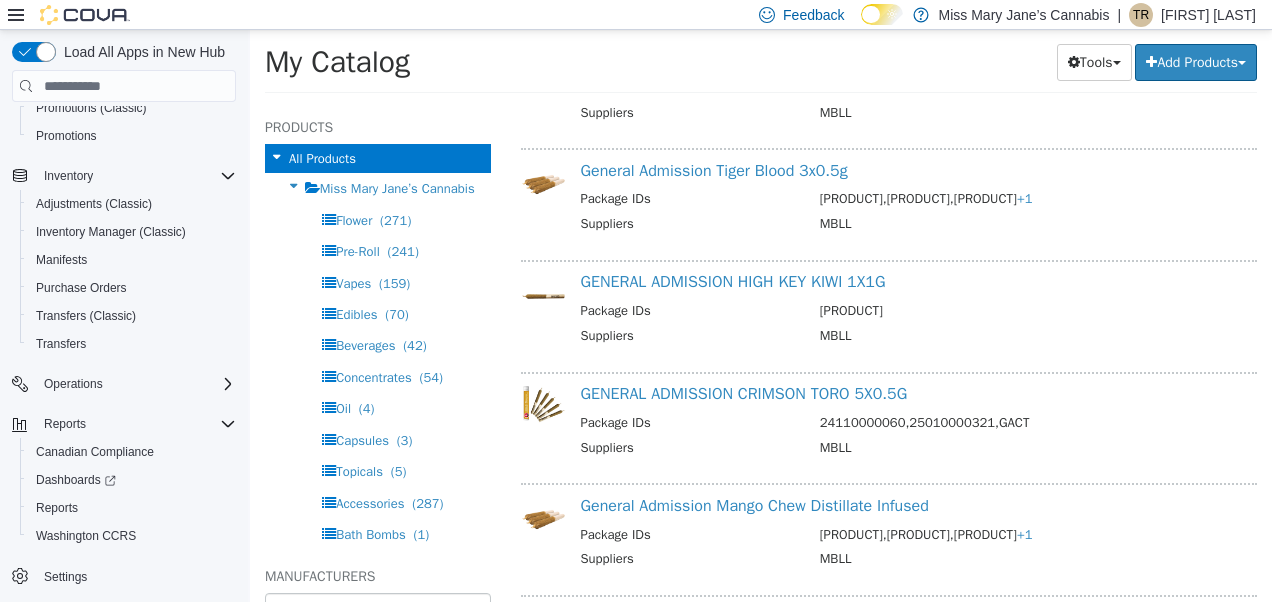 scroll, scrollTop: 993, scrollLeft: 0, axis: vertical 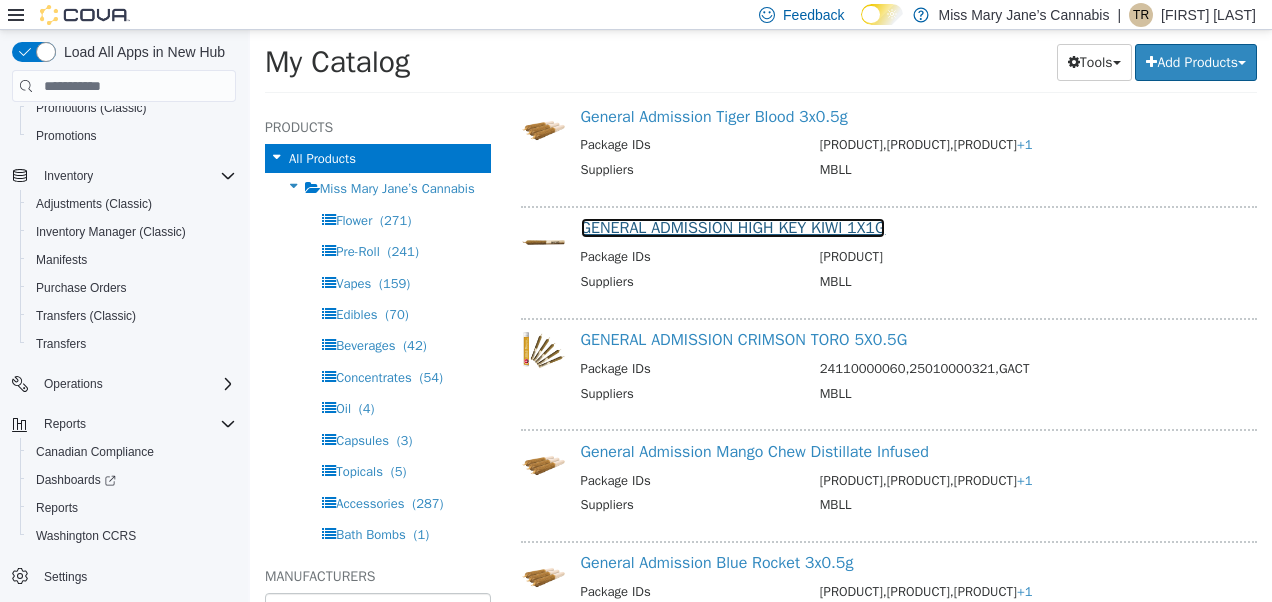 click on "GENERAL ADMISSION HIGH KEY KIWI 1X1G" at bounding box center (733, 228) 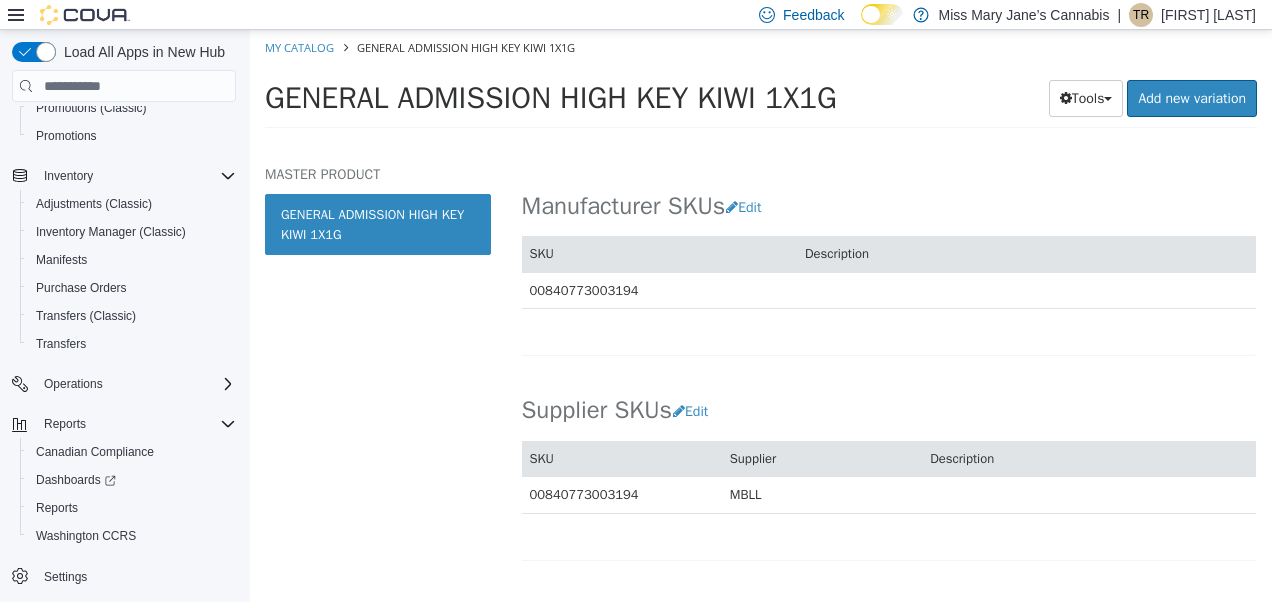 scroll, scrollTop: 1159, scrollLeft: 0, axis: vertical 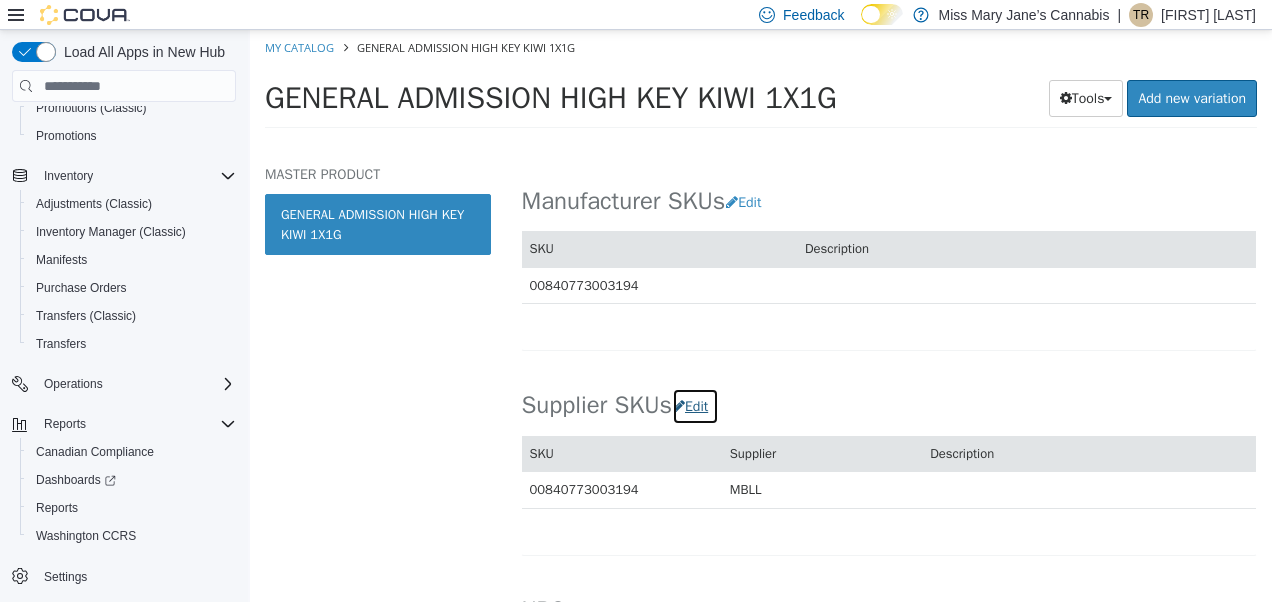 click on "Edit" at bounding box center [695, 406] 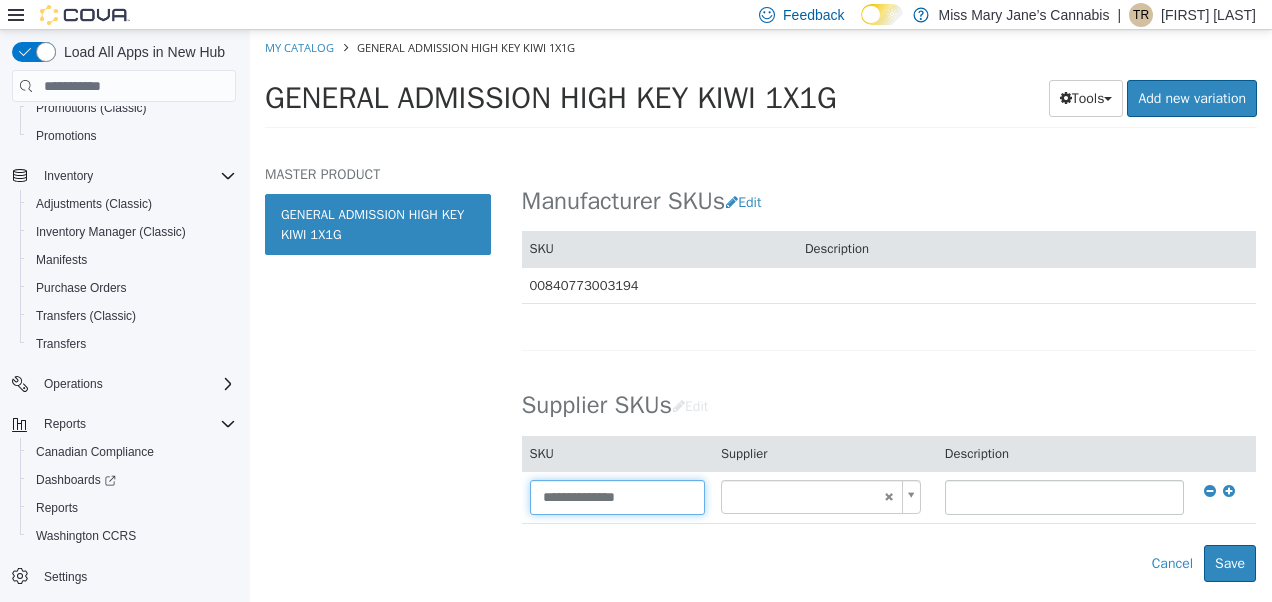 drag, startPoint x: 672, startPoint y: 493, endPoint x: 328, endPoint y: 469, distance: 344.83618 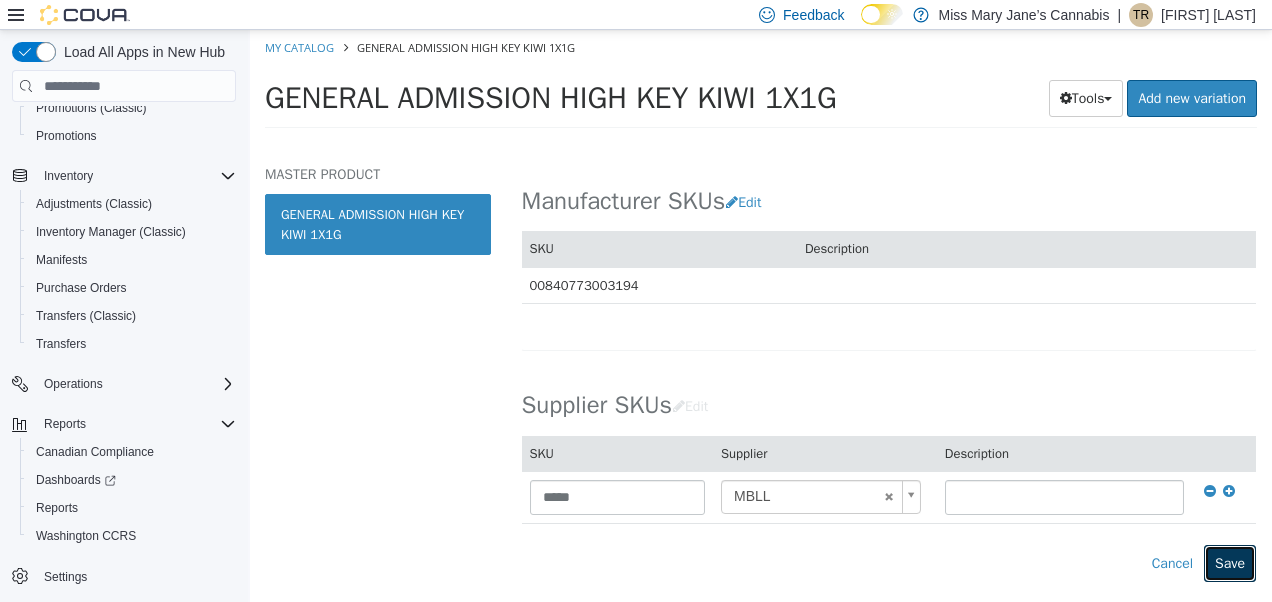 click on "Save" at bounding box center [1230, 563] 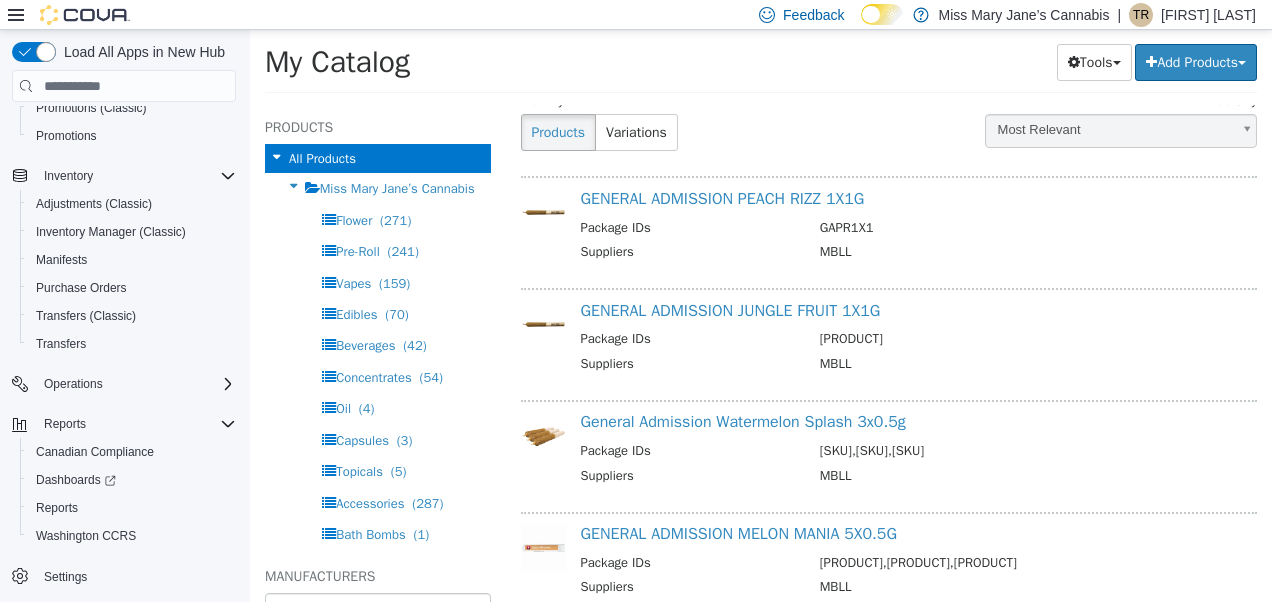 scroll, scrollTop: 0, scrollLeft: 0, axis: both 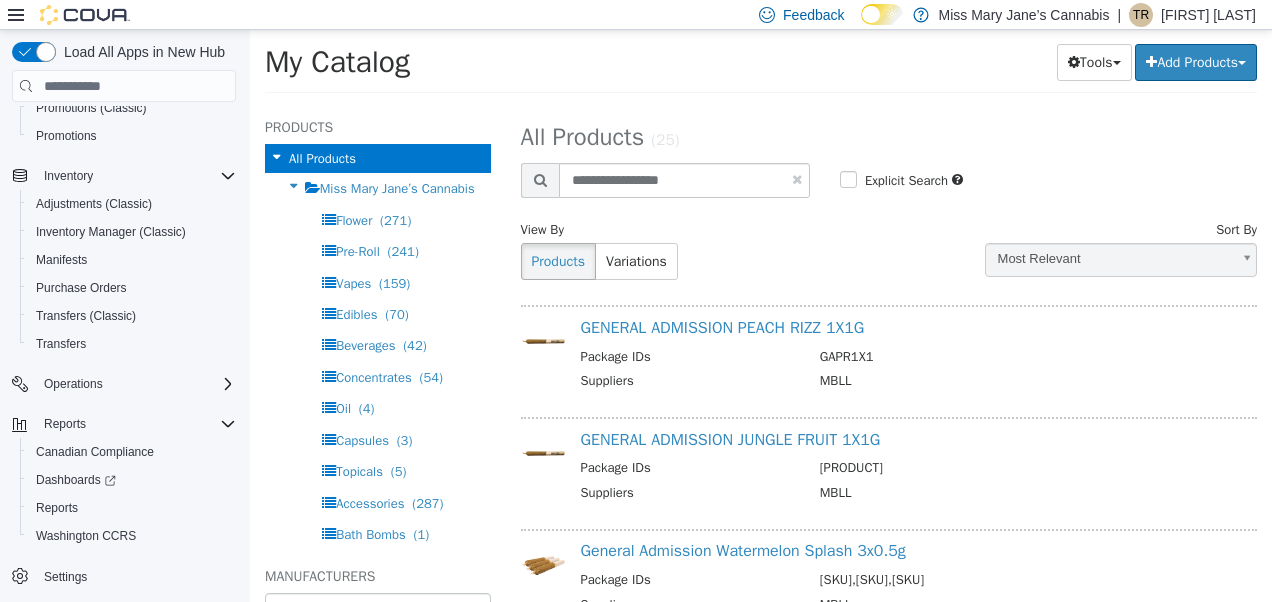 click at bounding box center [797, 179] 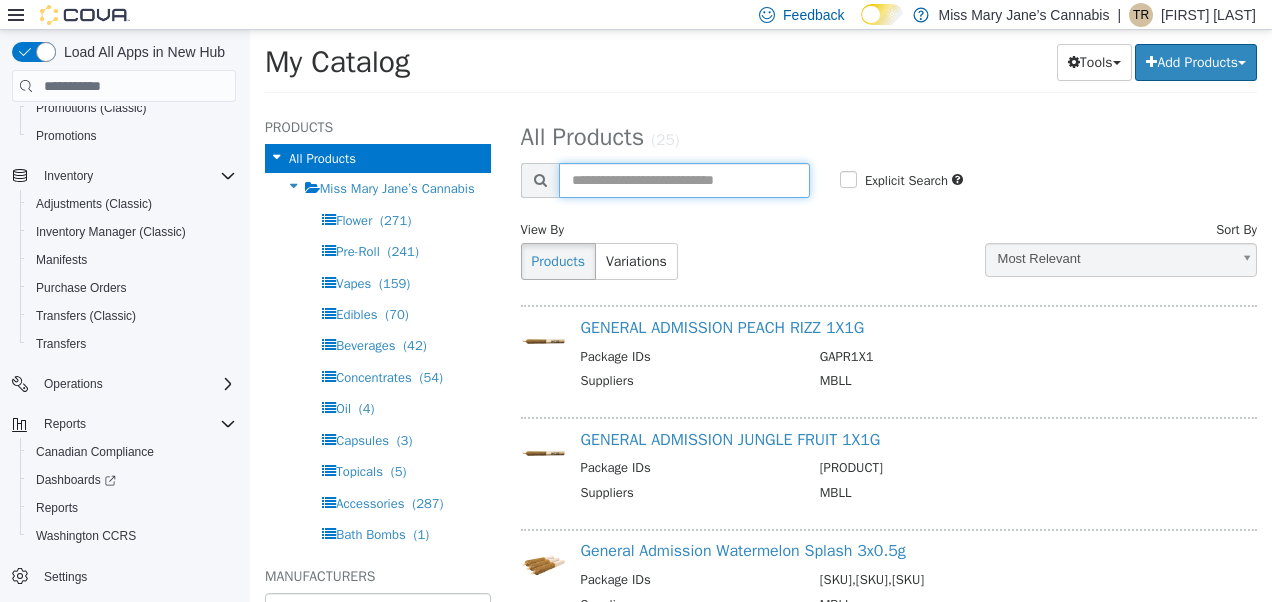 click at bounding box center [684, 180] 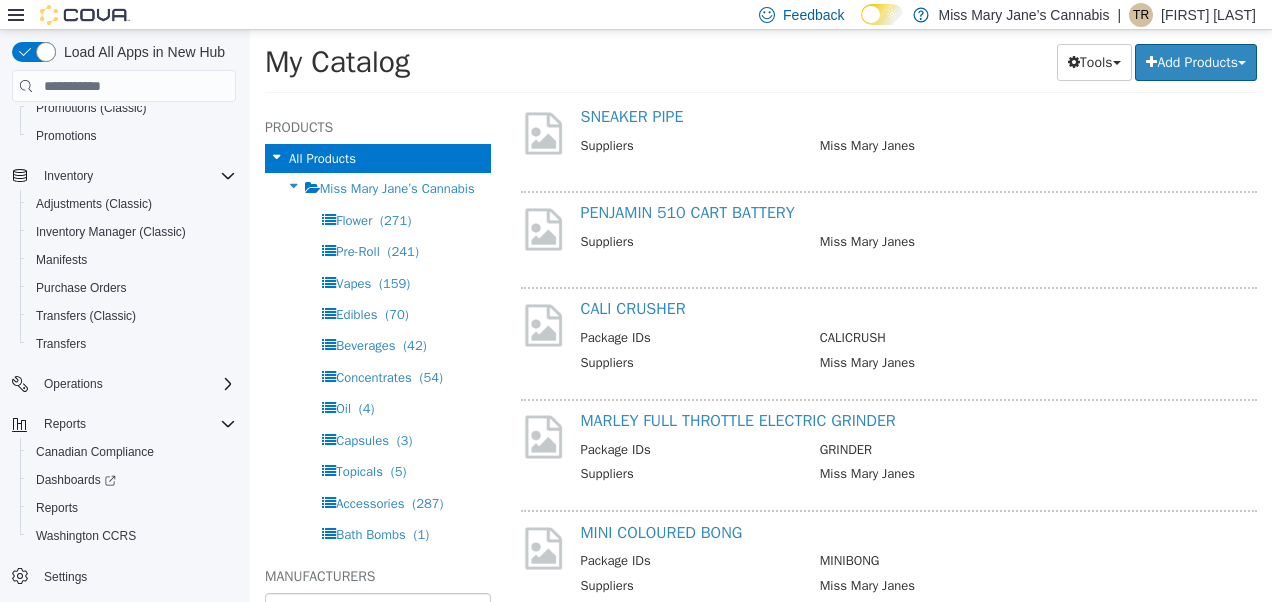 scroll, scrollTop: 0, scrollLeft: 0, axis: both 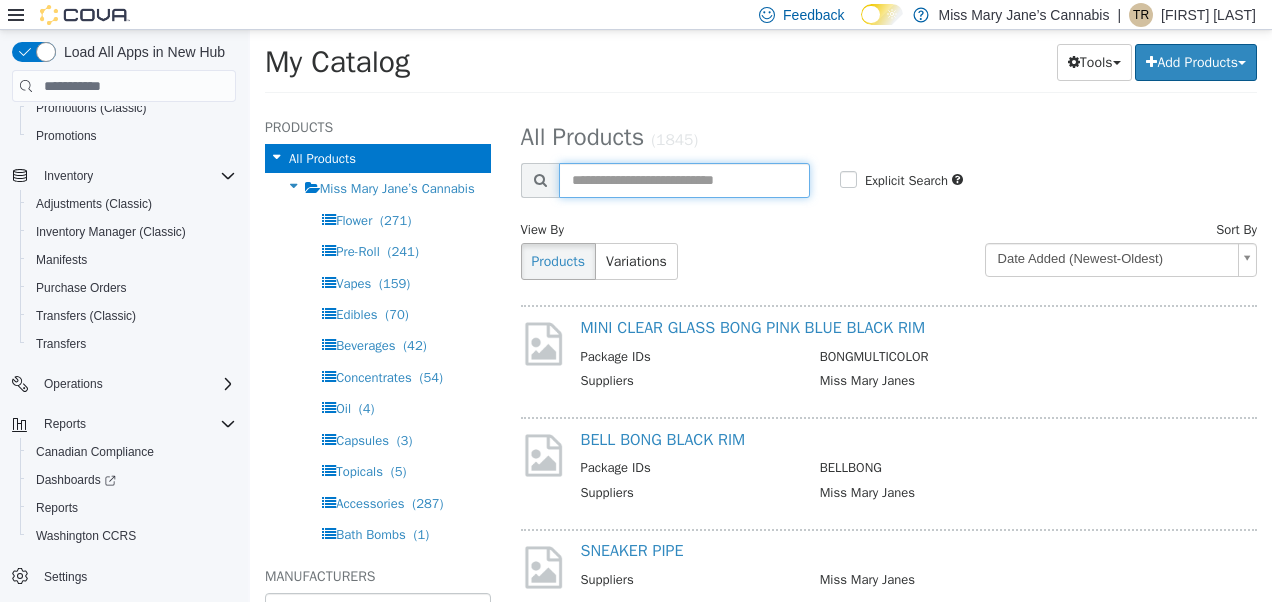 click at bounding box center (684, 180) 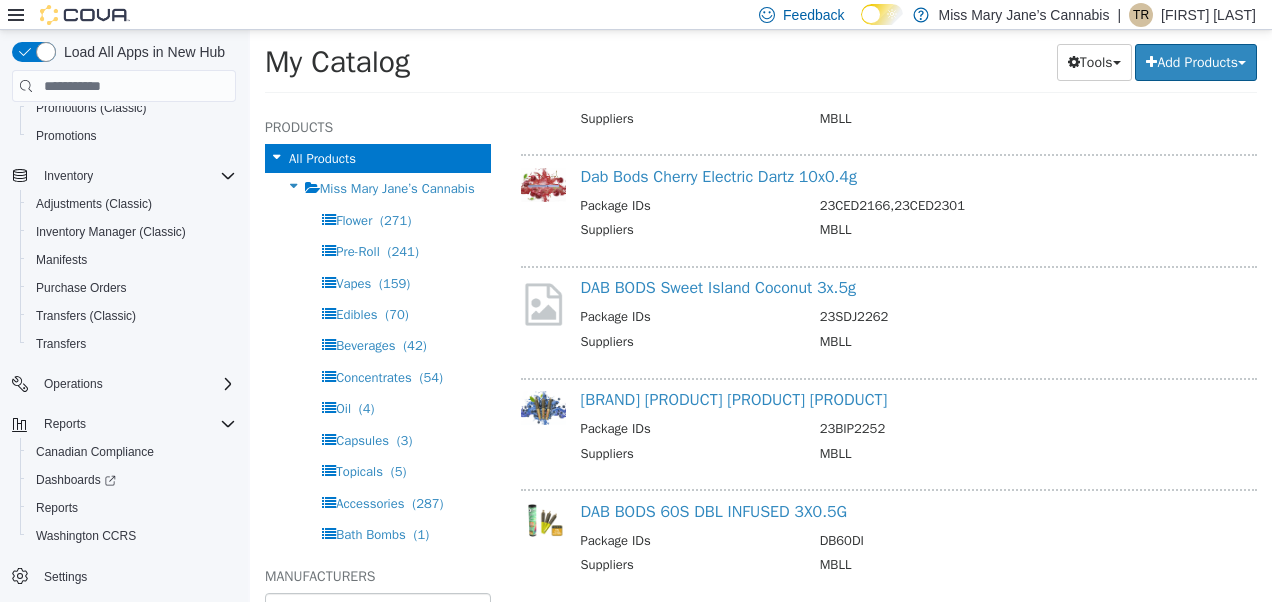 scroll, scrollTop: 1983, scrollLeft: 0, axis: vertical 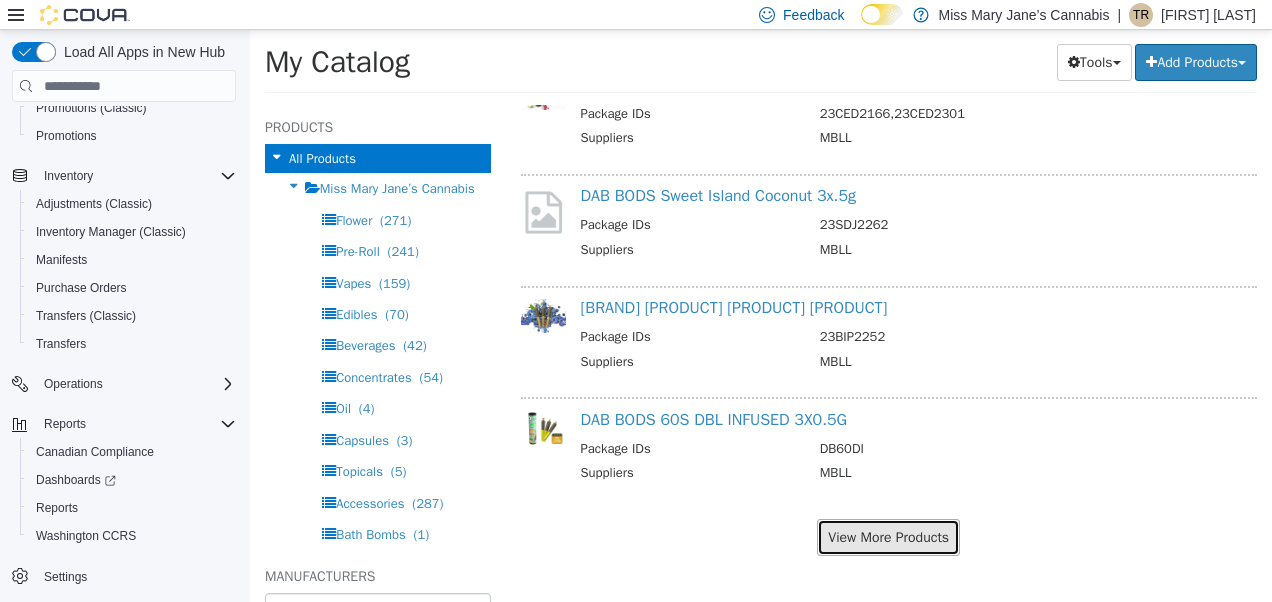click on "View More Products" at bounding box center [888, 537] 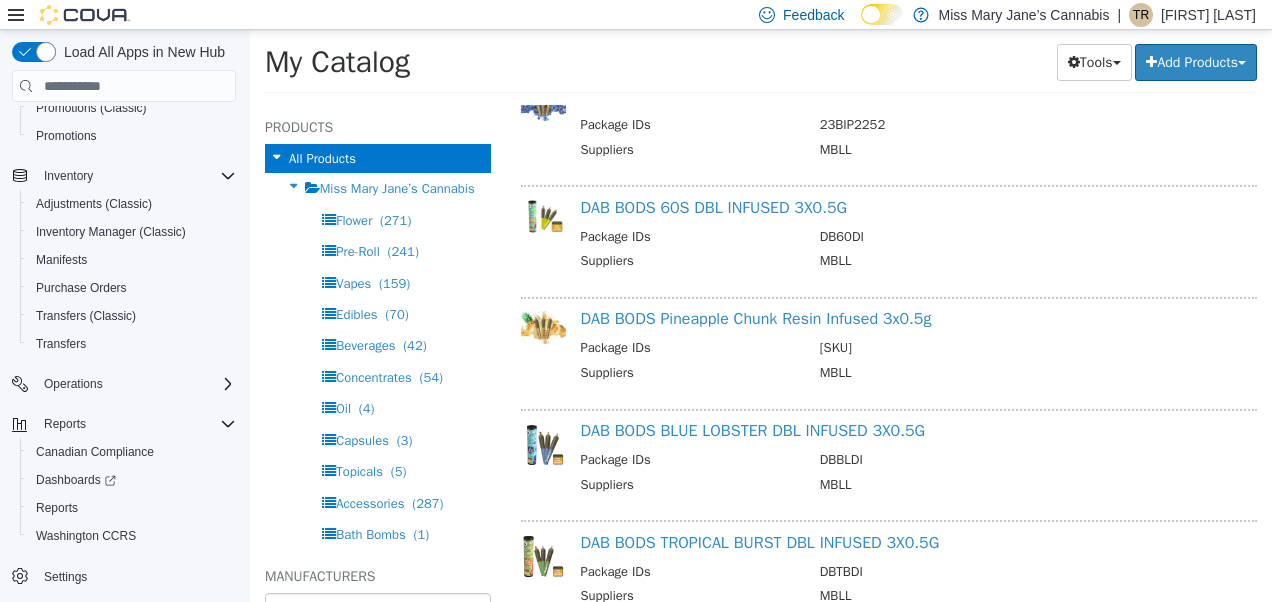 scroll, scrollTop: 2214, scrollLeft: 0, axis: vertical 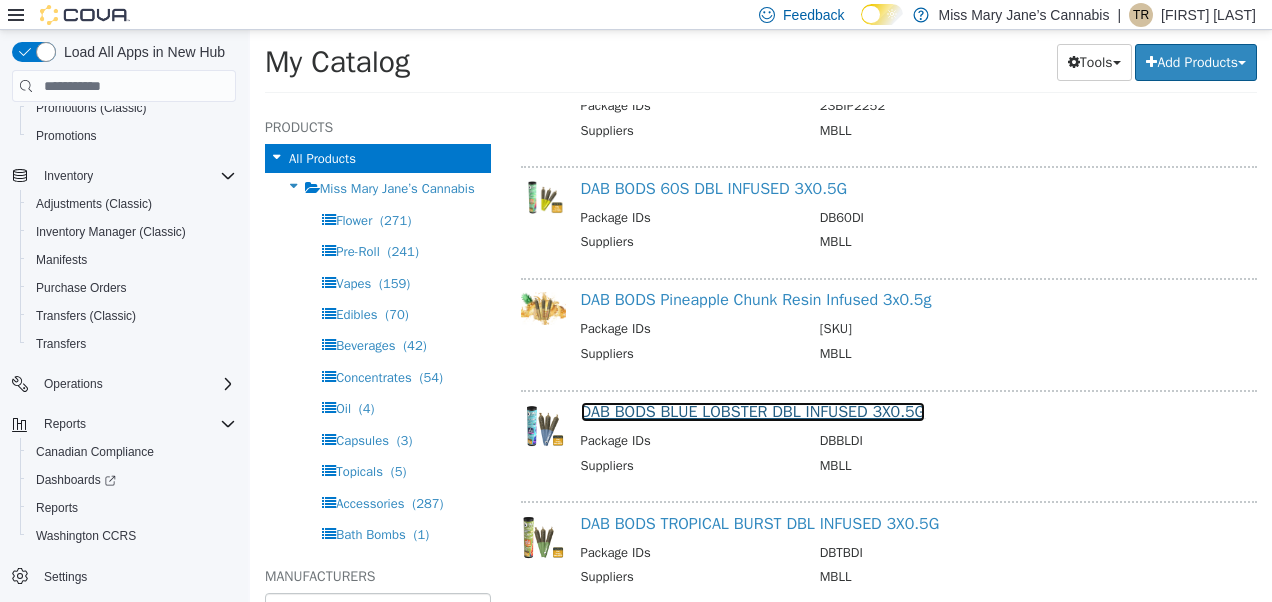 click on "DAB BODS BLUE LOBSTER DBL INFUSED 3X0.5G" at bounding box center (753, 412) 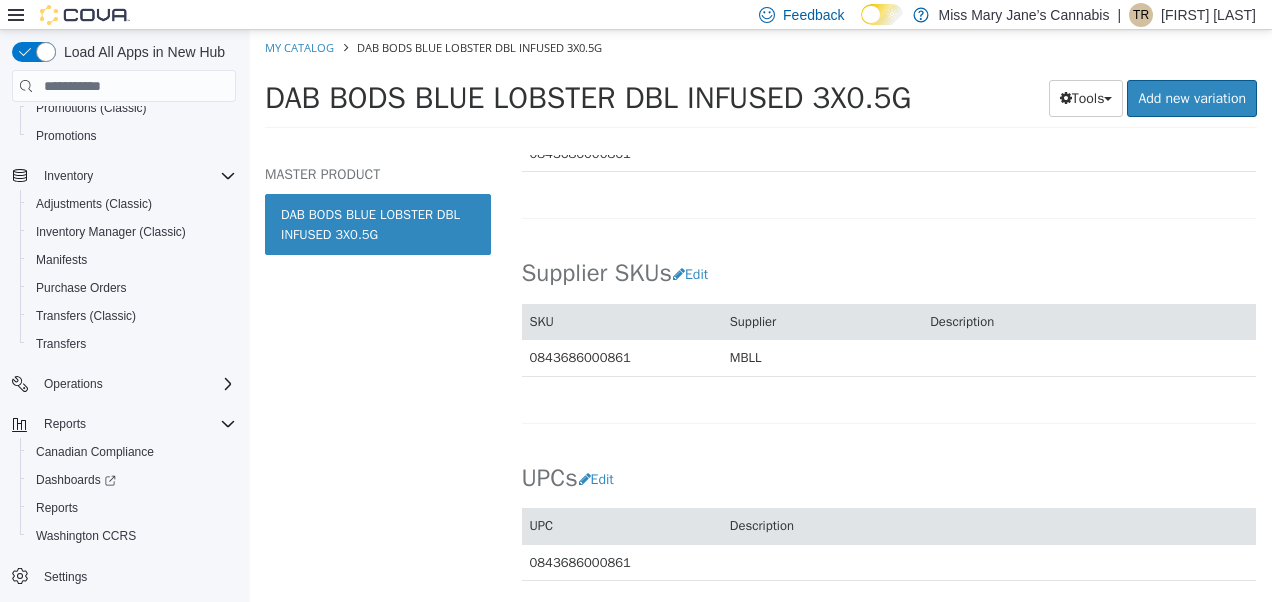scroll, scrollTop: 1293, scrollLeft: 0, axis: vertical 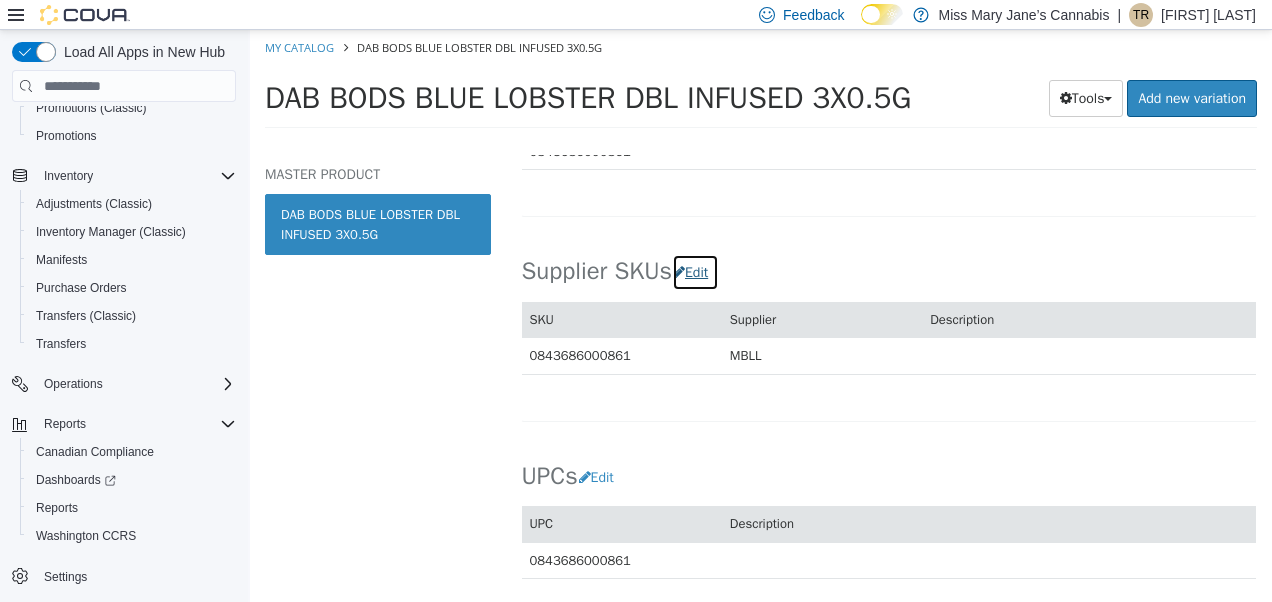 click on "Edit" at bounding box center (695, 272) 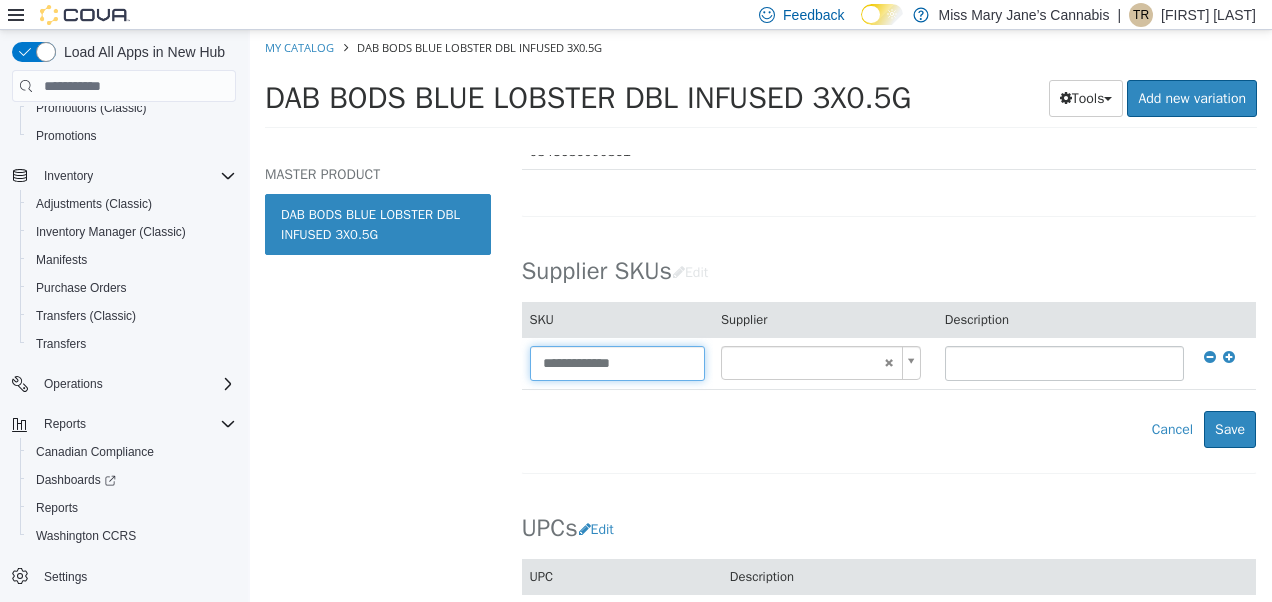 drag, startPoint x: 684, startPoint y: 367, endPoint x: 409, endPoint y: 367, distance: 275 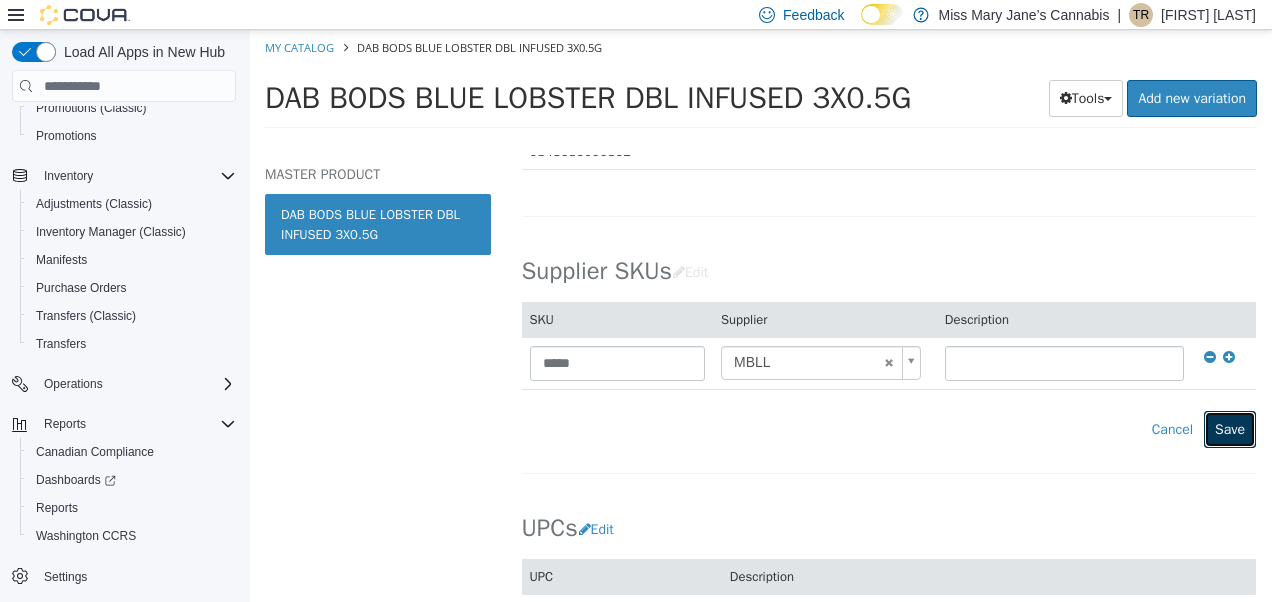 click on "Save" at bounding box center [1230, 429] 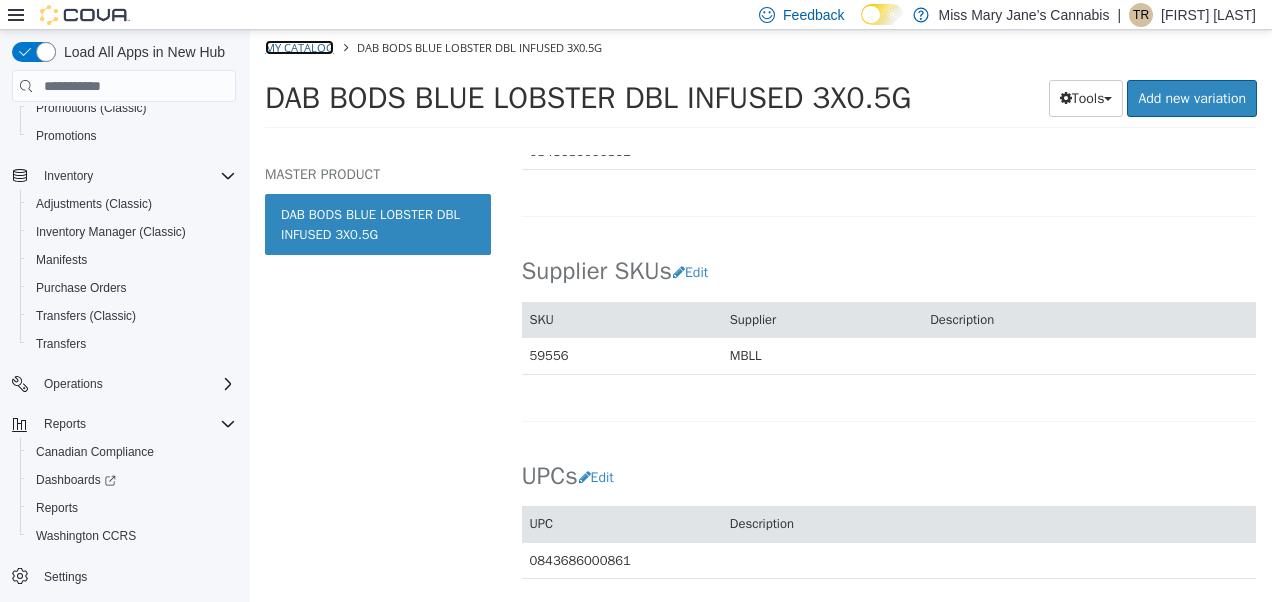 click on "My Catalog" at bounding box center (299, 47) 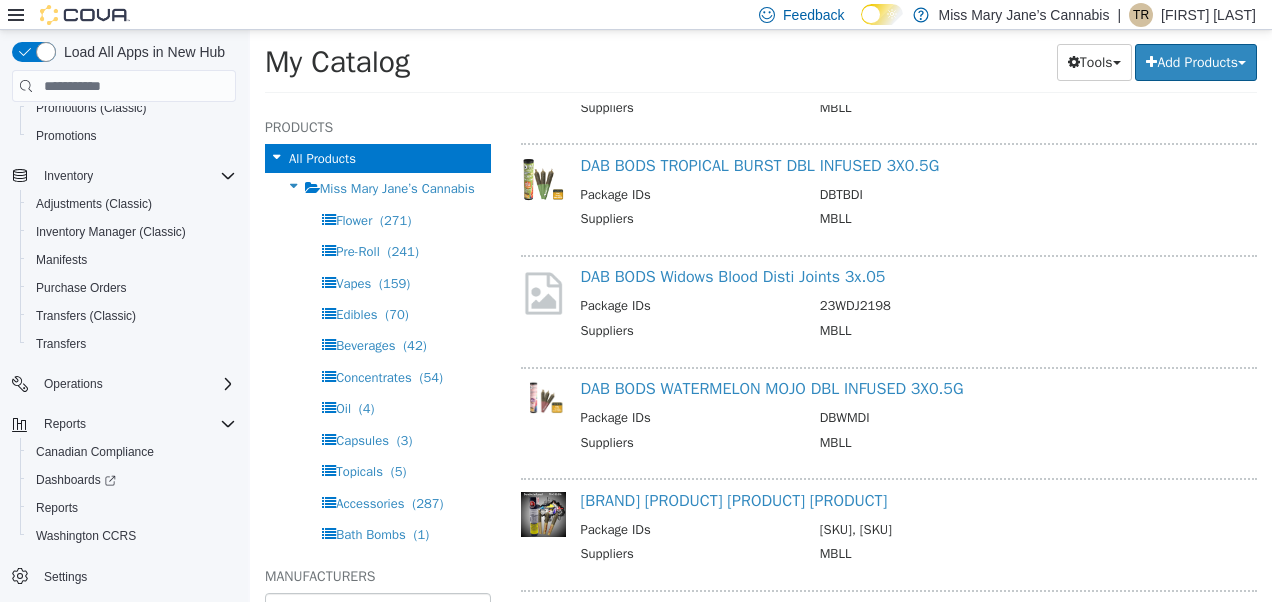scroll, scrollTop: 2578, scrollLeft: 0, axis: vertical 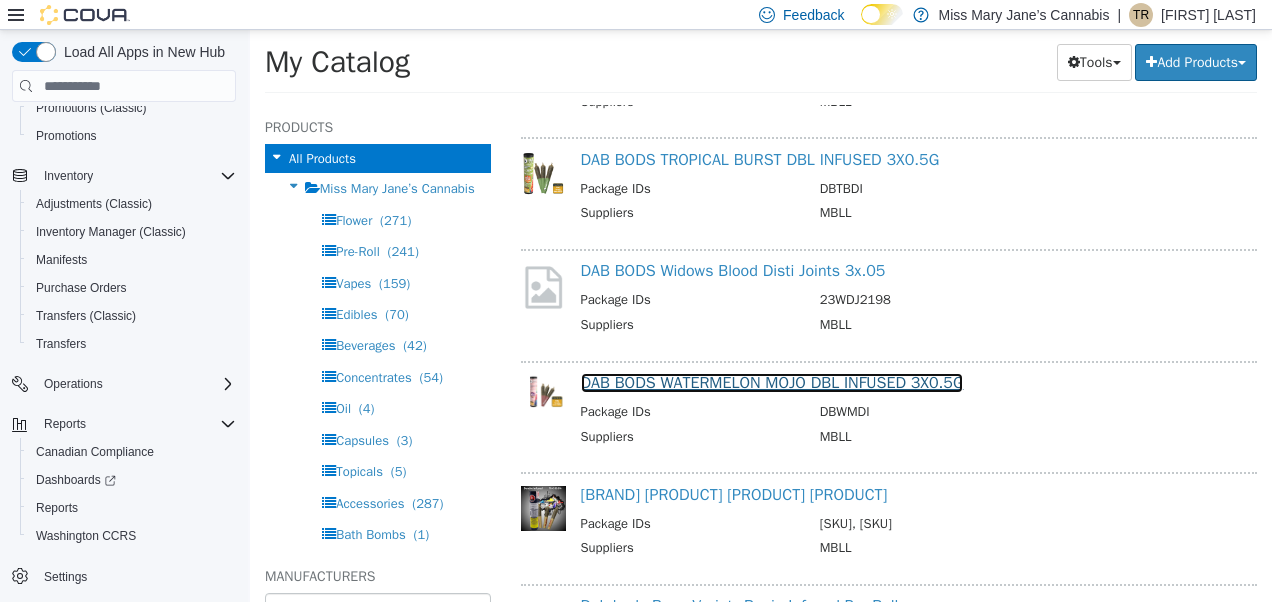 click on "DAB BODS WATERMELON MOJO DBL INFUSED 3X0.5G" at bounding box center (772, 383) 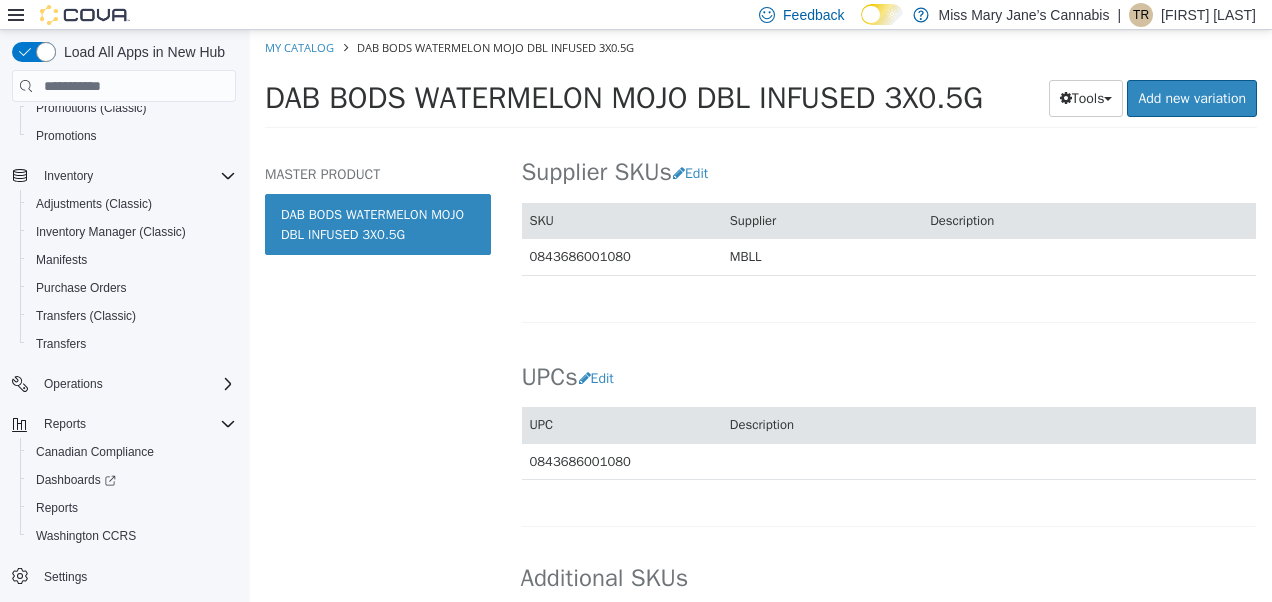 scroll, scrollTop: 1315, scrollLeft: 0, axis: vertical 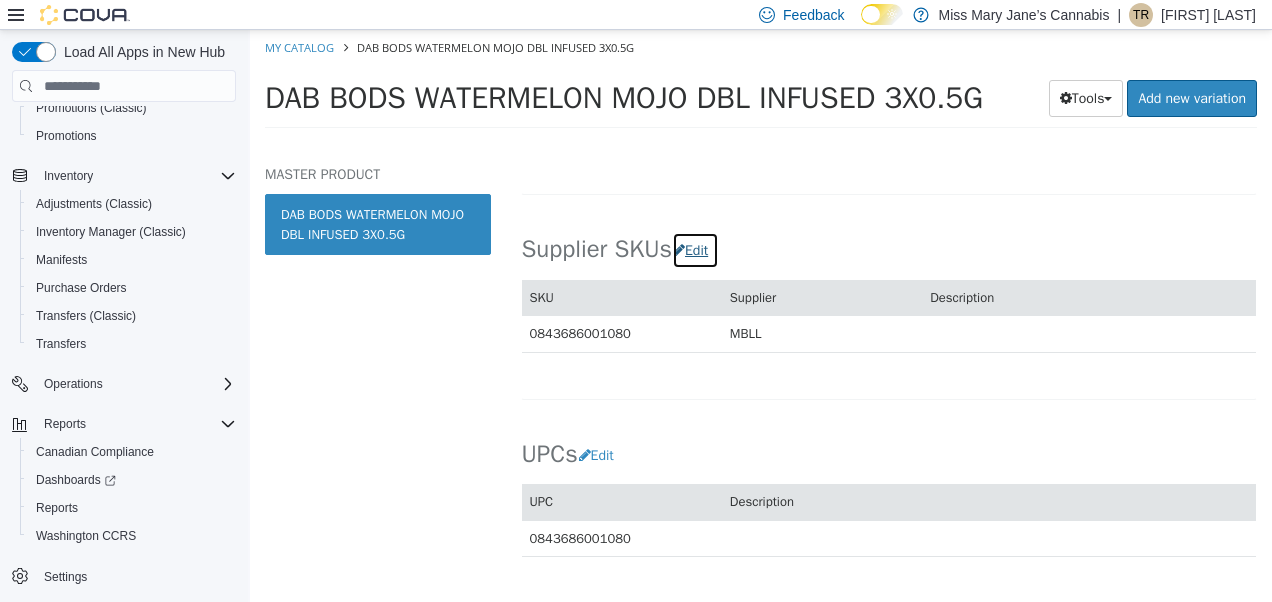 click on "Edit" at bounding box center (695, 250) 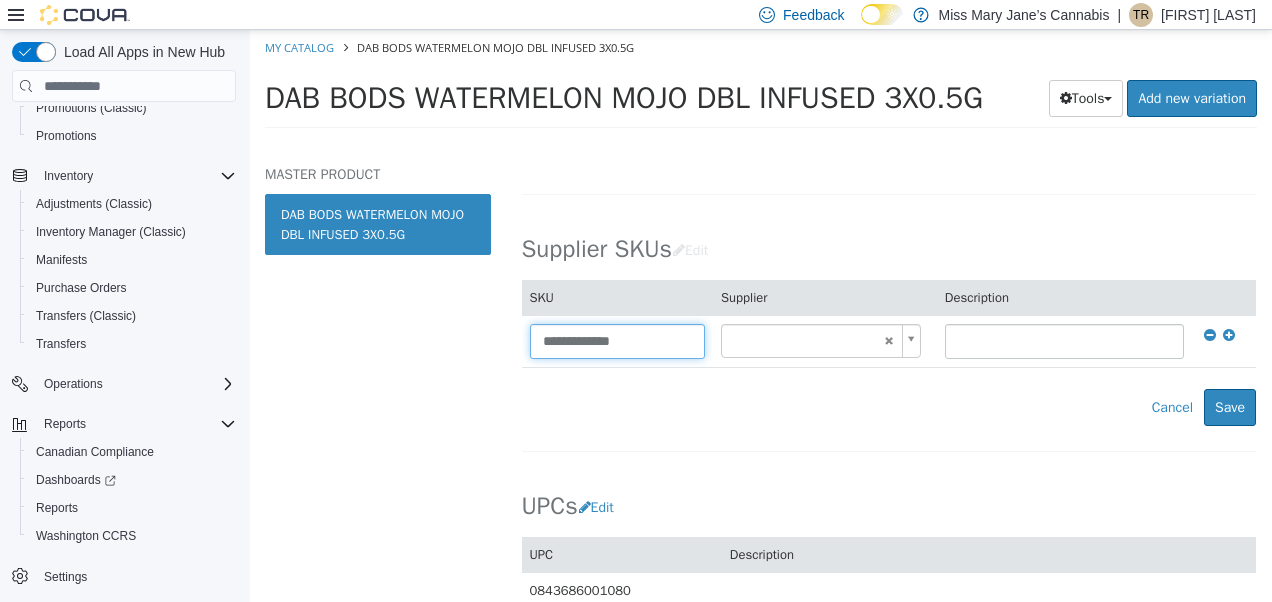 drag, startPoint x: 645, startPoint y: 340, endPoint x: 194, endPoint y: 373, distance: 452.20572 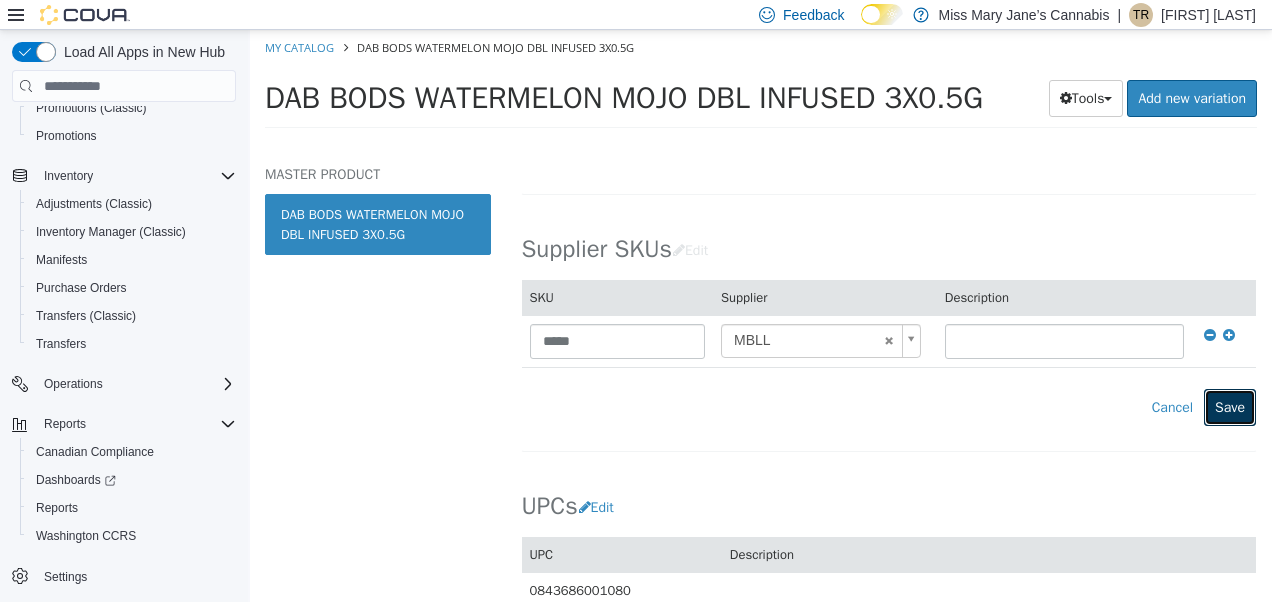 click on "Save" at bounding box center (1230, 407) 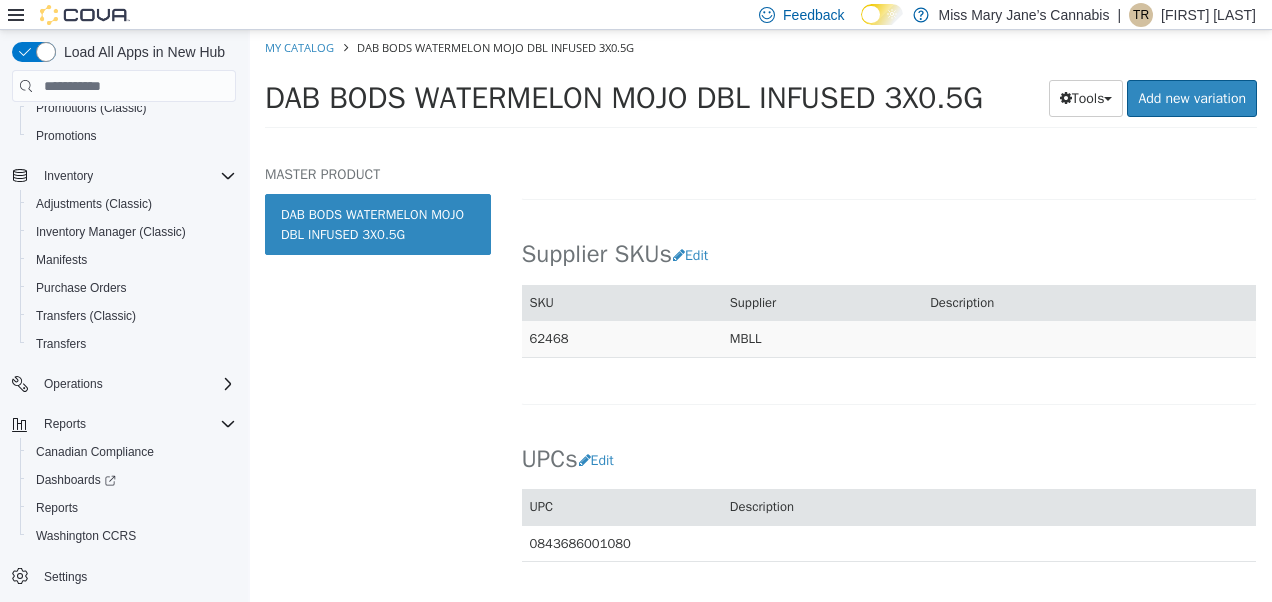 scroll, scrollTop: 1310, scrollLeft: 0, axis: vertical 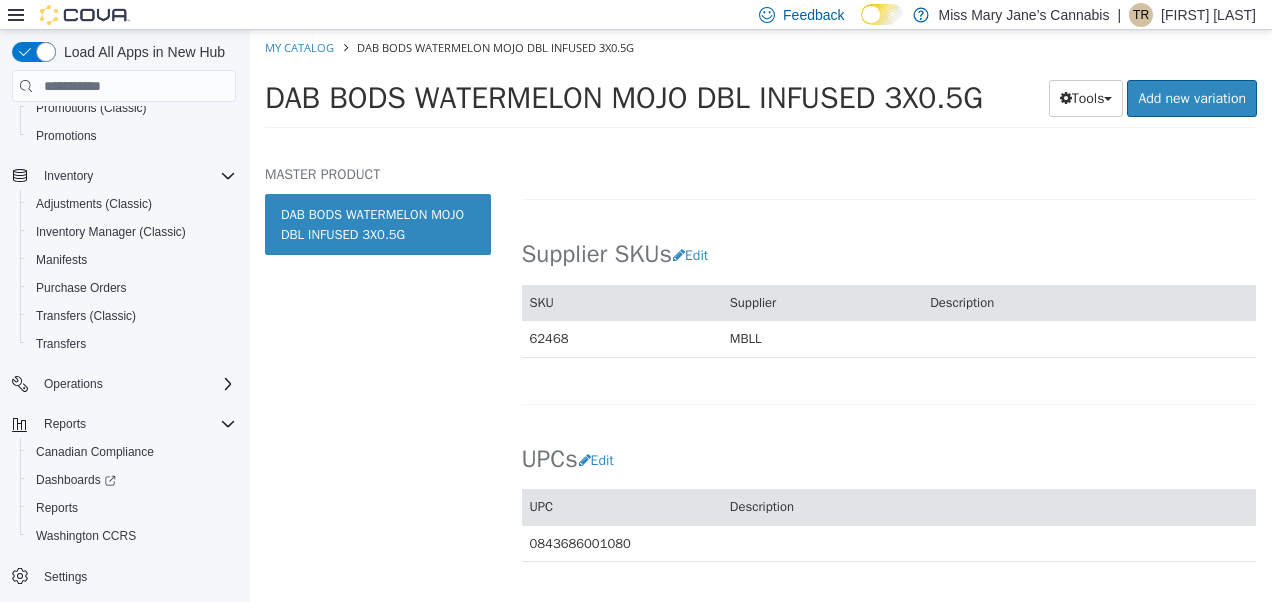 click on "My Catalog" at bounding box center (301, 47) 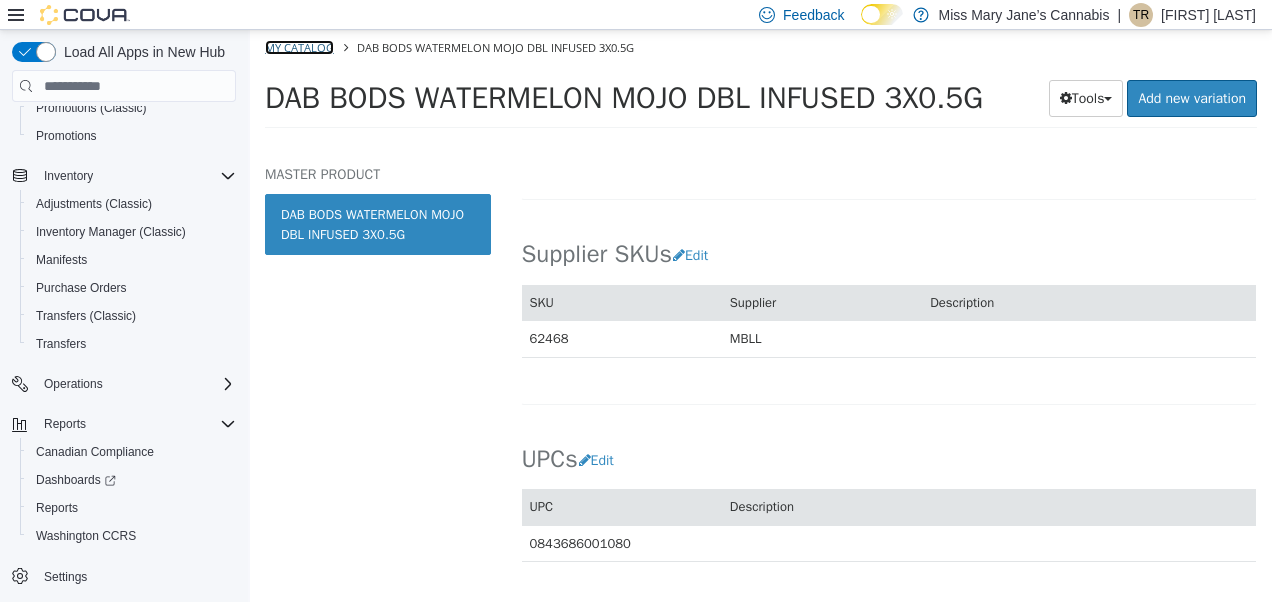 click on "My Catalog" at bounding box center (299, 47) 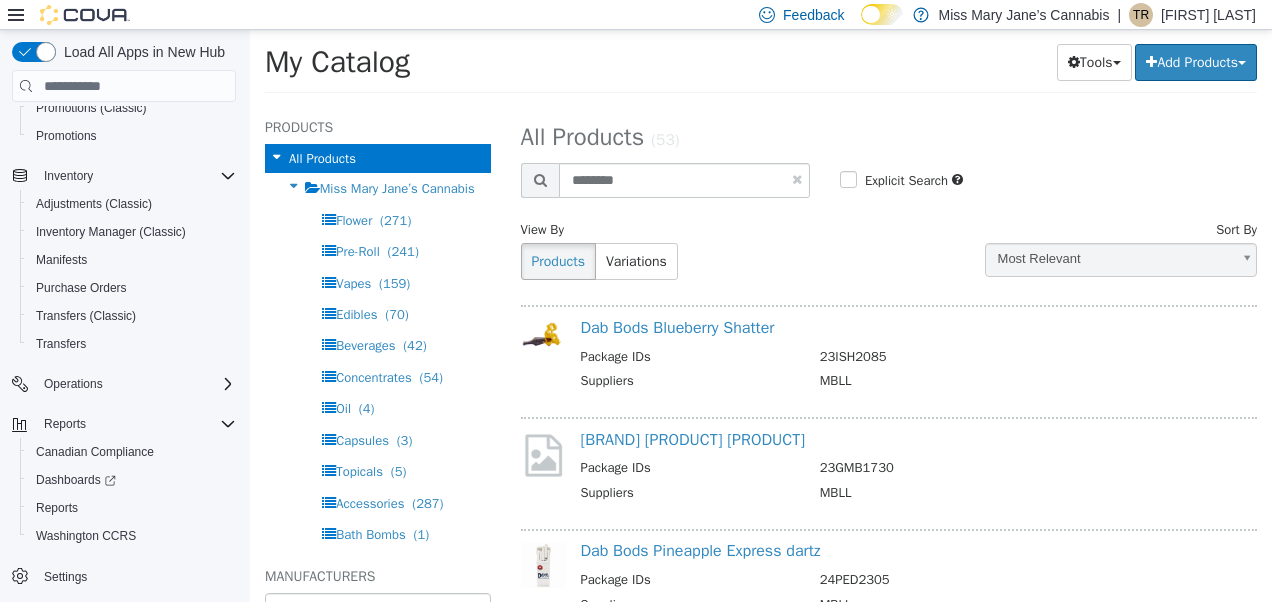 click at bounding box center (797, 179) 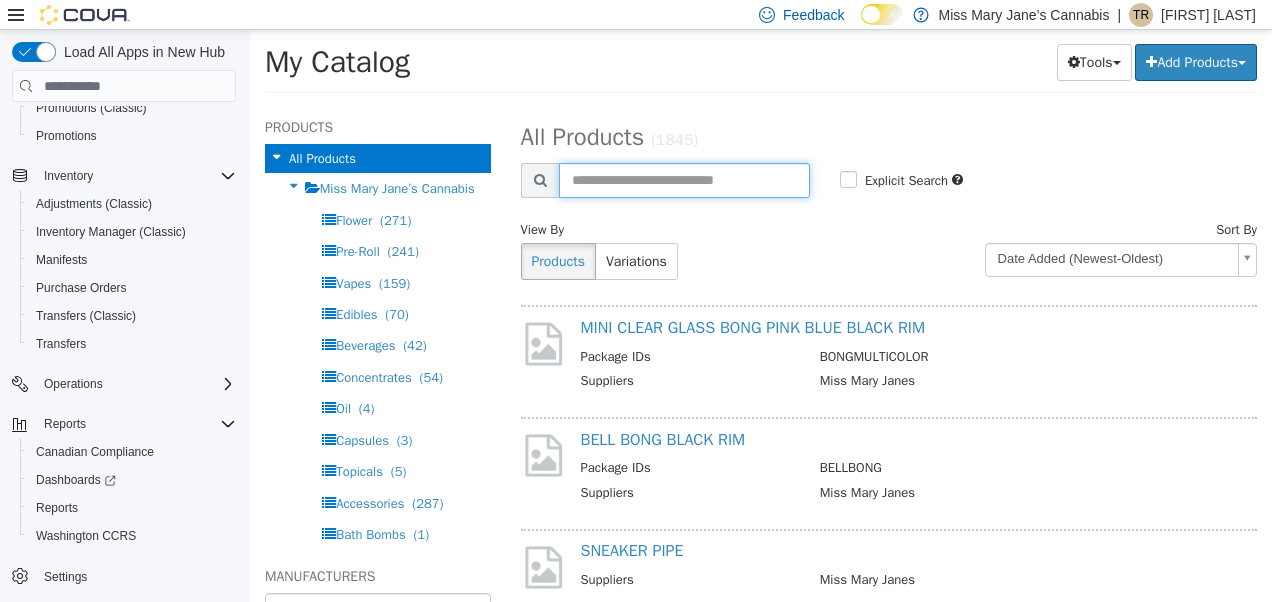 click at bounding box center [684, 180] 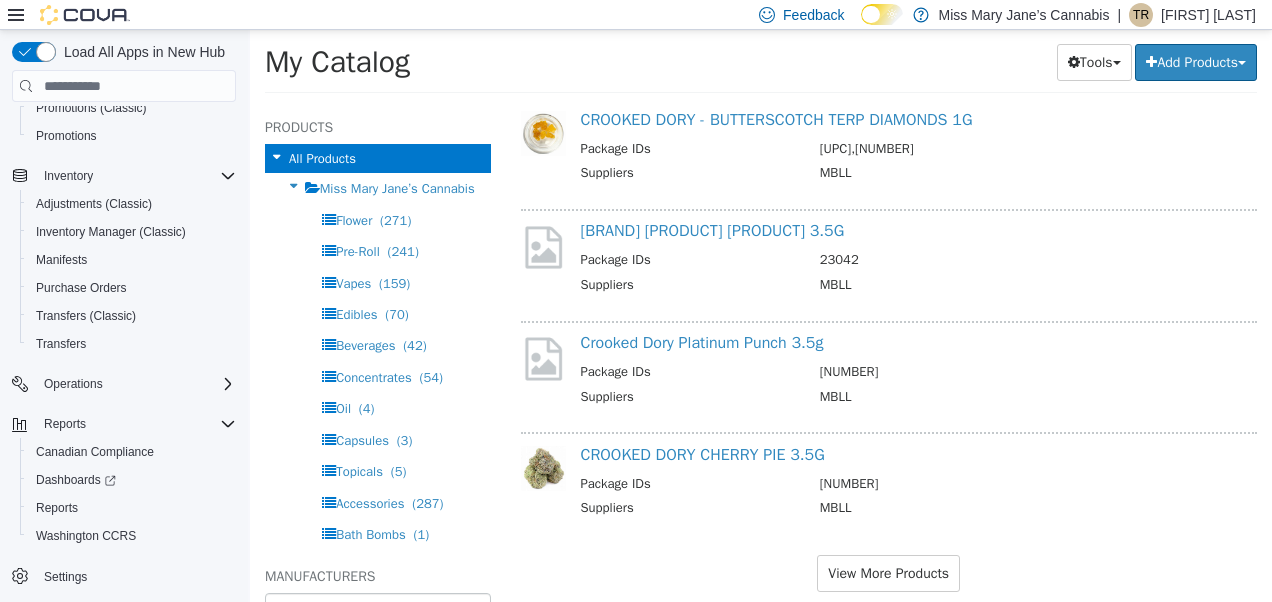 scroll, scrollTop: 2004, scrollLeft: 0, axis: vertical 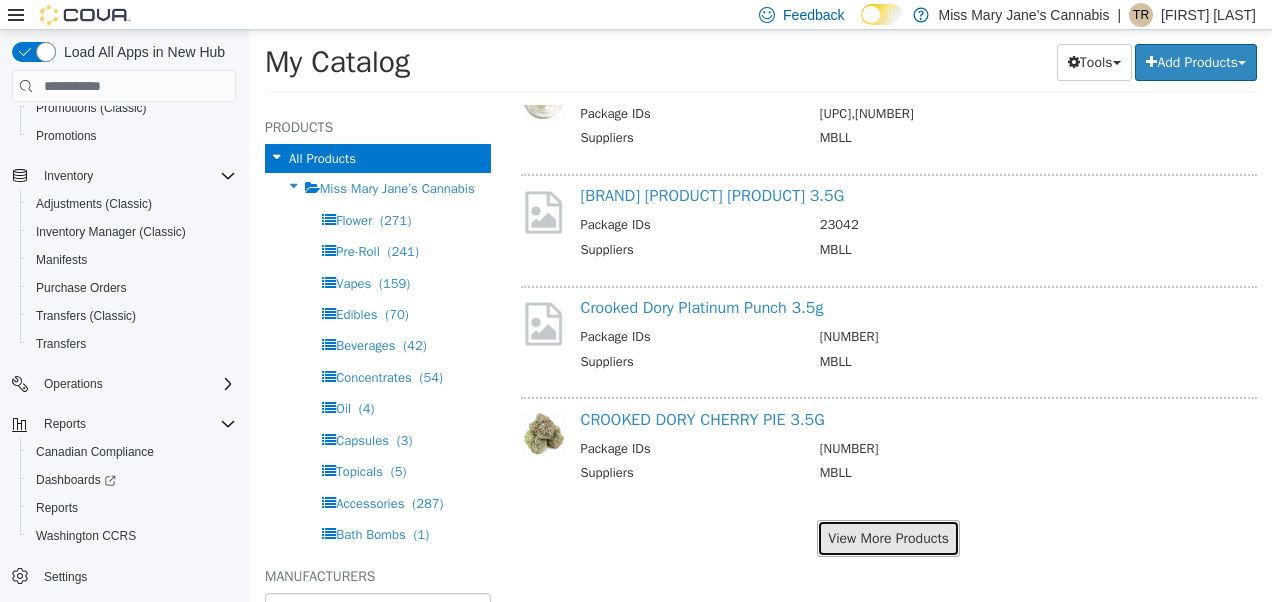 click on "View More Products" at bounding box center (888, 538) 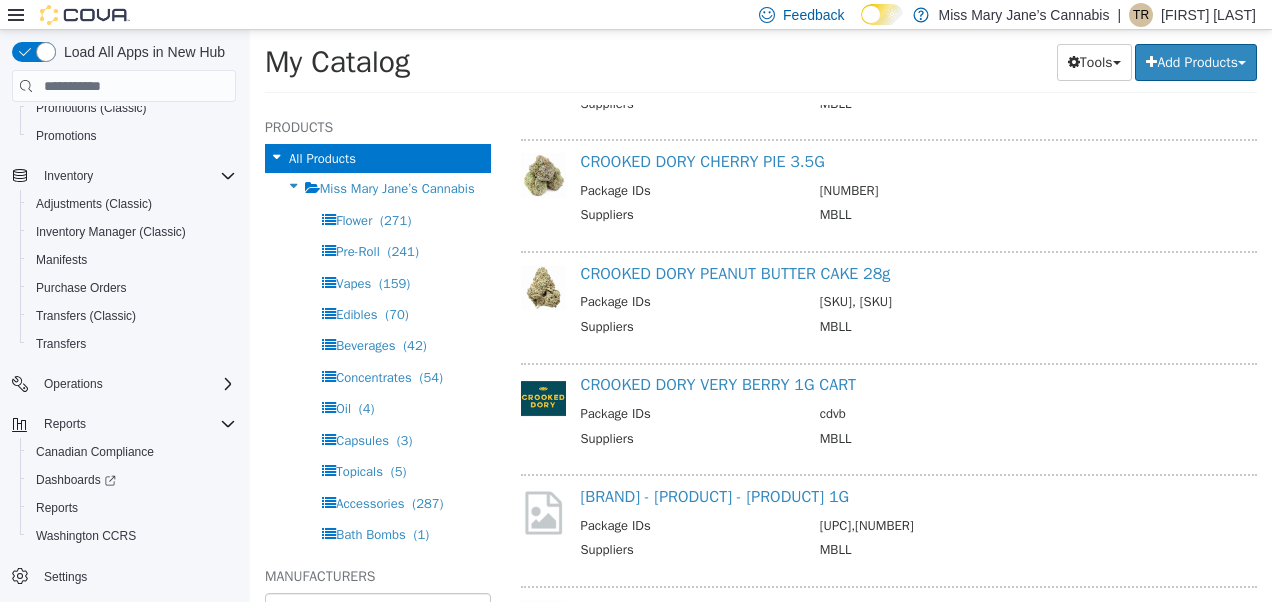 scroll, scrollTop: 2262, scrollLeft: 0, axis: vertical 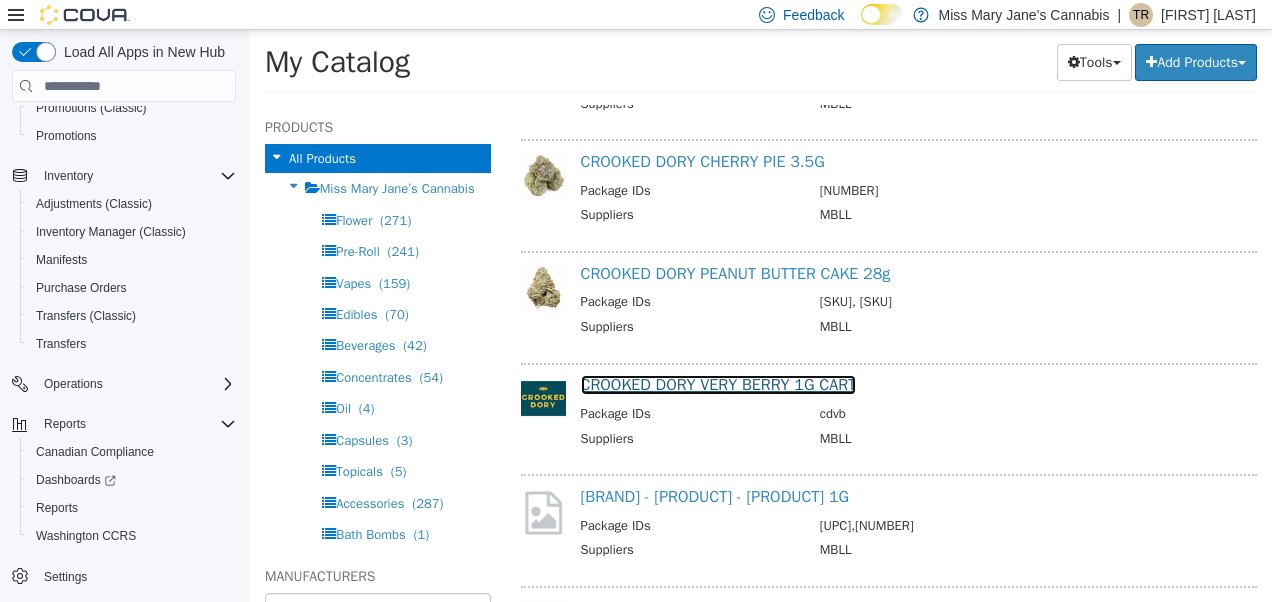click on "CROOKED DORY VERY BERRY 1G CART" at bounding box center (719, 385) 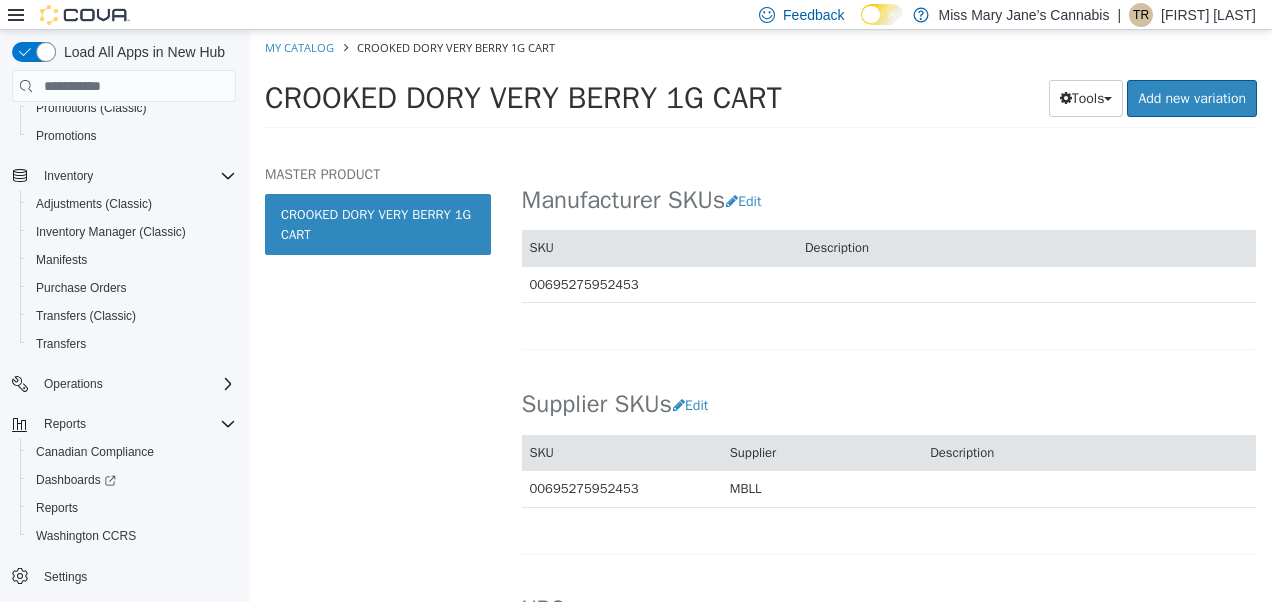 scroll, scrollTop: 1162, scrollLeft: 0, axis: vertical 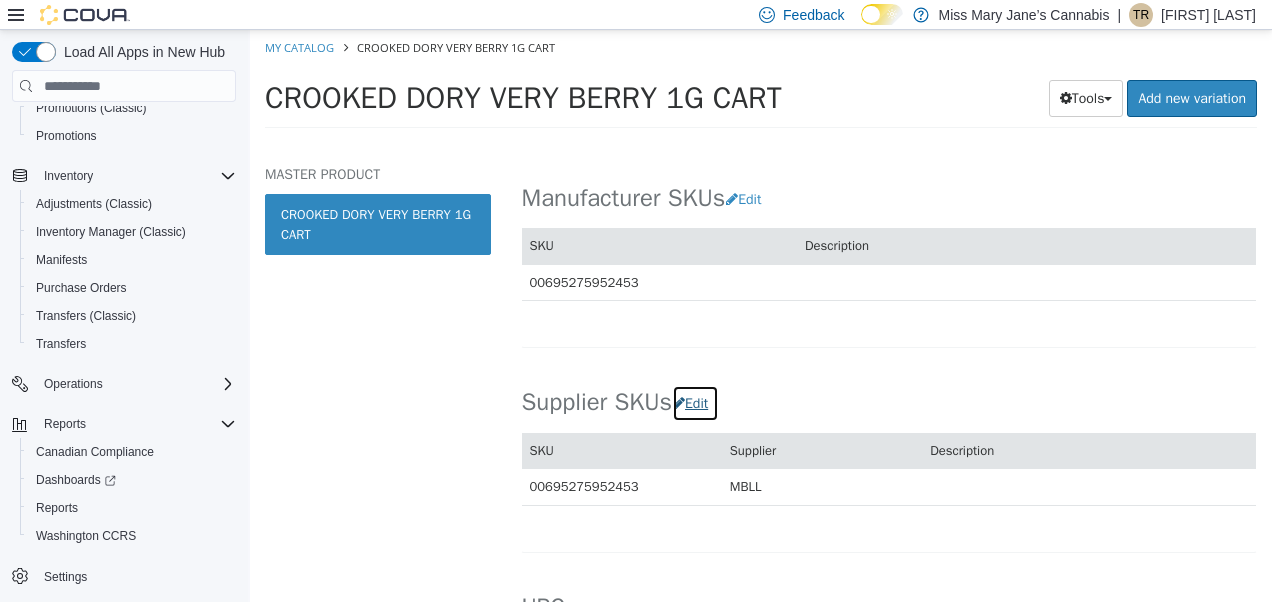 click on "Edit" at bounding box center (695, 403) 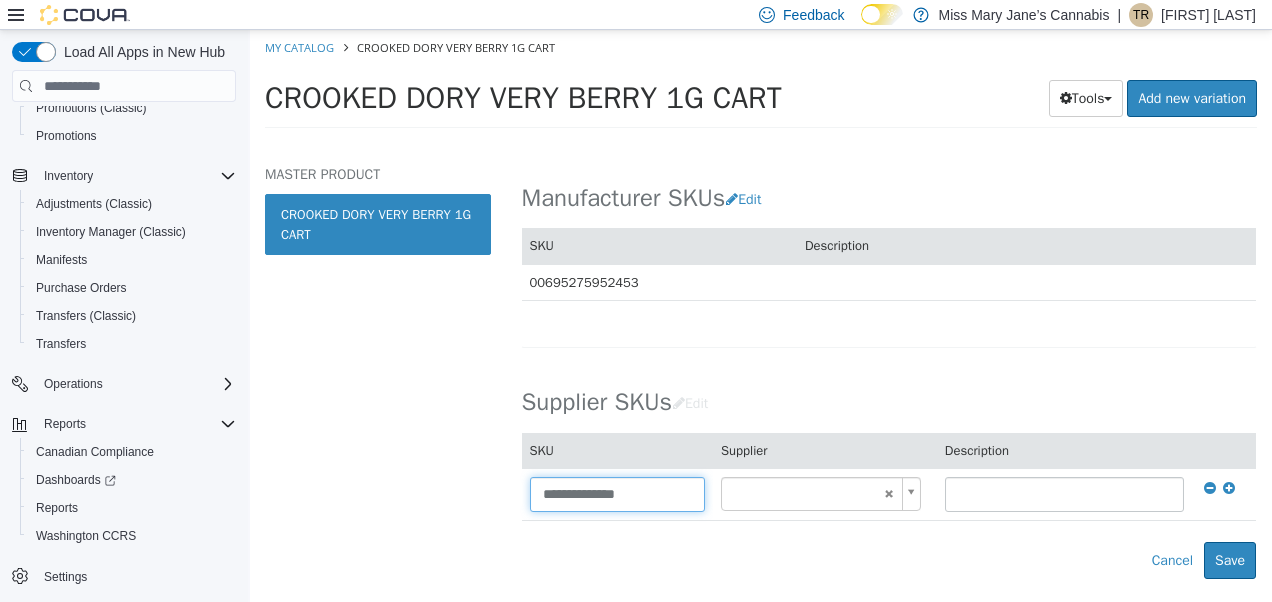 drag, startPoint x: 679, startPoint y: 501, endPoint x: 354, endPoint y: 481, distance: 325.6148 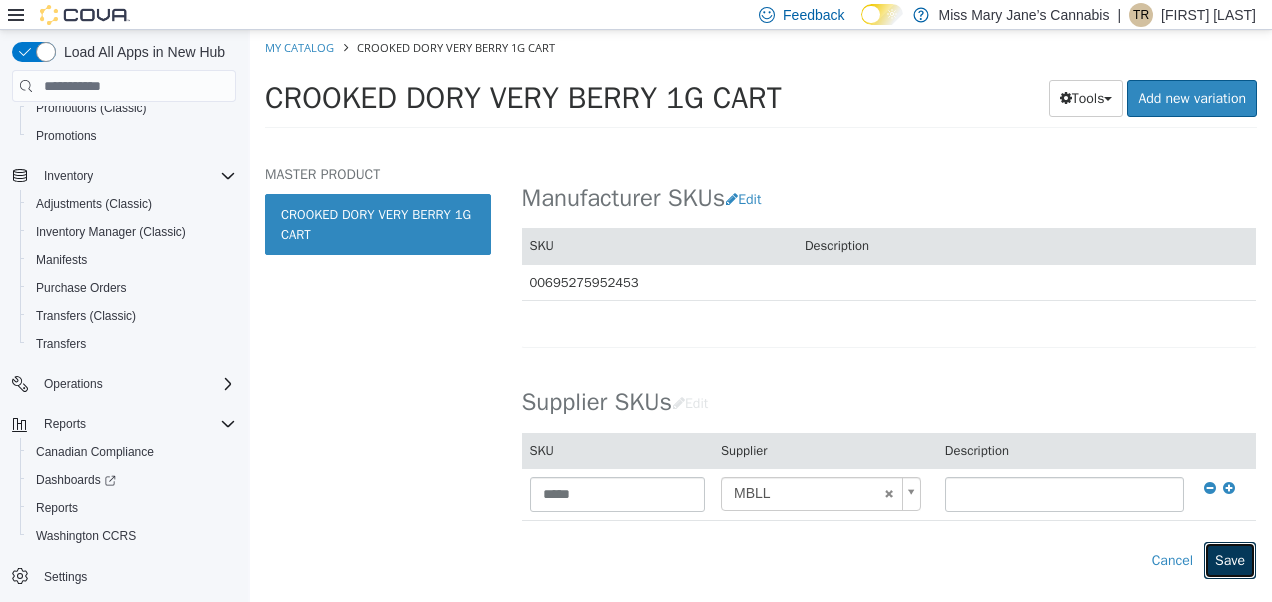click on "Save" at bounding box center (1230, 560) 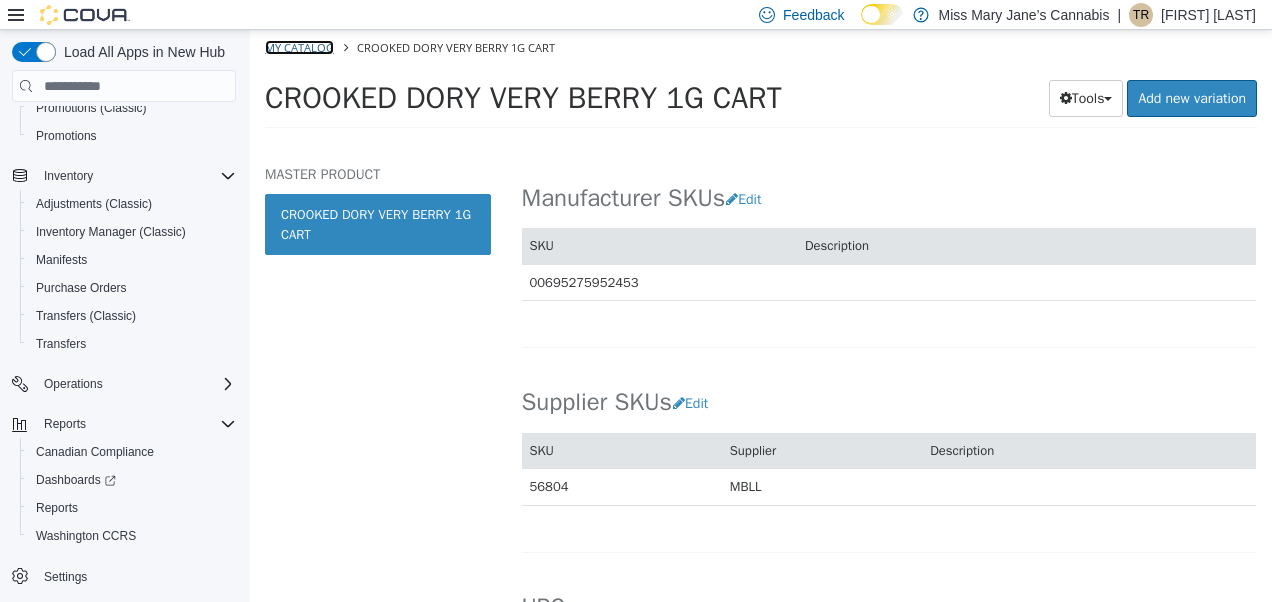 click on "My Catalog" at bounding box center (299, 47) 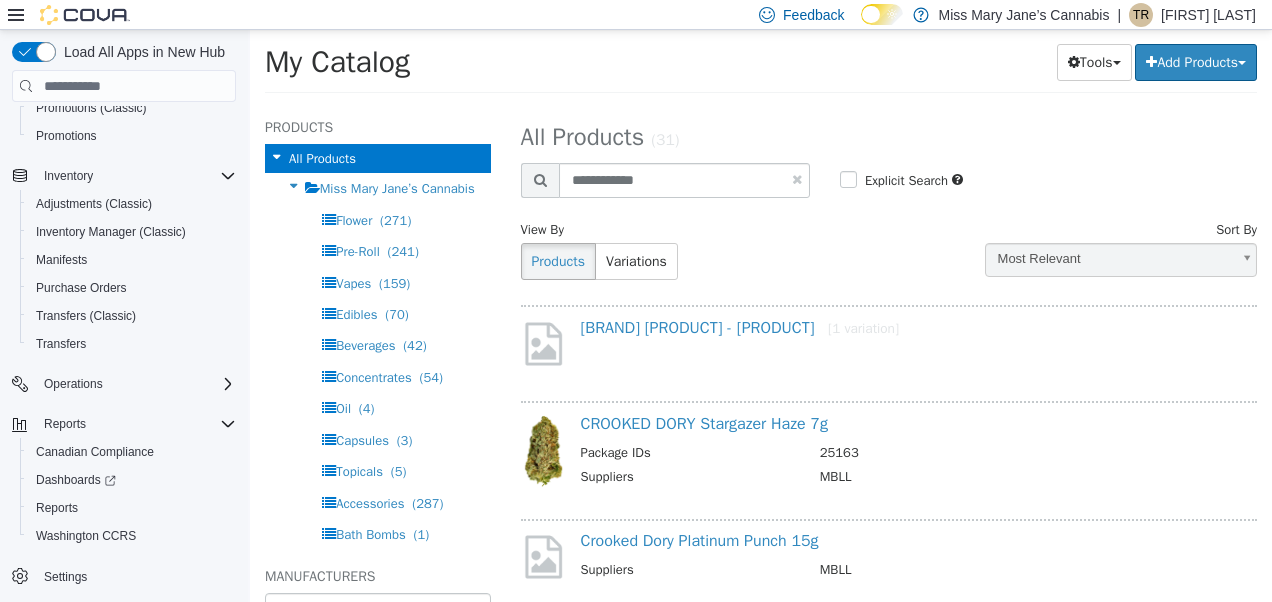 click at bounding box center [797, 179] 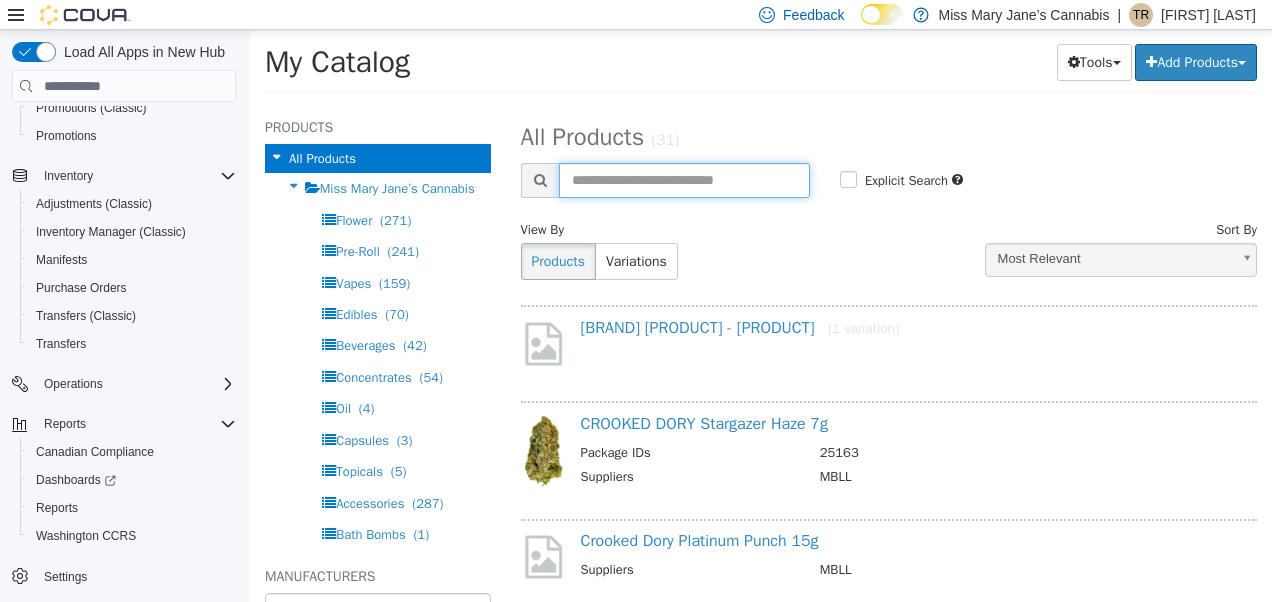 click at bounding box center (684, 180) 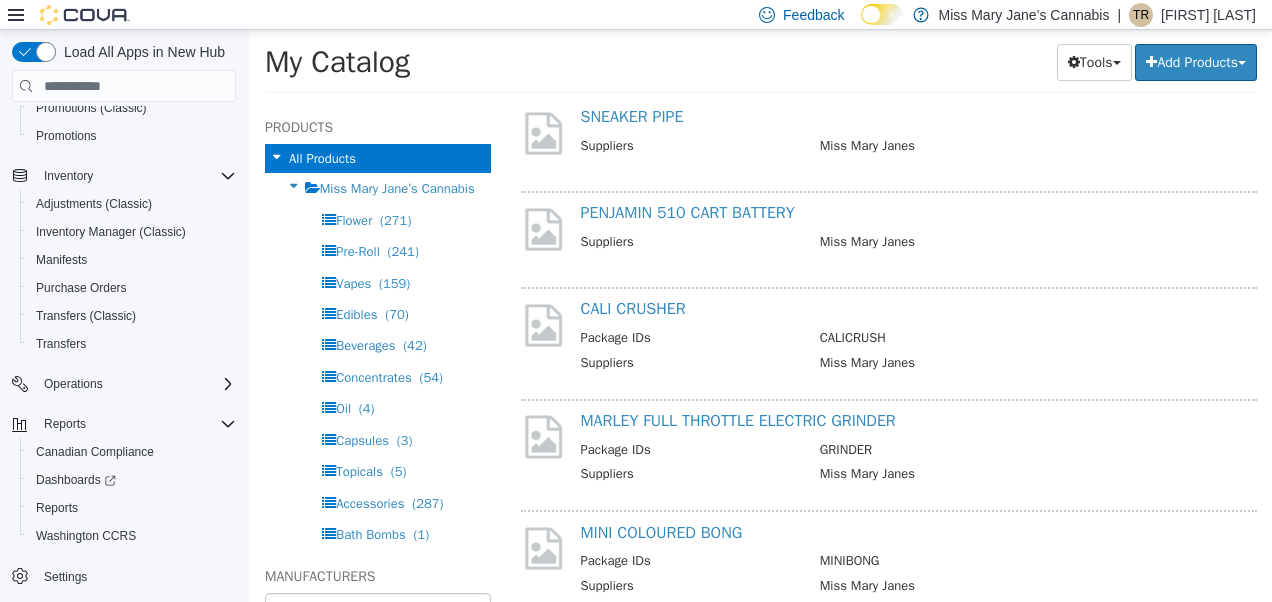 scroll, scrollTop: 0, scrollLeft: 0, axis: both 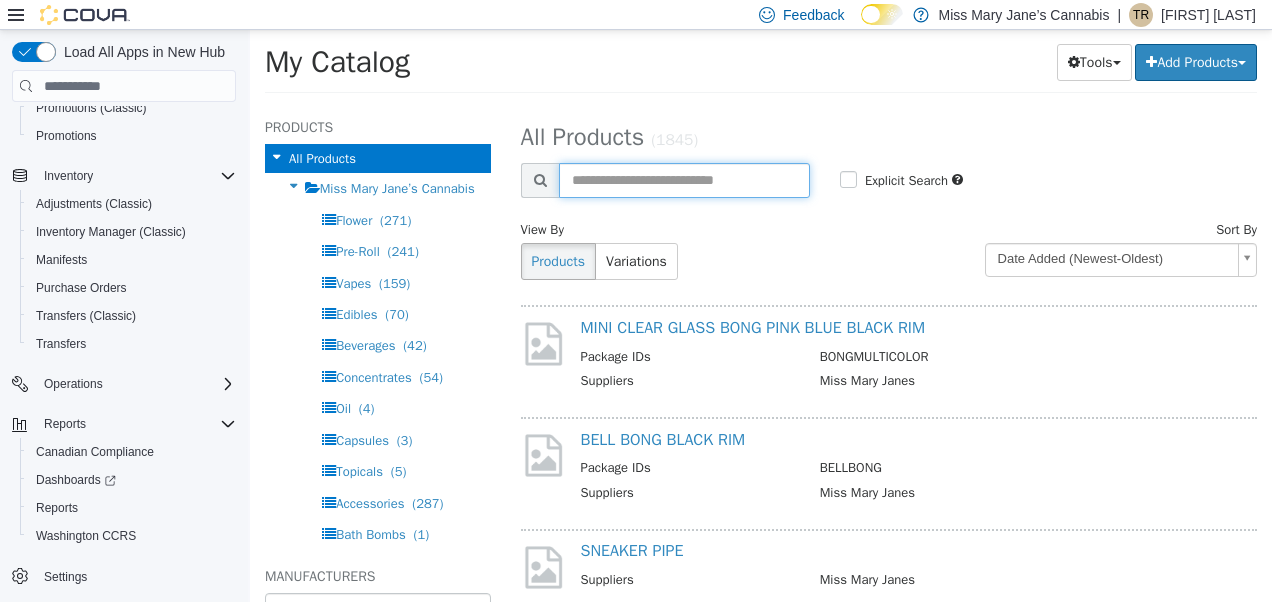 click at bounding box center (684, 180) 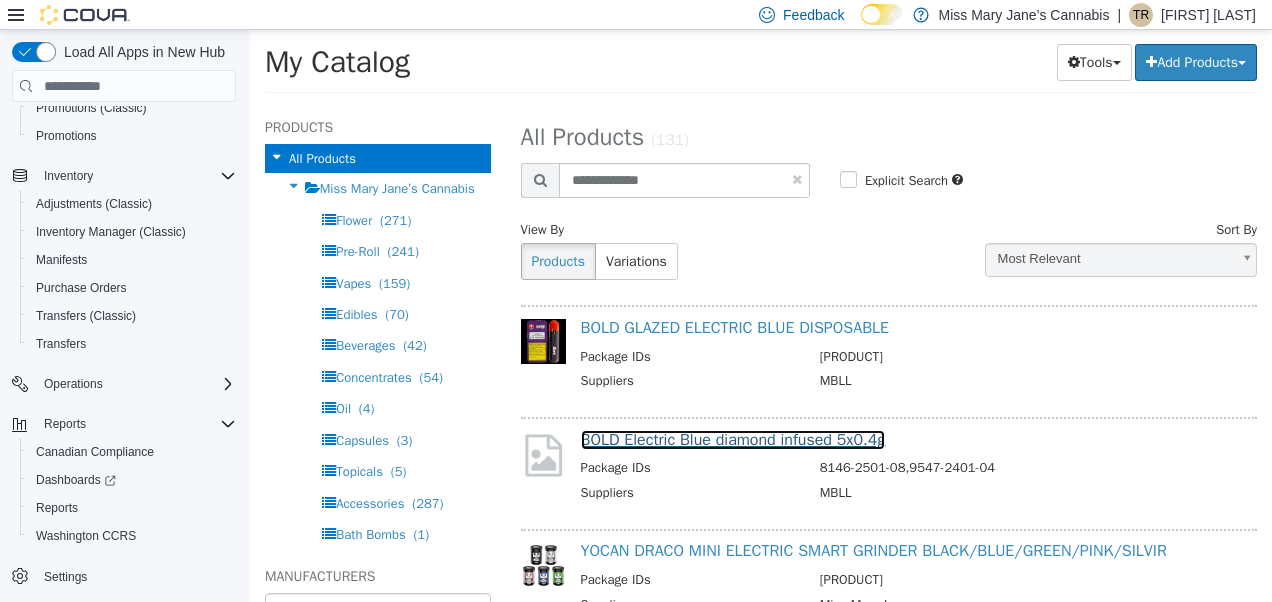 click on "BOLD Electric Blue diamond infused 5x0.4g" at bounding box center [733, 440] 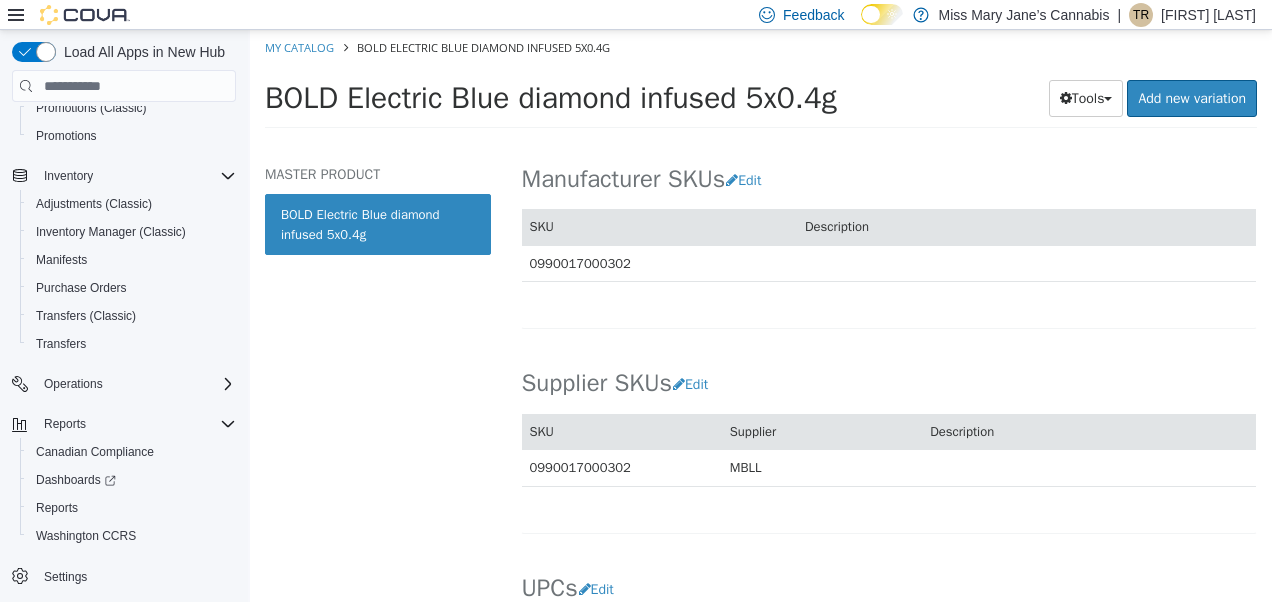 scroll, scrollTop: 1109, scrollLeft: 0, axis: vertical 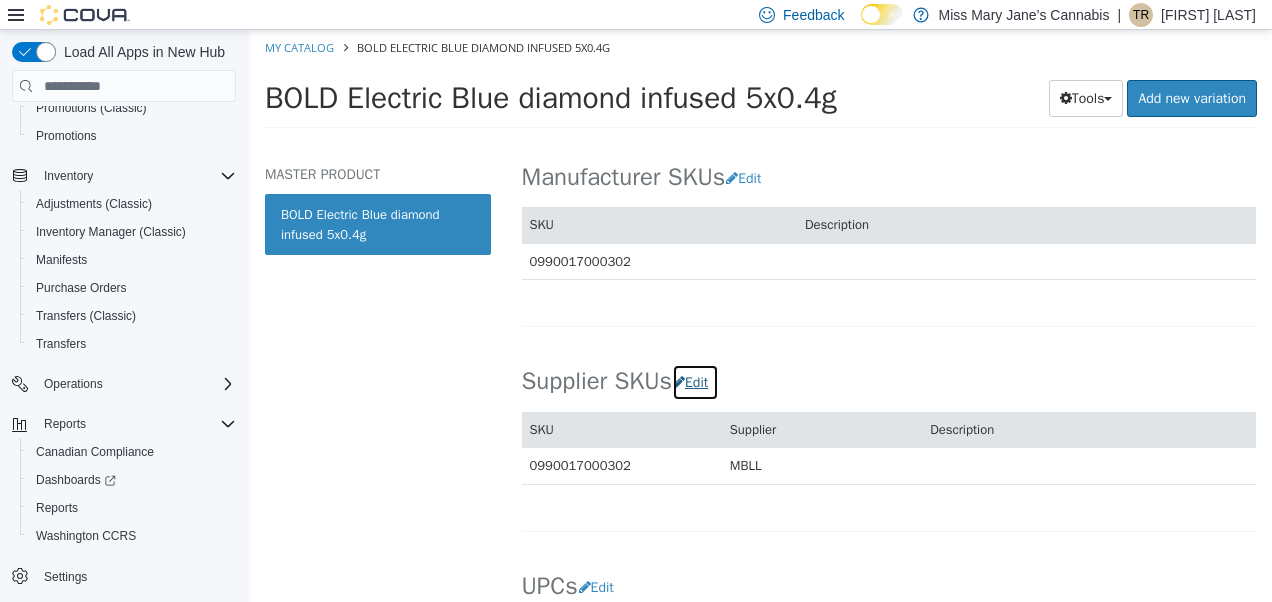 click on "Edit" at bounding box center [695, 382] 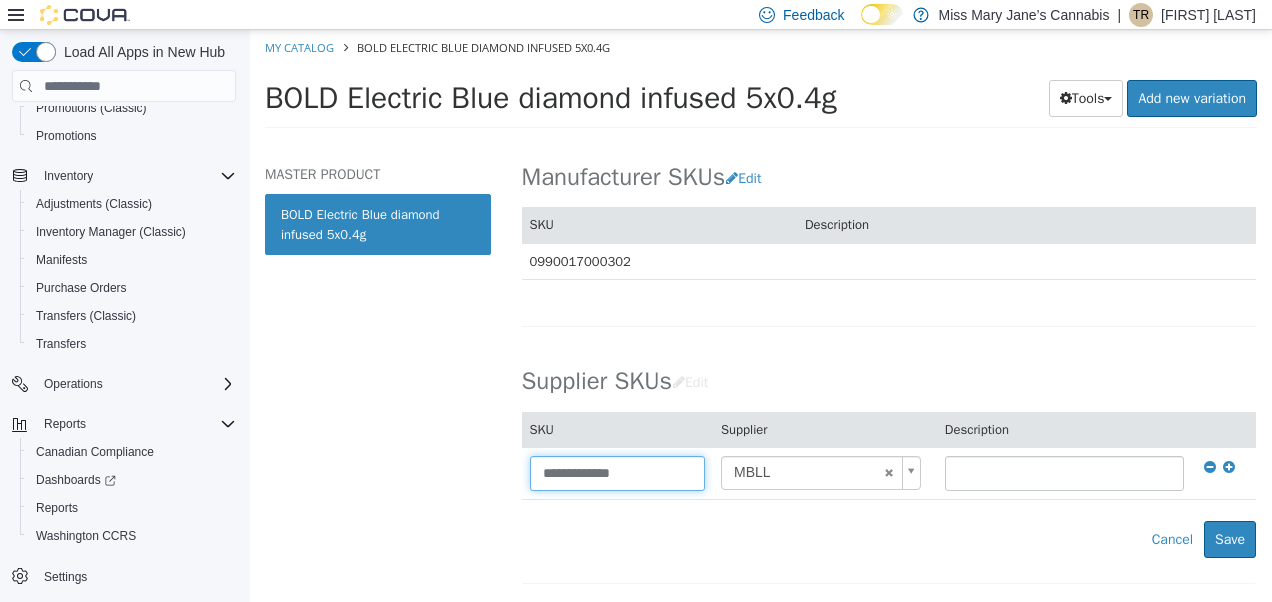 drag, startPoint x: 681, startPoint y: 469, endPoint x: 228, endPoint y: 424, distance: 455.2296 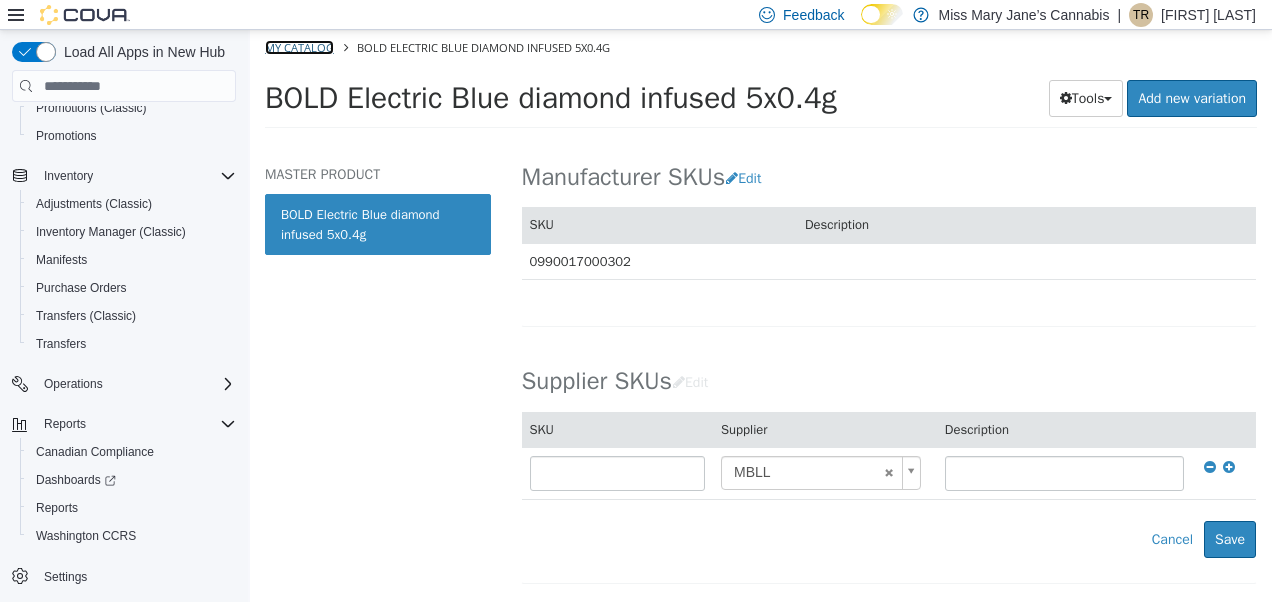 click on "My Catalog" at bounding box center (299, 47) 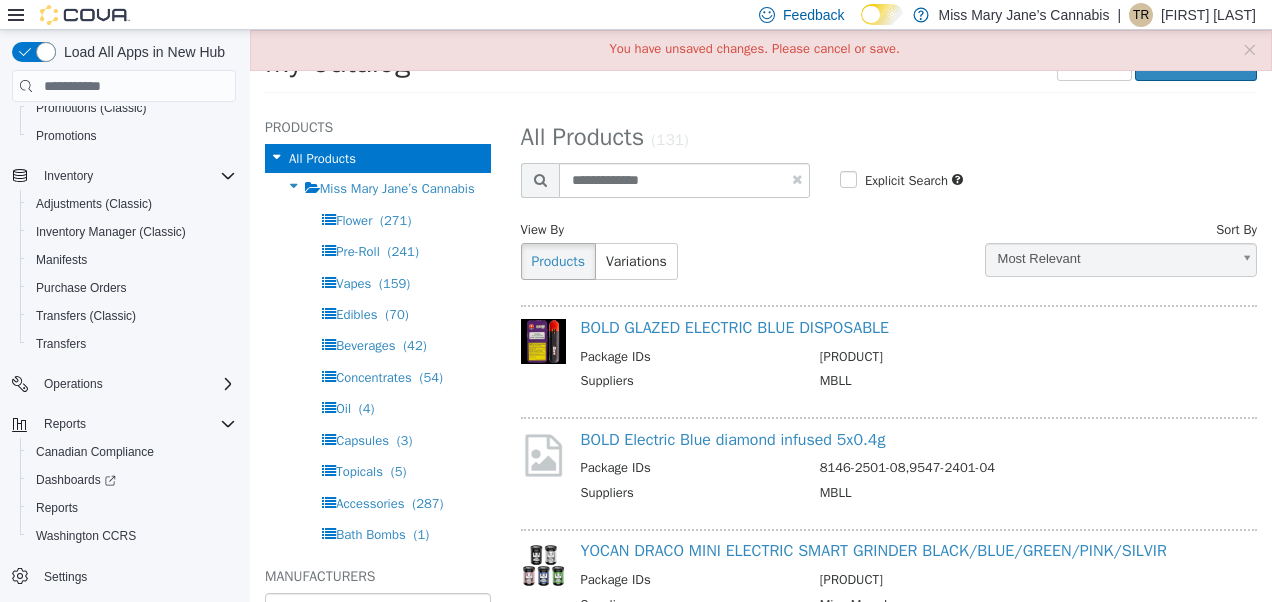 click at bounding box center [797, 179] 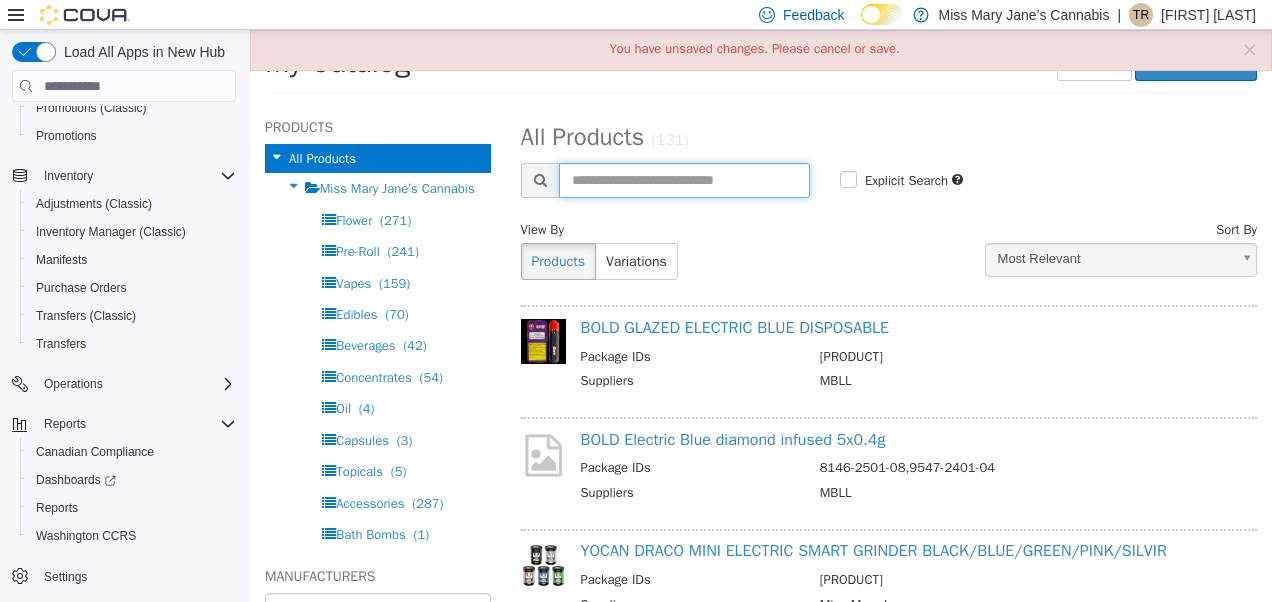 click at bounding box center [684, 180] 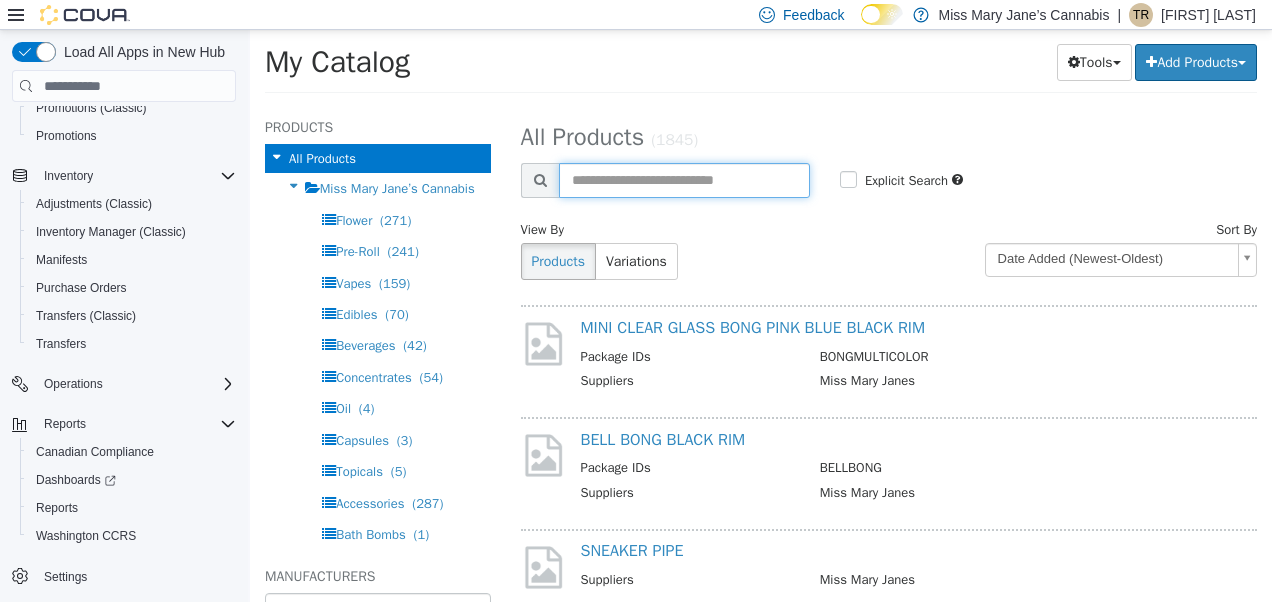 click at bounding box center (684, 180) 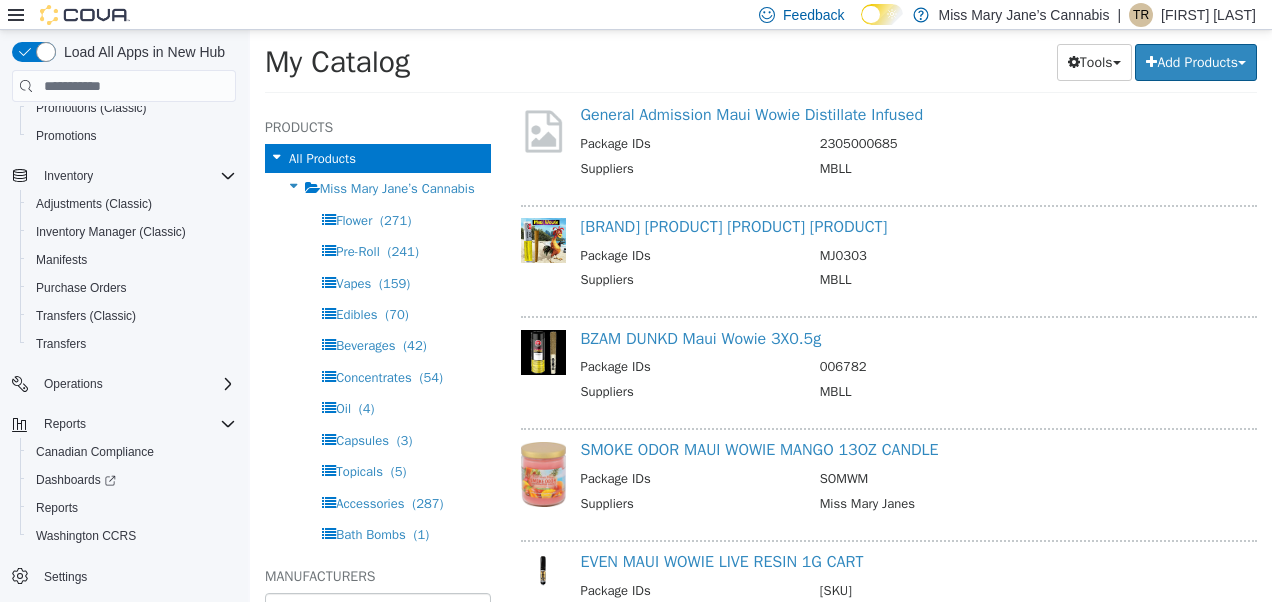 scroll, scrollTop: 437, scrollLeft: 0, axis: vertical 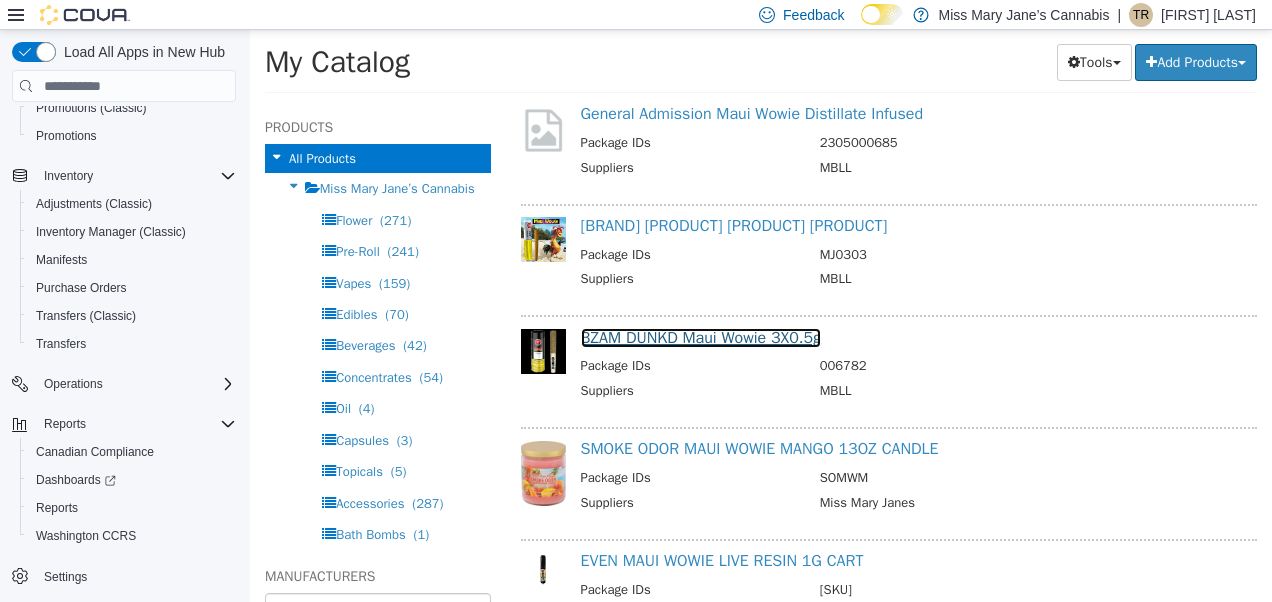 click on "BZAM DUNKD Maui Wowie 3X0.5g" at bounding box center [701, 338] 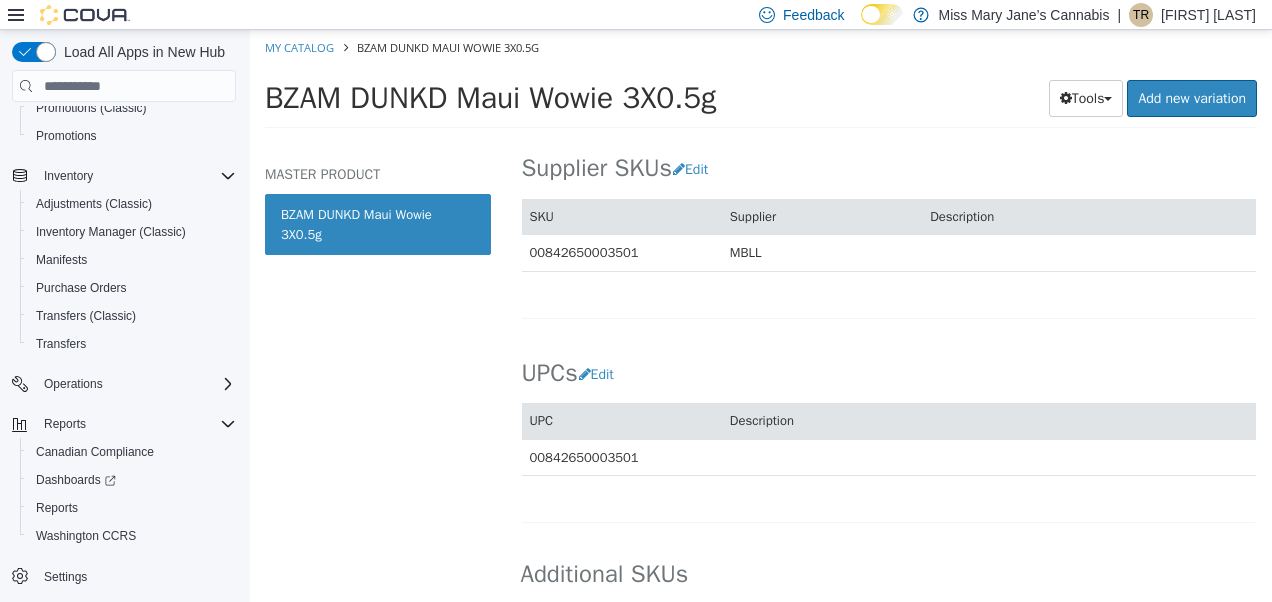 scroll, scrollTop: 1399, scrollLeft: 0, axis: vertical 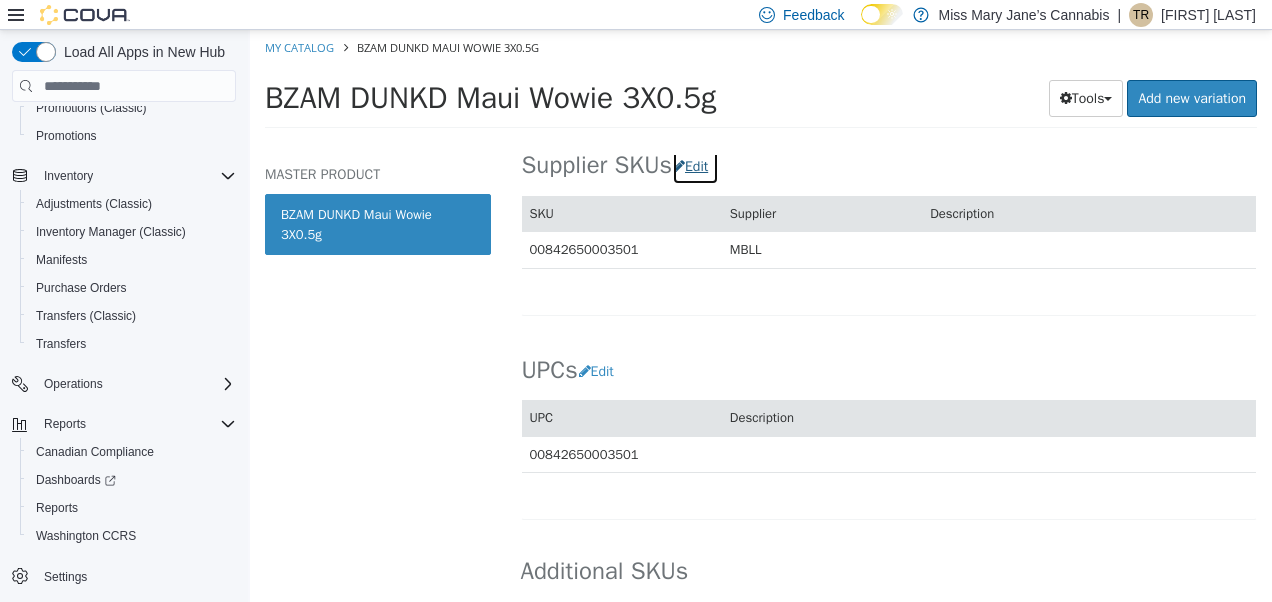 click on "Edit" at bounding box center (695, 166) 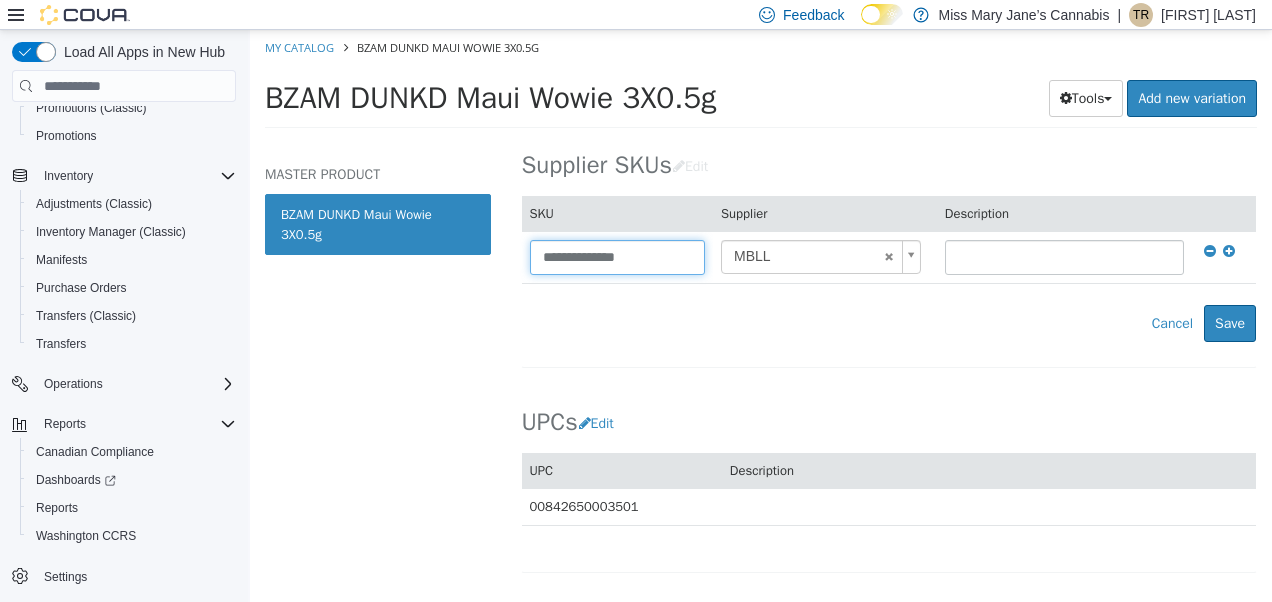 drag, startPoint x: 670, startPoint y: 247, endPoint x: 256, endPoint y: 256, distance: 414.0978 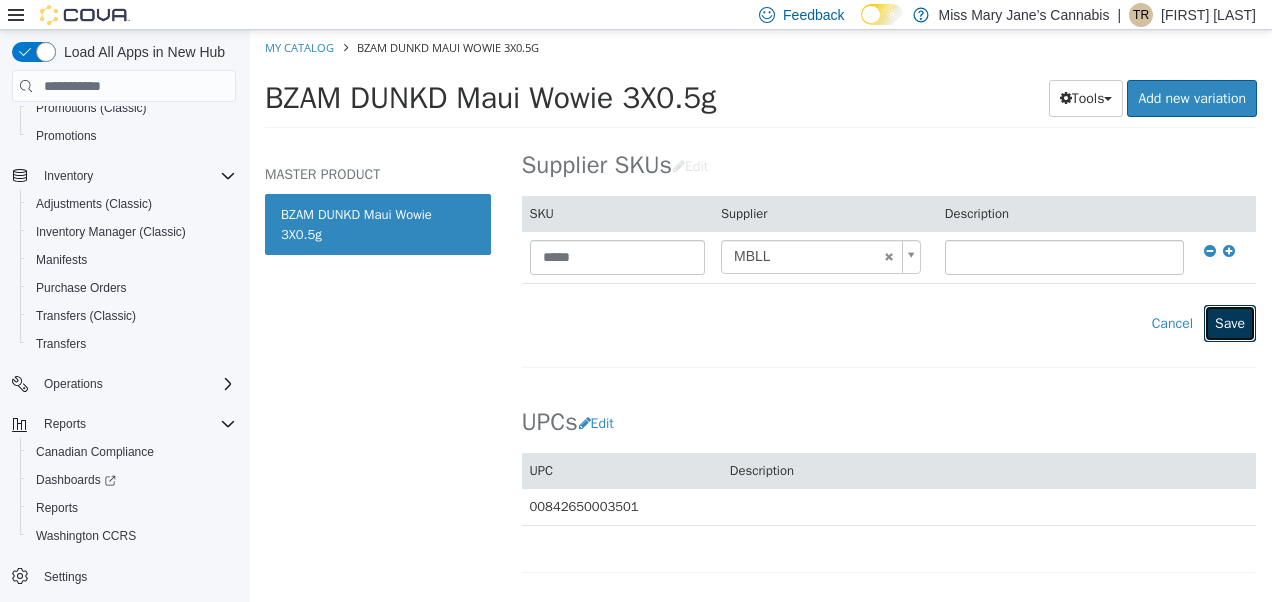 click on "Save" at bounding box center [1230, 323] 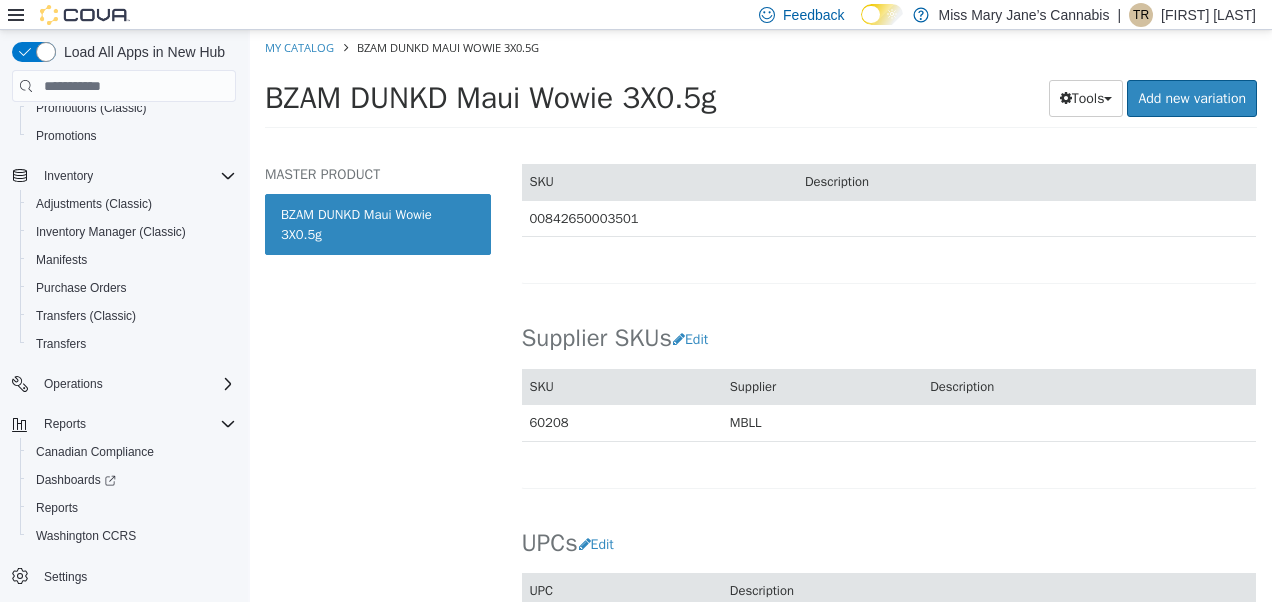 scroll, scrollTop: 1227, scrollLeft: 0, axis: vertical 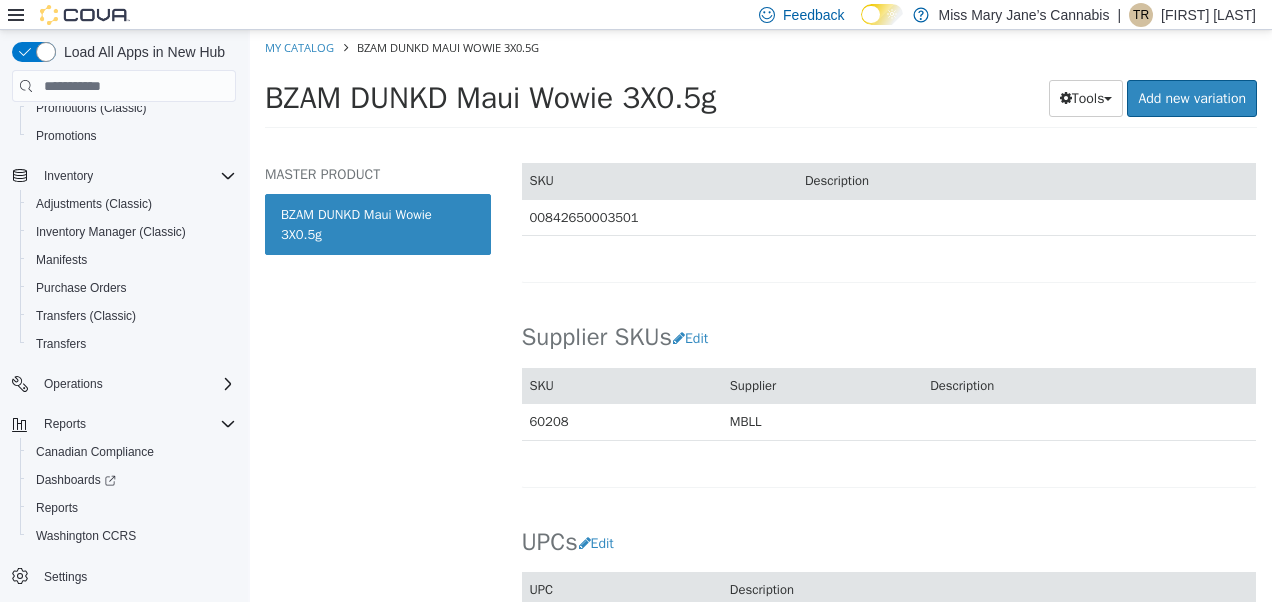 click on "Supplier SKUs  Edit SKU Supplier Description
60208
MBLL
Cancel Save" at bounding box center [889, 393] 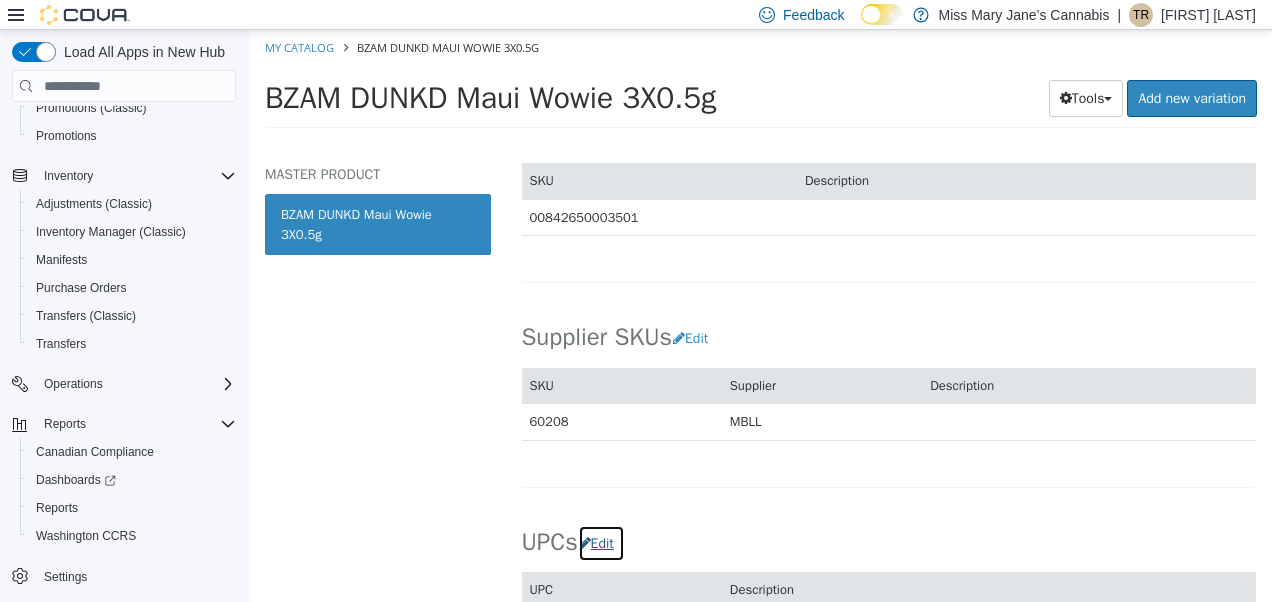 click on "Edit" at bounding box center (601, 543) 